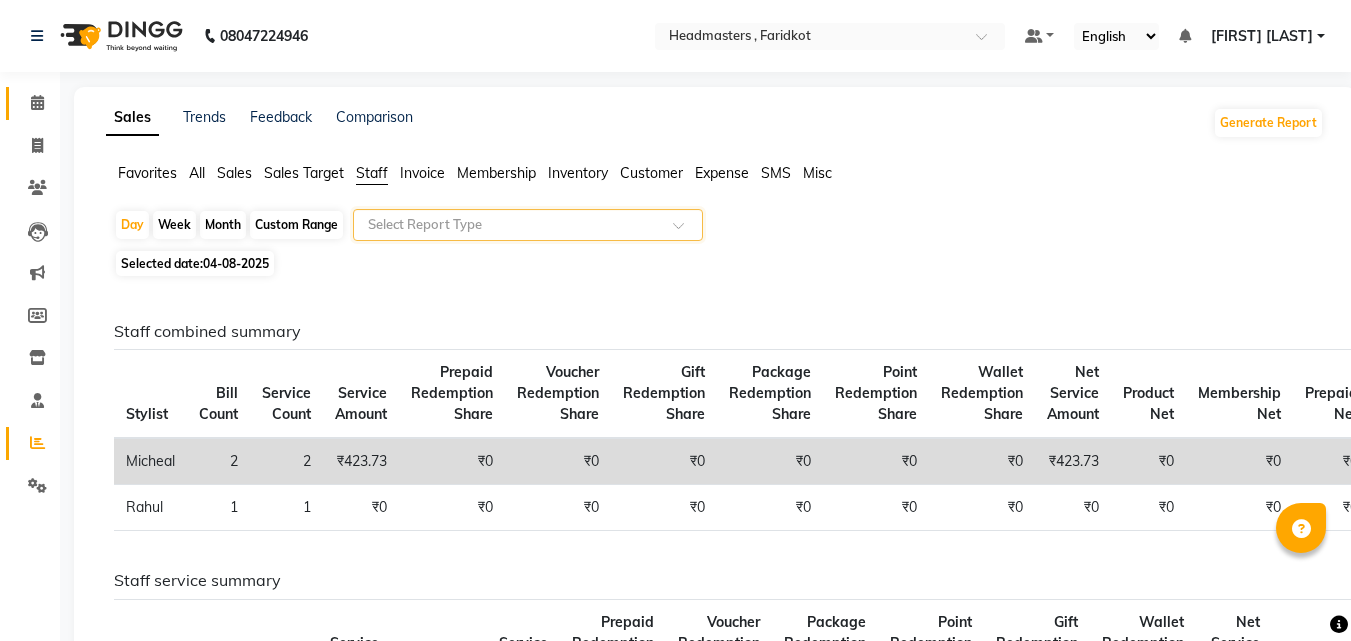 scroll, scrollTop: 0, scrollLeft: 0, axis: both 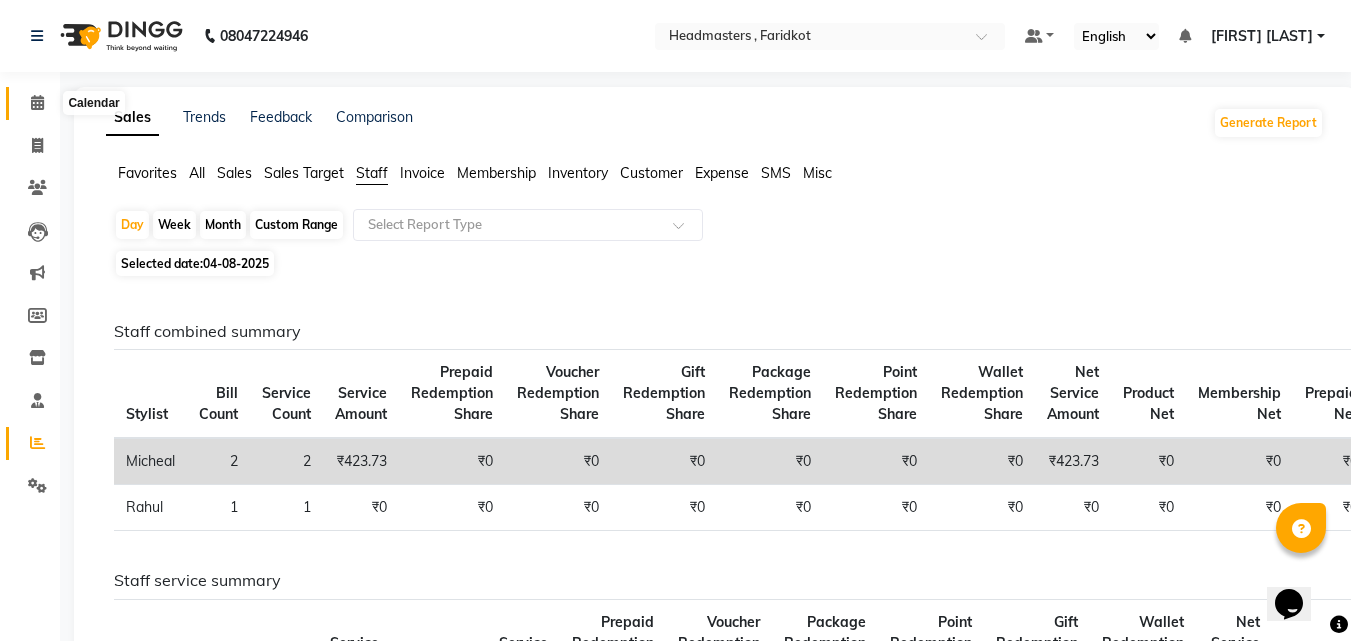 click 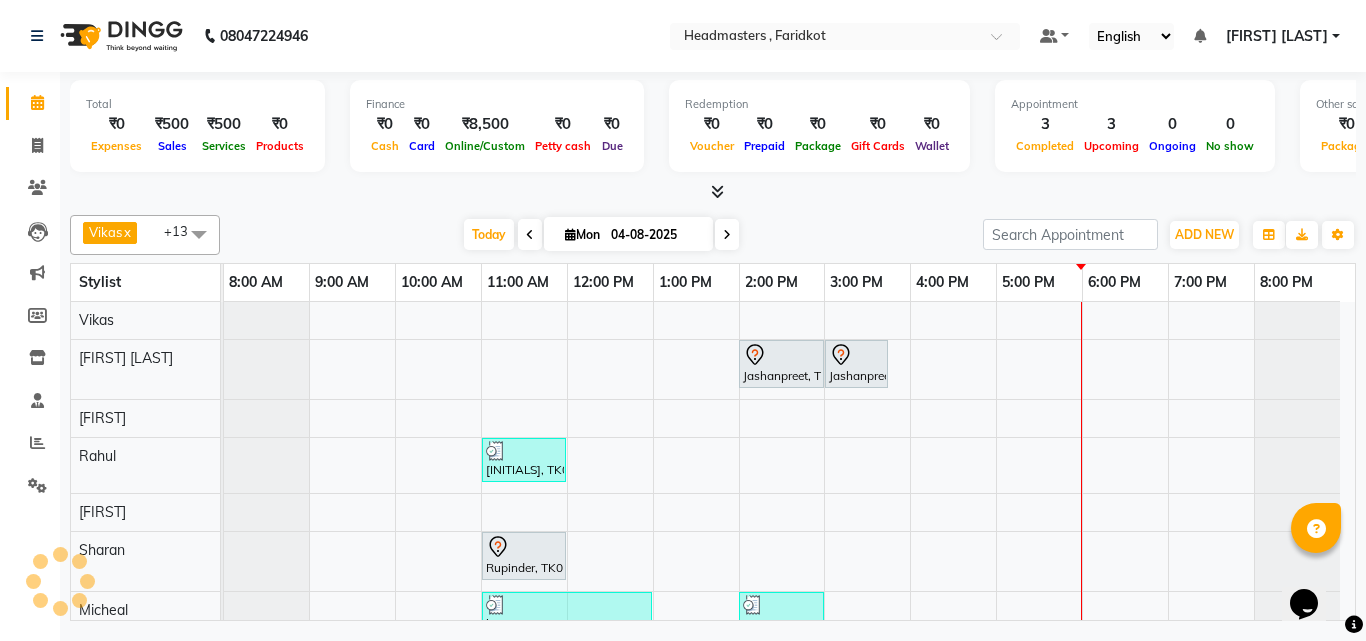 scroll, scrollTop: 0, scrollLeft: 0, axis: both 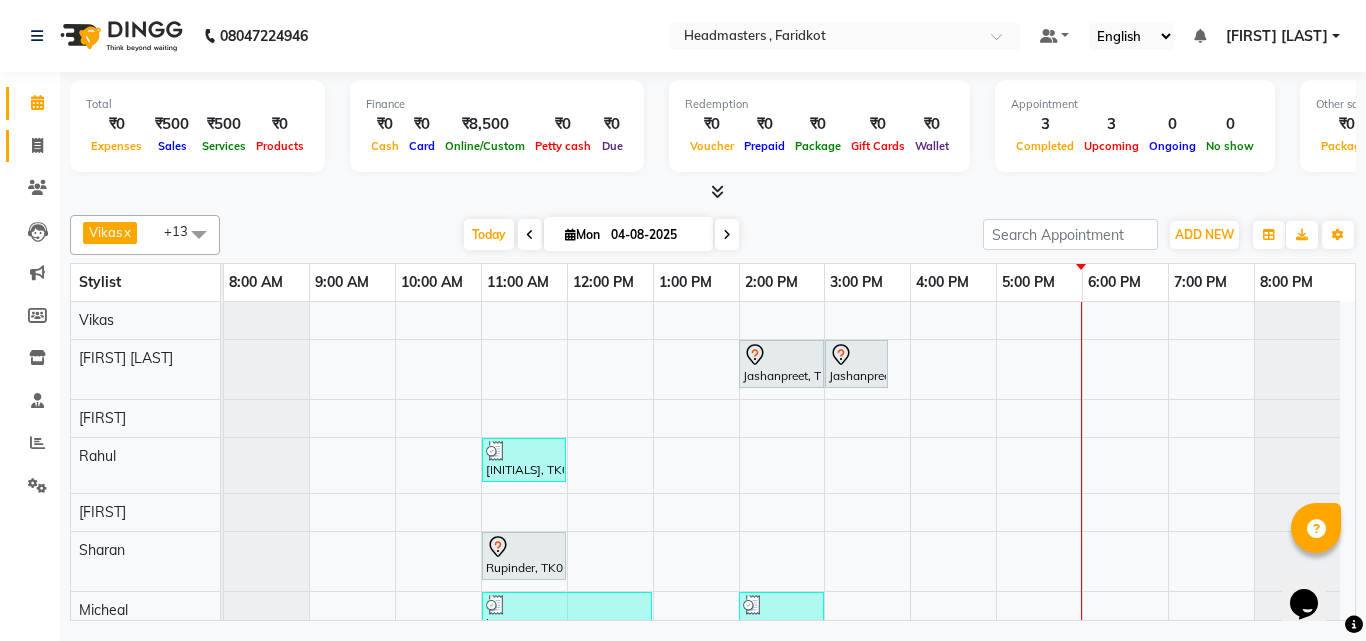 click on "Invoice" 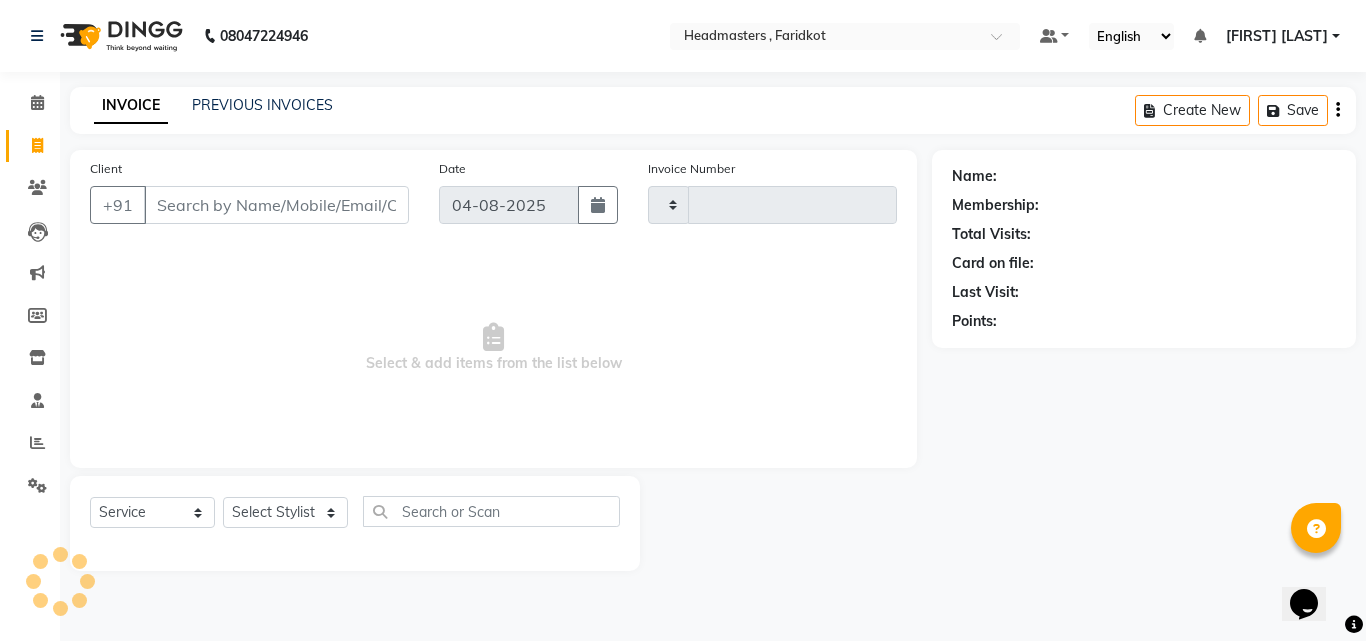 type on "0834" 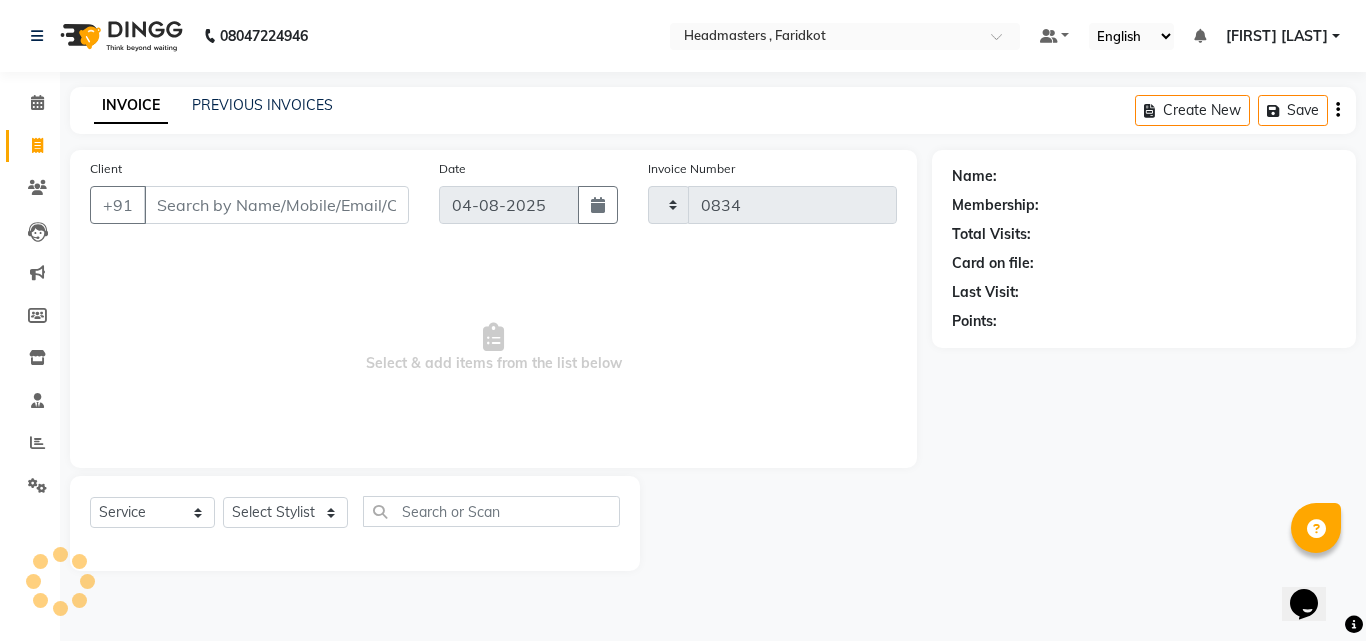 select on "7919" 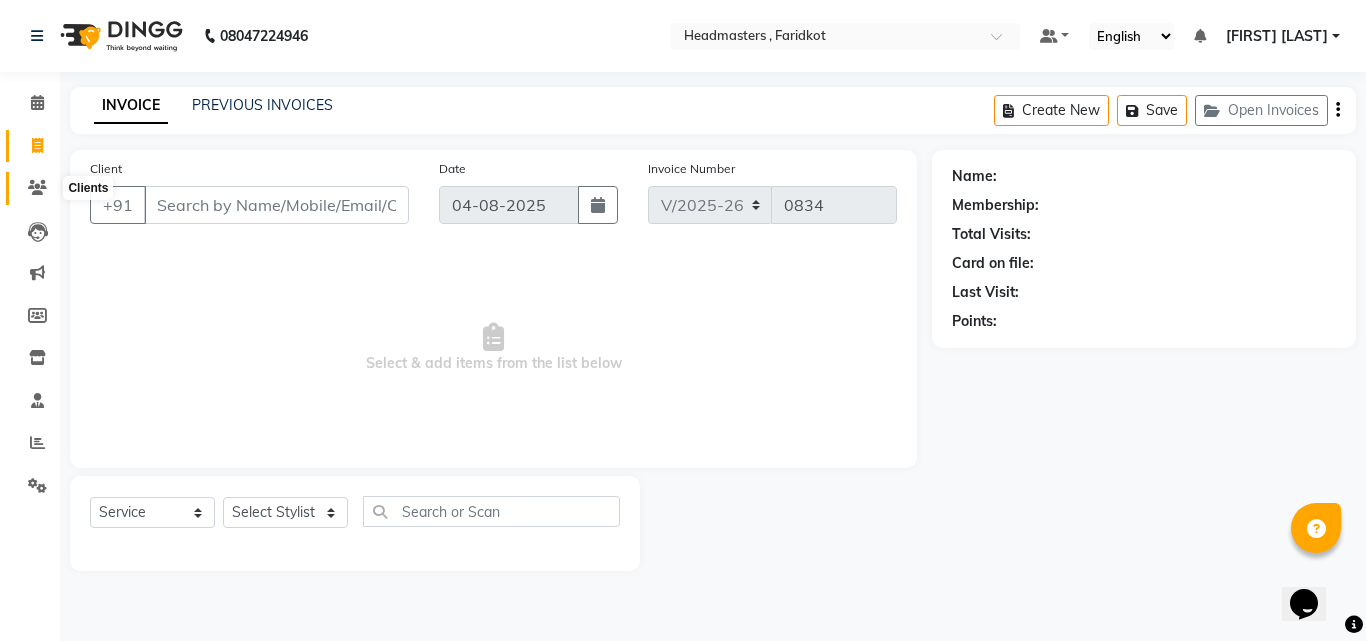 click 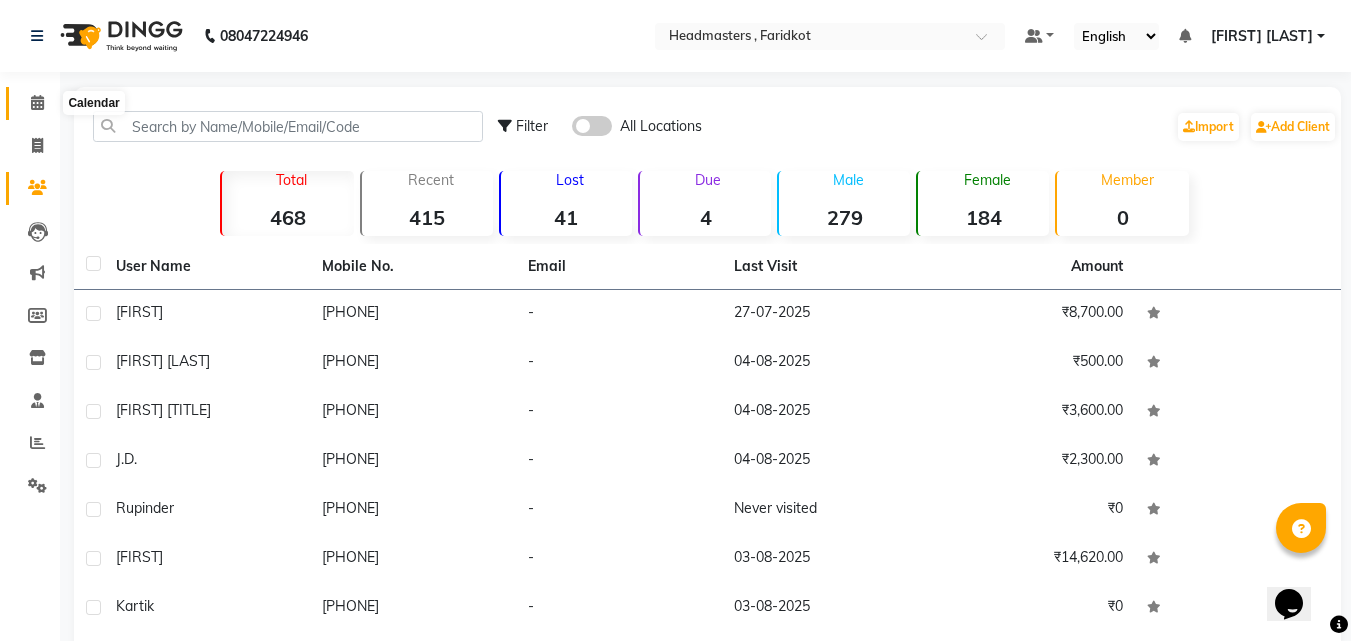 click 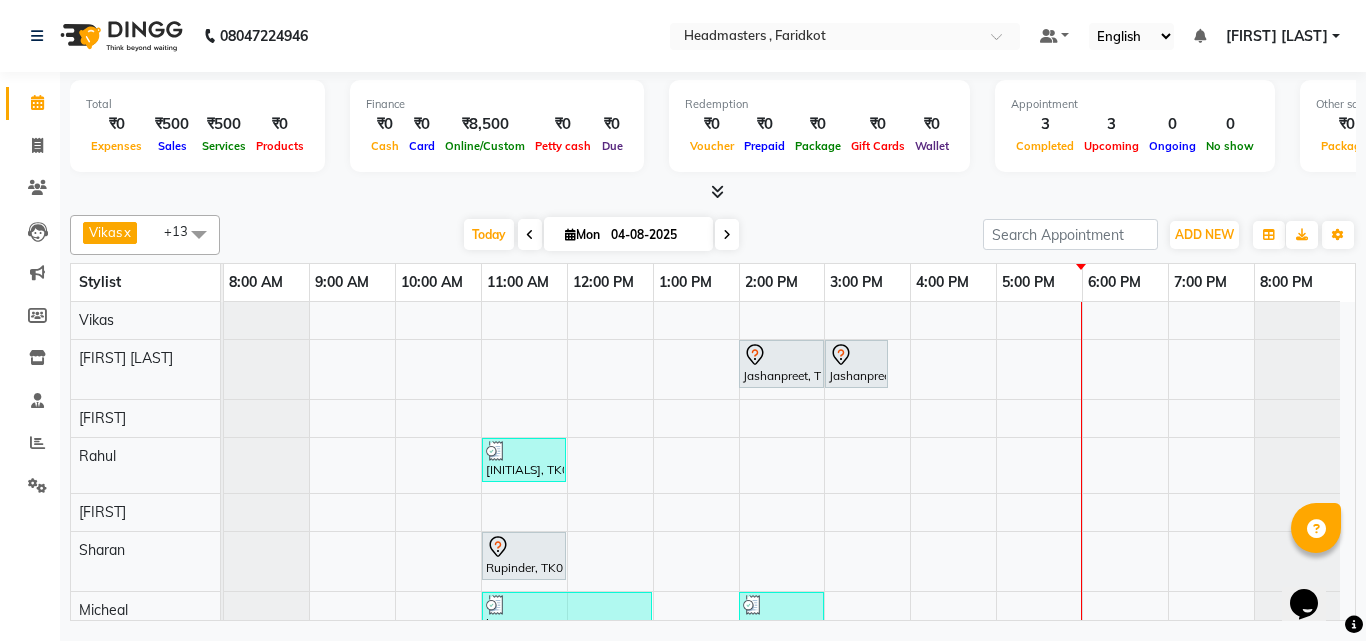 scroll, scrollTop: 199, scrollLeft: 0, axis: vertical 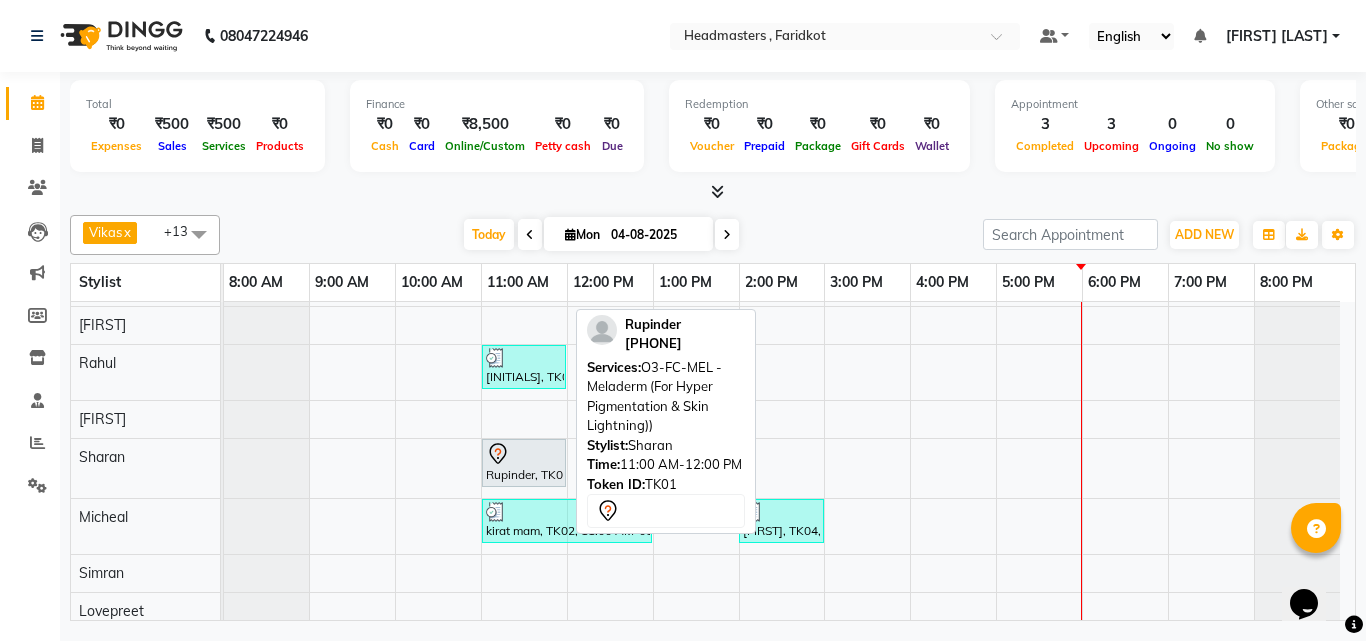 click at bounding box center (524, 454) 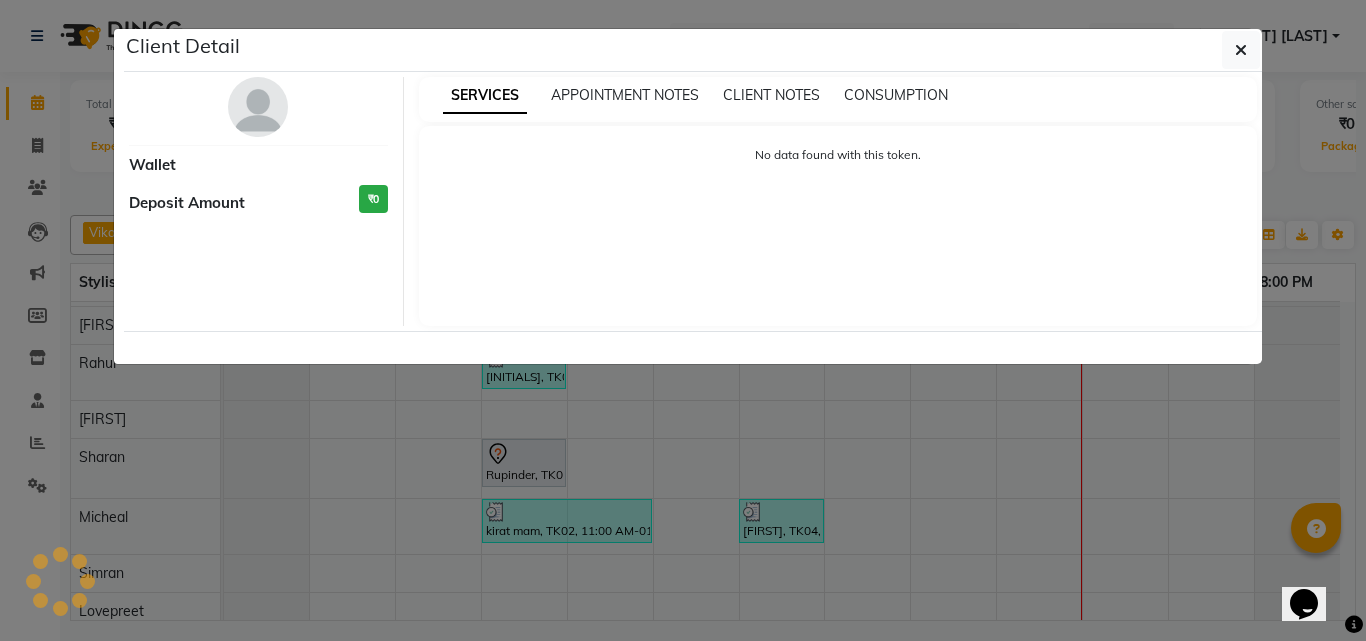 select on "7" 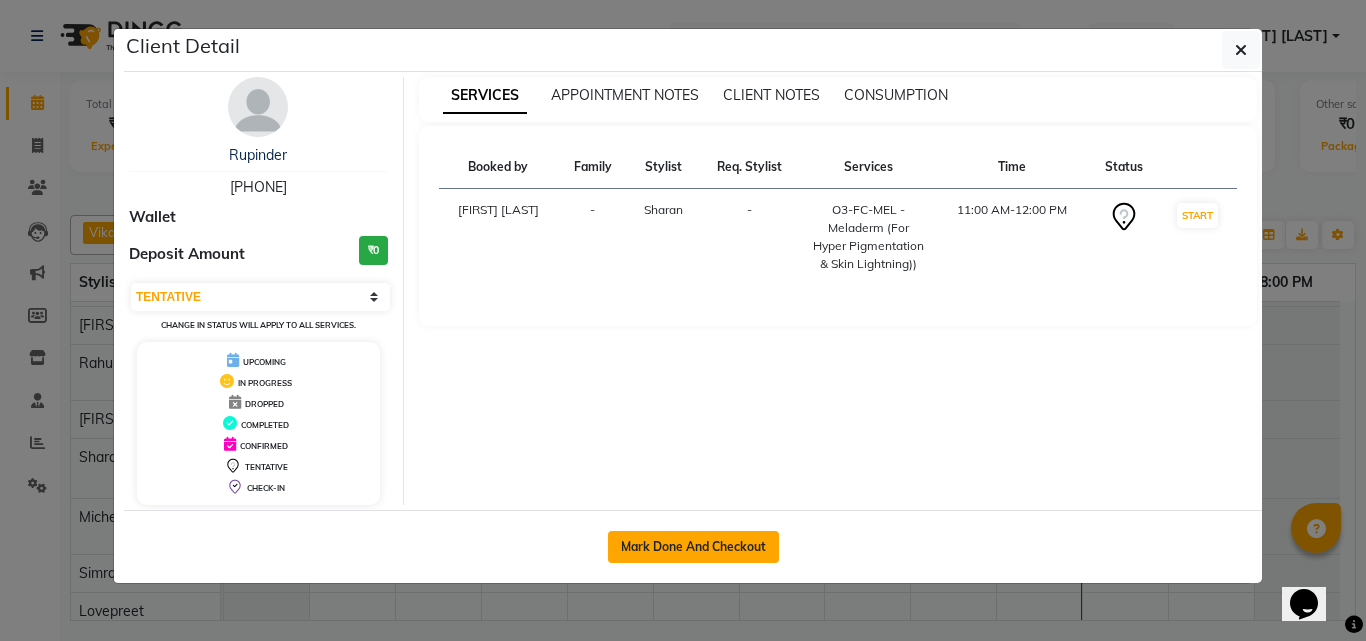 click on "Mark Done And Checkout" 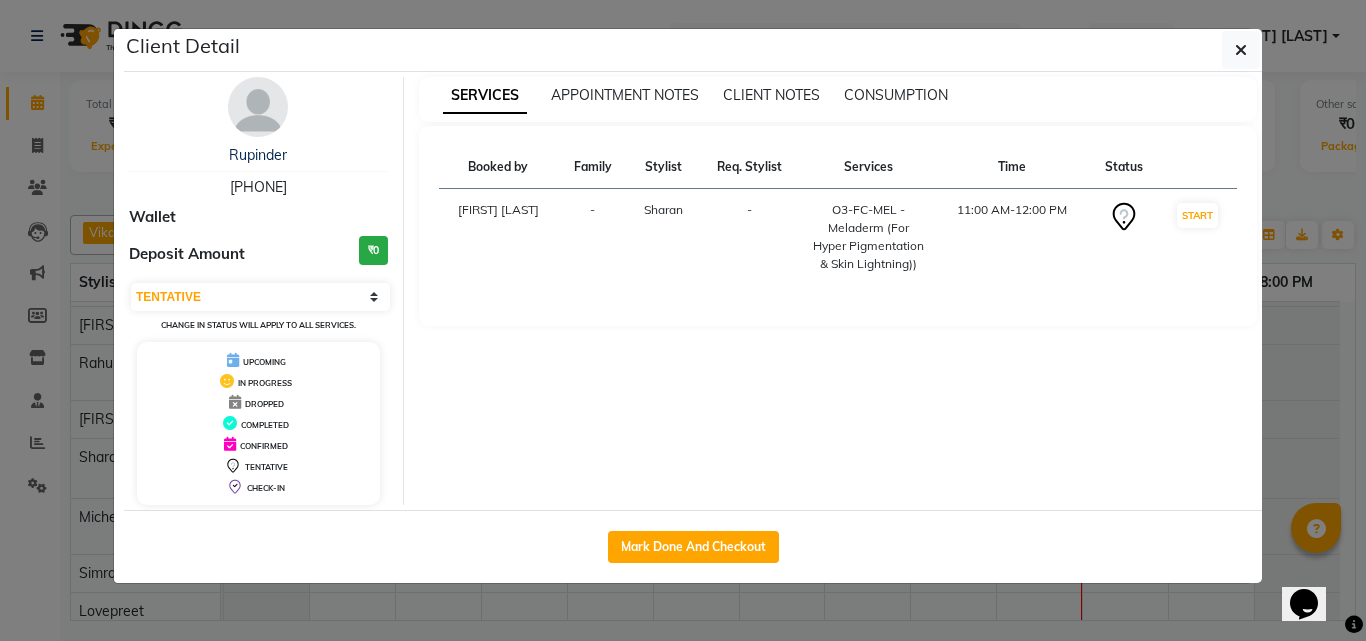 select on "service" 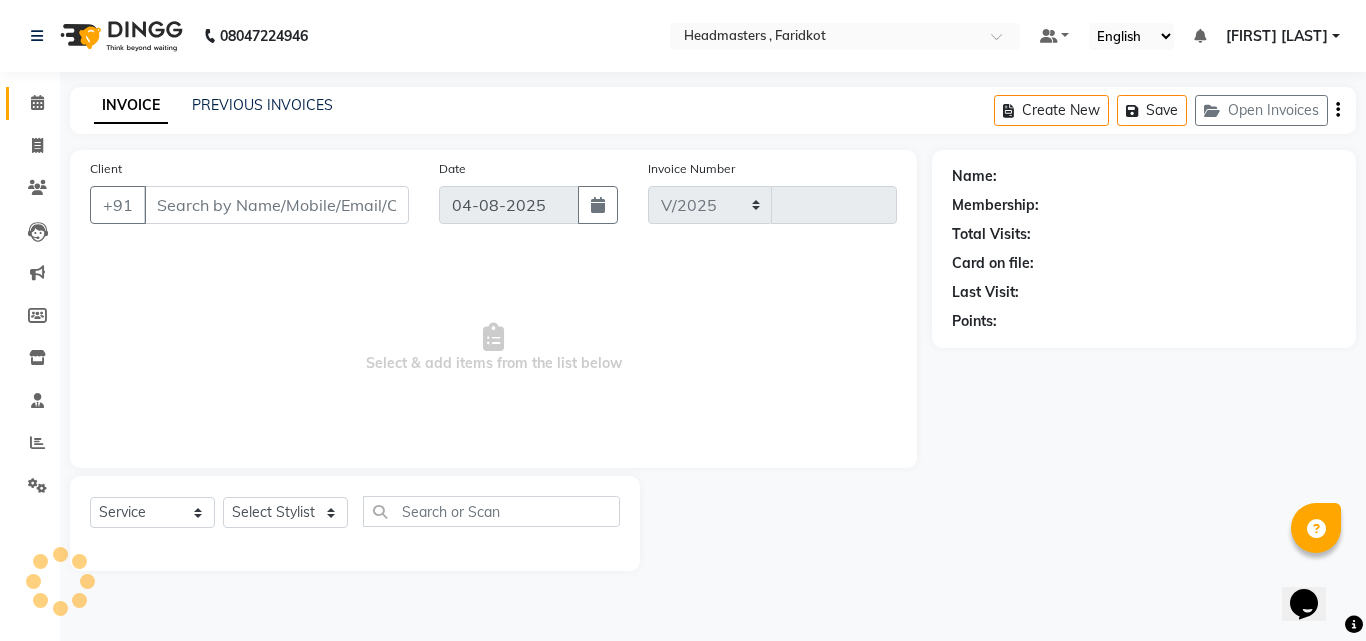 select on "7919" 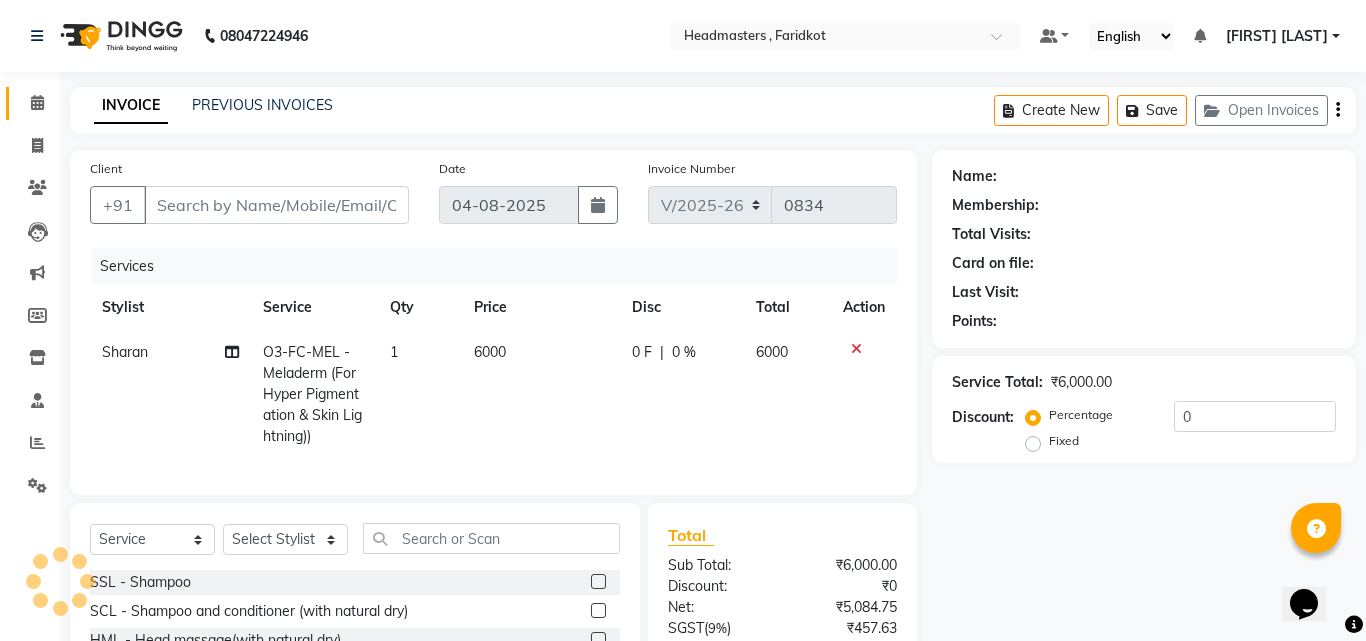 type on "[PHONE]" 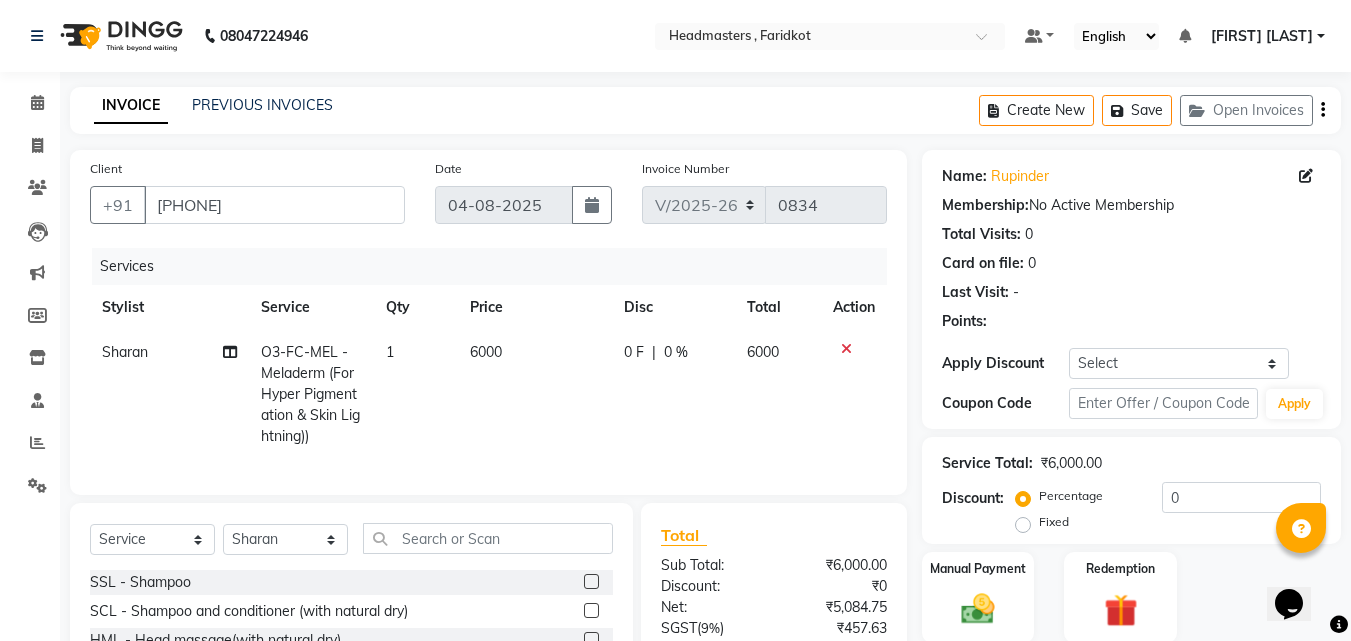 click on "1" 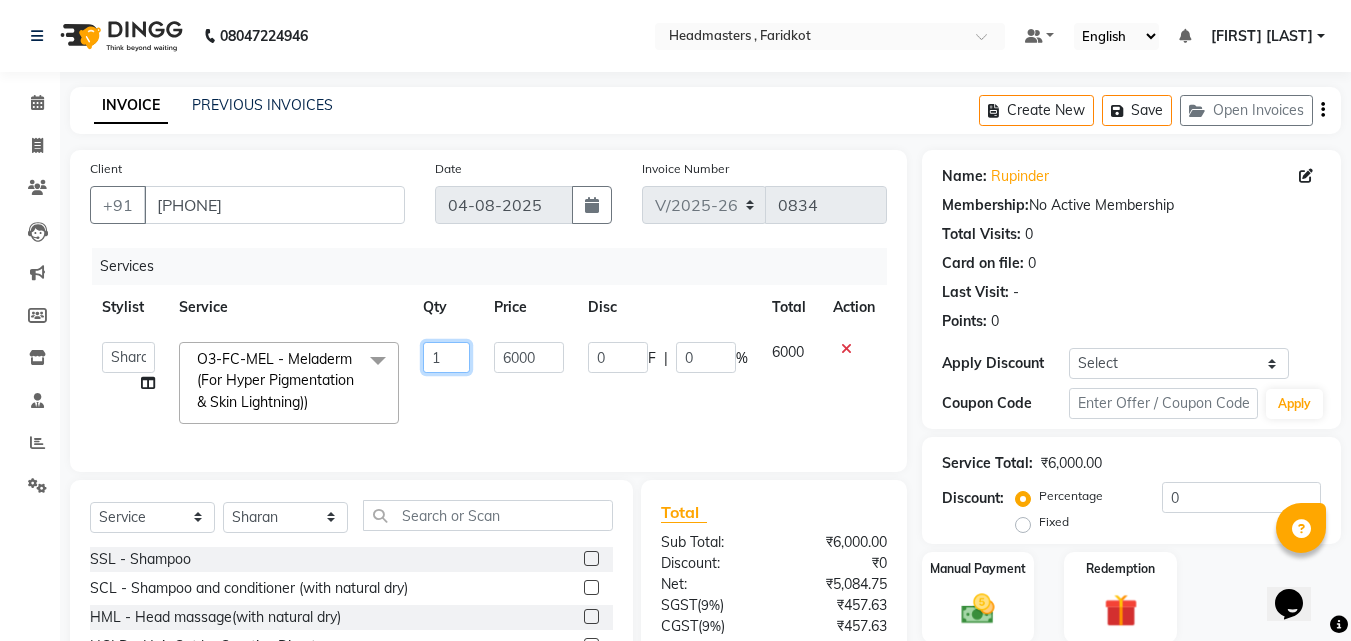 click on "1" 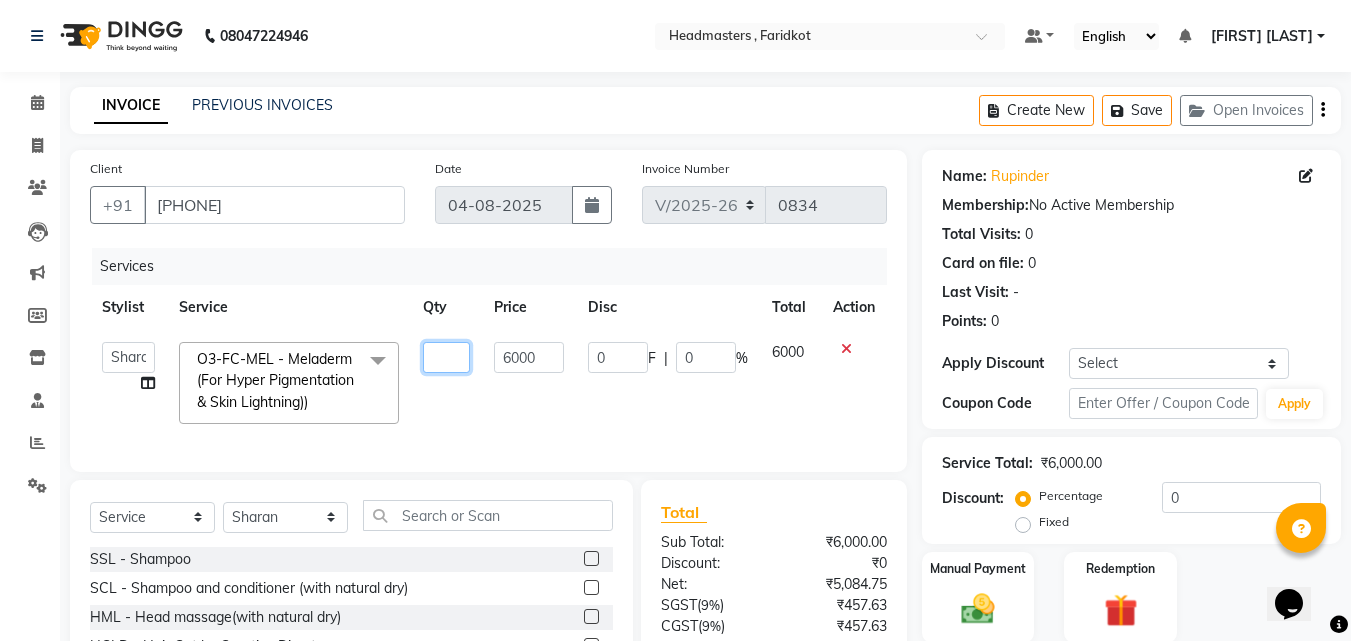 type on "3" 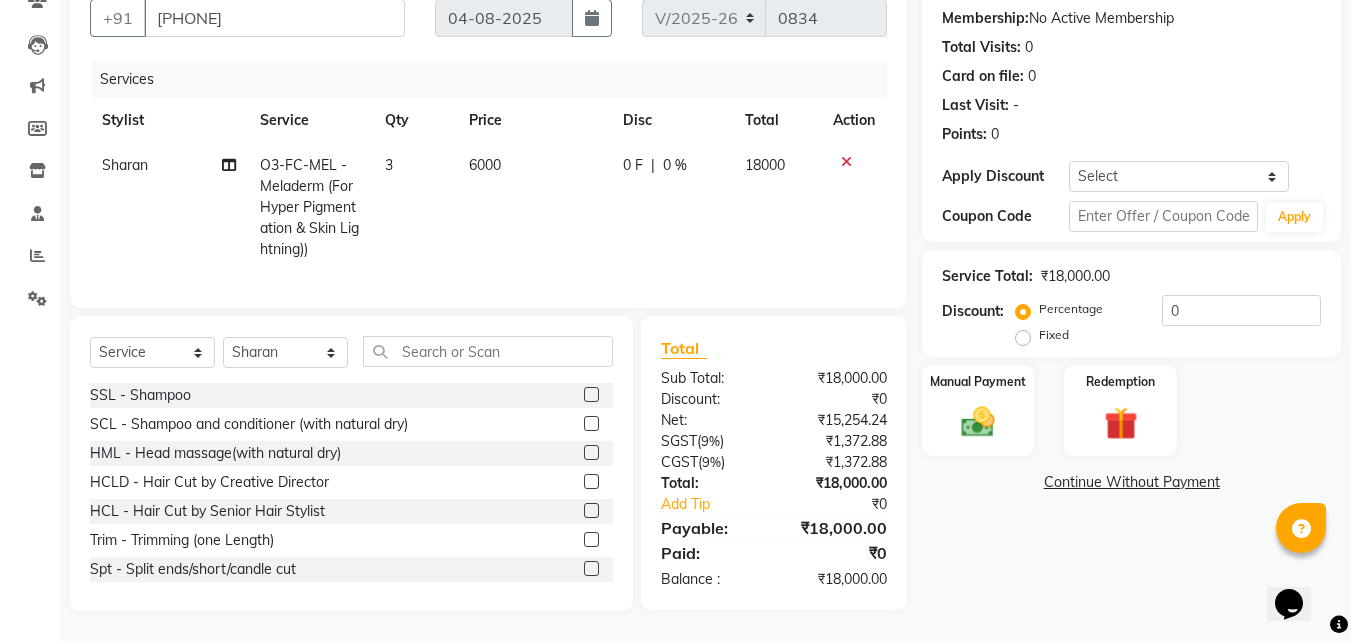 scroll, scrollTop: 202, scrollLeft: 0, axis: vertical 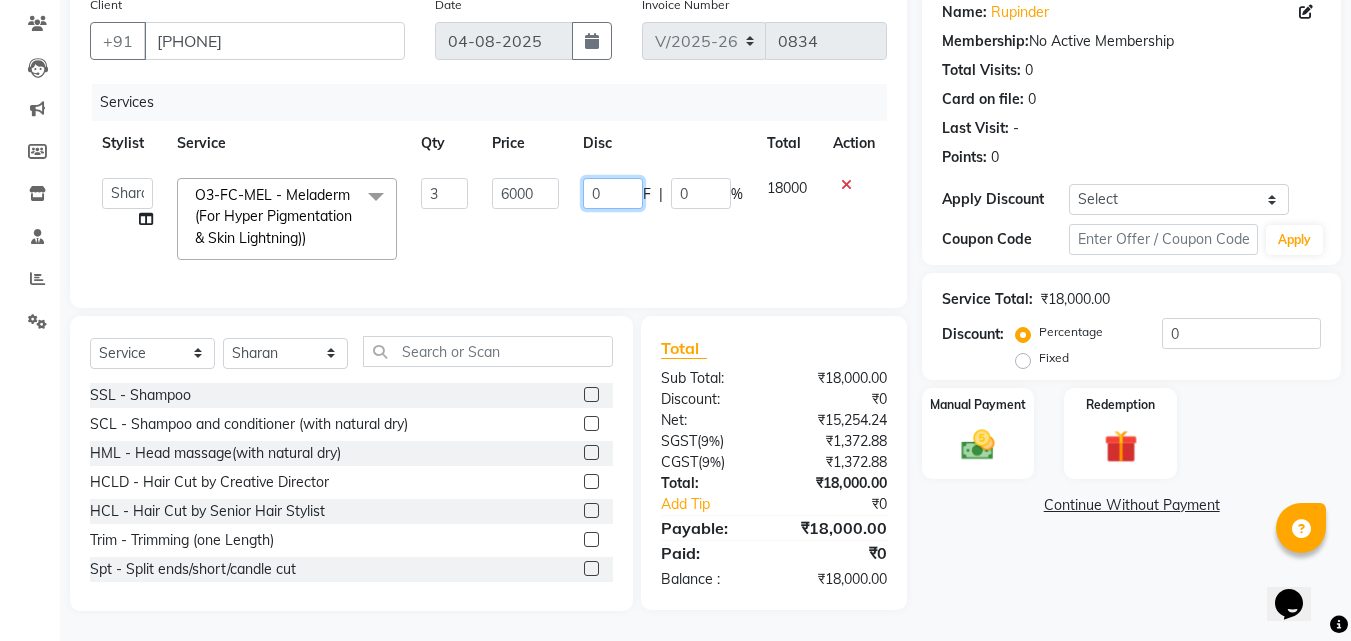 click on "0" 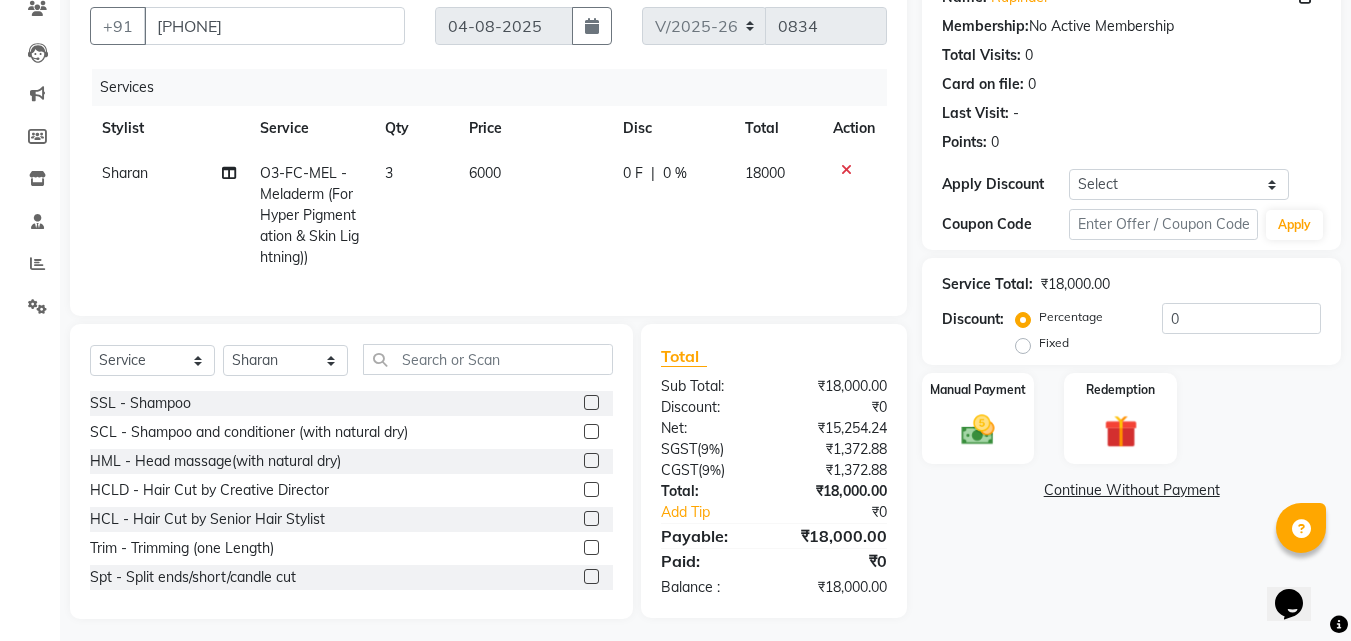 click on "6000" 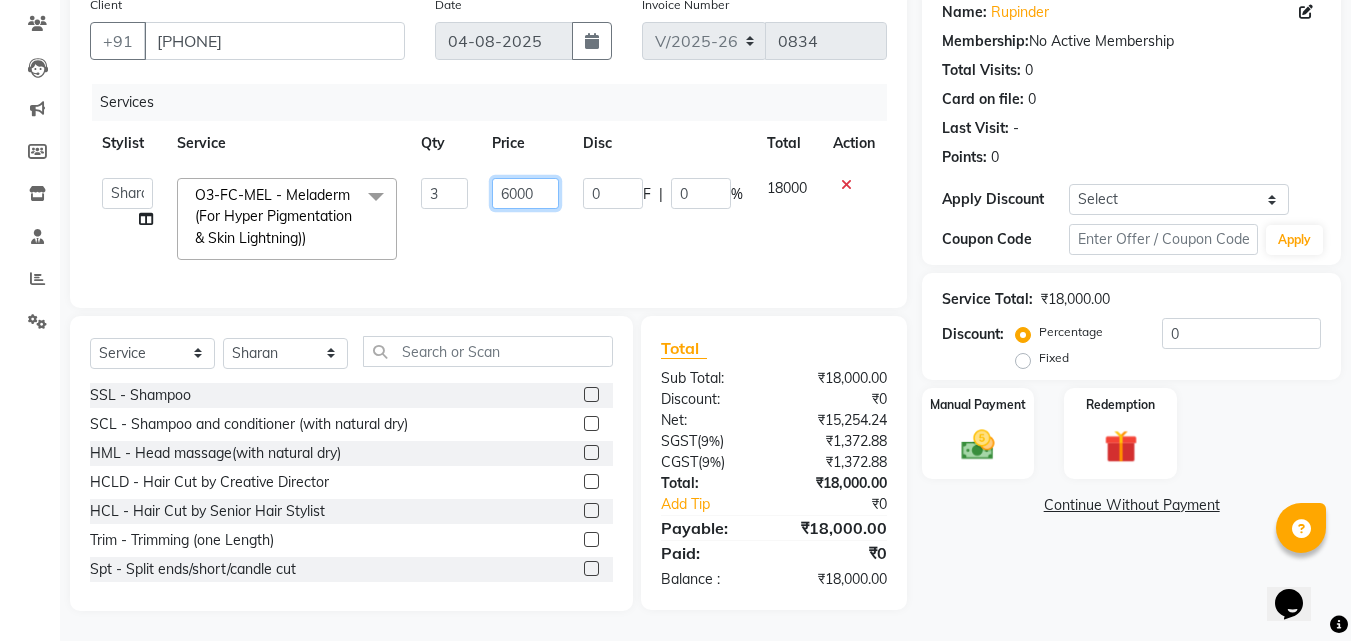 click on "6000" 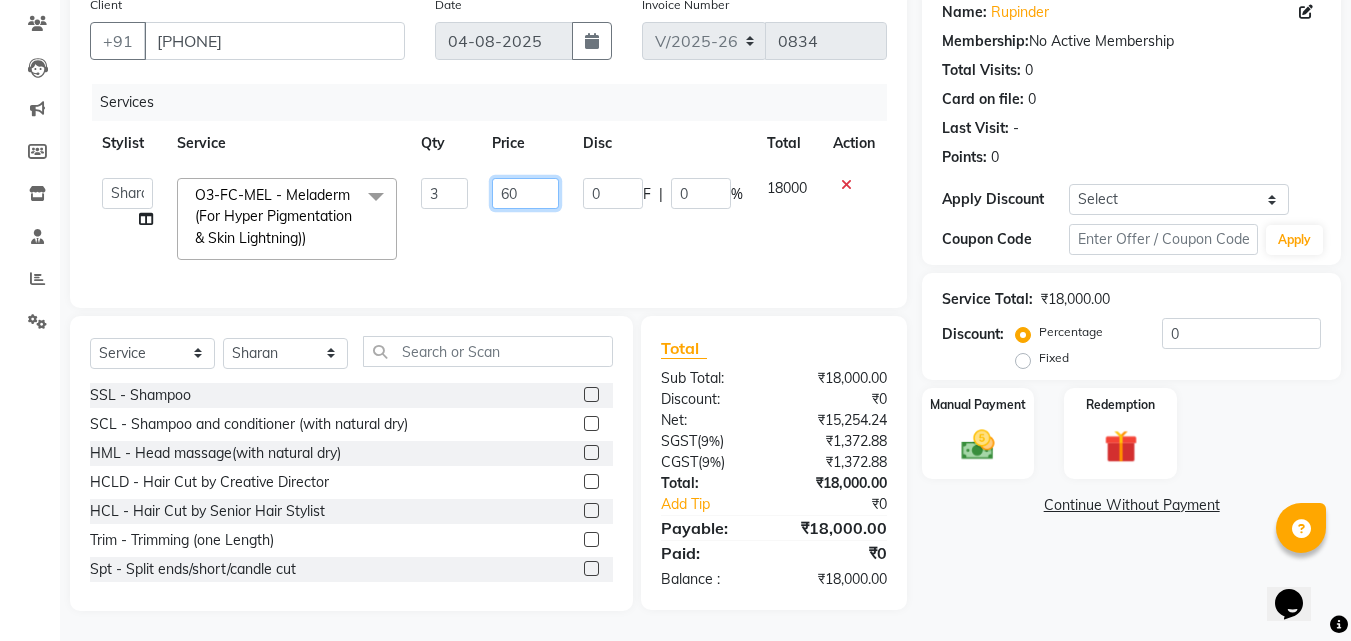 type on "6" 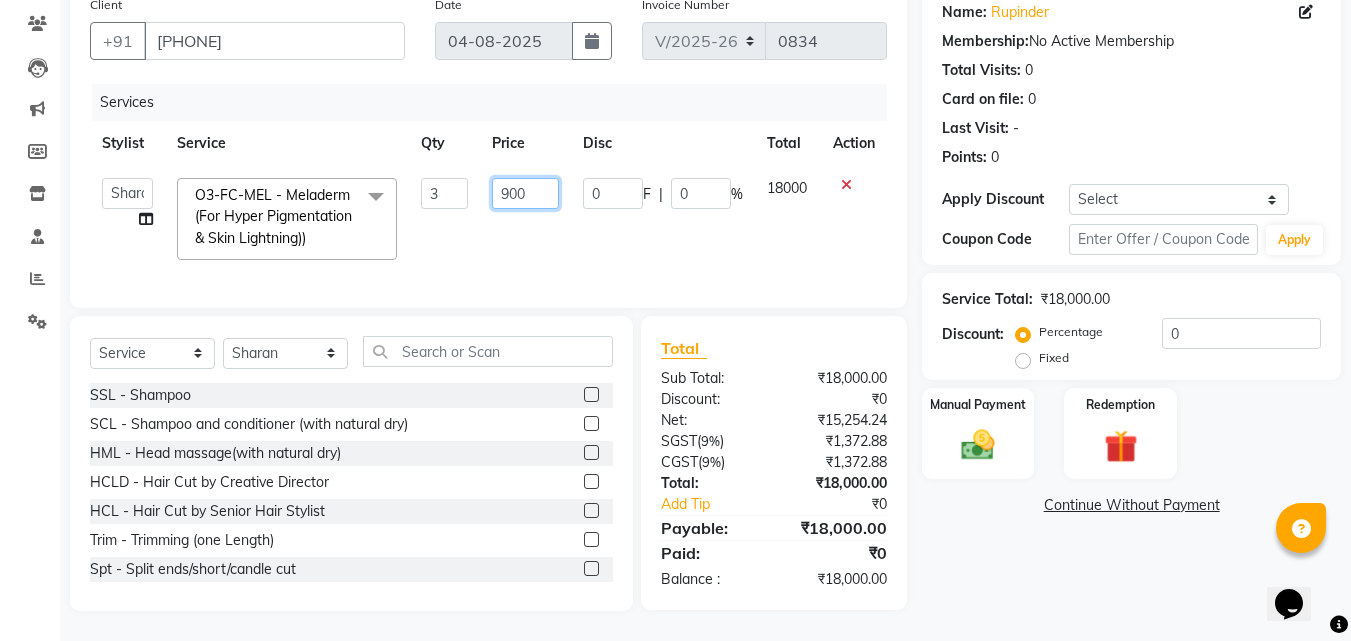 type on "9000" 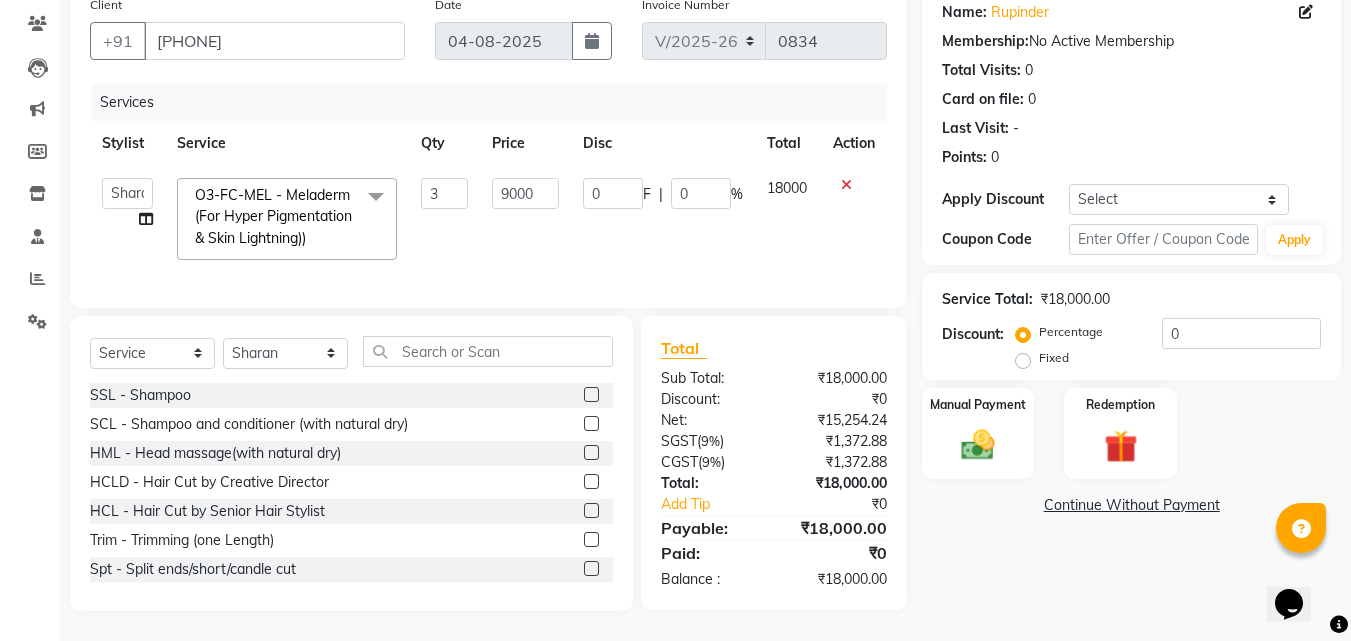 click on "Name: [FIRST] Membership: No Active Membership Total Visits: 0 Card on file: 0 Last Visit: - Points: 0 Apply Discount Select Coupon → Wrong Job Card Coupon → Complimentary Coupon → Correction Coupon → First Wash Coupon → Free Of Cost - Foc Coupon → Staff Service Coupon → Service Not Done Coupon → Double Job Card Coupon → Pending Payment Coupon Code Apply Service Total: ₹18,000.00 Discount: Percentage Fixed 0 Manual Payment Redemption Continue Without Payment" 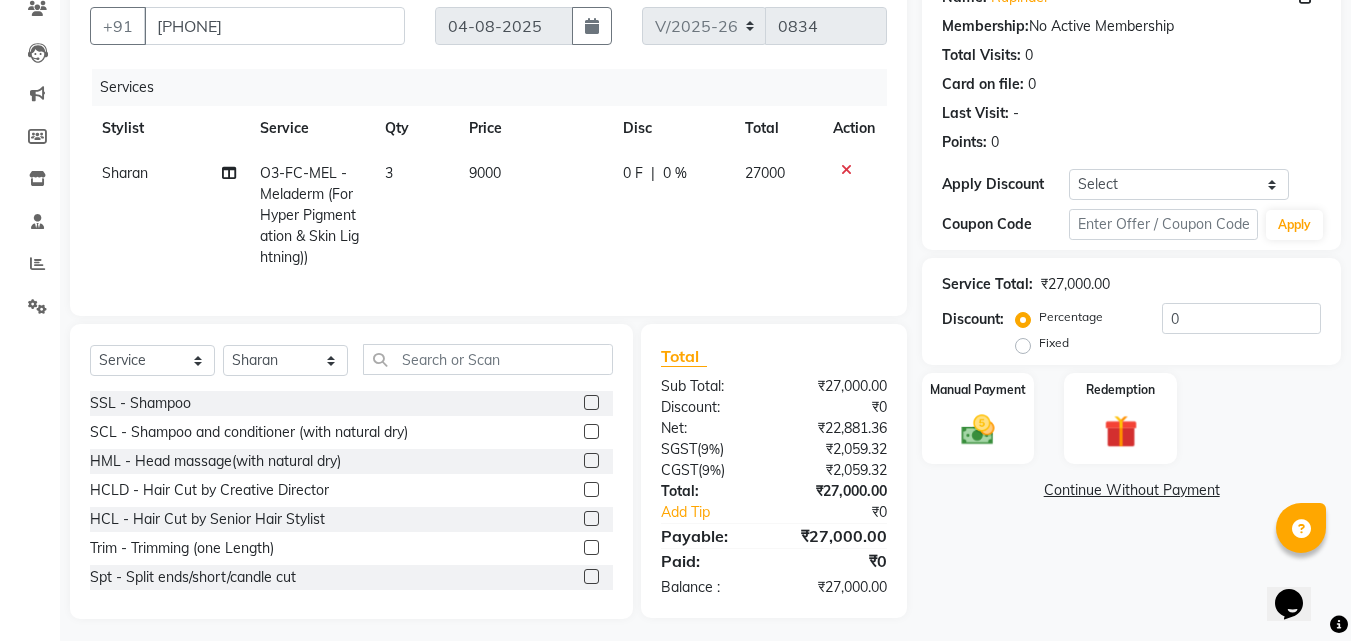 click on "0 F" 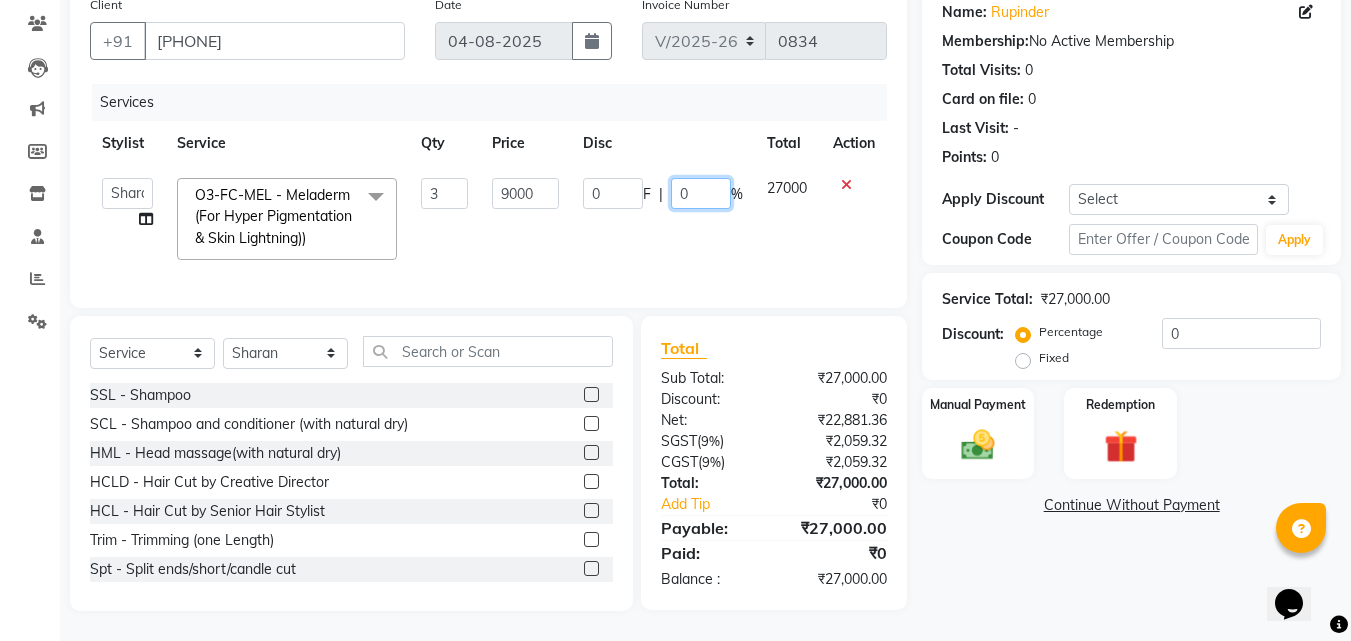 click on "0" 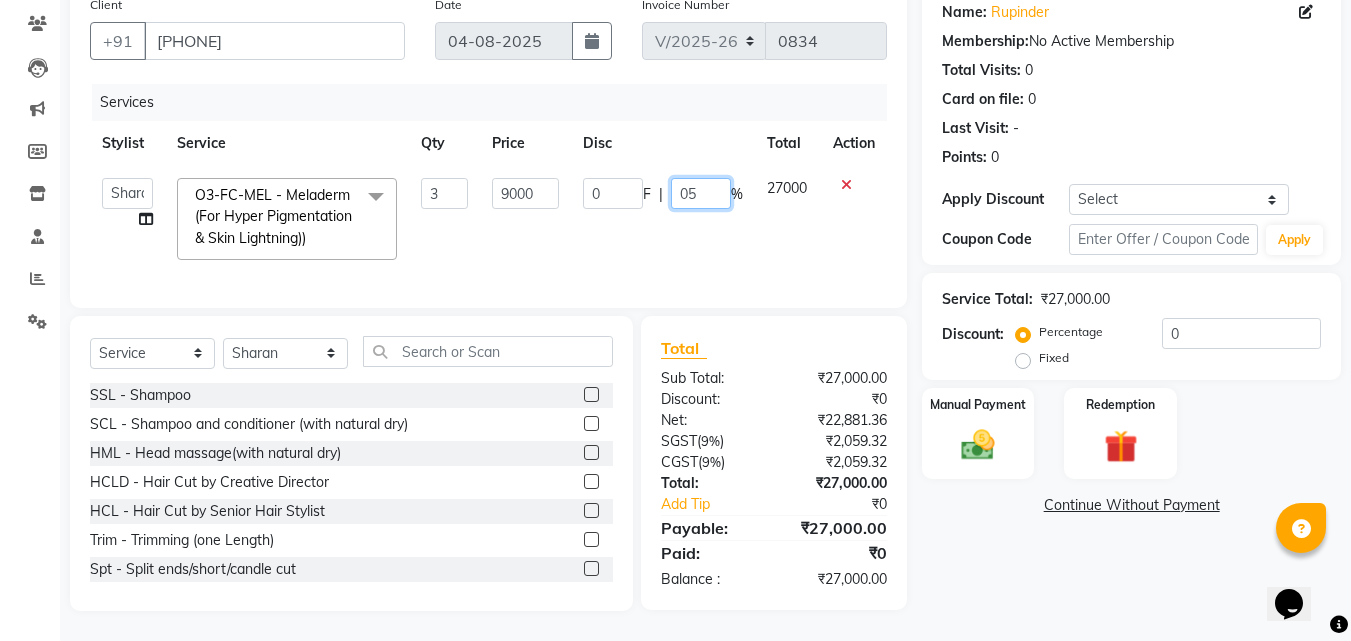 type on "050" 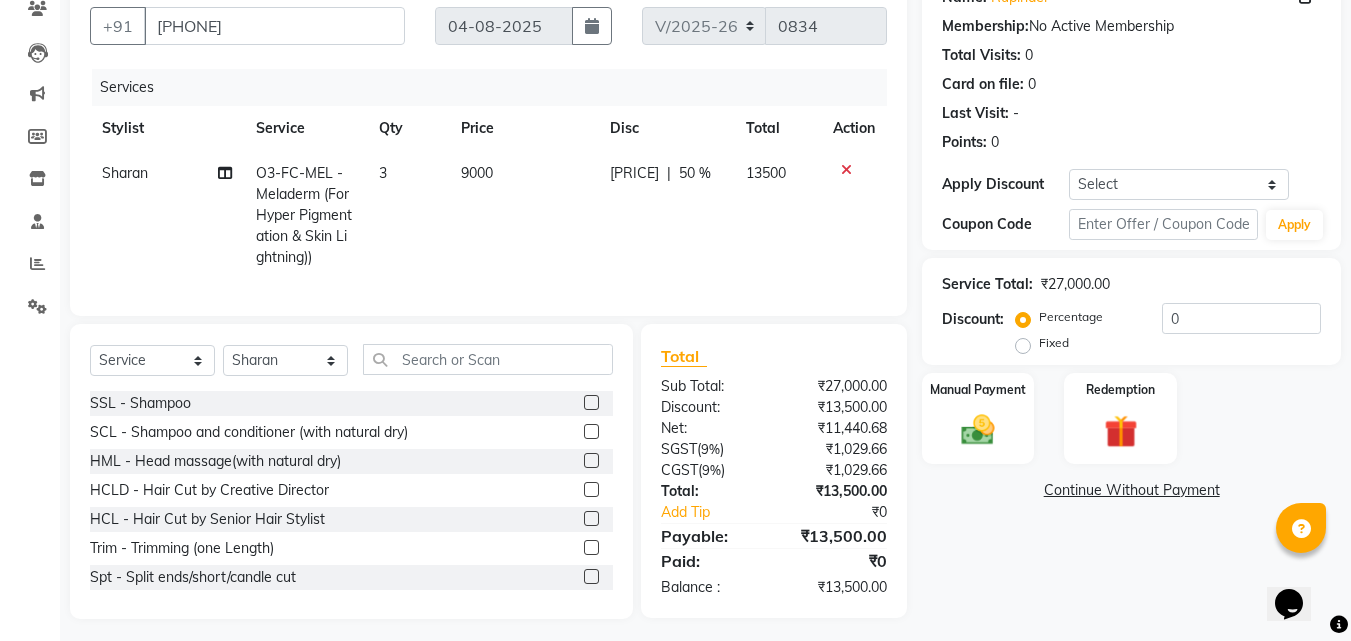 click on "Name: [FIRST]  Membership:  No Active Membership  Total Visits:  0 Card on file:  0 Last Visit:   - Points:   0  Apply Discount Select Coupon → Wrong Job Card  Coupon → Complimentary Coupon → Correction  Coupon → First Wash  Coupon → Free Of Cost - Foc  Coupon → Staff Service  Coupon → Service Not Done  Coupon → Double Job Card  Coupon → Pending Payment  Coupon Code Apply Service Total:  ₹27,000.00  Discount:  Percentage   Fixed  0 Manual Payment Redemption  Continue Without Payment" 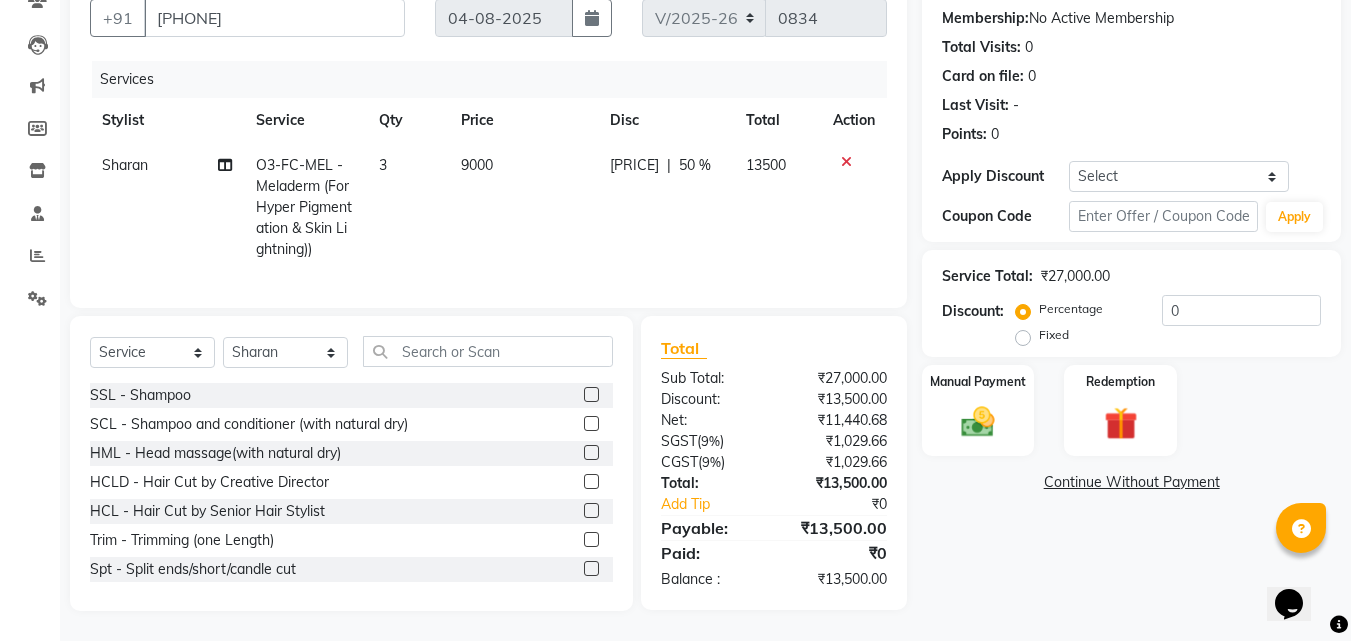 scroll, scrollTop: 202, scrollLeft: 0, axis: vertical 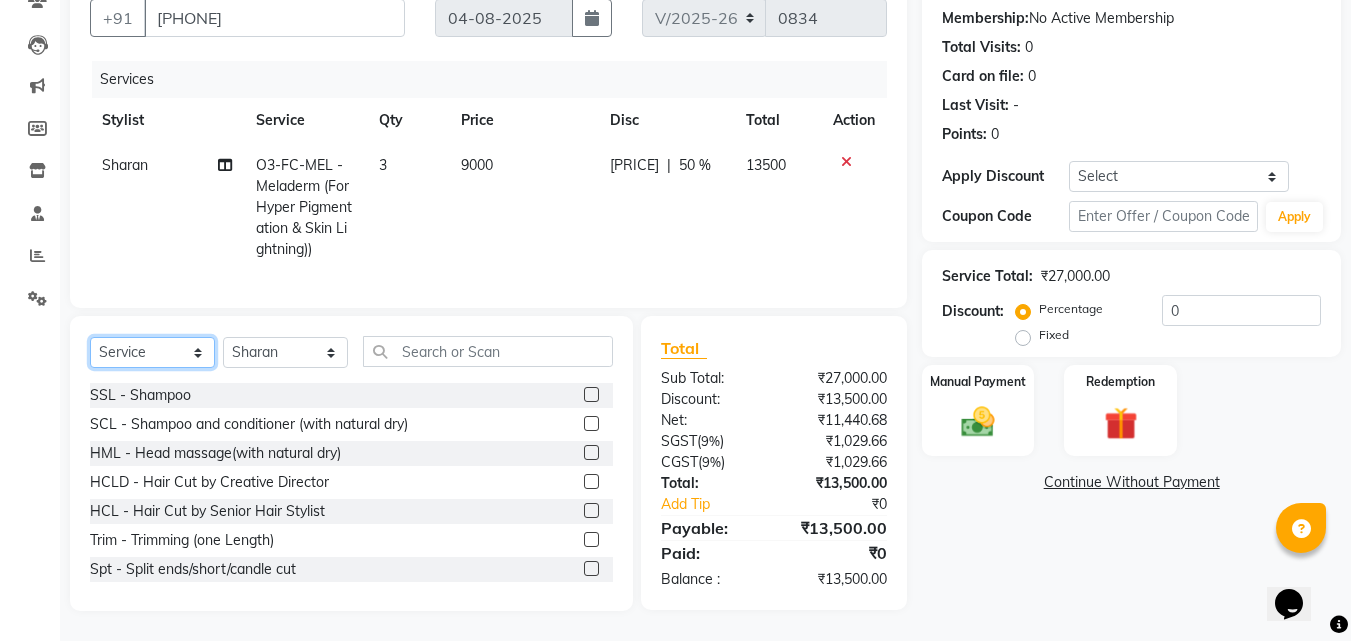 click on "Select  Service  Product  Membership  Package Voucher Prepaid Gift Card" 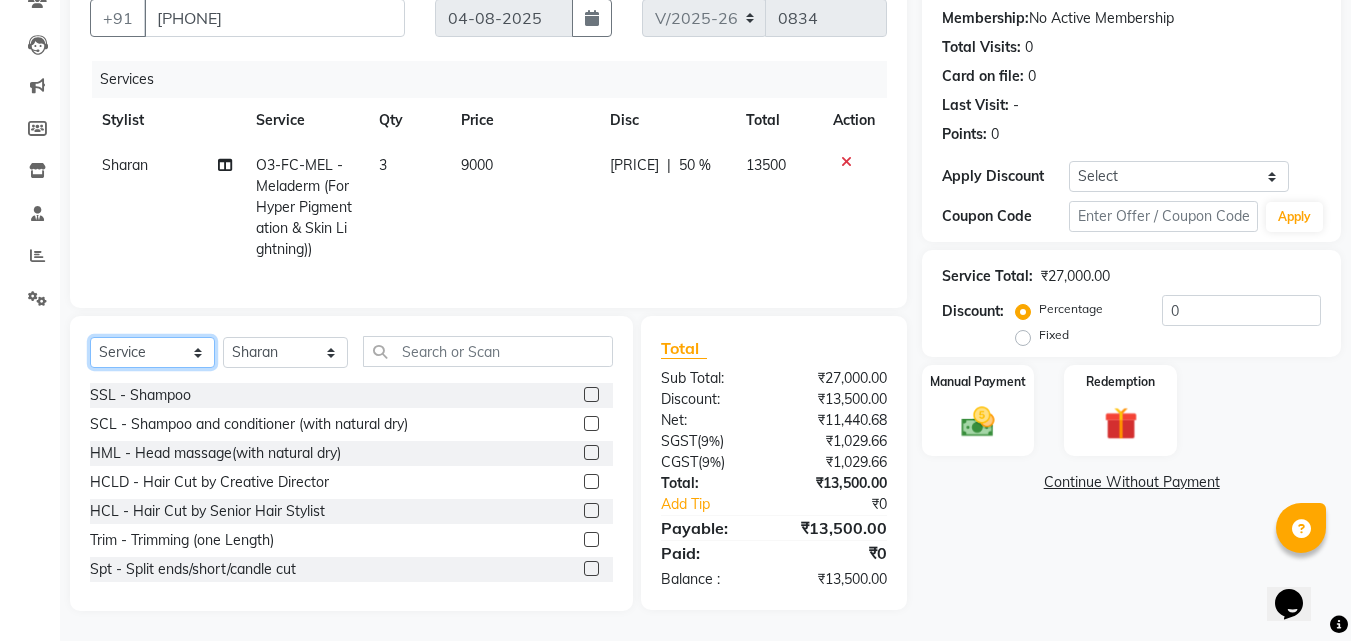 select on "product" 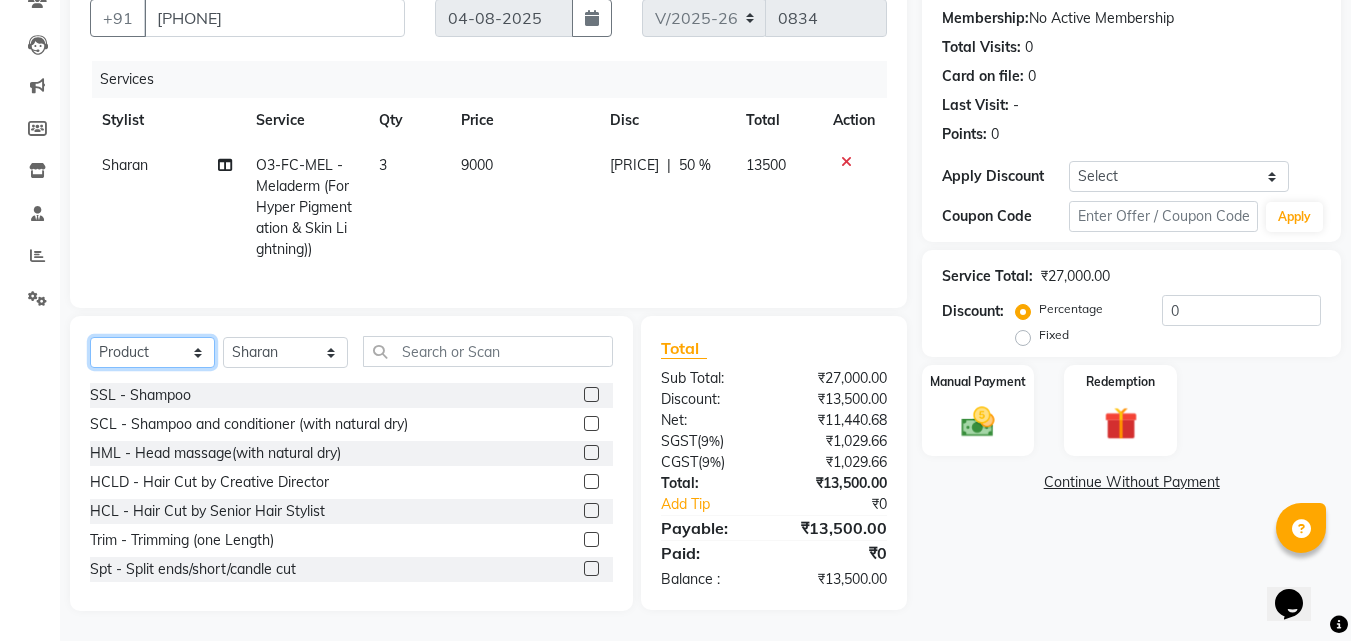 click on "Select  Service  Product  Membership  Package Voucher Prepaid Gift Card" 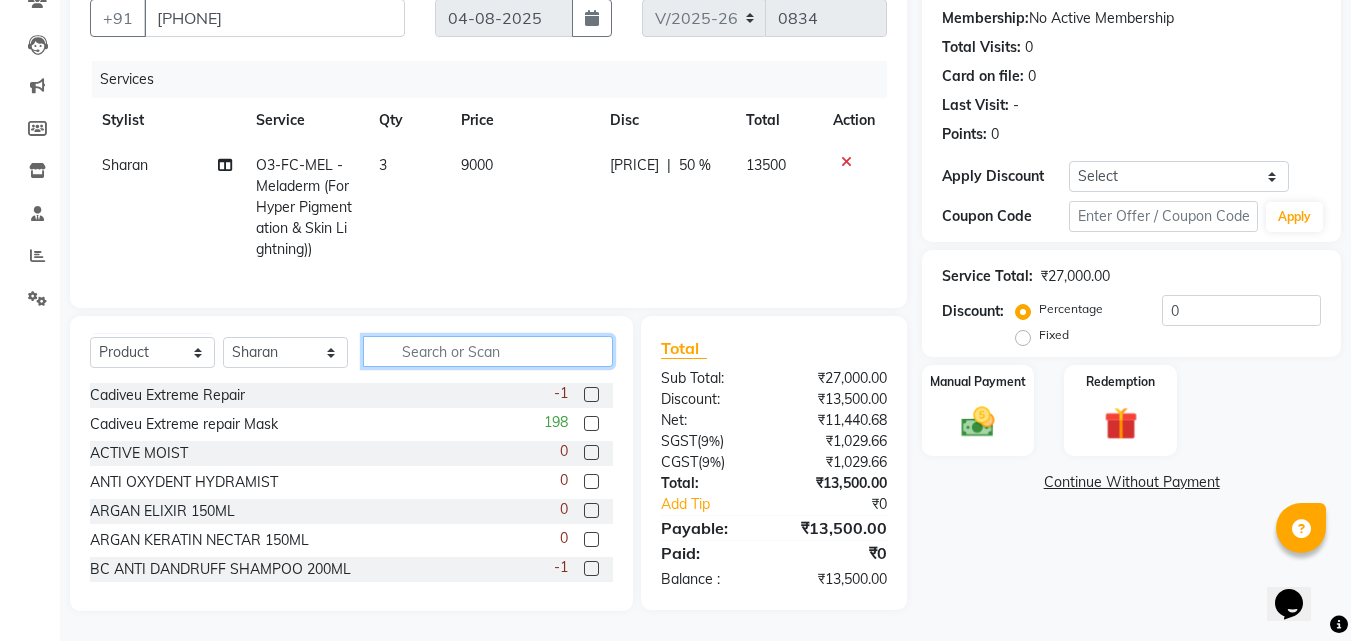 click 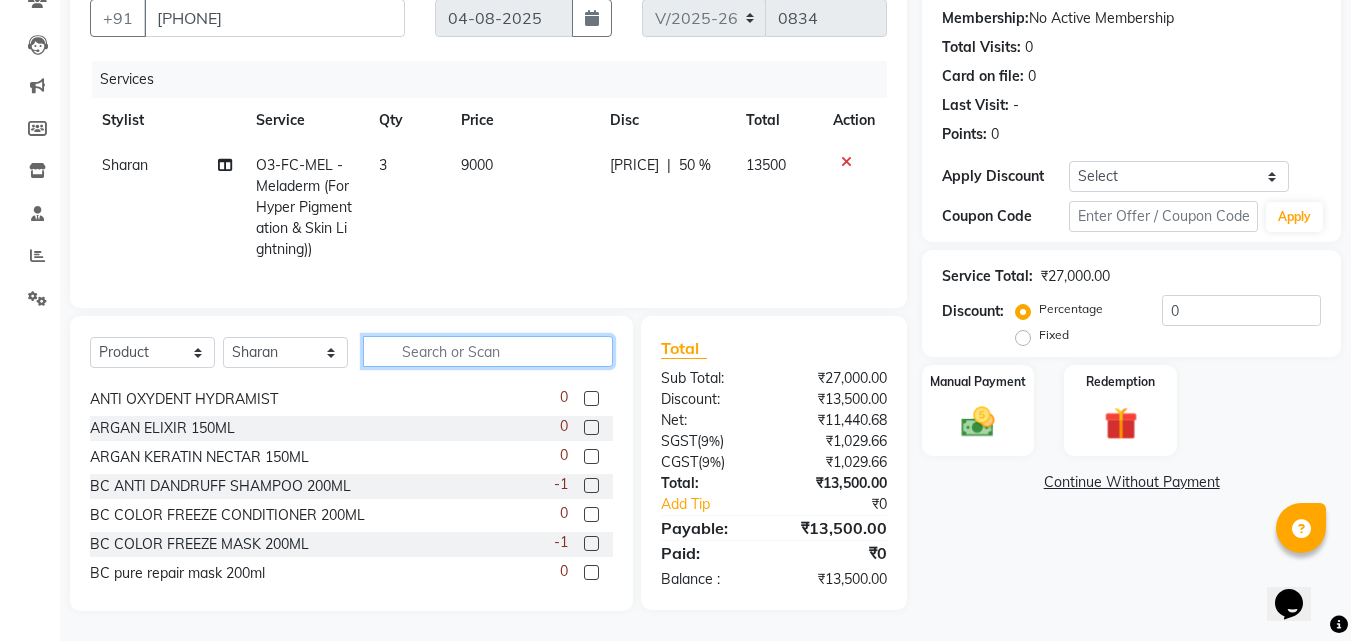 scroll, scrollTop: 0, scrollLeft: 0, axis: both 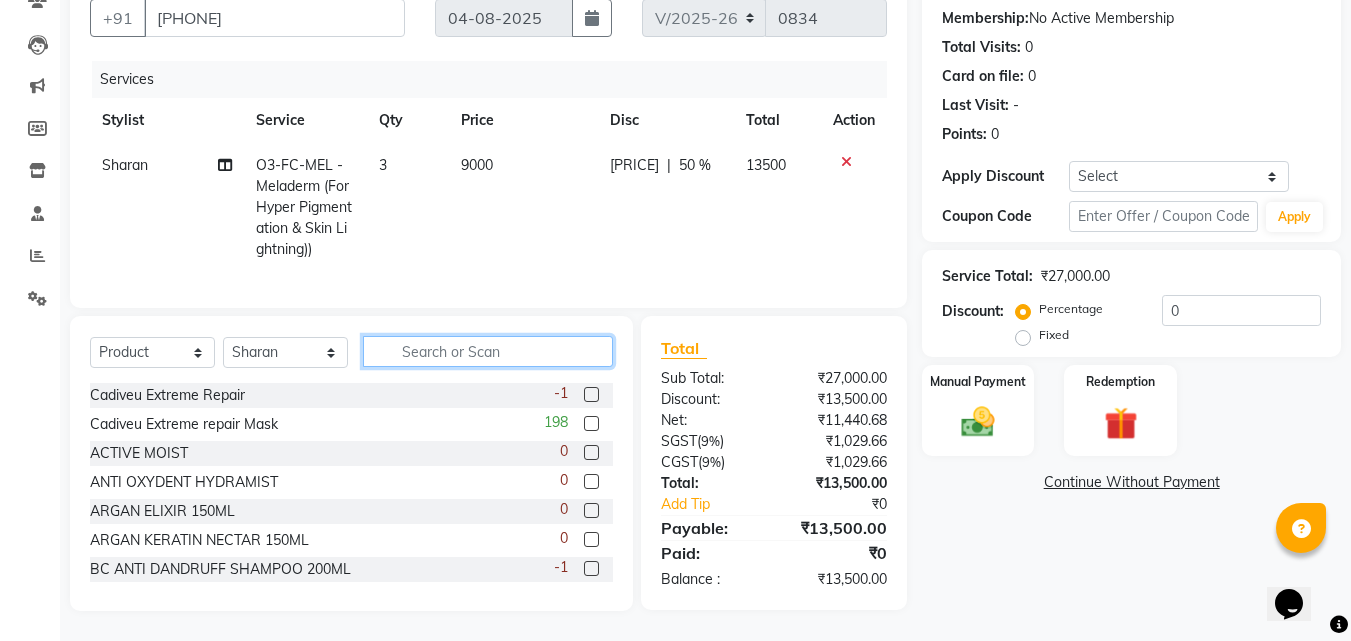 click 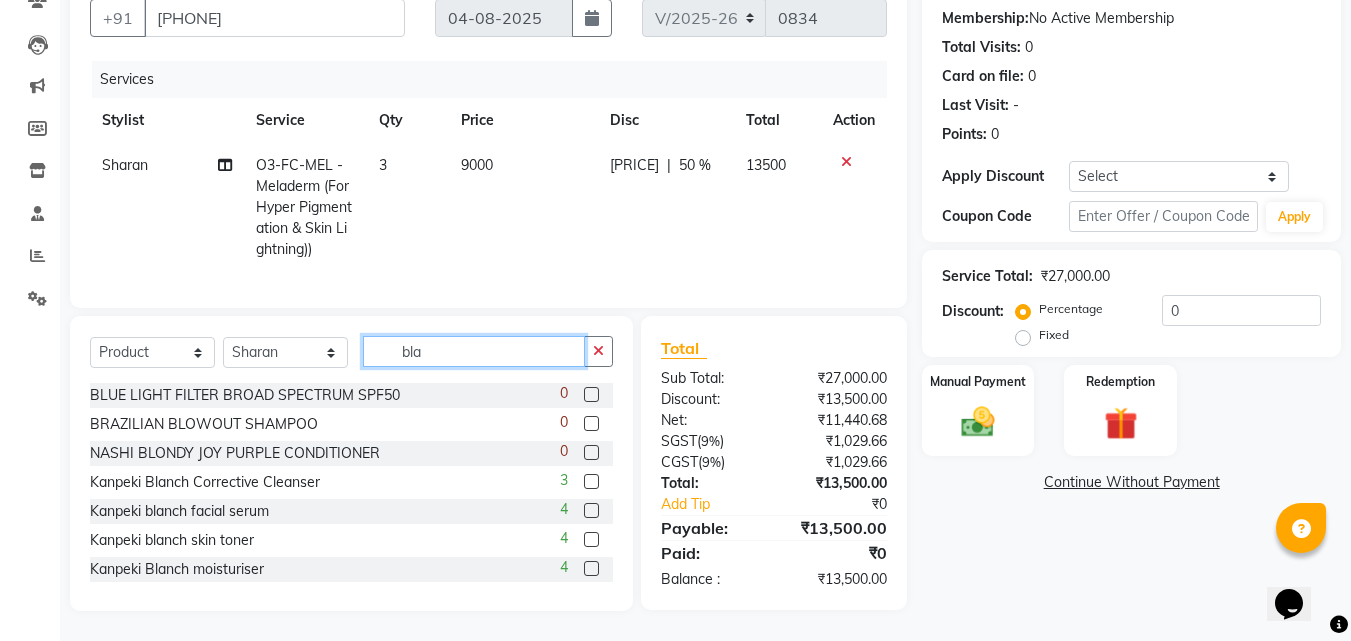 scroll, scrollTop: 201, scrollLeft: 0, axis: vertical 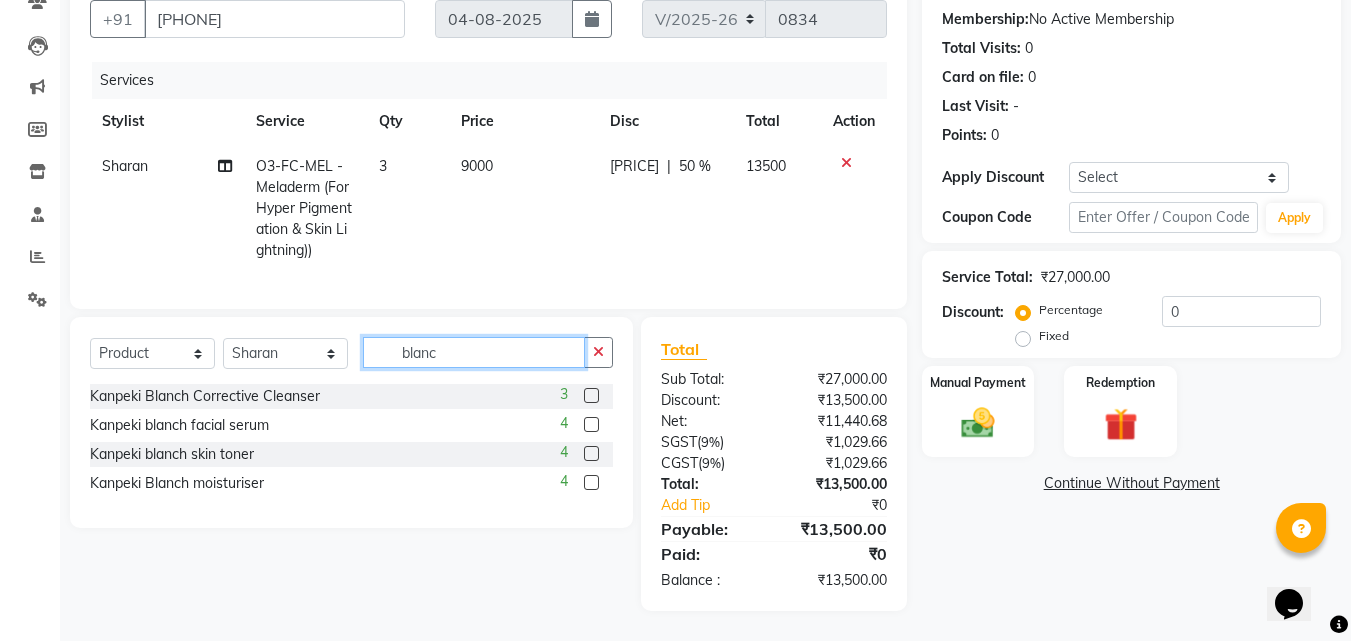 type on "blanc" 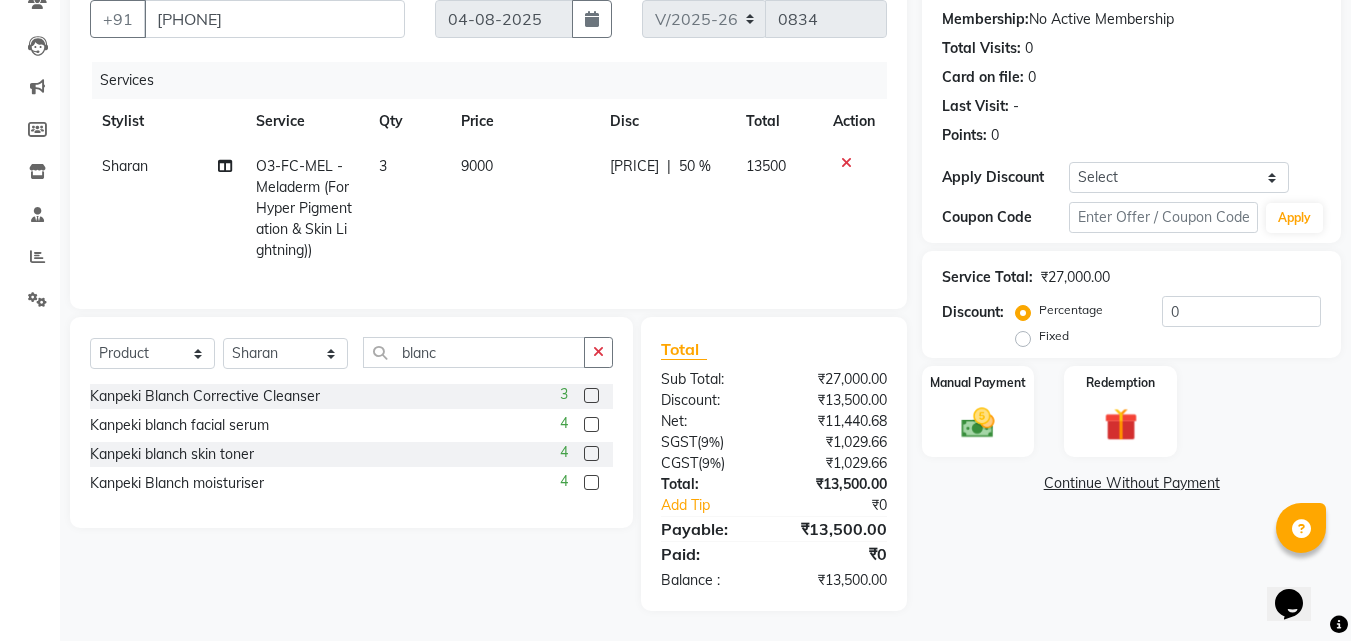 click 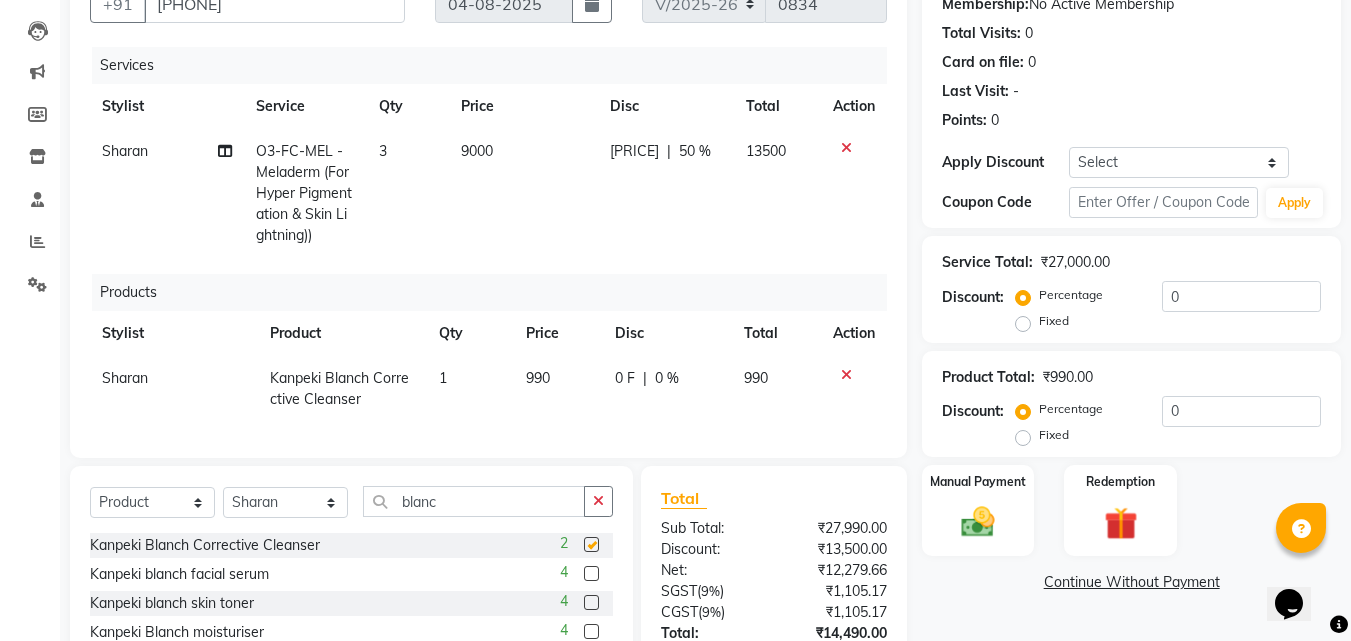 checkbox on "false" 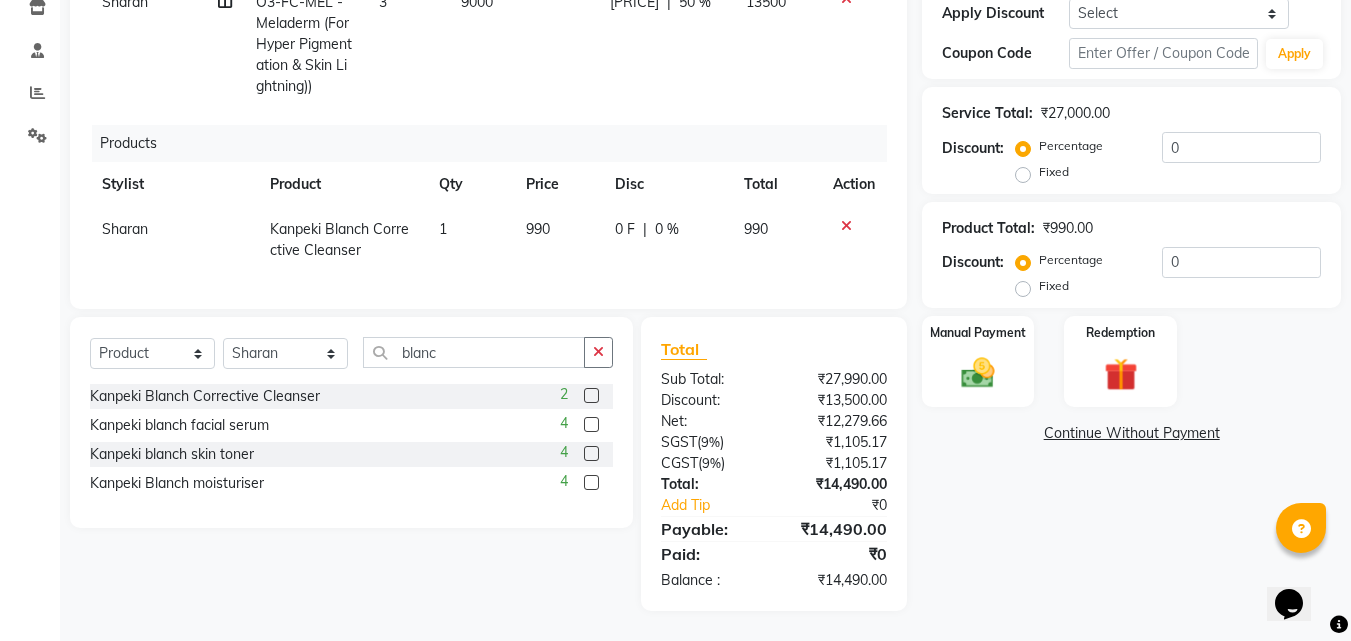 scroll, scrollTop: 365, scrollLeft: 0, axis: vertical 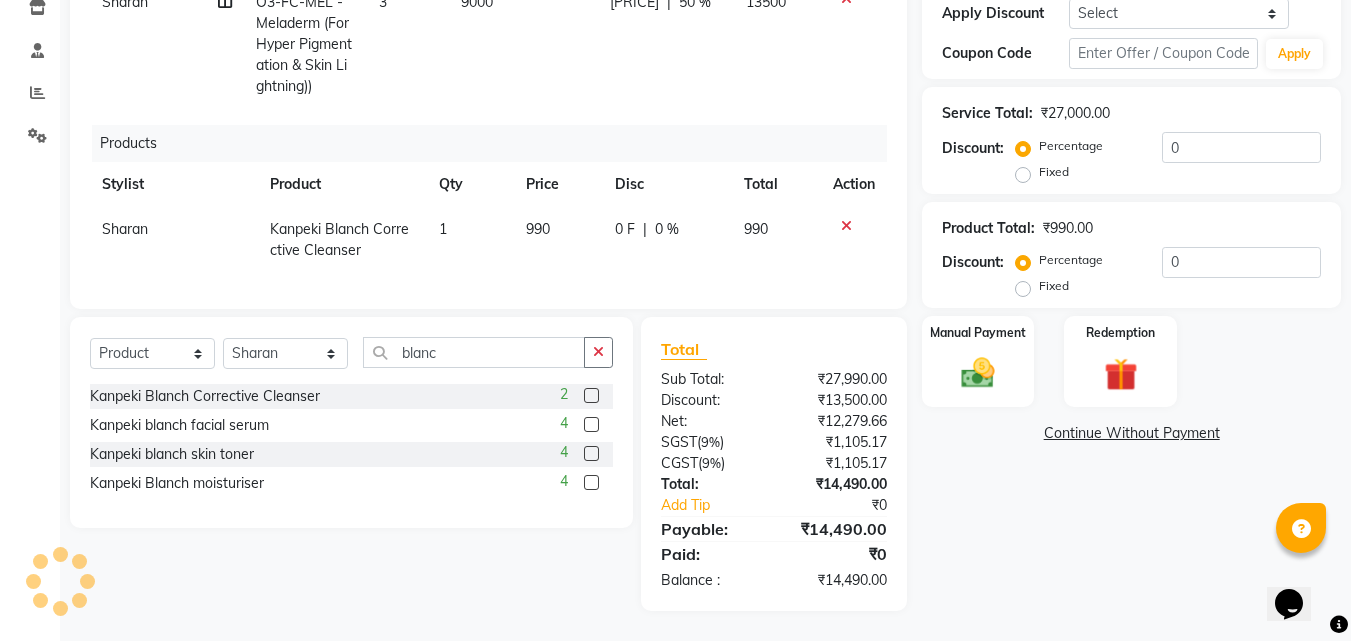 click 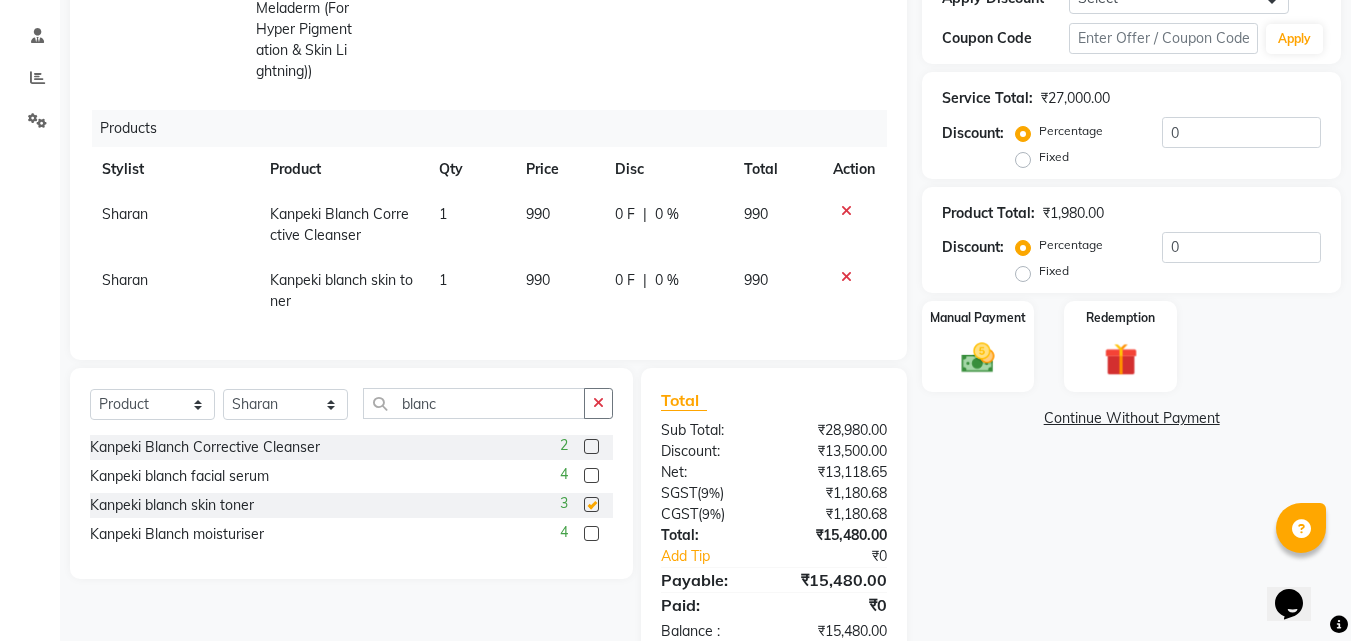 checkbox on "false" 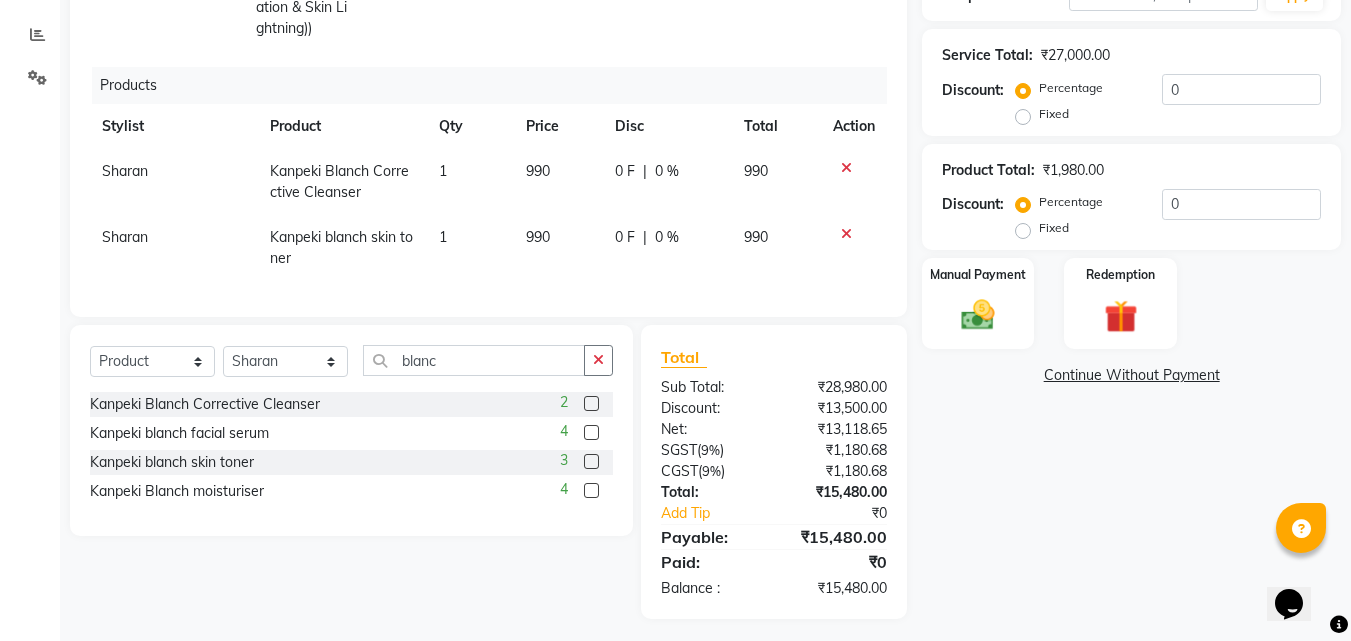 scroll, scrollTop: 431, scrollLeft: 0, axis: vertical 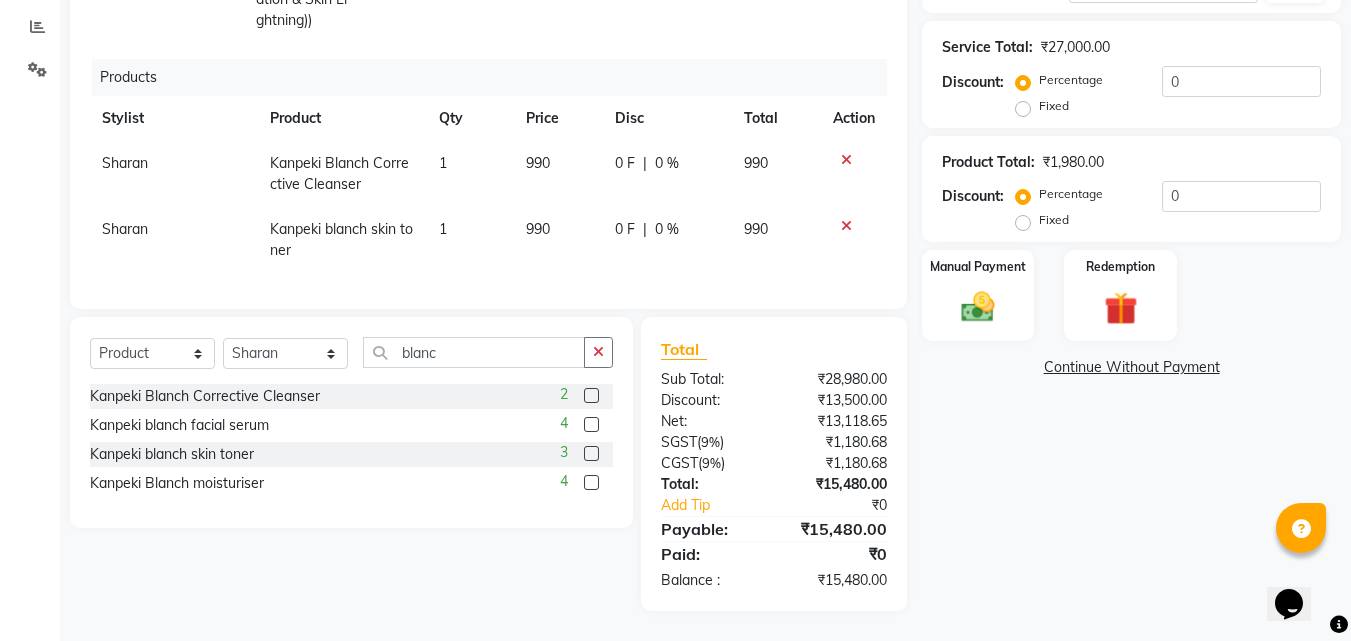 click 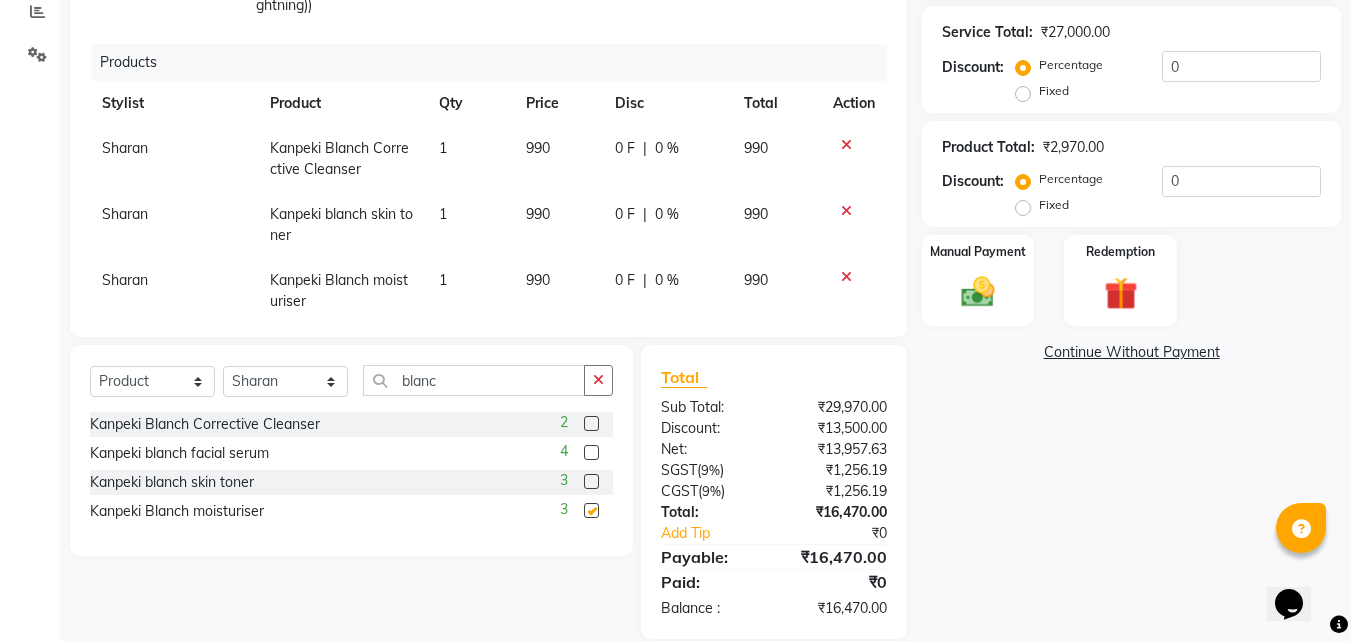 checkbox on "false" 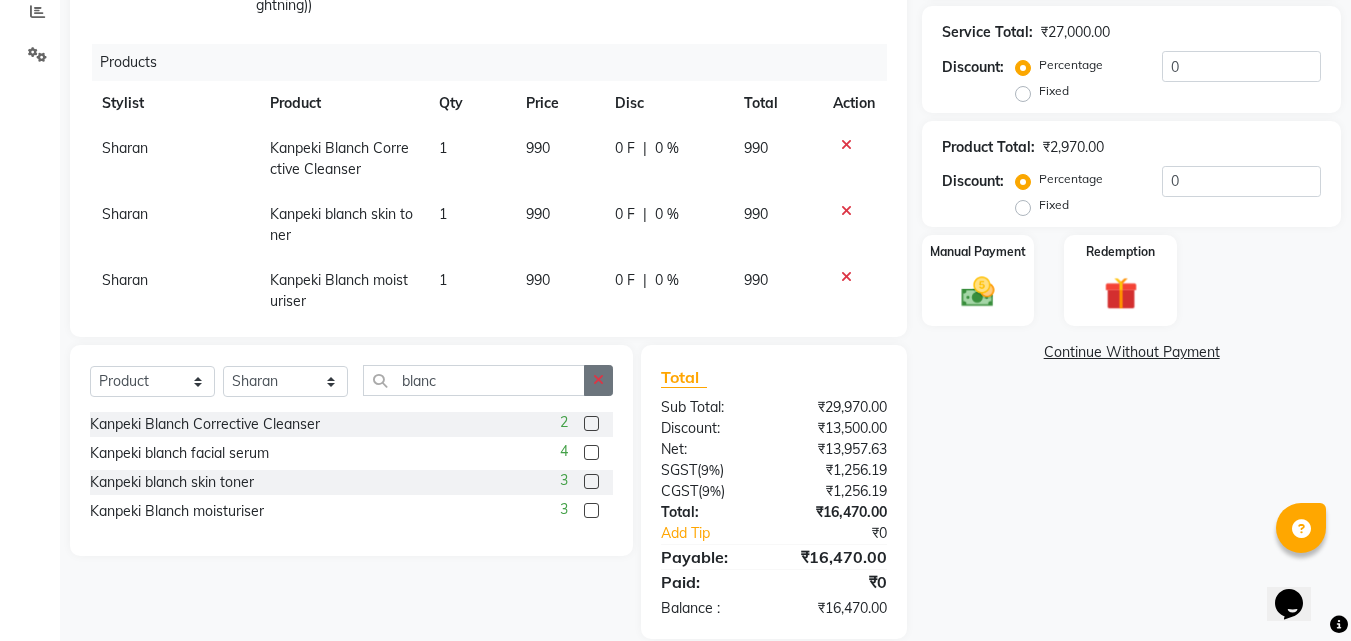 click 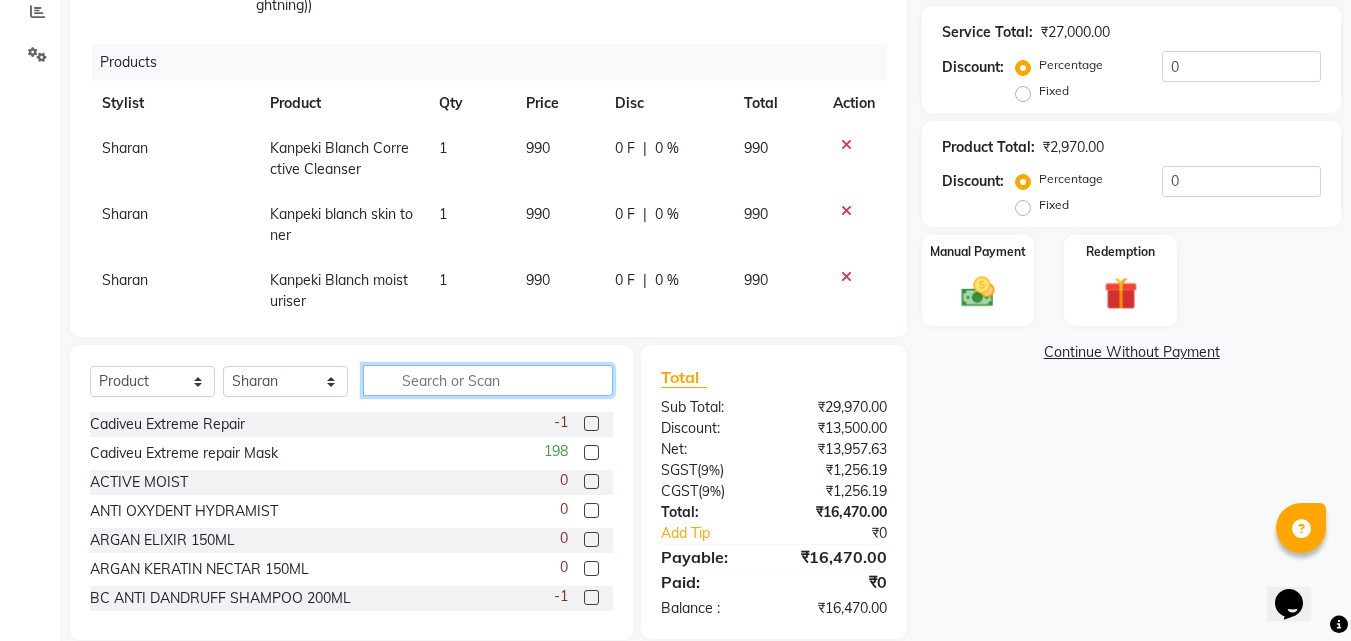 click 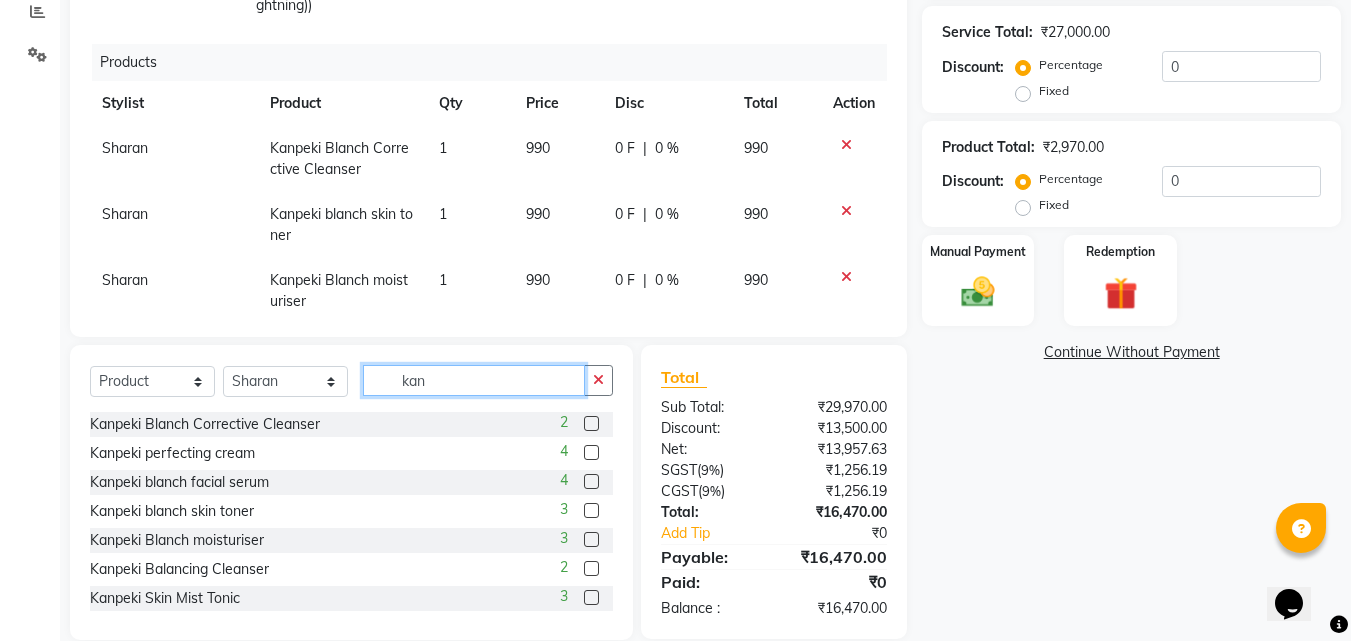 scroll, scrollTop: 90, scrollLeft: 0, axis: vertical 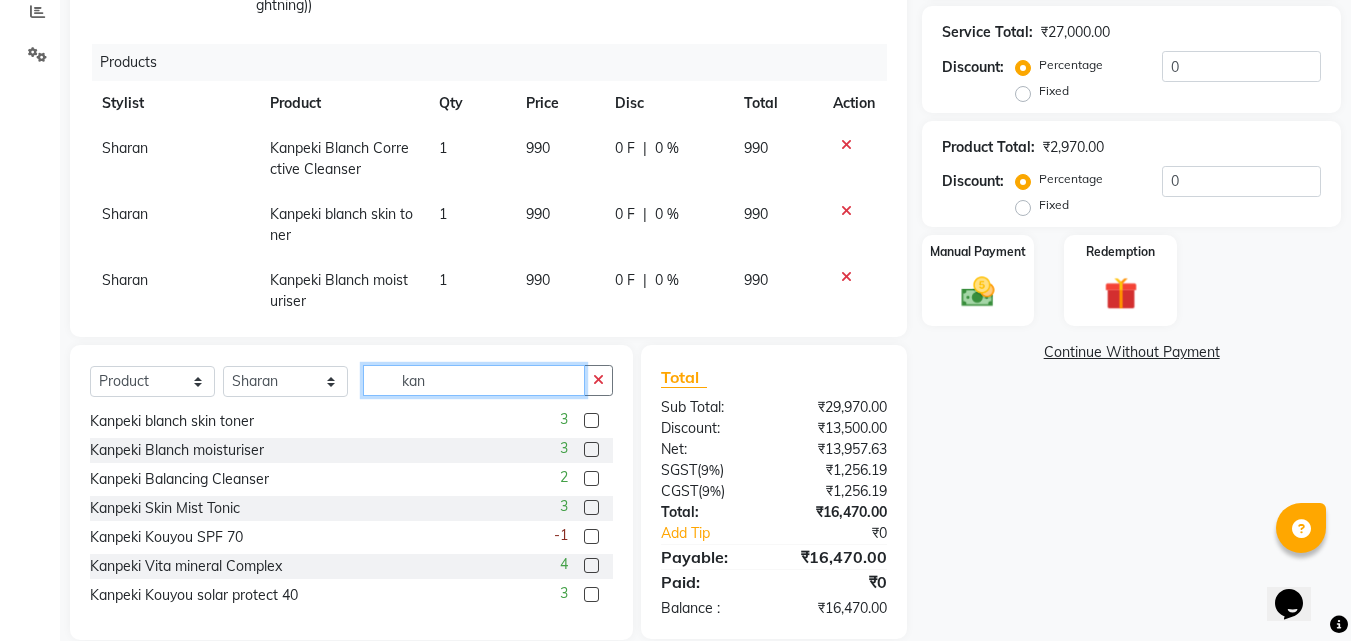 type on "kan" 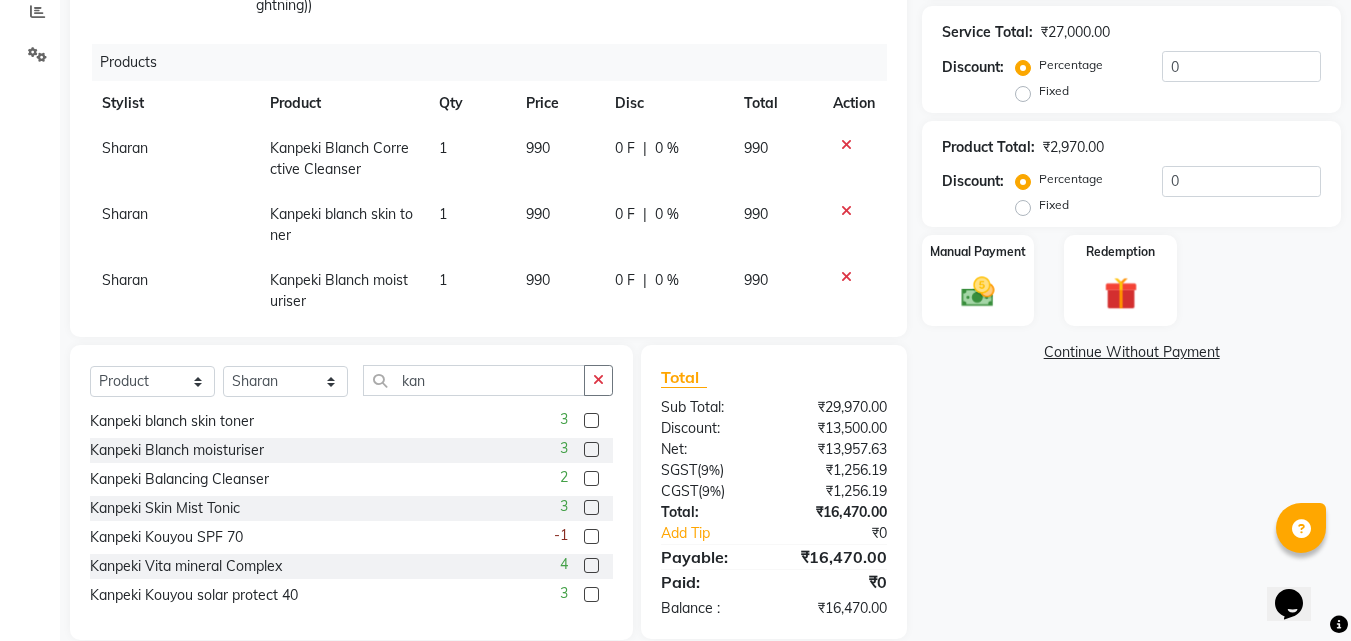 click 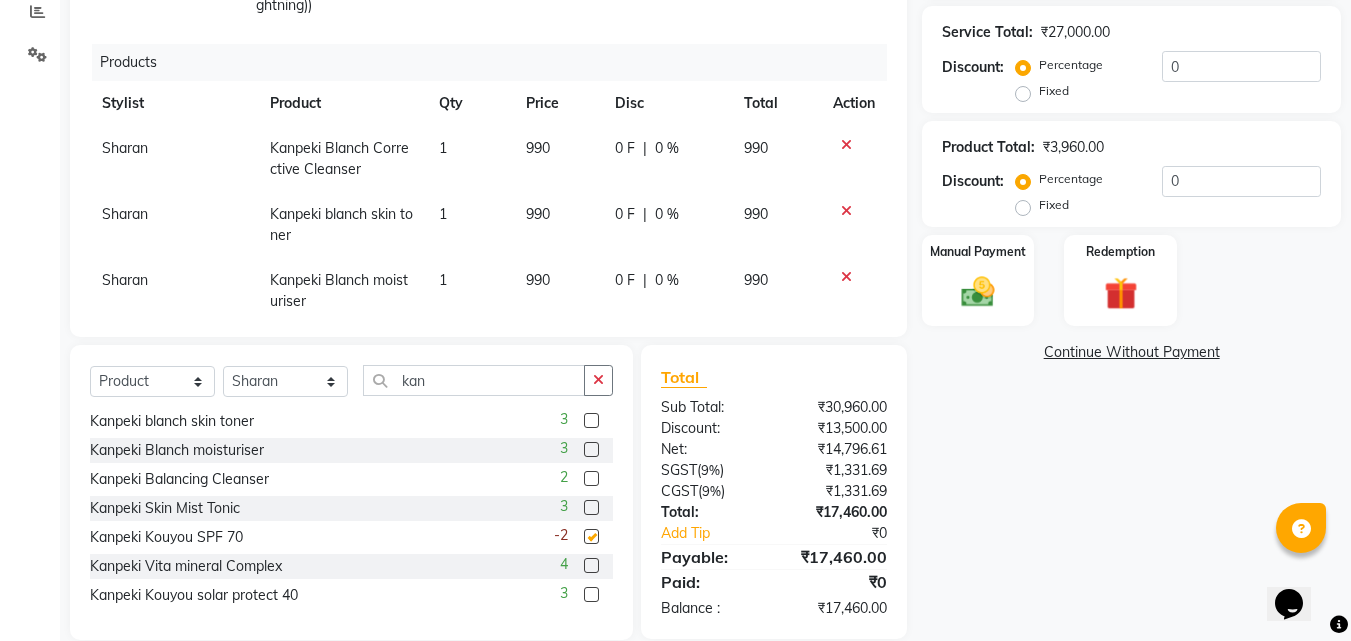 checkbox on "false" 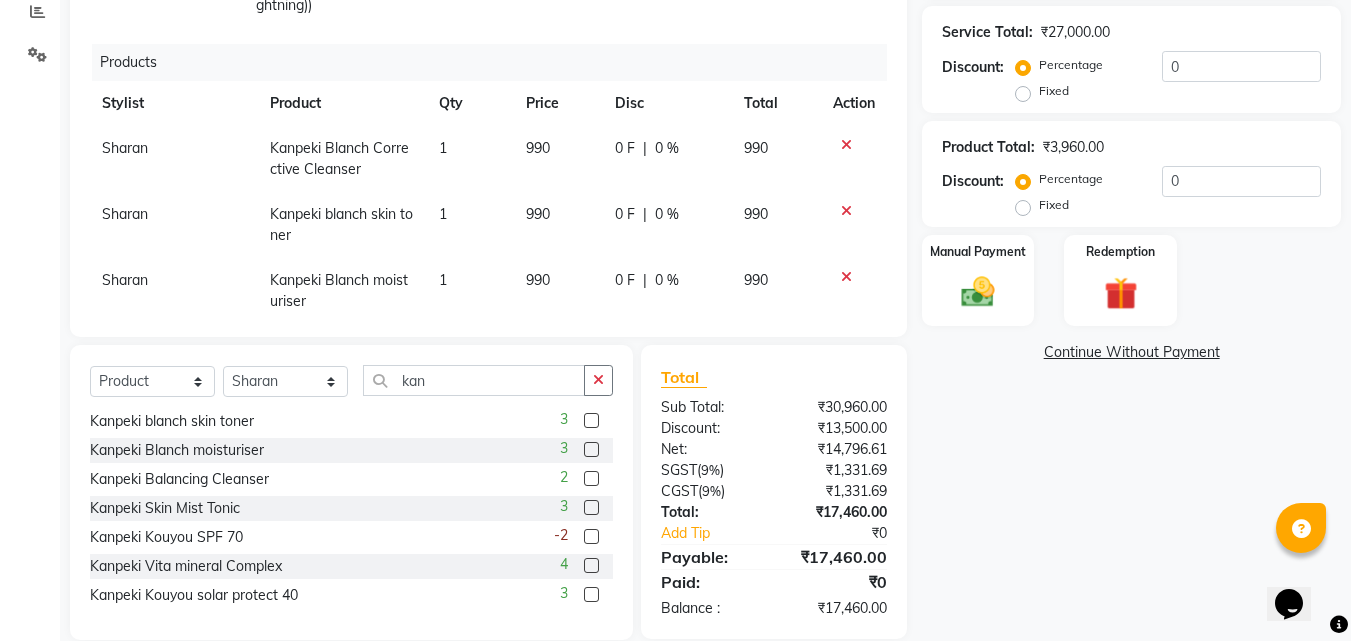 click 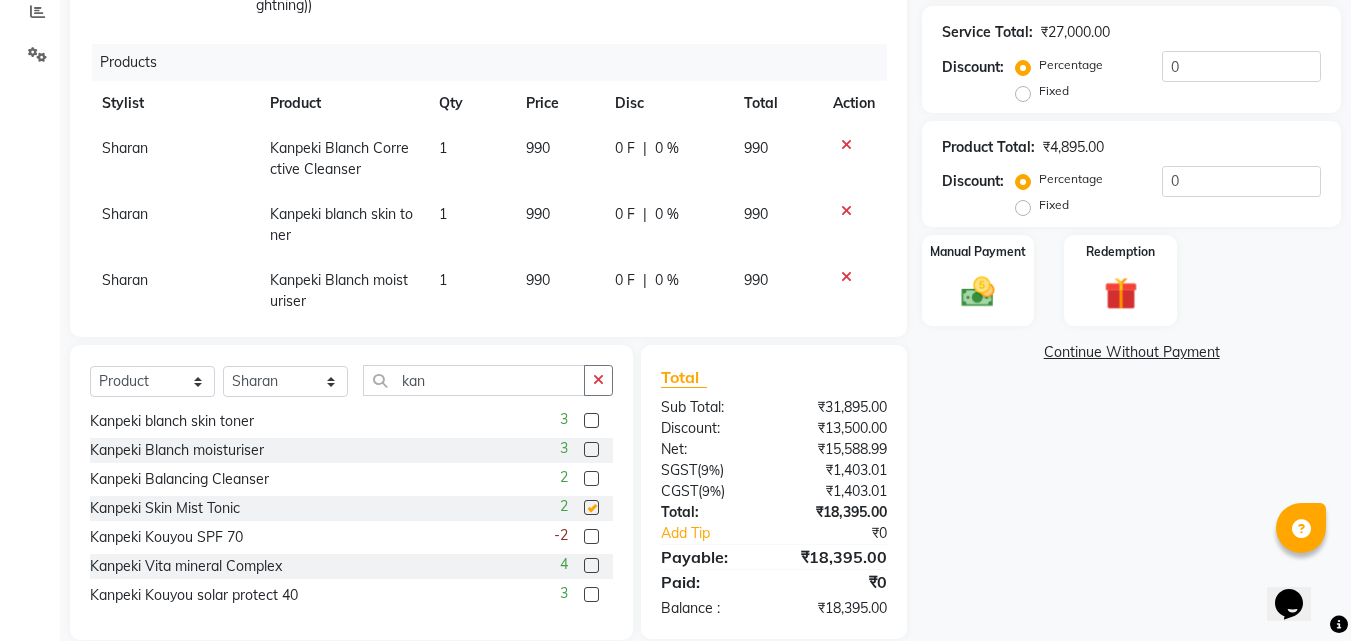 checkbox on "false" 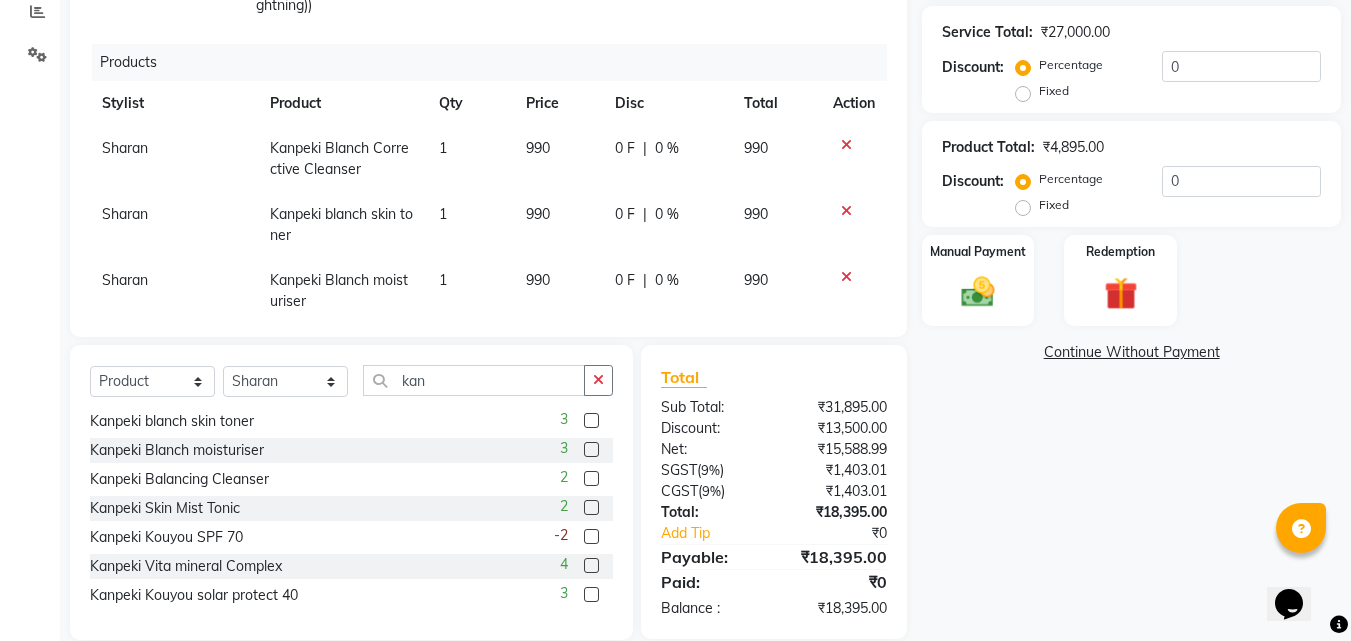 scroll, scrollTop: 0, scrollLeft: 0, axis: both 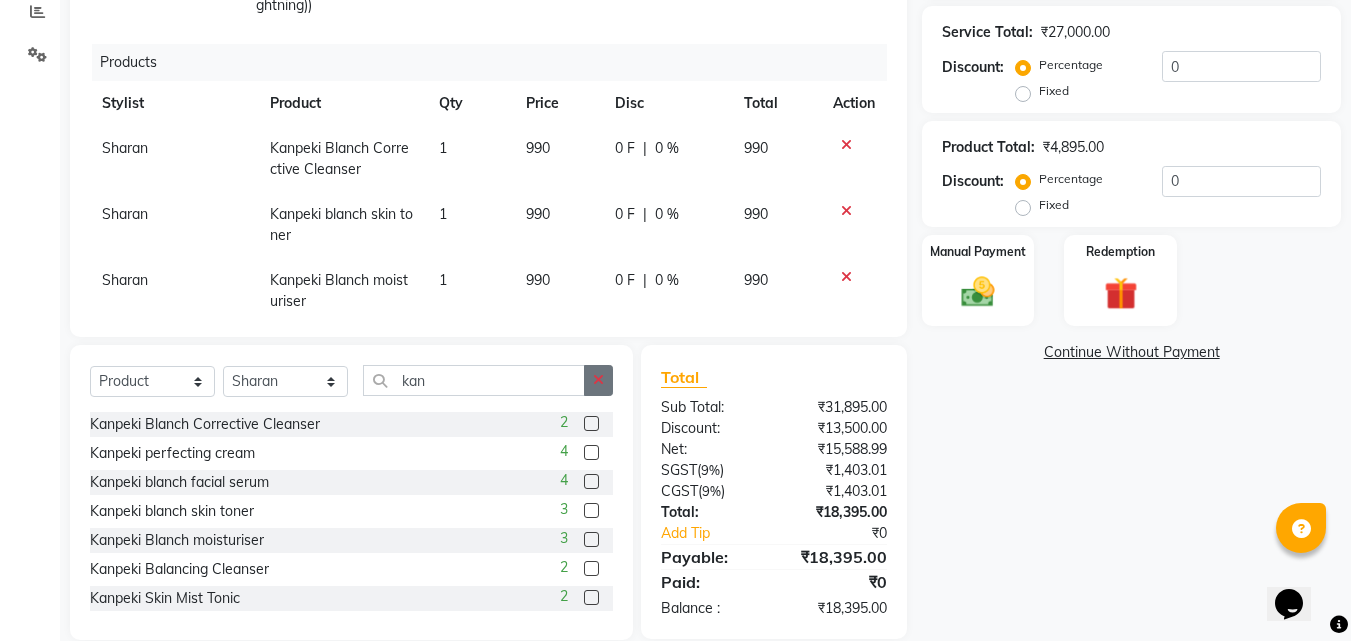 click 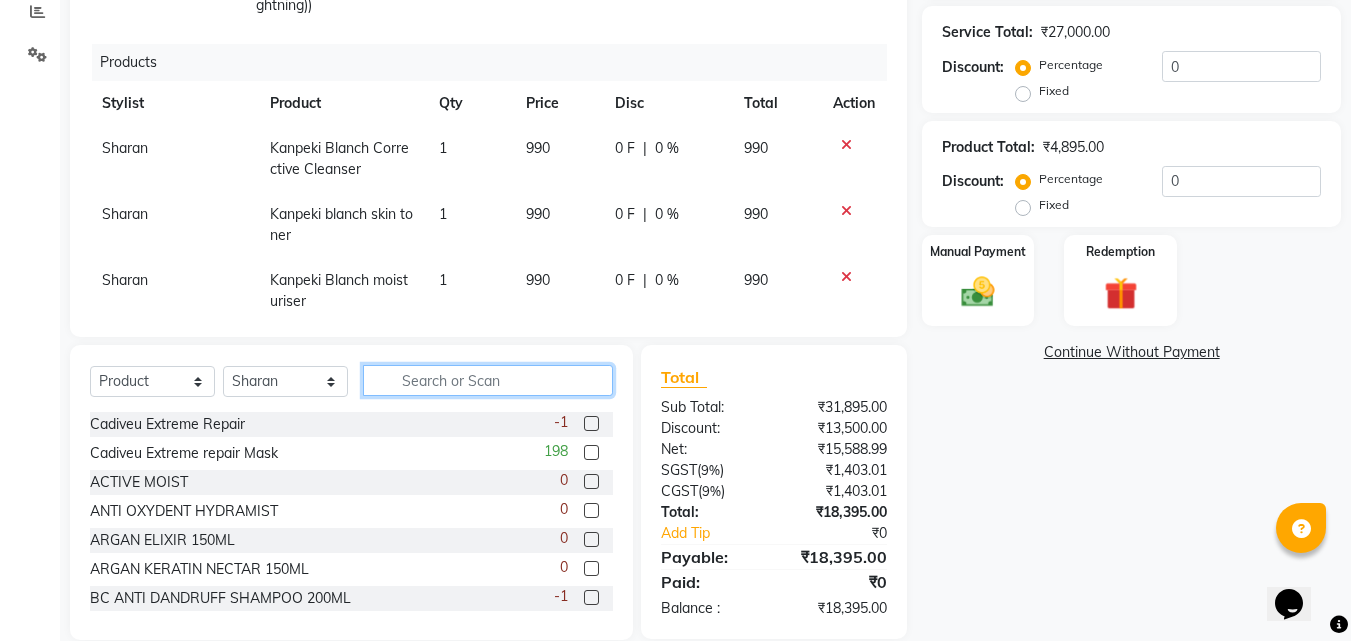 click 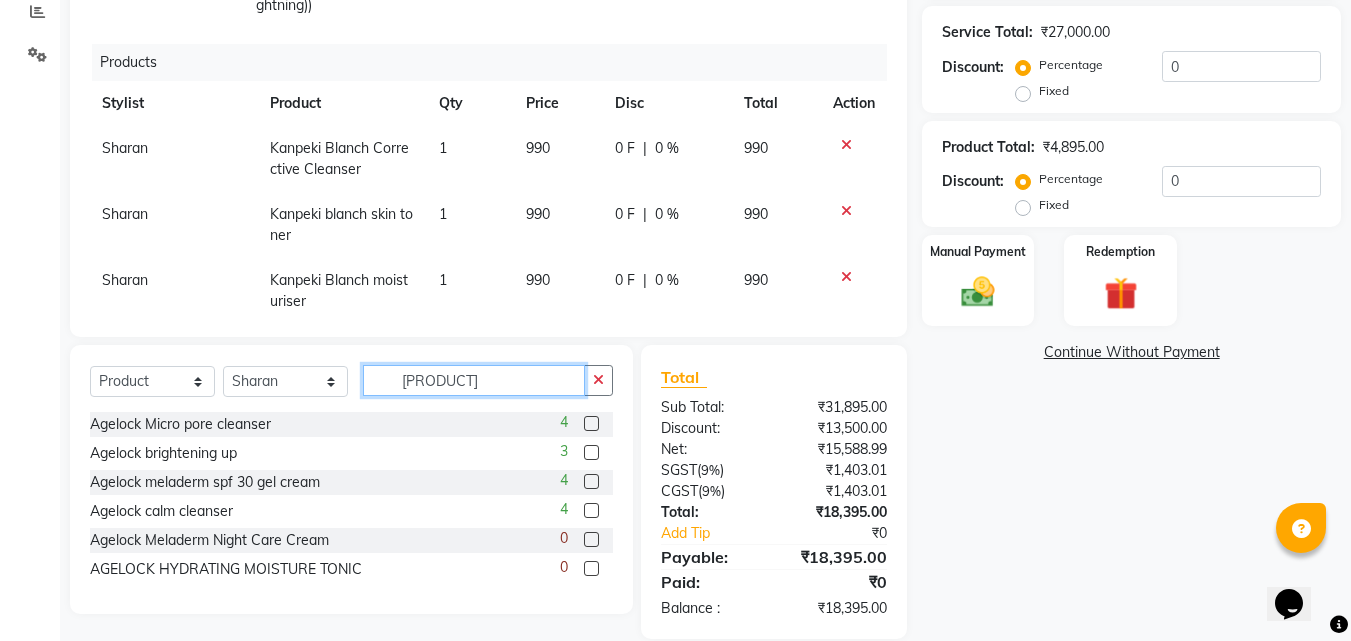 type on "[PRODUCT]" 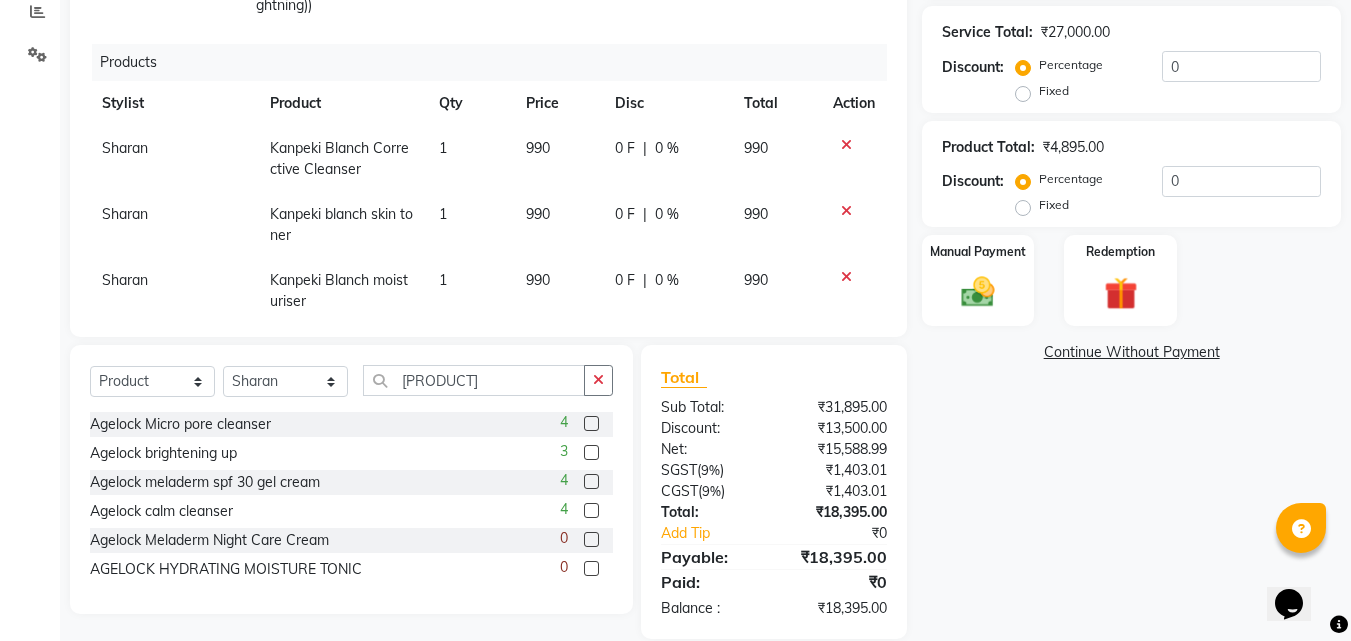 click 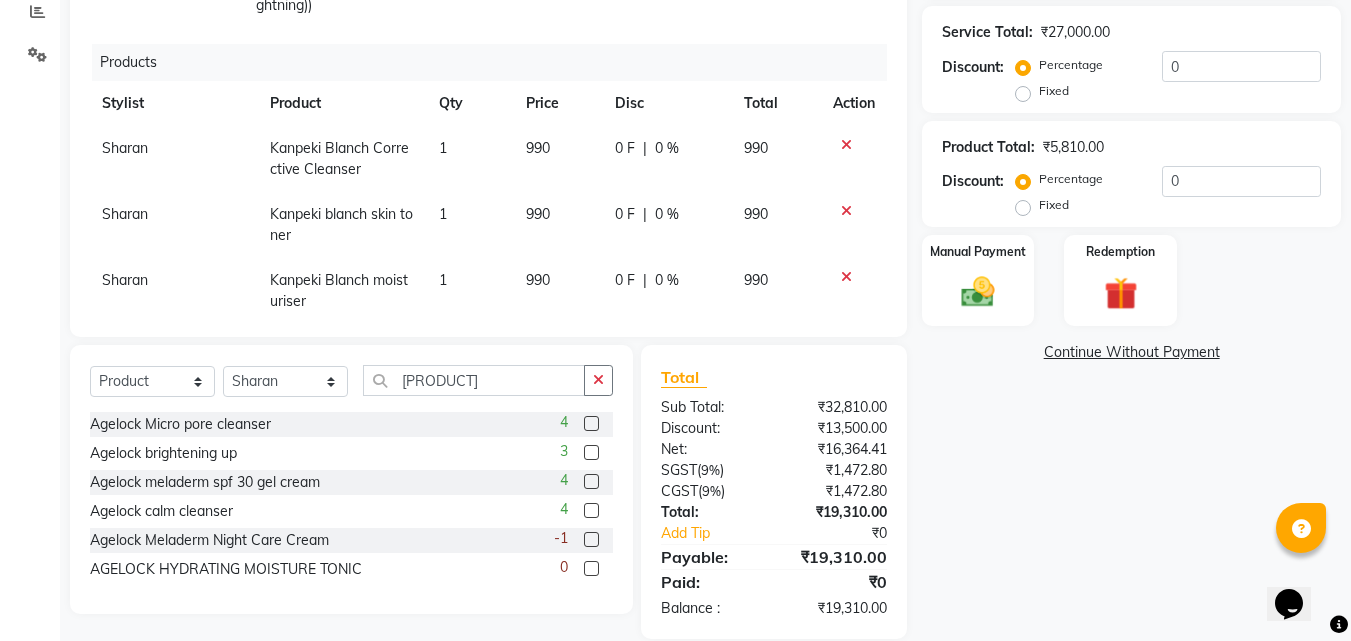 click 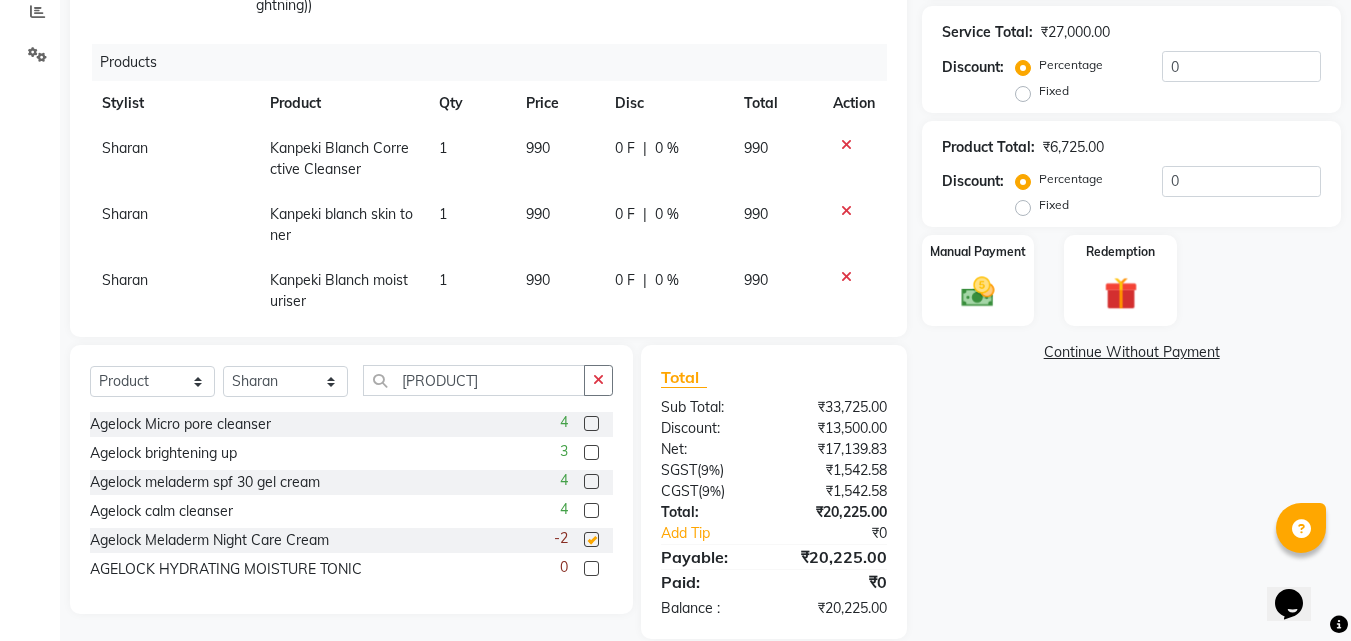 checkbox on "false" 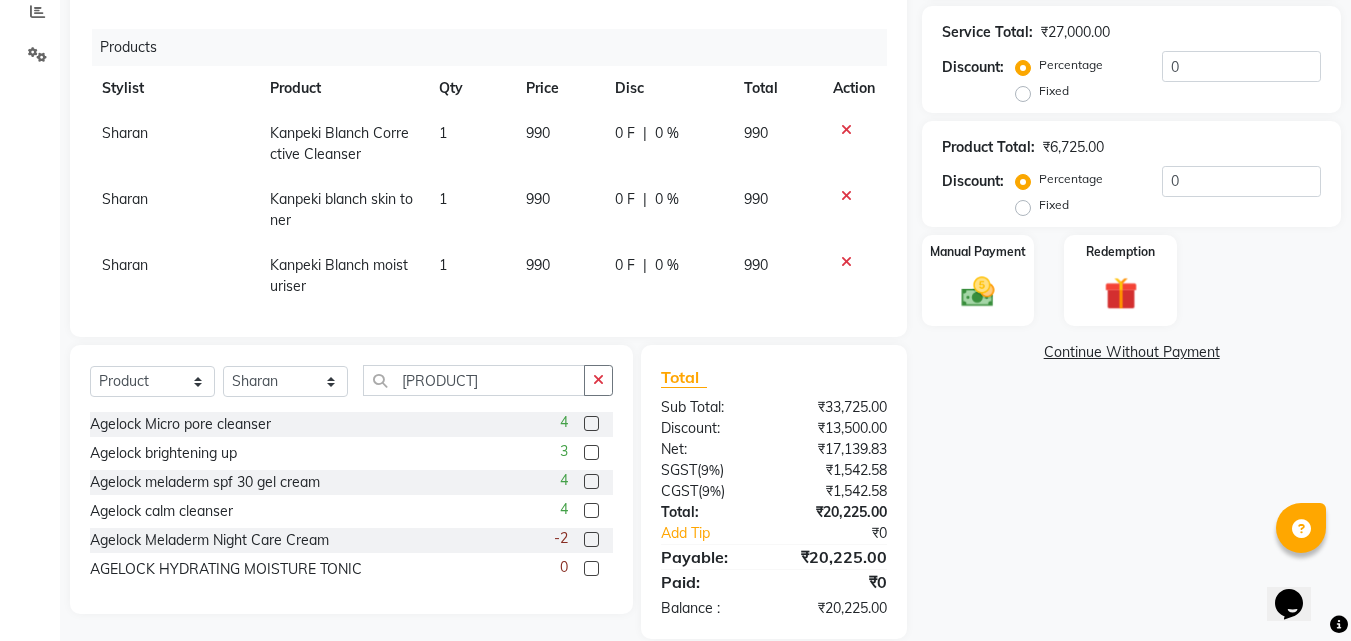 scroll, scrollTop: 0, scrollLeft: 0, axis: both 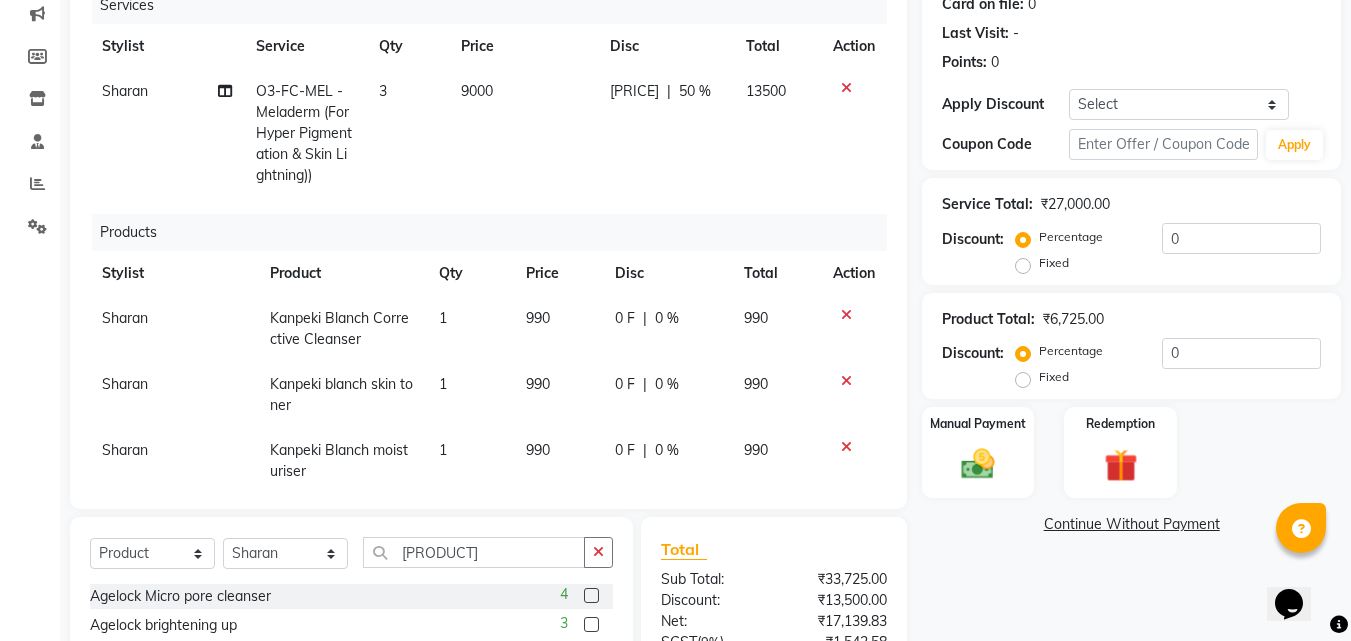 click on "0 %" 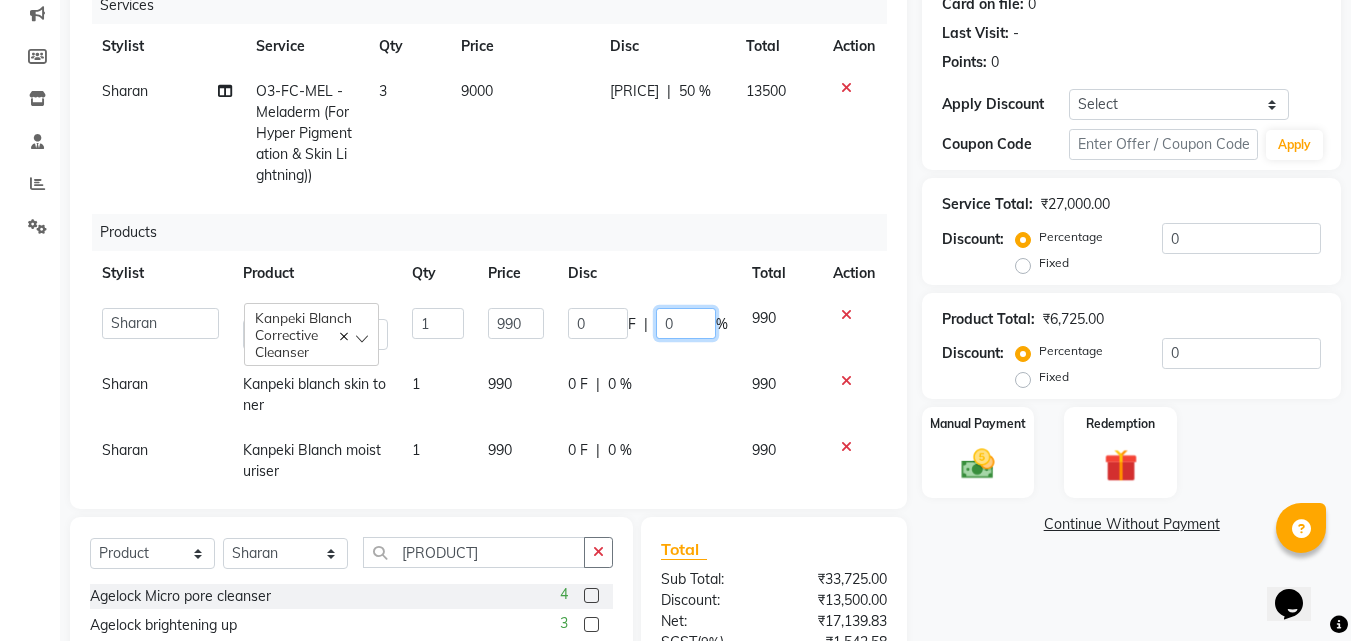 click on "0" 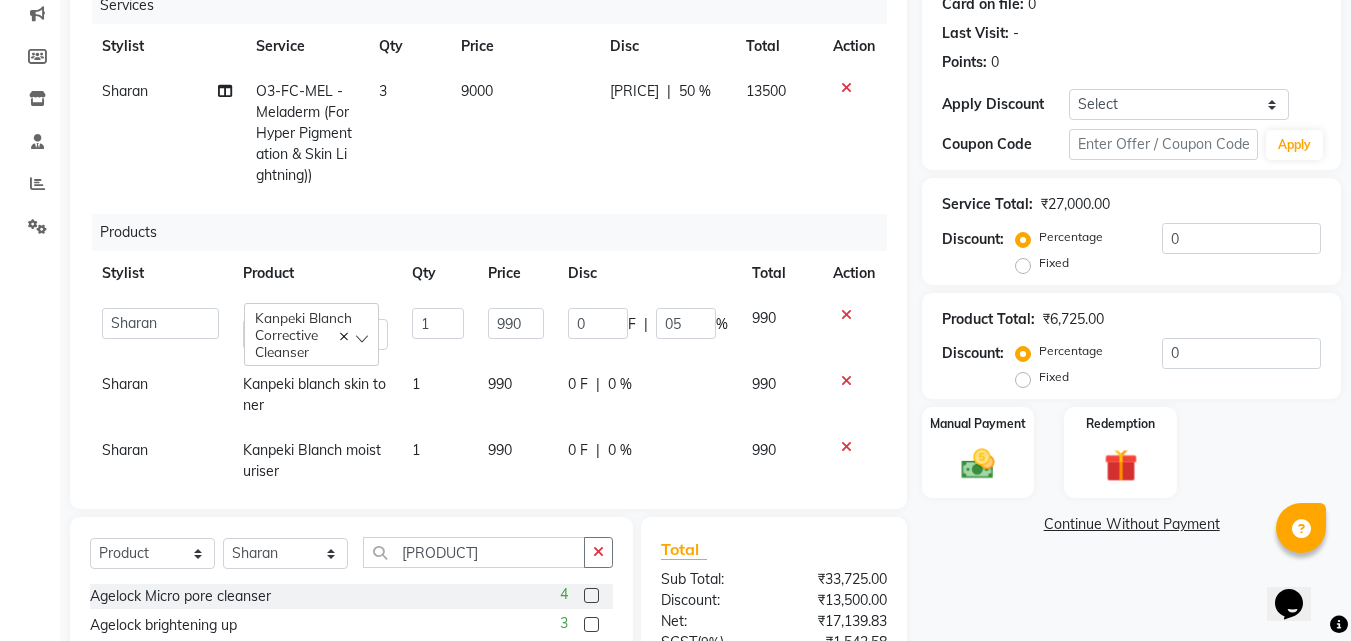 click on "0 F | 0 %" 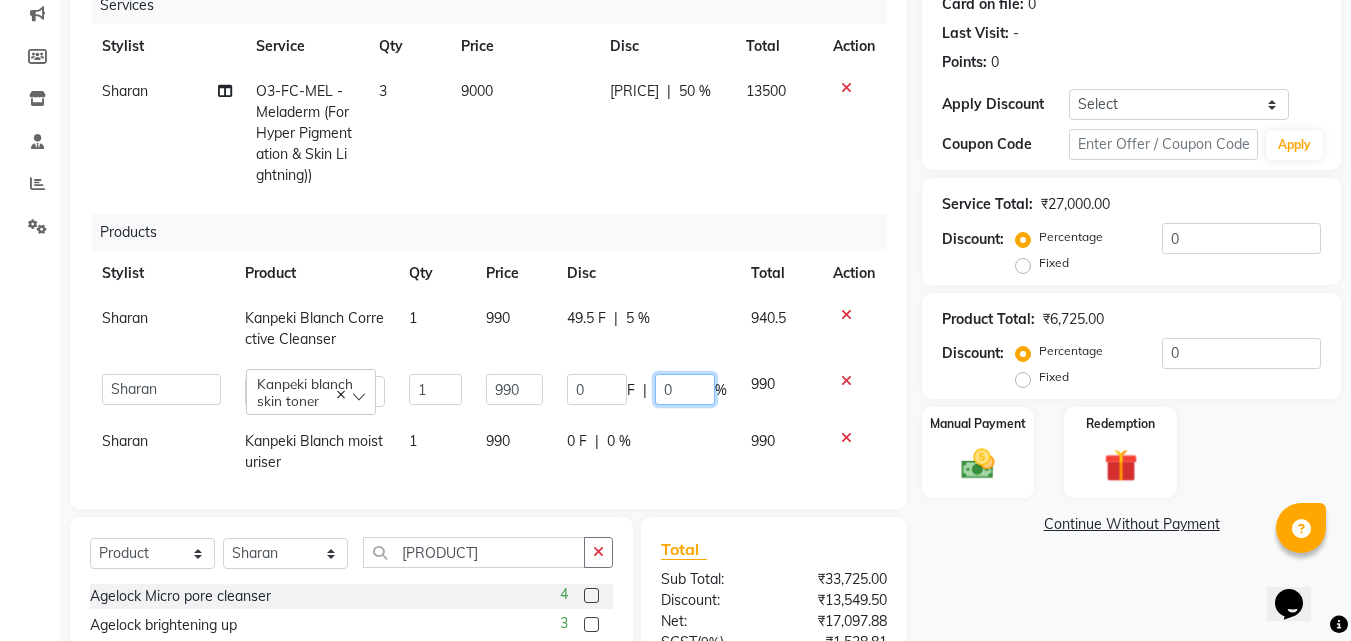 click on "0" 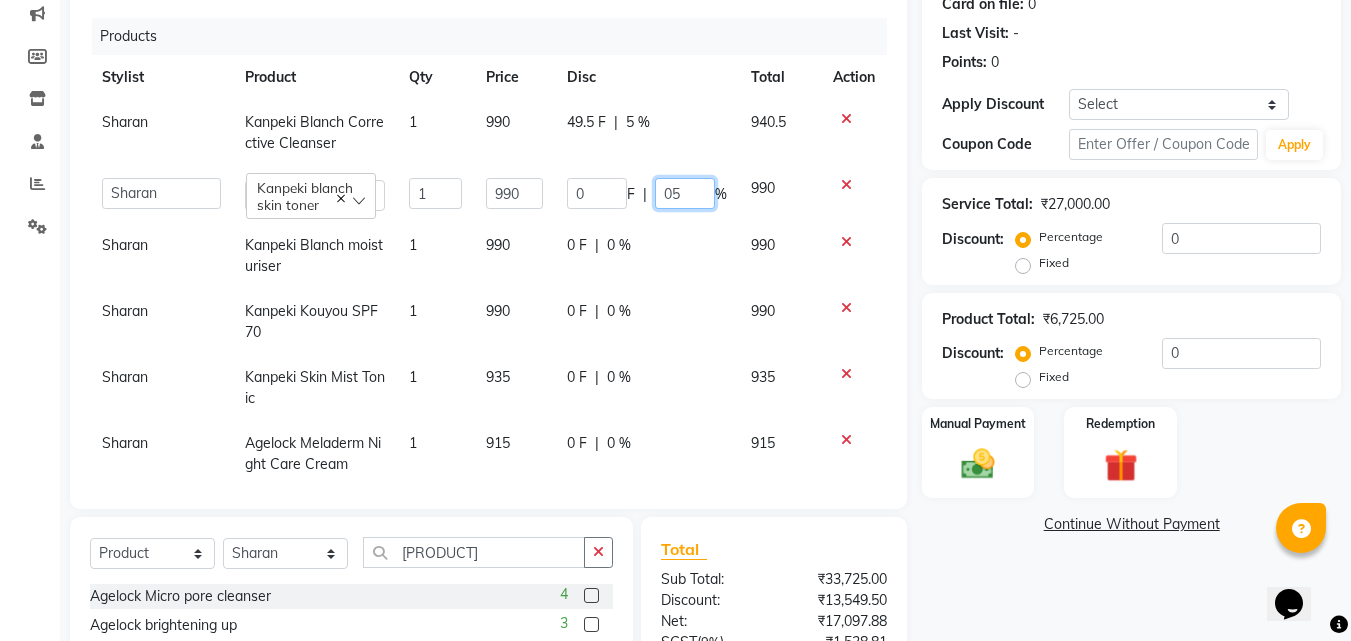 scroll, scrollTop: 202, scrollLeft: 0, axis: vertical 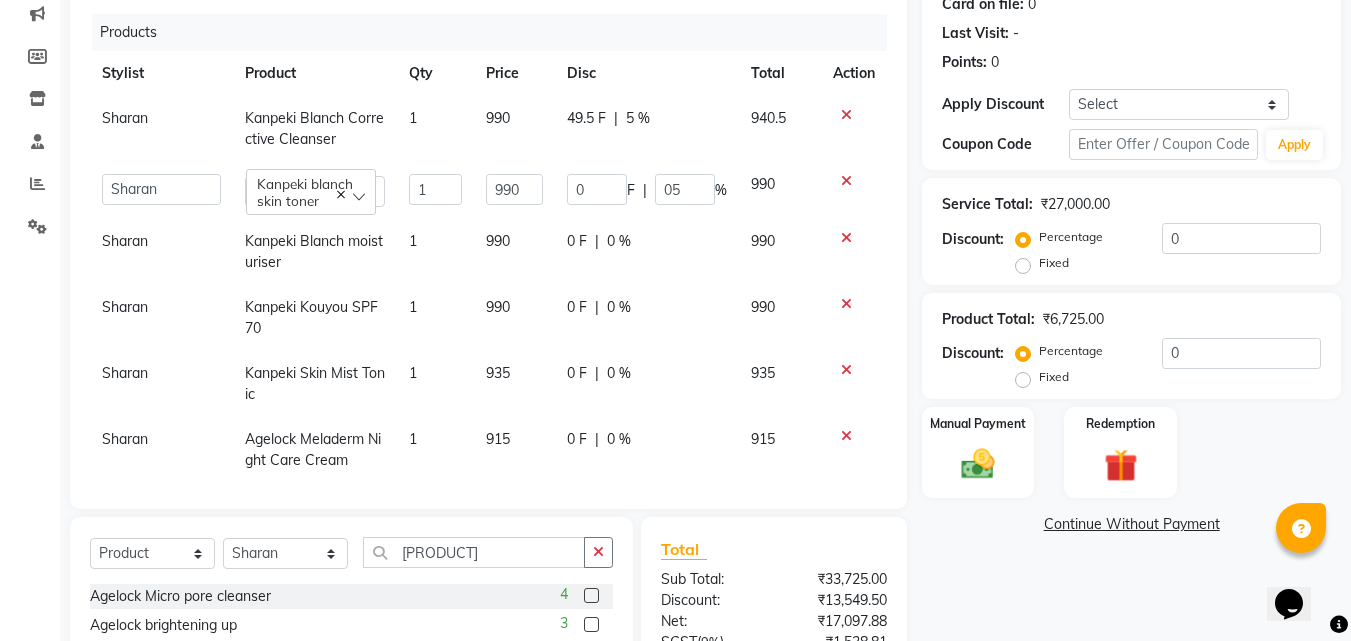 click on "0 F | 0 %" 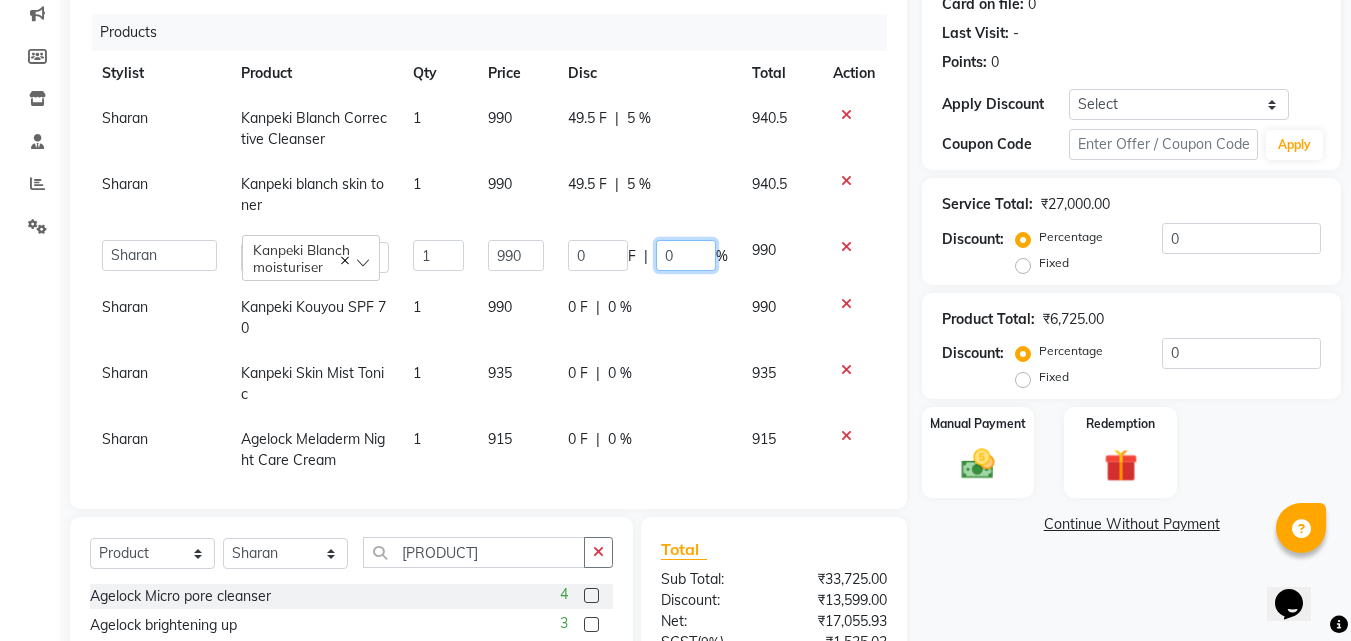 click on "0" 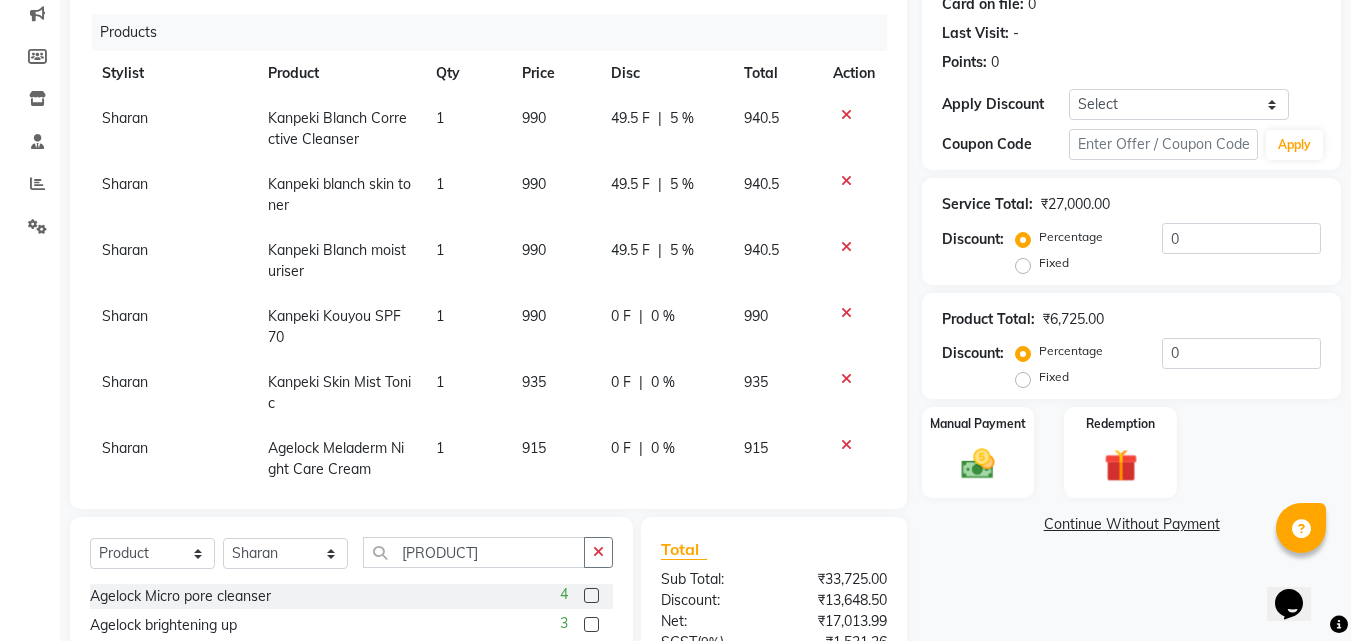 click on "0 F | 0 %" 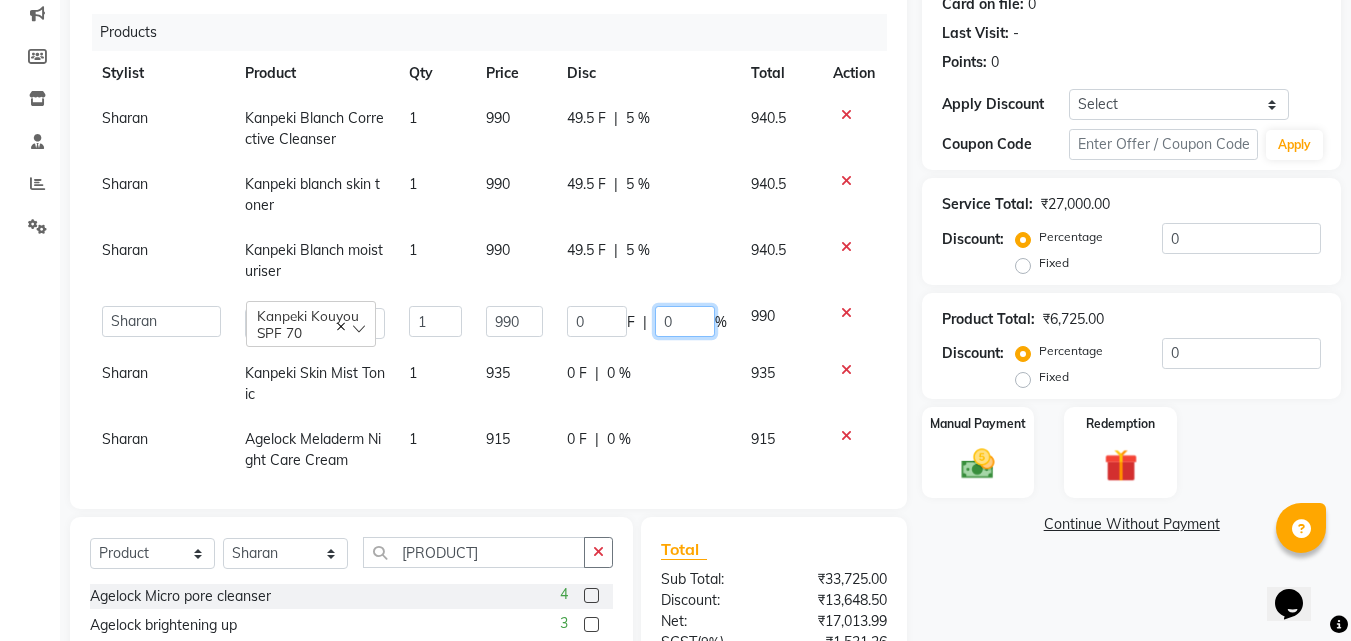 click on "0" 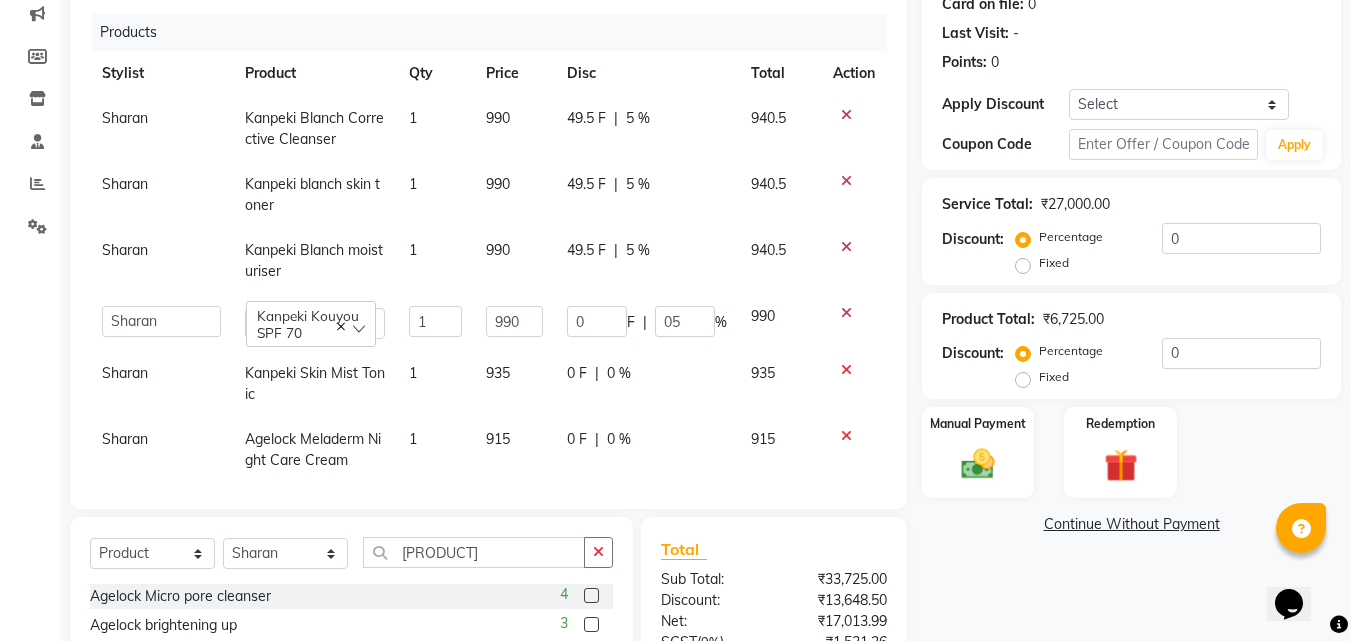 click on "0 F | 0 %" 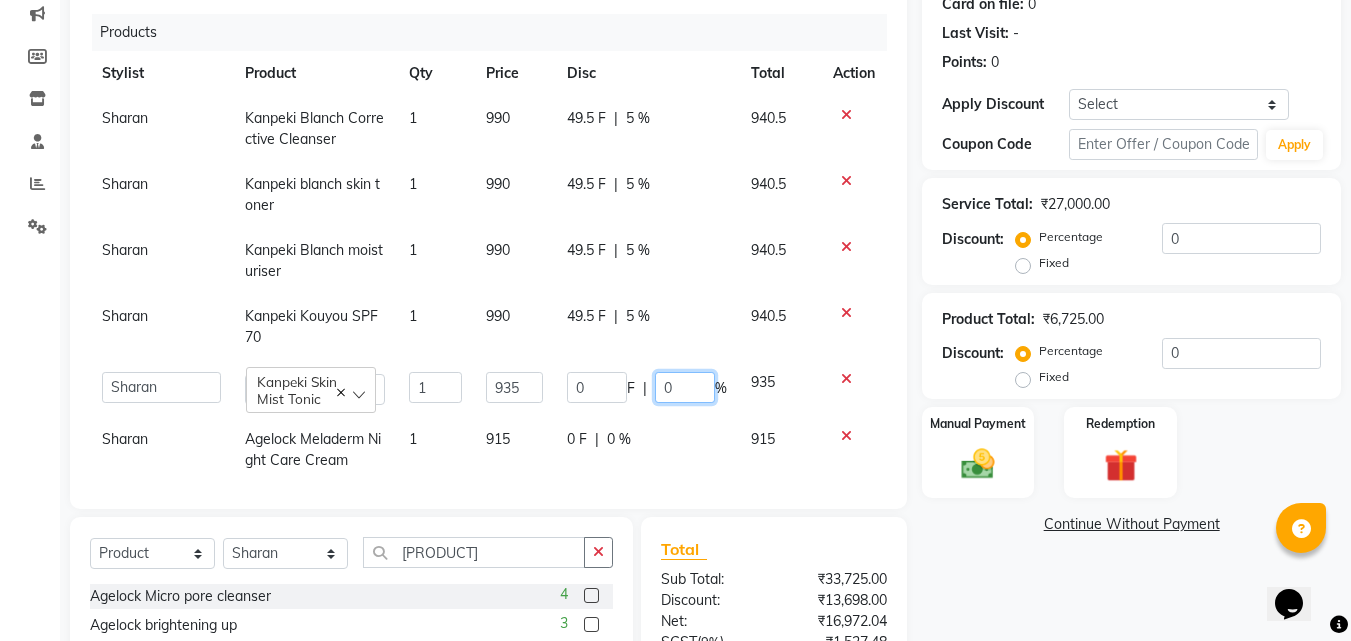 click on "0" 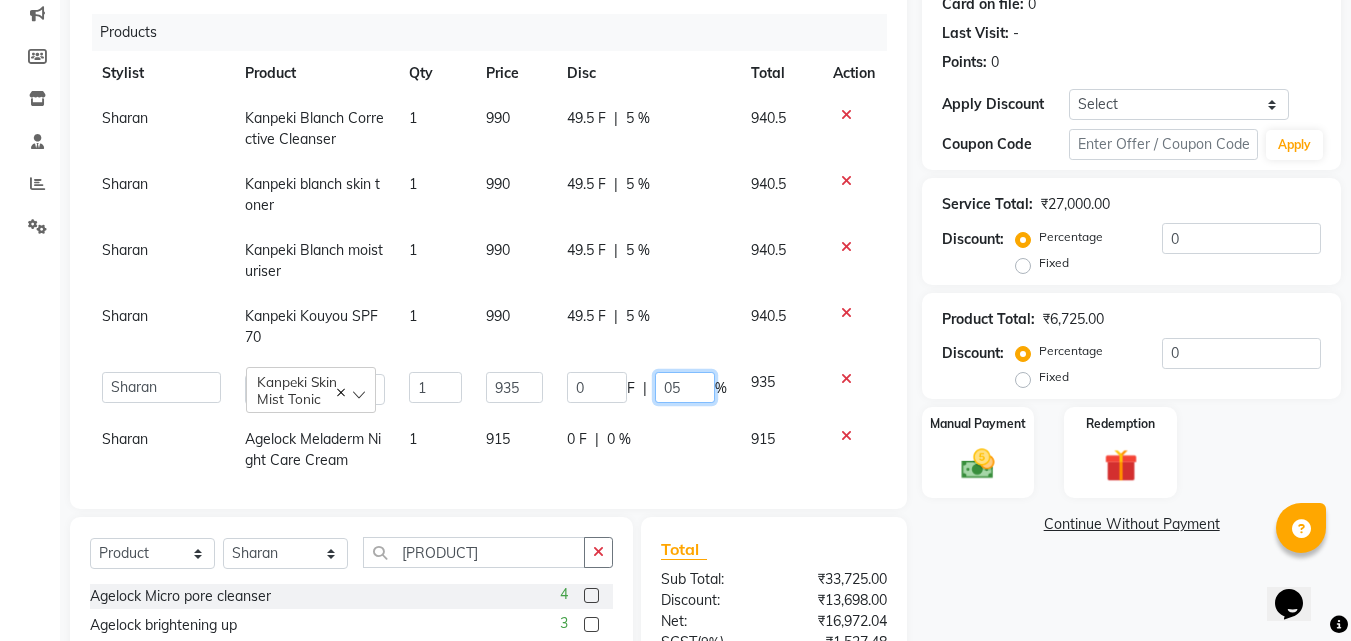 scroll, scrollTop: 293, scrollLeft: 0, axis: vertical 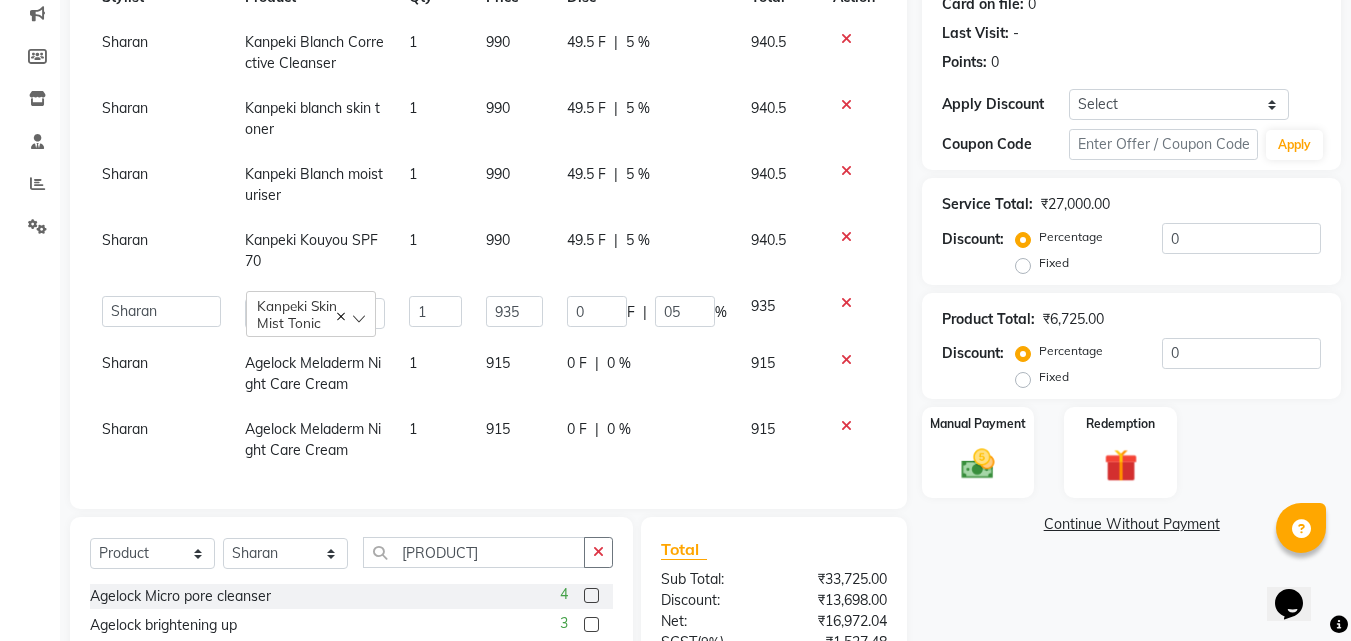 click on "0 F | 0 %" 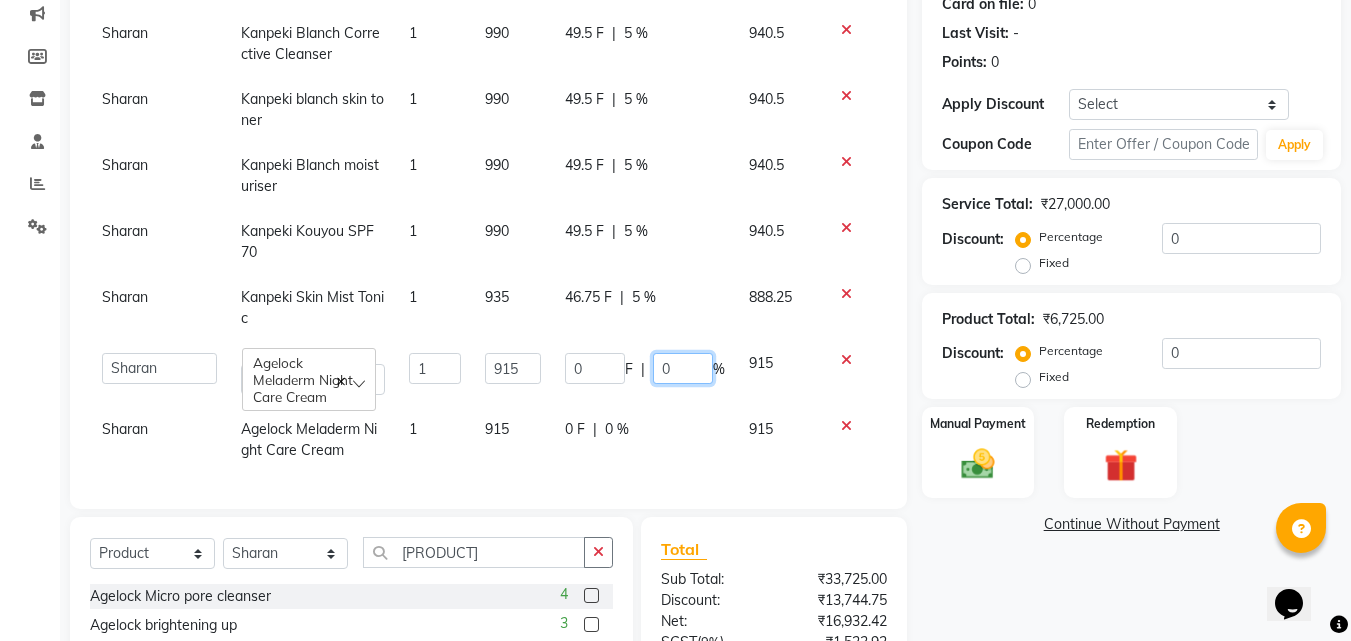 click on "0" 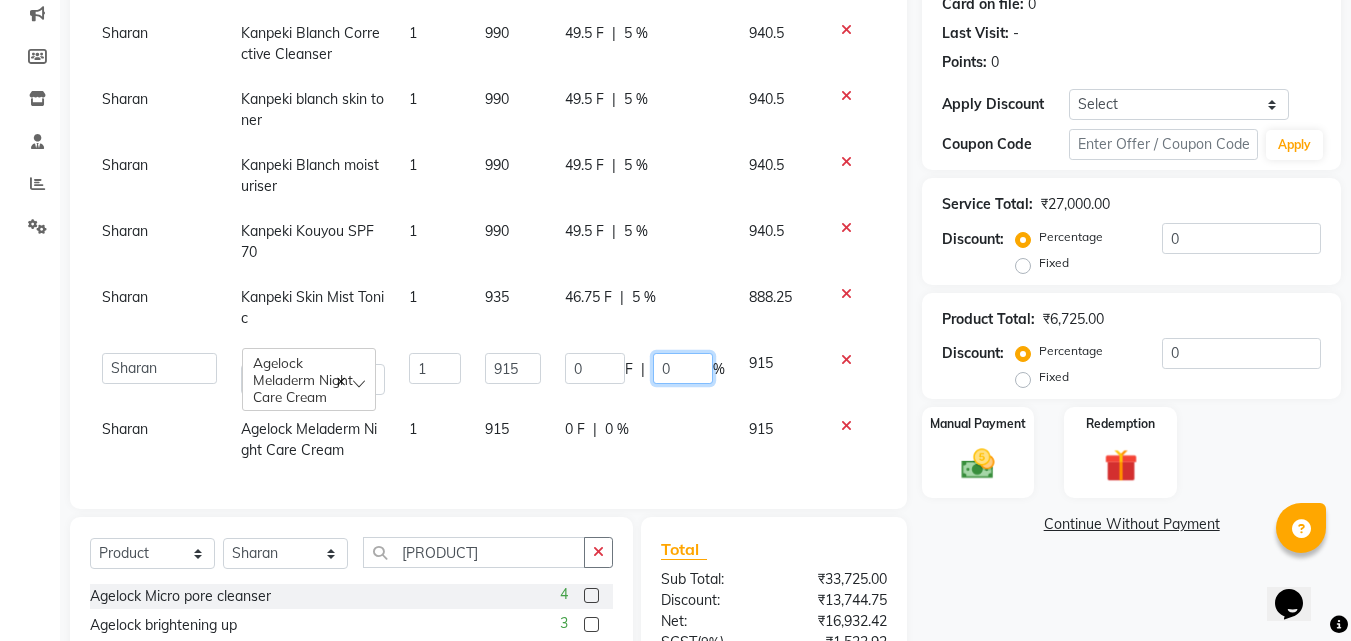 type on "05" 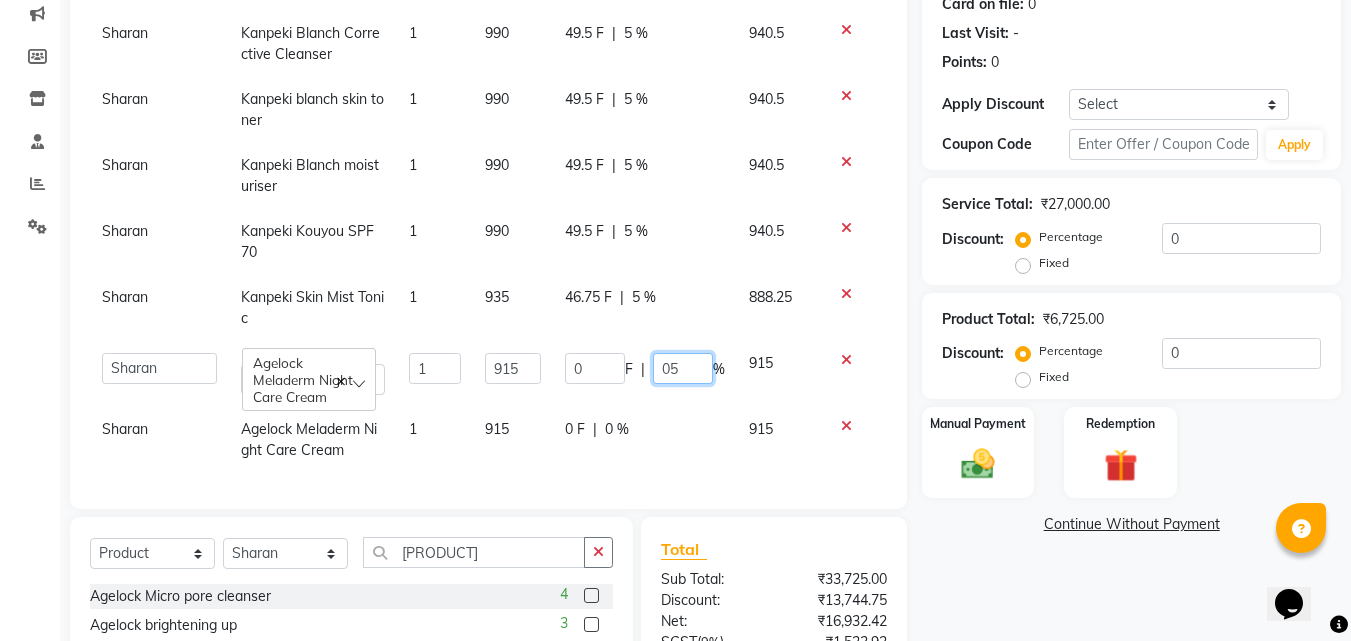 scroll, scrollTop: 302, scrollLeft: 0, axis: vertical 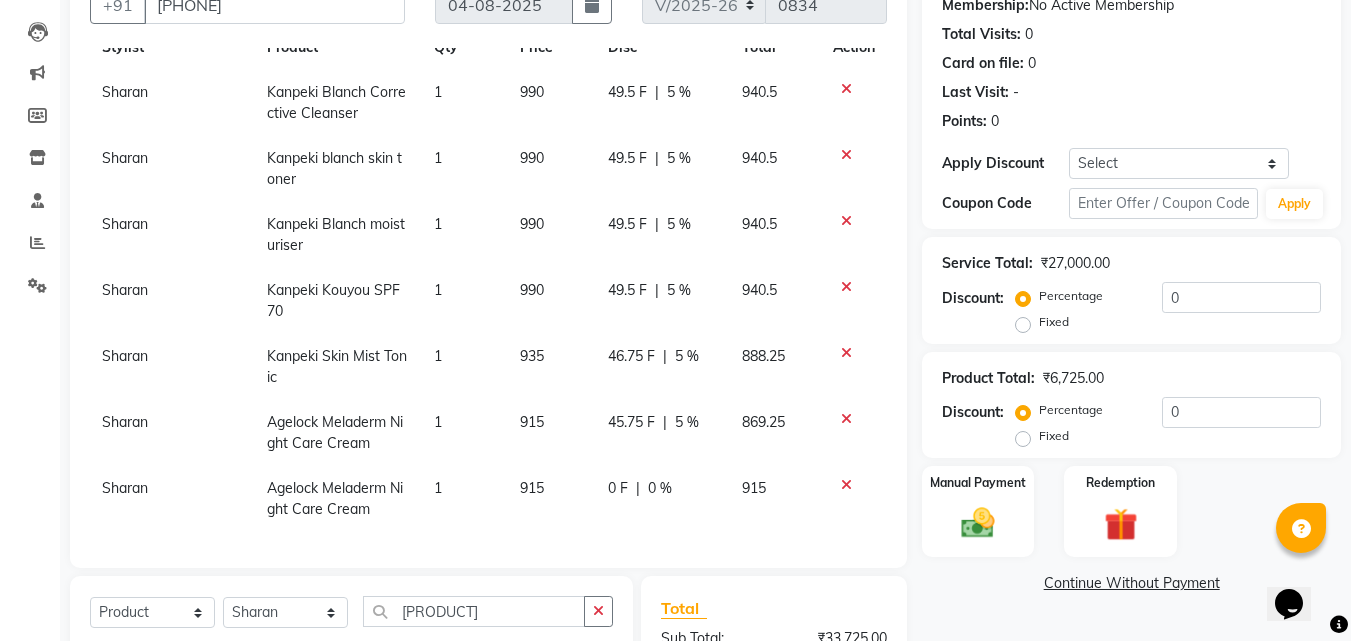 click on "0 %" 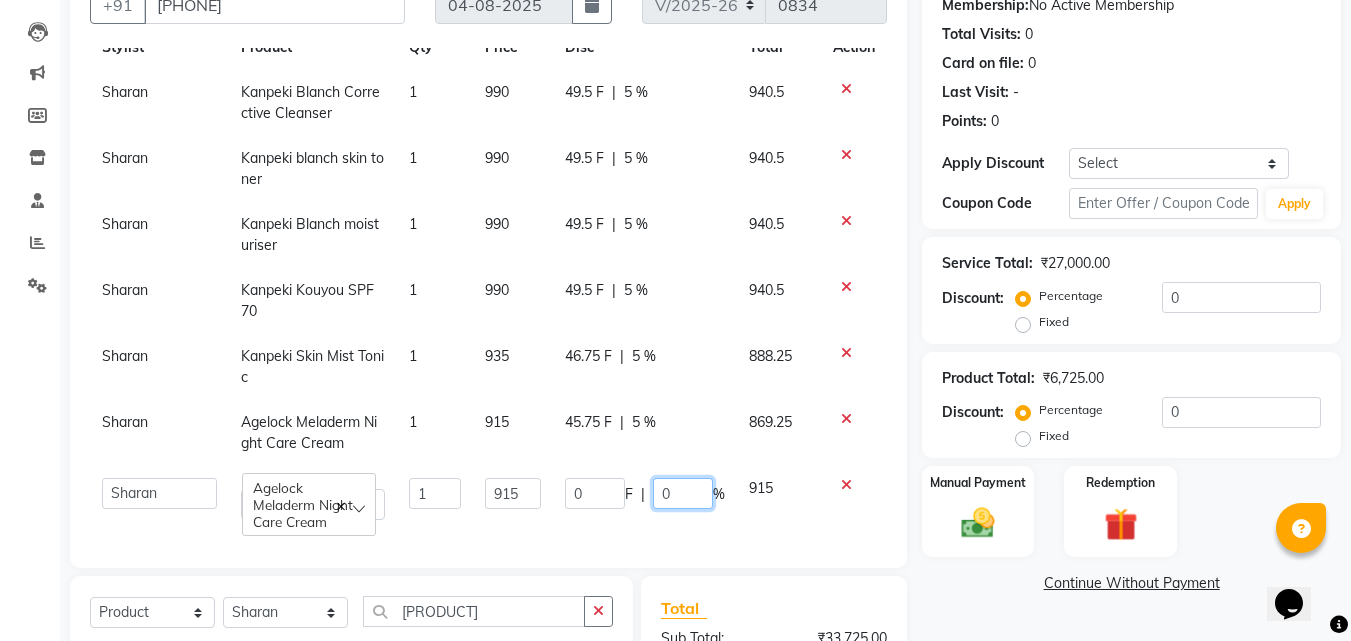 click on "0" 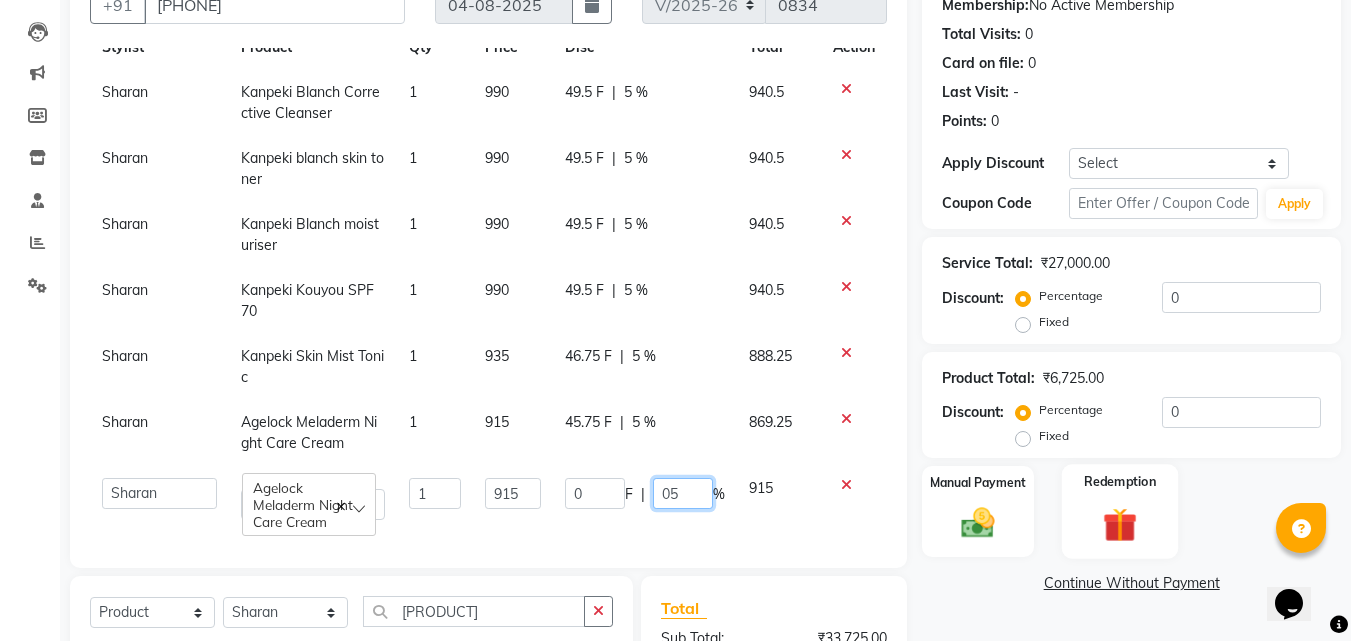 scroll, scrollTop: 459, scrollLeft: 0, axis: vertical 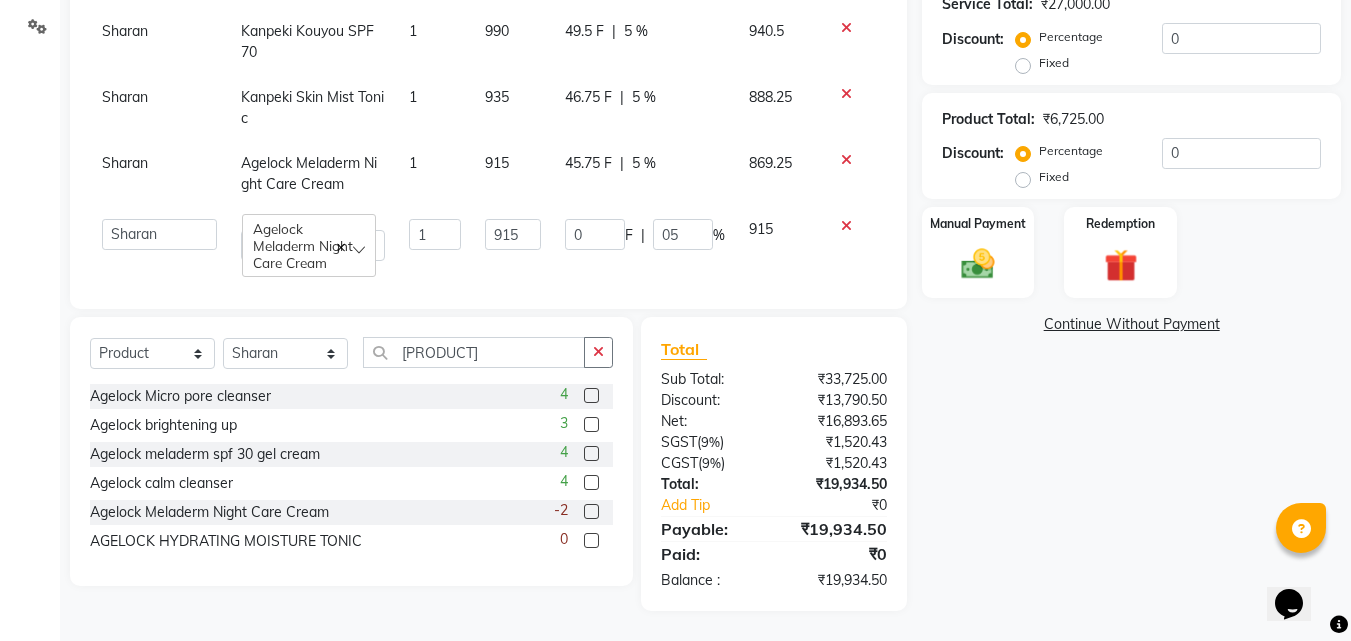 click on "Name: [FIRST] [LAST] Membership: No Active Membership Total Visits: 0 Card on file: 0 Last Visit: - Points: 0 Apply Discount Select Coupon → Wrong Job Card Coupon → Complimentary Coupon → Correction Coupon → First Wash Coupon → Free Of Cost - Foc Coupon → Staff Service Coupon → Service Not Done Coupon → Double Job Card Coupon → Pending Payment Coupon Code Apply Service Total: ₹27,000.00 Discount: Percentage Fixed 0 Product Total: ₹6,725.00 Discount: Percentage Fixed 0 Manual Payment Redemption Continue Without Payment" 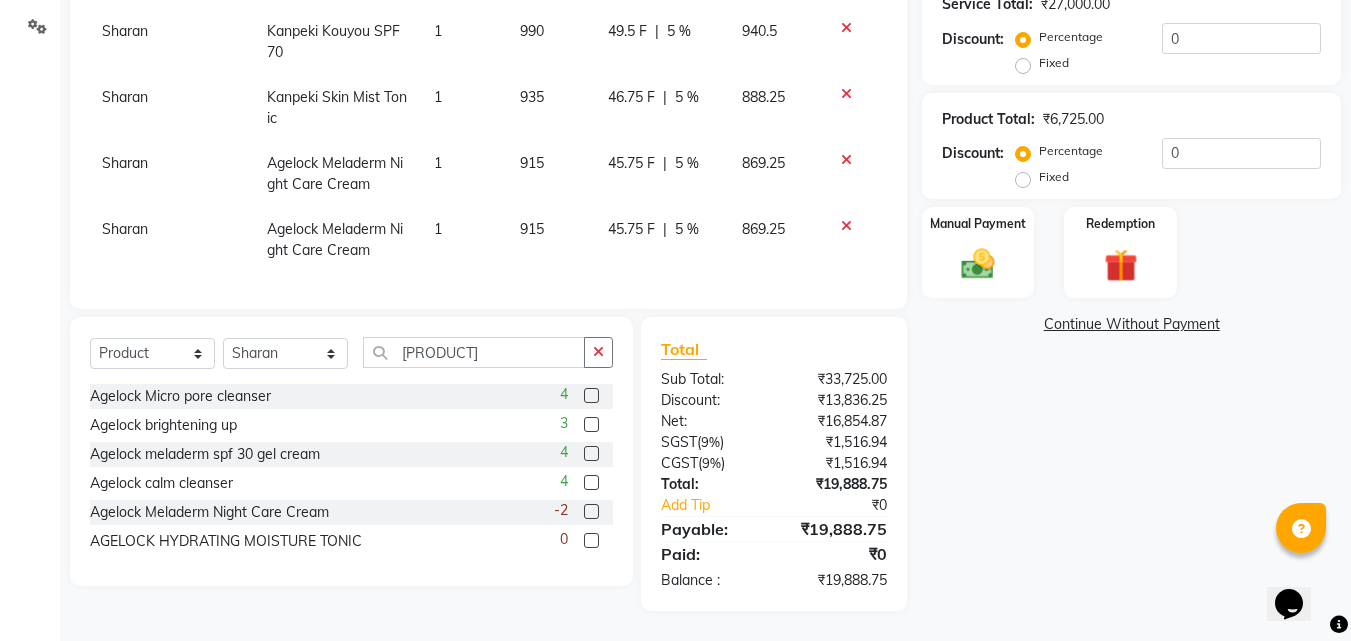 click on "Name: [FIRST] [LAST] Membership: No Active Membership Total Visits: 0 Card on file: 0 Last Visit: - Points: 0 Apply Discount Select Coupon → Wrong Job Card Coupon → Complimentary Coupon → Correction Coupon → First Wash Coupon → Free Of Cost - Foc Coupon → Staff Service Coupon → Service Not Done Coupon → Double Job Card Coupon → Pending Payment Coupon Code Apply Service Total: ₹27,000.00 Discount: Percentage Fixed 0 Product Total: ₹6,725.00 Discount: Percentage Fixed 0 Manual Payment Redemption Continue Without Payment" 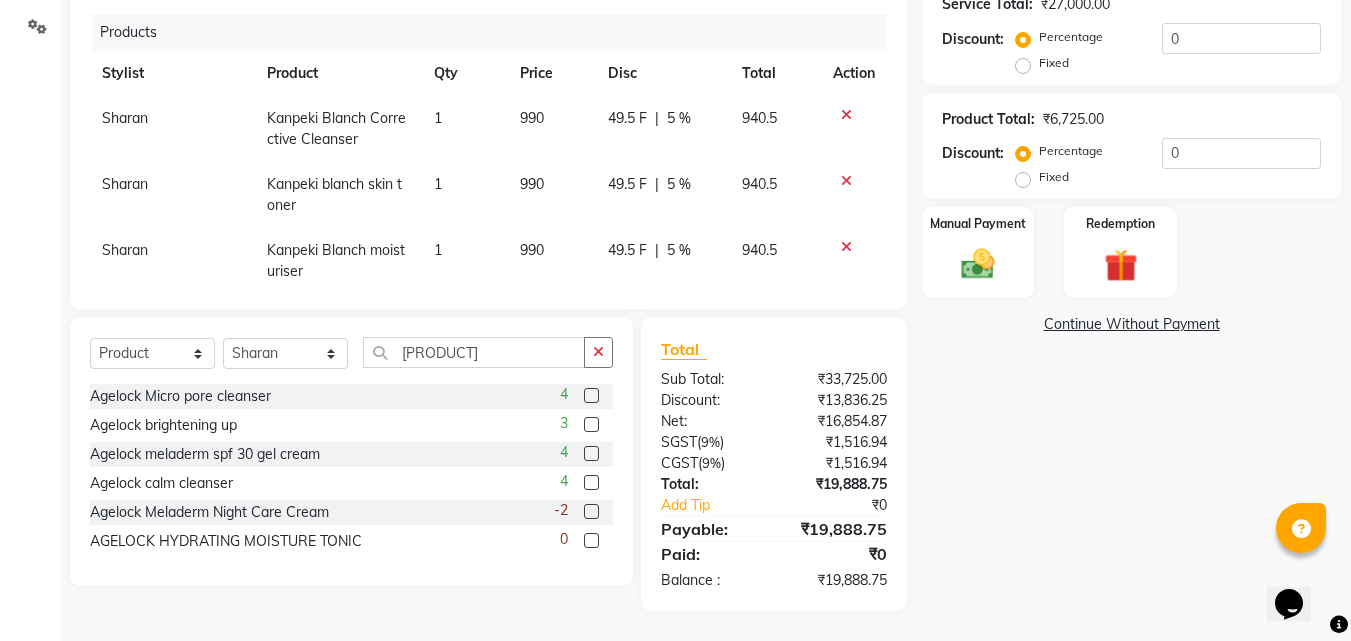 scroll, scrollTop: 0, scrollLeft: 0, axis: both 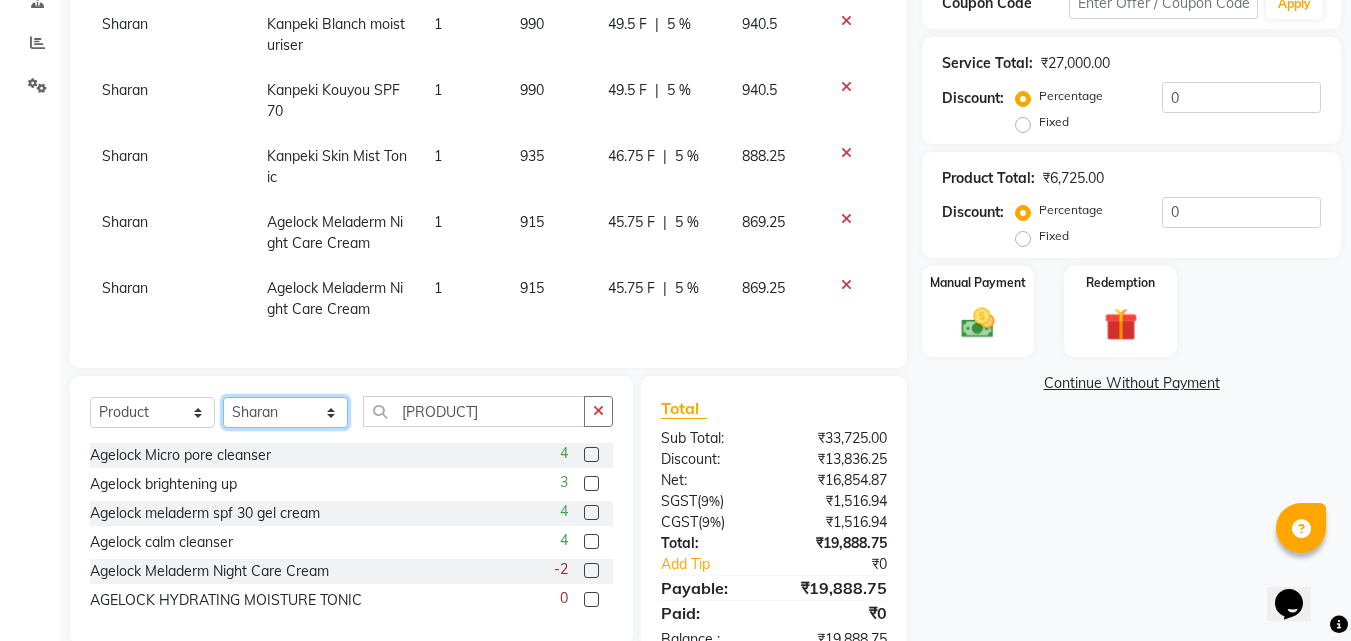 click on "Select Stylist Anu Azam Geetanjali Gulzar Jagdeep Singh Jagjeet Jasdeep Jashan Lovepreet Malkeet Micheal Rahul Rishi sanjay Sharan Simran Simran kaur Stalin tarun Vikas" 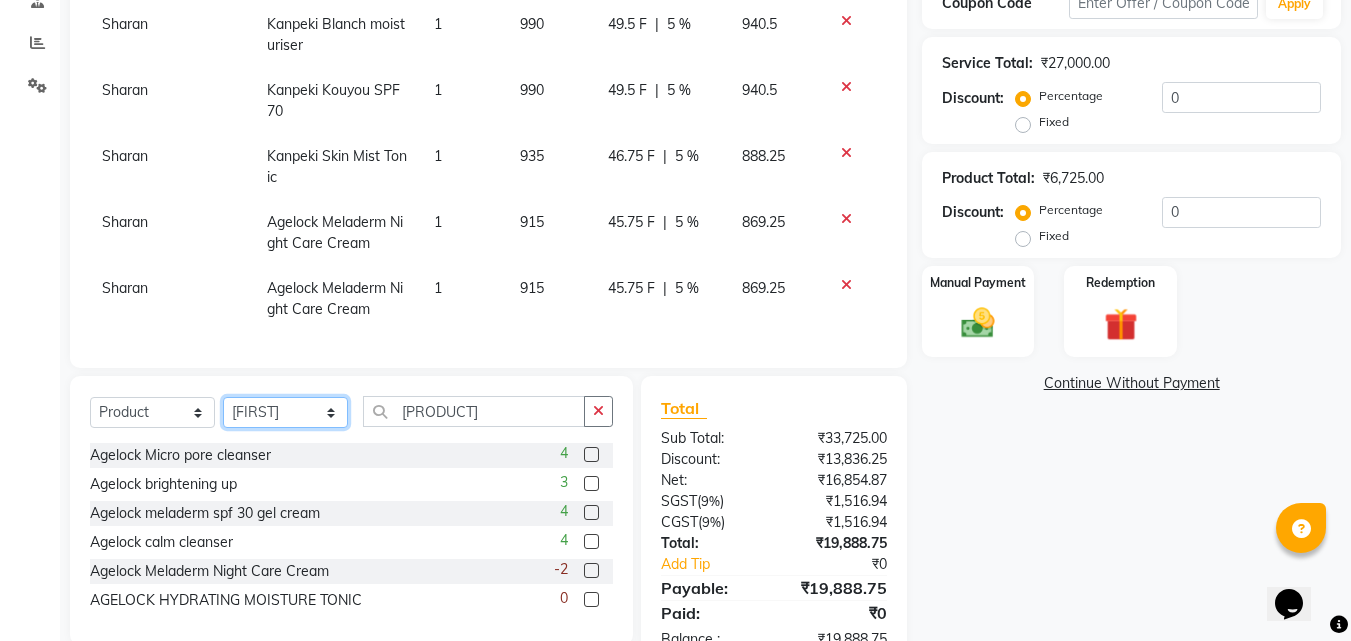 click on "Select Stylist Anu Azam Geetanjali Gulzar Jagdeep Singh Jagjeet Jasdeep Jashan Lovepreet Malkeet Micheal Rahul Rishi sanjay Sharan Simran Simran kaur Stalin tarun Vikas" 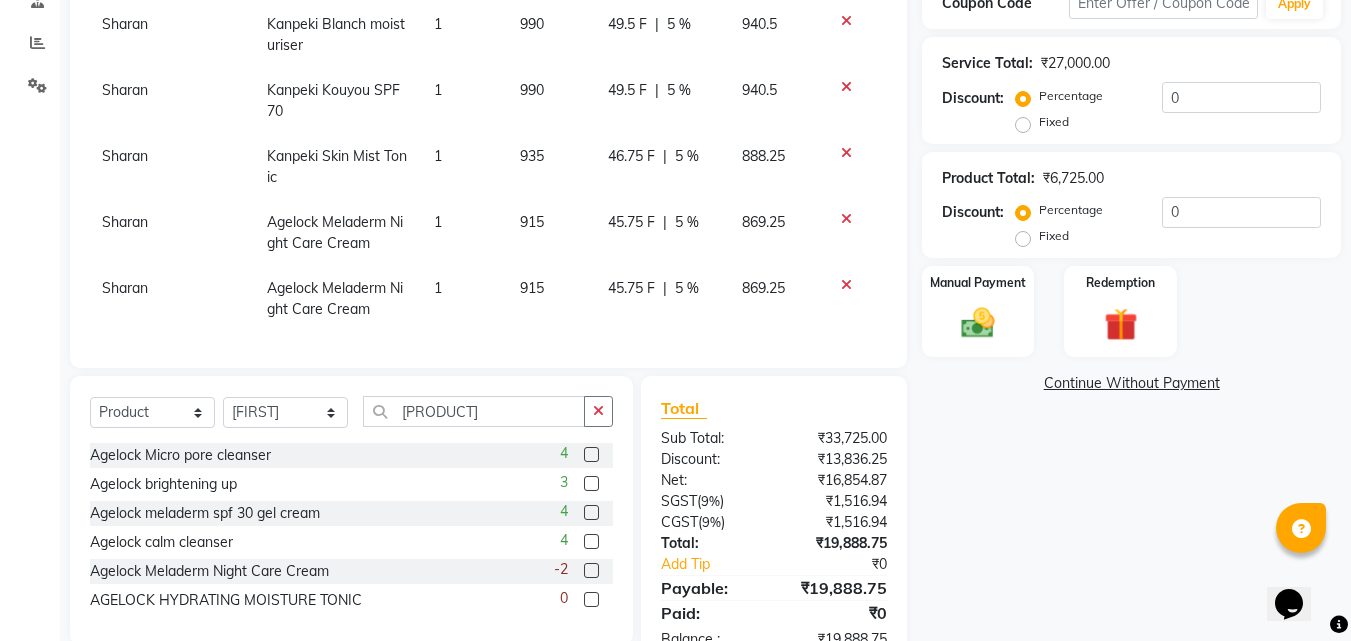 click on "Select Stylist Anu Azam Geetanjali Gulzar Jagdeep Singh Jagjeet Jasdeep Jashan Lovepreet Malkeet Micheal Rahul Rishi sanjay Sharan Simran Simran kaur Stalin tarun Vikas agelo Agelock Micro pore cleanser 4 Agelock brightening up 3 Agelock meladerm spf 30 gel cream 4 Agelock calm cleanser 4 Agelock Meladerm Night Care Cream -2 AGELOCK HYDRATING MOISTURE TONIC 0" 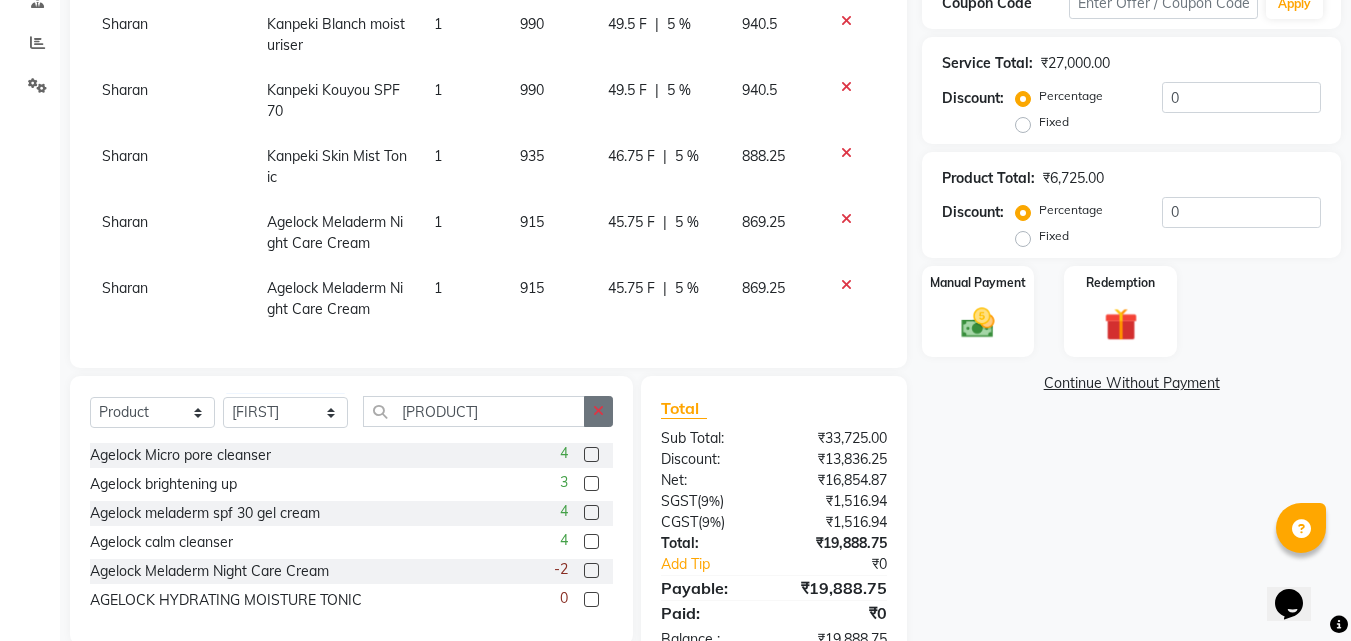 click 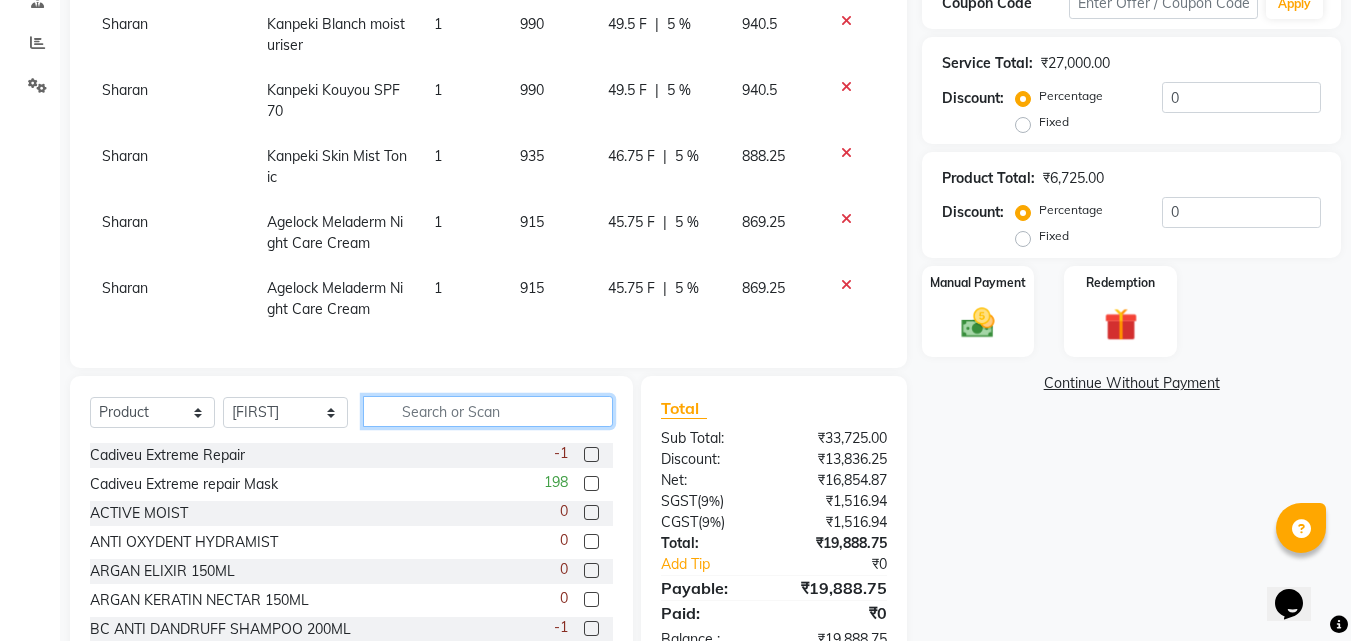click 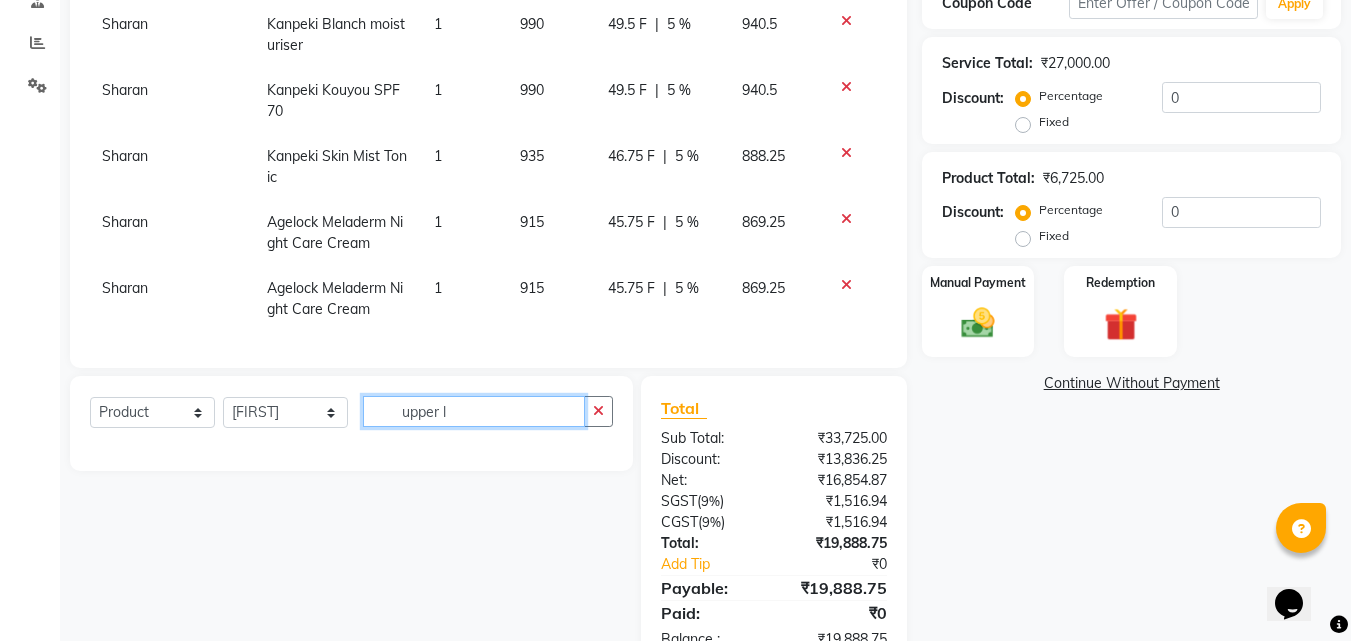 type on "upper l" 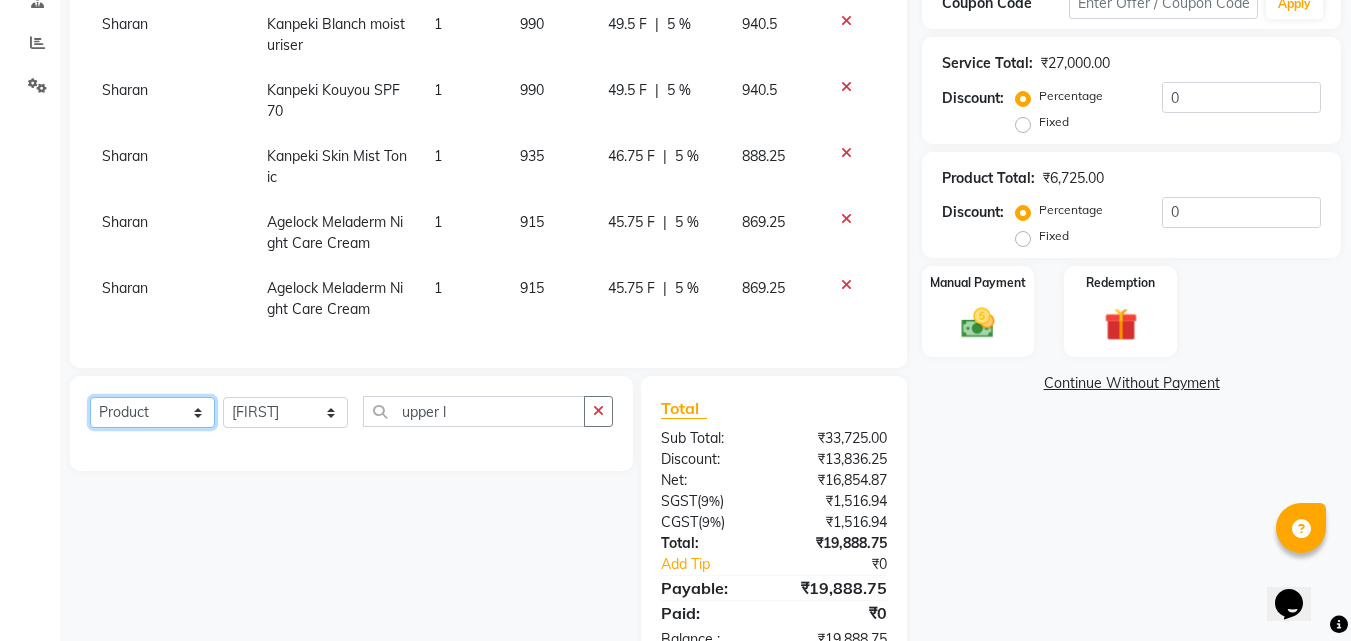 click on "Select  Service  Product  Membership  Package Voucher Prepaid Gift Card" 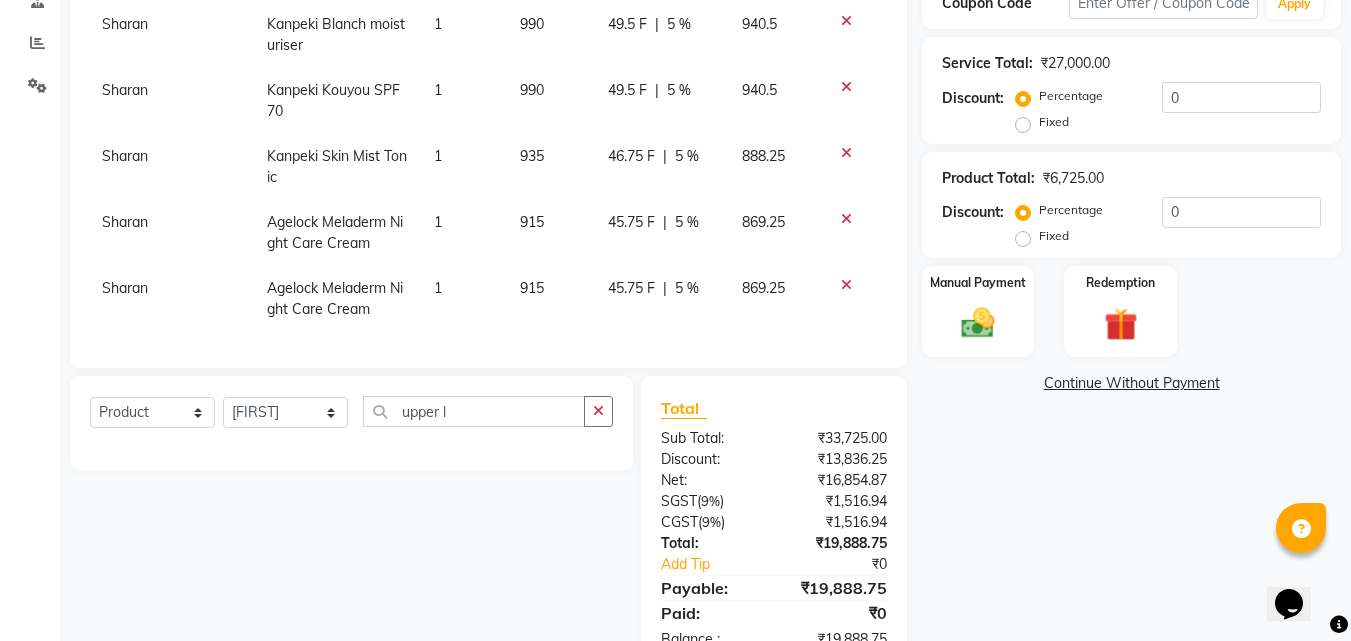 click on "Select Stylist Anu Azam Geetanjali Gulzar Jagdeep Singh Jagjeet Jasdeep Jashan Lovepreet Malkeet Micheal Rahul Rishi sanjay Sharan Simran Simran kaur Stalin tarun Vikas upper l" 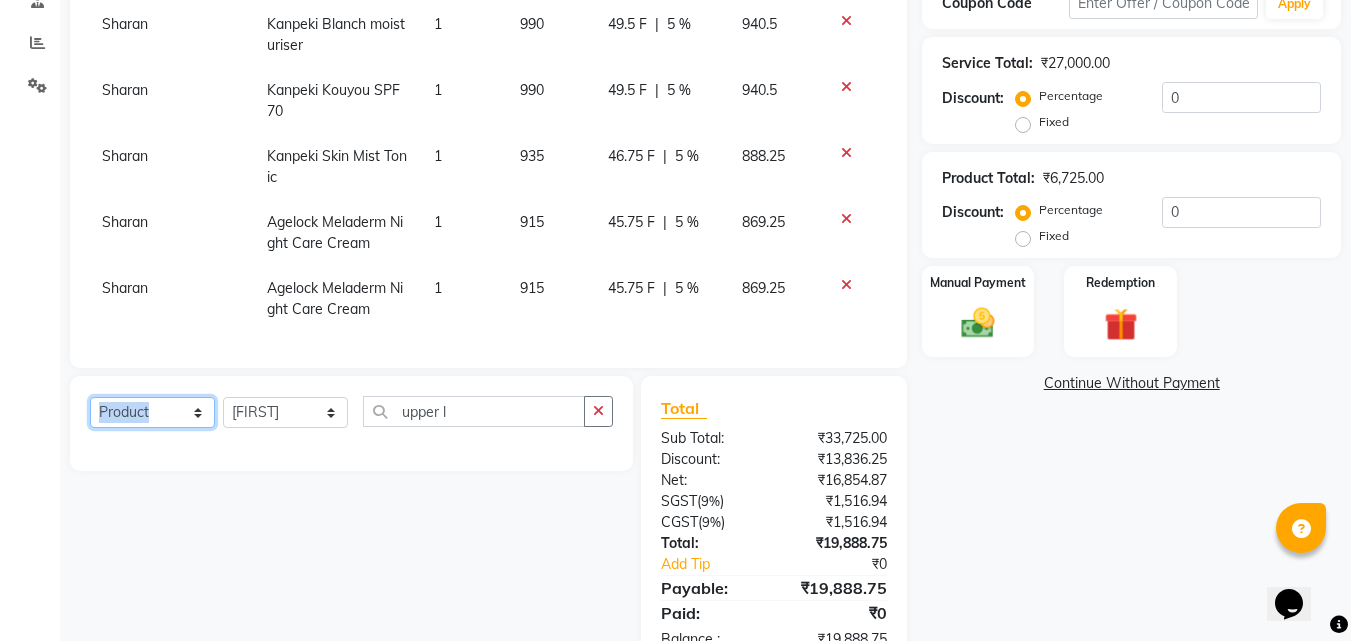 click on "Select  Service  Product  Membership  Package Voucher Prepaid Gift Card" 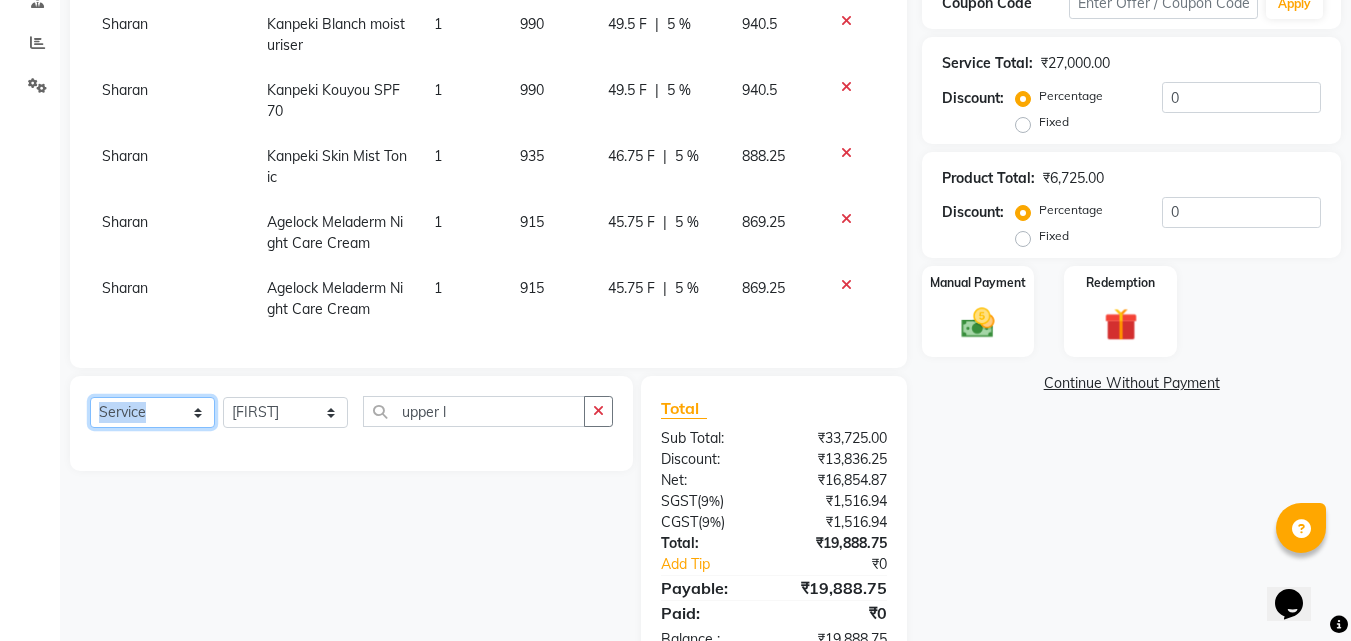 click on "Select  Service  Product  Membership  Package Voucher Prepaid Gift Card" 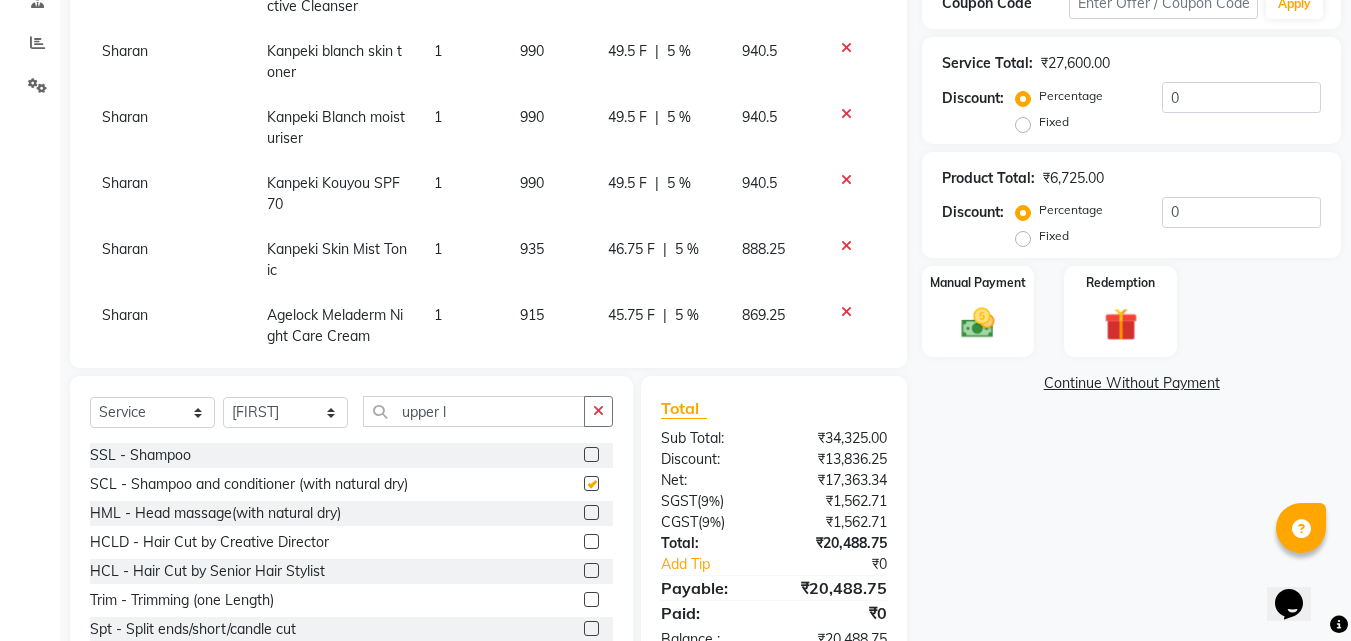 scroll, scrollTop: 410, scrollLeft: 0, axis: vertical 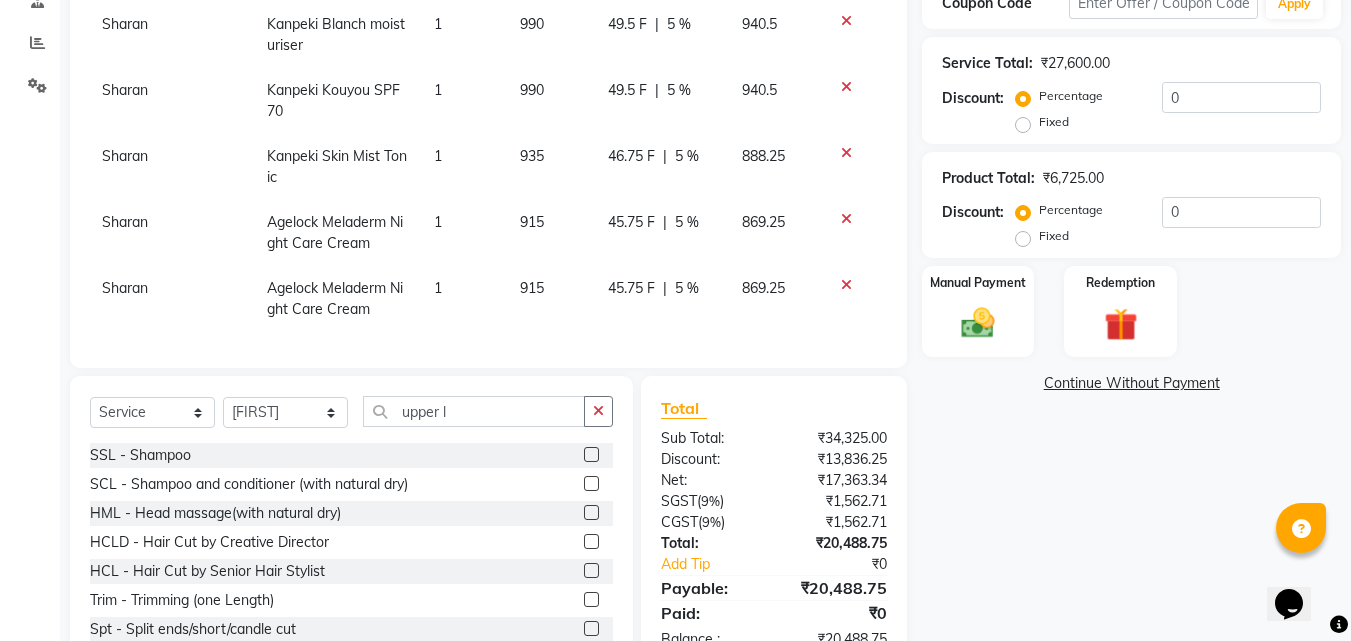 checkbox on "false" 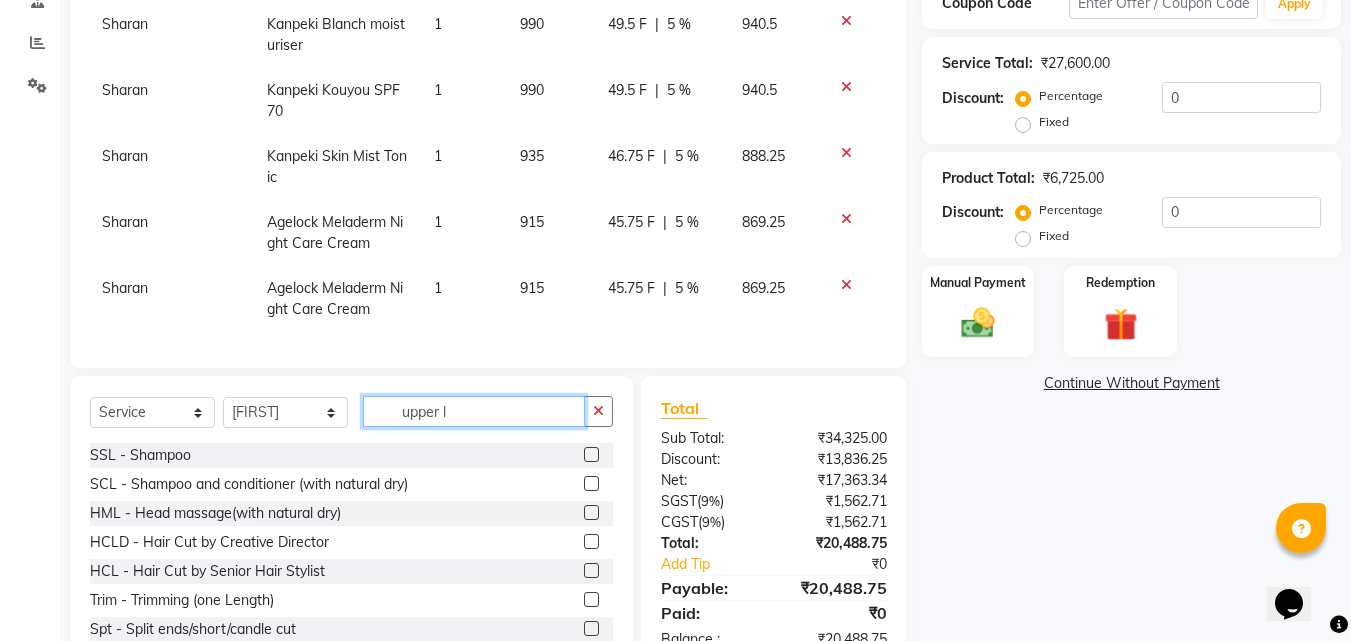 click on "upper l" 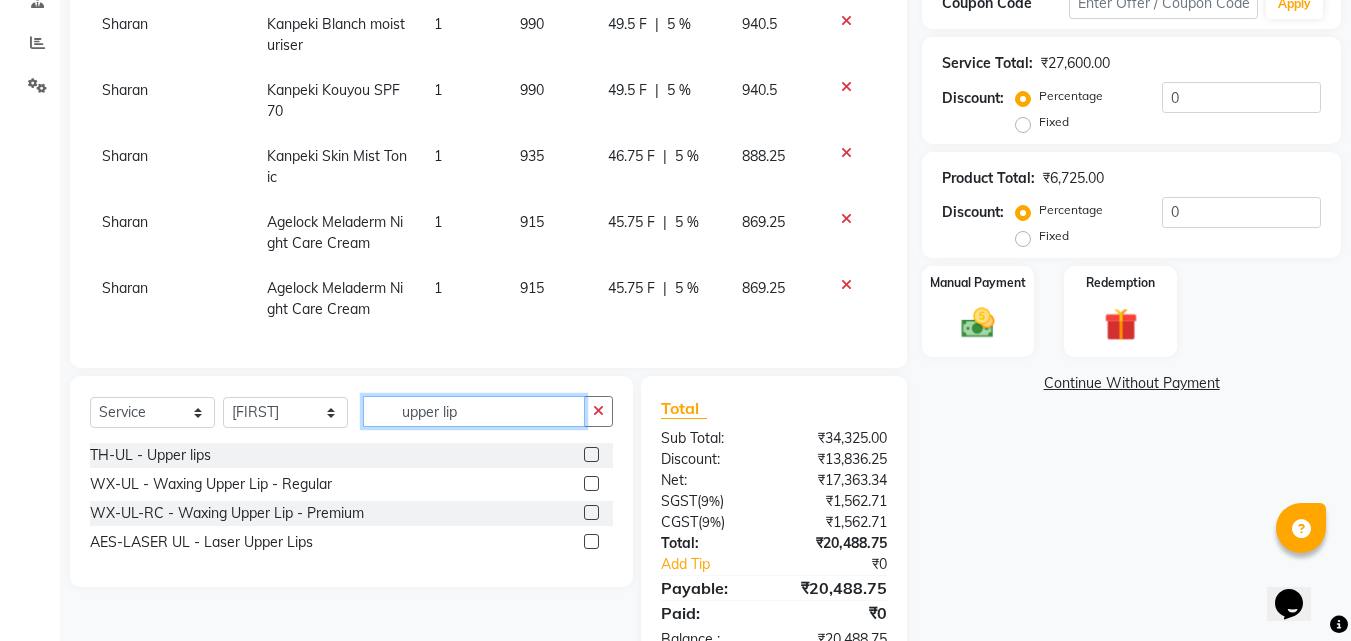 type on "upper lip" 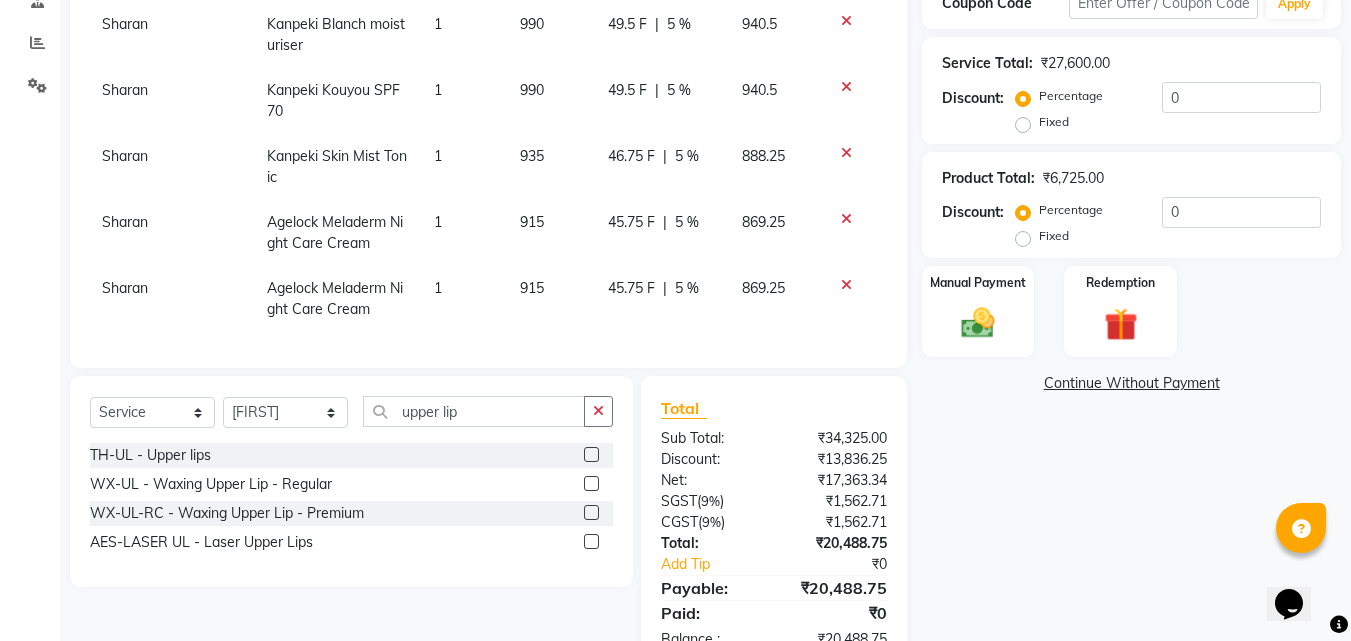 click 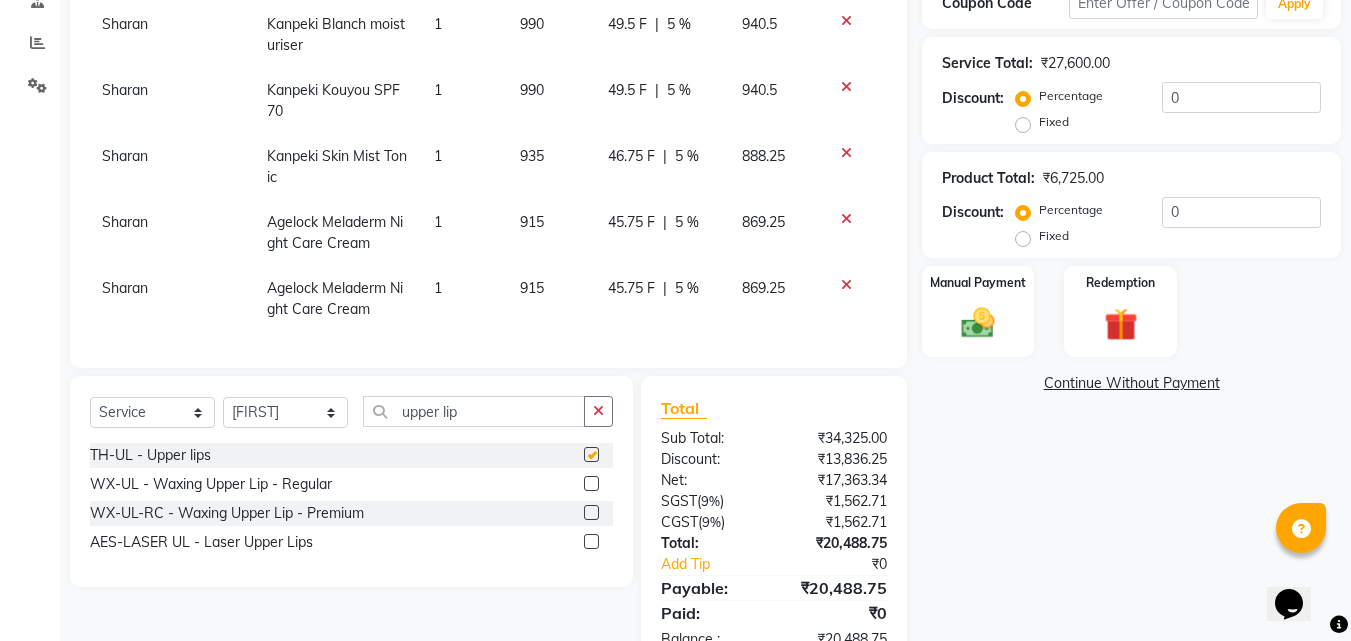 scroll, scrollTop: 476, scrollLeft: 0, axis: vertical 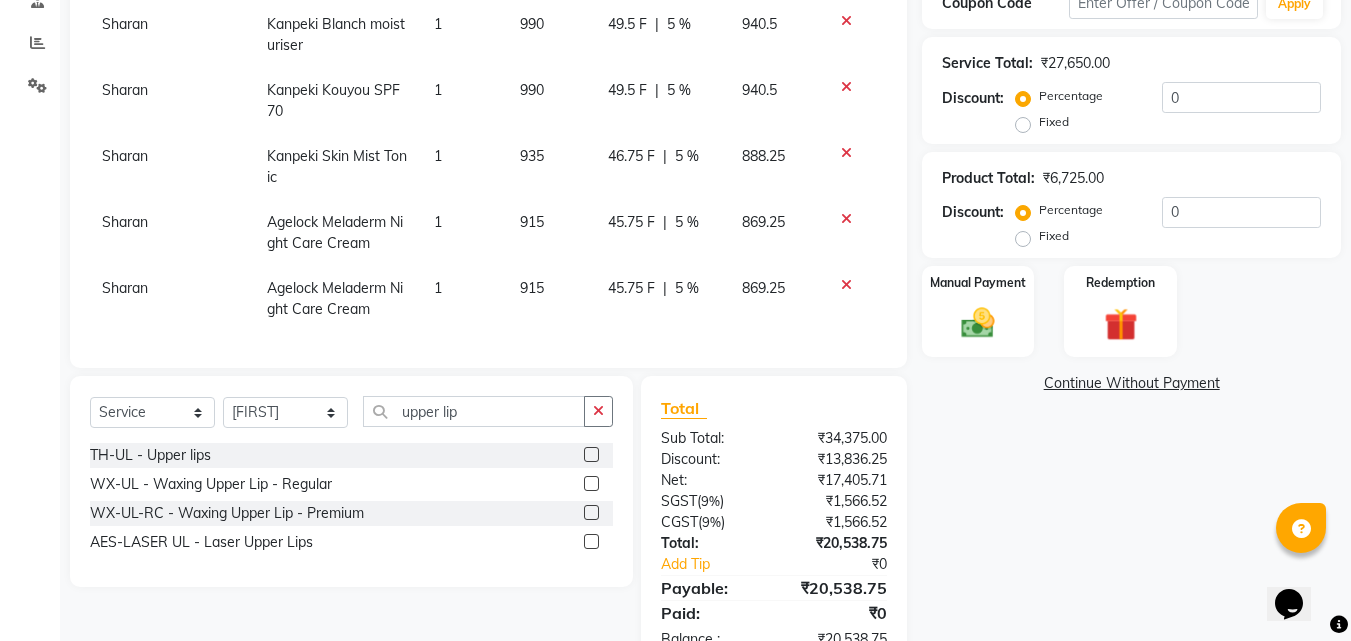checkbox on "false" 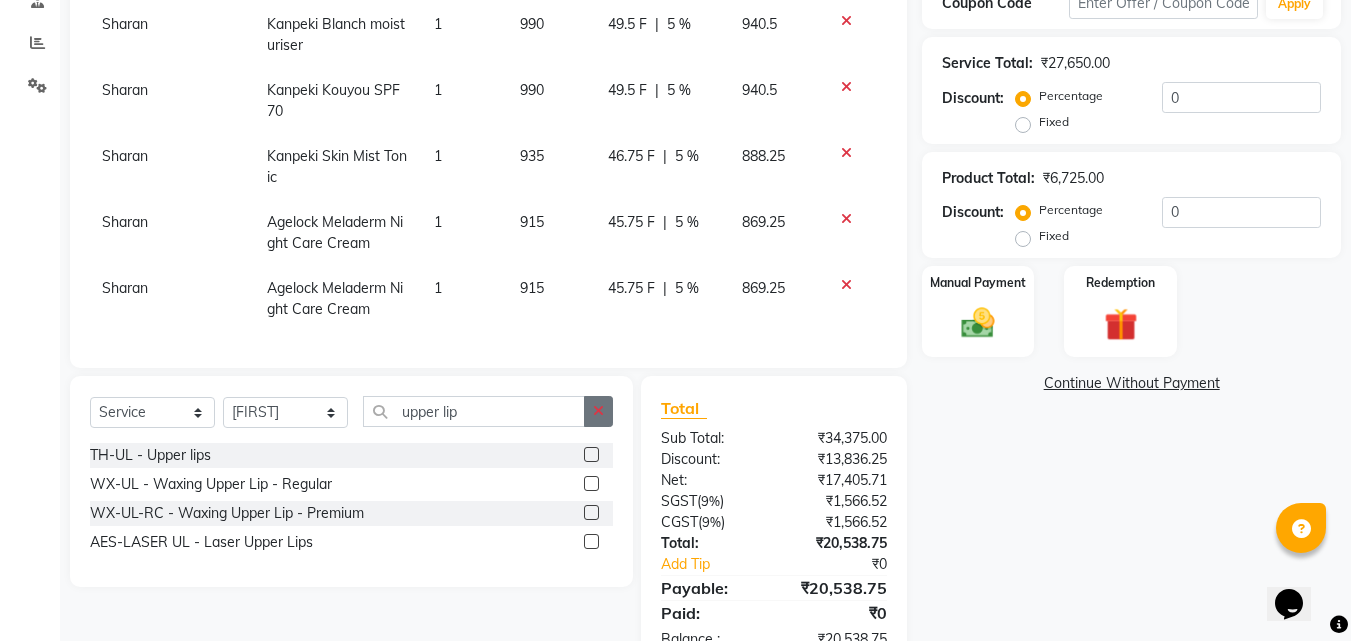 click 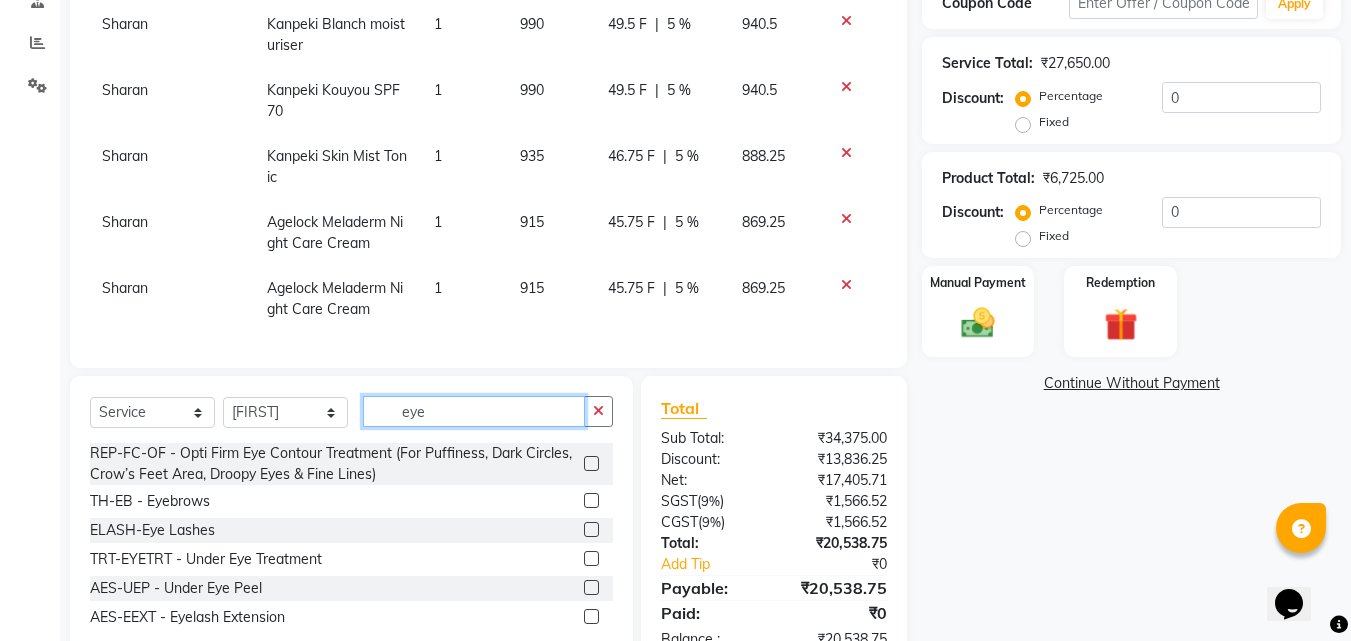 type on "eye" 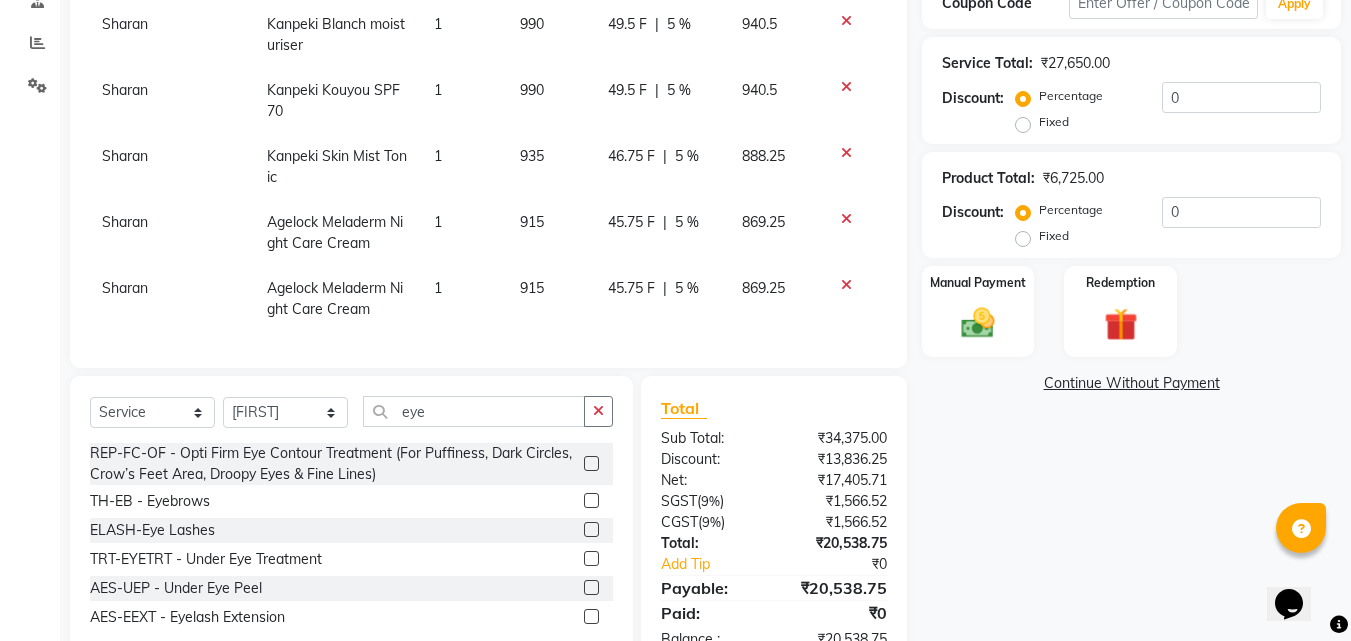 click 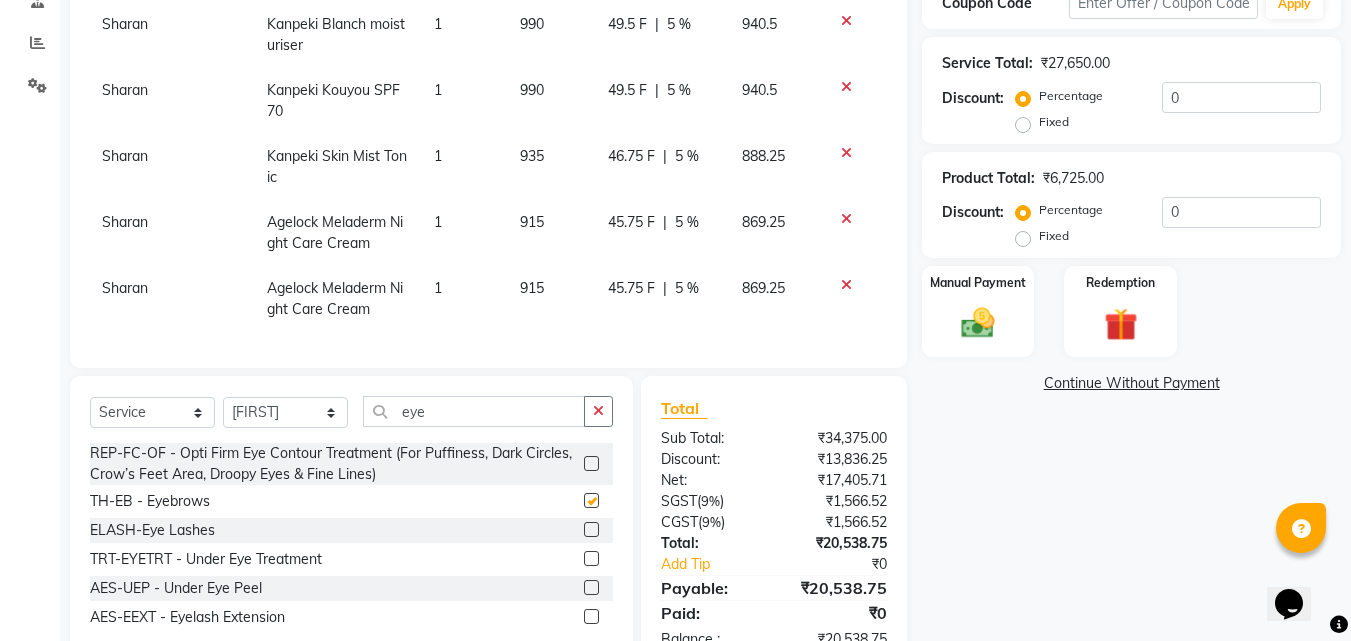 scroll, scrollTop: 542, scrollLeft: 0, axis: vertical 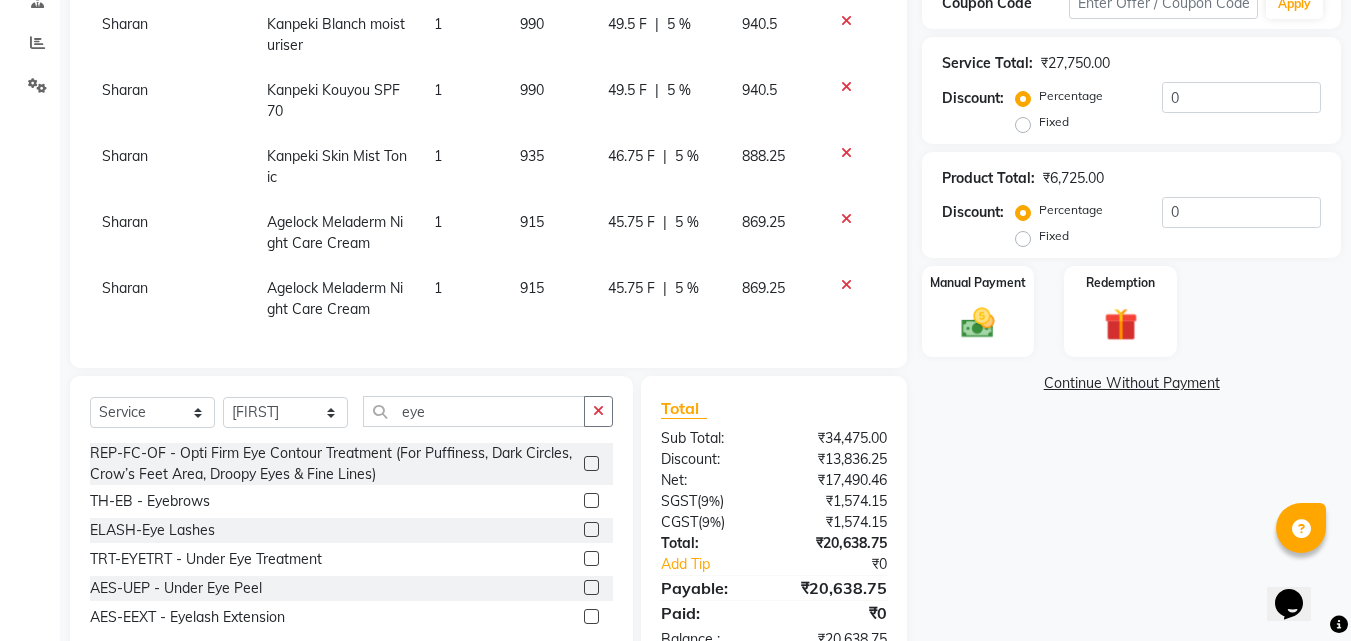 checkbox on "false" 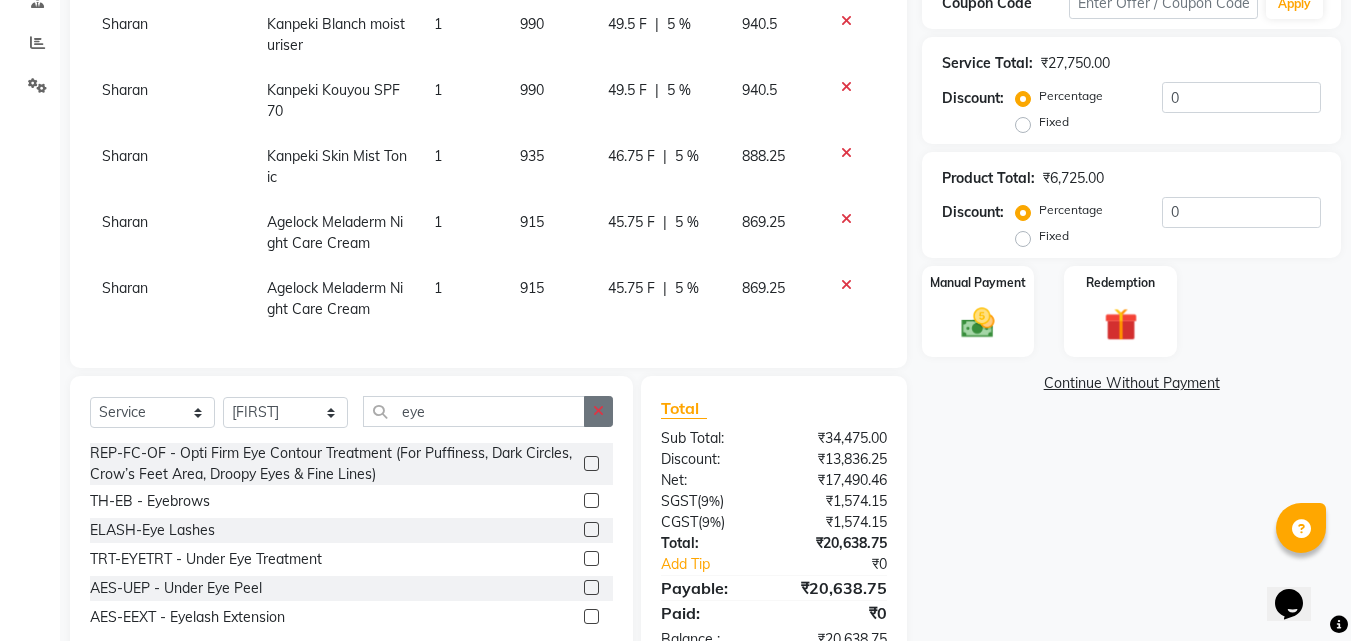click 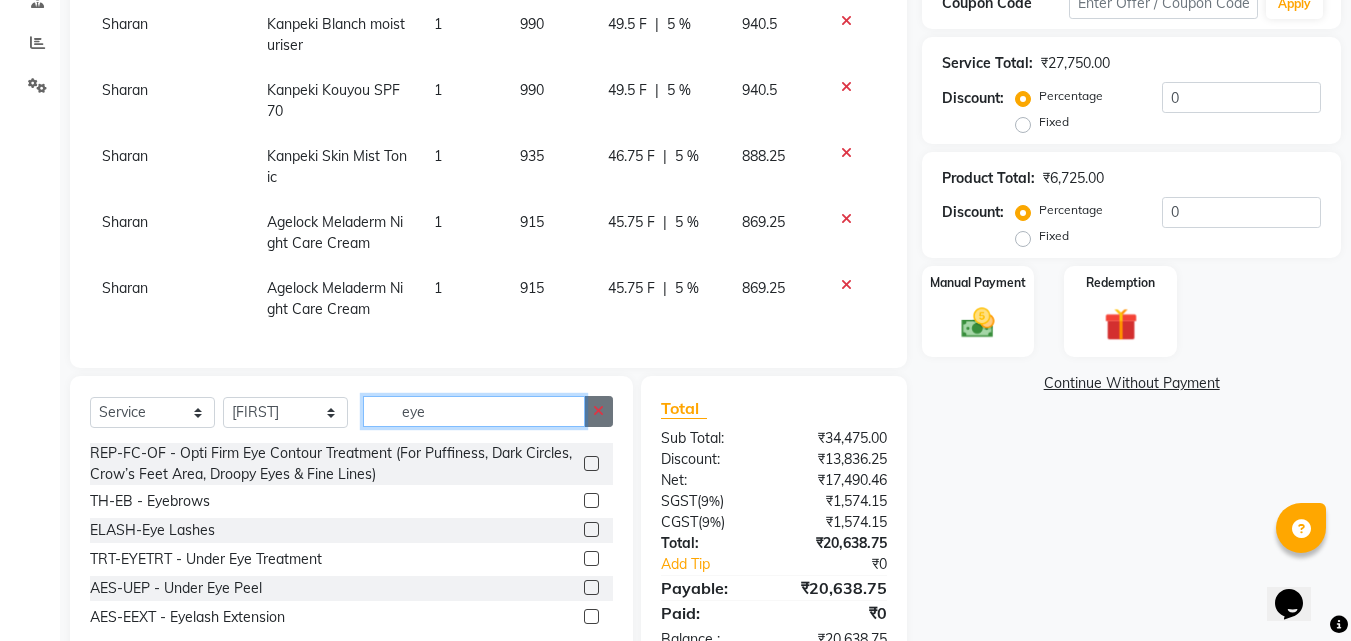 type 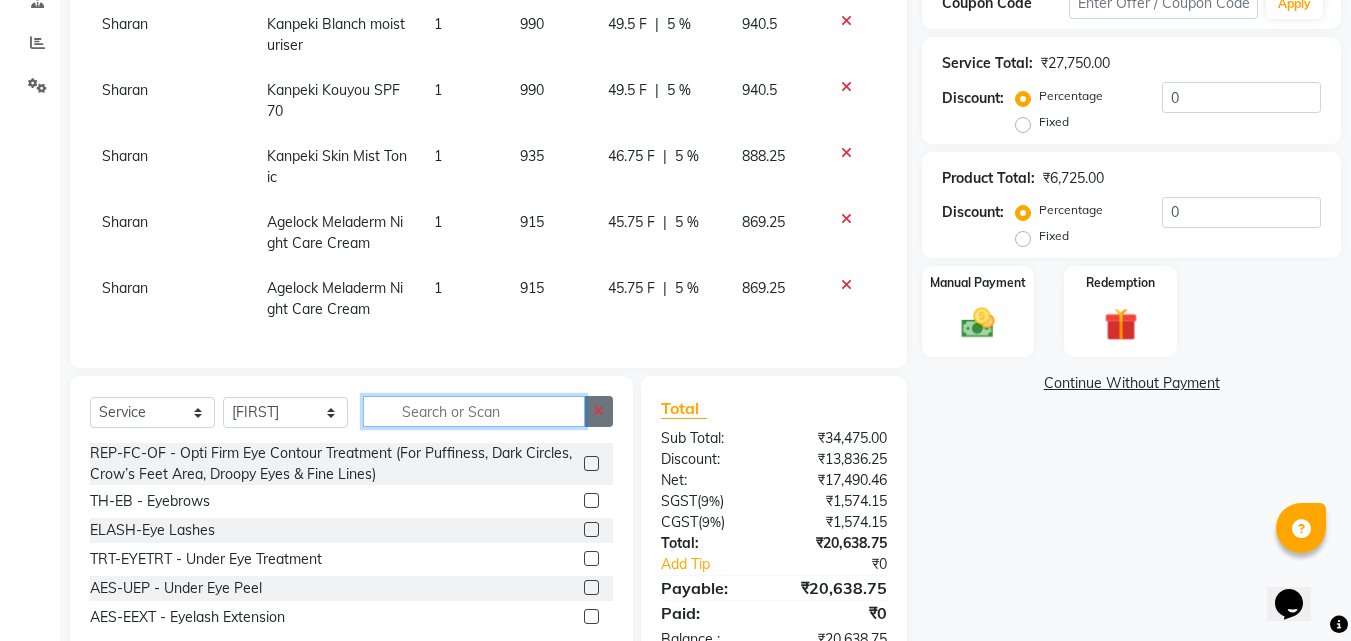 click 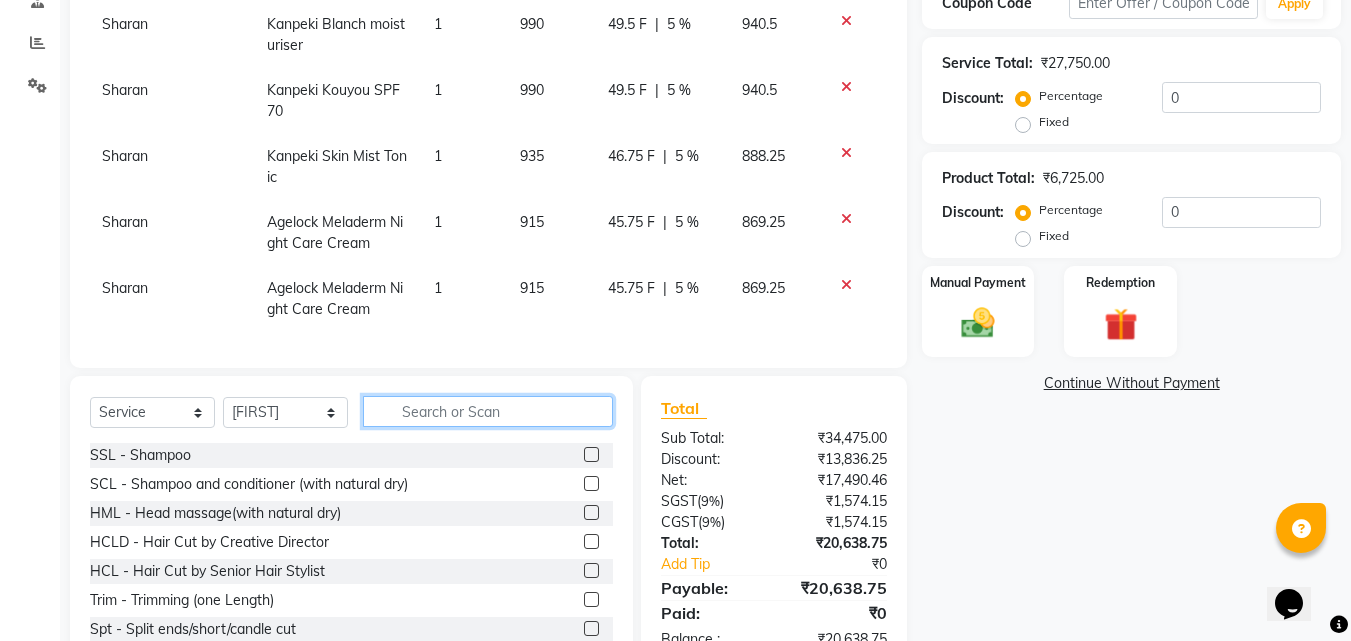click 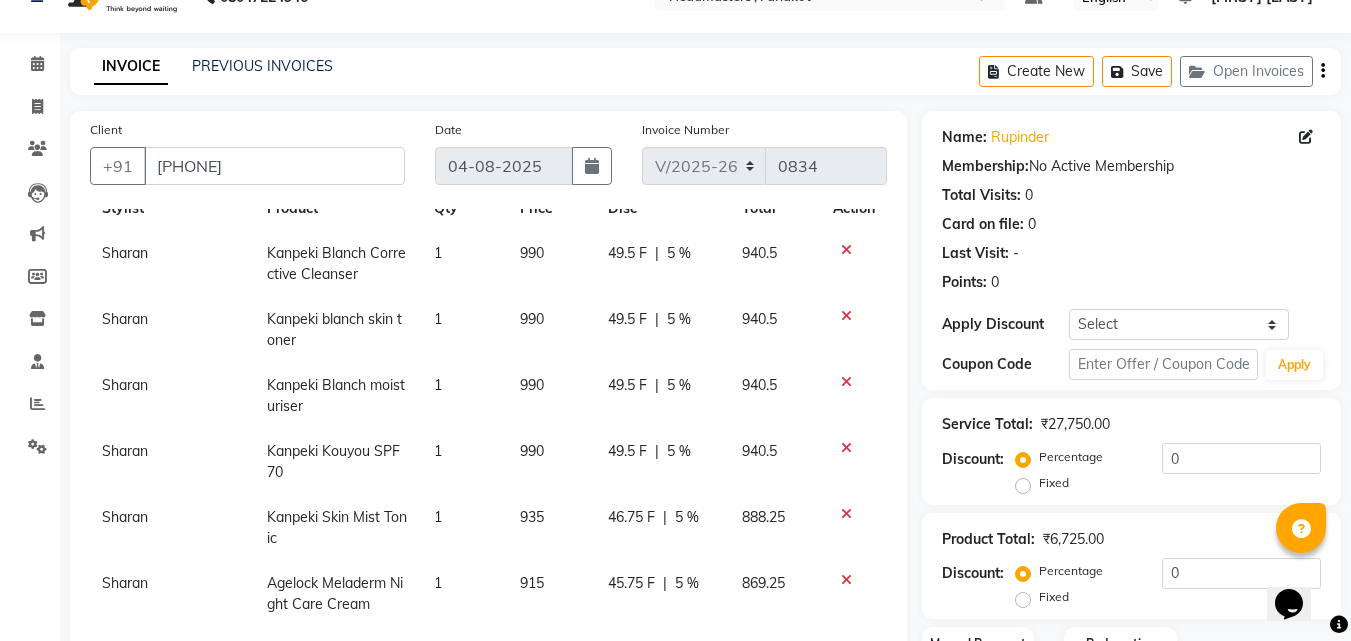 scroll, scrollTop: 0, scrollLeft: 0, axis: both 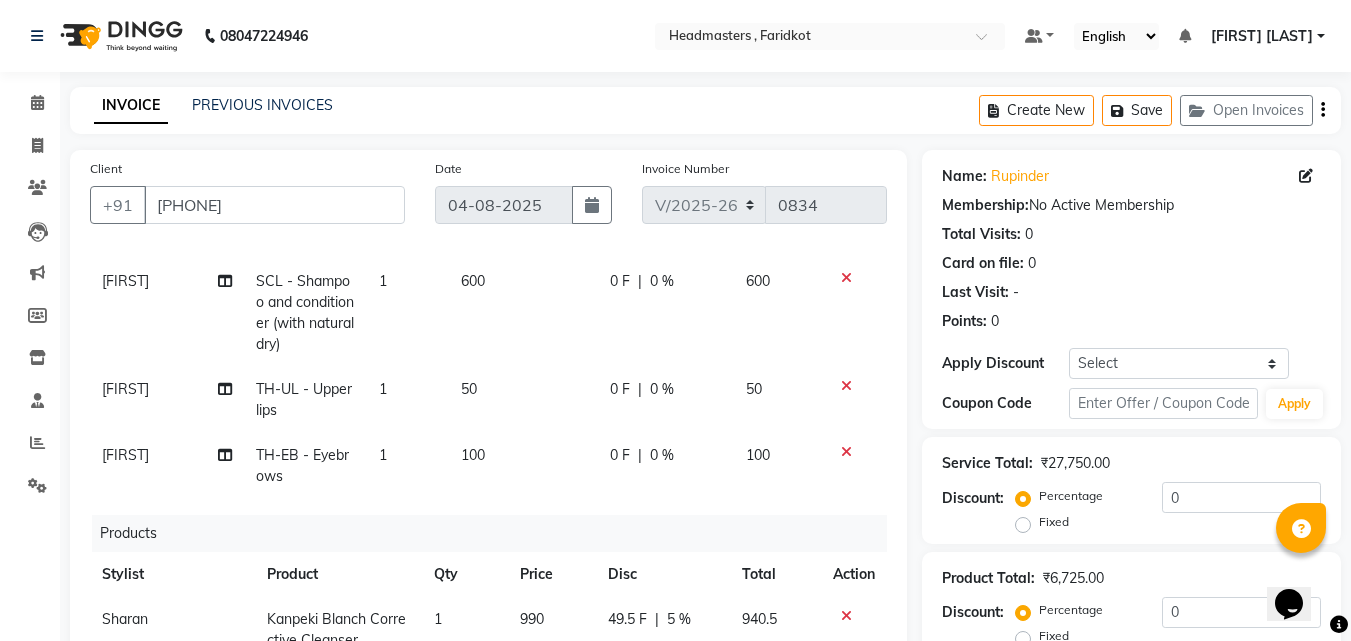 click 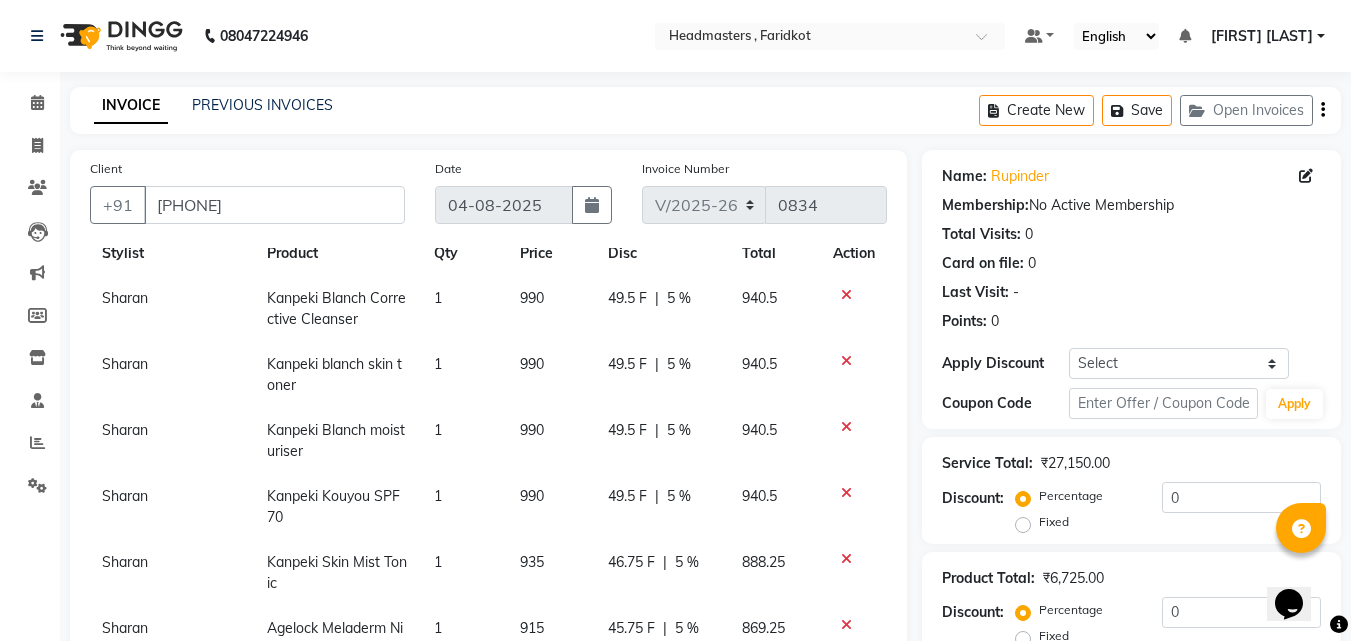 scroll, scrollTop: 434, scrollLeft: 0, axis: vertical 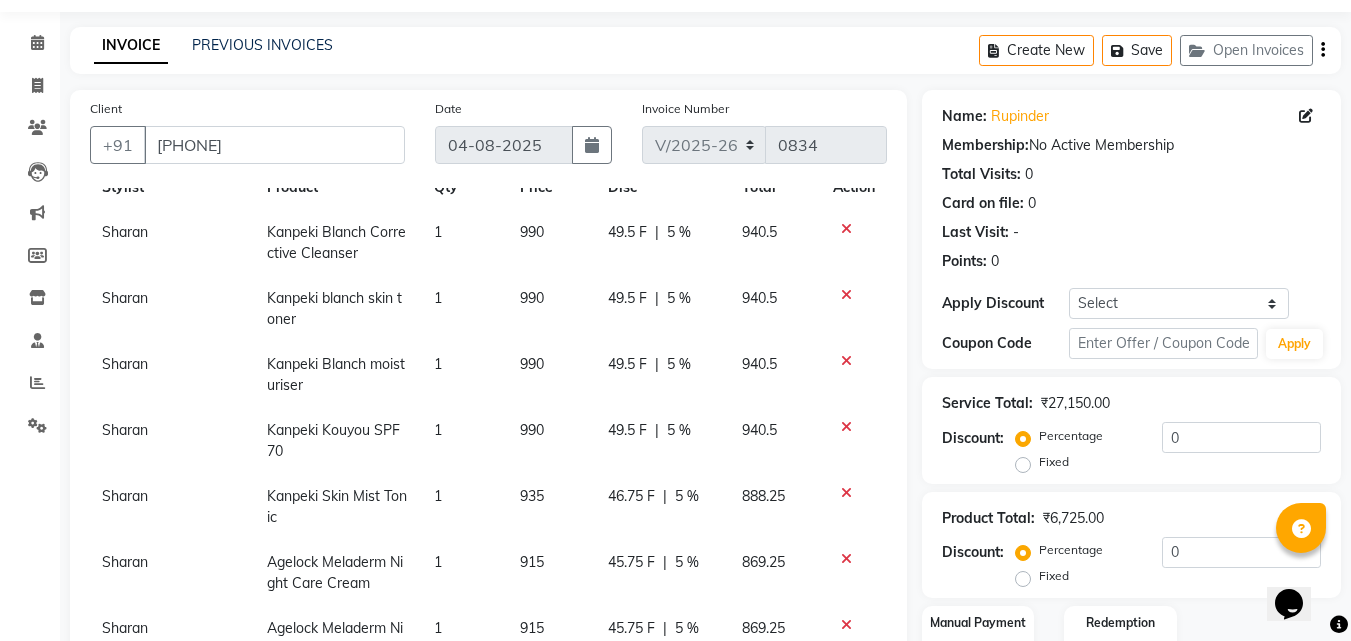 click on "990" 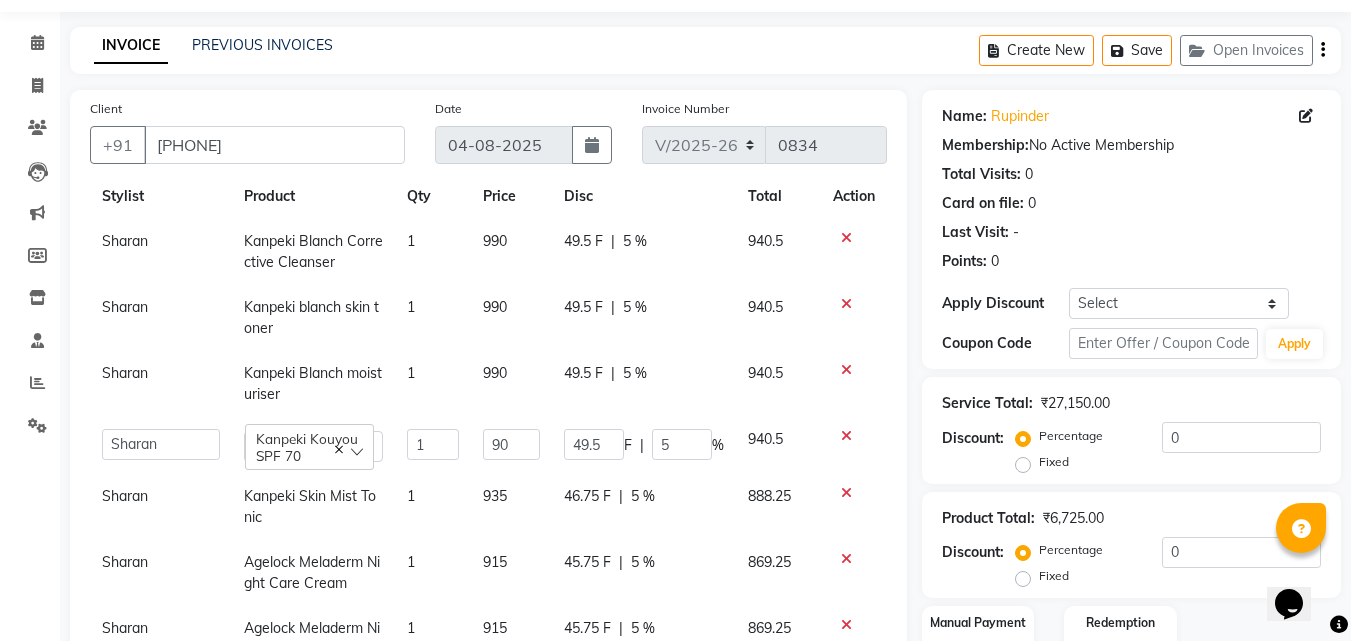 type on "900" 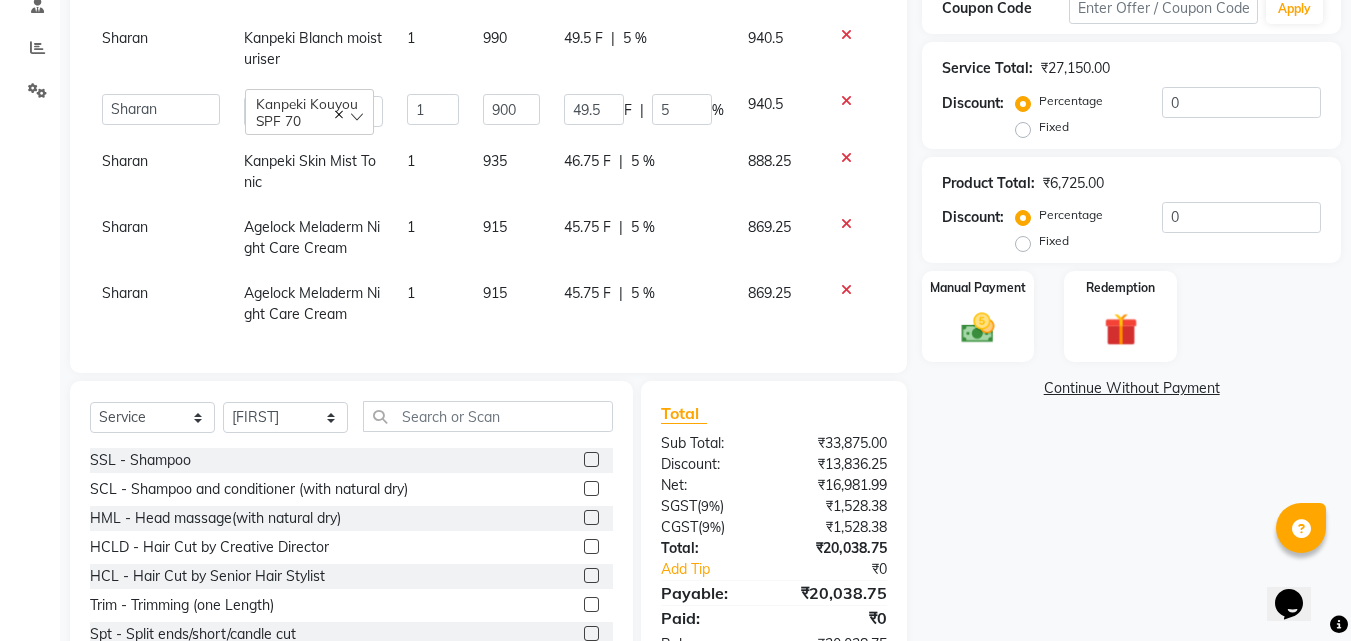 scroll, scrollTop: 460, scrollLeft: 0, axis: vertical 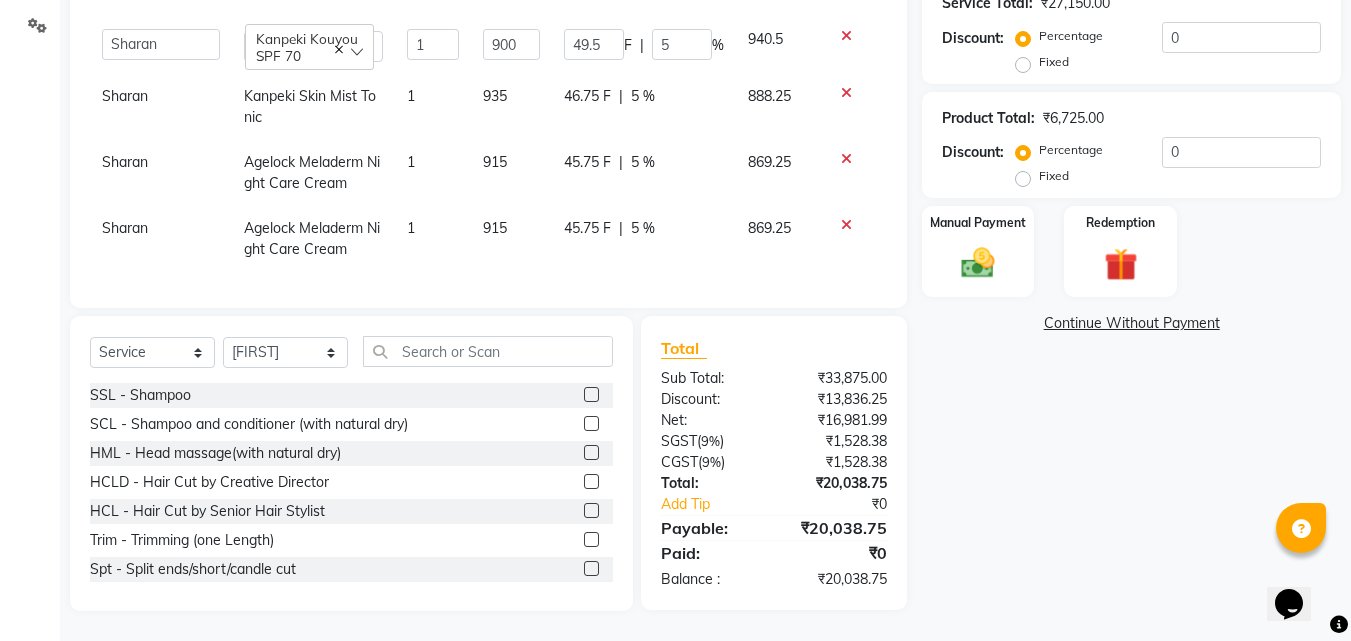 click on "Name: [FIRST]  Membership:  No Active Membership  Total Visits:  0 Card on file:  0 Last Visit:   - Points:   0  Apply Discount Select Coupon → Wrong Job Card  Coupon → Complimentary Coupon → Correction  Coupon → First Wash  Coupon → Free Of Cost - Foc  Coupon → Staff Service  Coupon → Service Not Done  Coupon → Double Job Card  Coupon → Pending Payment  Coupon Code Apply Service Total:  ₹27,150.00  Discount:  Percentage   Fixed  0 Product Total:  ₹6,725.00  Discount:  Percentage   Fixed  0 Manual Payment Redemption  Continue Without Payment" 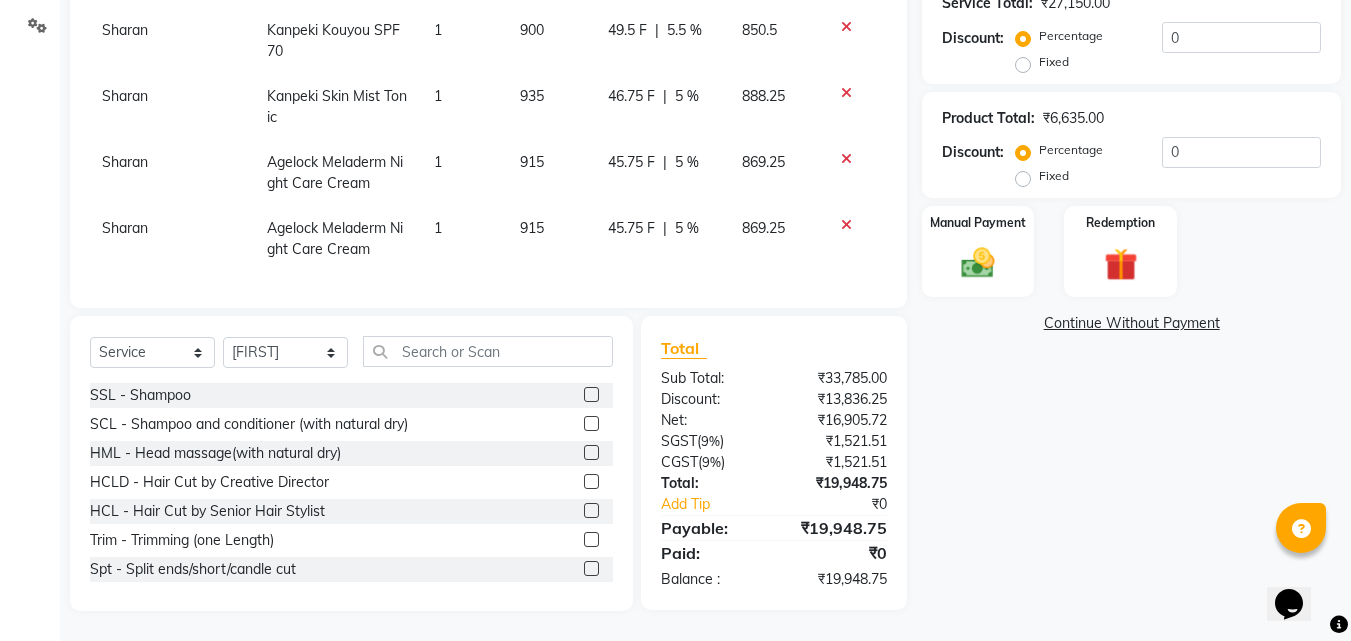 click on "Name: [FIRST]  Membership:  No Active Membership  Total Visits:  0 Card on file:  0 Last Visit:   - Points:   0  Apply Discount Select Coupon → Wrong Job Card  Coupon → Complimentary Coupon → Correction  Coupon → First Wash  Coupon → Free Of Cost - Foc  Coupon → Staff Service  Coupon → Service Not Done  Coupon → Double Job Card  Coupon → Pending Payment  Coupon Code Apply Service Total:  ₹27,150.00  Discount:  Percentage   Fixed  0 Product Total:  ₹6,635.00  Discount:  Percentage   Fixed  0 Manual Payment Redemption  Continue Without Payment" 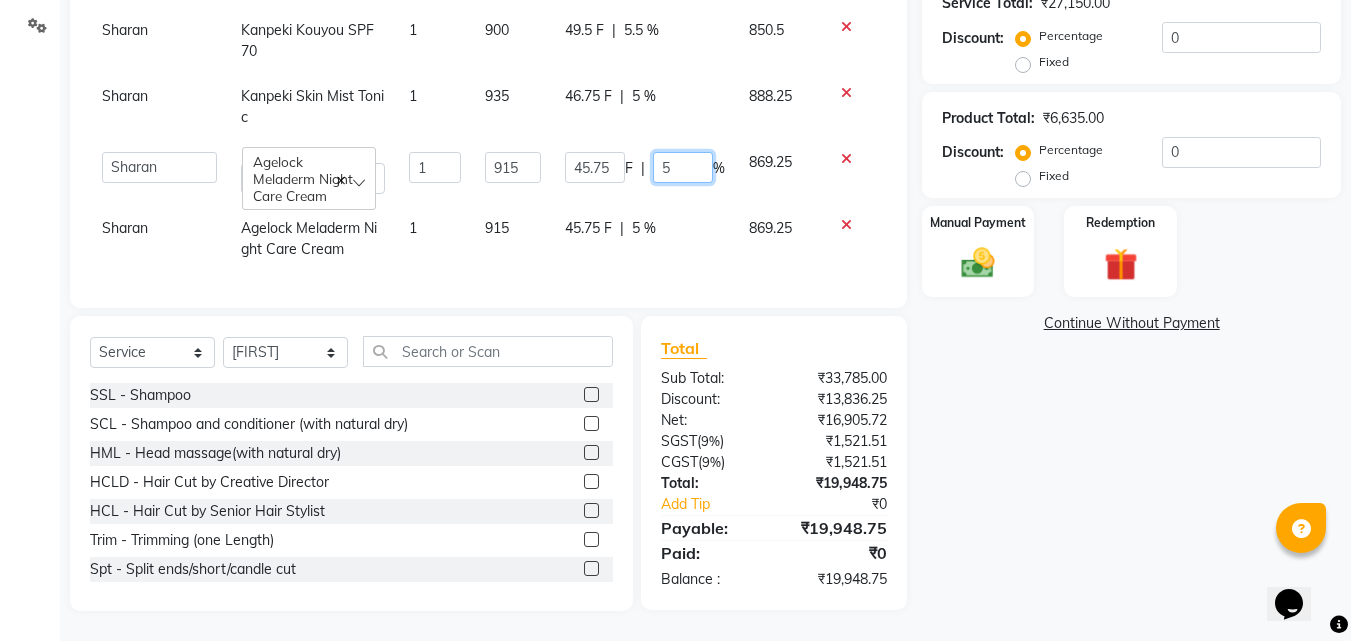 click on "5" 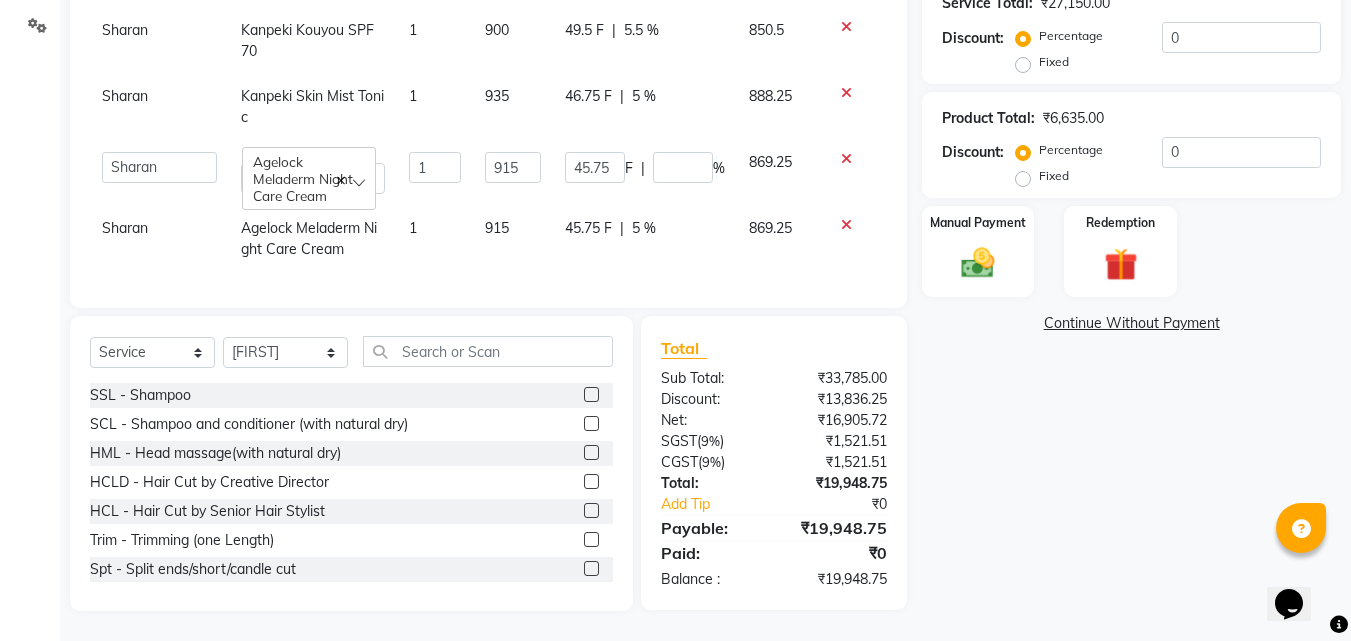 click on "Name: [FIRST]  Membership:  No Active Membership  Total Visits:  0 Card on file:  0 Last Visit:   - Points:   0  Apply Discount Select Coupon → Wrong Job Card  Coupon → Complimentary Coupon → Correction  Coupon → First Wash  Coupon → Free Of Cost - Foc  Coupon → Staff Service  Coupon → Service Not Done  Coupon → Double Job Card  Coupon → Pending Payment  Coupon Code Apply Service Total:  ₹27,150.00  Discount:  Percentage   Fixed  0 Product Total:  ₹6,635.00  Discount:  Percentage   Fixed  0 Manual Payment Redemption  Continue Without Payment" 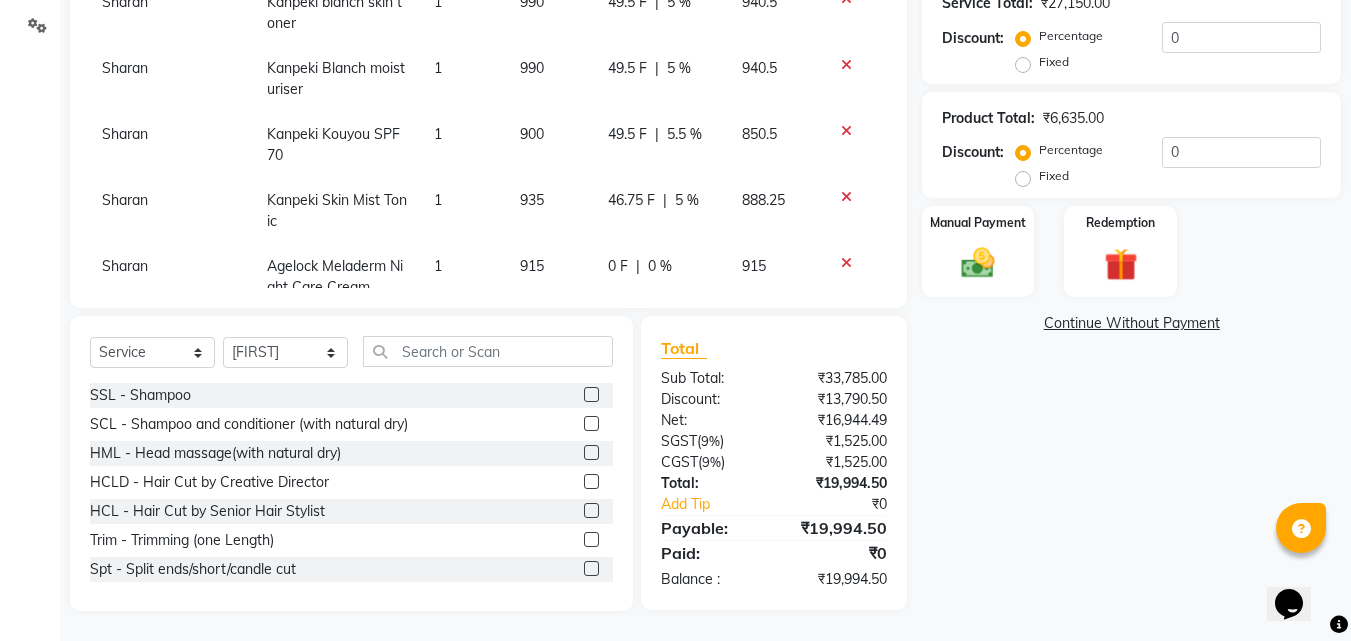 scroll, scrollTop: 434, scrollLeft: 0, axis: vertical 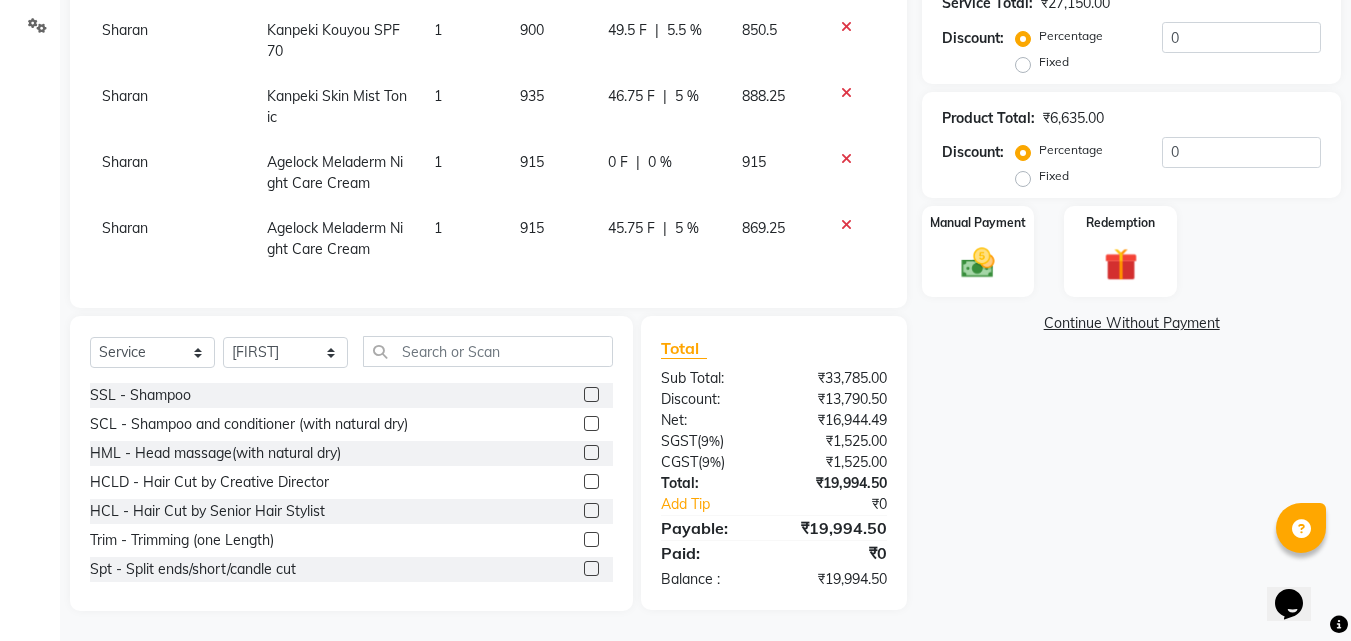 click on "Name: [FIRST]  Membership:  No Active Membership  Total Visits:  0 Card on file:  0 Last Visit:   - Points:   0  Apply Discount Select Coupon → Wrong Job Card  Coupon → Complimentary Coupon → Correction  Coupon → First Wash  Coupon → Free Of Cost - Foc  Coupon → Staff Service  Coupon → Service Not Done  Coupon → Double Job Card  Coupon → Pending Payment  Coupon Code Apply Service Total:  ₹27,150.00  Discount:  Percentage   Fixed  0 Product Total:  ₹6,635.00  Discount:  Percentage   Fixed  0 Manual Payment Redemption  Continue Without Payment" 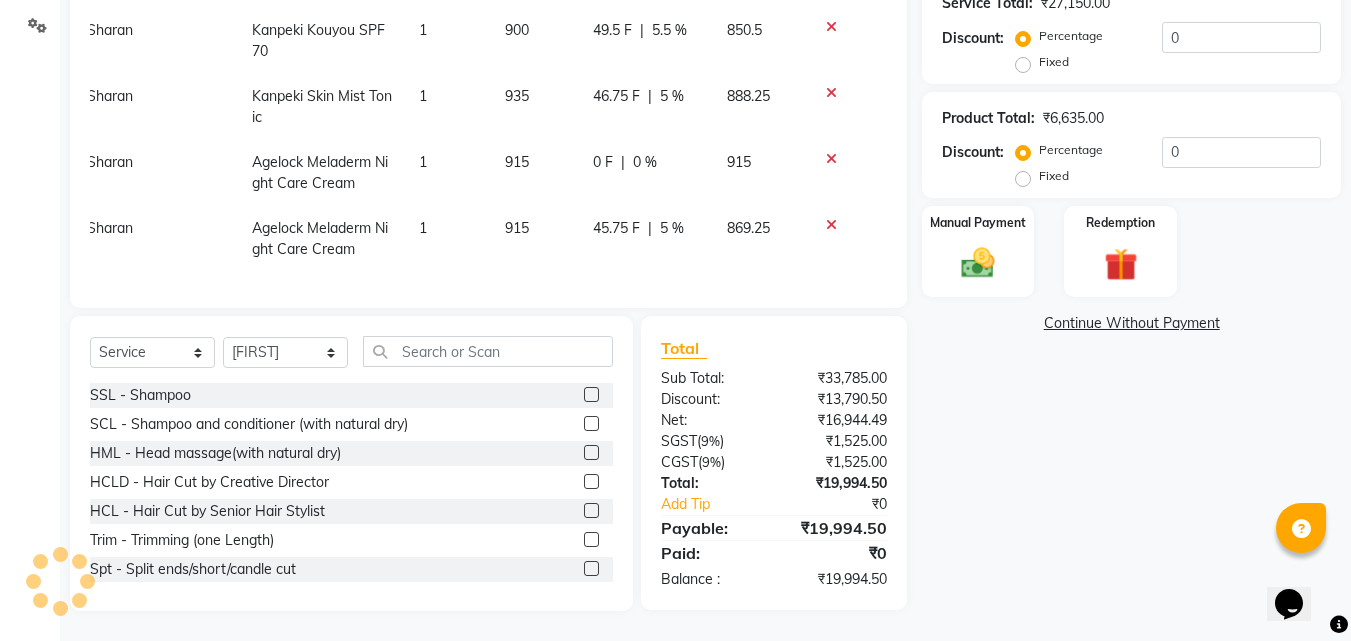 scroll, scrollTop: 434, scrollLeft: 0, axis: vertical 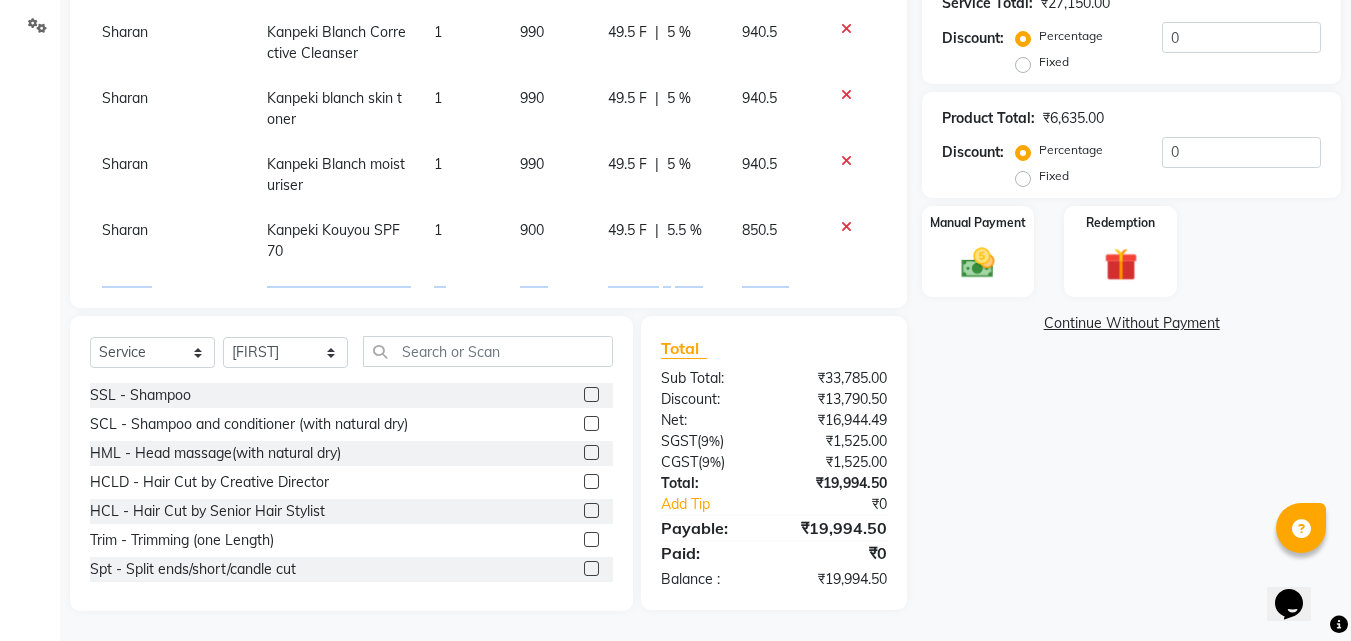 drag, startPoint x: 863, startPoint y: 236, endPoint x: 856, endPoint y: 307, distance: 71.34424 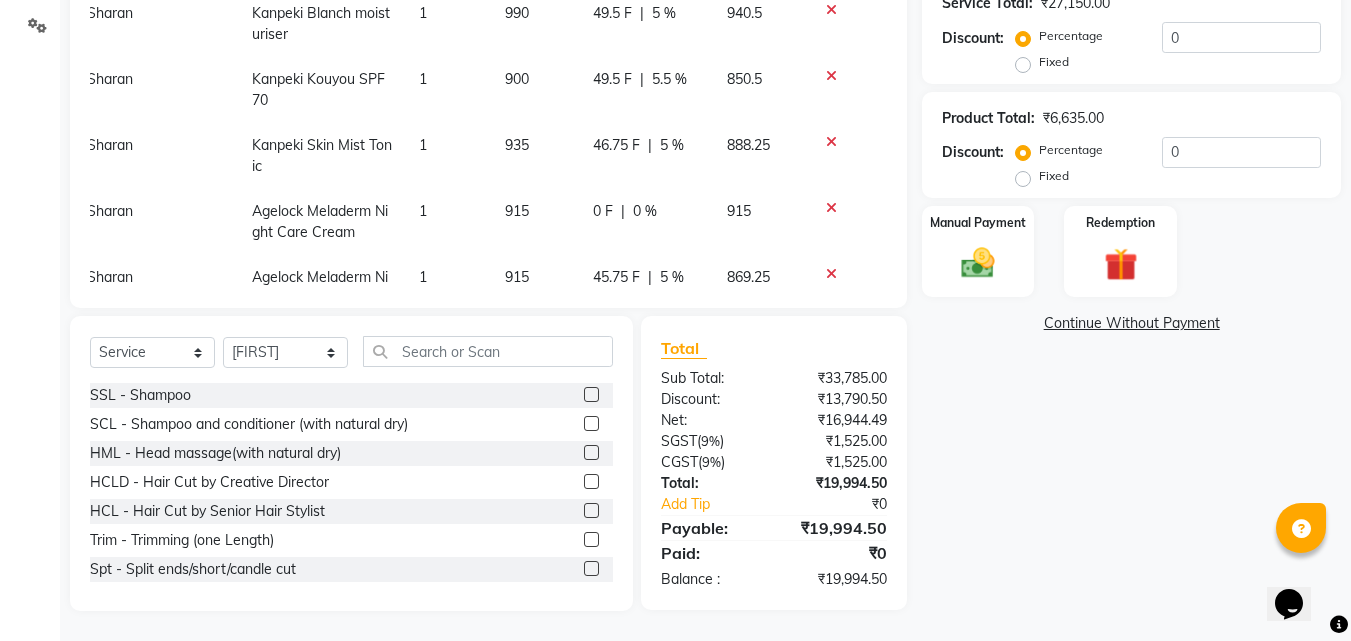 drag, startPoint x: 856, startPoint y: 316, endPoint x: 857, endPoint y: 344, distance: 28.01785 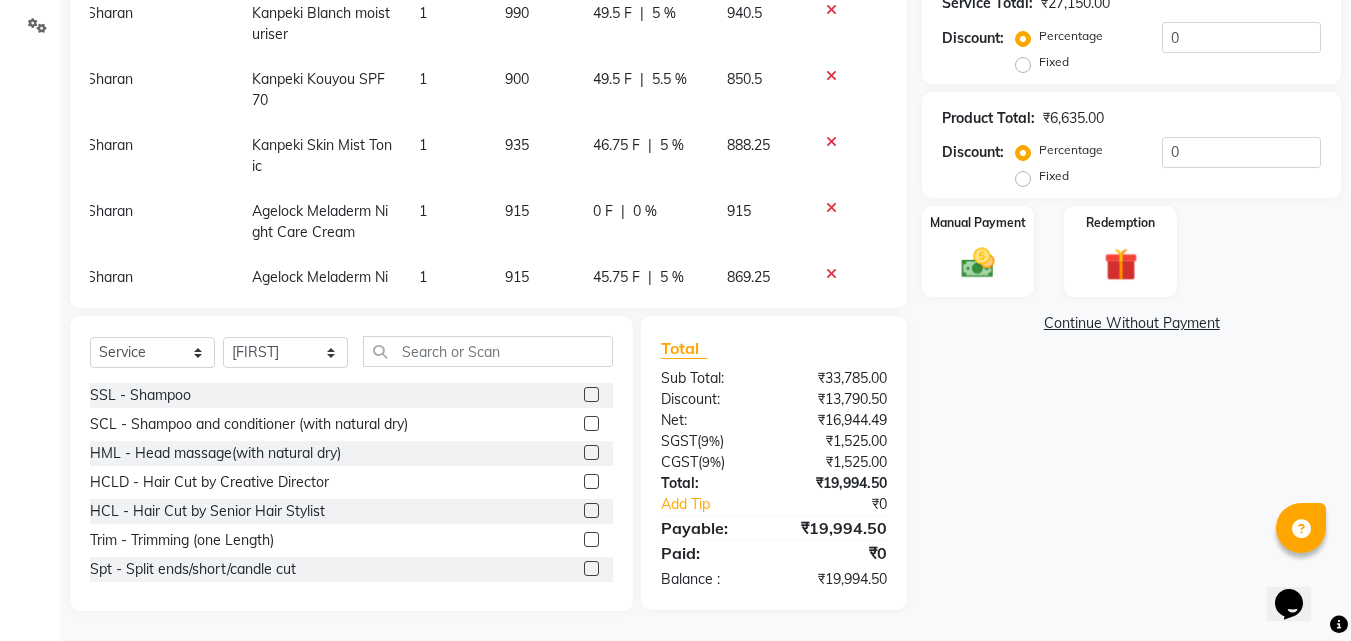 scroll, scrollTop: 434, scrollLeft: 15, axis: both 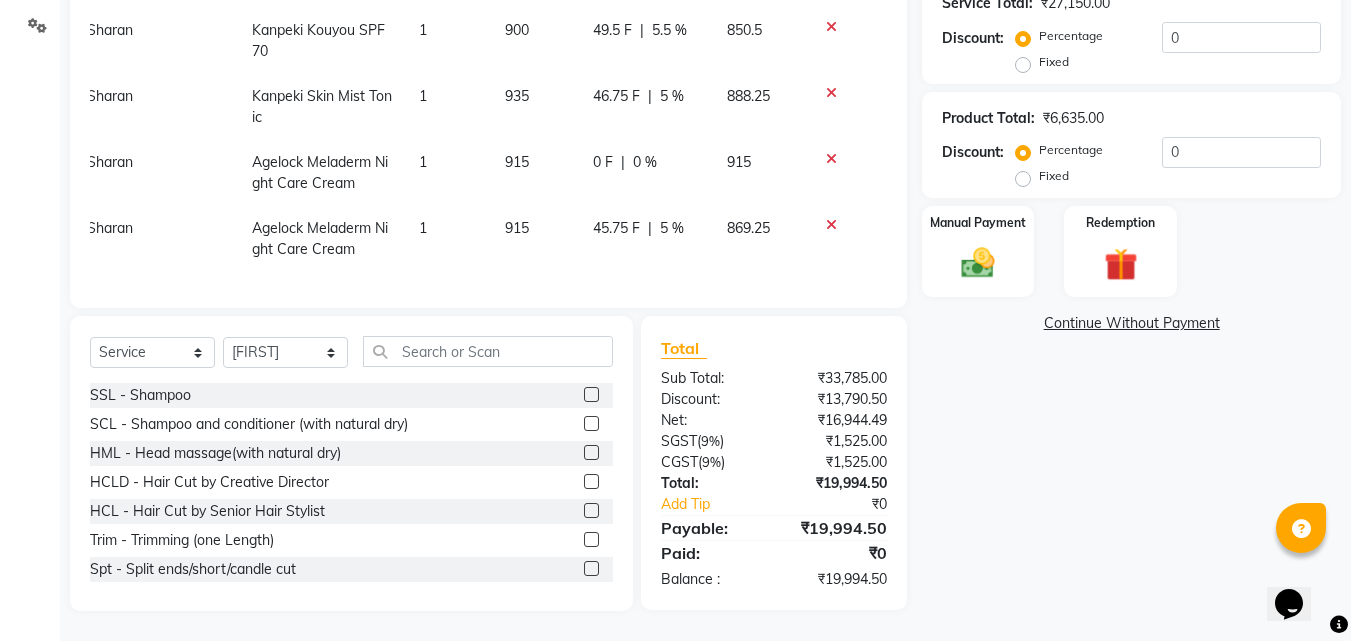 click on "Services Stylist Service Qty Price Disc Total Action [FIRST] O3-FC-MEL - Meladerm (For Hyper Pigmentation & Skin Lightning)) 3 9000 13500 F | 50 % 13500 Geetanjali TH-UL - Upper lips 1 50 0 F | 0 % 50 Geetanjali TH-EB - Eyebrows 1 100 0 F | 0 % 100 Products Stylist Product Qty Price Disc Total Action [FIRST] Kanpeki Blanch Corrective Cleanser 1 990 49.5 F | 5 % 940.5 [FIRST] Kanpeki blanch skin toner 1 990 49.5 F | 5 % 940.5 [FIRST] Kanpeki Blanch moisturiser 1 990 49.5 F | 5 % 940.5 [FIRST] Kanpeki Kouyou SPF 70 1 900 49.5 F | 5.5 % 850.5 [FIRST] Kanpeki Skin Mist Tonic 1 935 46.75 F | 5 % 888.25 [FIRST] Agelock Meladerm Night Care Cream 1 915 0 F | 0 % 915 [FIRST] Agelock Meladerm Night Care Cream 1 915 45.75 F | 5 % 869.25" 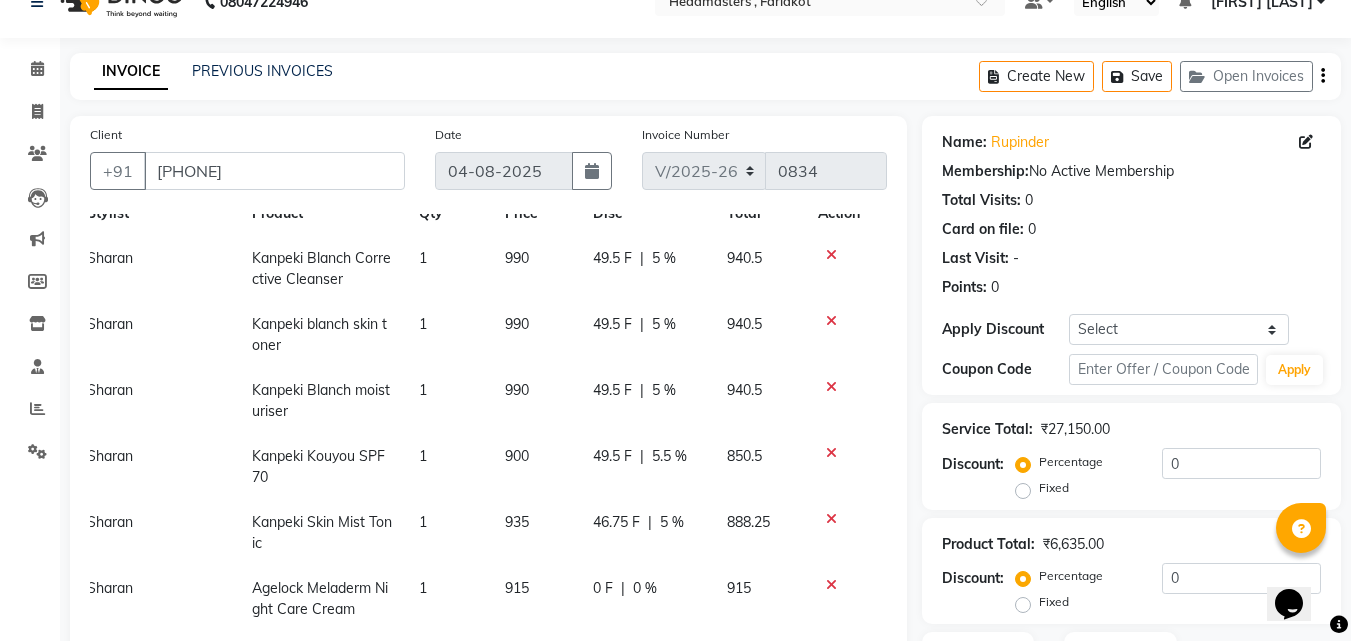 scroll, scrollTop: 0, scrollLeft: 0, axis: both 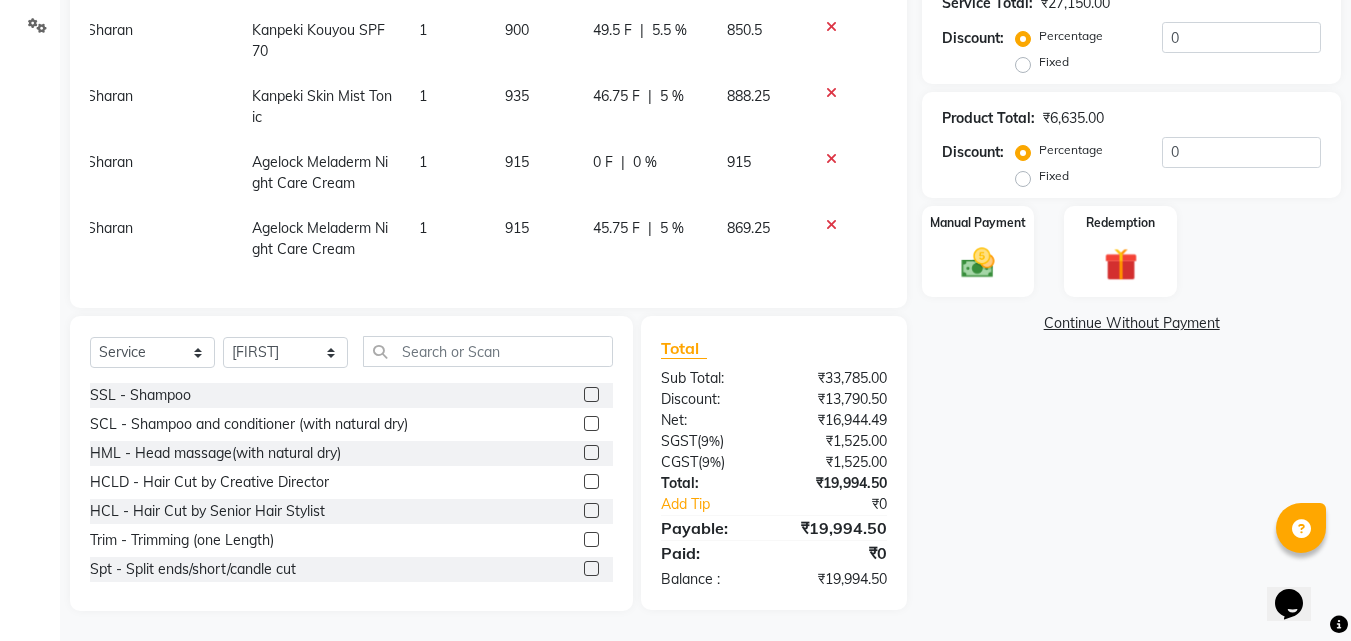 click on "5 %" 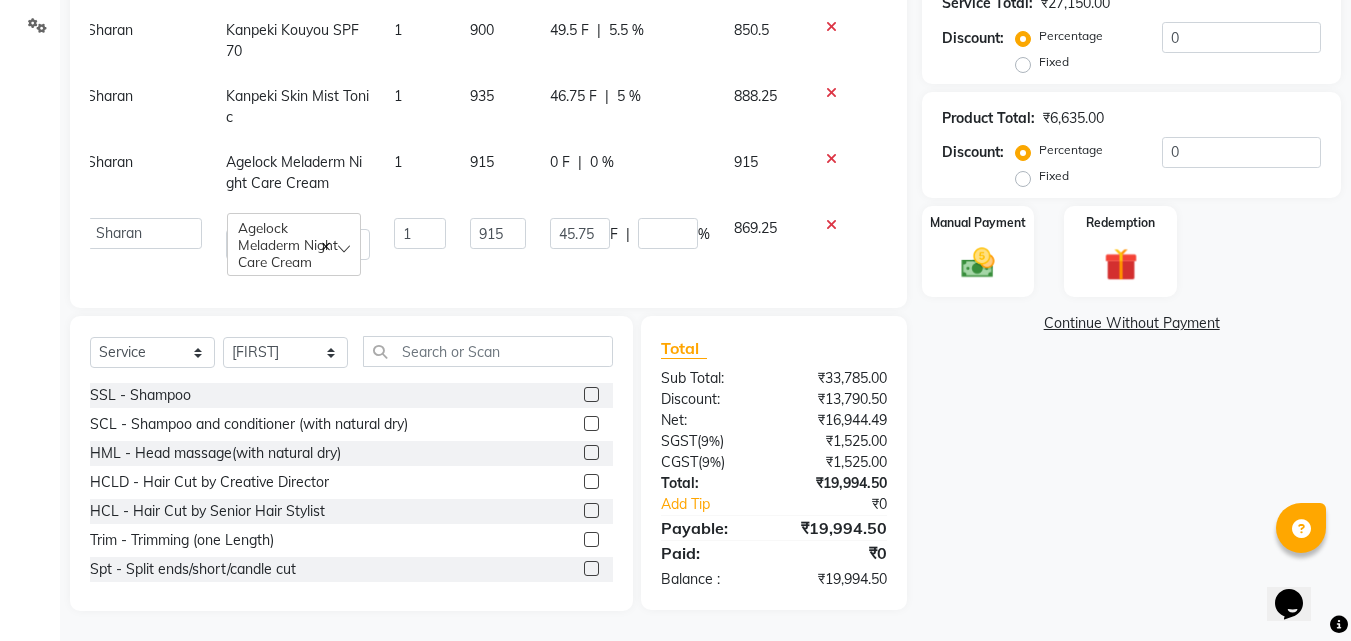type on "0" 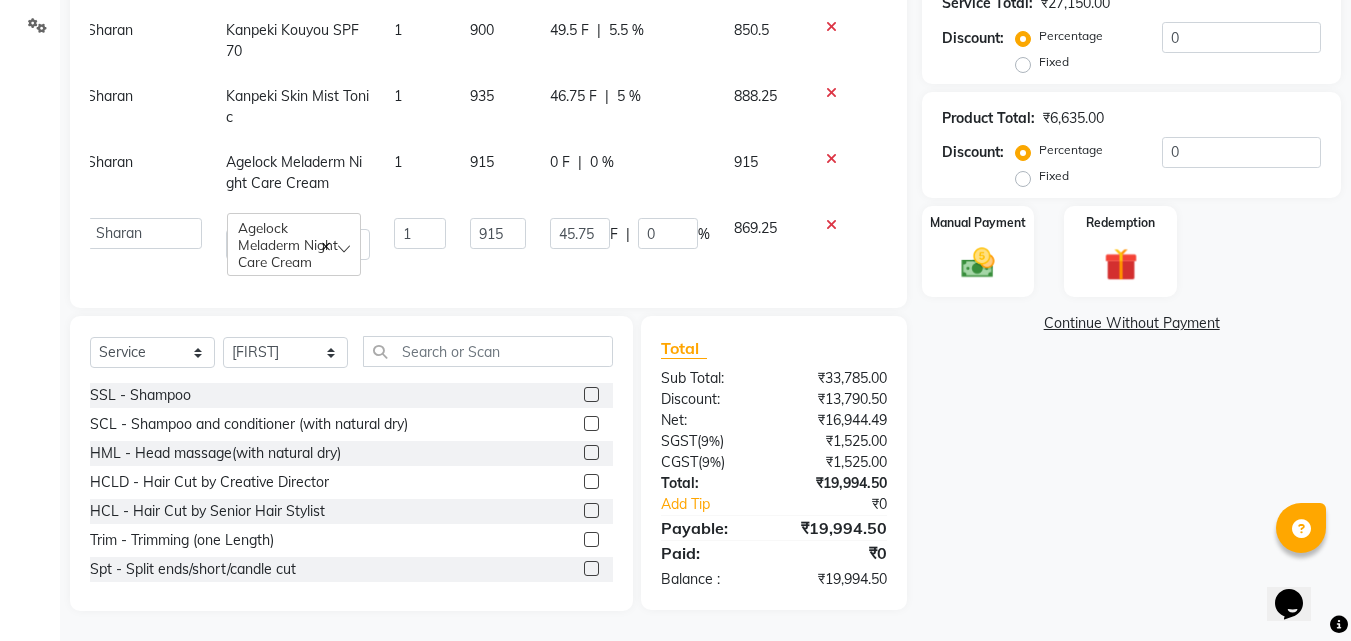 click on "Name: [FIRST]  Membership:  No Active Membership  Total Visits:  0 Card on file:  0 Last Visit:   - Points:   0  Apply Discount Select Coupon → Wrong Job Card  Coupon → Complimentary Coupon → Correction  Coupon → First Wash  Coupon → Free Of Cost - Foc  Coupon → Staff Service  Coupon → Service Not Done  Coupon → Double Job Card  Coupon → Pending Payment  Coupon Code Apply Service Total:  ₹27,150.00  Discount:  Percentage   Fixed  0 Product Total:  ₹6,635.00  Discount:  Percentage   Fixed  0 Manual Payment Redemption  Continue Without Payment" 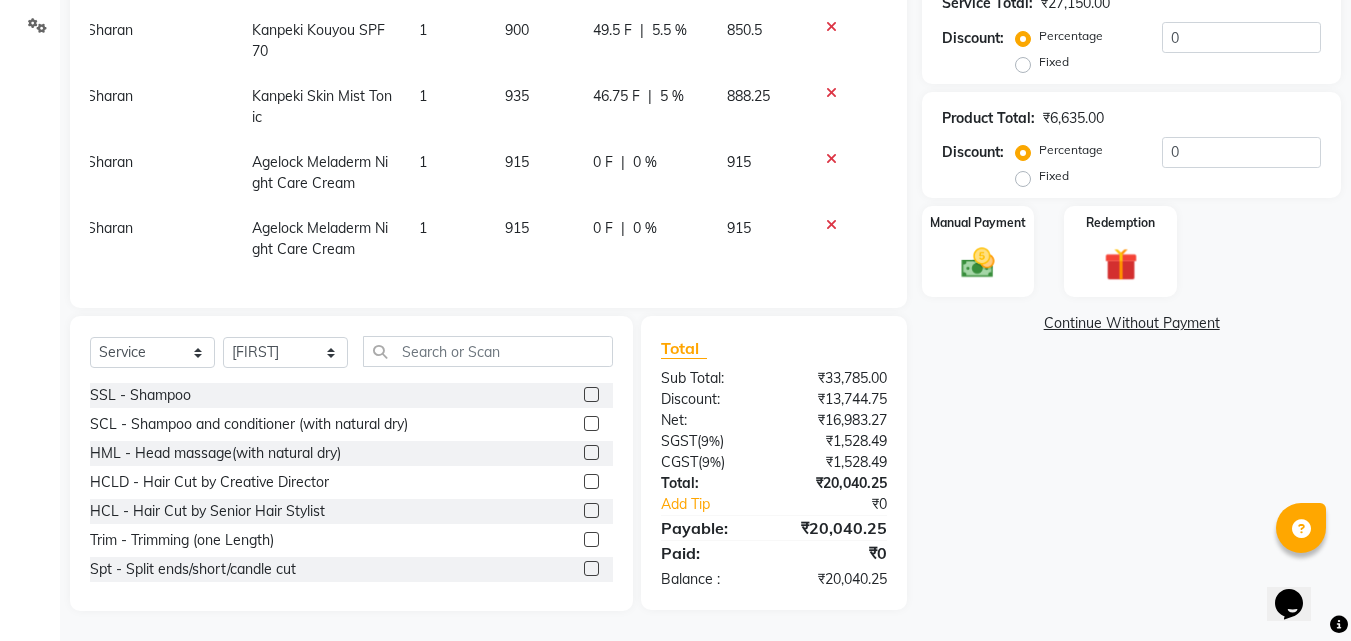 click on "Name: [FIRST]  Membership:  No Active Membership  Total Visits:  0 Card on file:  0 Last Visit:   - Points:   0  Apply Discount Select Coupon → Wrong Job Card  Coupon → Complimentary Coupon → Correction  Coupon → First Wash  Coupon → Free Of Cost - Foc  Coupon → Staff Service  Coupon → Service Not Done  Coupon → Double Job Card  Coupon → Pending Payment  Coupon Code Apply Service Total:  ₹27,150.00  Discount:  Percentage   Fixed  0 Product Total:  ₹6,635.00  Discount:  Percentage   Fixed  0 Manual Payment Redemption  Continue Without Payment" 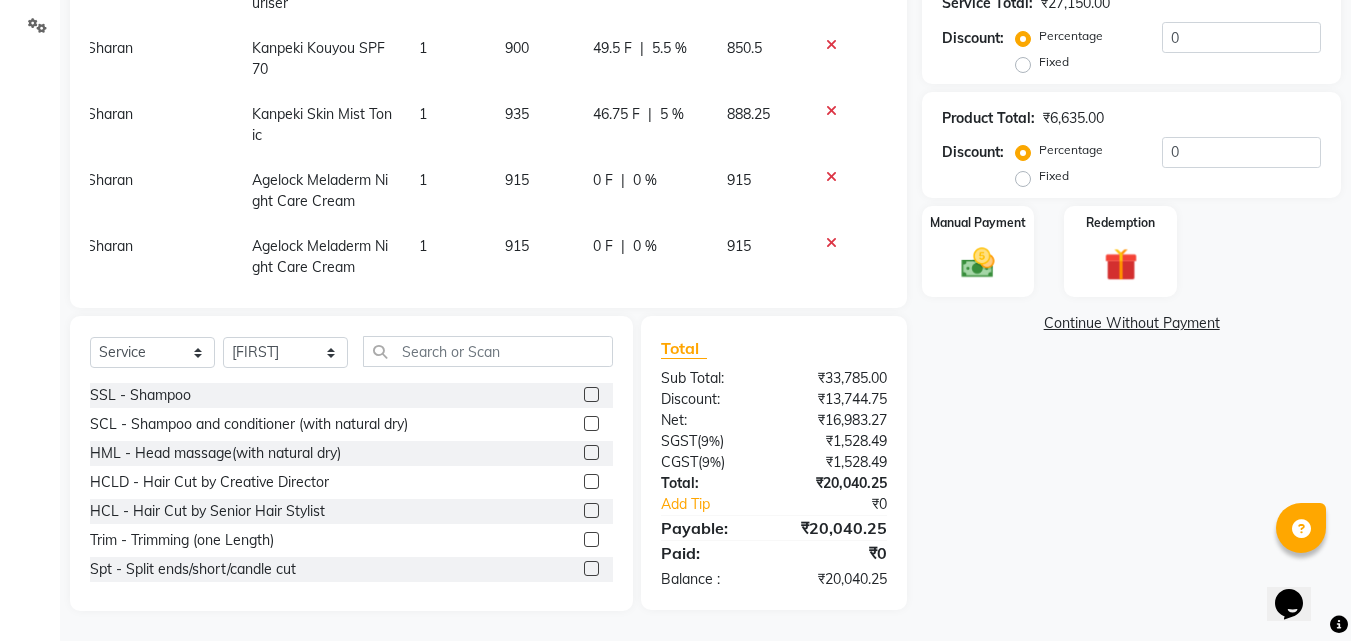 scroll, scrollTop: 434, scrollLeft: 15, axis: both 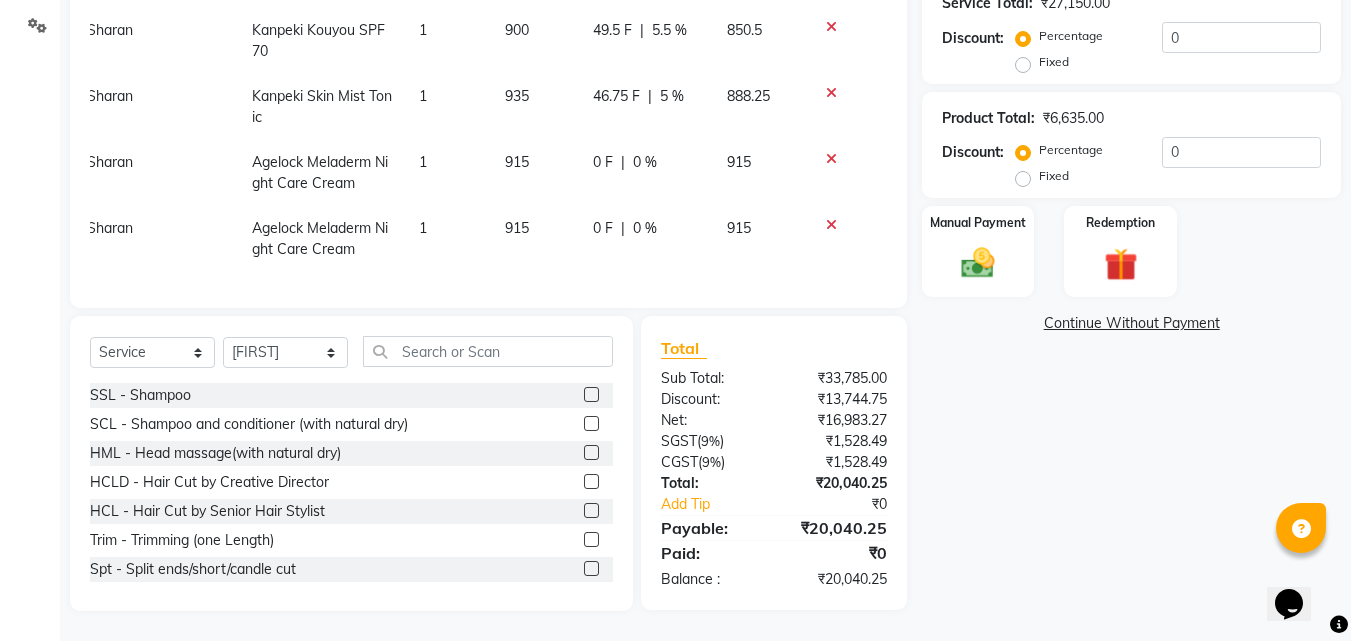 click on "0 F | 0 %" 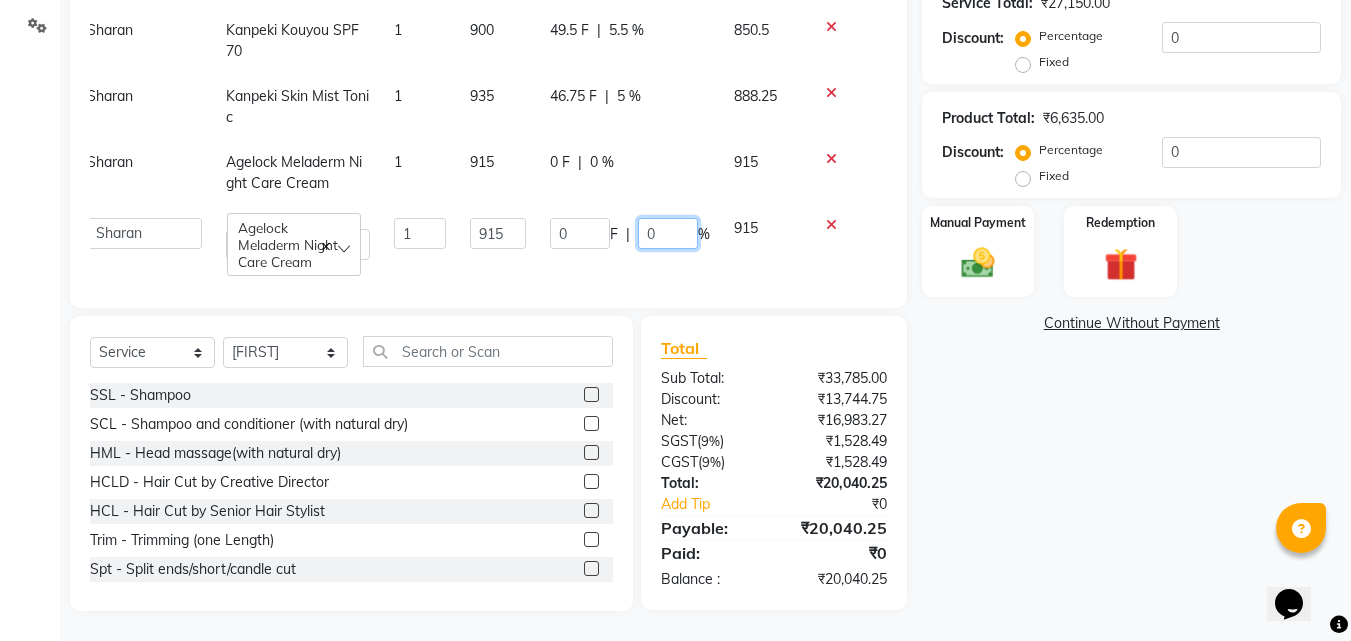 click on "0" 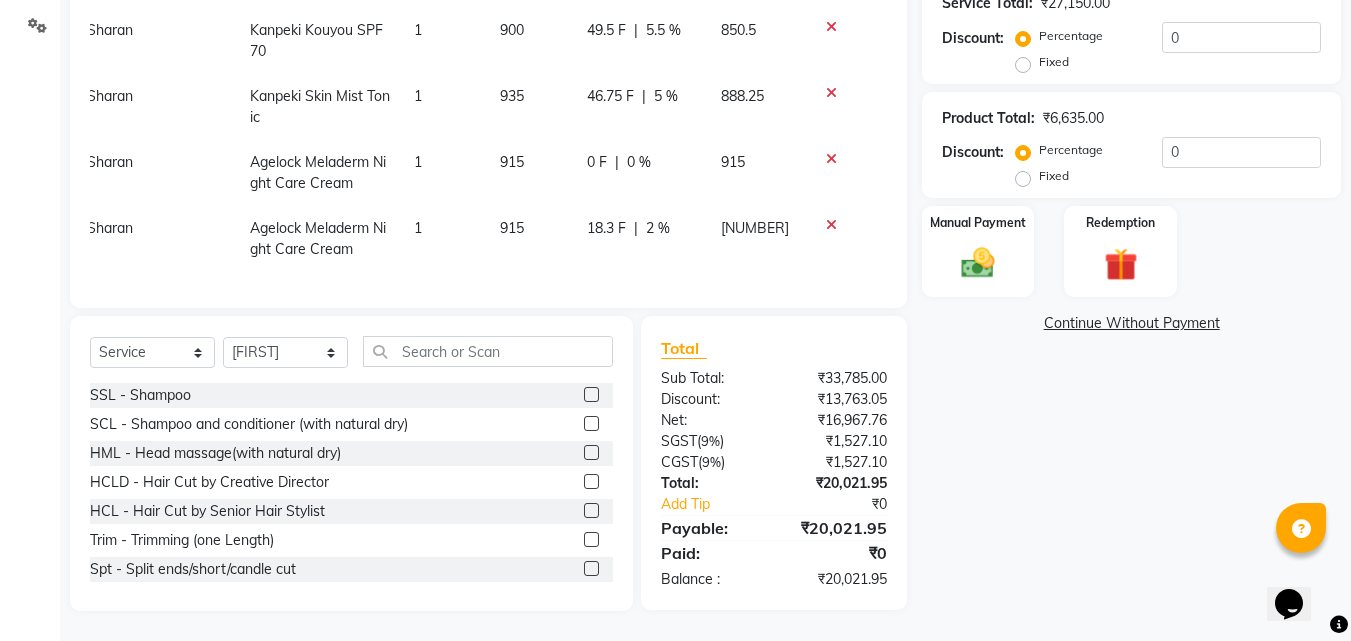 click on "Name: [FIRST]  Membership:  No Active Membership  Total Visits:  0 Card on file:  0 Last Visit:   - Points:   0  Apply Discount Select Coupon → Wrong Job Card  Coupon → Complimentary Coupon → Correction  Coupon → First Wash  Coupon → Free Of Cost - Foc  Coupon → Staff Service  Coupon → Service Not Done  Coupon → Double Job Card  Coupon → Pending Payment  Coupon Code Apply Service Total:  ₹27,150.00  Discount:  Percentage   Fixed  0 Product Total:  ₹6,635.00  Discount:  Percentage   Fixed  0 Manual Payment Redemption  Continue Without Payment" 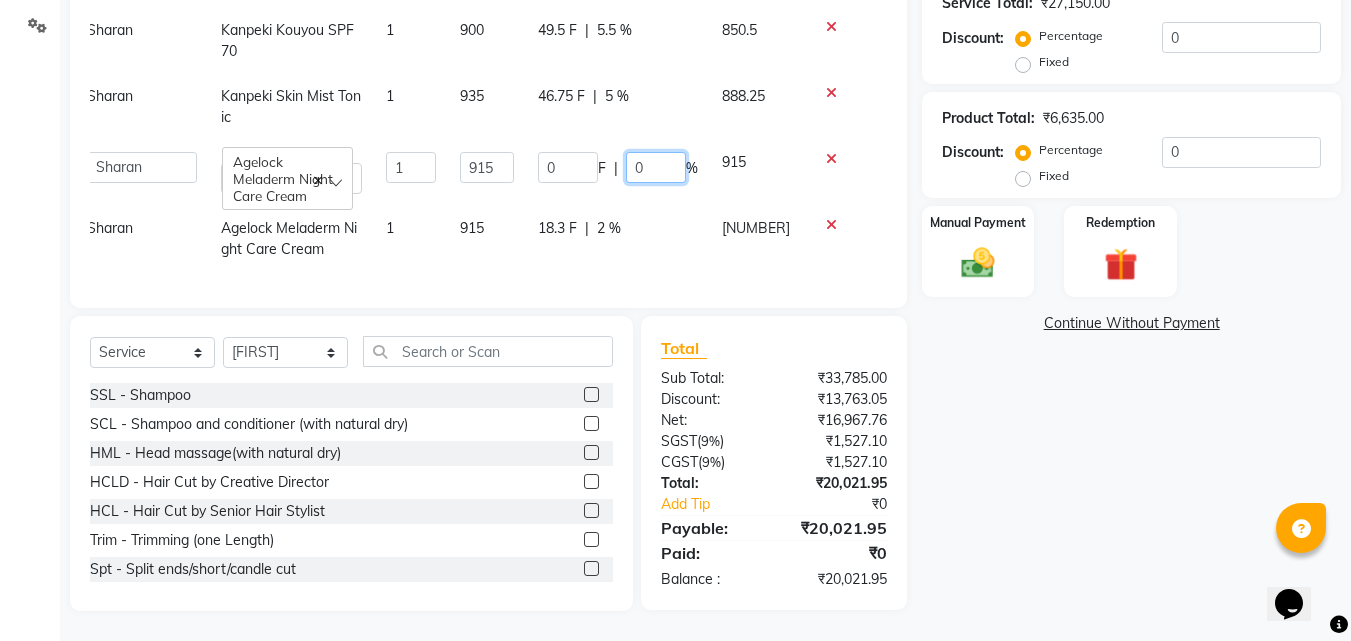 click on "0" 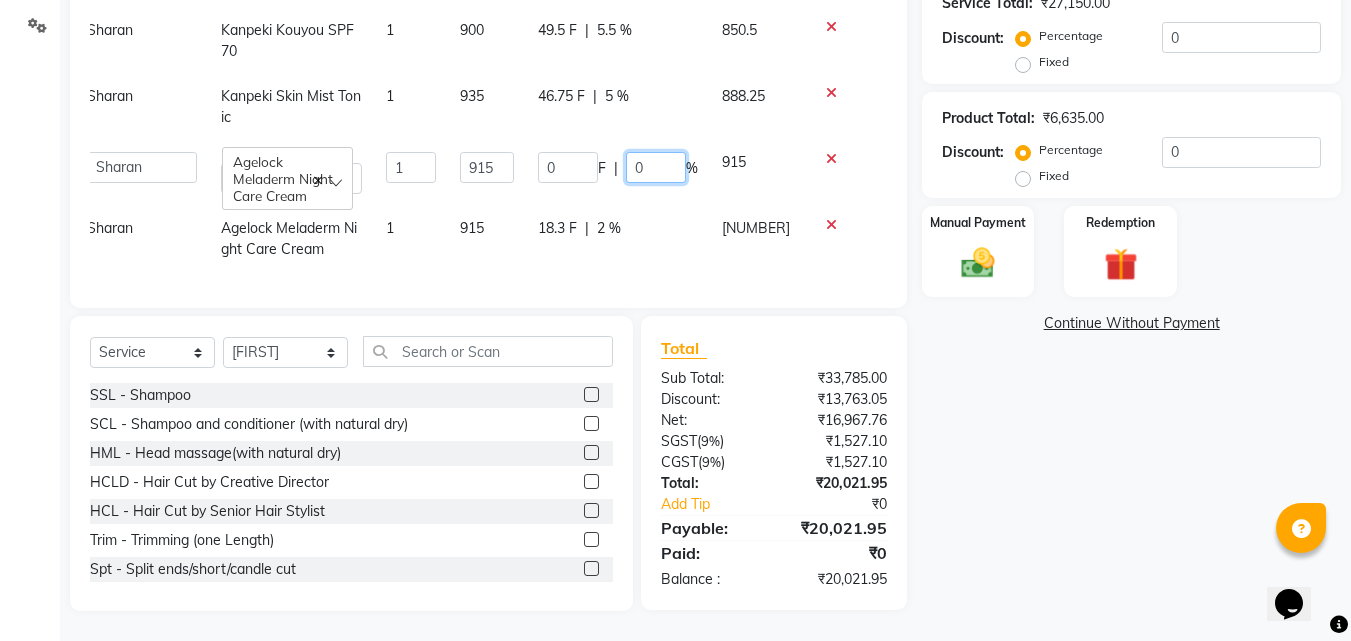 type on "2" 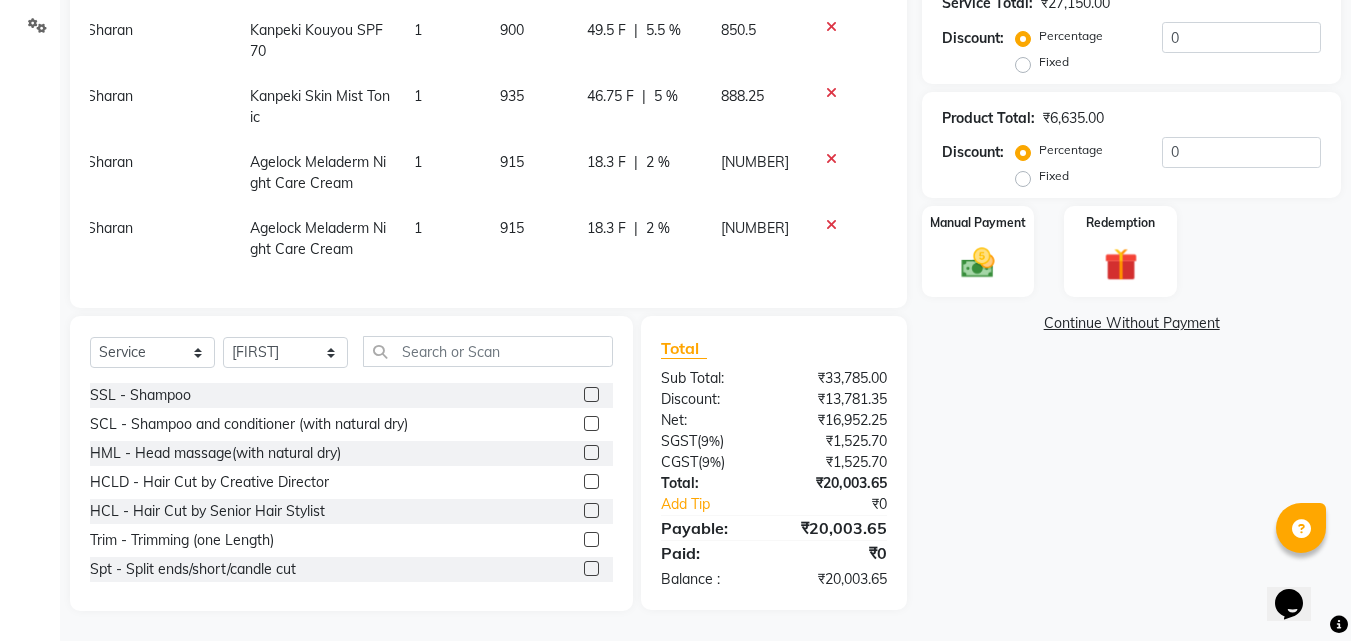 click on "Name: [FIRST]  Membership:  No Active Membership  Total Visits:  0 Card on file:  0 Last Visit:   - Points:   0  Apply Discount Select Coupon → Wrong Job Card  Coupon → Complimentary Coupon → Correction  Coupon → First Wash  Coupon → Free Of Cost - Foc  Coupon → Staff Service  Coupon → Service Not Done  Coupon → Double Job Card  Coupon → Pending Payment  Coupon Code Apply Service Total:  ₹27,150.00  Discount:  Percentage   Fixed  0 Product Total:  ₹6,635.00  Discount:  Percentage   Fixed  0 Manual Payment Redemption  Continue Without Payment" 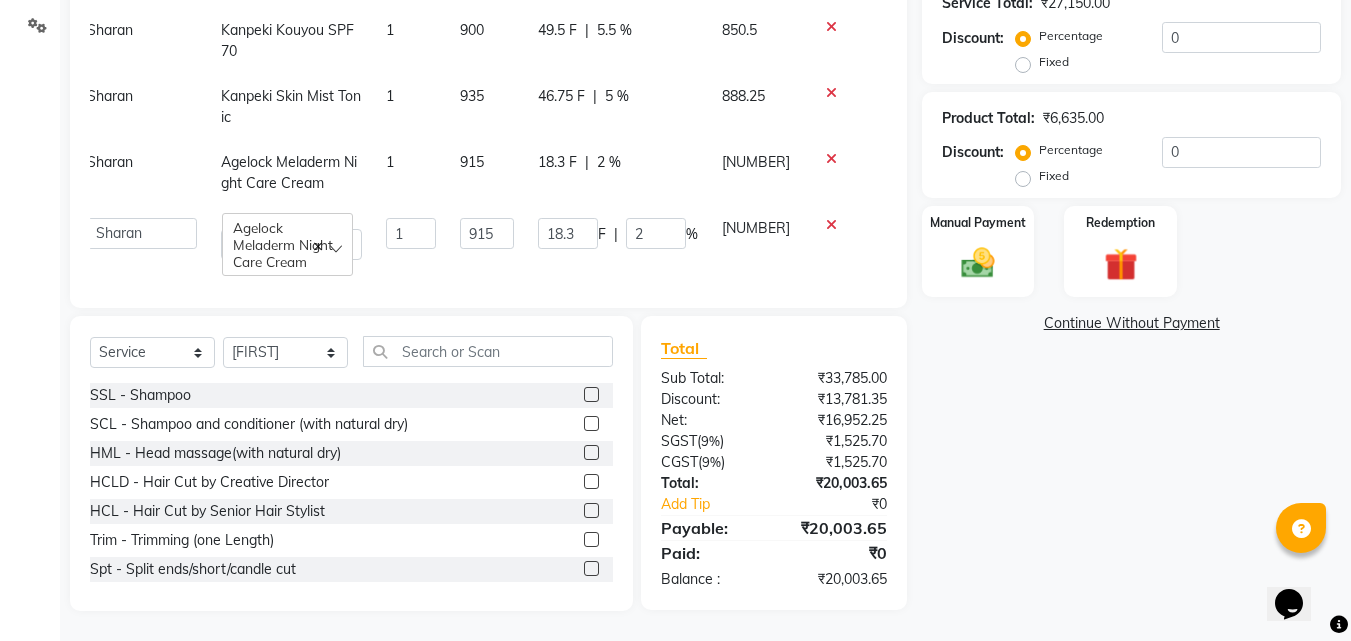 click on "2" 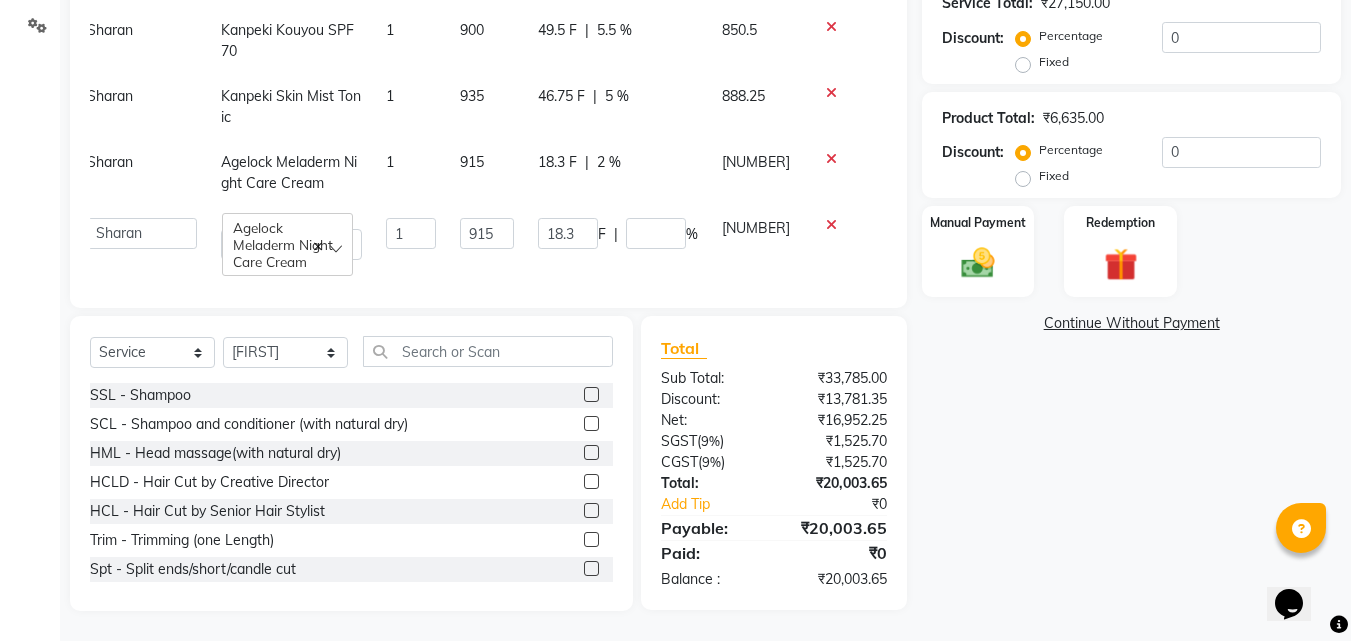 type on "3" 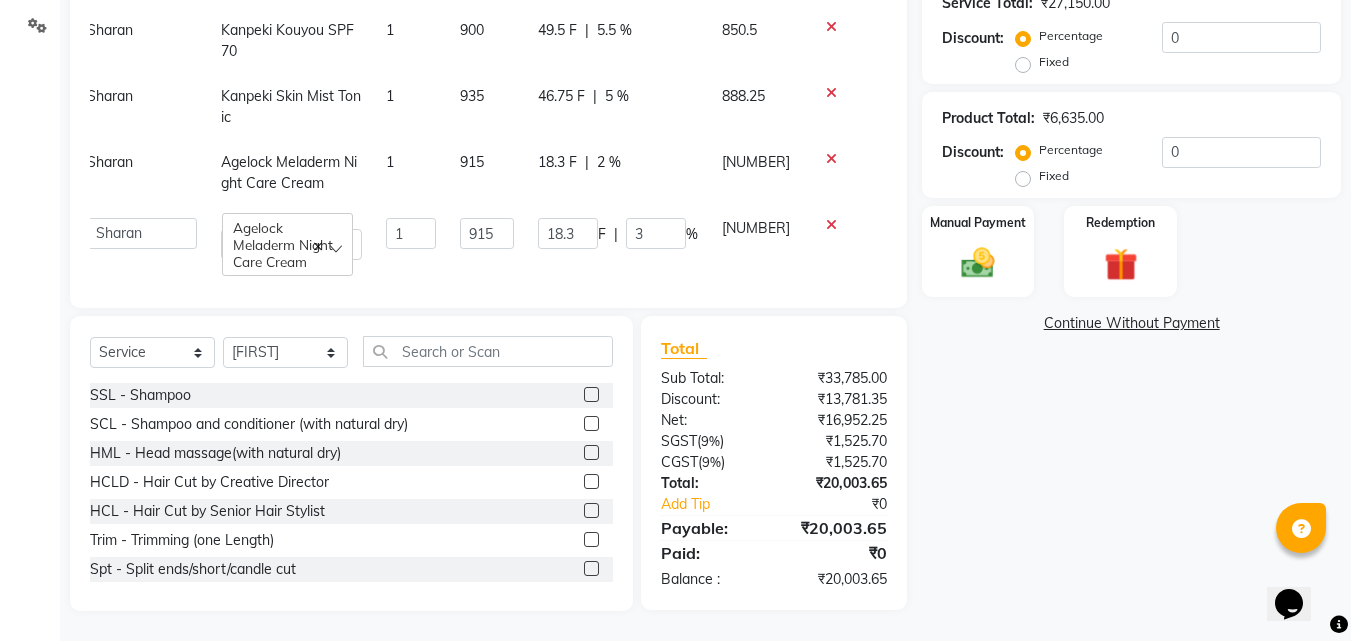 click on "Name: [FIRST]  Membership:  No Active Membership  Total Visits:  0 Card on file:  0 Last Visit:   - Points:   0  Apply Discount Select Coupon → Wrong Job Card  Coupon → Complimentary Coupon → Correction  Coupon → First Wash  Coupon → Free Of Cost - Foc  Coupon → Staff Service  Coupon → Service Not Done  Coupon → Double Job Card  Coupon → Pending Payment  Coupon Code Apply Service Total:  ₹27,150.00  Discount:  Percentage   Fixed  0 Product Total:  ₹6,635.00  Discount:  Percentage   Fixed  0 Manual Payment Redemption  Continue Without Payment" 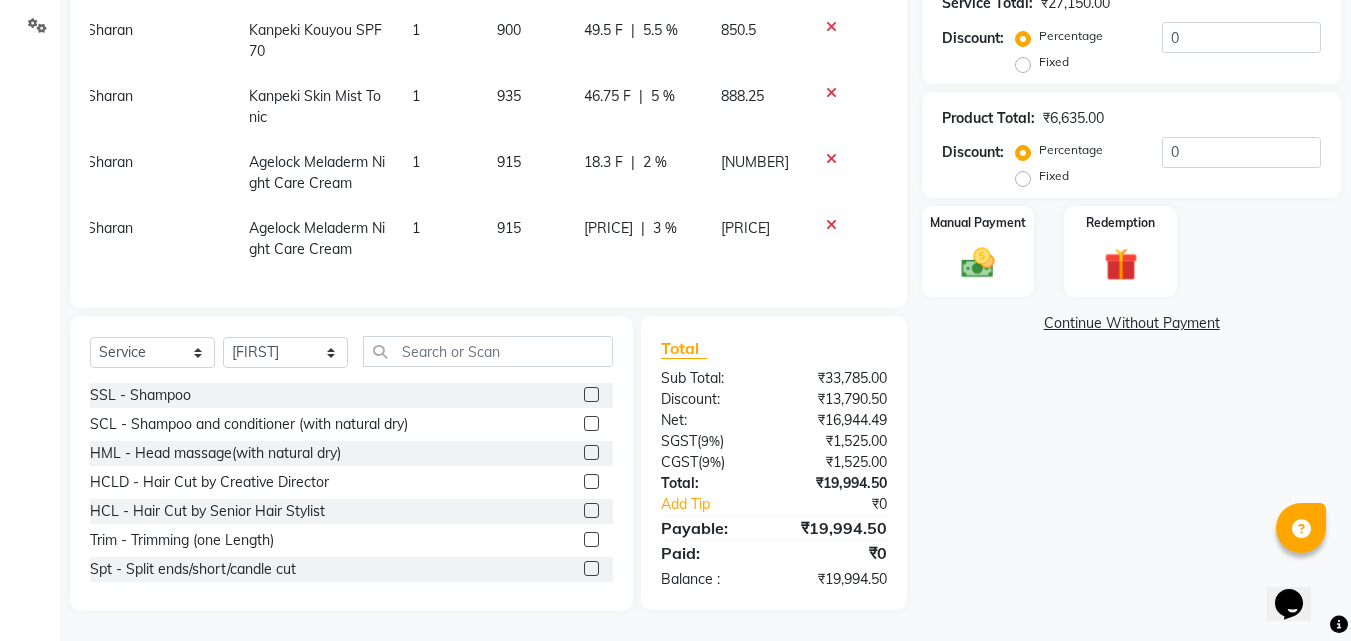 click on "Name: [FIRST]  Membership:  No Active Membership  Total Visits:  0 Card on file:  0 Last Visit:   - Points:   0  Apply Discount Select Coupon → Wrong Job Card  Coupon → Complimentary Coupon → Correction  Coupon → First Wash  Coupon → Free Of Cost - Foc  Coupon → Staff Service  Coupon → Service Not Done  Coupon → Double Job Card  Coupon → Pending Payment  Coupon Code Apply Service Total:  ₹27,150.00  Discount:  Percentage   Fixed  0 Product Total:  ₹6,635.00  Discount:  Percentage   Fixed  0 Manual Payment Redemption  Continue Without Payment" 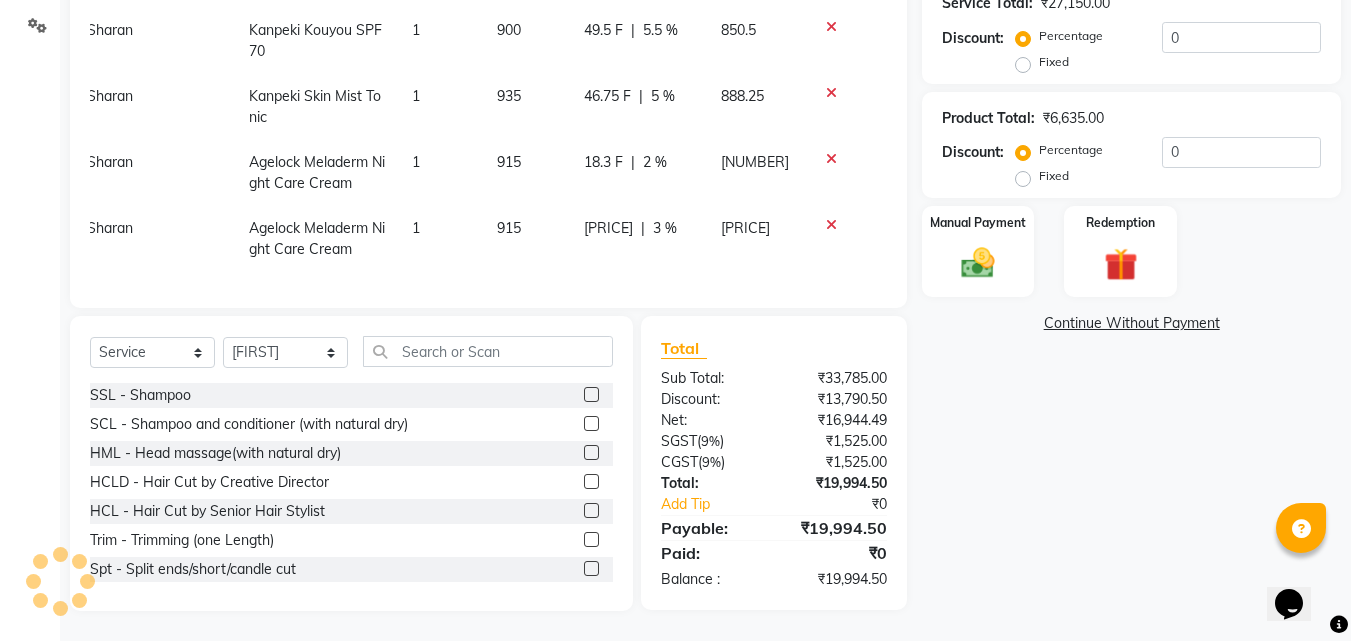 click on "3 %" 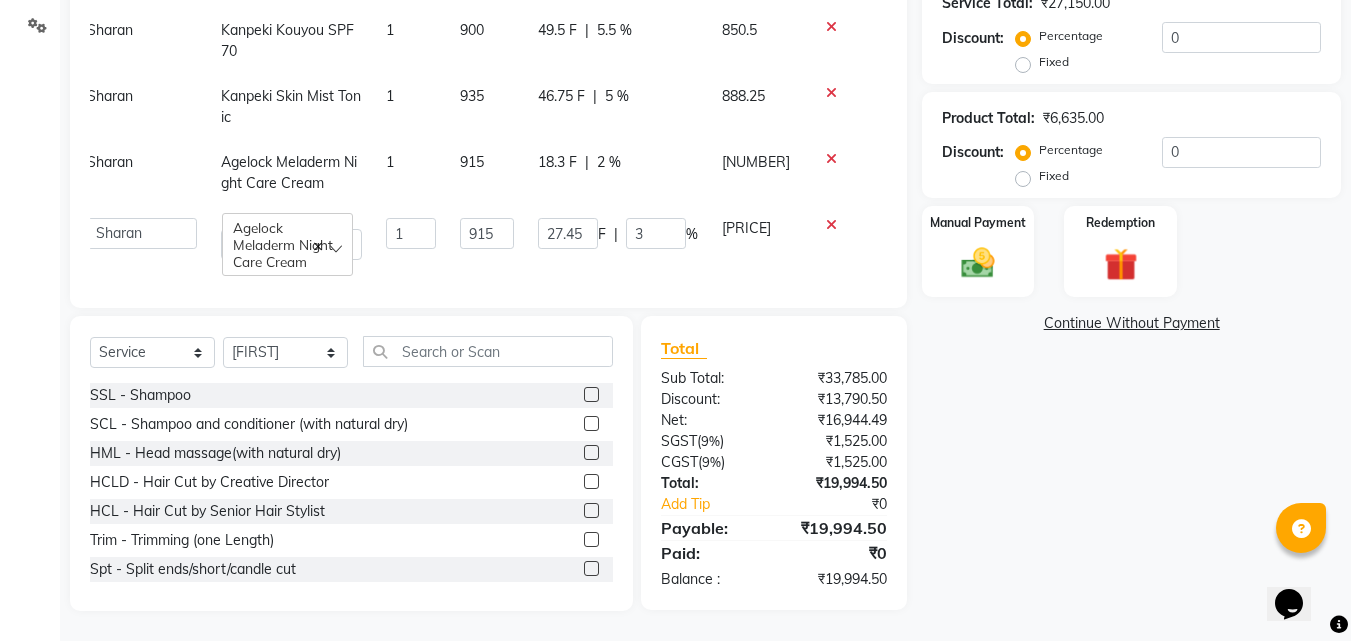 click on "3" 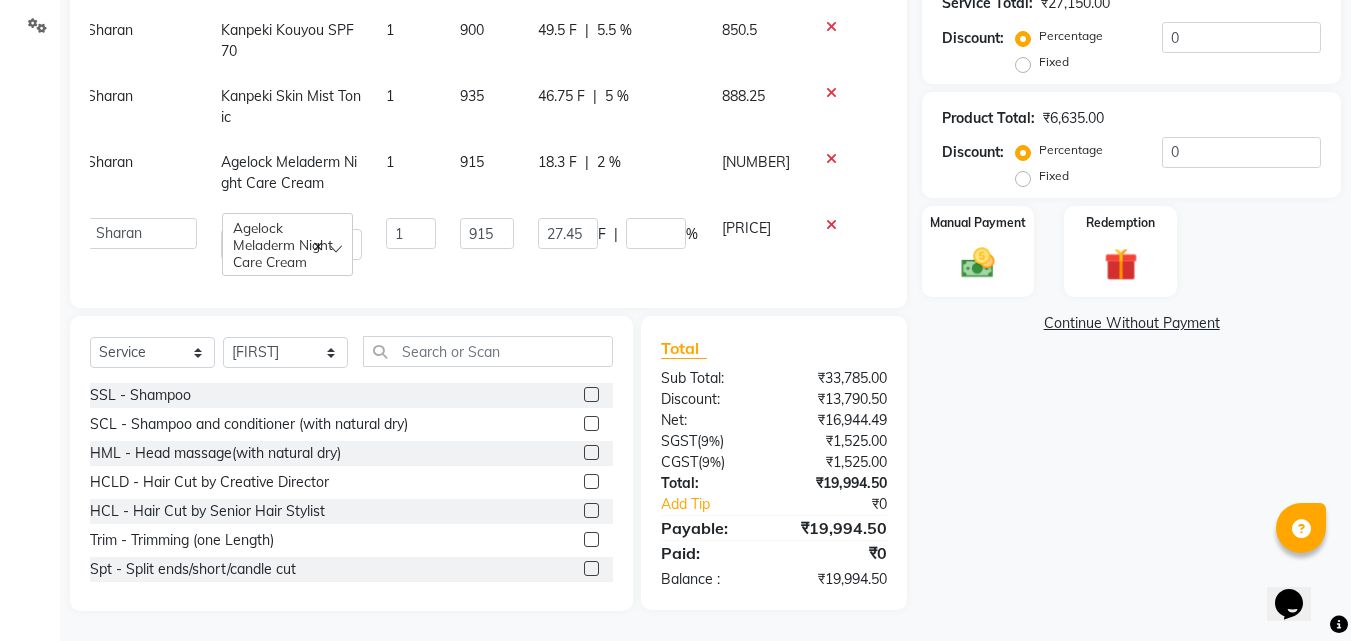 type on "2" 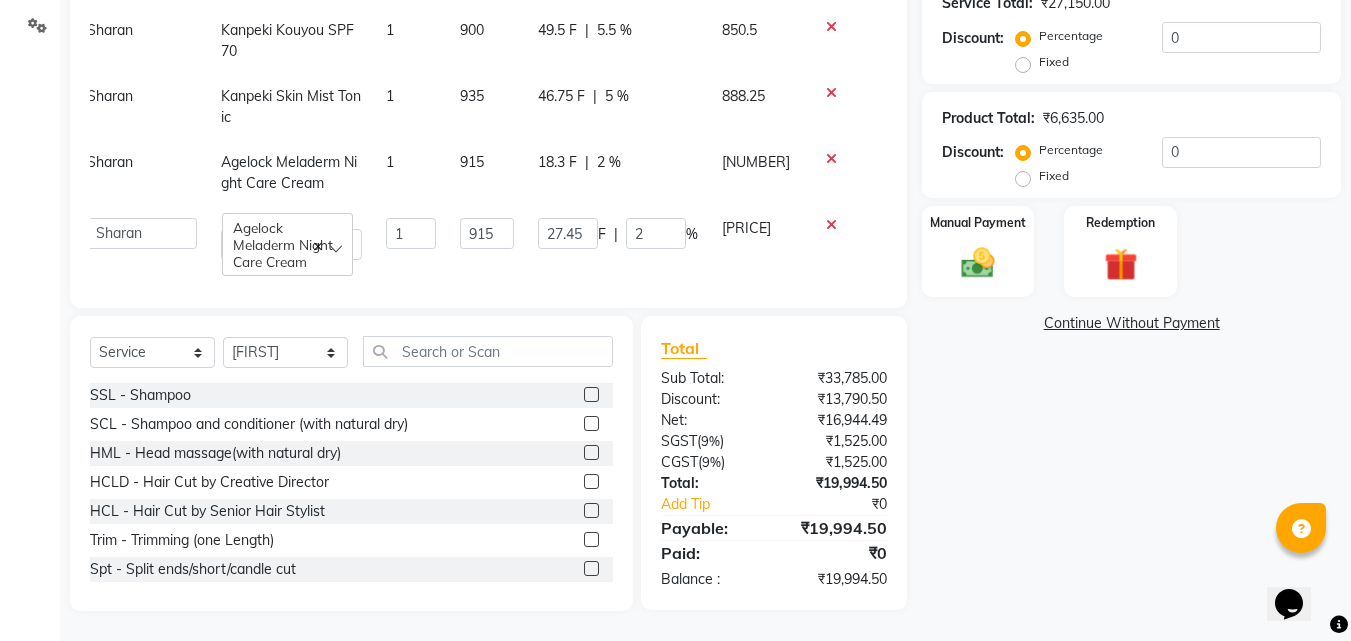 click on "Name: [FIRST]  Membership:  No Active Membership  Total Visits:  0 Card on file:  0 Last Visit:   - Points:   0  Apply Discount Select Coupon → Wrong Job Card  Coupon → Complimentary Coupon → Correction  Coupon → First Wash  Coupon → Free Of Cost - Foc  Coupon → Staff Service  Coupon → Service Not Done  Coupon → Double Job Card  Coupon → Pending Payment  Coupon Code Apply Service Total:  ₹27,150.00  Discount:  Percentage   Fixed  0 Product Total:  ₹6,635.00  Discount:  Percentage   Fixed  0 Manual Payment Redemption  Continue Without Payment" 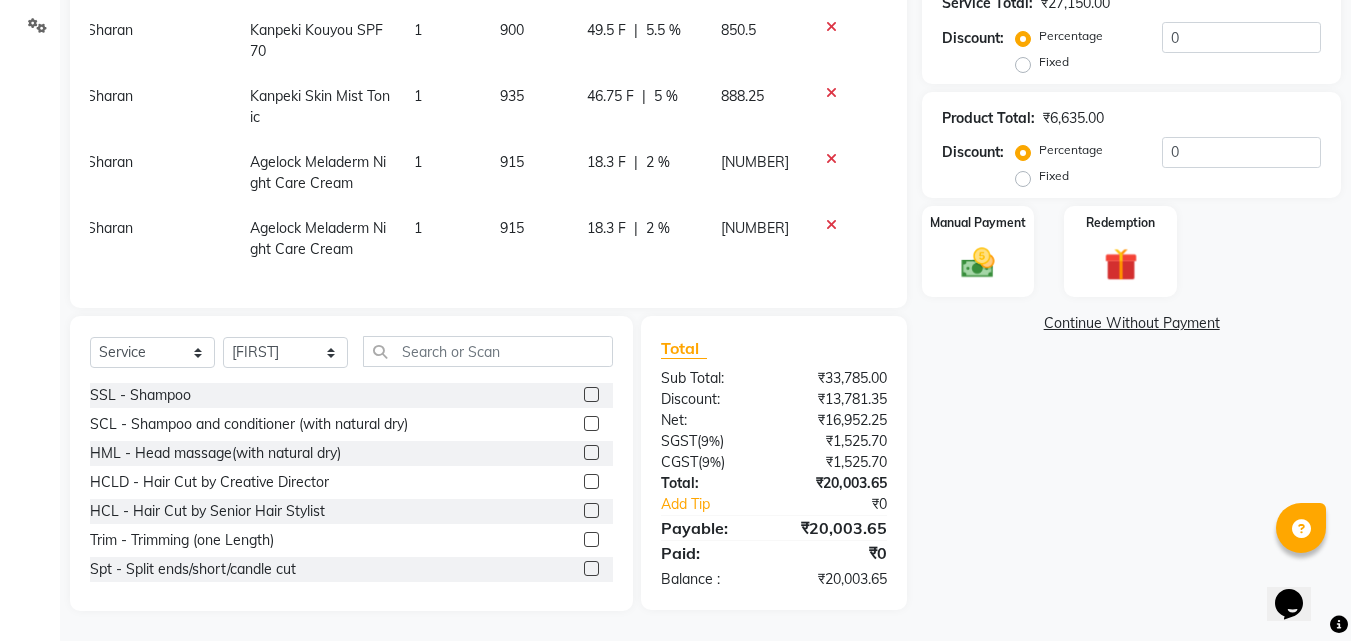 click on "Name: [FIRST]  Membership:  No Active Membership  Total Visits:  0 Card on file:  0 Last Visit:   - Points:   0  Apply Discount Select Coupon → Wrong Job Card  Coupon → Complimentary Coupon → Correction  Coupon → First Wash  Coupon → Free Of Cost - Foc  Coupon → Staff Service  Coupon → Service Not Done  Coupon → Double Job Card  Coupon → Pending Payment  Coupon Code Apply Service Total:  ₹27,150.00  Discount:  Percentage   Fixed  0 Product Total:  ₹6,635.00  Discount:  Percentage   Fixed  0 Manual Payment Redemption  Continue Without Payment" 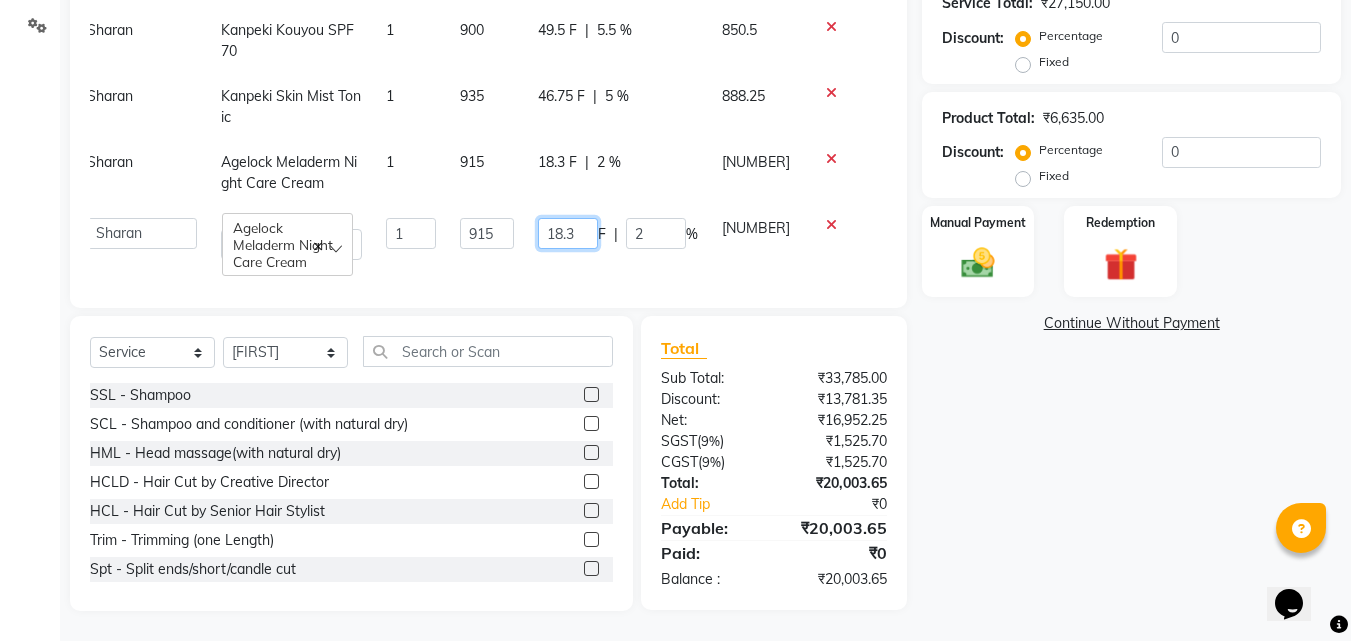 click on "18.3" 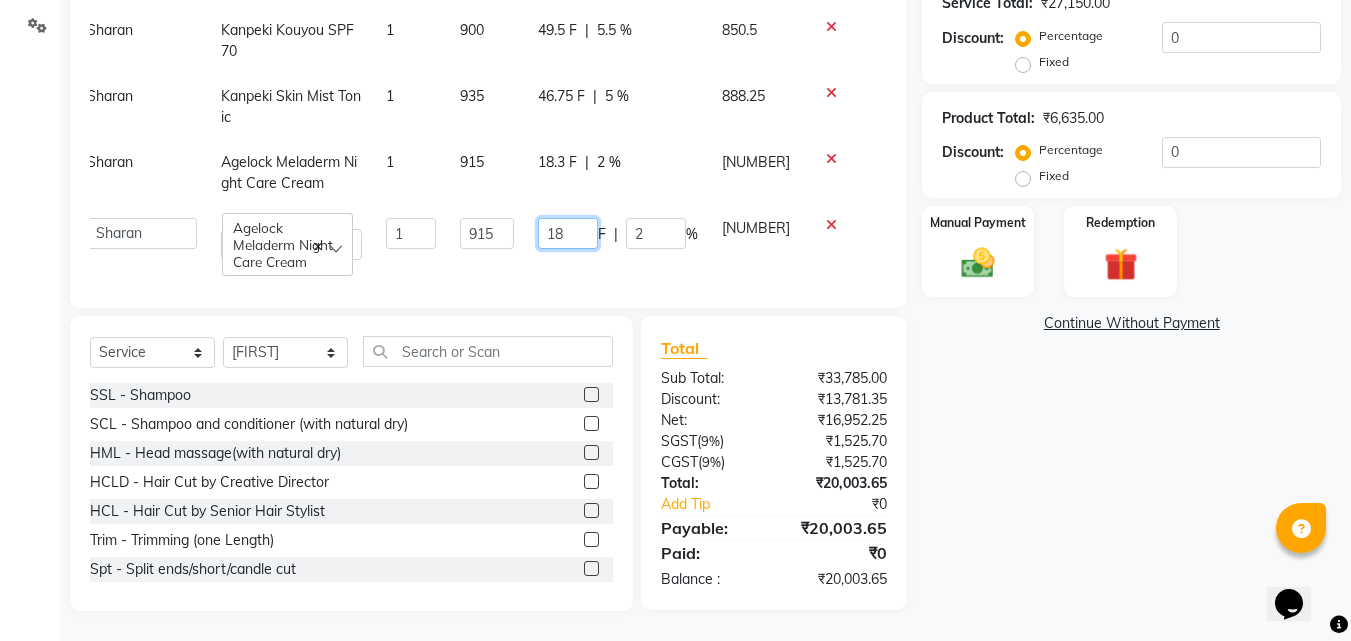 type on "1" 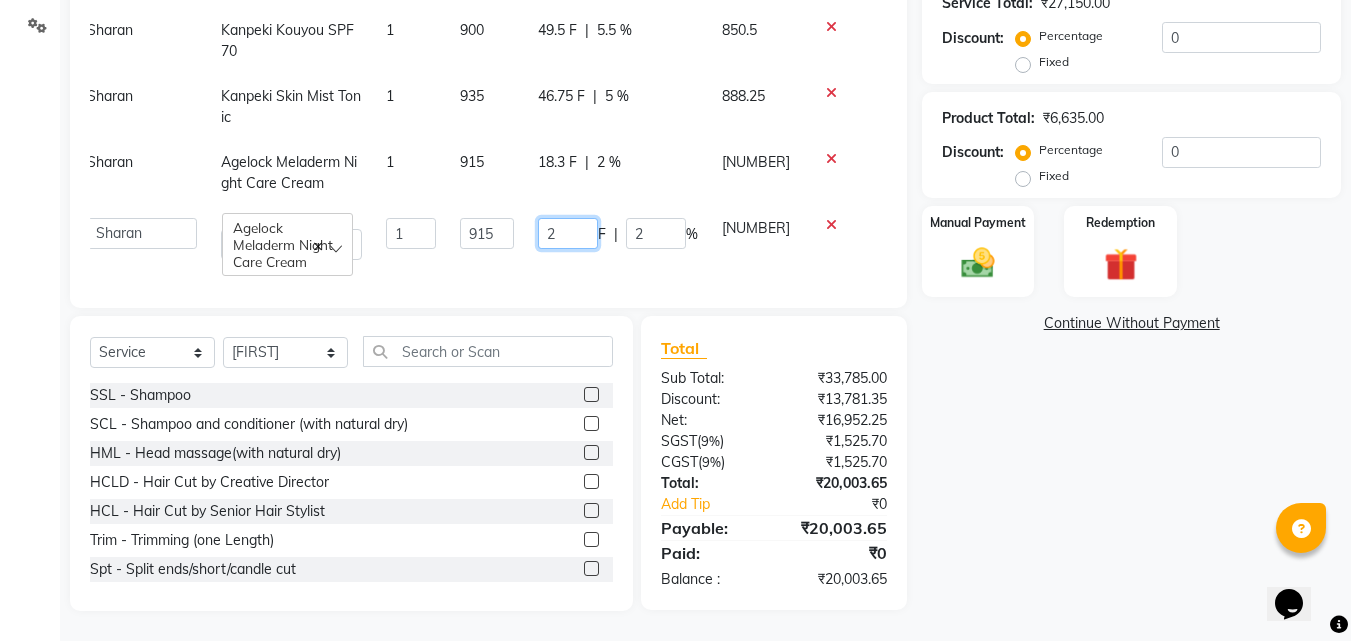 type on "21" 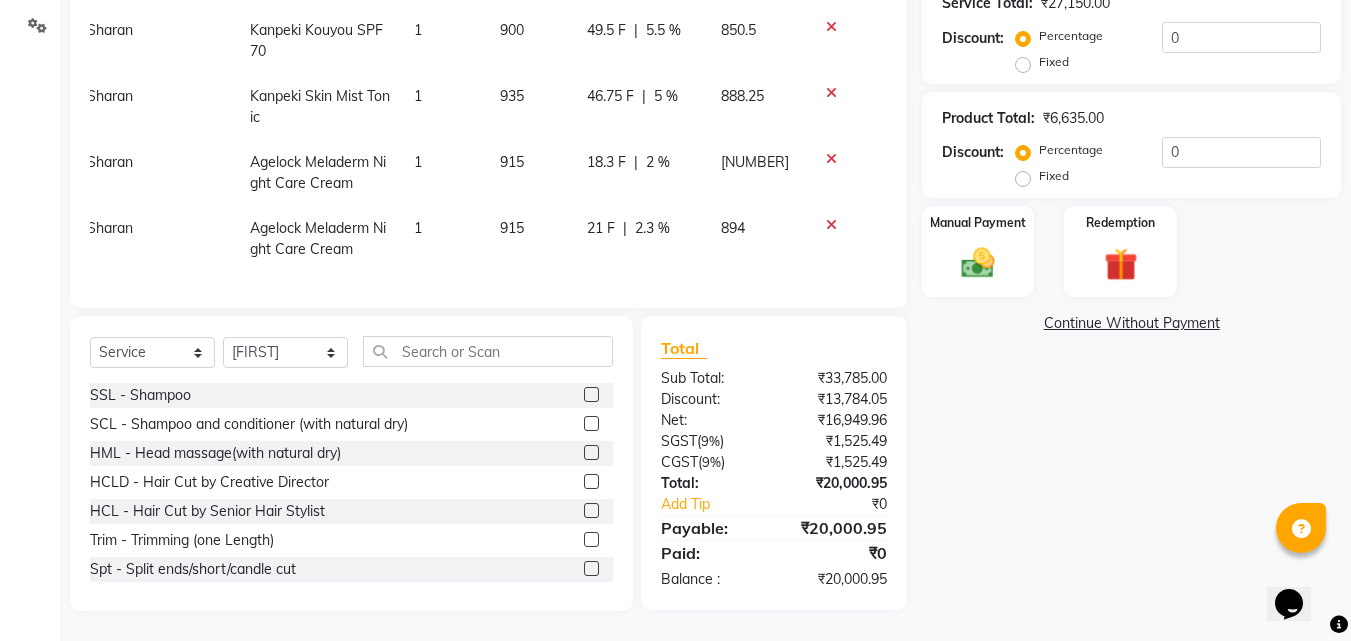 click on "Name: [FIRST]  Membership:  No Active Membership  Total Visits:  0 Card on file:  0 Last Visit:   - Points:   0  Apply Discount Select Coupon → Wrong Job Card  Coupon → Complimentary Coupon → Correction  Coupon → First Wash  Coupon → Free Of Cost - Foc  Coupon → Staff Service  Coupon → Service Not Done  Coupon → Double Job Card  Coupon → Pending Payment  Coupon Code Apply Service Total:  ₹27,150.00  Discount:  Percentage   Fixed  0 Product Total:  ₹6,635.00  Discount:  Percentage   Fixed  0 Manual Payment Redemption  Continue Without Payment" 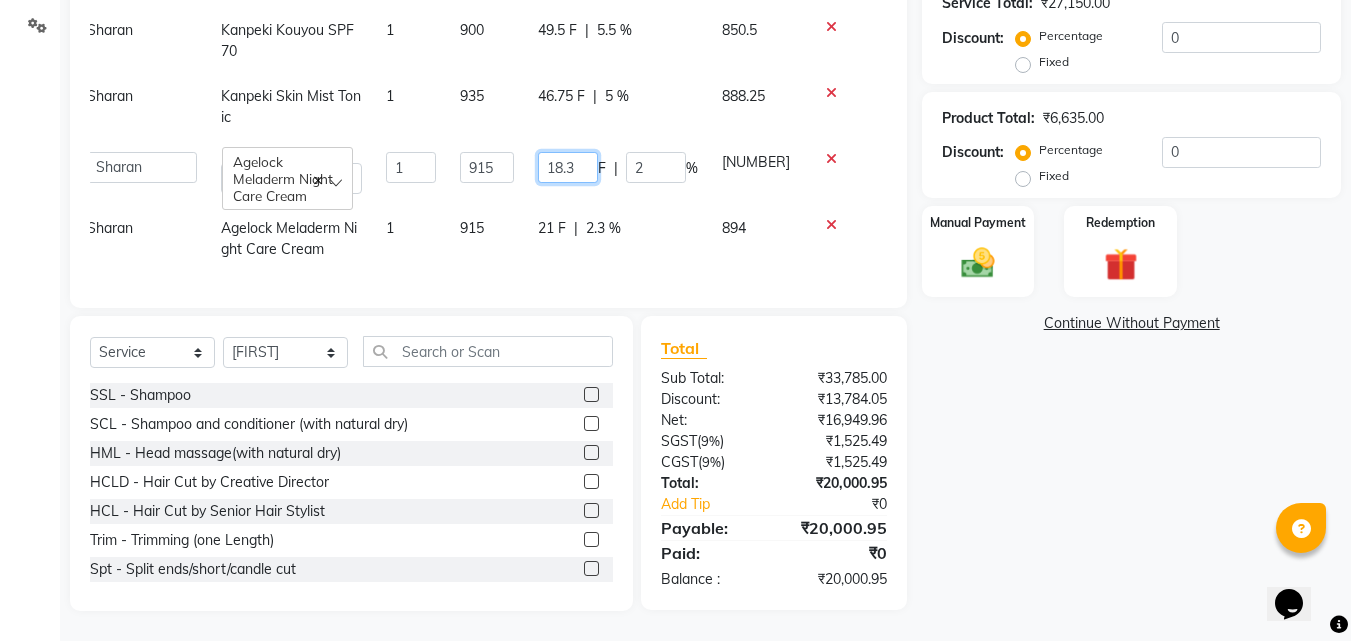 click on "18.3" 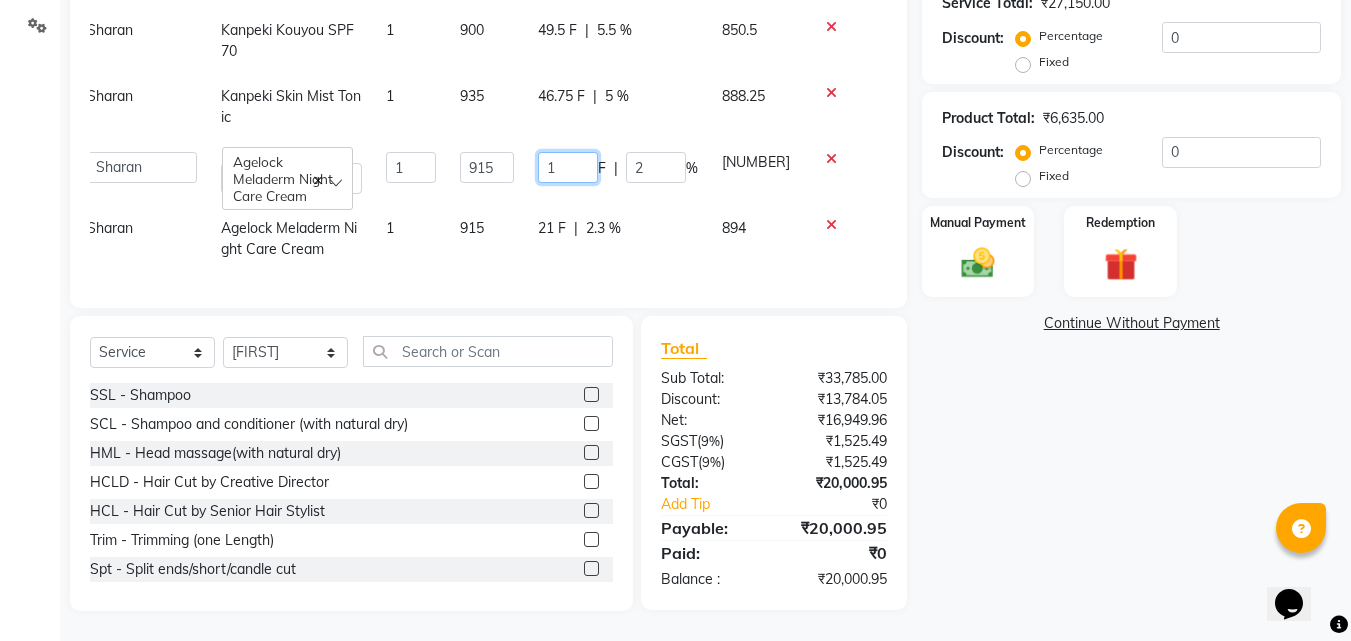 type on "19" 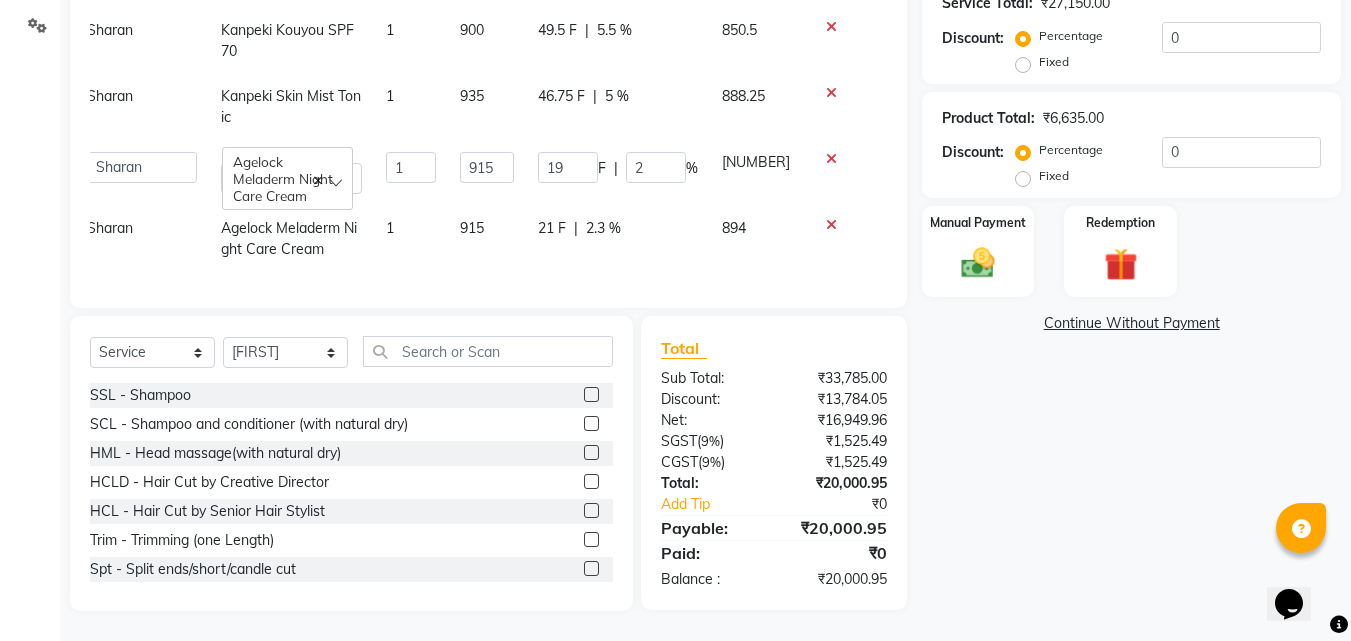 click on "Name: [FIRST]  Membership:  No Active Membership  Total Visits:  0 Card on file:  0 Last Visit:   - Points:   0  Apply Discount Select Coupon → Wrong Job Card  Coupon → Complimentary Coupon → Correction  Coupon → First Wash  Coupon → Free Of Cost - Foc  Coupon → Staff Service  Coupon → Service Not Done  Coupon → Double Job Card  Coupon → Pending Payment  Coupon Code Apply Service Total:  ₹27,150.00  Discount:  Percentage   Fixed  0 Product Total:  ₹6,635.00  Discount:  Percentage   Fixed  0 Manual Payment Redemption  Continue Without Payment" 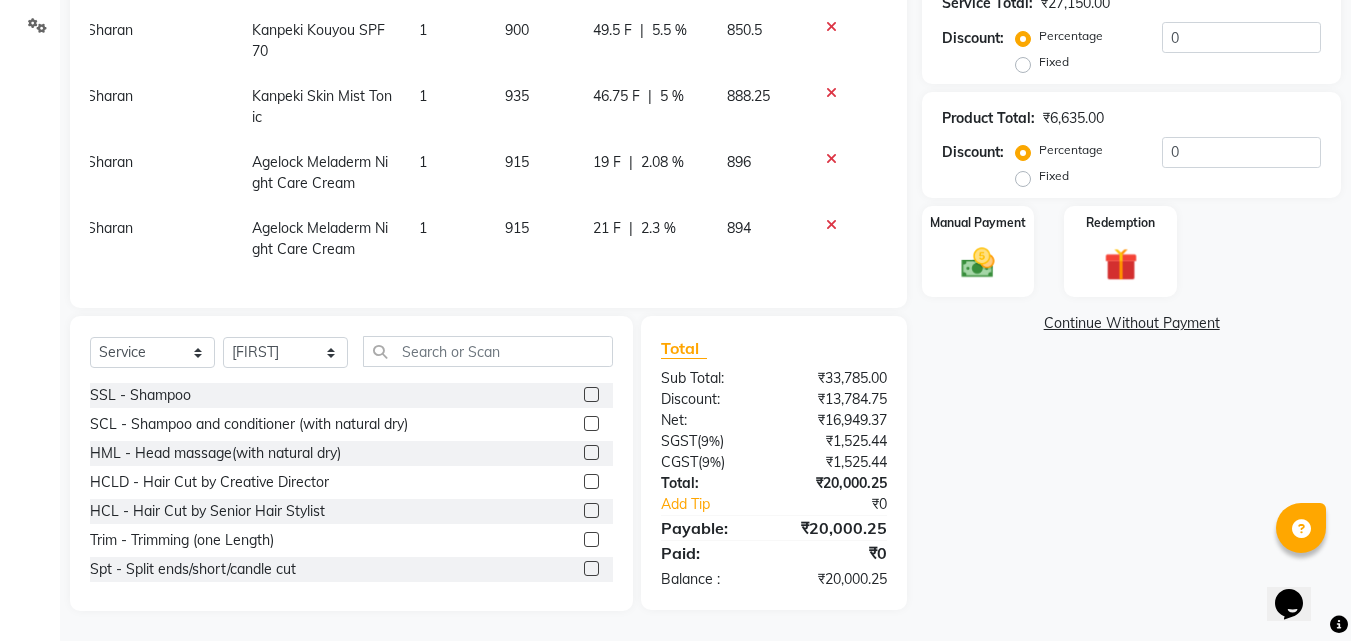 click on "Name: [FIRST]  Membership:  No Active Membership  Total Visits:  0 Card on file:  0 Last Visit:   - Points:   0  Apply Discount Select Coupon → Wrong Job Card  Coupon → Complimentary Coupon → Correction  Coupon → First Wash  Coupon → Free Of Cost - Foc  Coupon → Staff Service  Coupon → Service Not Done  Coupon → Double Job Card  Coupon → Pending Payment  Coupon Code Apply Service Total:  ₹27,150.00  Discount:  Percentage   Fixed  0 Product Total:  ₹6,635.00  Discount:  Percentage   Fixed  0 Manual Payment Redemption  Continue Without Payment" 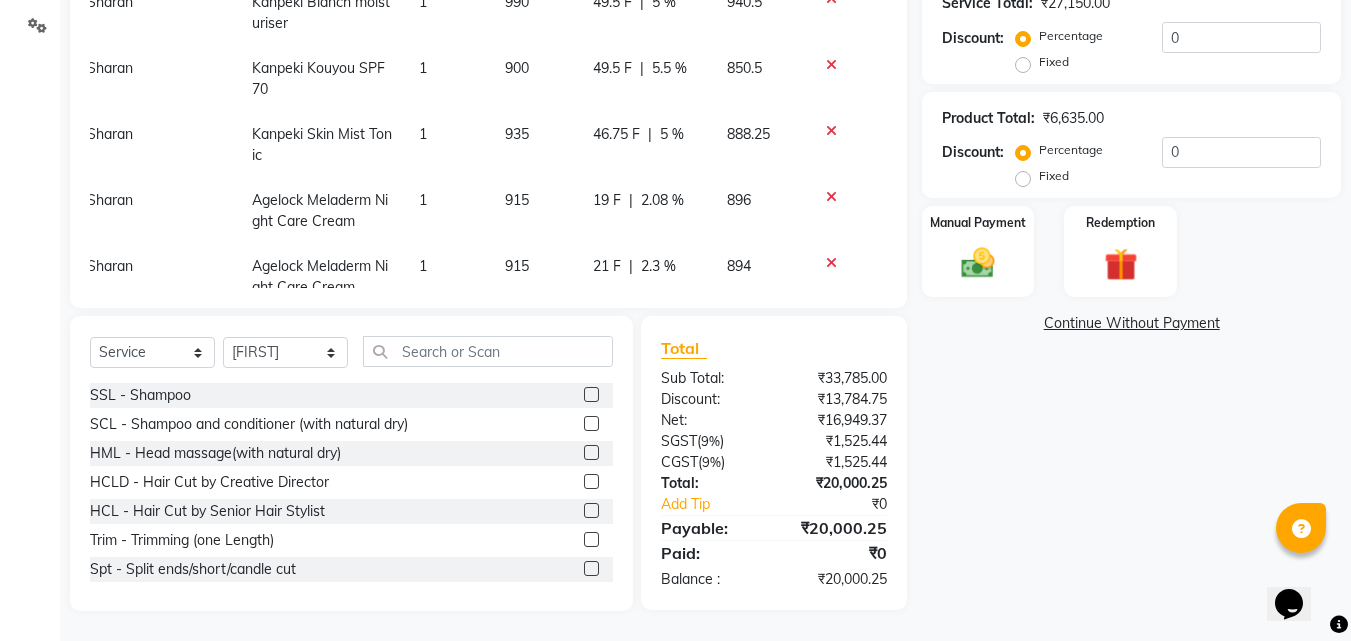 scroll, scrollTop: 334, scrollLeft: 15, axis: both 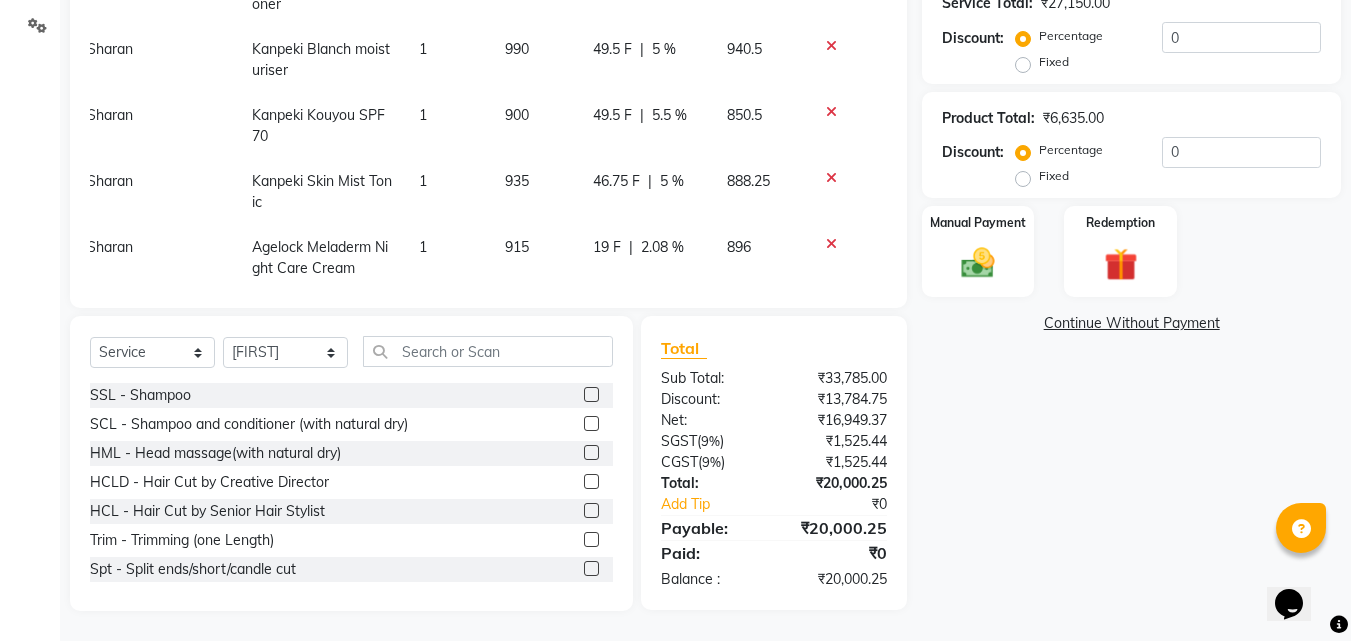 click on "46.75 F" 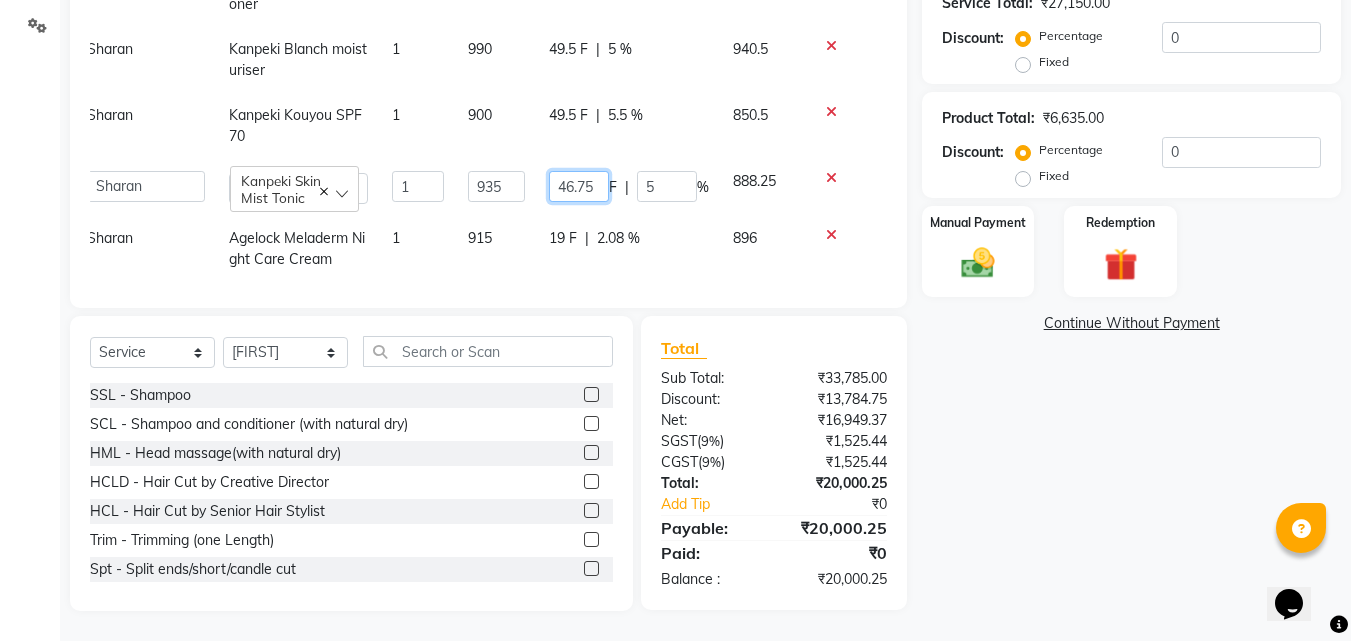 click on "46.75" 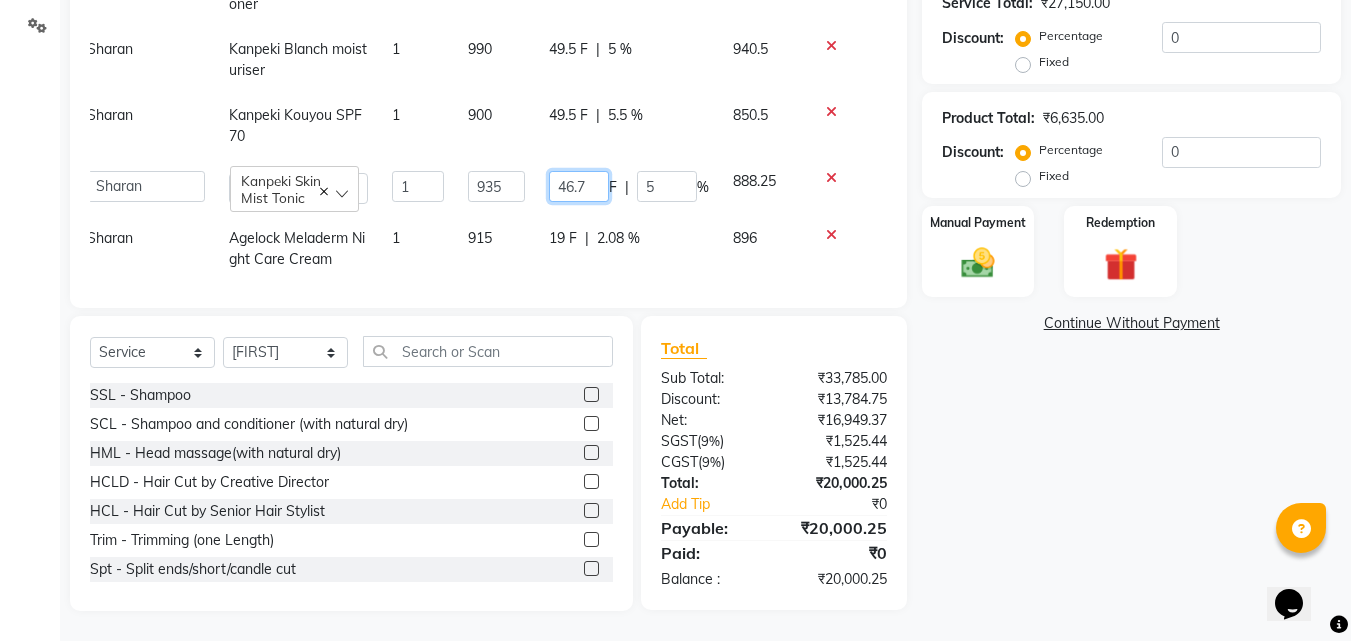 type on "46" 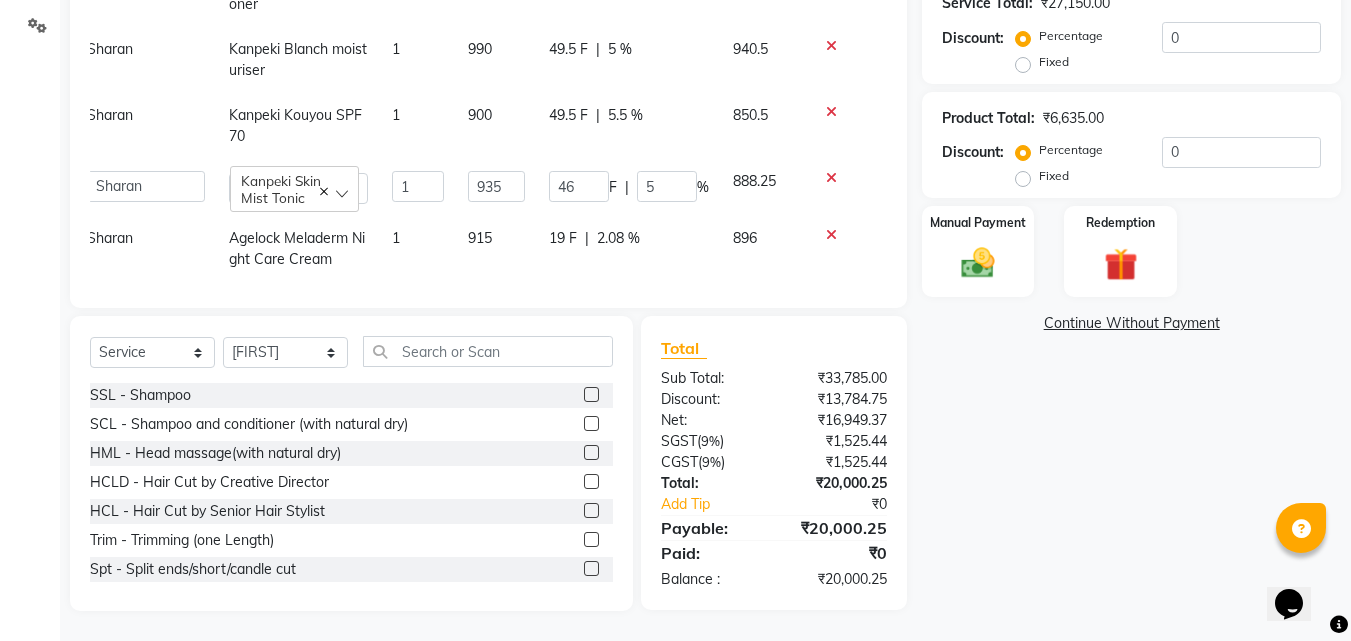 click on "Name: [FIRST]  Membership:  No Active Membership  Total Visits:  0 Card on file:  0 Last Visit:   - Points:   0  Apply Discount Select Coupon → Wrong Job Card  Coupon → Complimentary Coupon → Correction  Coupon → First Wash  Coupon → Free Of Cost - Foc  Coupon → Staff Service  Coupon → Service Not Done  Coupon → Double Job Card  Coupon → Pending Payment  Coupon Code Apply Service Total:  ₹27,150.00  Discount:  Percentage   Fixed  0 Product Total:  ₹6,635.00  Discount:  Percentage   Fixed  0 Manual Payment Redemption  Continue Without Payment" 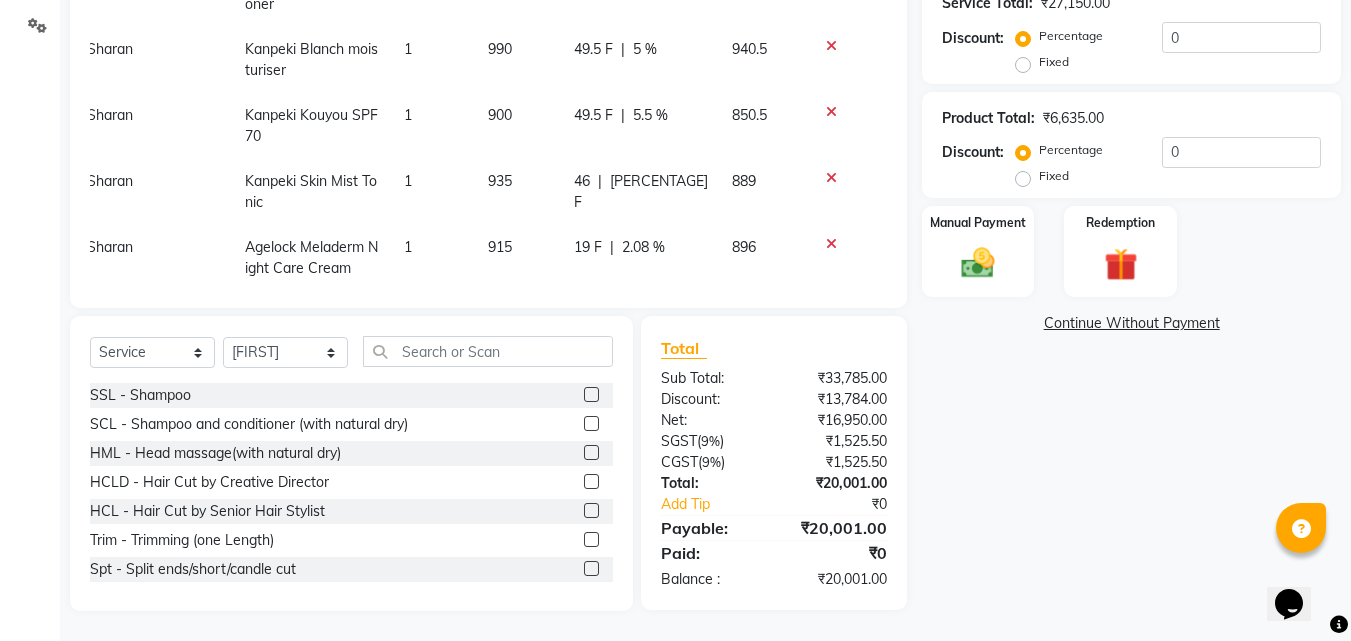 click on "Name: [FIRST]  Membership:  No Active Membership  Total Visits:  0 Card on file:  0 Last Visit:   - Points:   0  Apply Discount Select Coupon → Wrong Job Card  Coupon → Complimentary Coupon → Correction  Coupon → First Wash  Coupon → Free Of Cost - Foc  Coupon → Staff Service  Coupon → Service Not Done  Coupon → Double Job Card  Coupon → Pending Payment  Coupon Code Apply Service Total:  ₹27,150.00  Discount:  Percentage   Fixed  0 Product Total:  ₹6,635.00  Discount:  Percentage   Fixed  0 Manual Payment Redemption  Continue Without Payment" 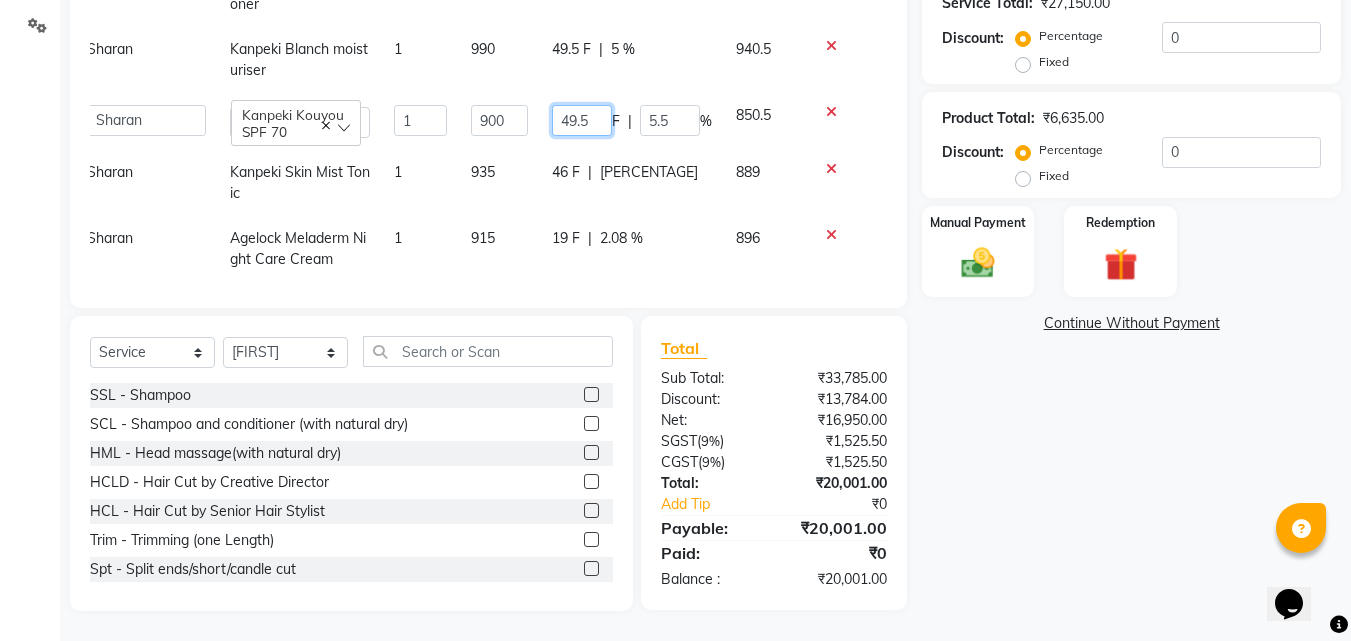 click on "49.5" 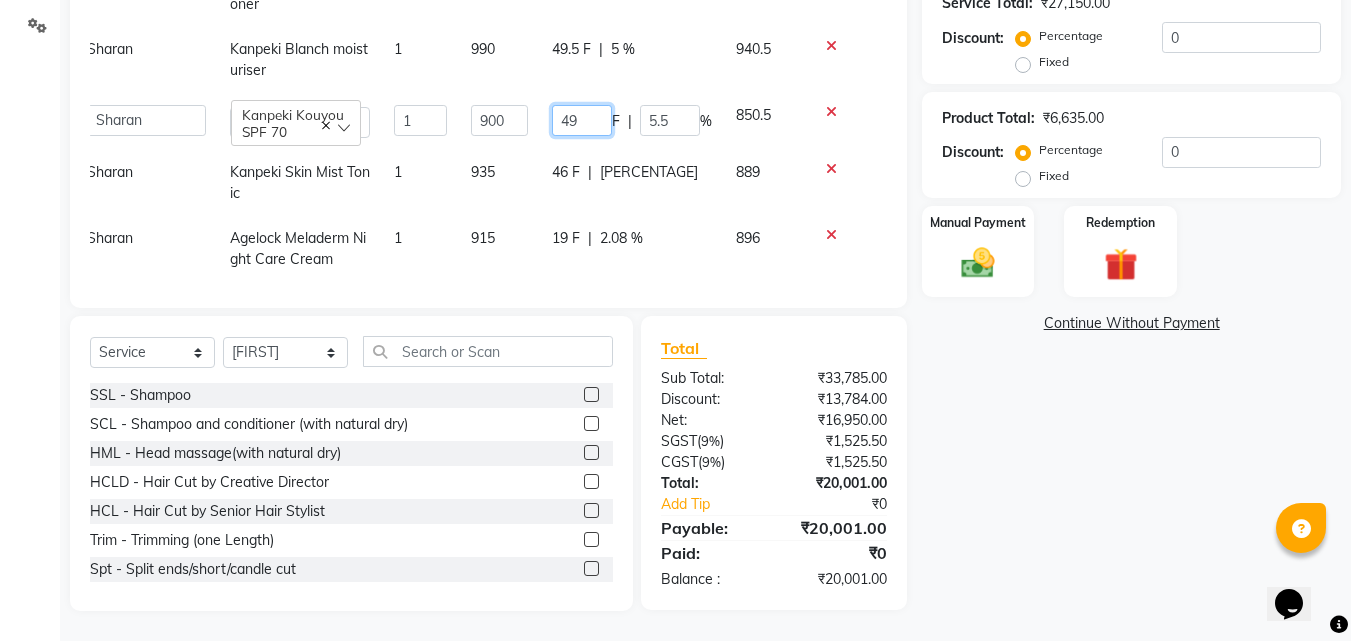 type on "4" 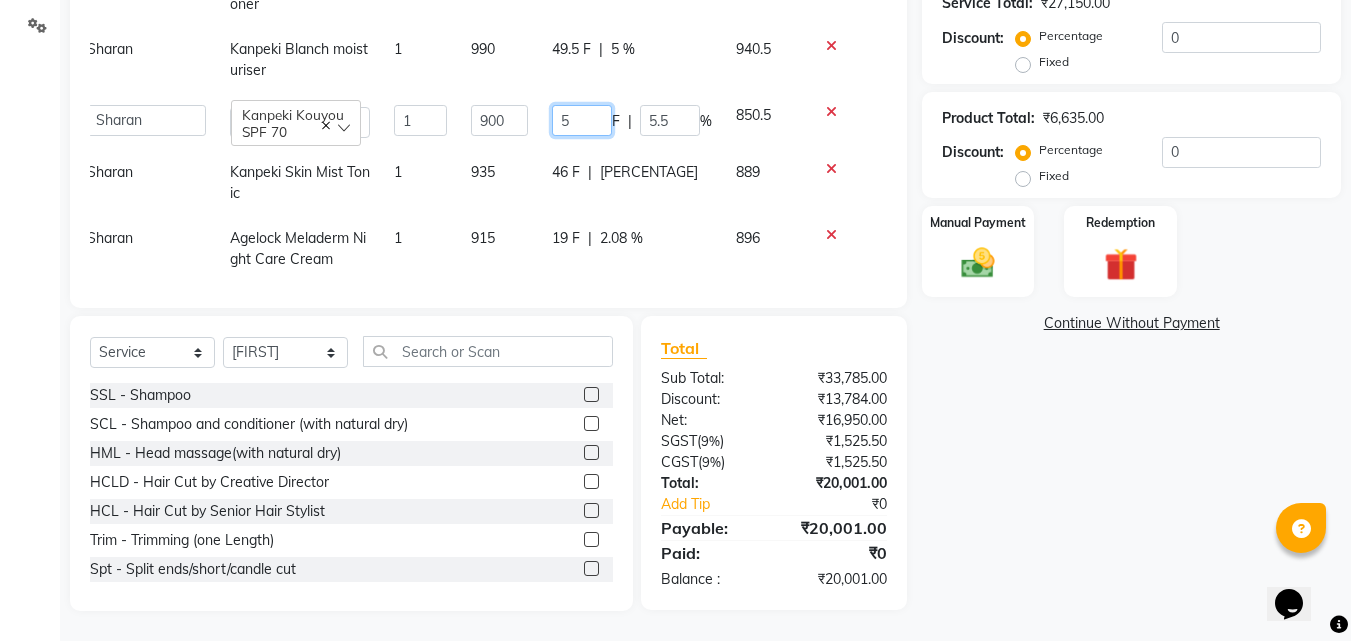 type on "50" 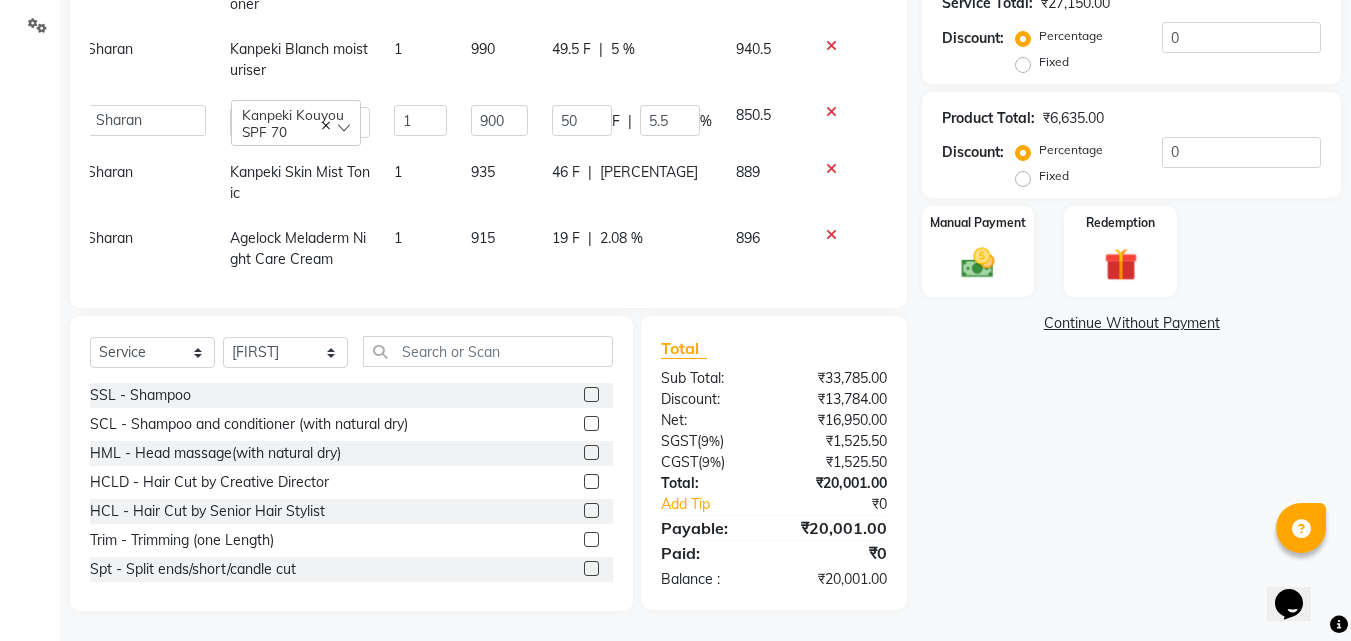 click on "Sharan Kanpeki Blanch moisturiser 1 990 49.5 F | 5 % 940.5" 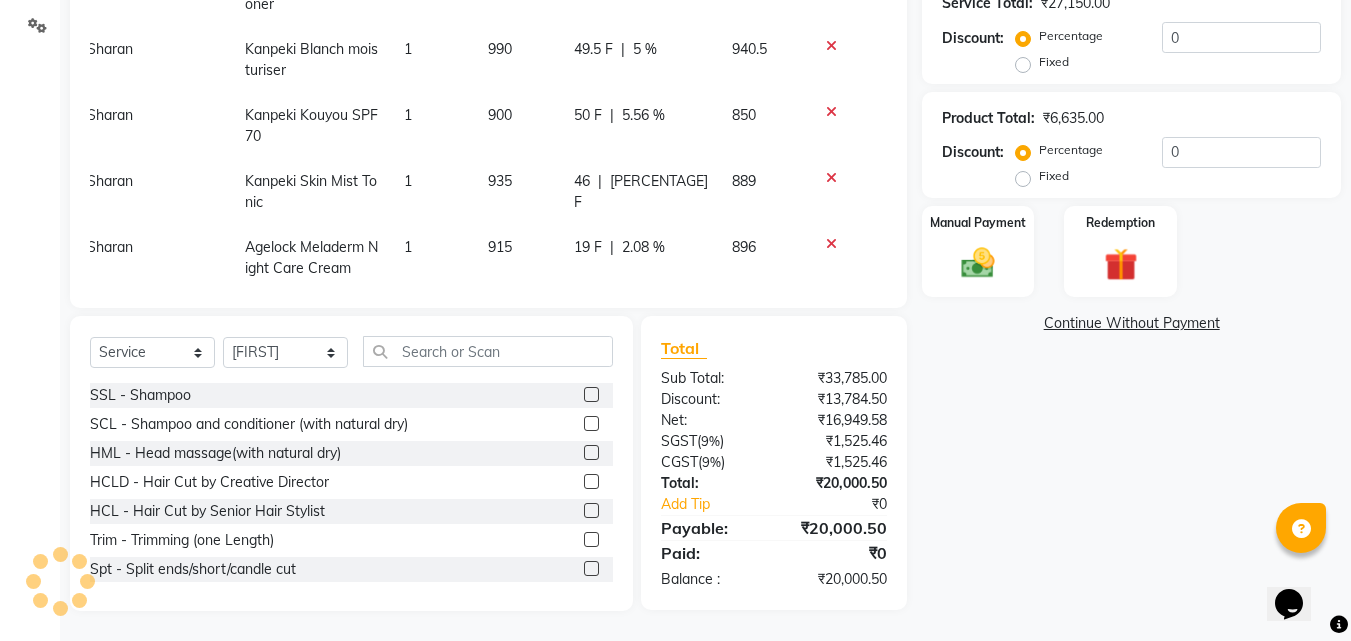 click on "990" 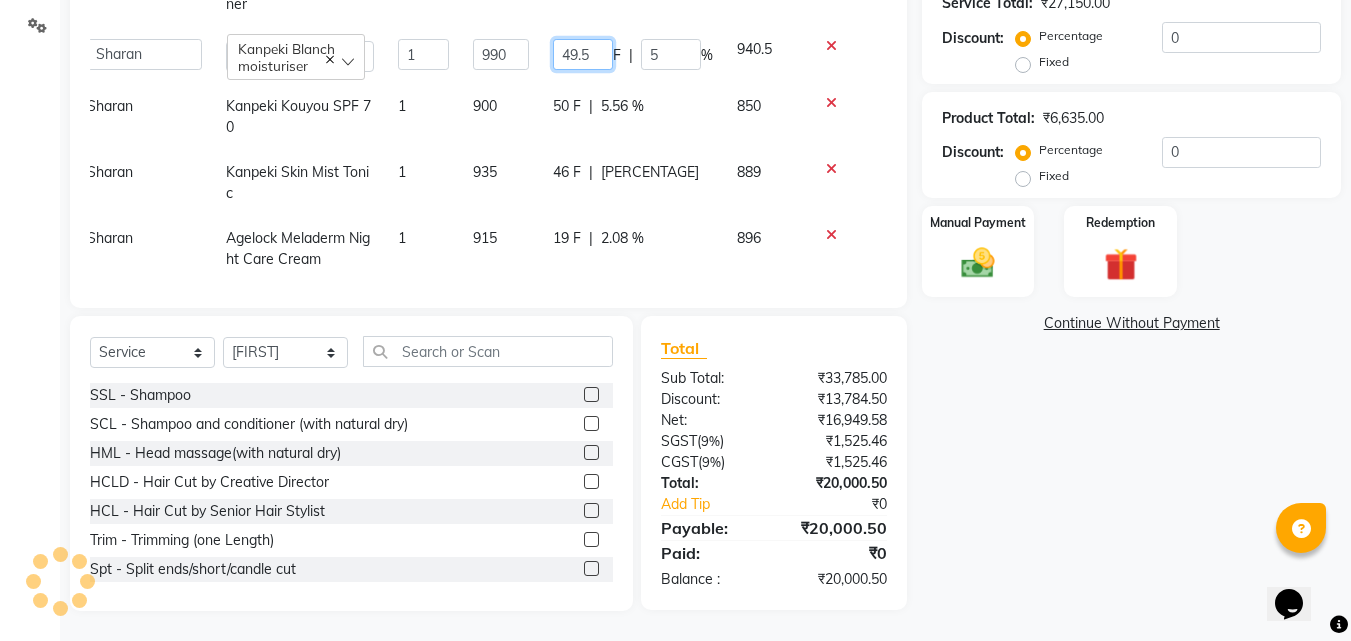 click on "49.5" 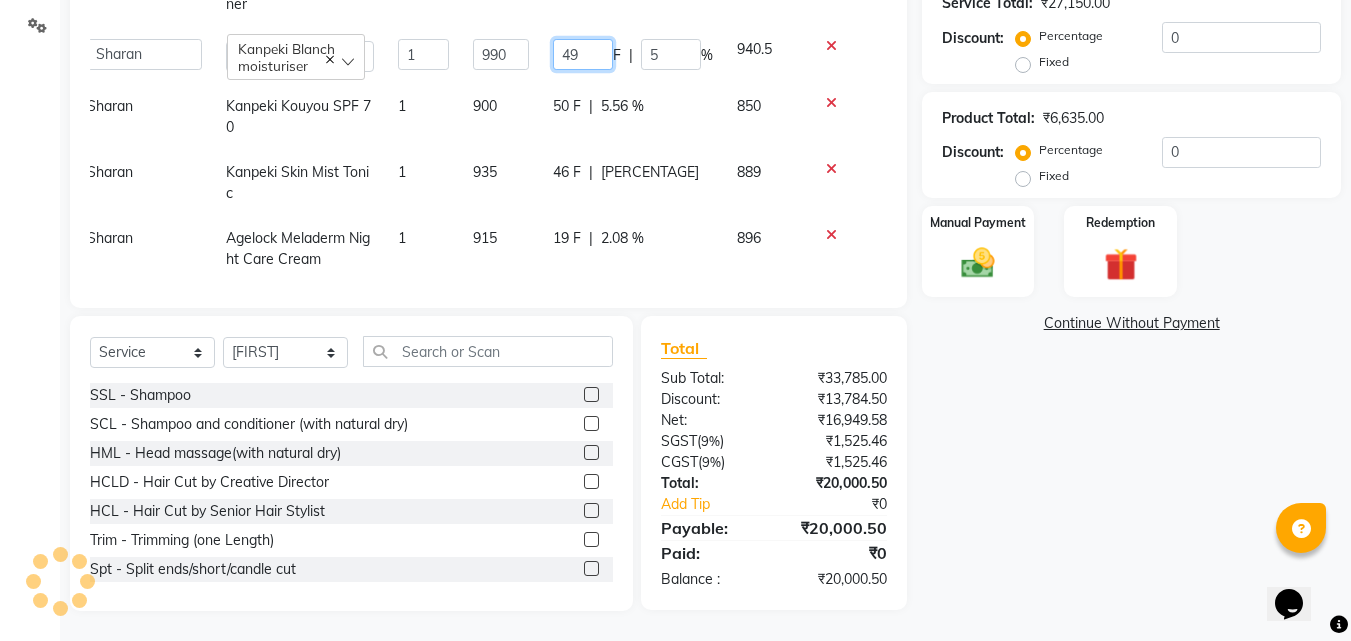type on "4" 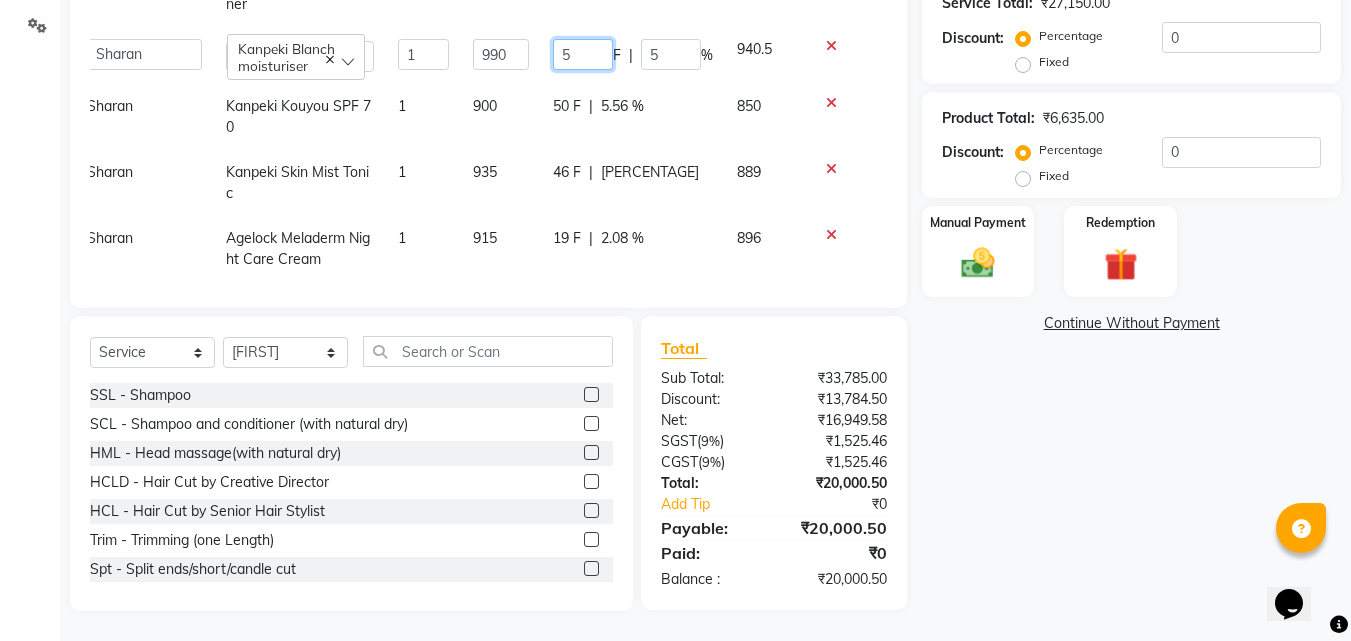 type on "50" 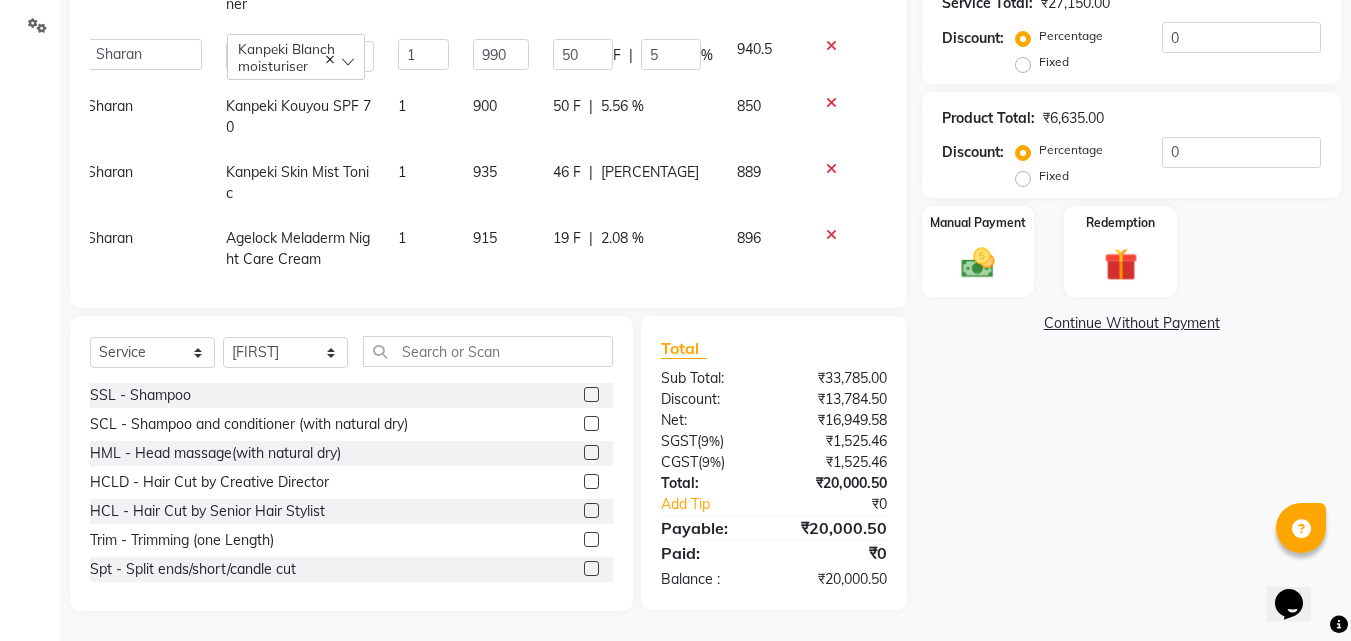 click on "Name: [FIRST]  Membership:  No Active Membership  Total Visits:  0 Card on file:  0 Last Visit:   - Points:   0  Apply Discount Select Coupon → Wrong Job Card  Coupon → Complimentary Coupon → Correction  Coupon → First Wash  Coupon → Free Of Cost - Foc  Coupon → Staff Service  Coupon → Service Not Done  Coupon → Double Job Card  Coupon → Pending Payment  Coupon Code Apply Service Total:  ₹27,150.00  Discount:  Percentage   Fixed  0 Product Total:  ₹6,635.00  Discount:  Percentage   Fixed  0 Manual Payment Redemption  Continue Without Payment" 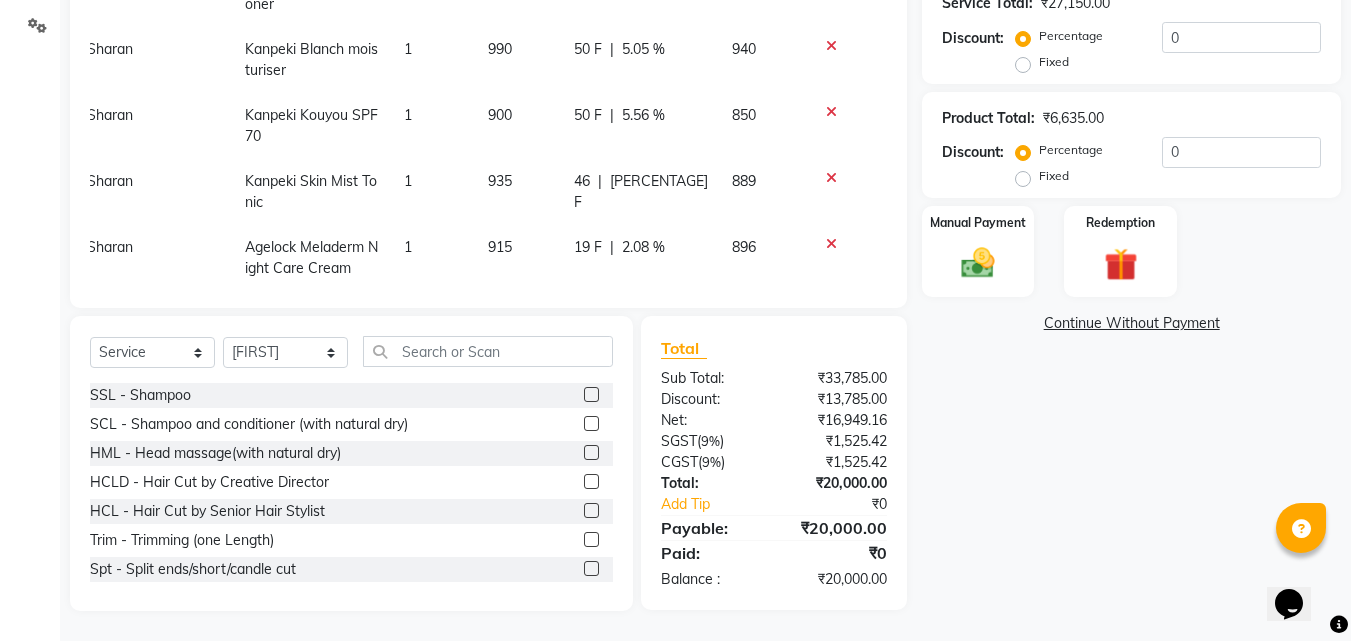 click on "Name: [FIRST]  Membership:  No Active Membership  Total Visits:  0 Card on file:  0 Last Visit:   - Points:   0  Apply Discount Select Coupon → Wrong Job Card  Coupon → Complimentary Coupon → Correction  Coupon → First Wash  Coupon → Free Of Cost - Foc  Coupon → Staff Service  Coupon → Service Not Done  Coupon → Double Job Card  Coupon → Pending Payment  Coupon Code Apply Service Total:  ₹27,150.00  Discount:  Percentage   Fixed  0 Product Total:  ₹6,635.00  Discount:  Percentage   Fixed  0 Manual Payment Redemption  Continue Without Payment" 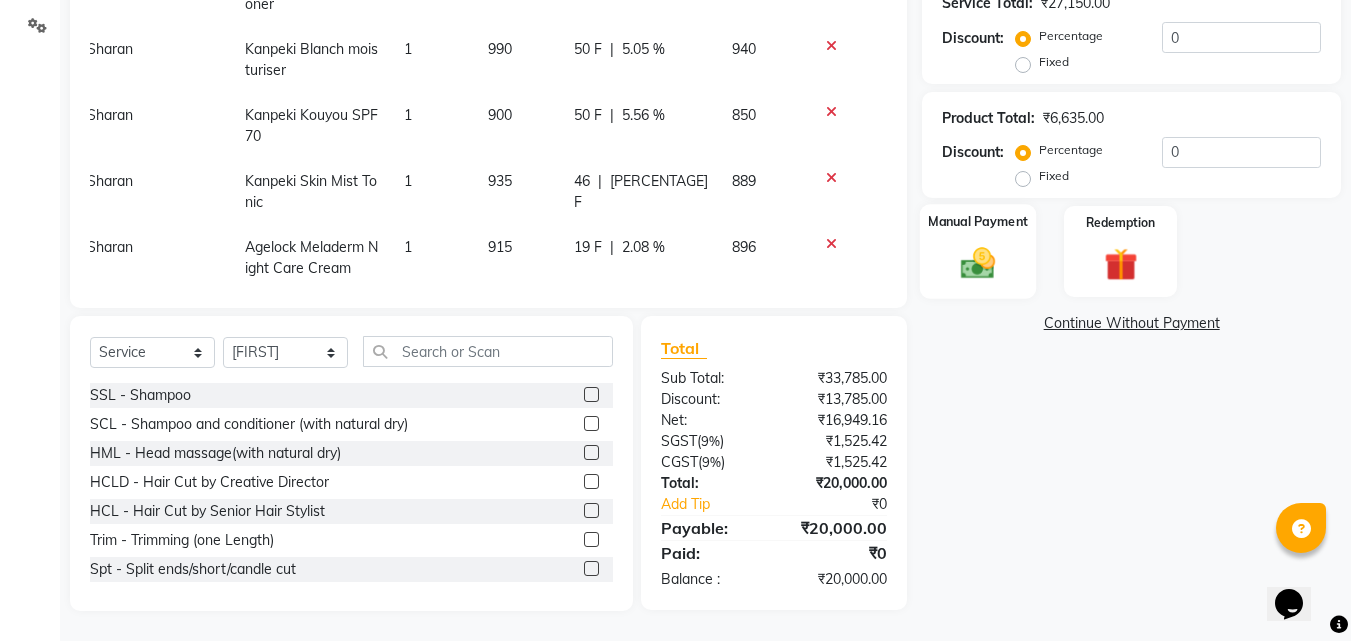 click 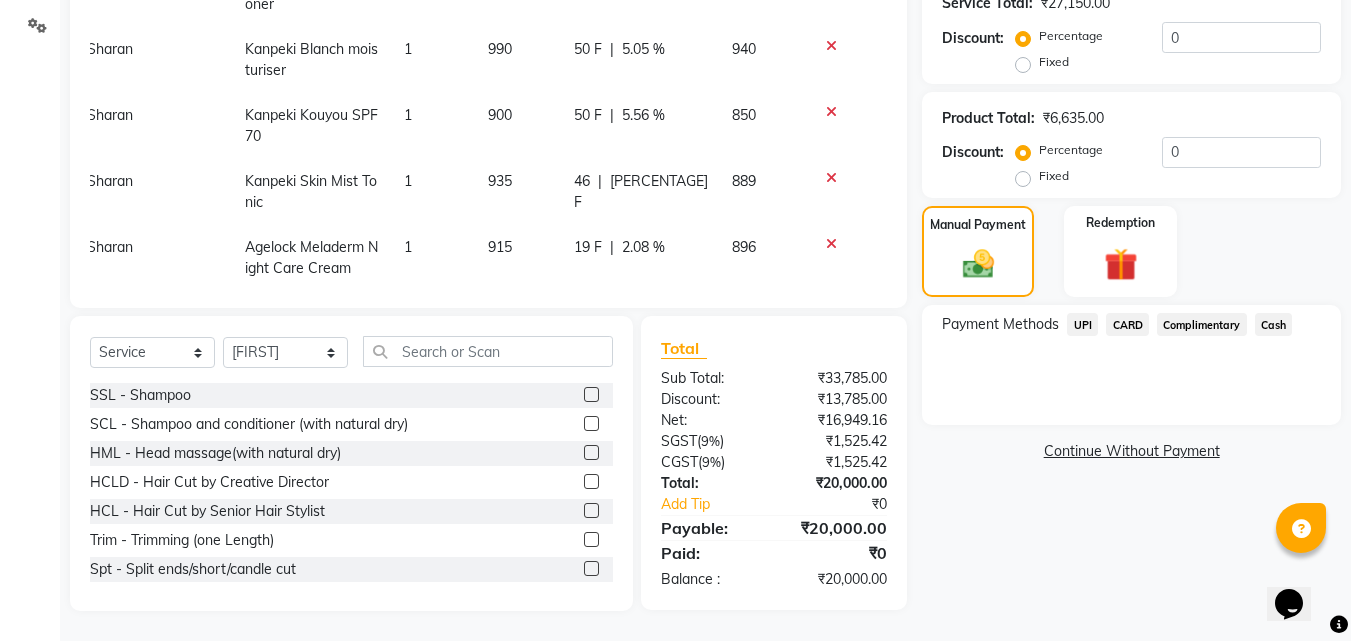 click on "Cash" 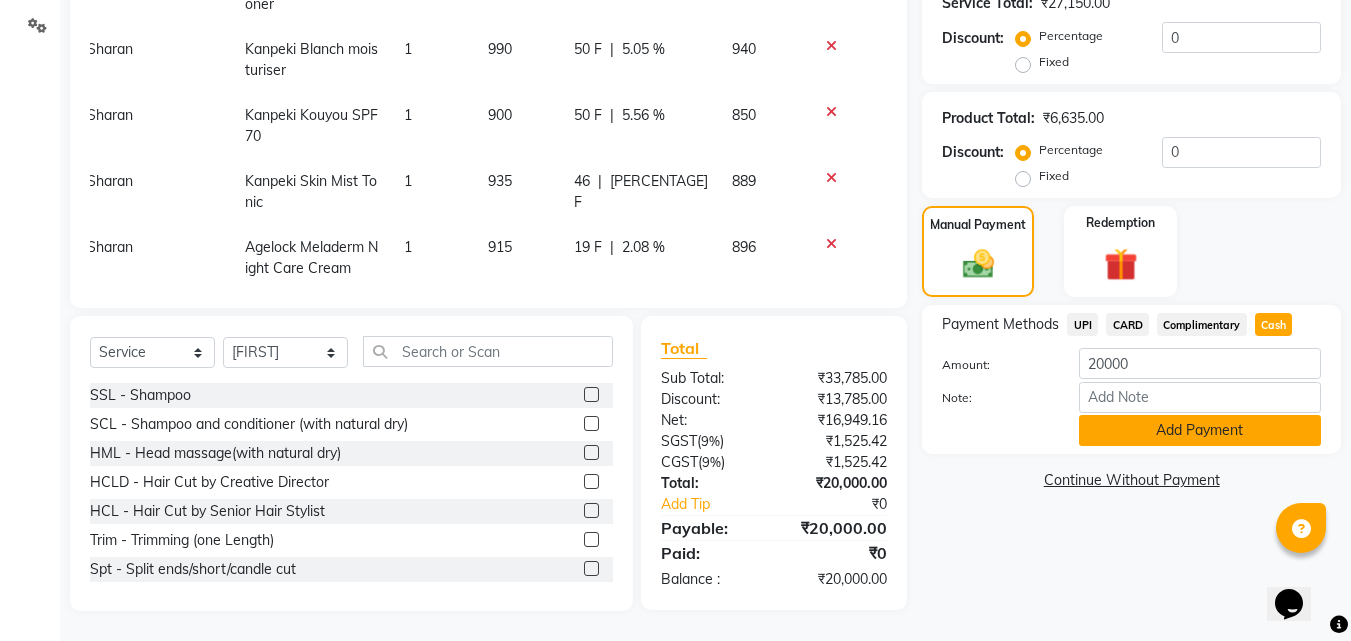 click on "Add Payment" 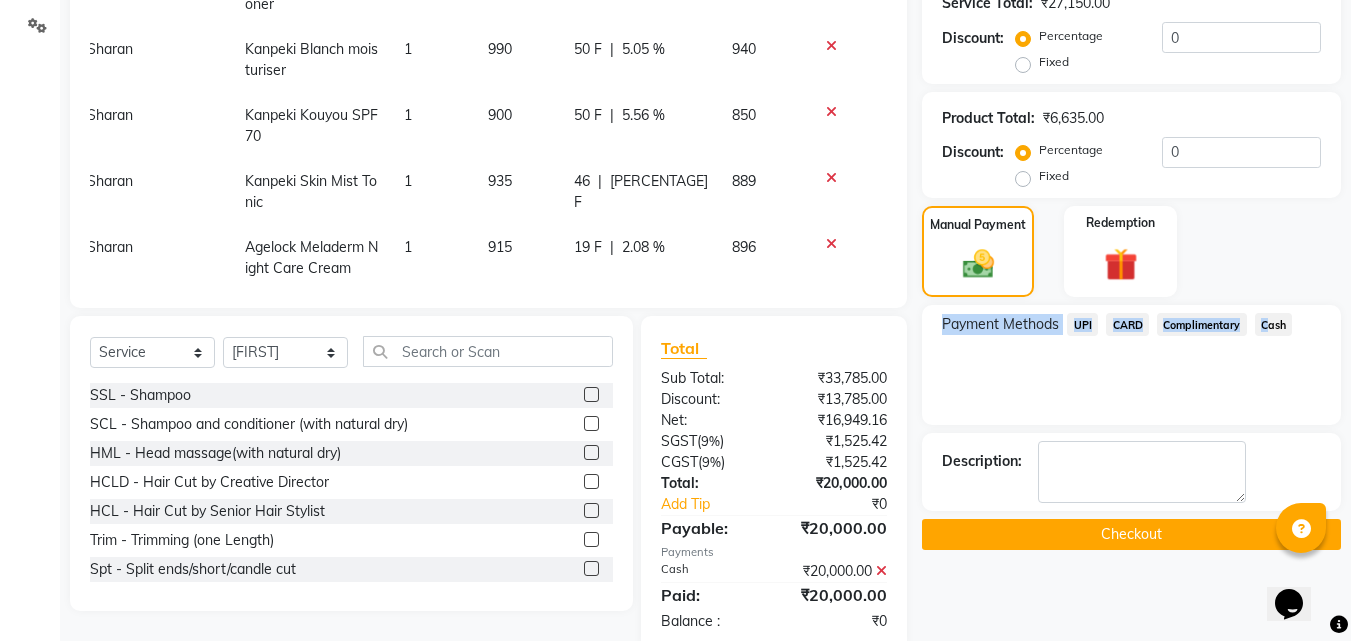 click on "Name: [FIRST] Membership: No Active Membership Total Visits: 0 Card on file: 0 Last Visit: - Points: 0 Apply Discount Select Coupon → Wrong Job Card Coupon → Complimentary Coupon → Correction Coupon → First Wash Coupon → Free Of Cost - Foc Coupon → Staff Service Coupon → Service Not Done Coupon → Double Job Card Coupon → Pending Payment Coupon Code Apply Service Total: ₹27,150.00 Discount: Percentage Fixed 0 Product Total: ₹6,635.00 Discount: Percentage Fixed 0 Manual Payment Redemption Payment Methods UPI CARD Complimentary Cash Description: Checkout" 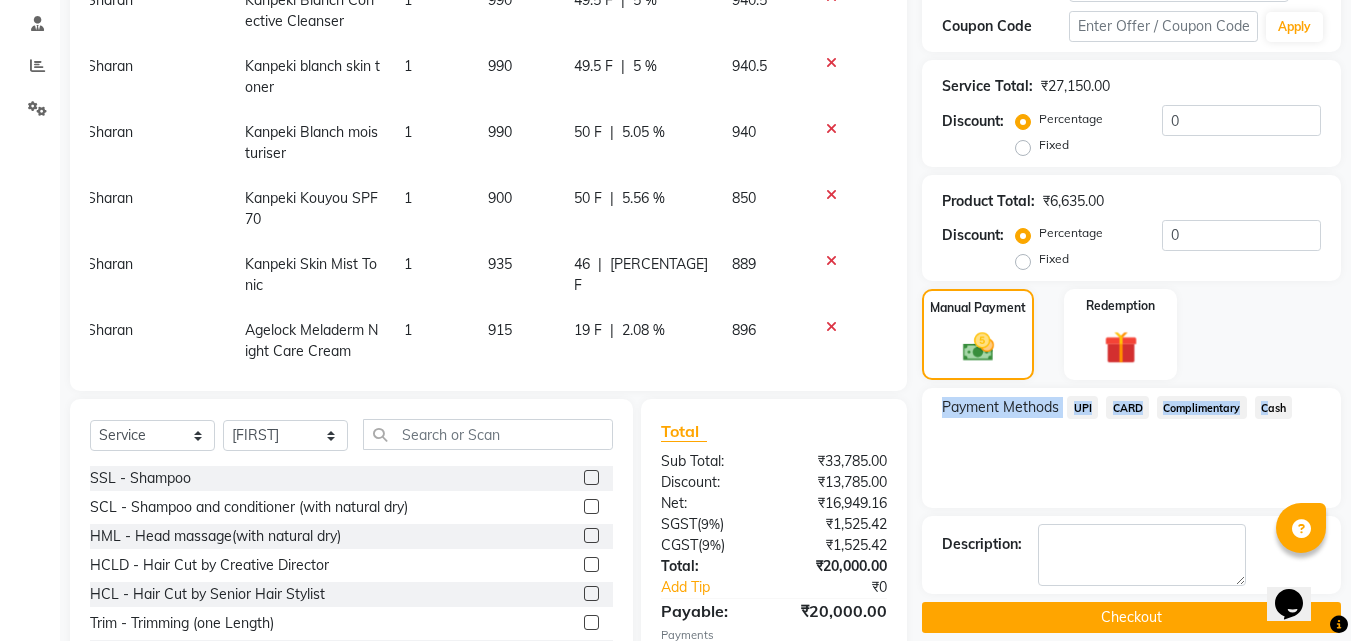 scroll, scrollTop: 101, scrollLeft: 0, axis: vertical 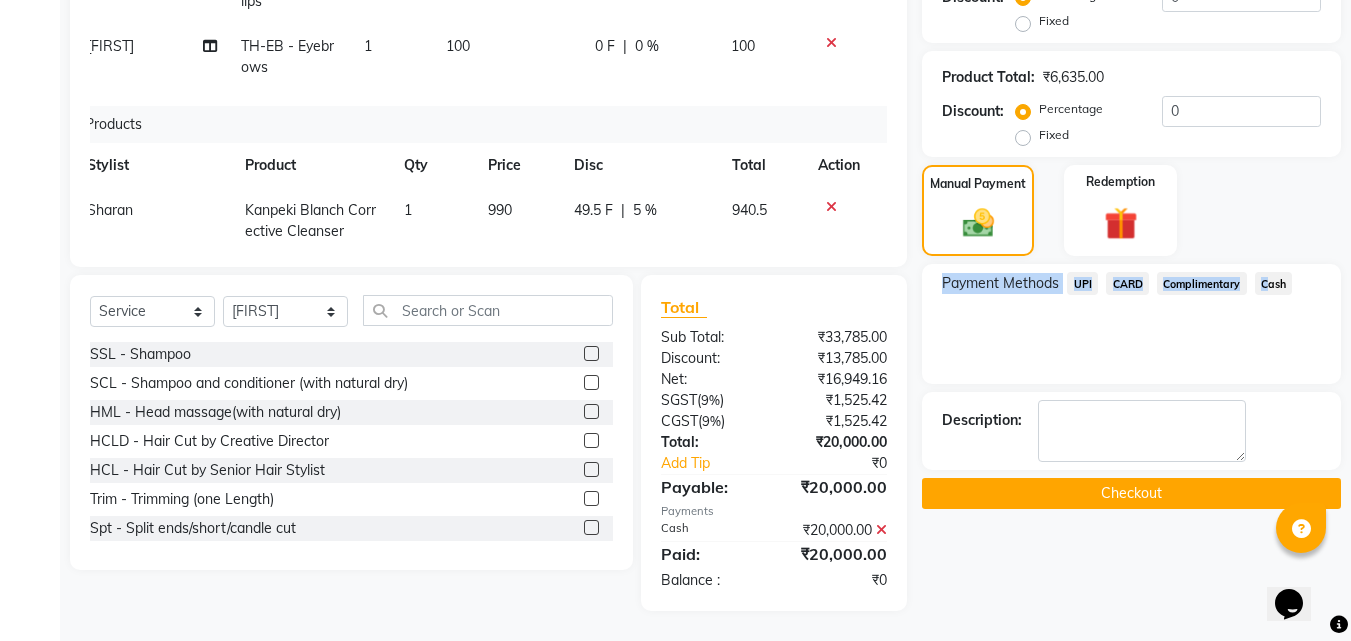 click on "Checkout" 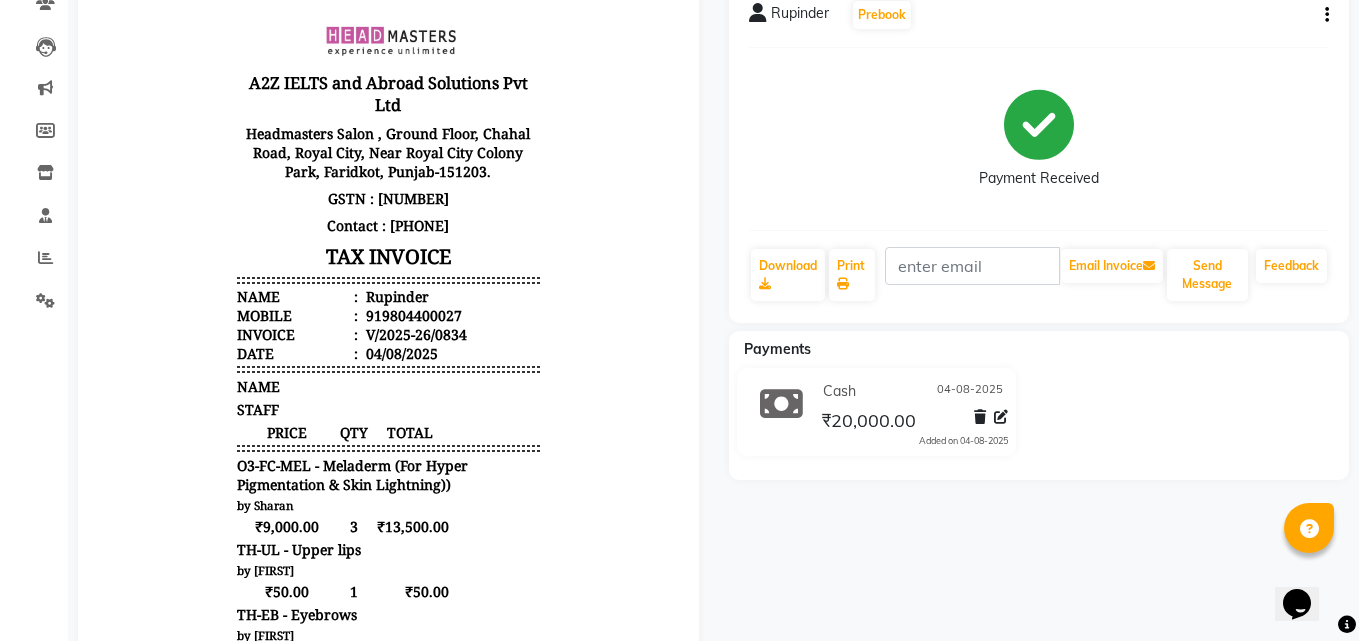 scroll, scrollTop: 0, scrollLeft: 0, axis: both 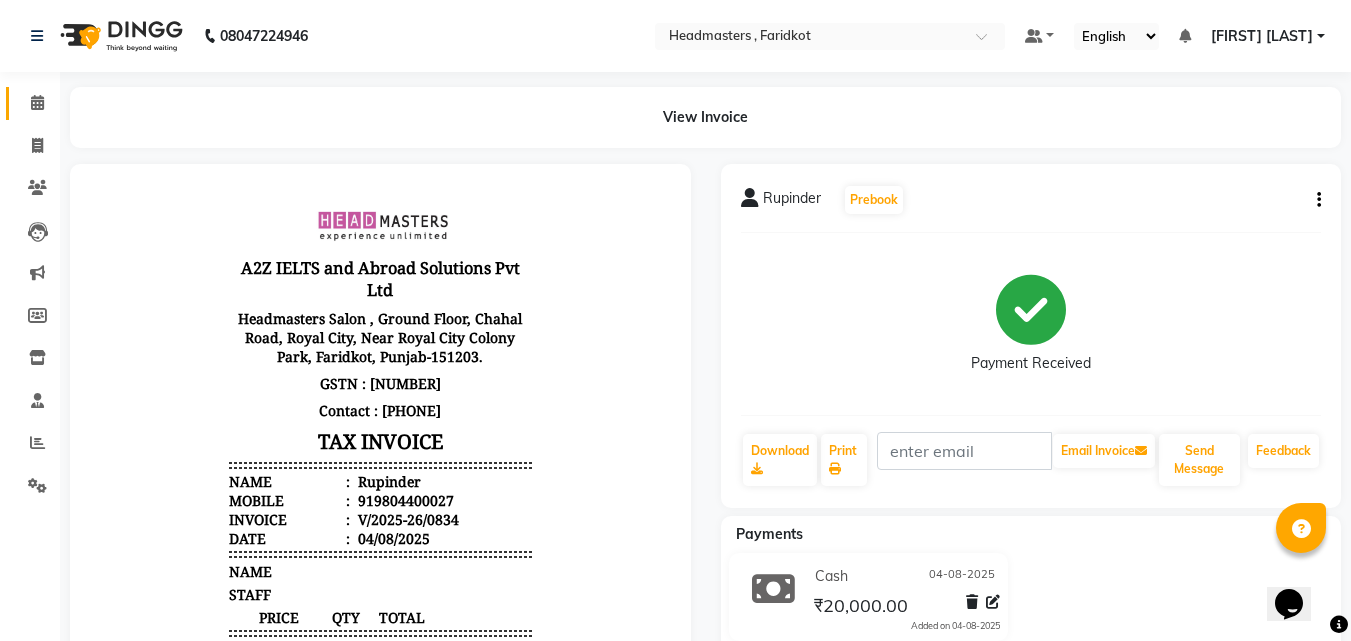 click on "Calendar" 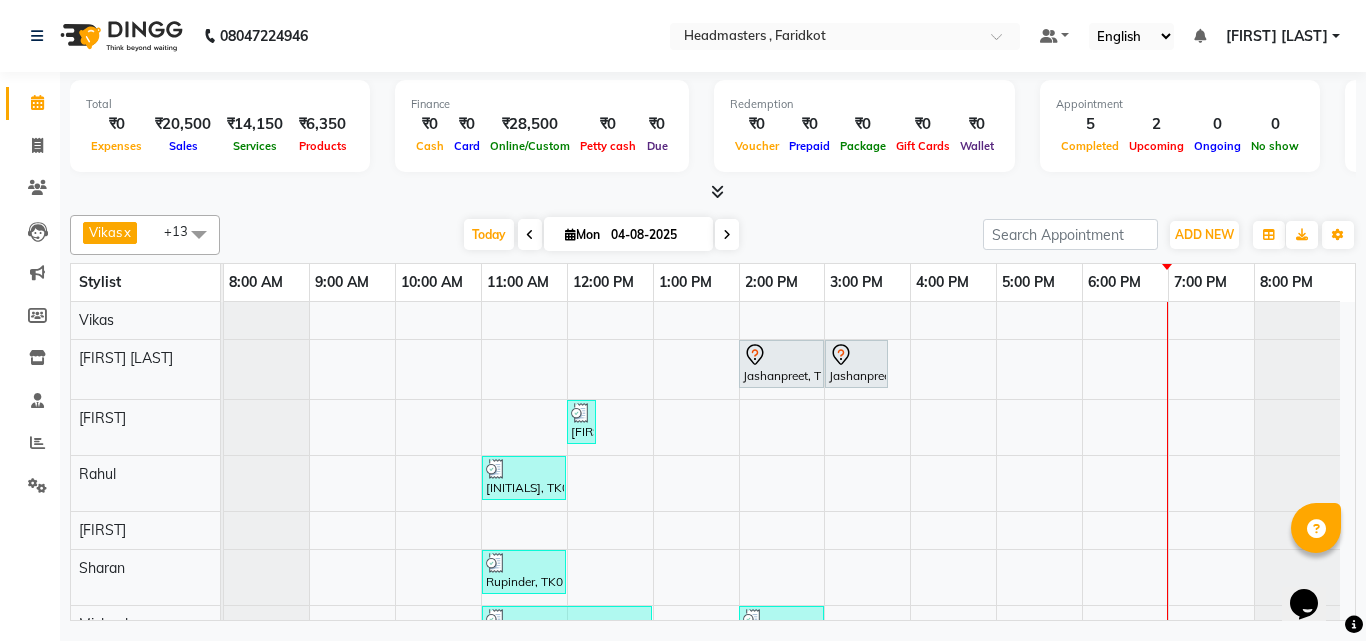 scroll, scrollTop: 196, scrollLeft: 0, axis: vertical 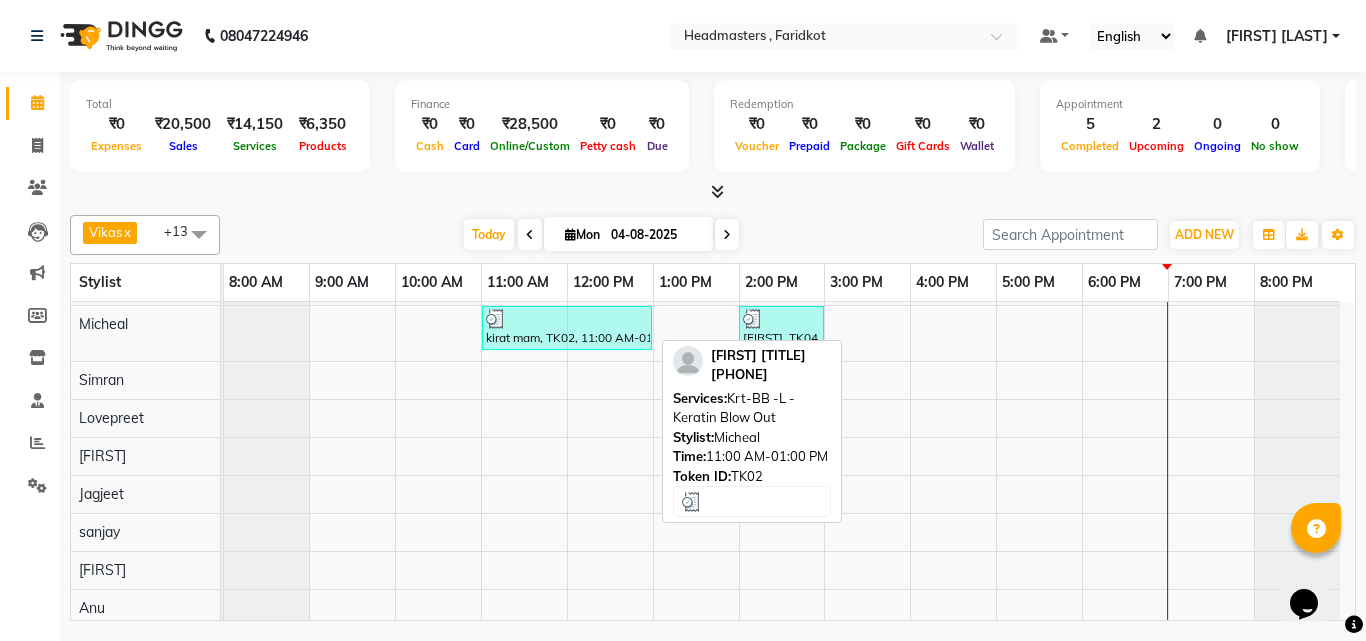 click at bounding box center [567, 319] 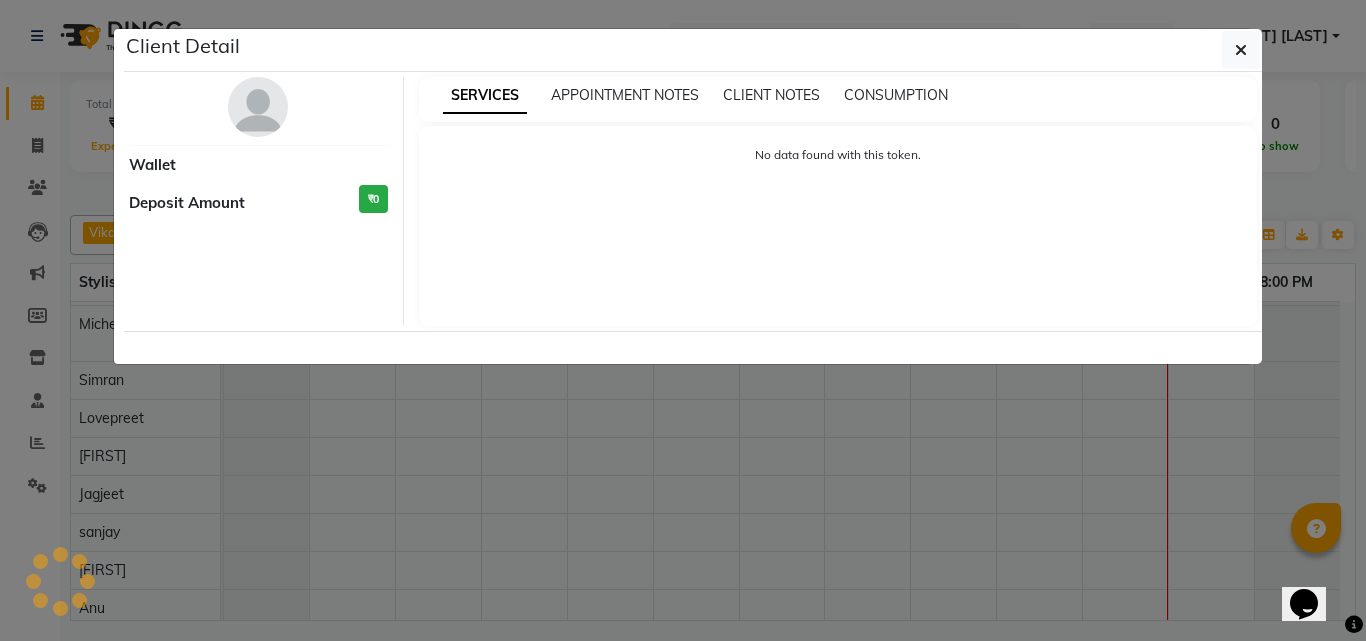 select on "3" 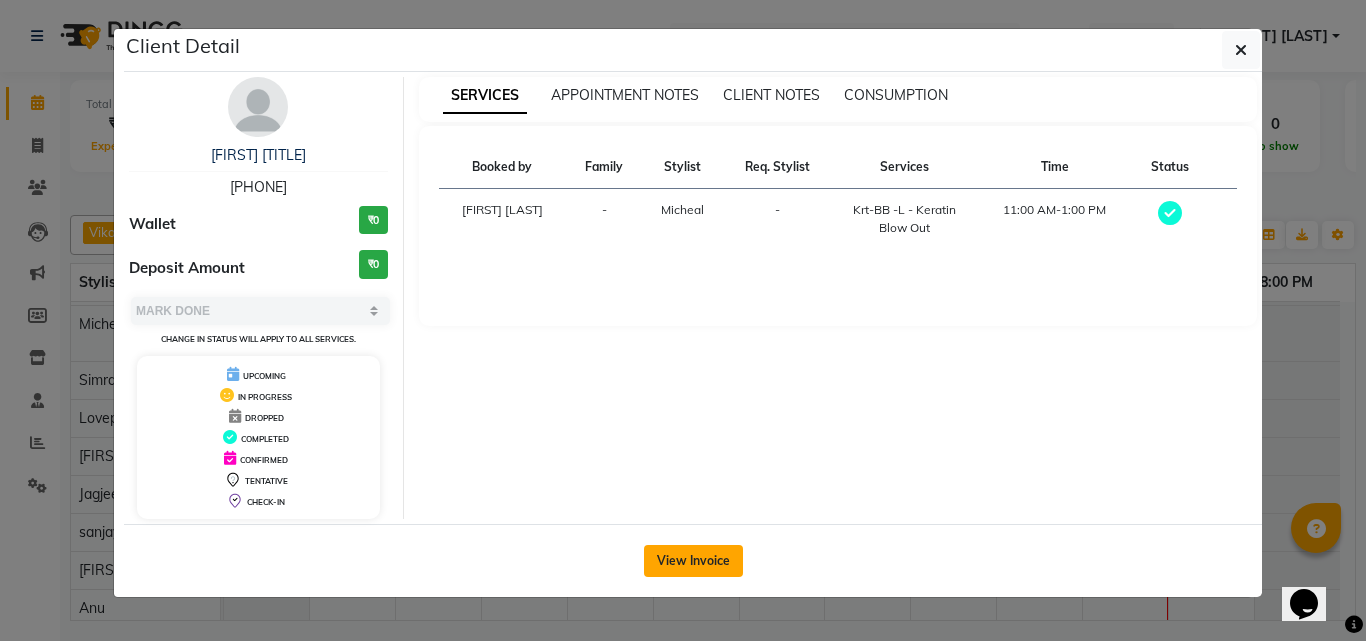 click on "View Invoice" 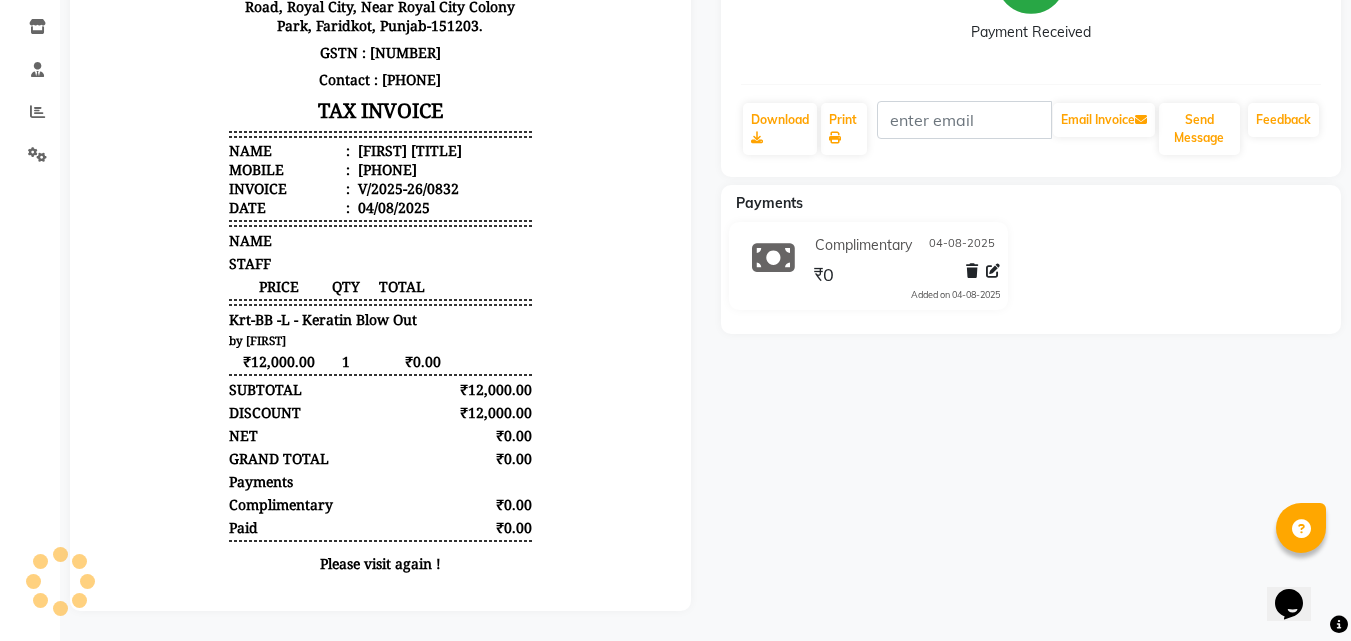 scroll, scrollTop: 346, scrollLeft: 0, axis: vertical 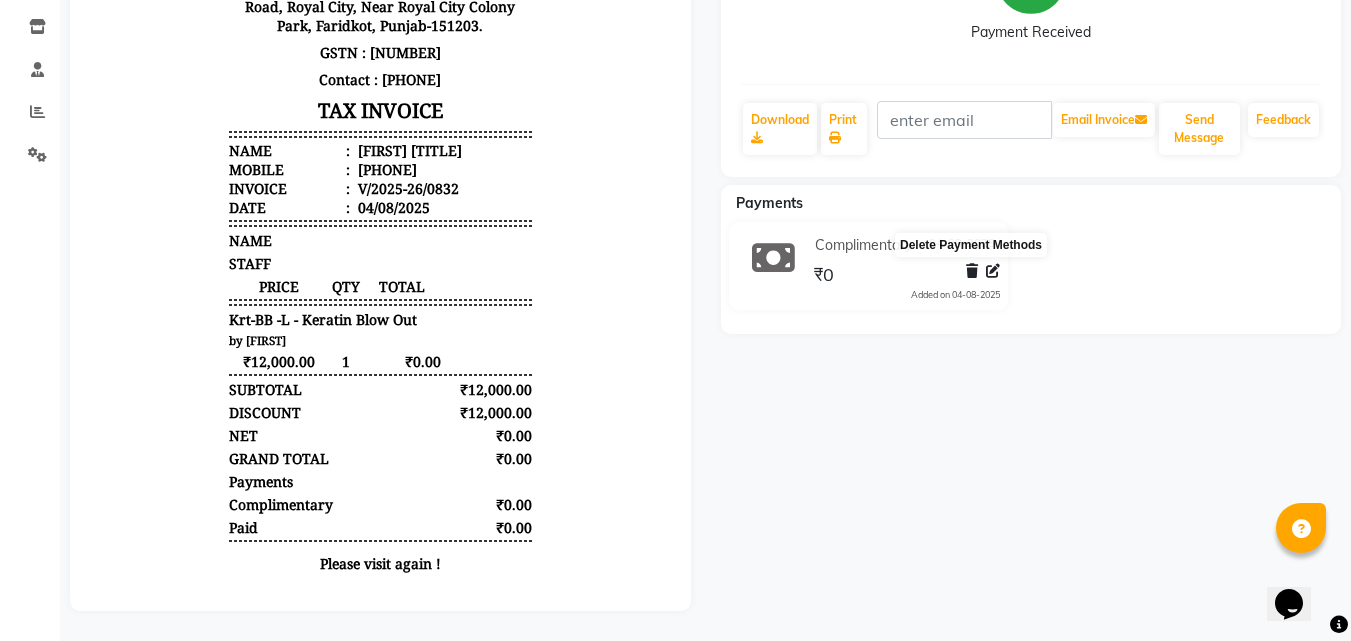 click 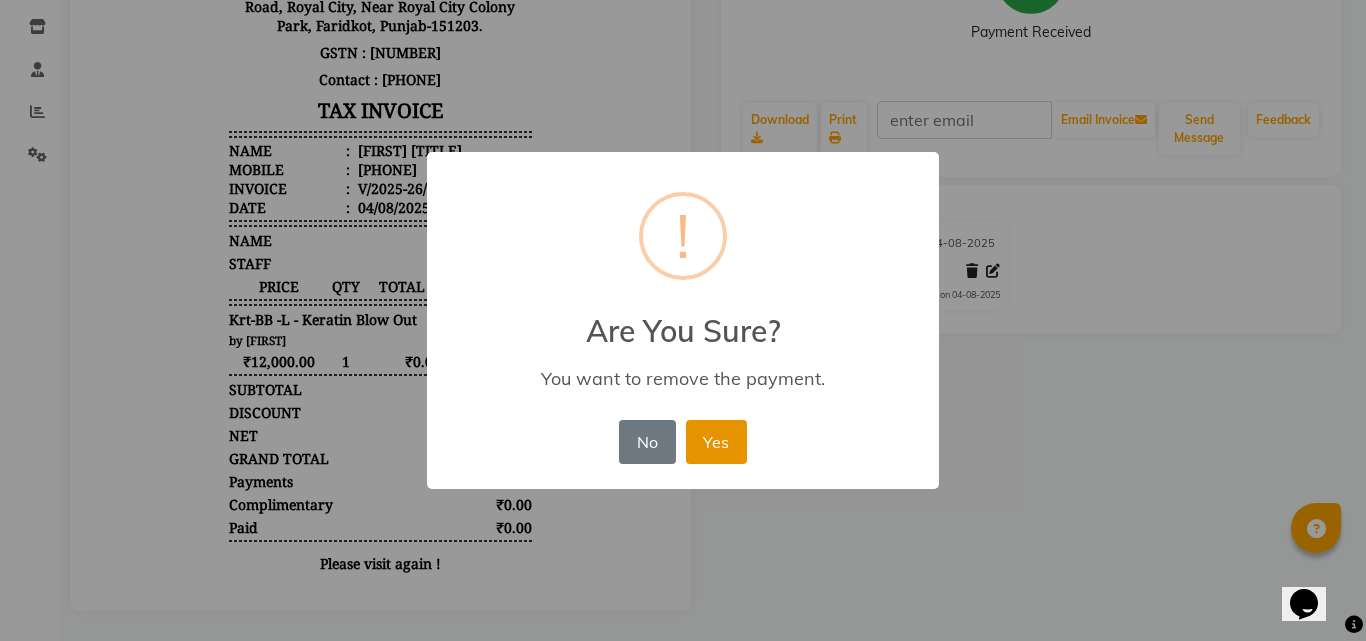 click on "Yes" at bounding box center (716, 442) 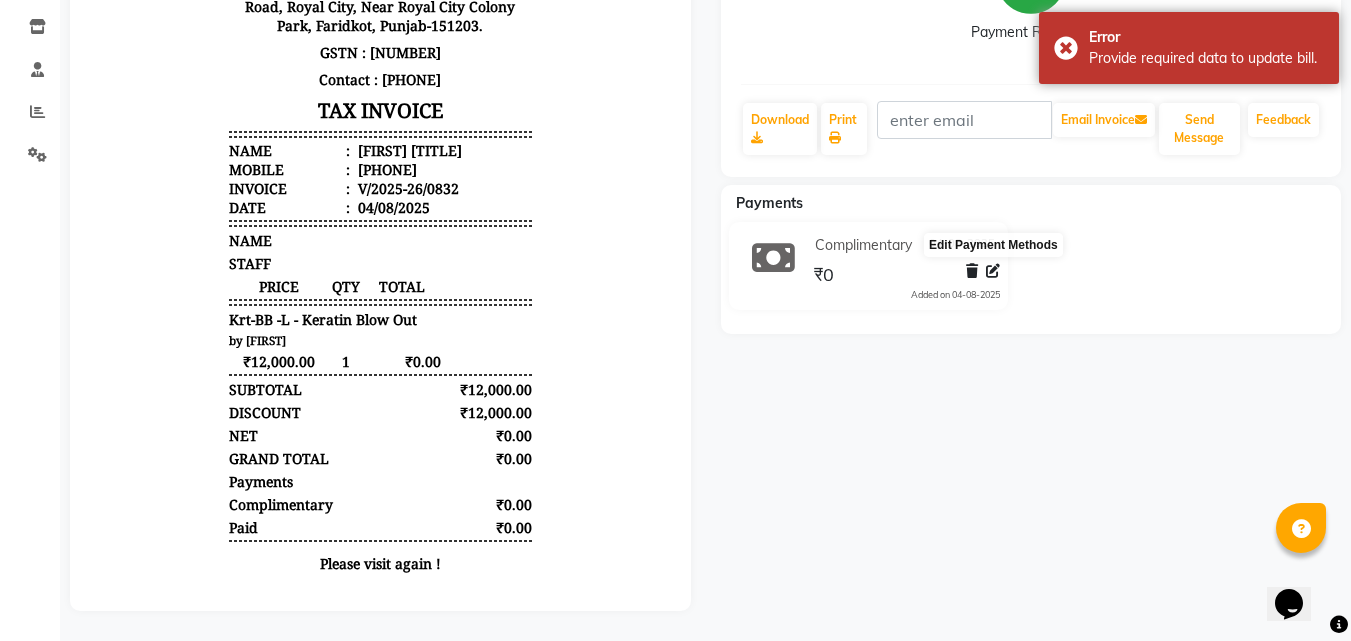 click 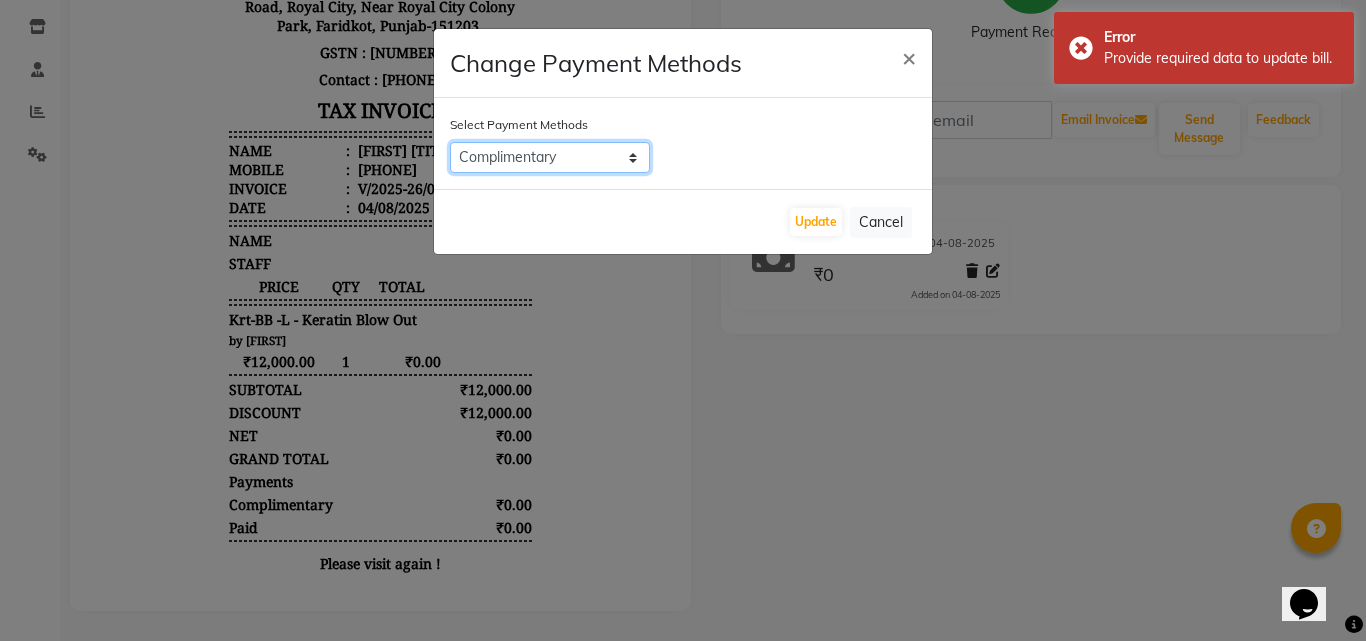click on "UPI   CARD   Complimentary   Cash" 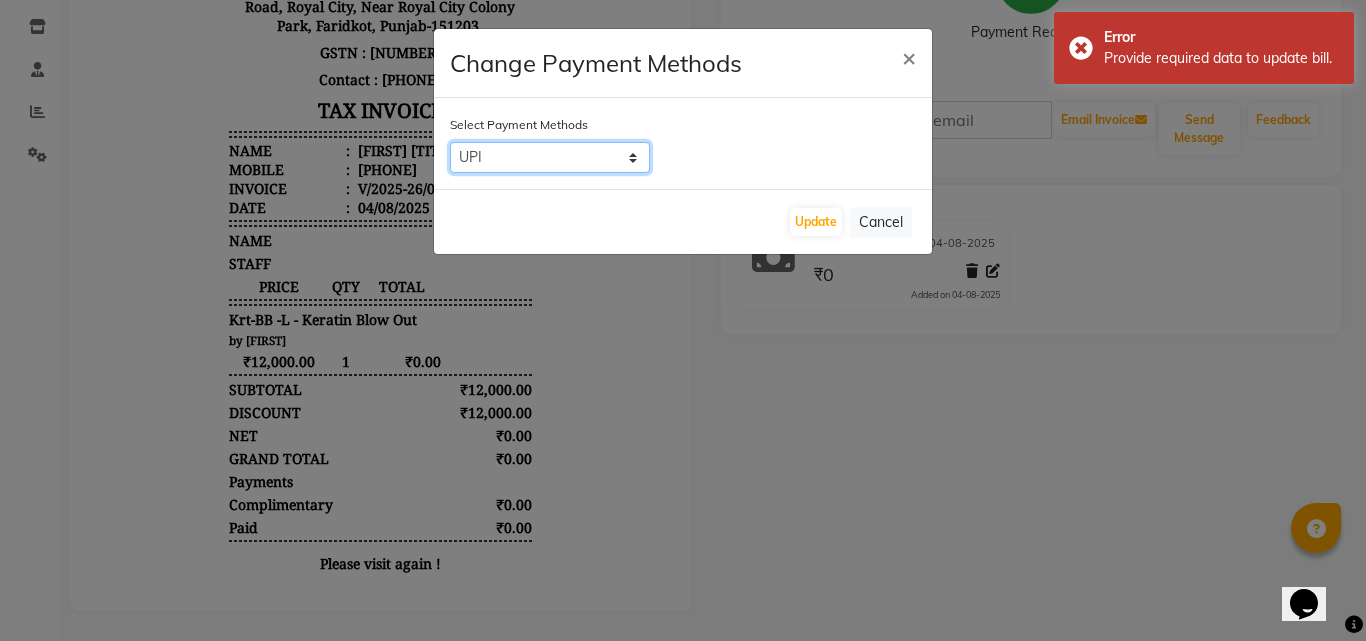 click on "UPI   CARD   Complimentary   Cash" 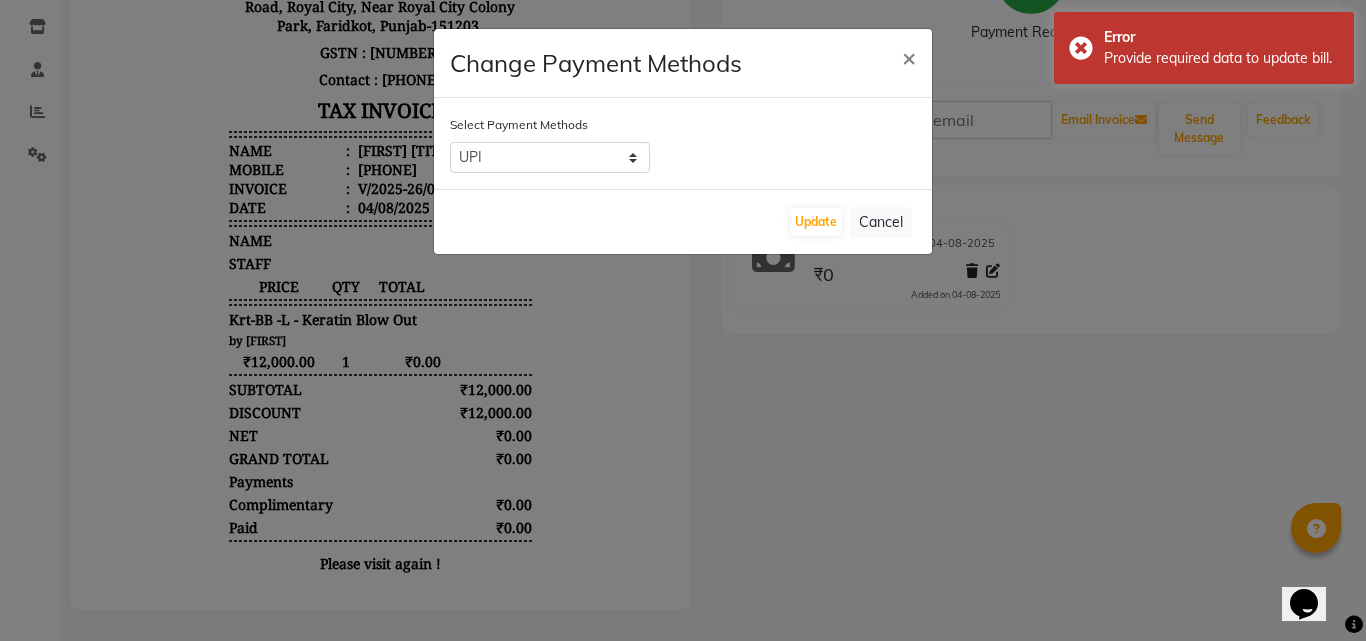 click on "Update   Cancel" 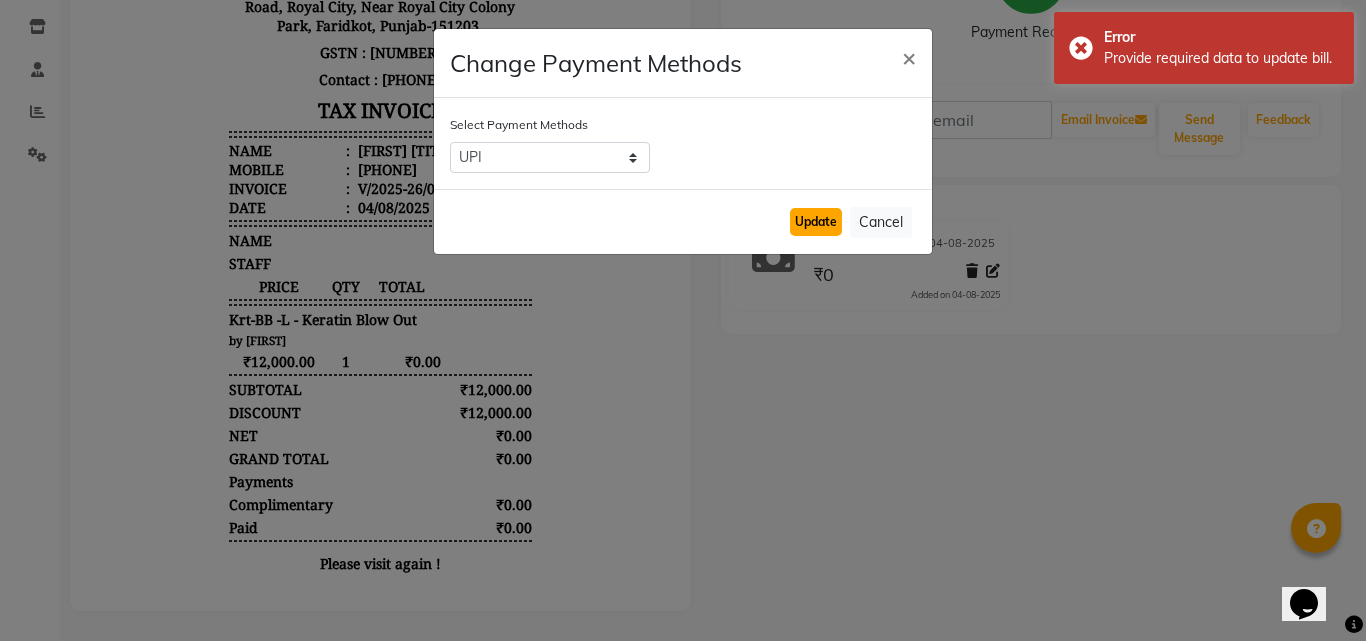 click on "Update" 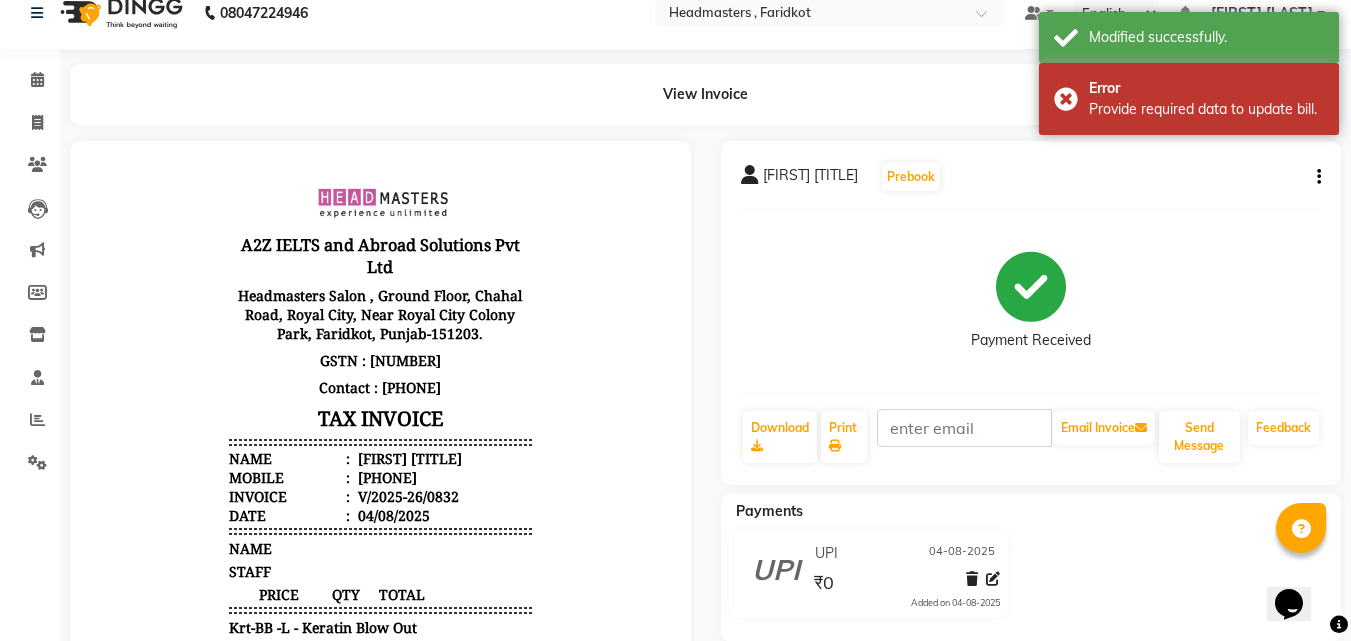 scroll, scrollTop: 0, scrollLeft: 0, axis: both 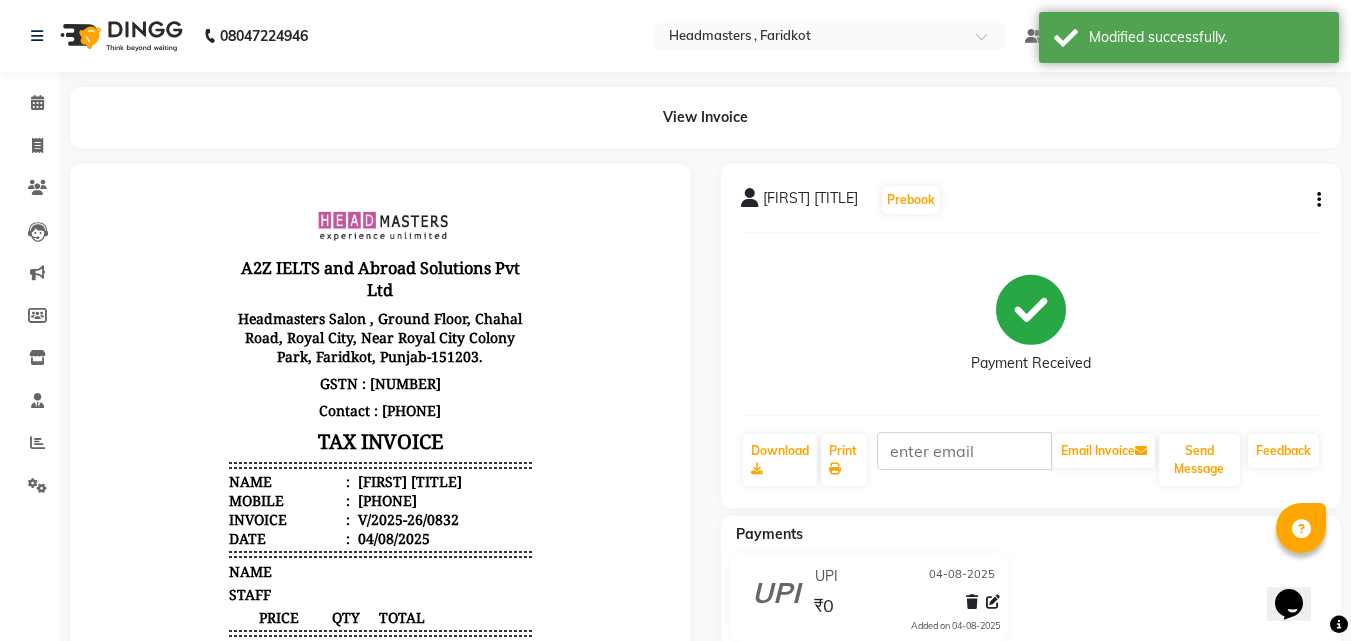 click 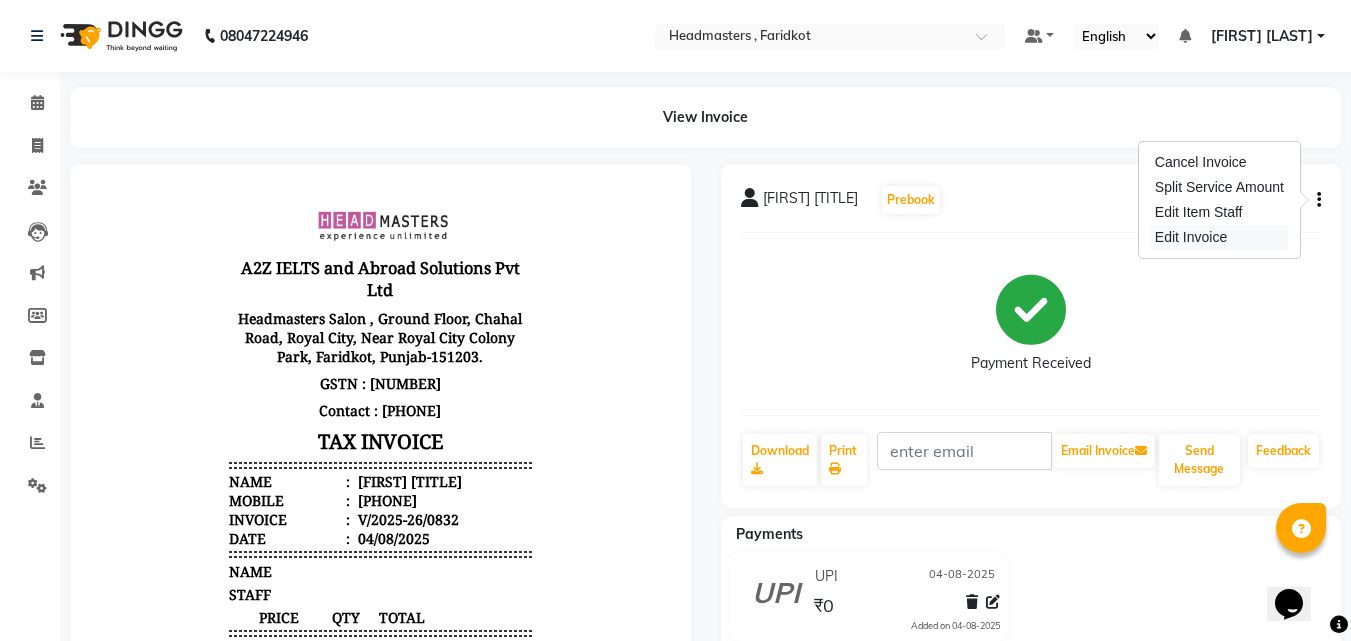 click on "Edit Invoice" at bounding box center [1219, 237] 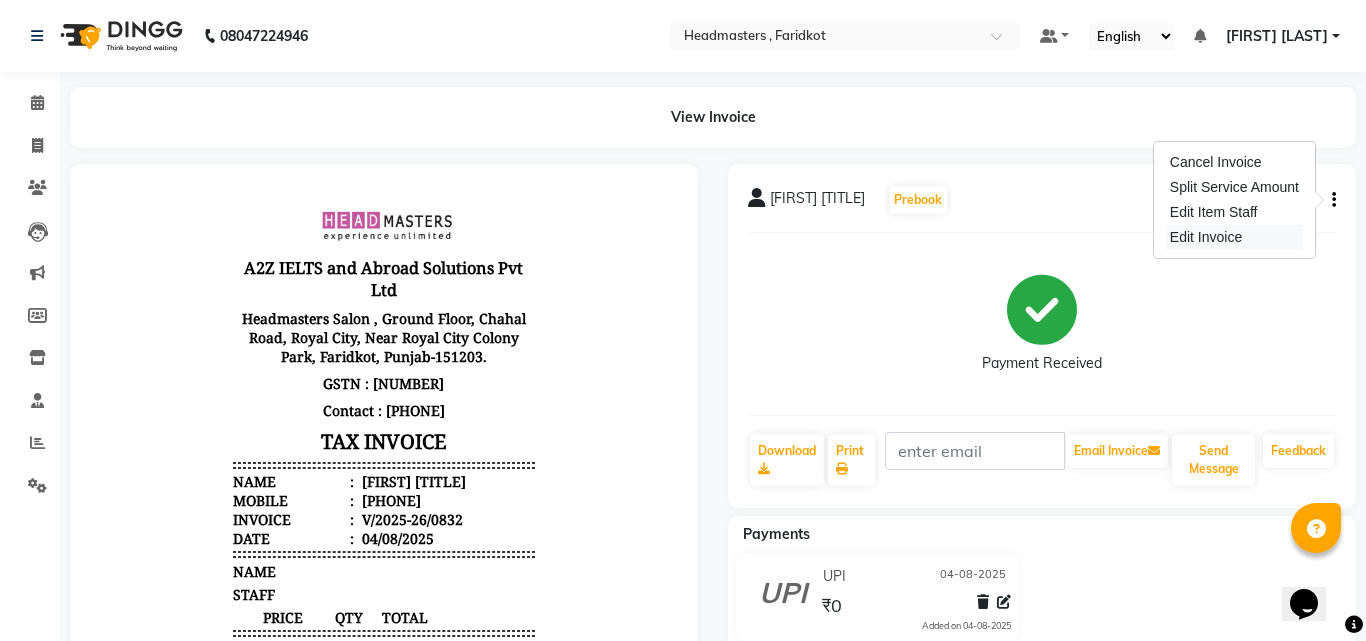 select on "service" 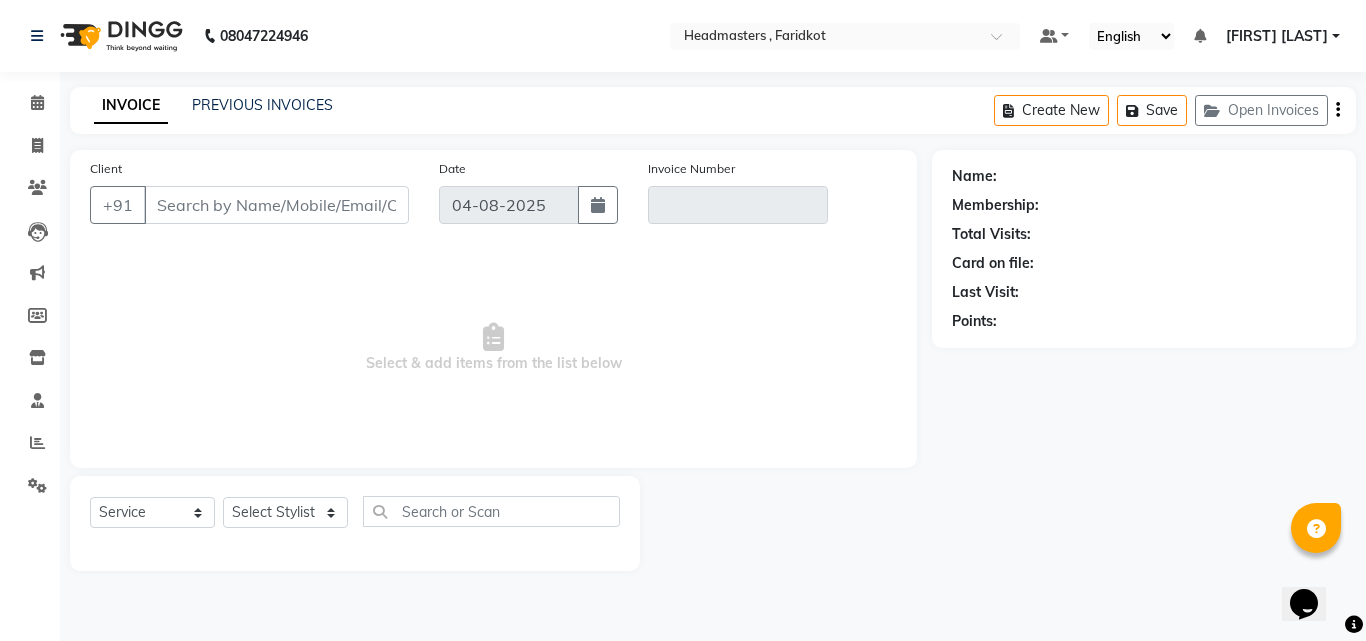 type on "[PHONE]" 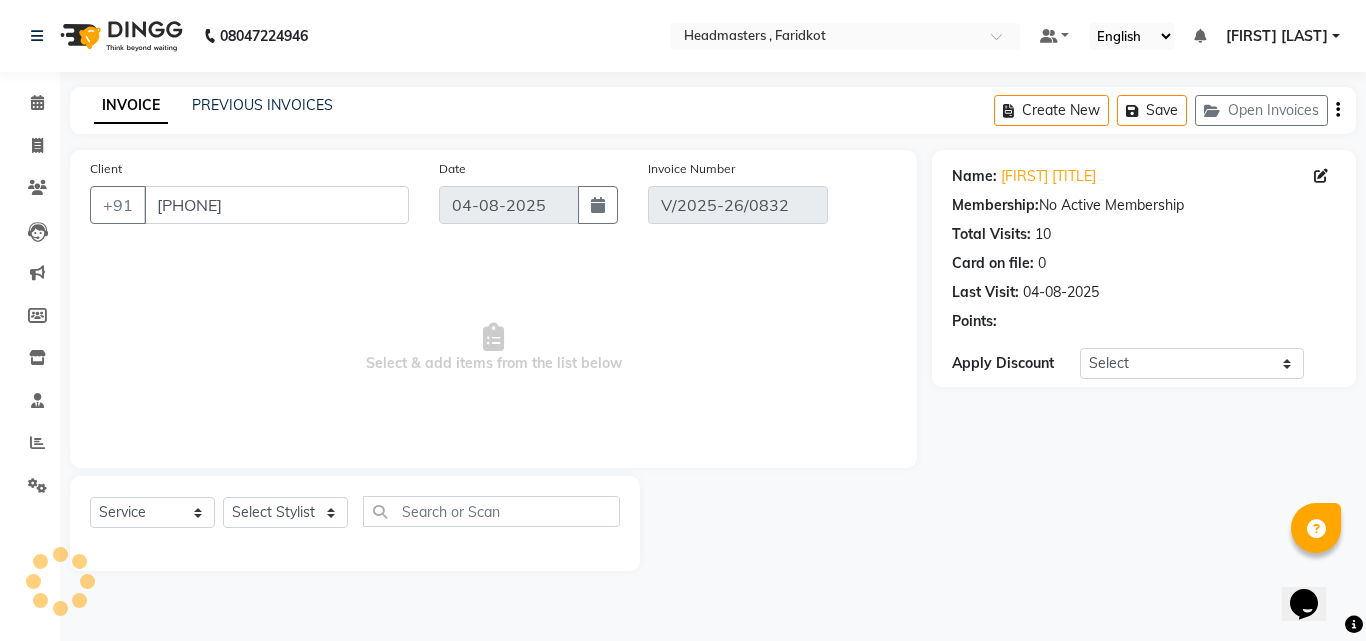 select on "select" 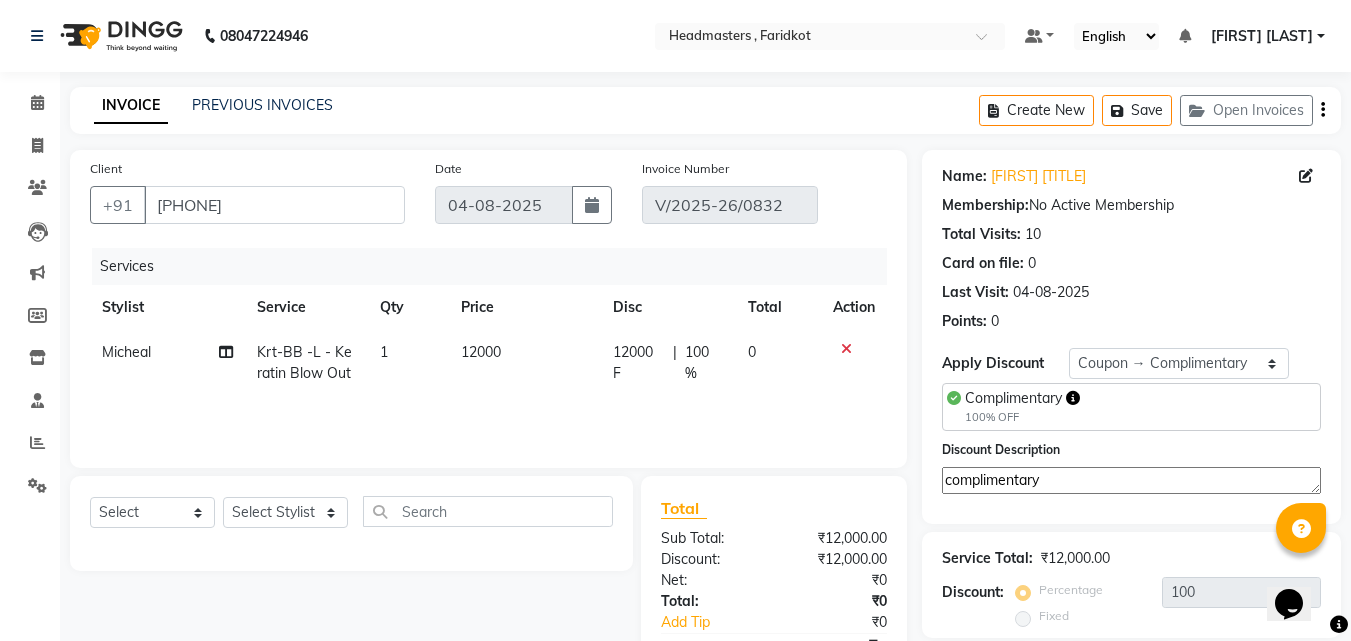 scroll, scrollTop: 100, scrollLeft: 0, axis: vertical 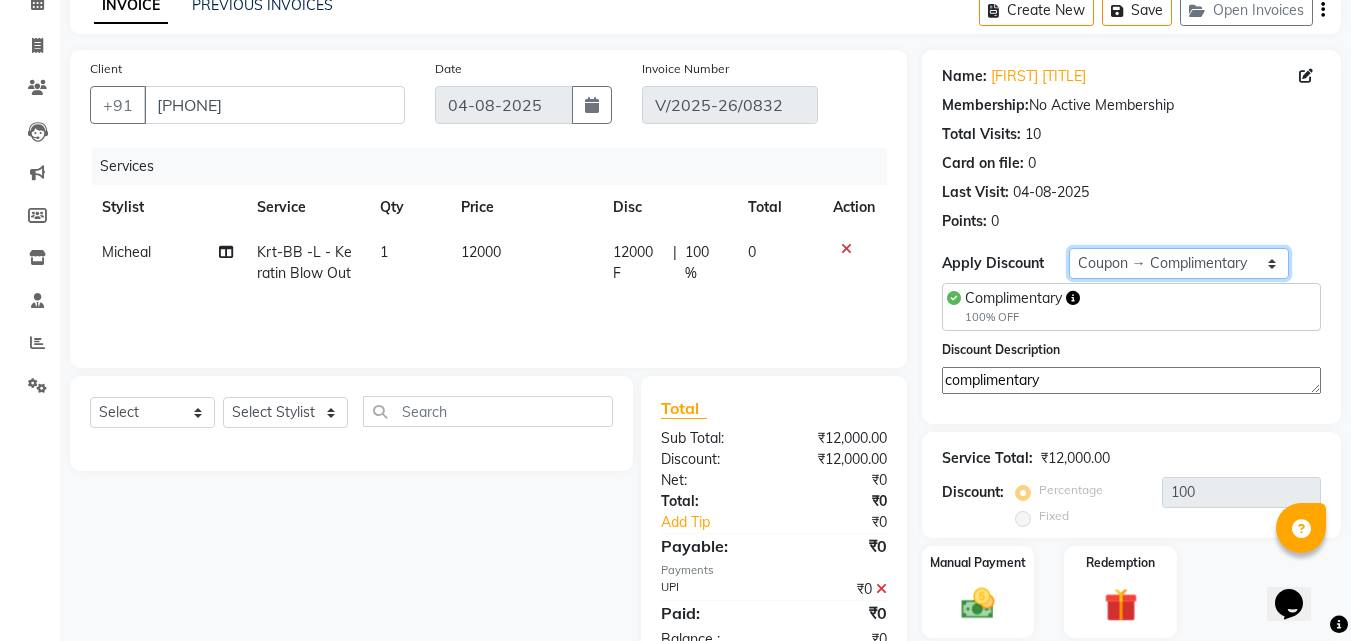 click on "Select Coupon → Wrong Job Card Coupon → Complimentary Coupon → Correction Coupon → First Wash Coupon → Free Of Cost - Foc Coupon → Staff Service Coupon → Service Not Done Coupon → Double Job Card Coupon → Pending Payment" 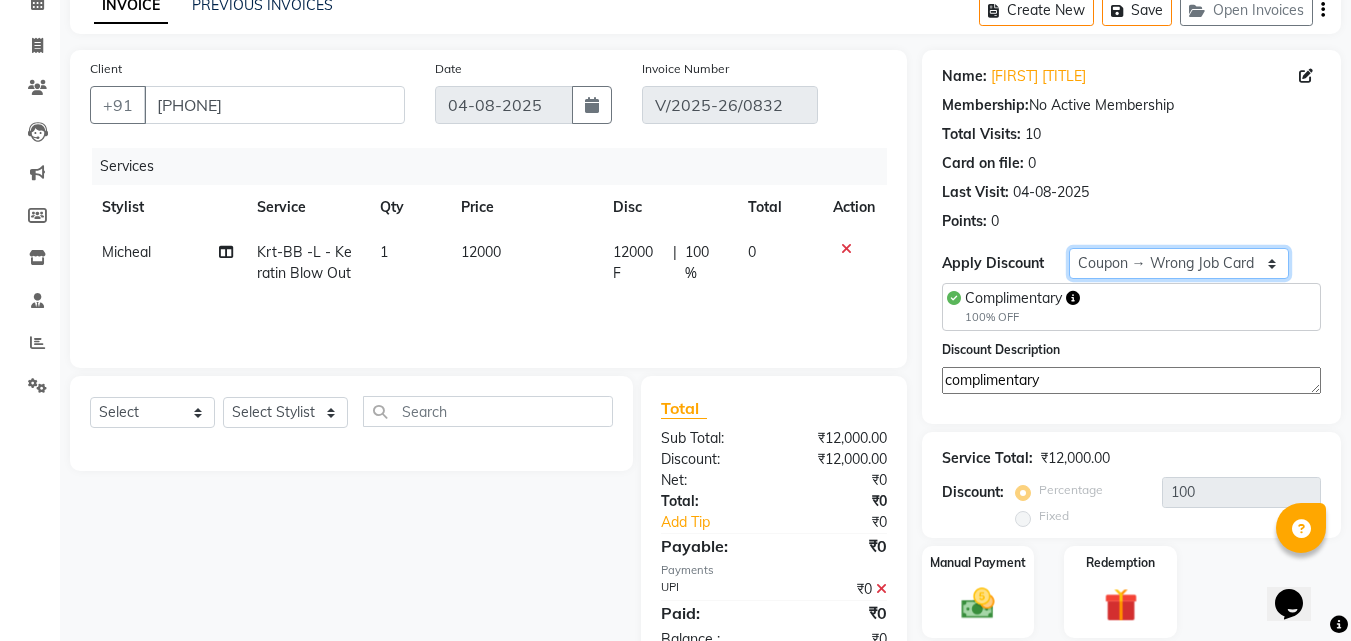 click on "Select Coupon → Wrong Job Card Coupon → Complimentary Coupon → Correction Coupon → First Wash Coupon → Free Of Cost - Foc Coupon → Staff Service Coupon → Service Not Done Coupon → Double Job Card Coupon → Pending Payment" 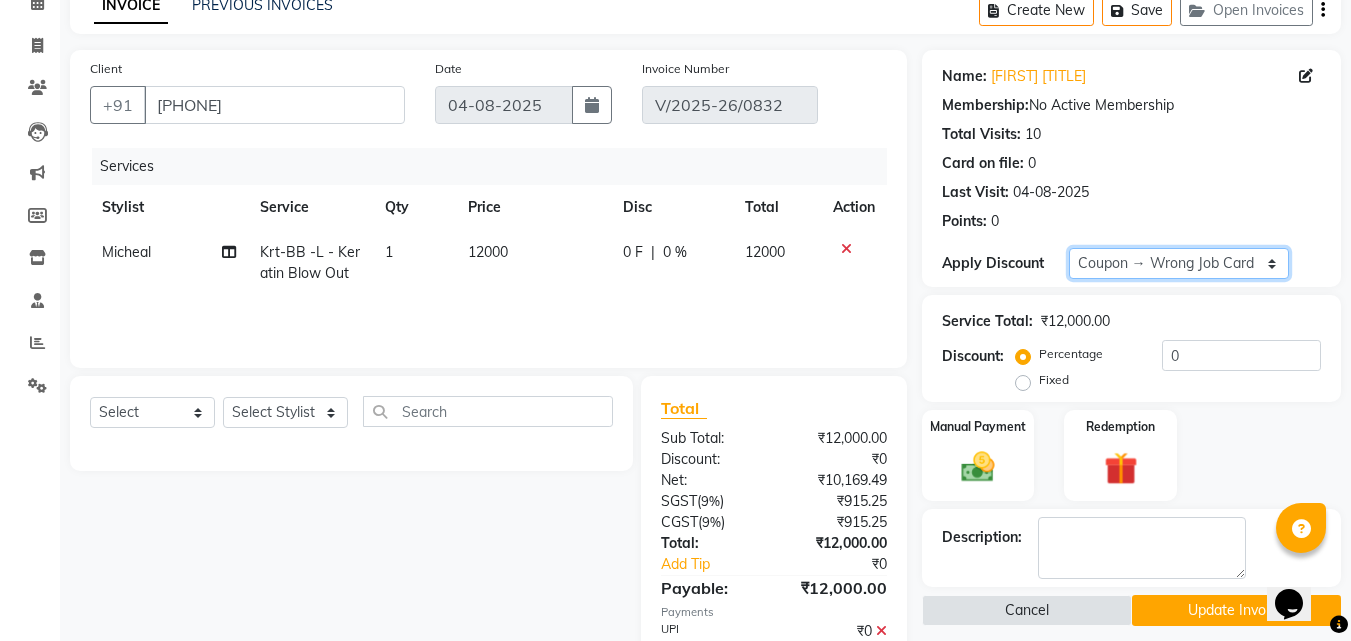 type on "100" 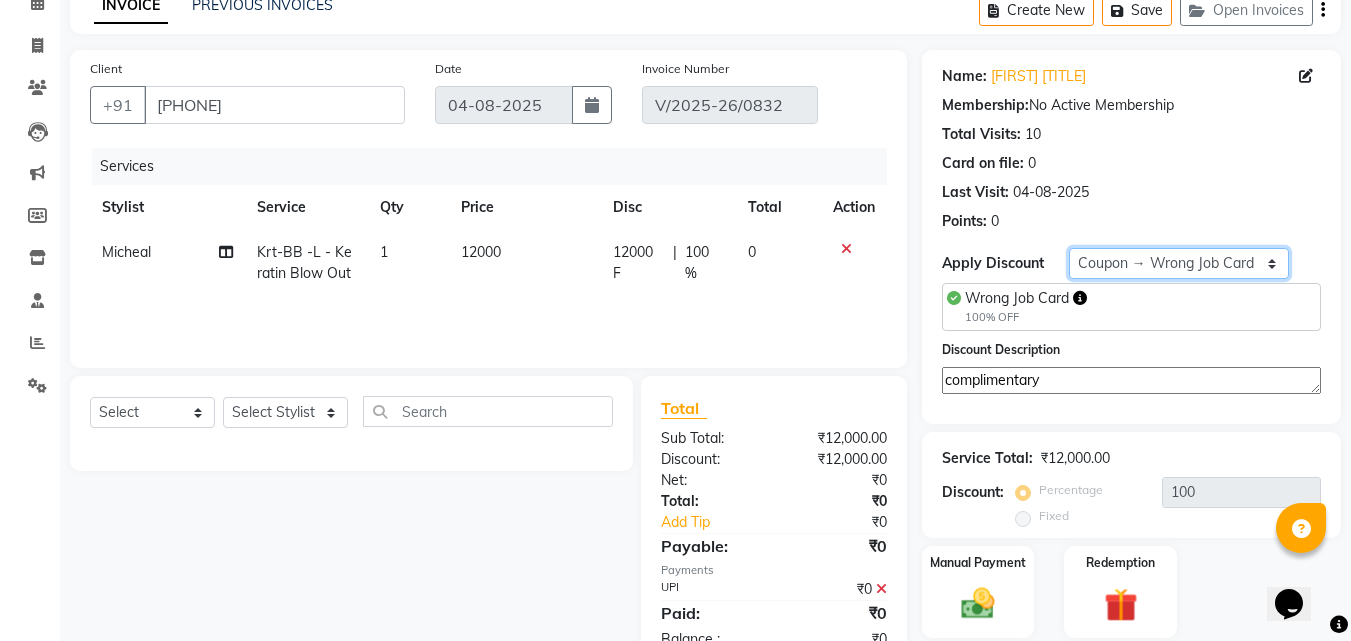 click on "Select Coupon → Wrong Job Card Coupon → Complimentary Coupon → Correction Coupon → First Wash Coupon → Free Of Cost - Foc Coupon → Staff Service Coupon → Service Not Done Coupon → Double Job Card Coupon → Pending Payment" 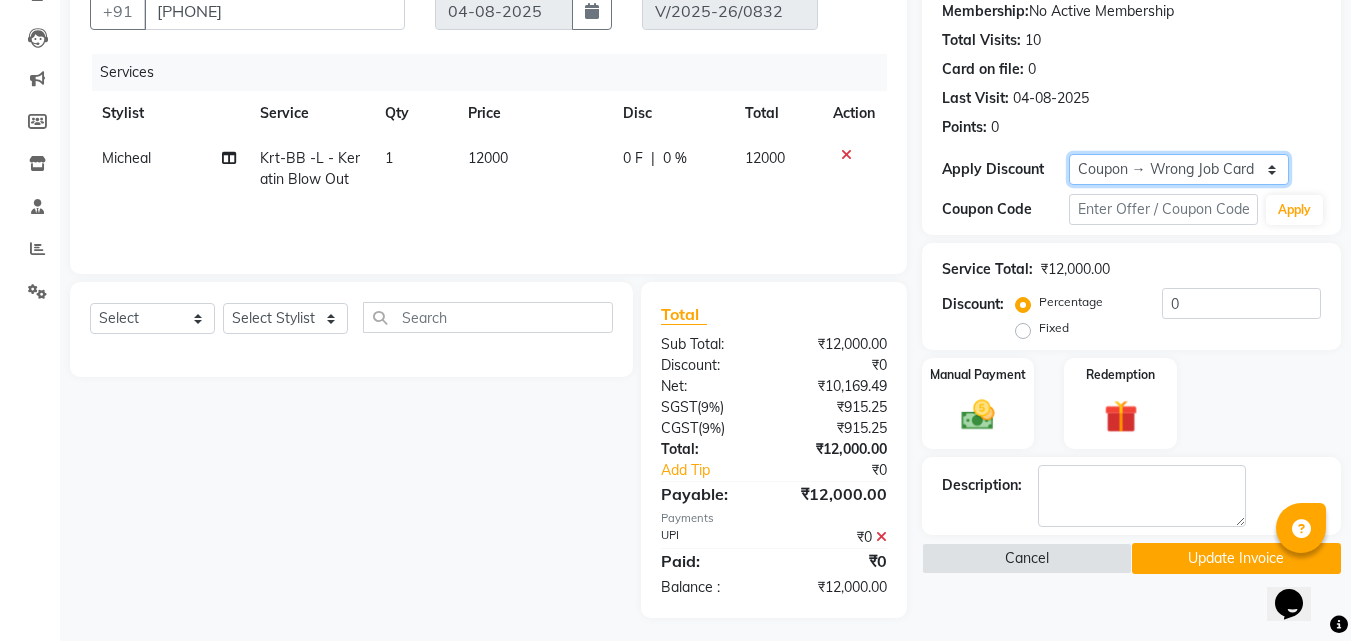 scroll, scrollTop: 201, scrollLeft: 0, axis: vertical 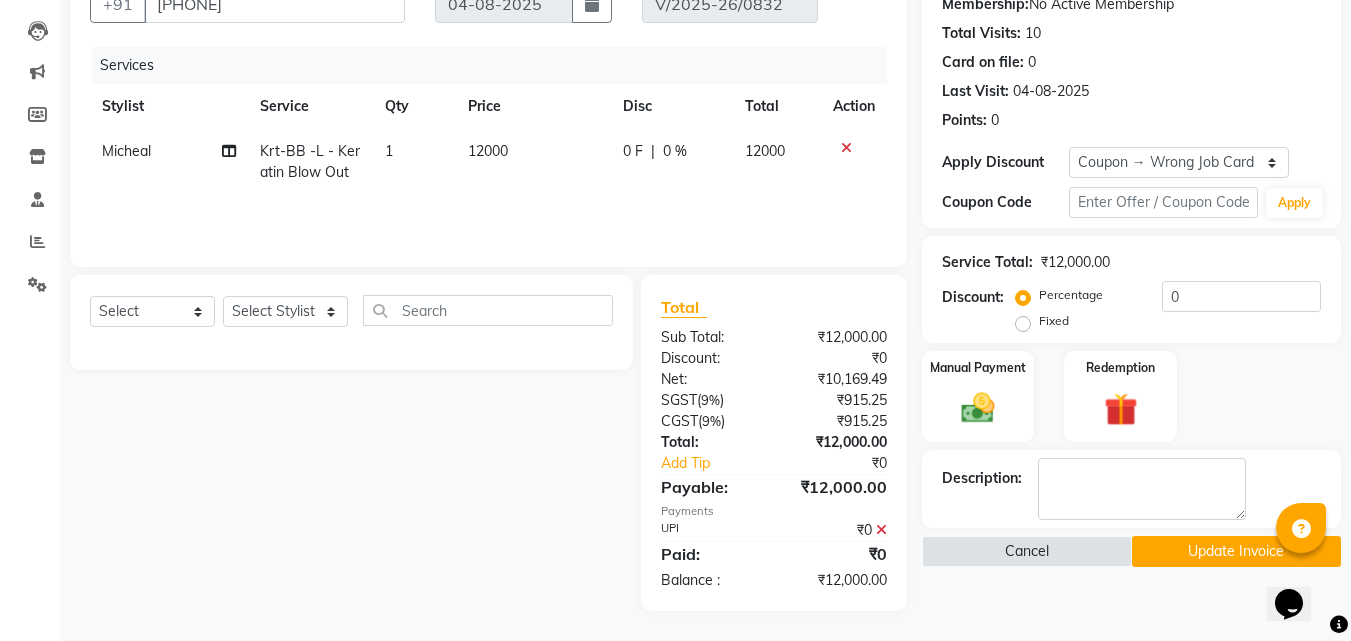 click 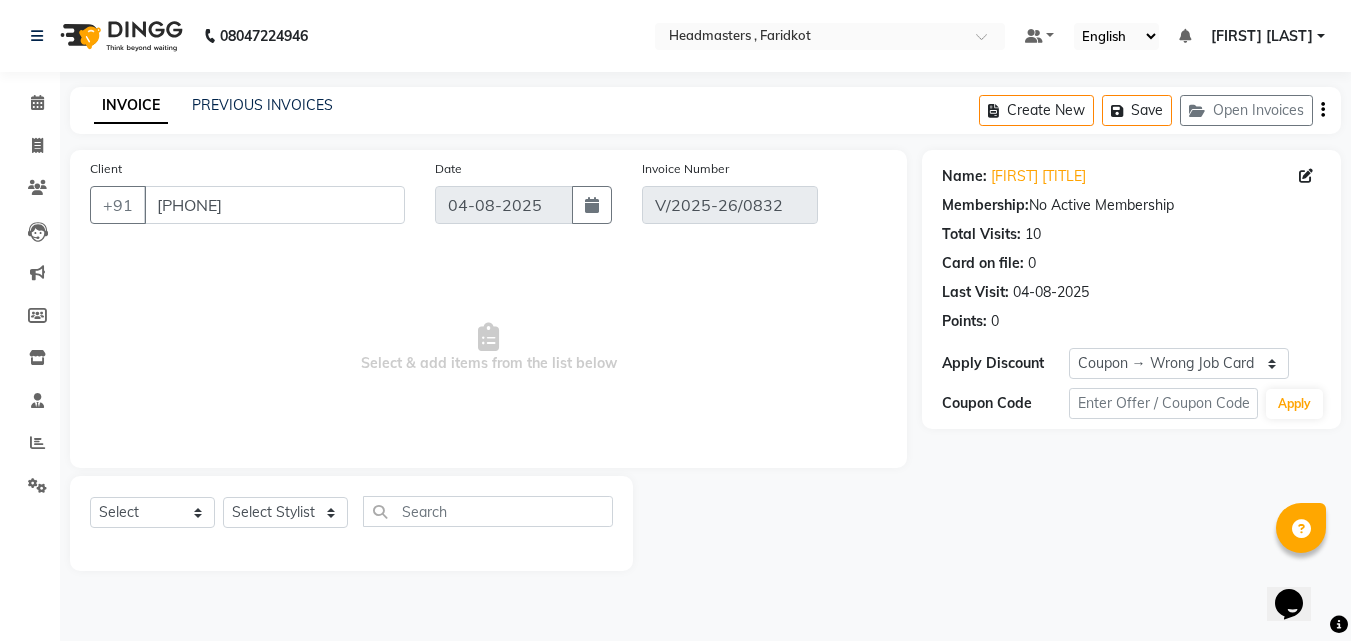 scroll, scrollTop: 0, scrollLeft: 0, axis: both 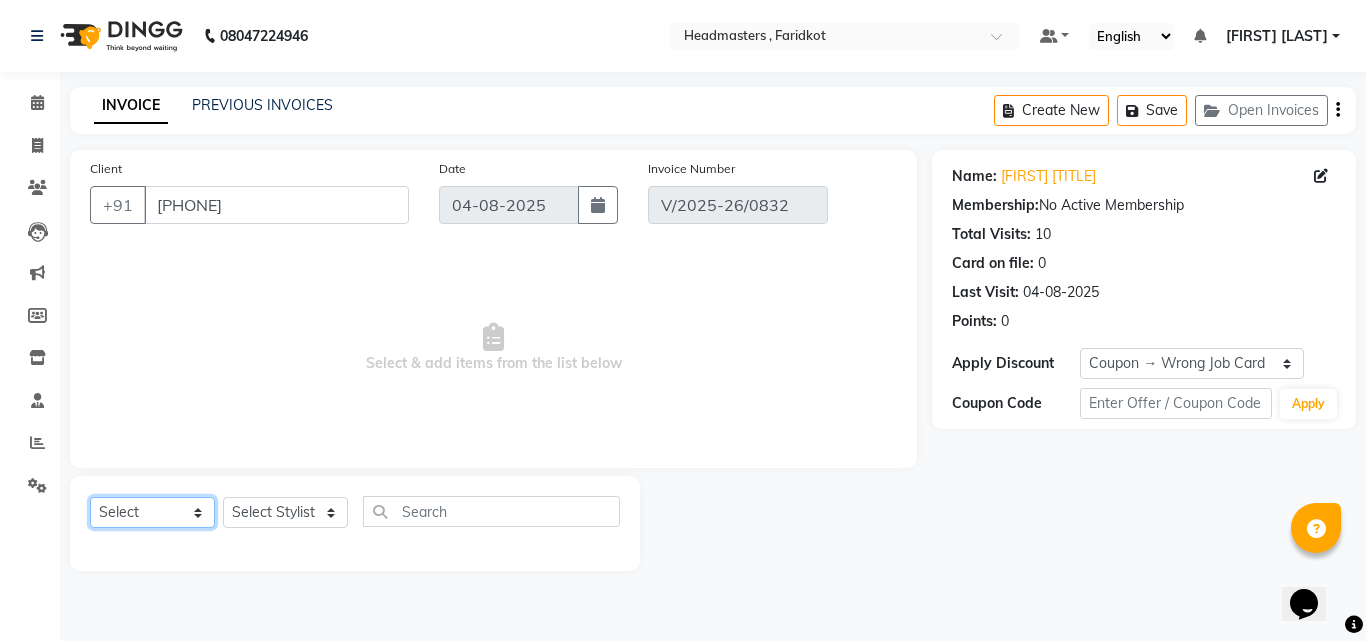 click on "Select  Service  Product  Membership  Package Voucher Prepaid Gift Card" 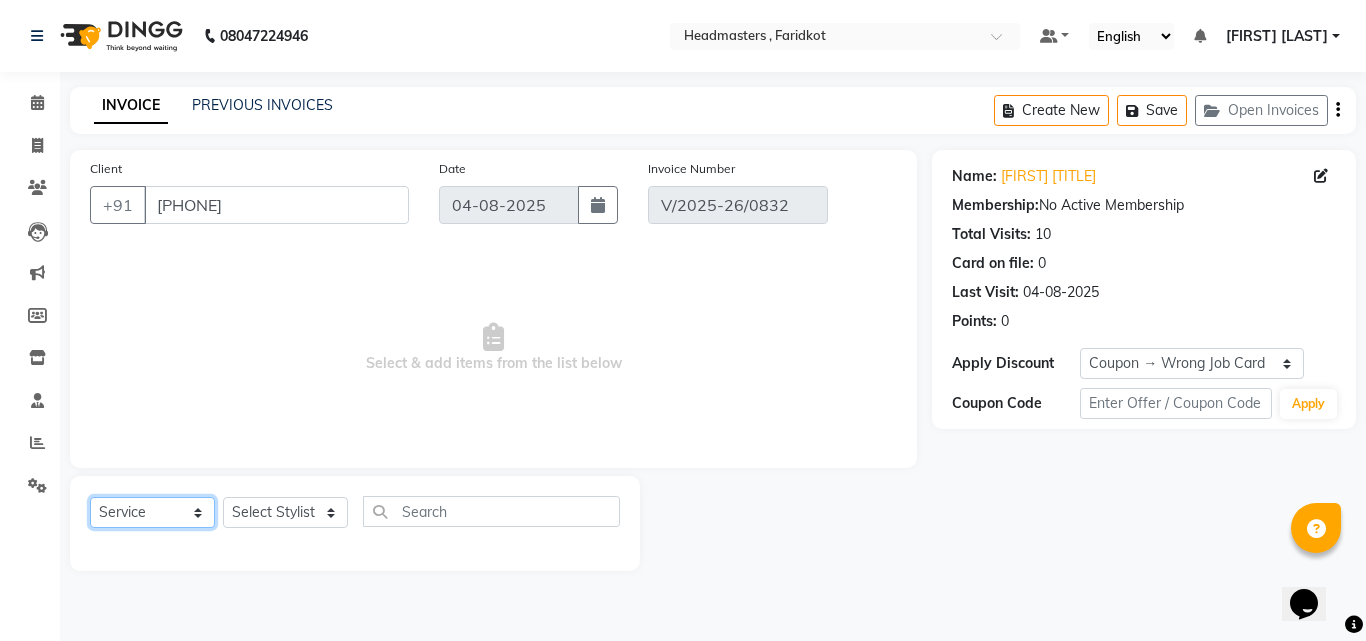 click on "Select  Service  Product  Membership  Package Voucher Prepaid Gift Card" 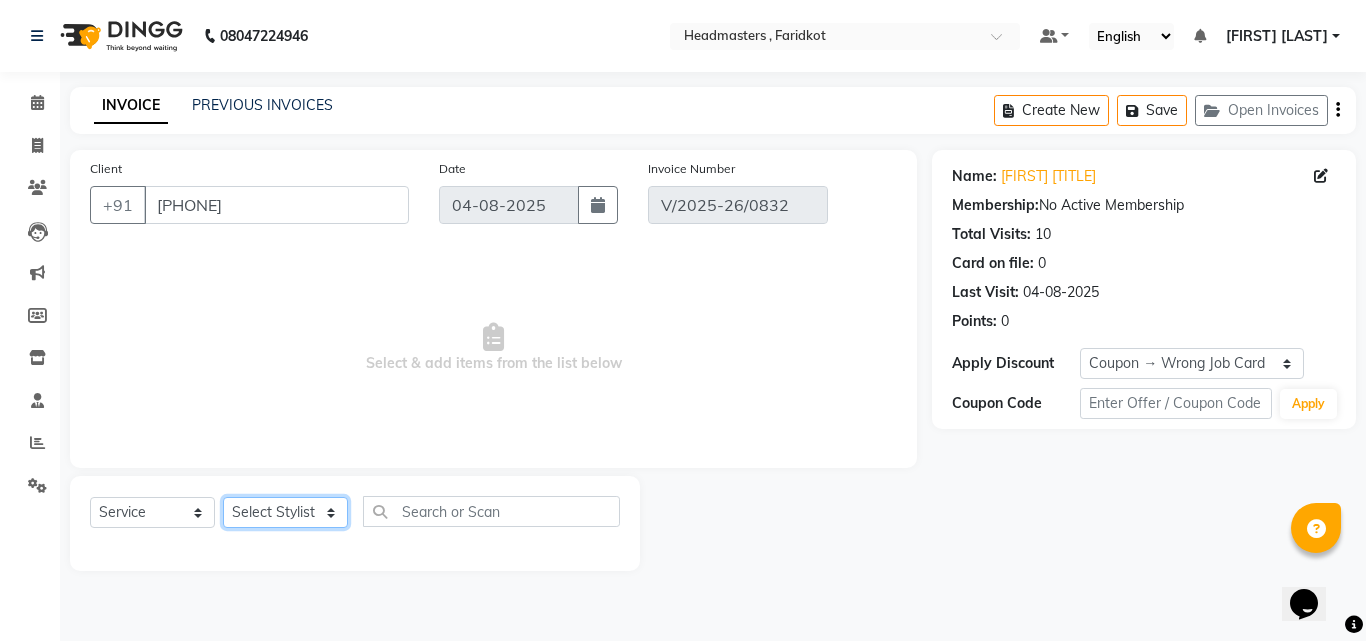 click on "Select Stylist Anu Azam Geetanjali Gulzar Jagdeep Singh Jagjeet Jasdeep Jashan Lovepreet Malkeet Micheal Rahul Rishi sanjay Sharan Simran Simran kaur Stalin tarun Vikas" 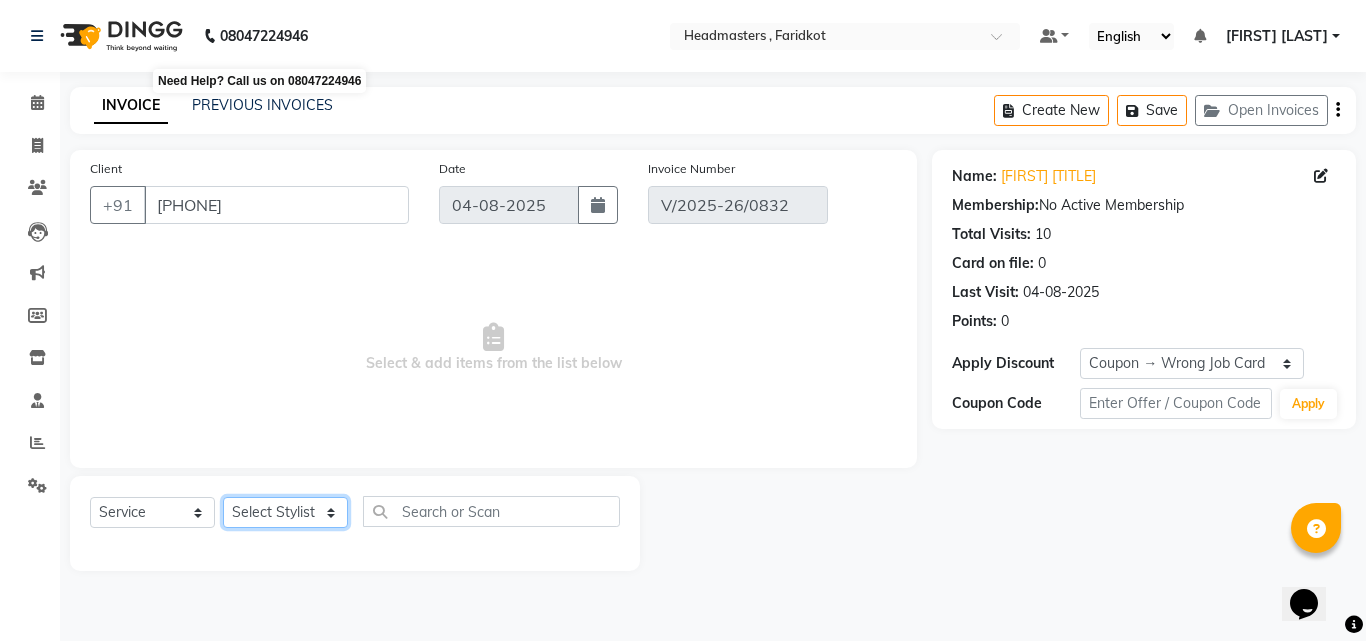 select on "76900" 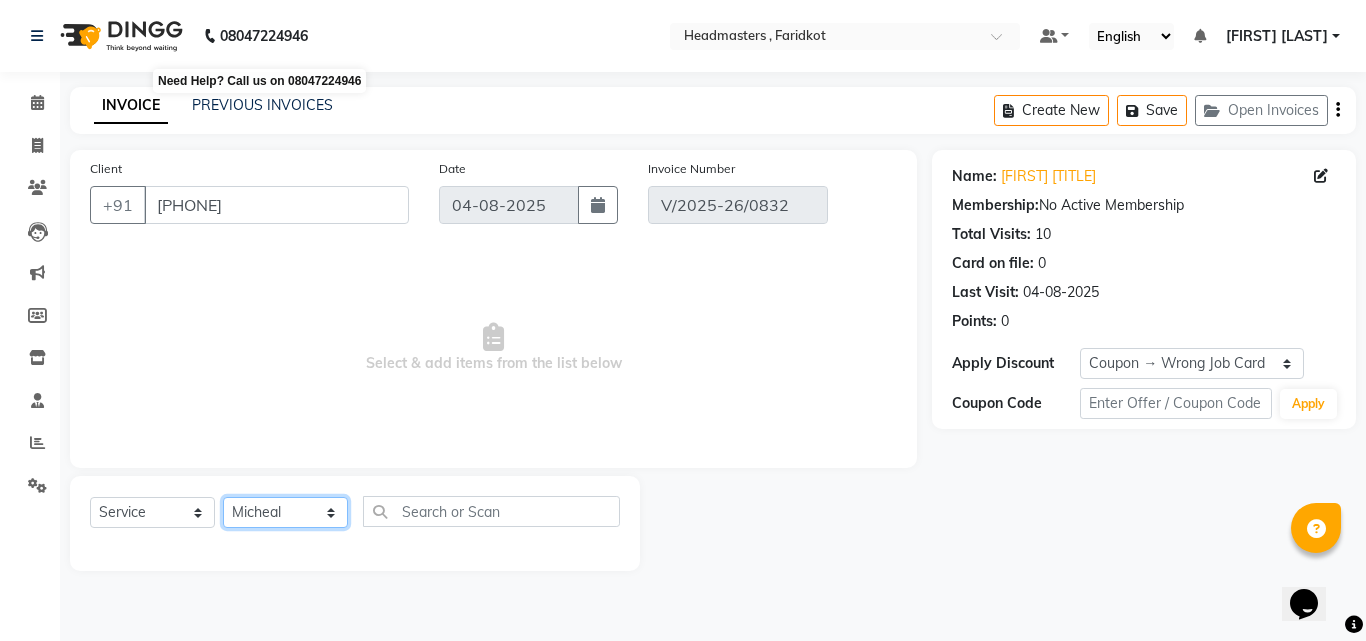 click on "Select Stylist Anu Azam Geetanjali Gulzar Jagdeep Singh Jagjeet Jasdeep Jashan Lovepreet Malkeet Micheal Rahul Rishi sanjay Sharan Simran Simran kaur Stalin tarun Vikas" 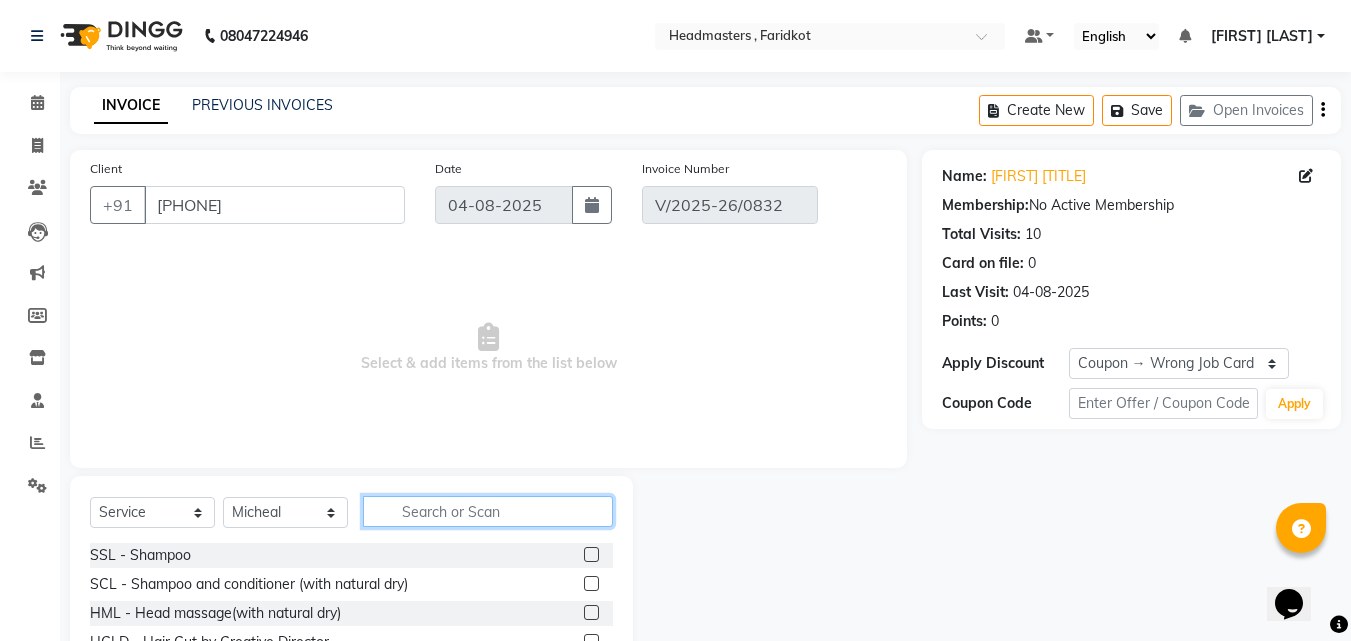 click 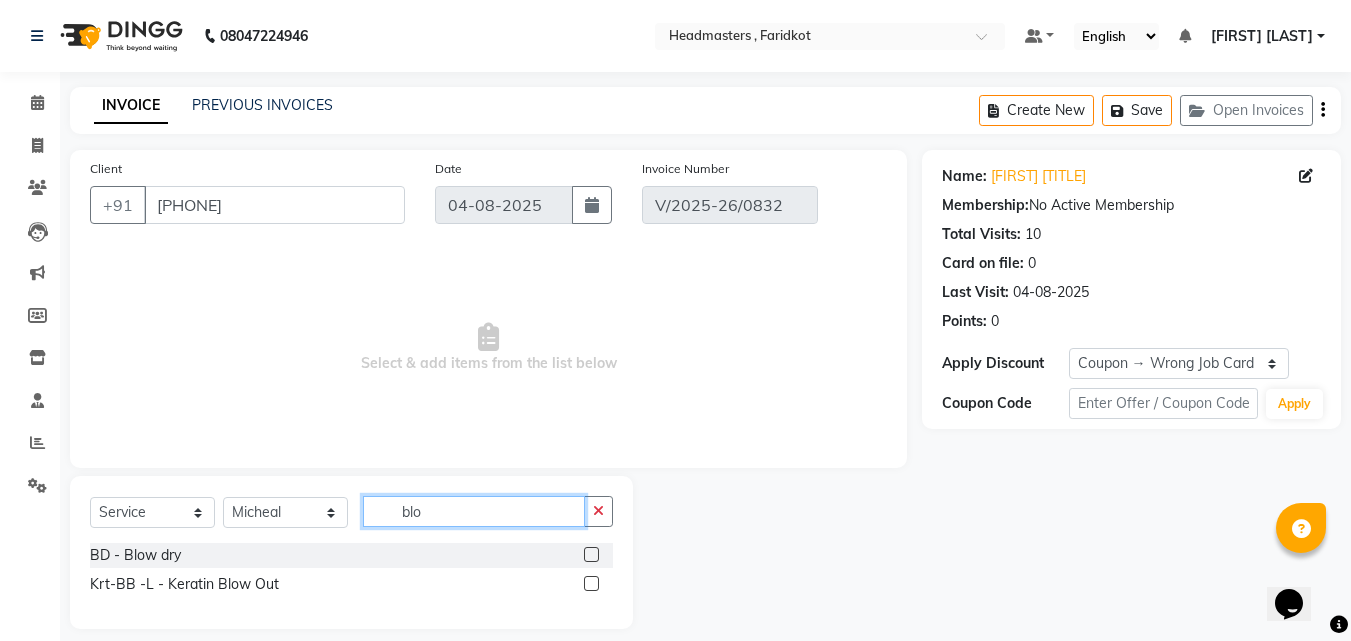 type on "blo" 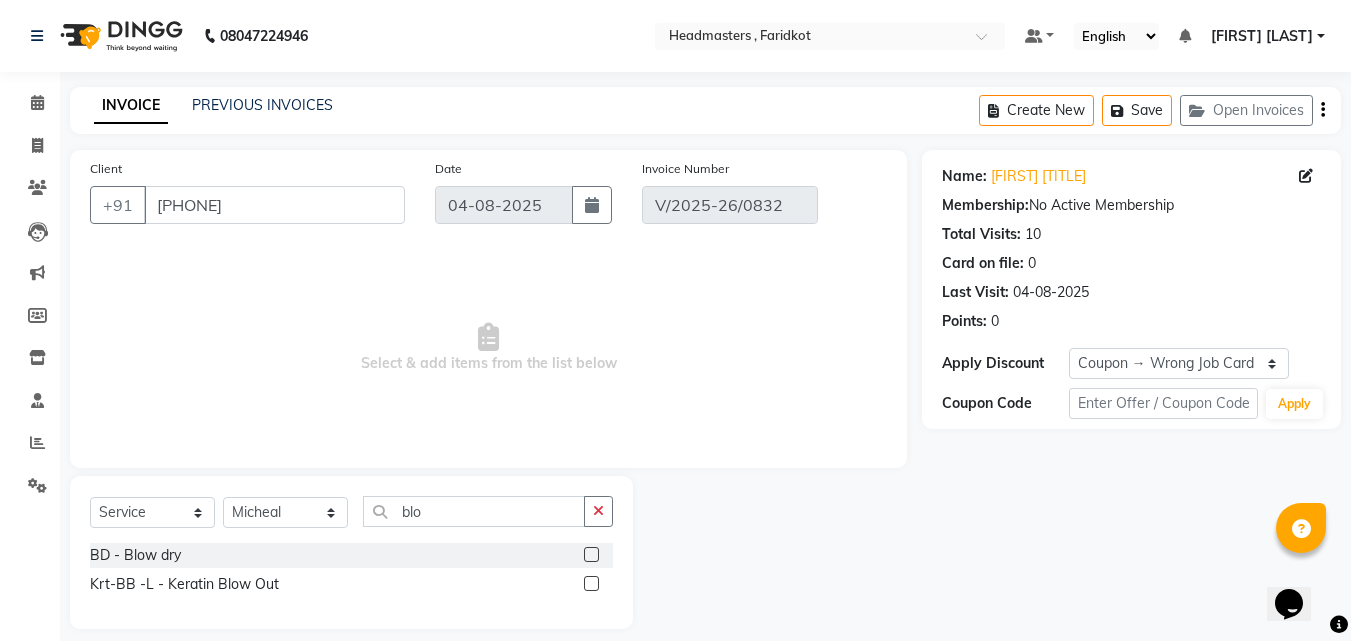 click 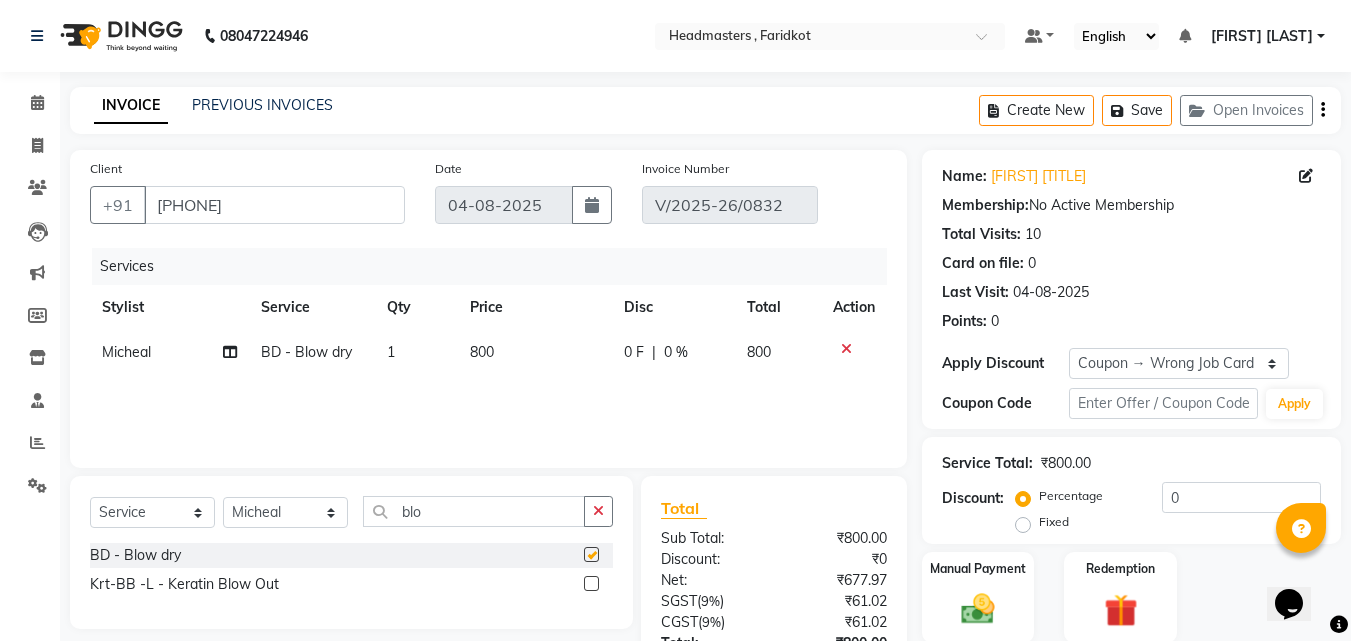 checkbox on "false" 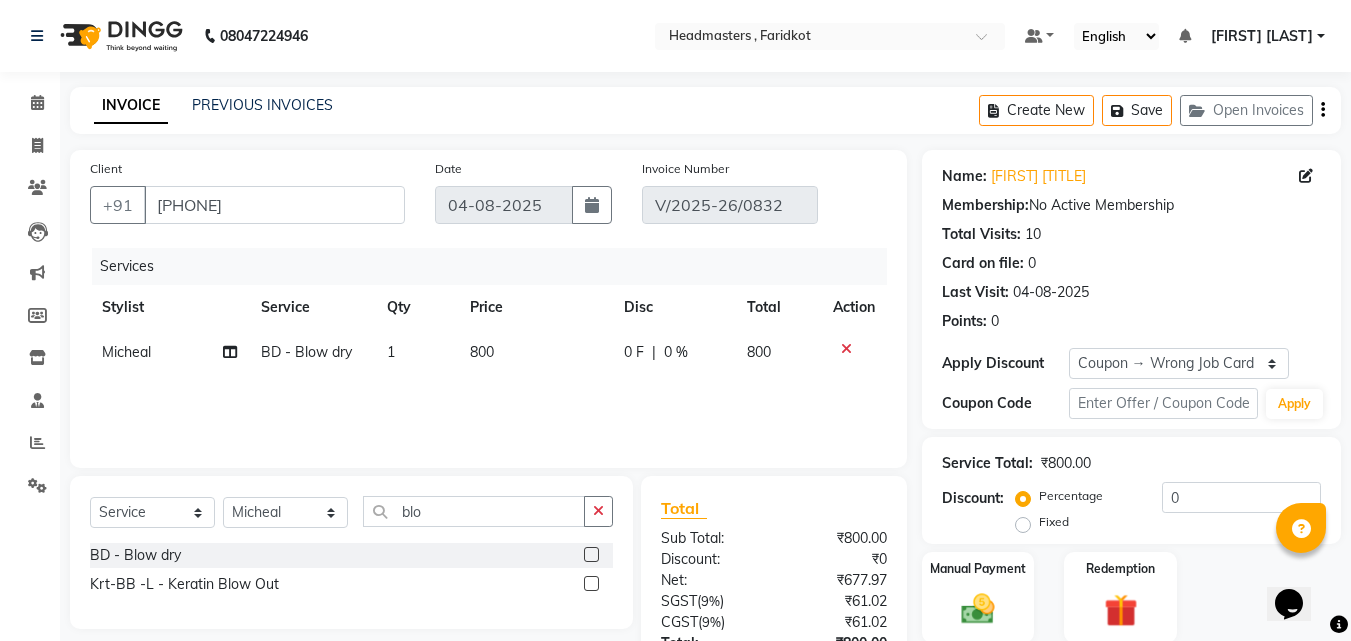 click on "0 F | 0 %" 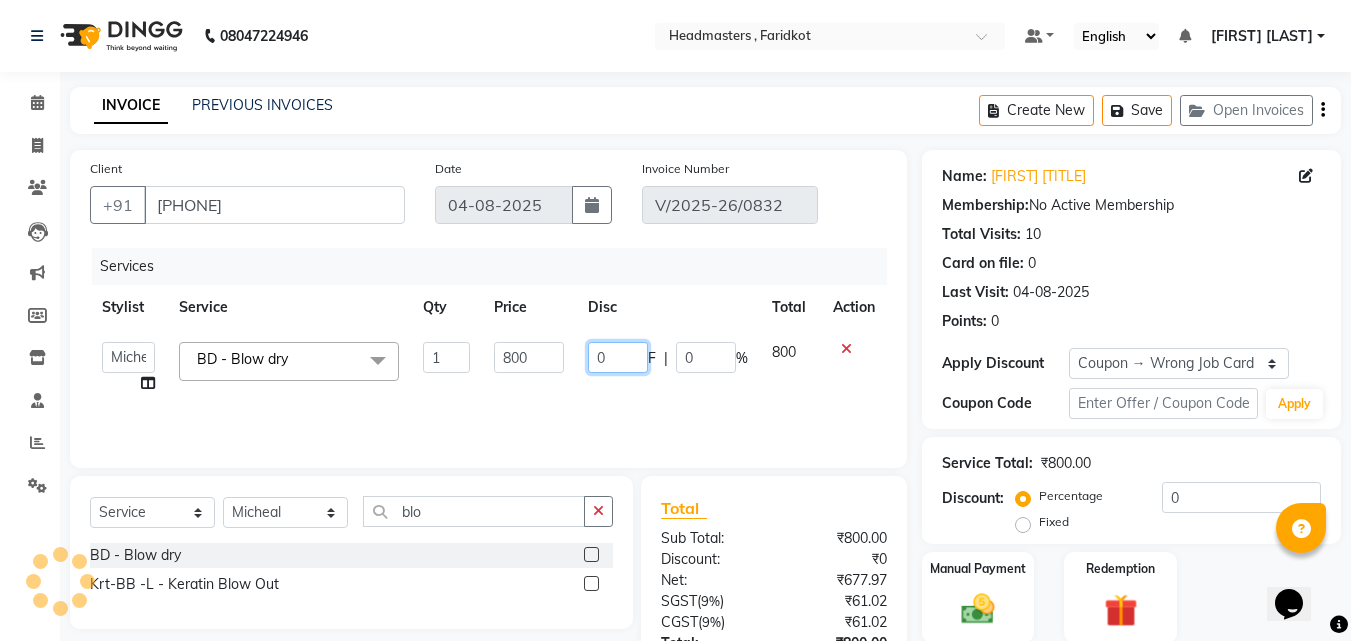 click on "0" 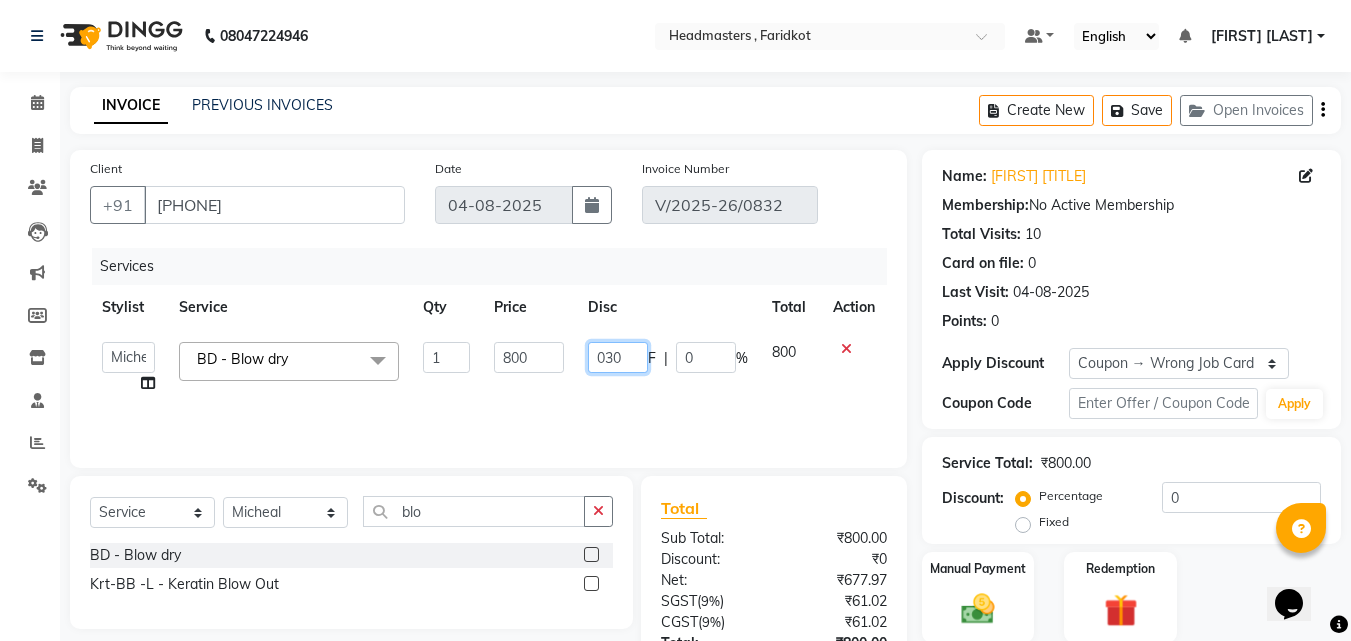 type on "0300" 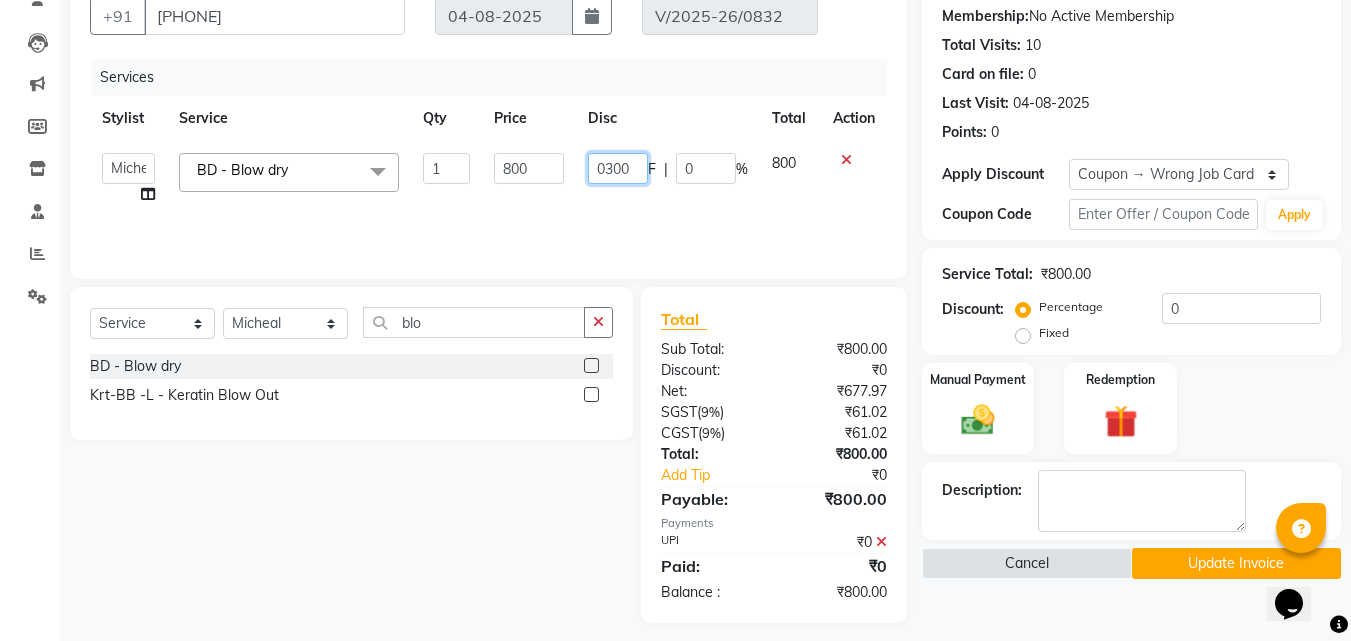 scroll, scrollTop: 201, scrollLeft: 0, axis: vertical 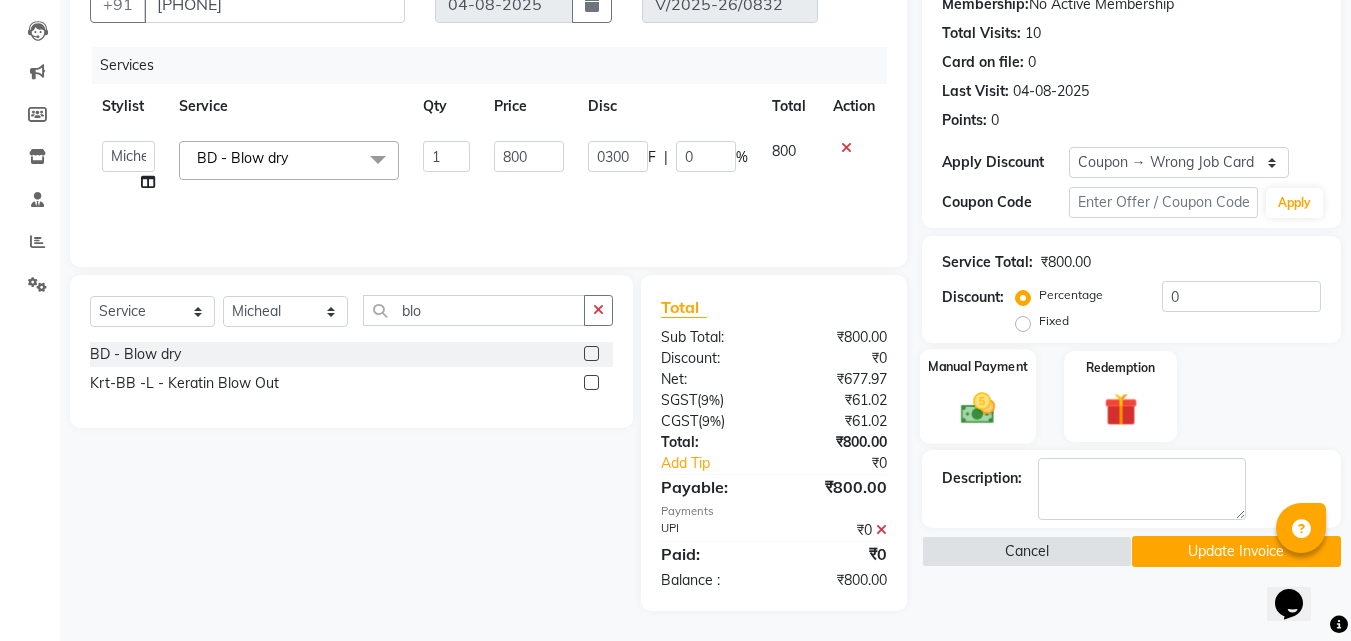 click 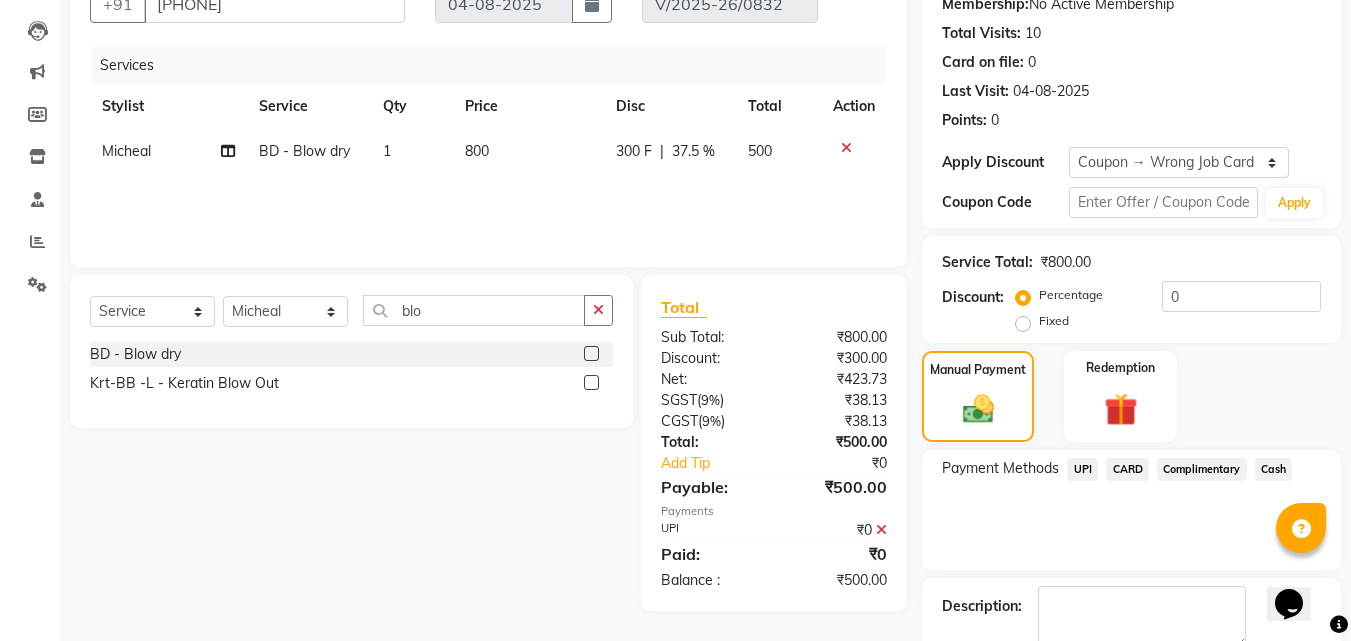 click on "UPI" 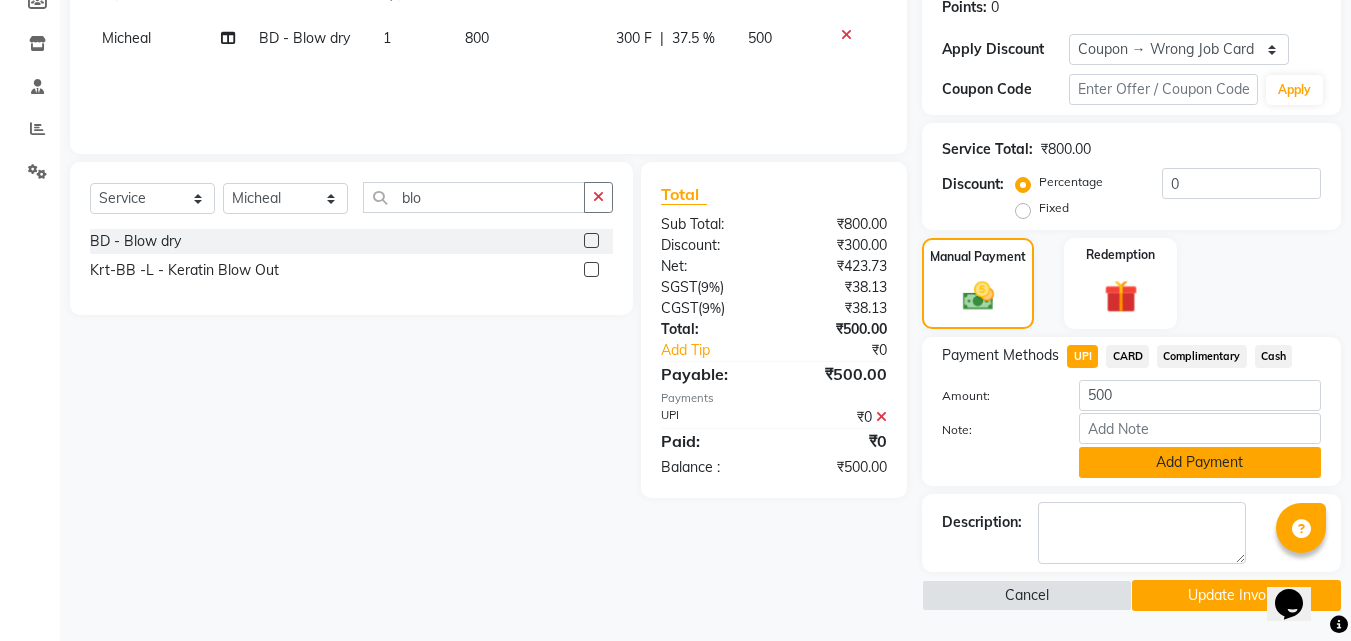 click on "Add Payment" 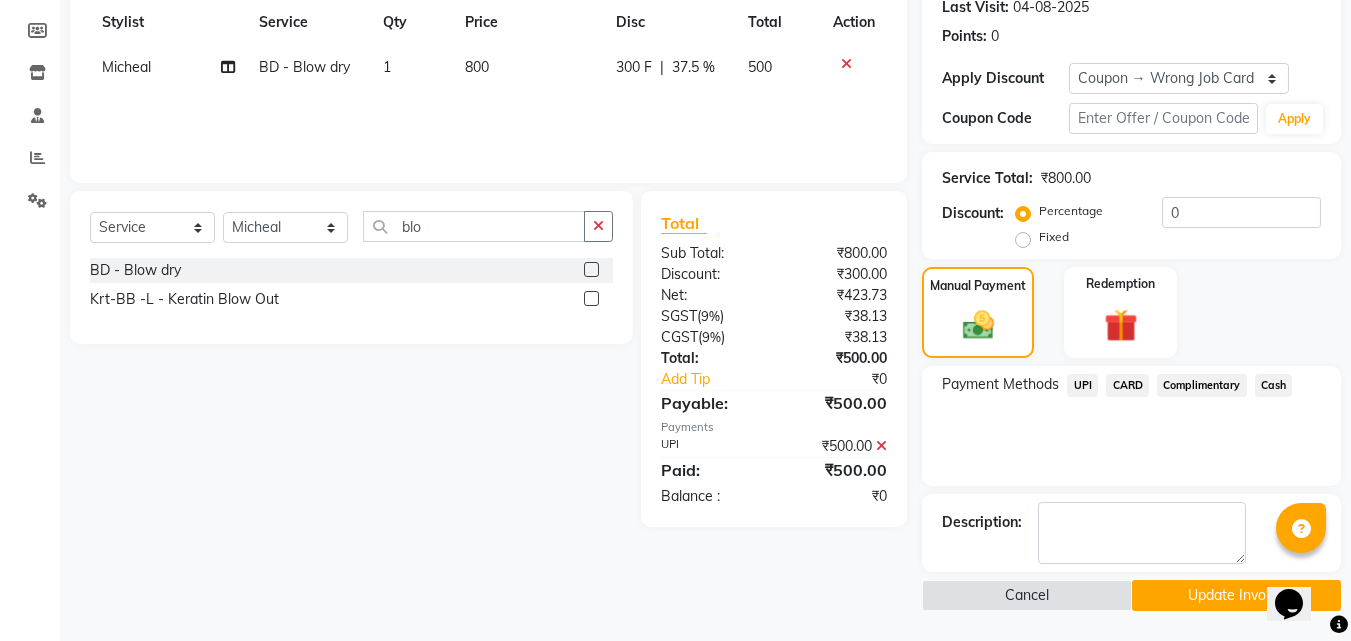 click on "Update Invoice" 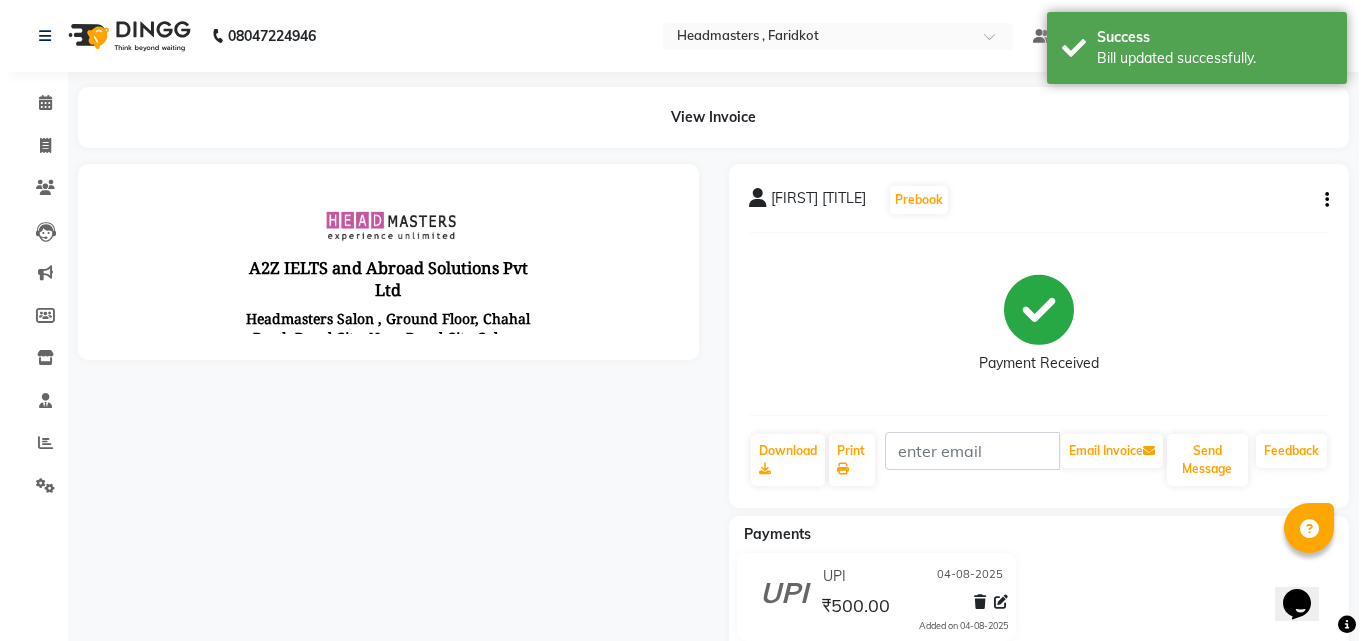 scroll, scrollTop: 0, scrollLeft: 0, axis: both 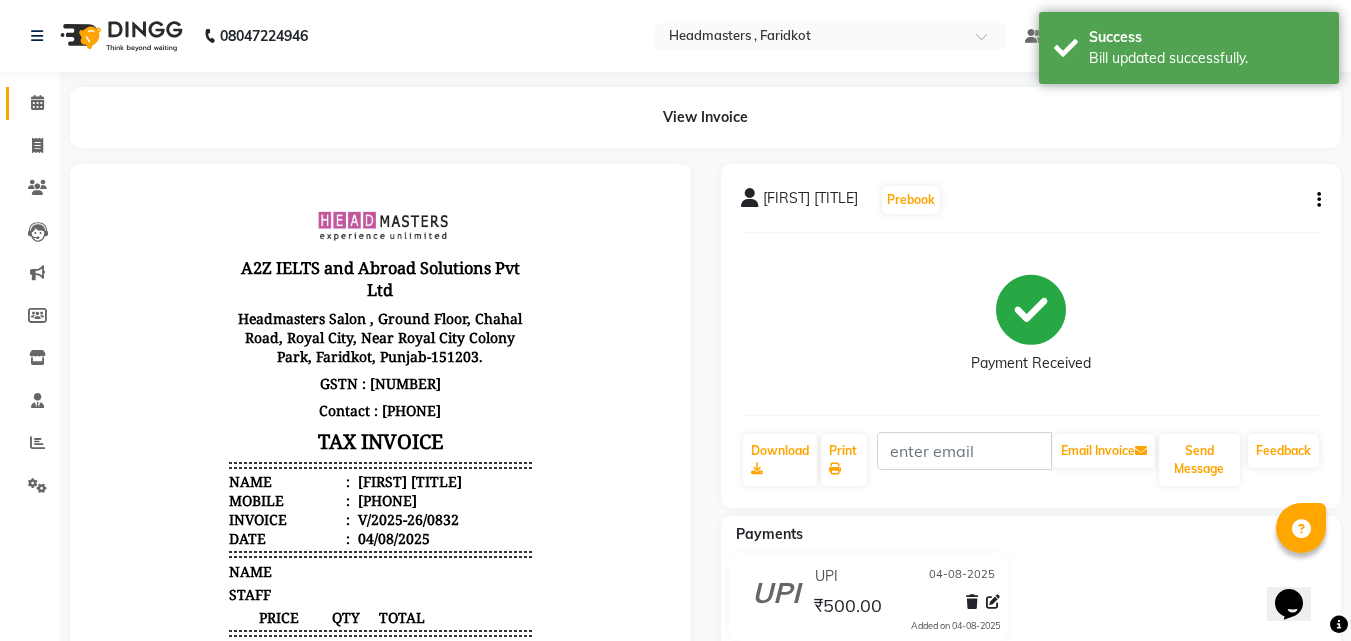 click on "Calendar" 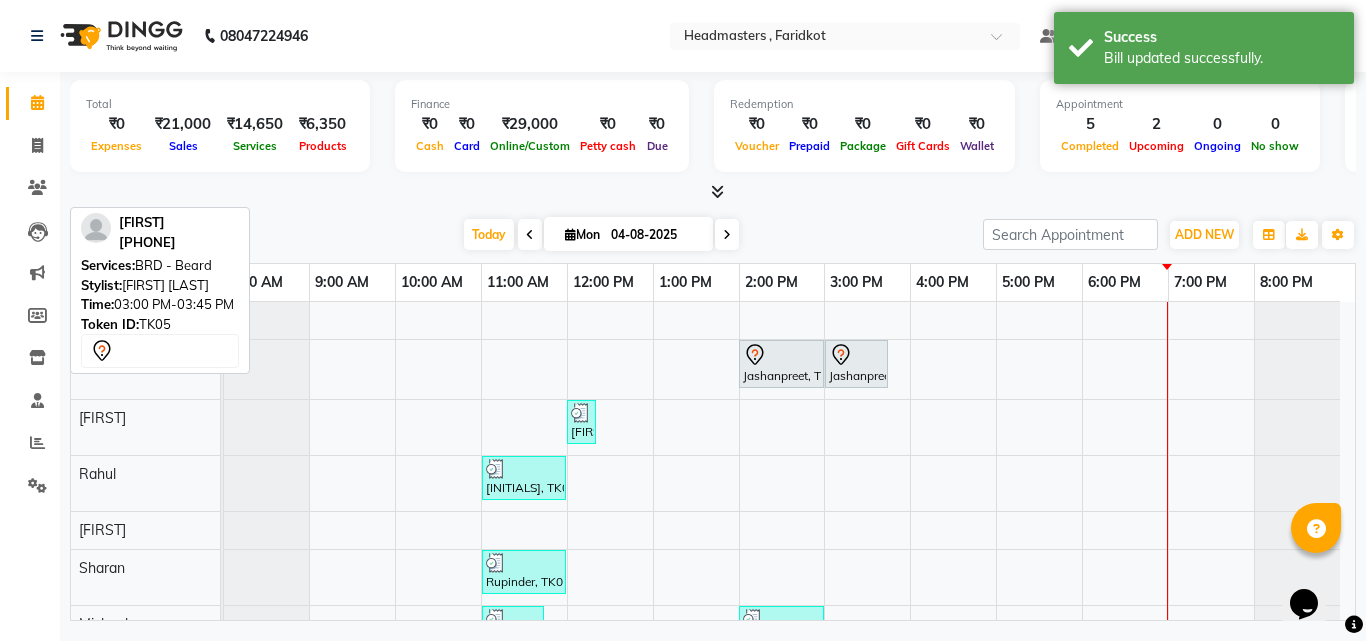 scroll, scrollTop: 235, scrollLeft: 0, axis: vertical 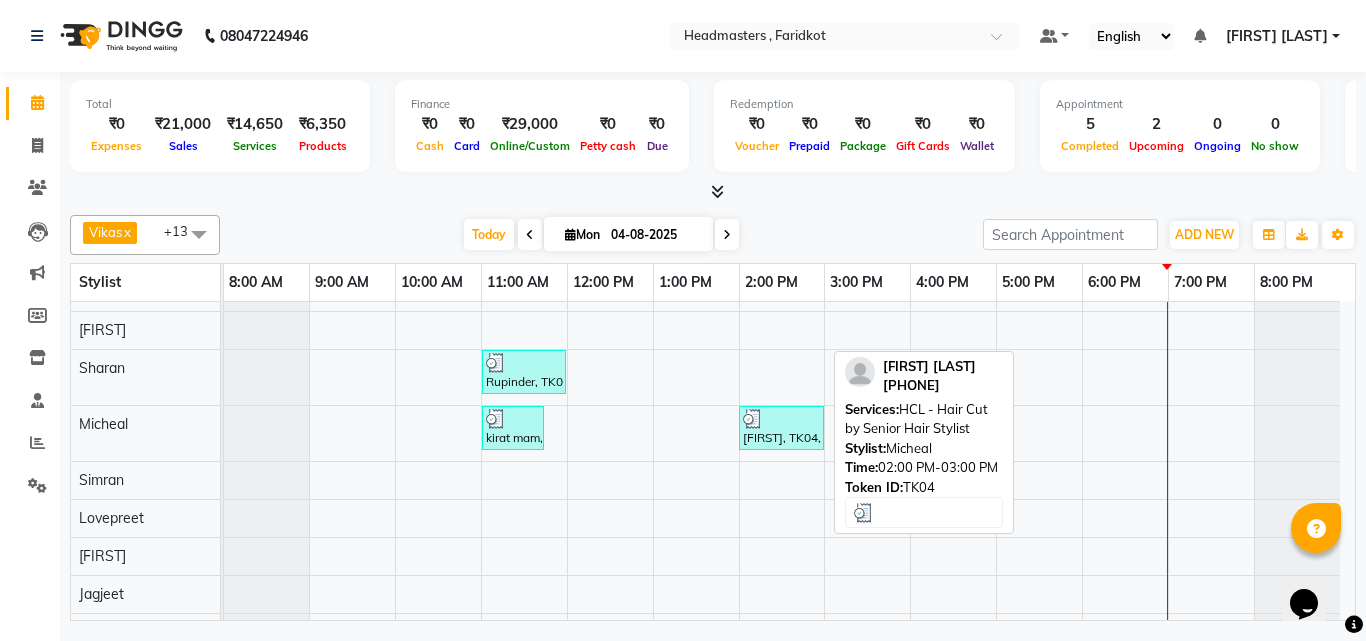 click on "[FIRST], TK04, 02:00 PM-03:00 PM, HCL - Hair Cut by Senior Hair Stylist" at bounding box center (781, 428) 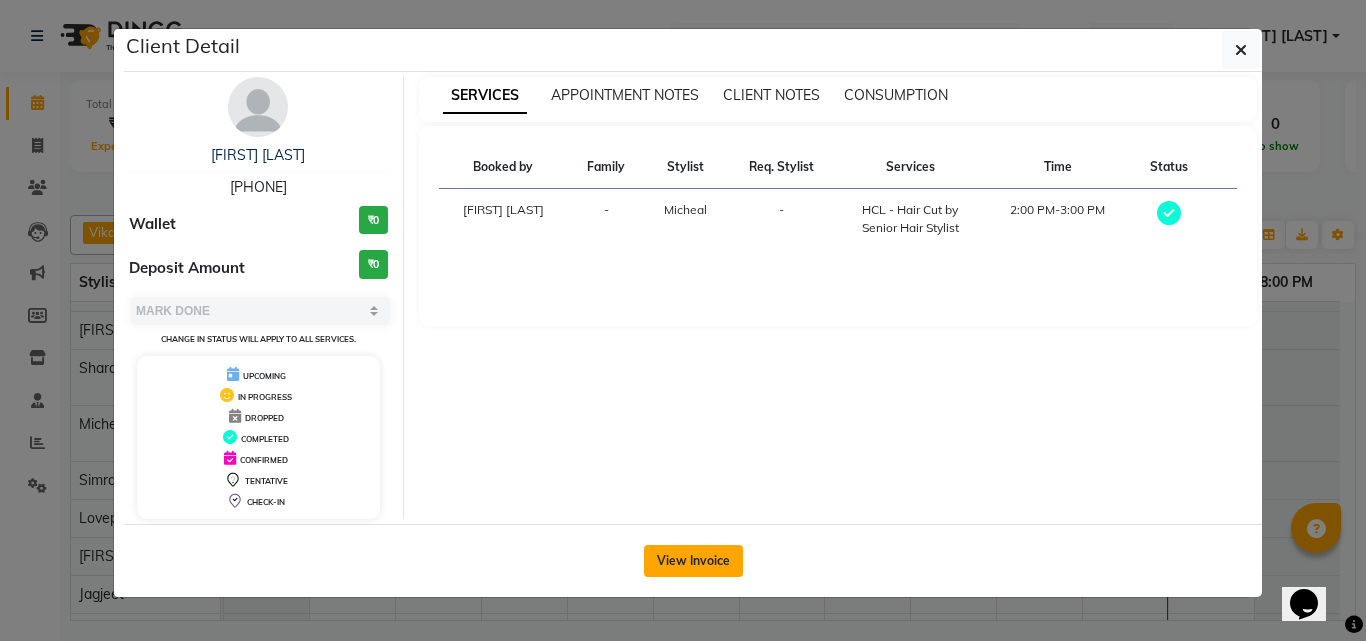 click on "View Invoice" 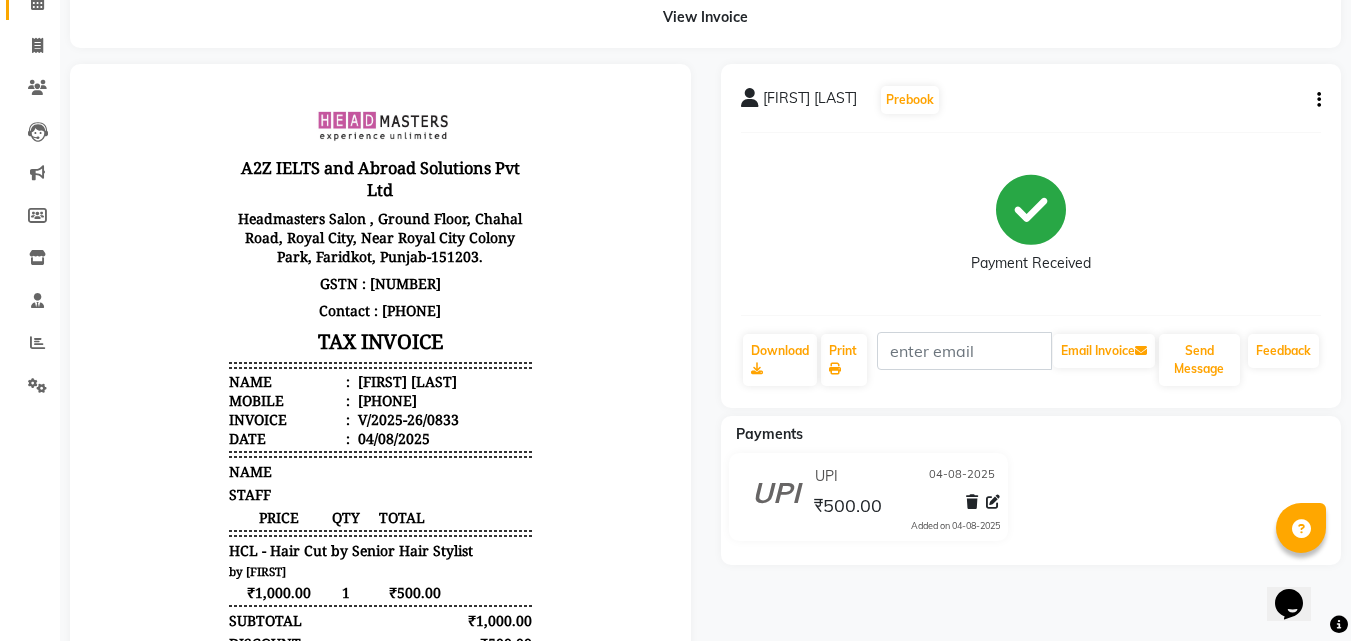 scroll, scrollTop: 0, scrollLeft: 0, axis: both 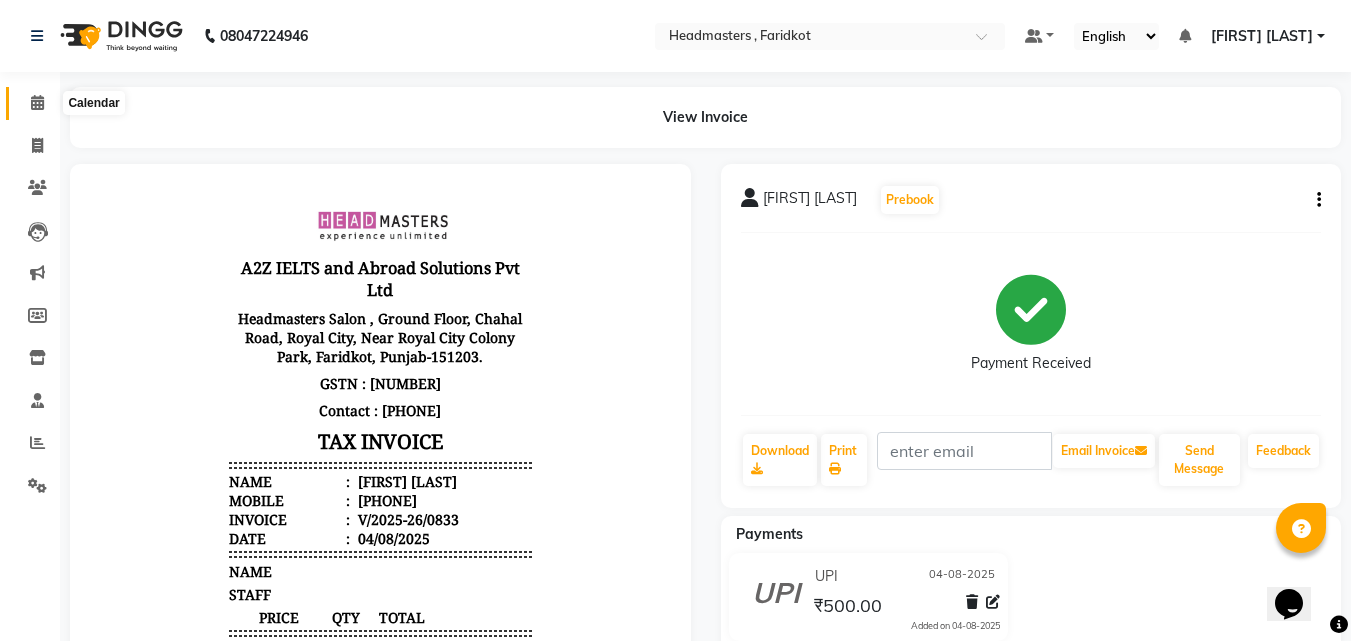click 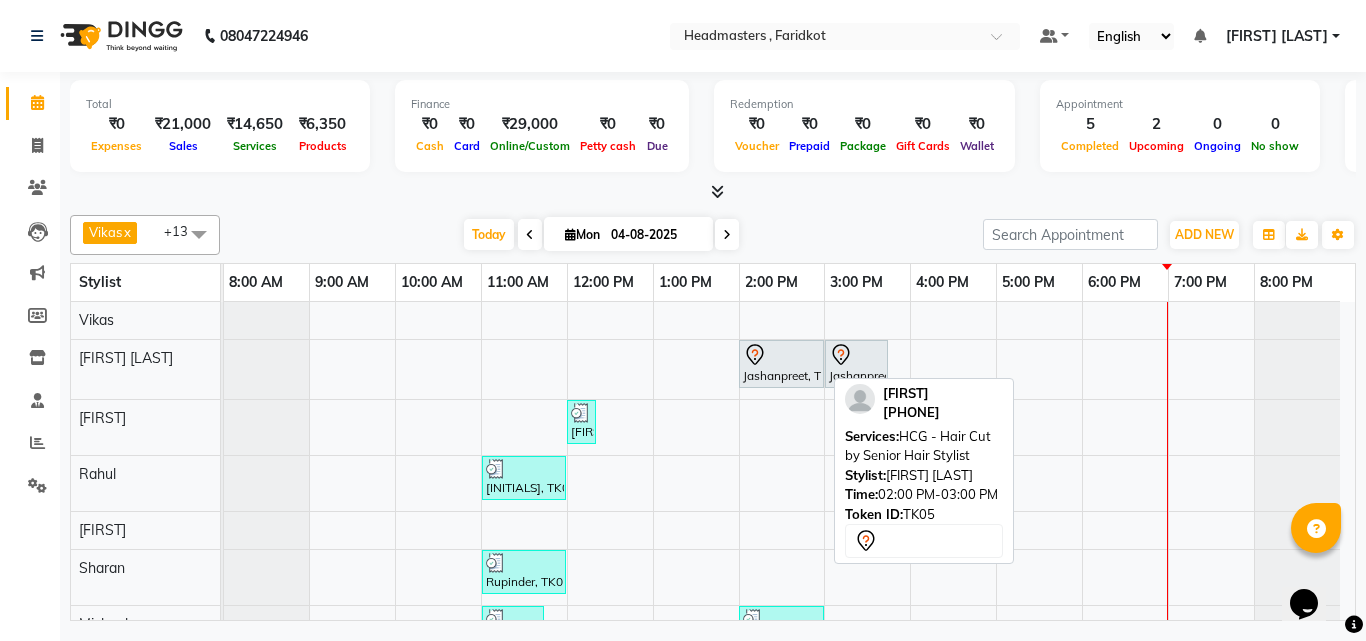 click 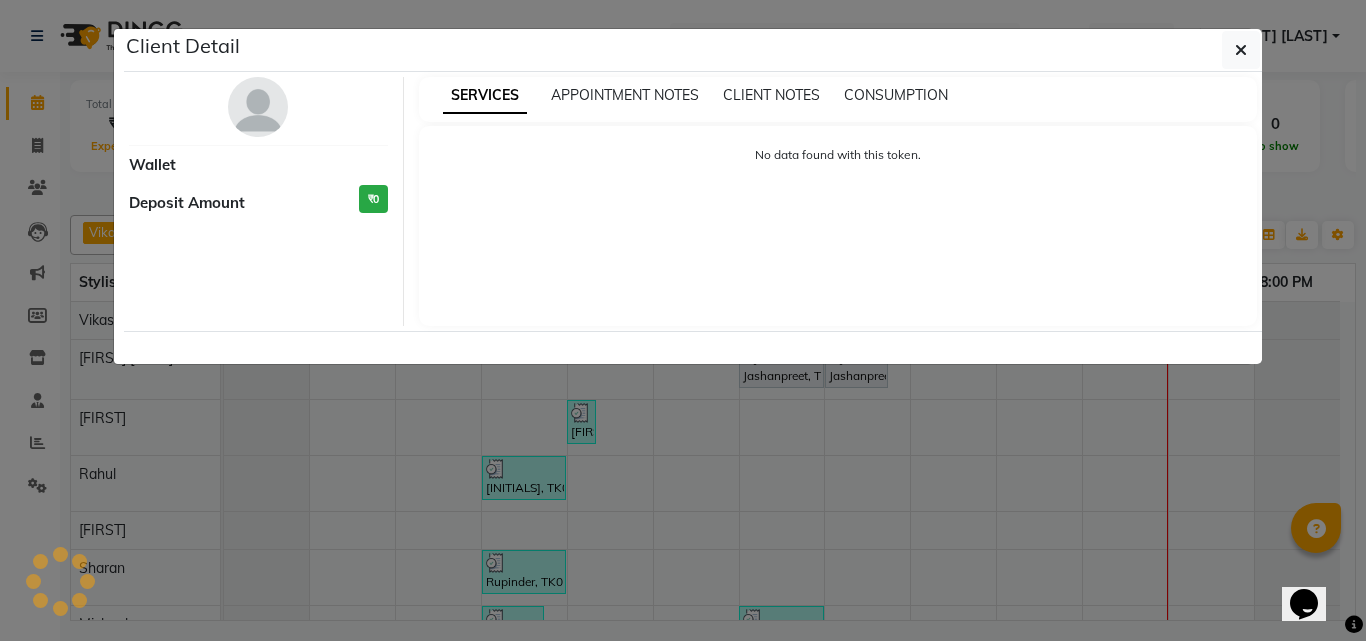 select on "7" 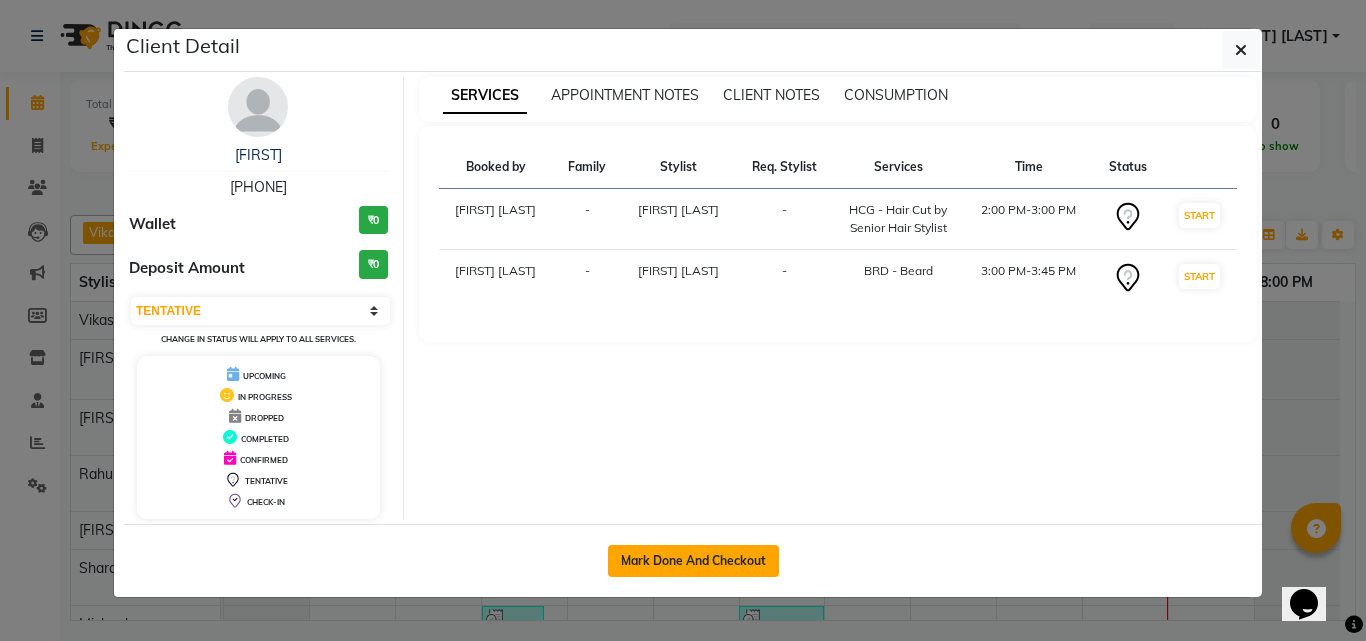 click on "Mark Done And Checkout" 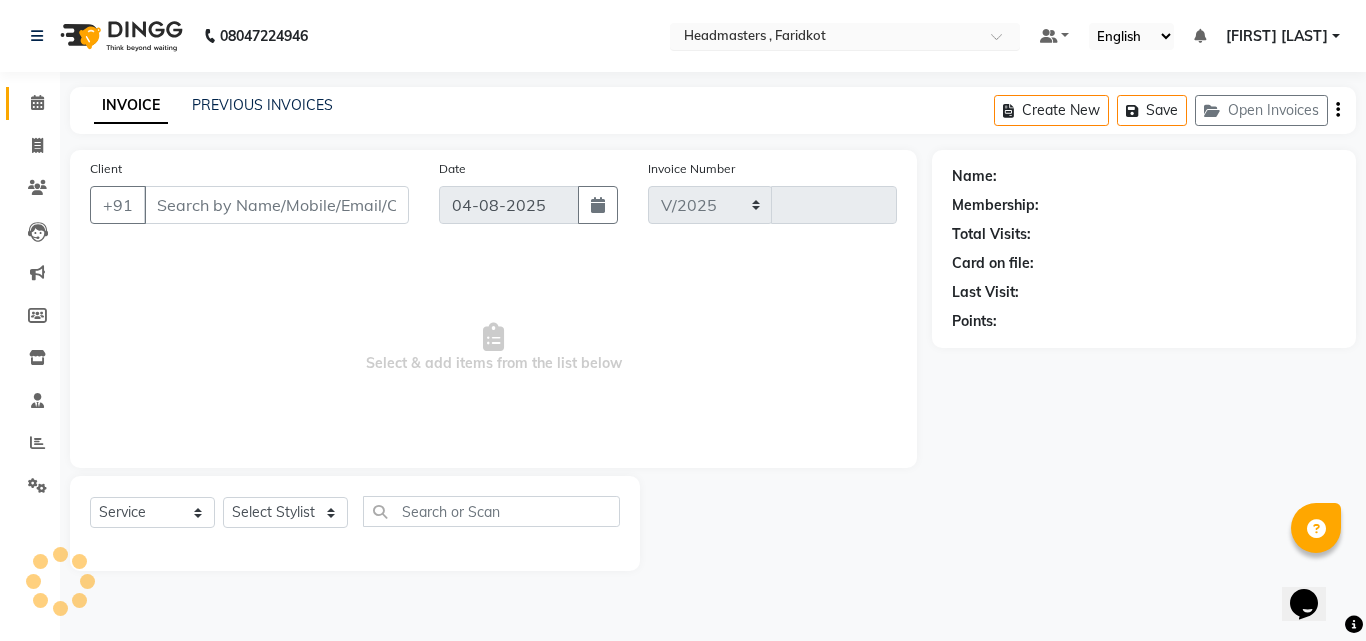 select on "7919" 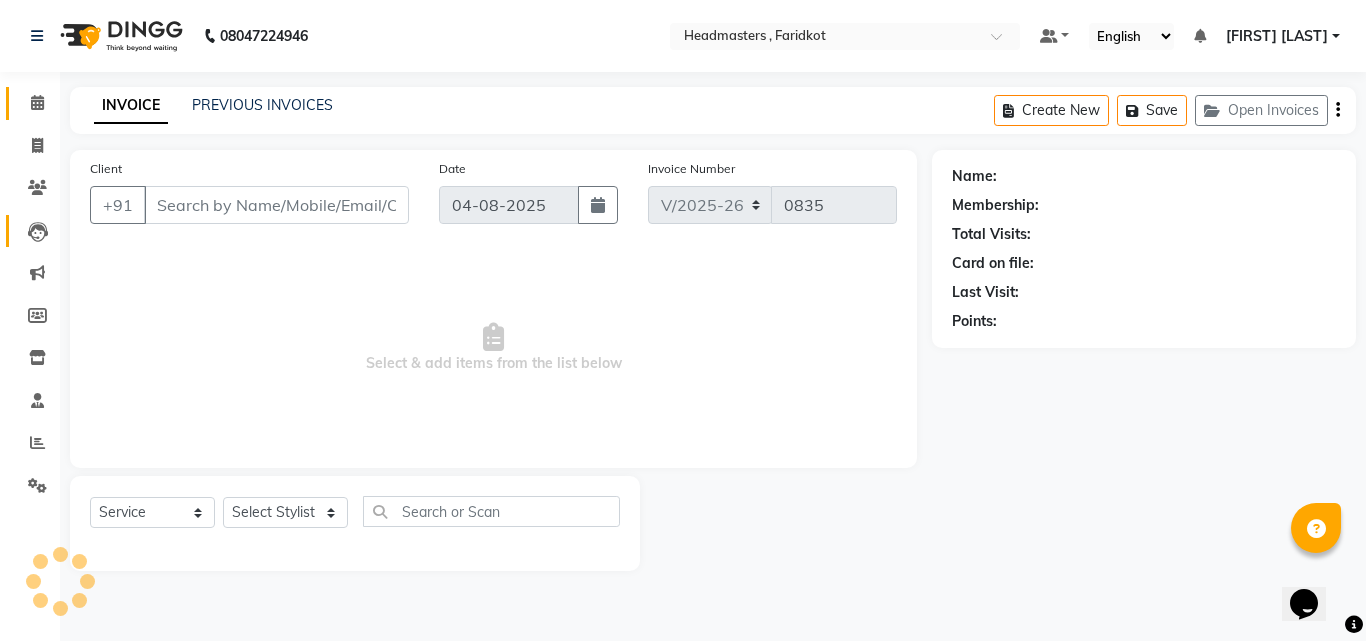 type on "[PHONE]" 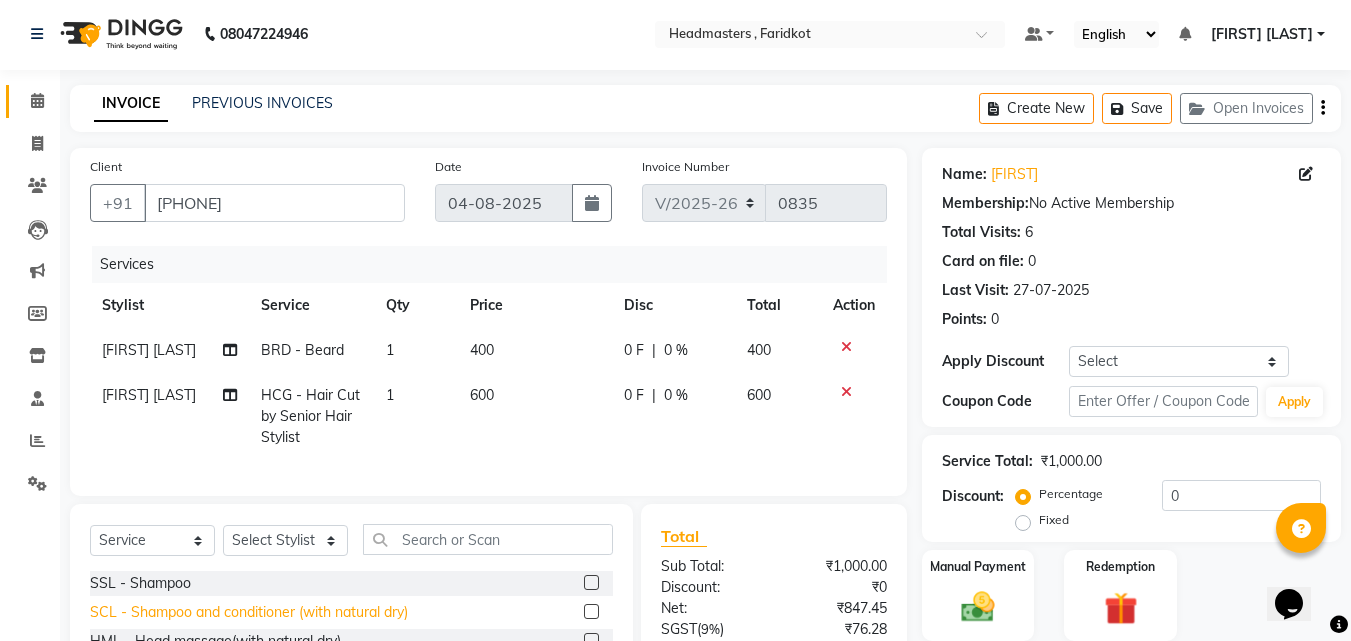 scroll, scrollTop: 0, scrollLeft: 0, axis: both 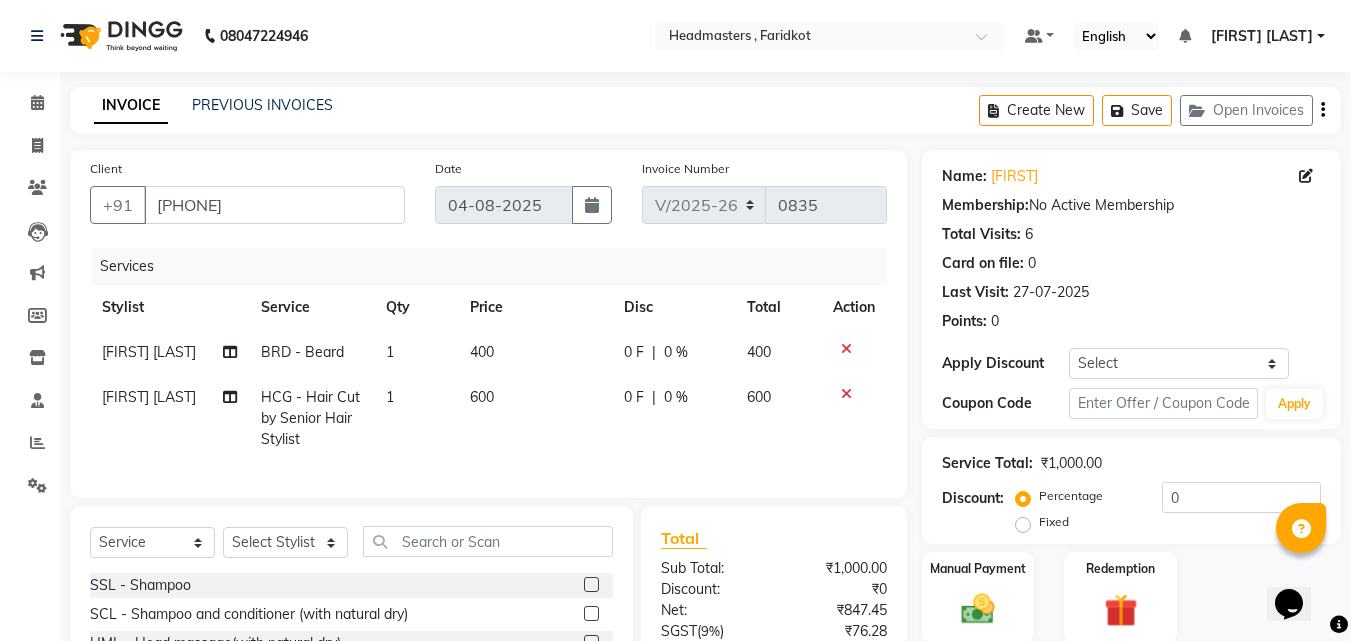 click on "[FIRST] [LAST]" 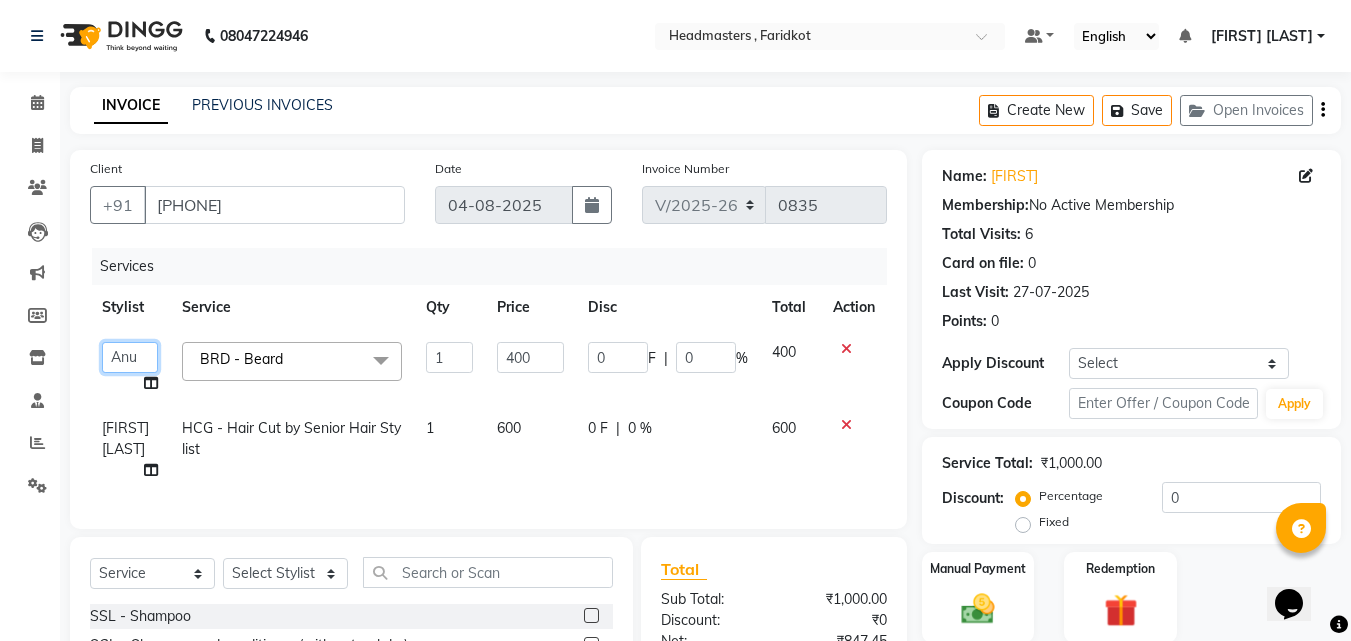 click on "[FIRST]   [FIRST]   [FIRST]   [FIRST]   [FIRST]   [FIRST]   [FIRST]   [FIRST]   [FIRST]   [FIRST]   [FIRST]   [FIRST]   [FIRST]   [FIRST]   [FIRST]   [FIRST]   [FIRST]   [FIRST]   [FIRST]   [FIRST]   [FIRST]" 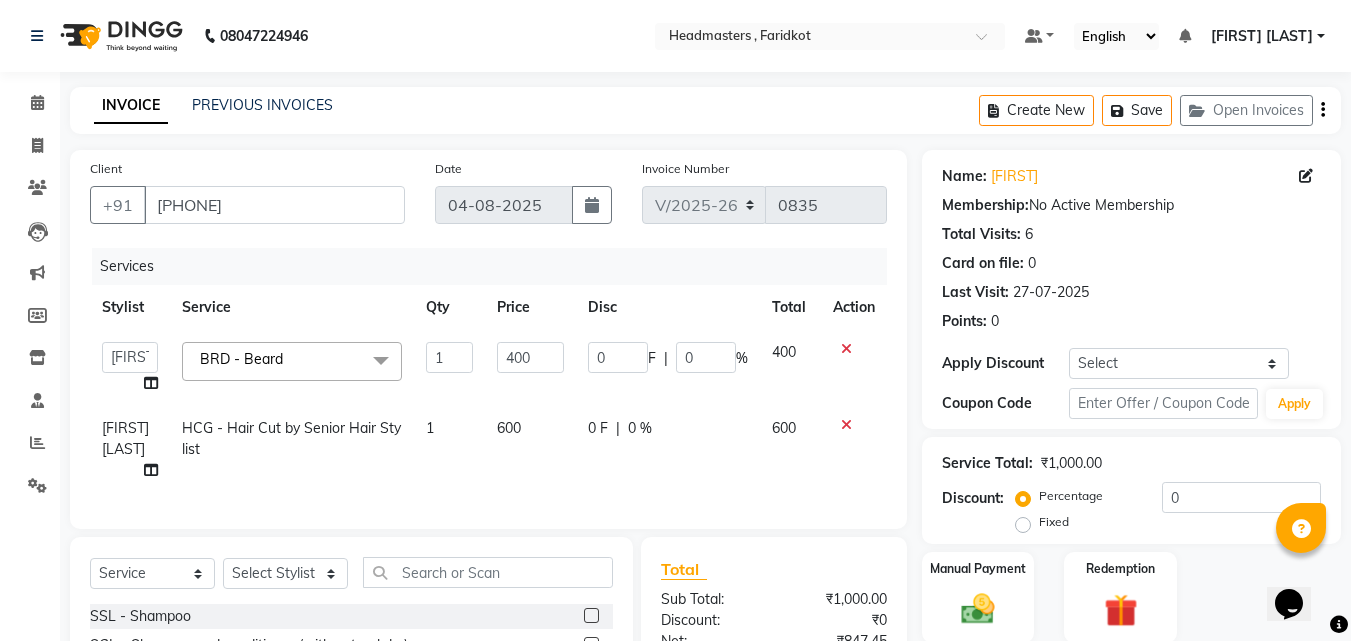 select on "76903" 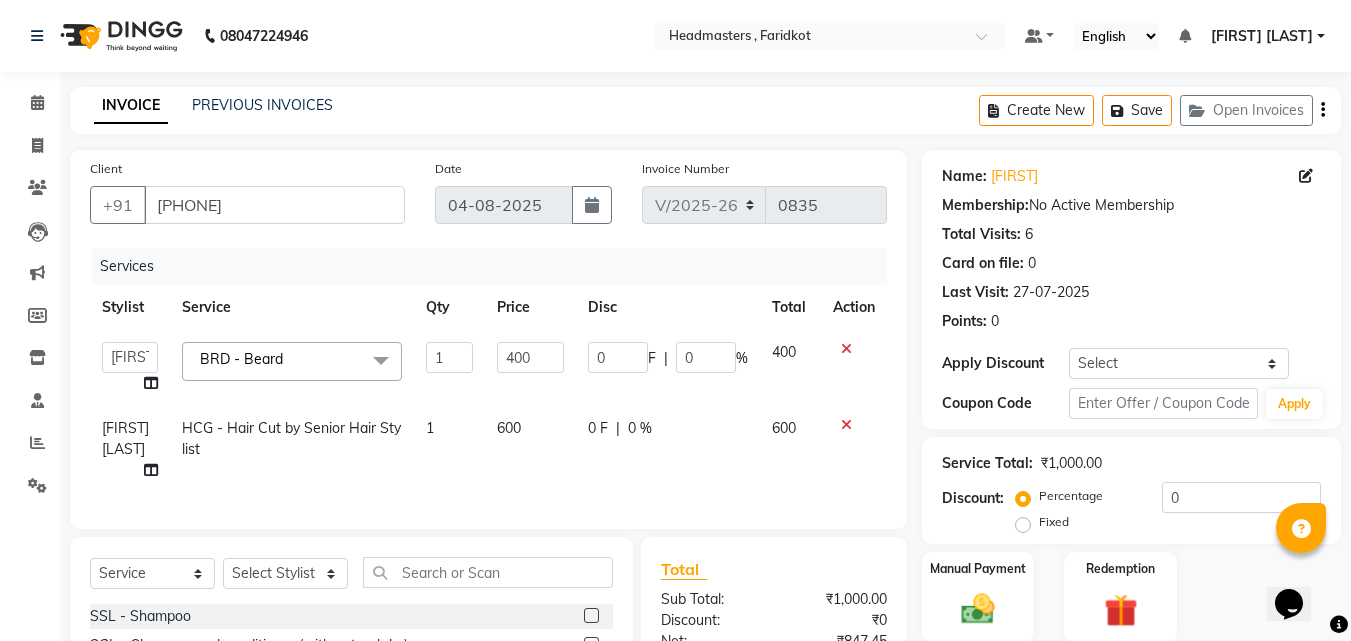 click on "[FIRST] [LAST]" 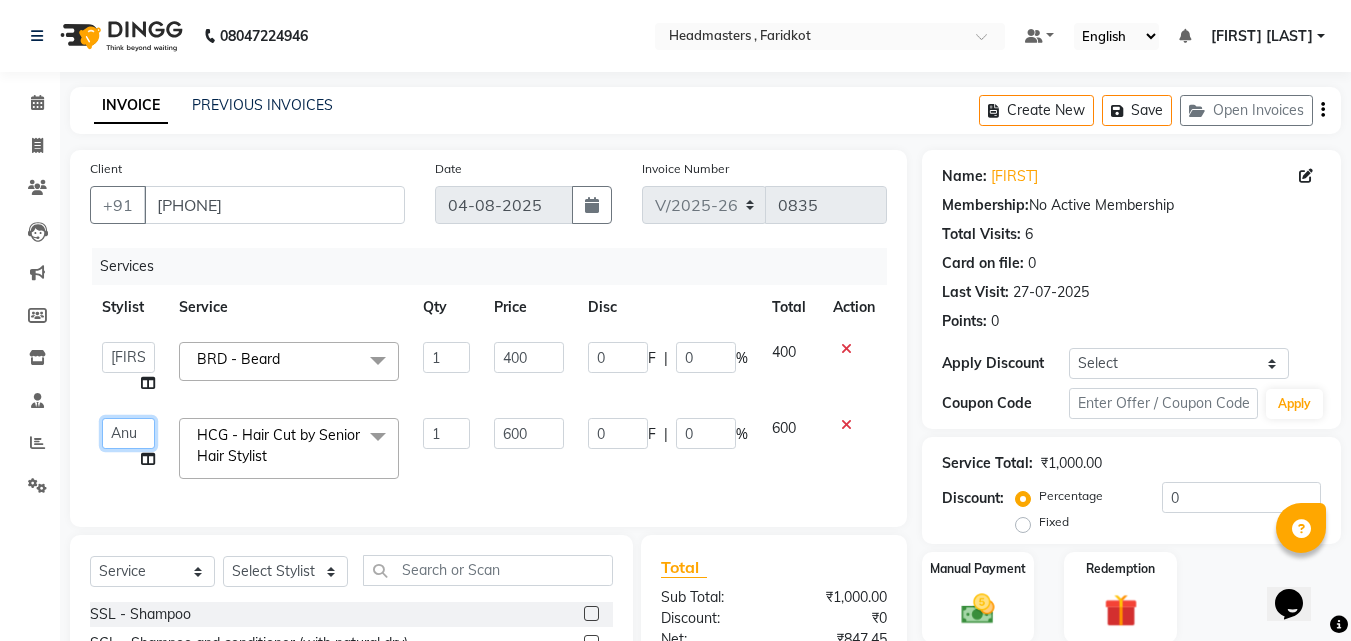 click on "[FIRST]   [FIRST]   [FIRST]   [FIRST]   [FIRST]   [FIRST]   [FIRST]   [FIRST]   [FIRST]   [FIRST]   [FIRST]   [FIRST]   [FIRST]   [FIRST]   [FIRST]   [FIRST]   [FIRST]   [FIRST]   [FIRST]   [FIRST]   [FIRST]" 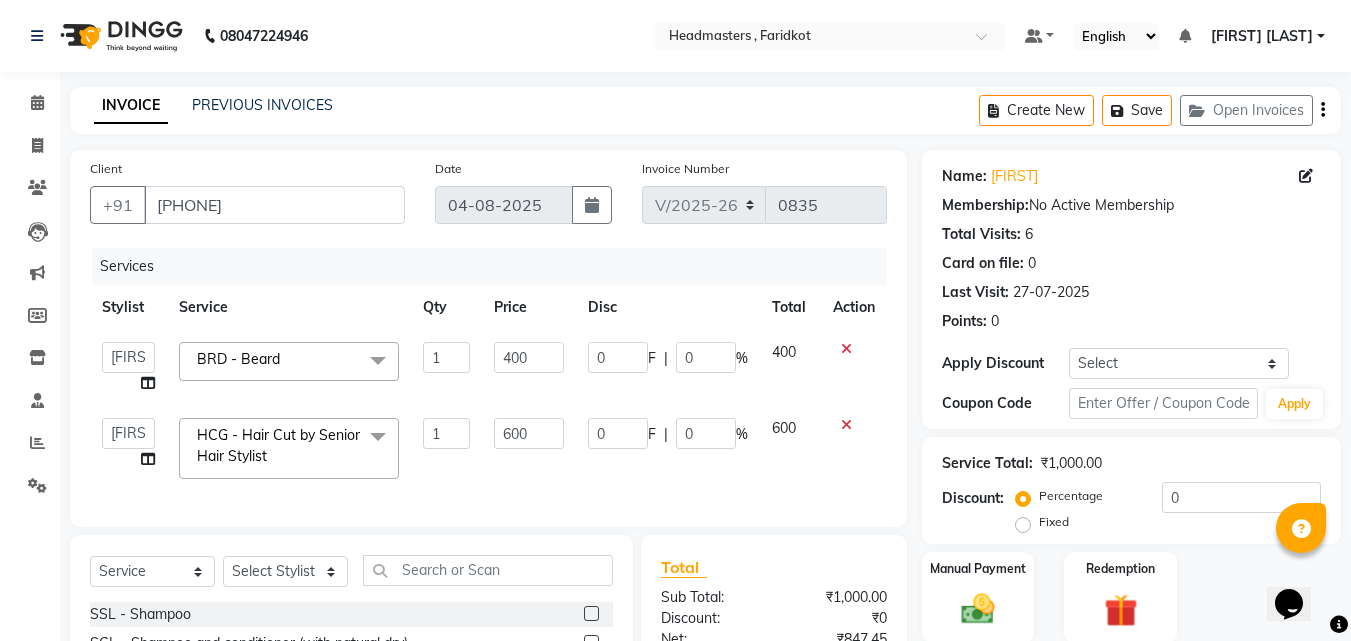 select on "76903" 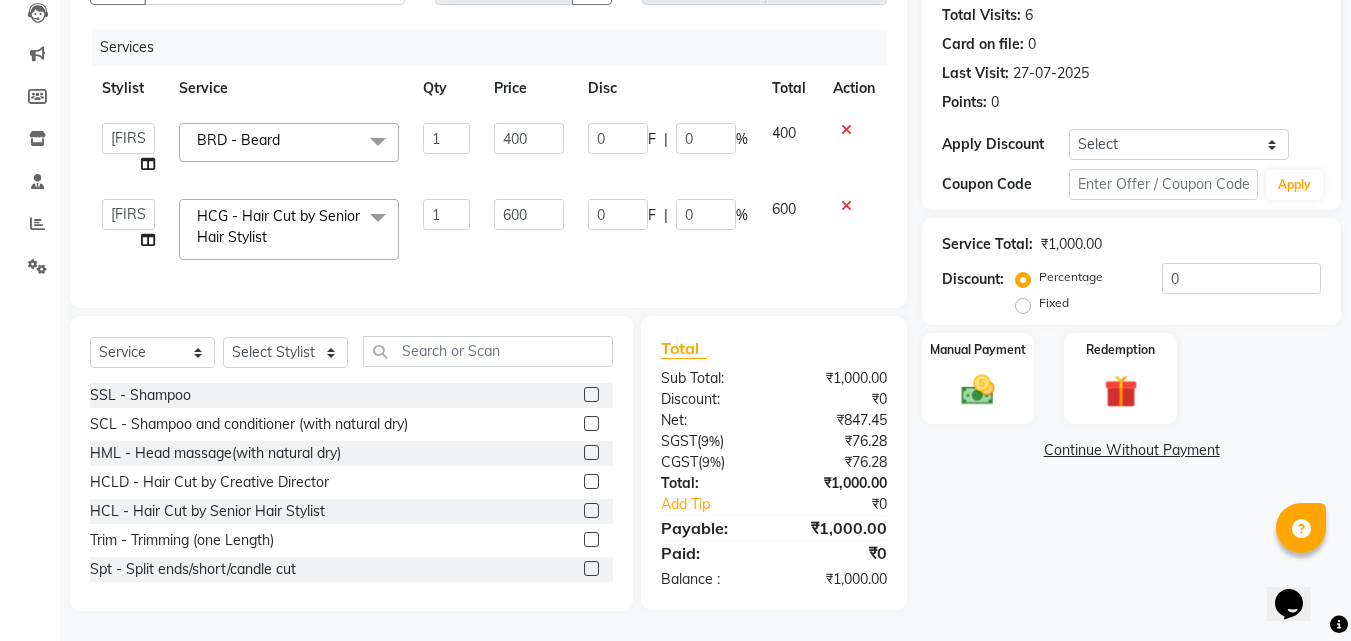 scroll, scrollTop: 234, scrollLeft: 0, axis: vertical 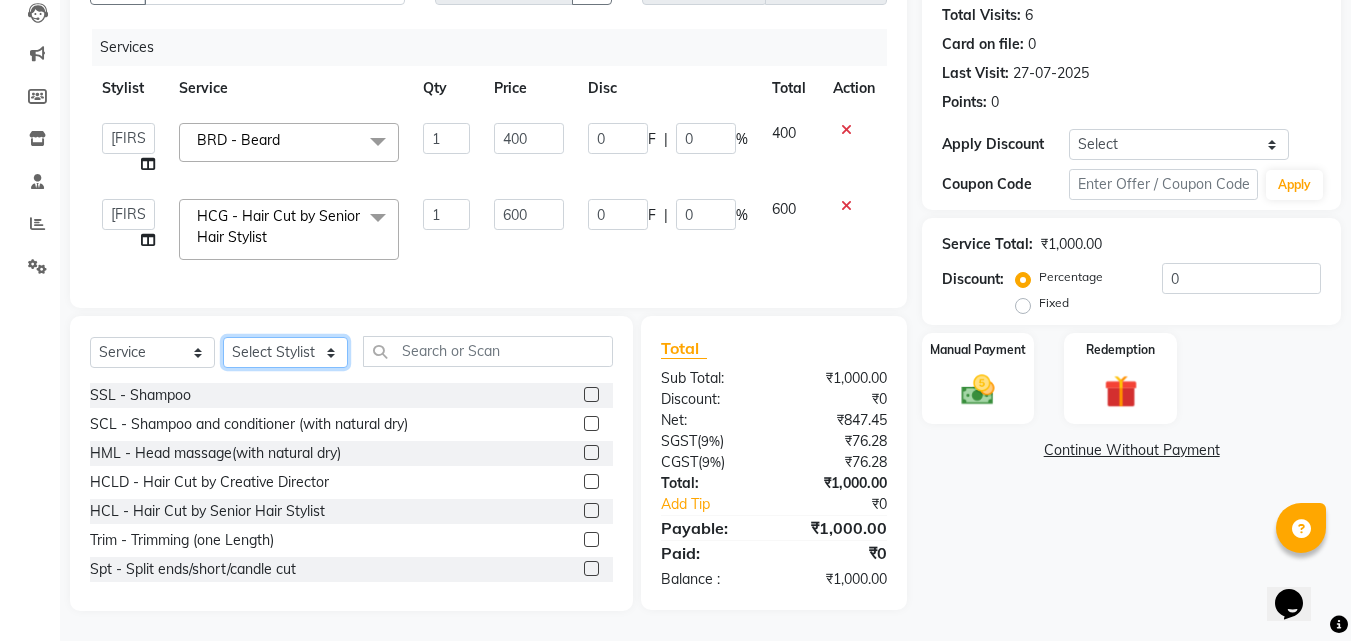 click on "Select Stylist Anu Azam Geetanjali Gulzar Jagdeep Singh Jagjeet Jasdeep Jashan Lovepreet Malkeet Micheal Rahul Rishi sanjay Sharan Simran Simran kaur Stalin tarun Vikas" 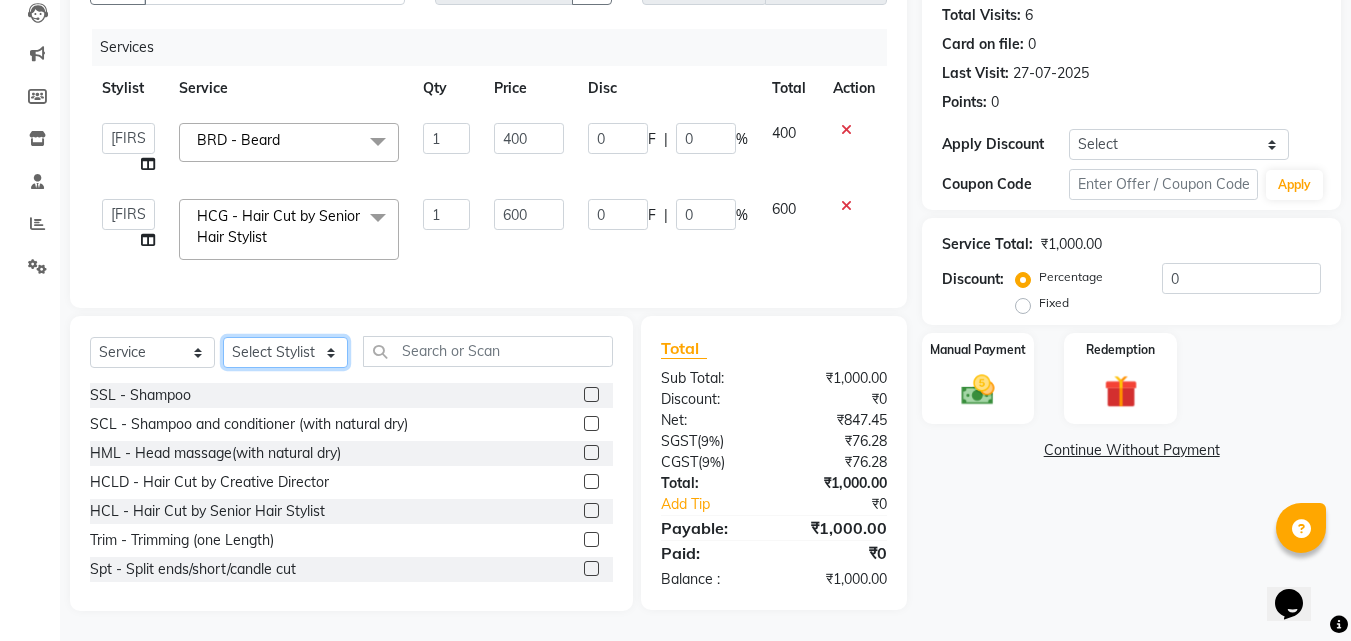 select on "71454" 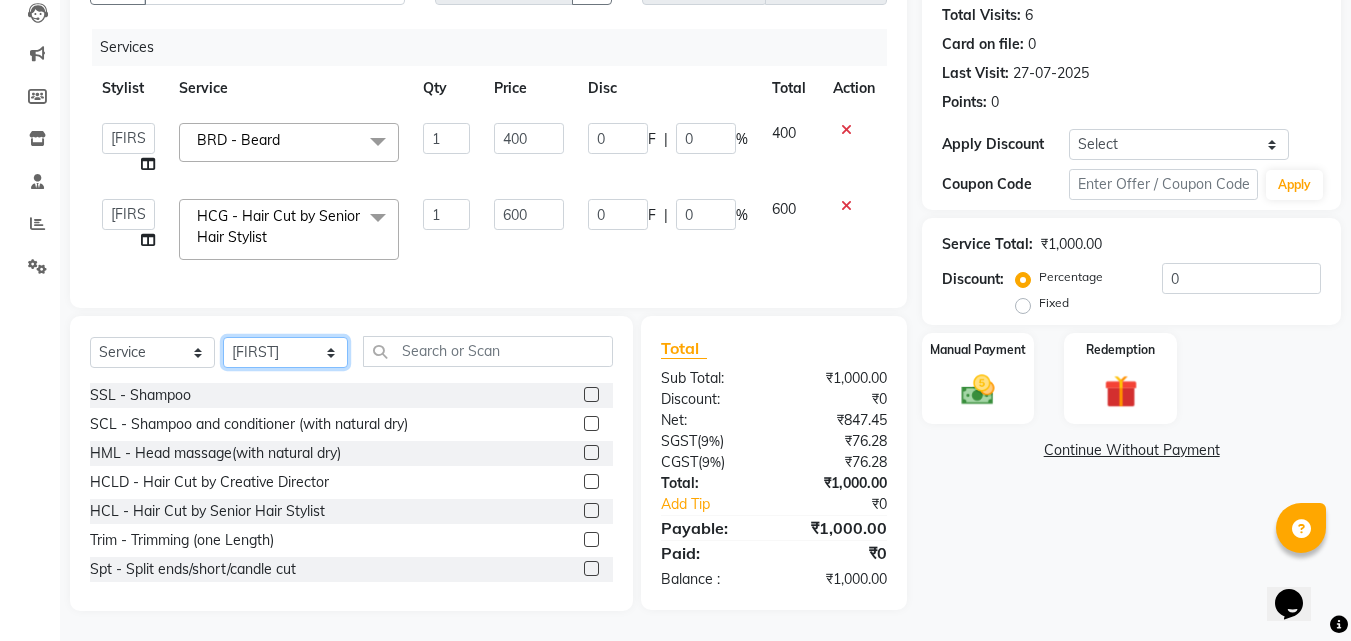 click on "Select Stylist Anu Azam Geetanjali Gulzar Jagdeep Singh Jagjeet Jasdeep Jashan Lovepreet Malkeet Micheal Rahul Rishi sanjay Sharan Simran Simran kaur Stalin tarun Vikas" 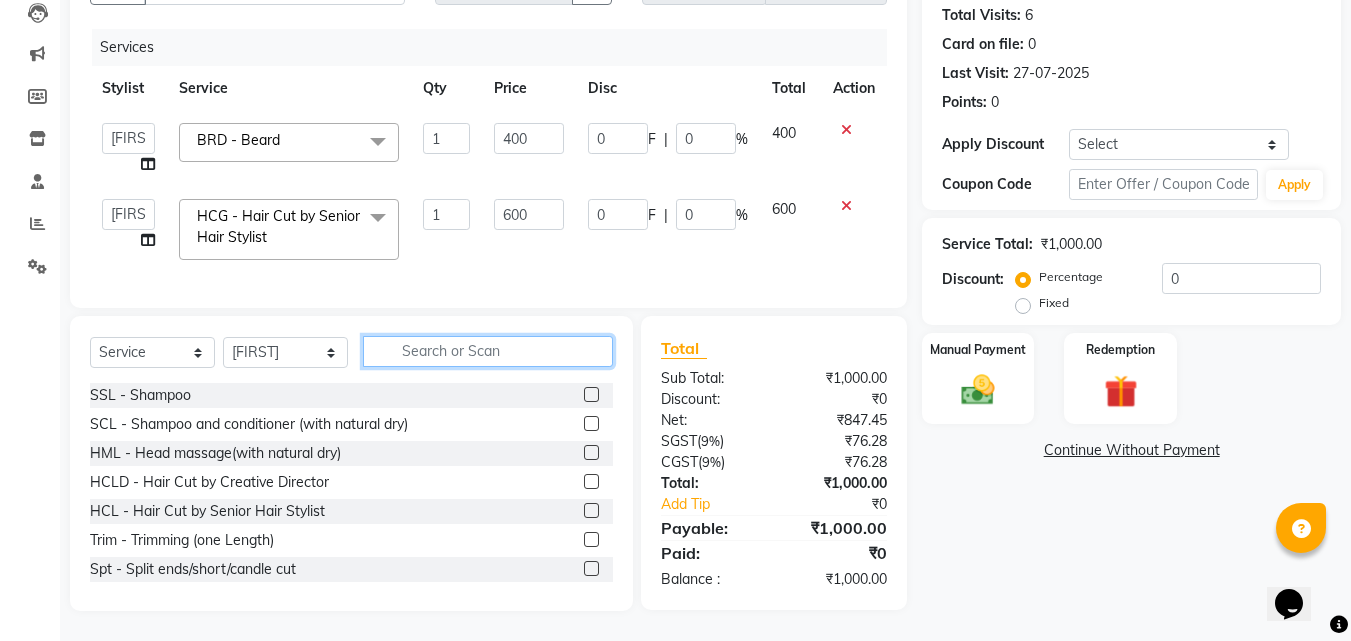 click 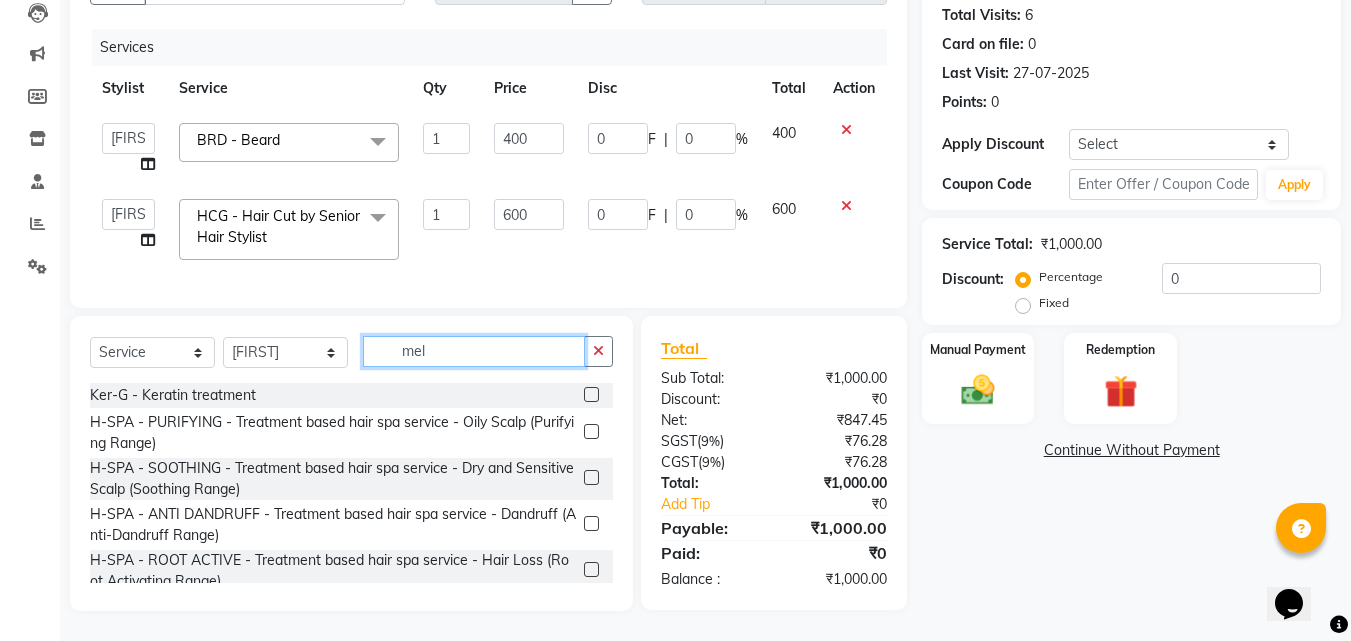 scroll, scrollTop: 233, scrollLeft: 0, axis: vertical 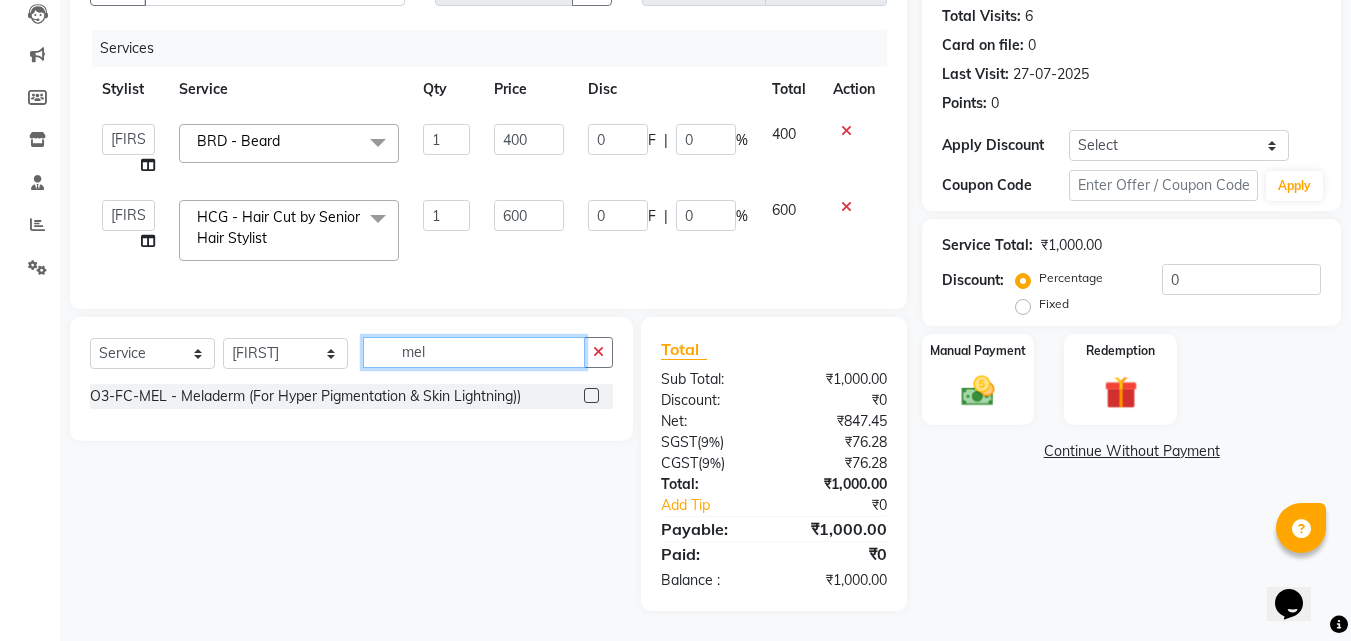 type on "mel" 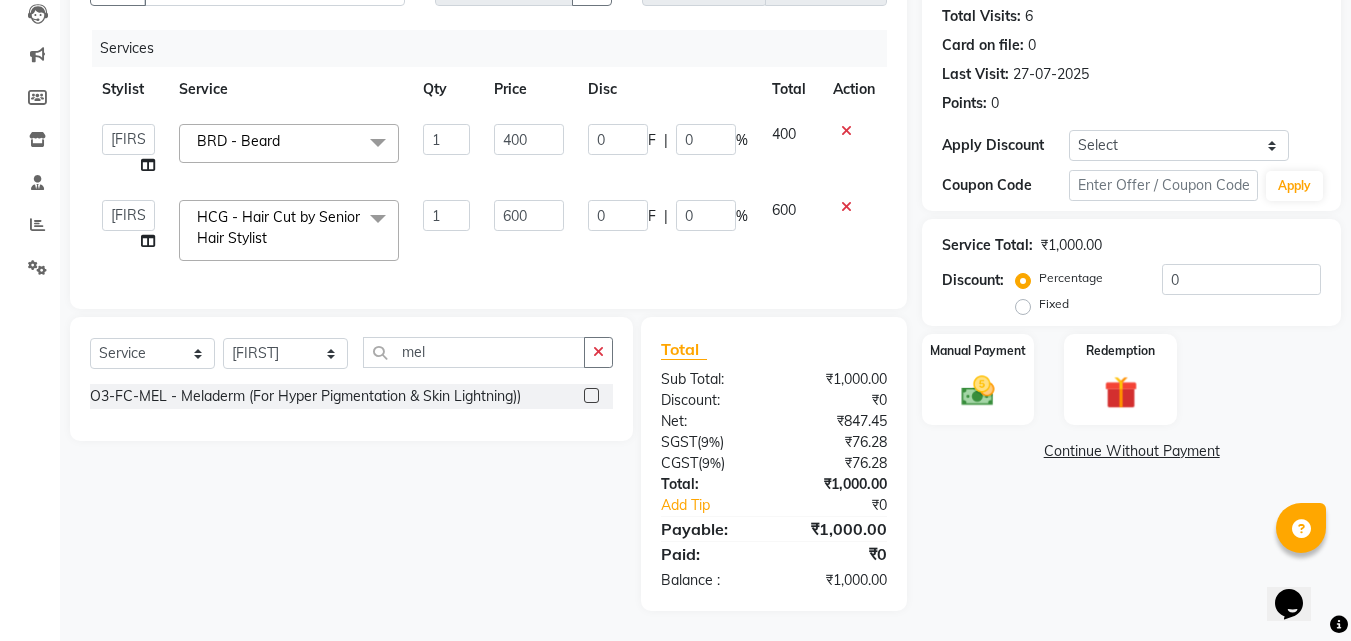 click 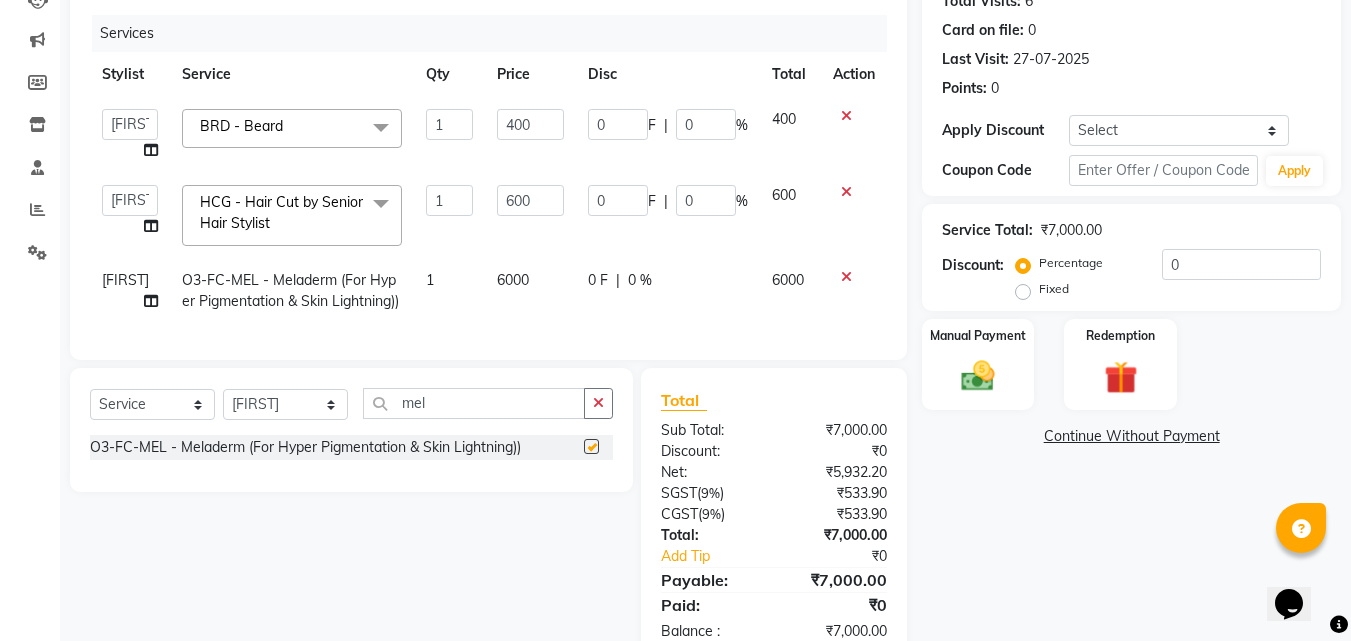 checkbox on "false" 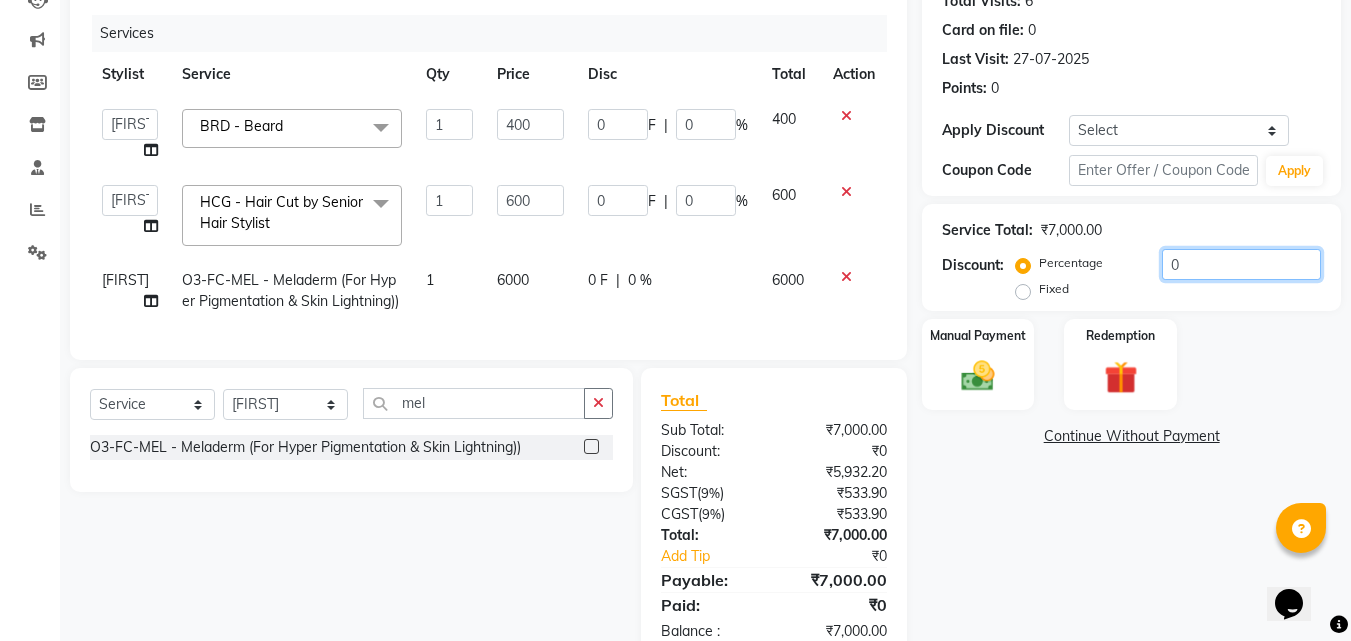 click on "0" 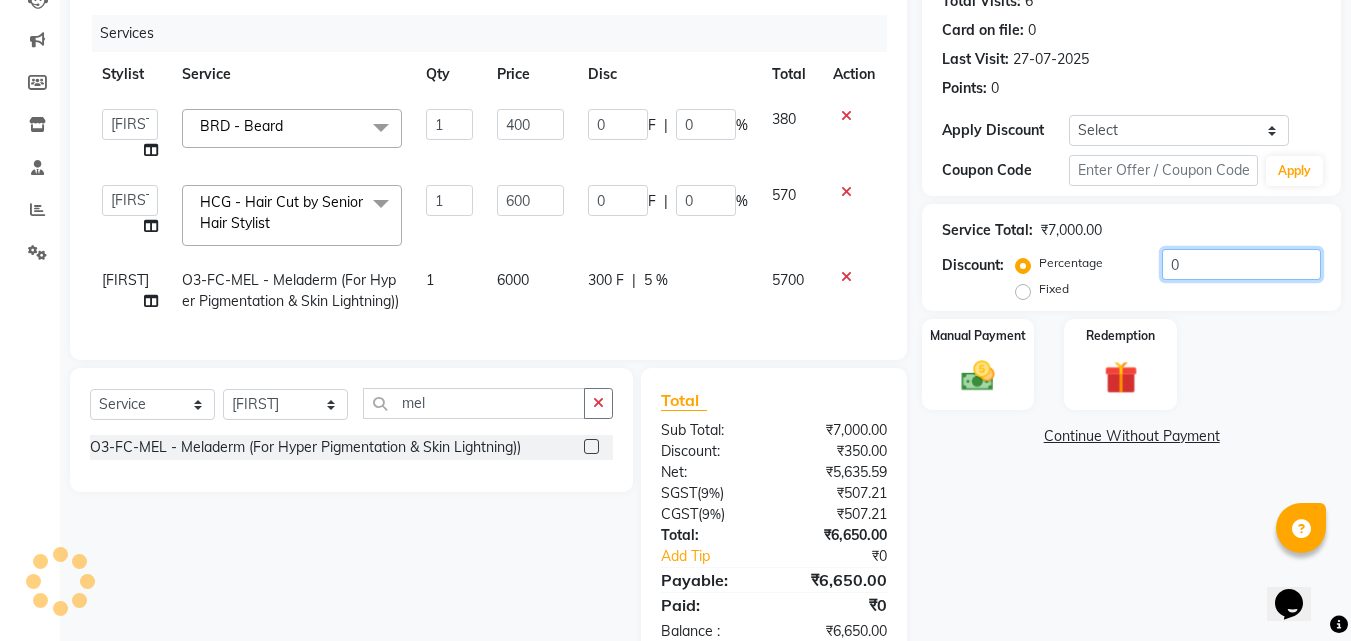 type on "05" 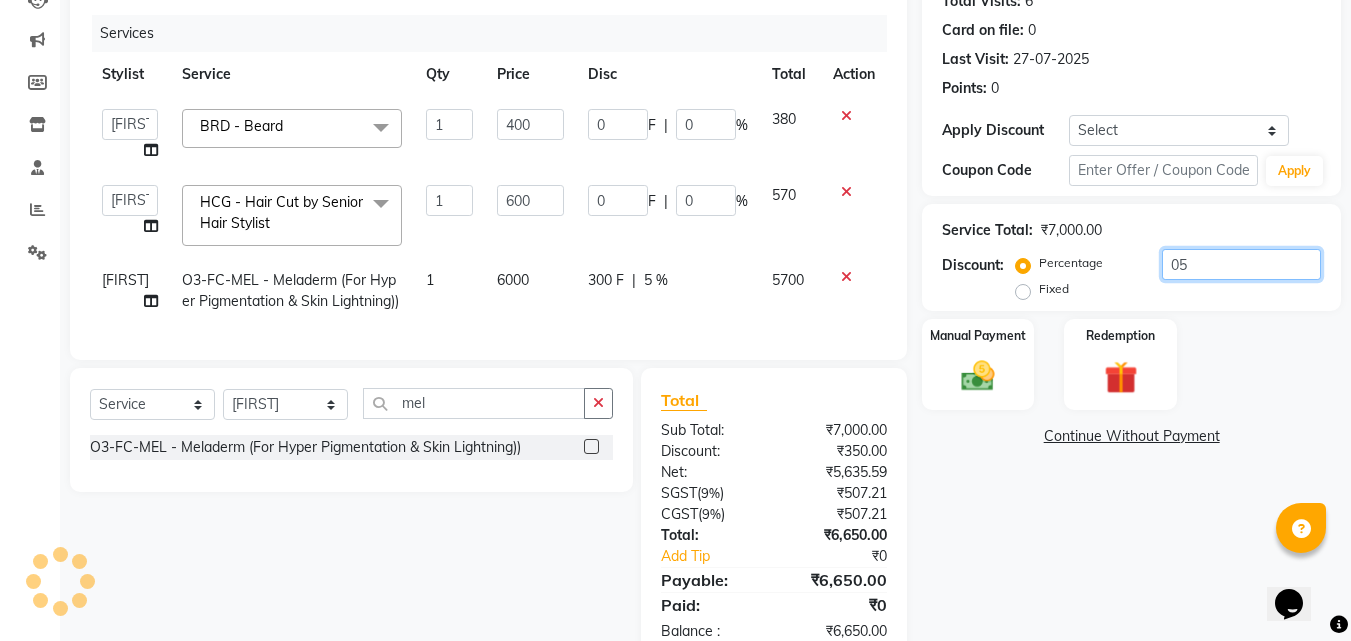 type on "20" 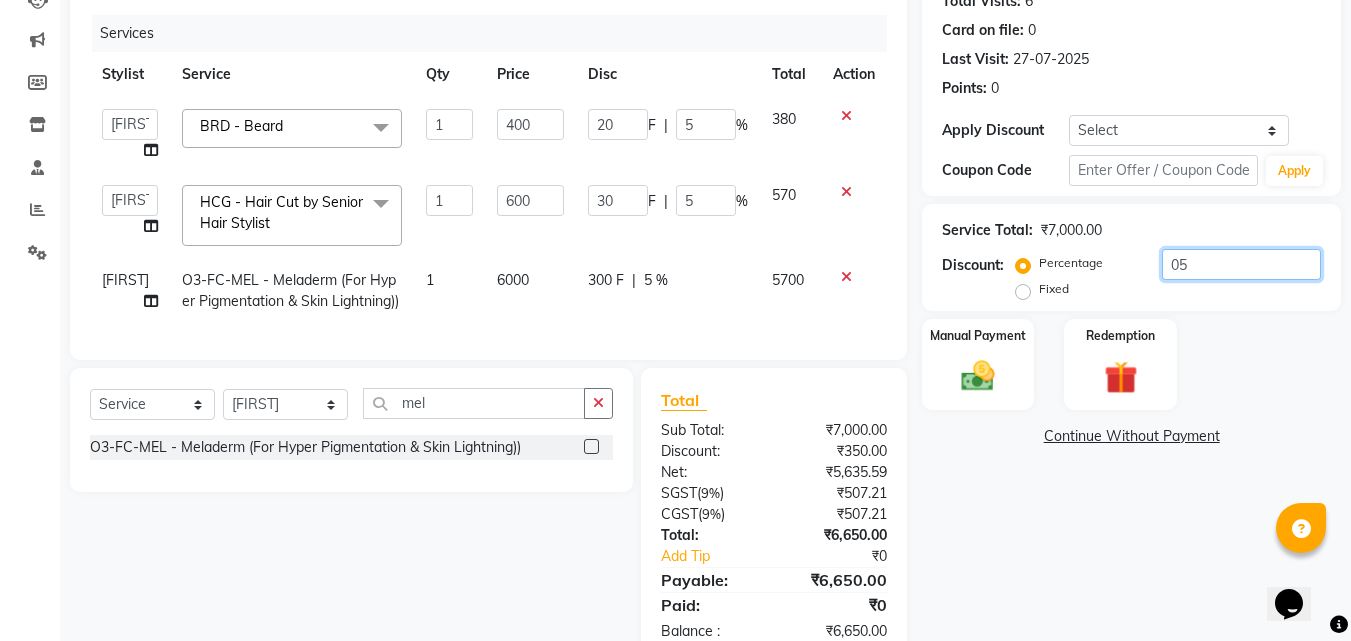 type on "050" 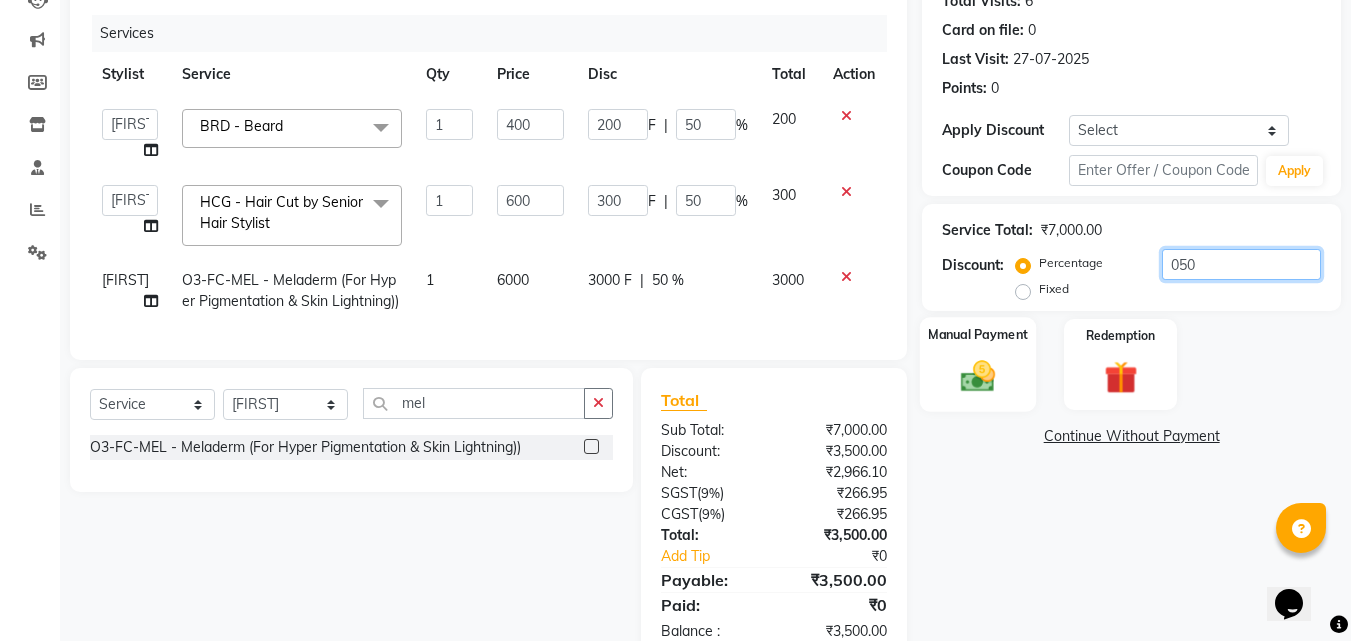 type on "050" 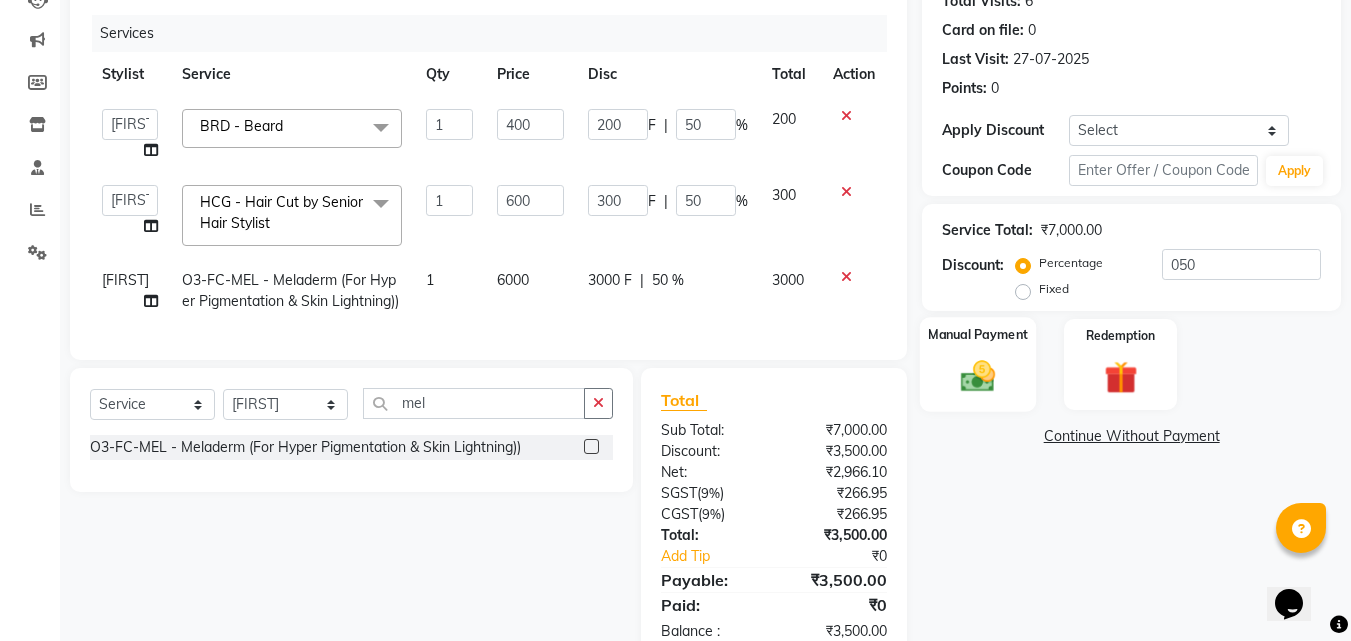 click 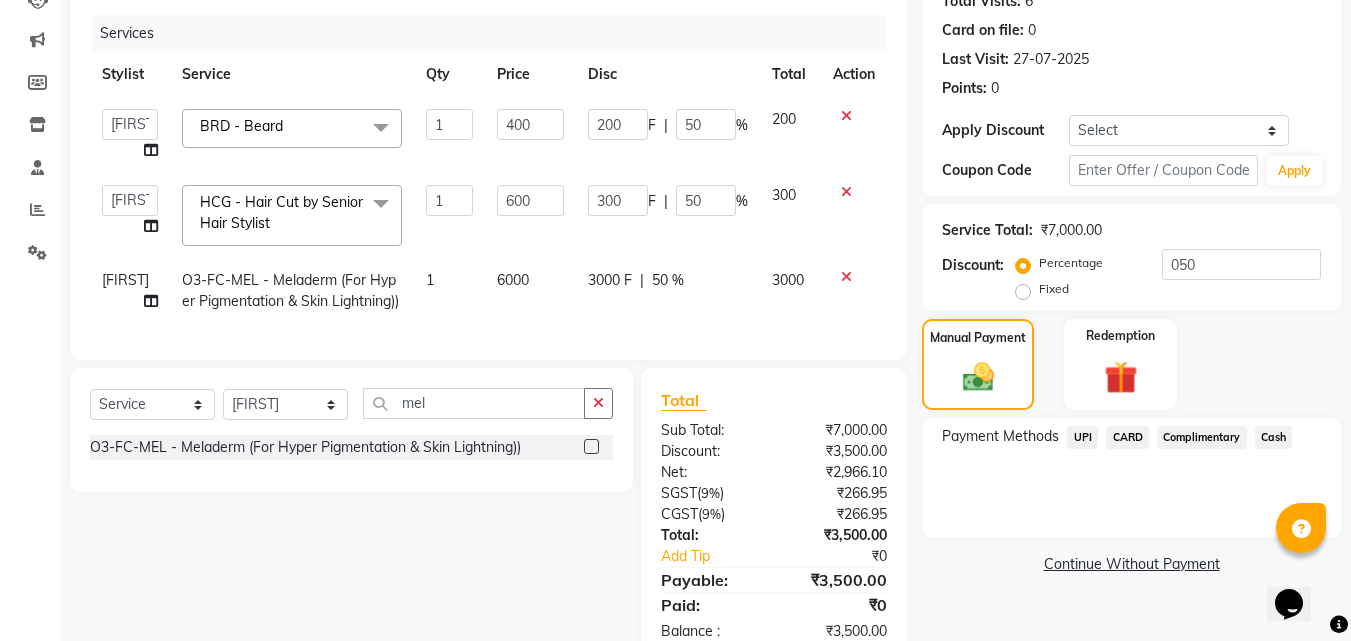 click on "CARD" 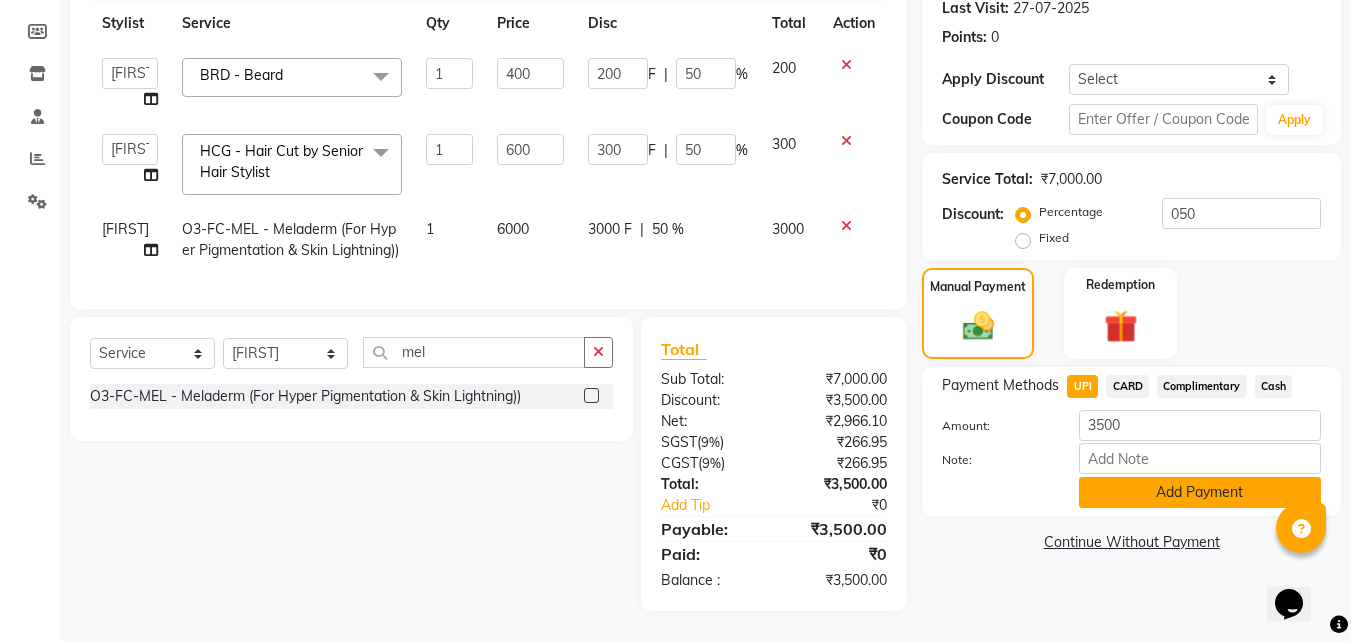 click on "Add Payment" 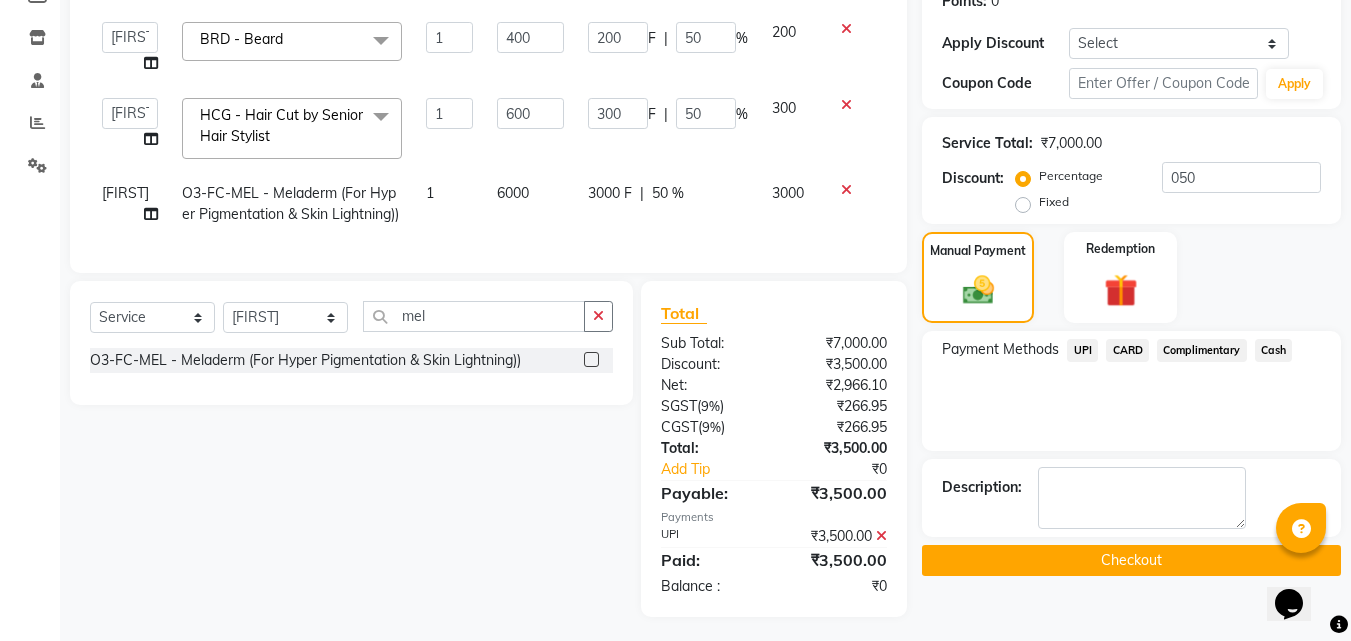 scroll, scrollTop: 362, scrollLeft: 0, axis: vertical 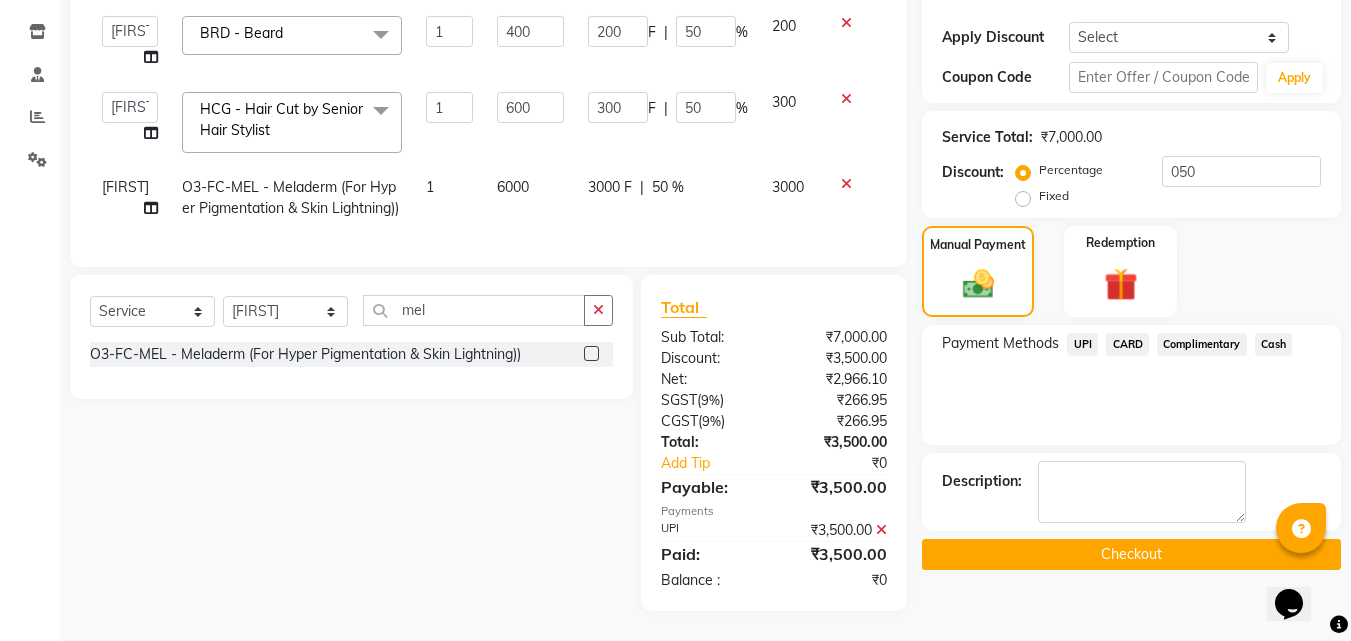 click on "Checkout" 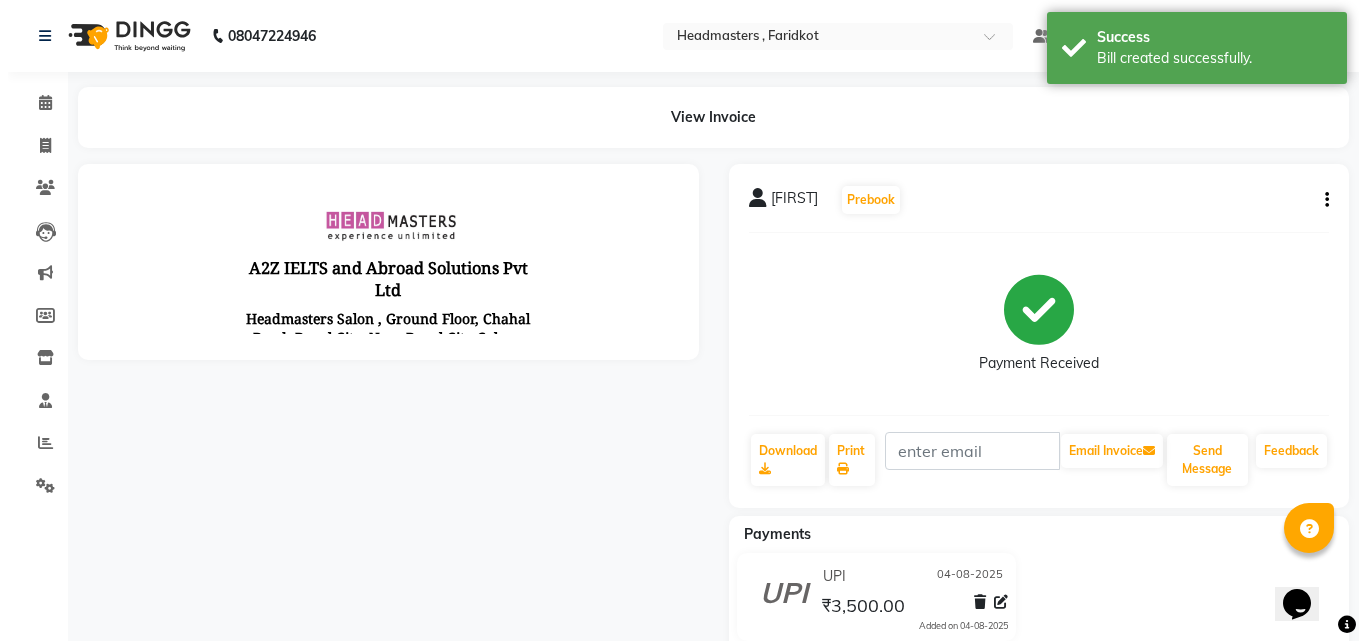 scroll, scrollTop: 0, scrollLeft: 0, axis: both 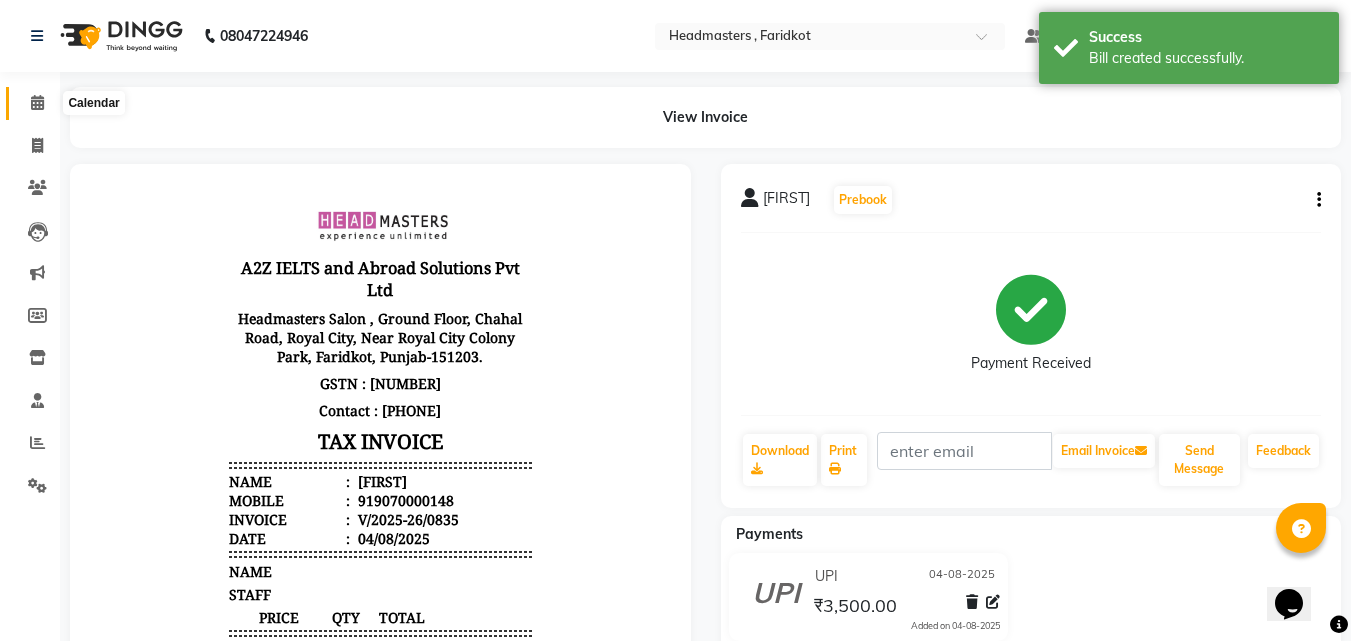 click 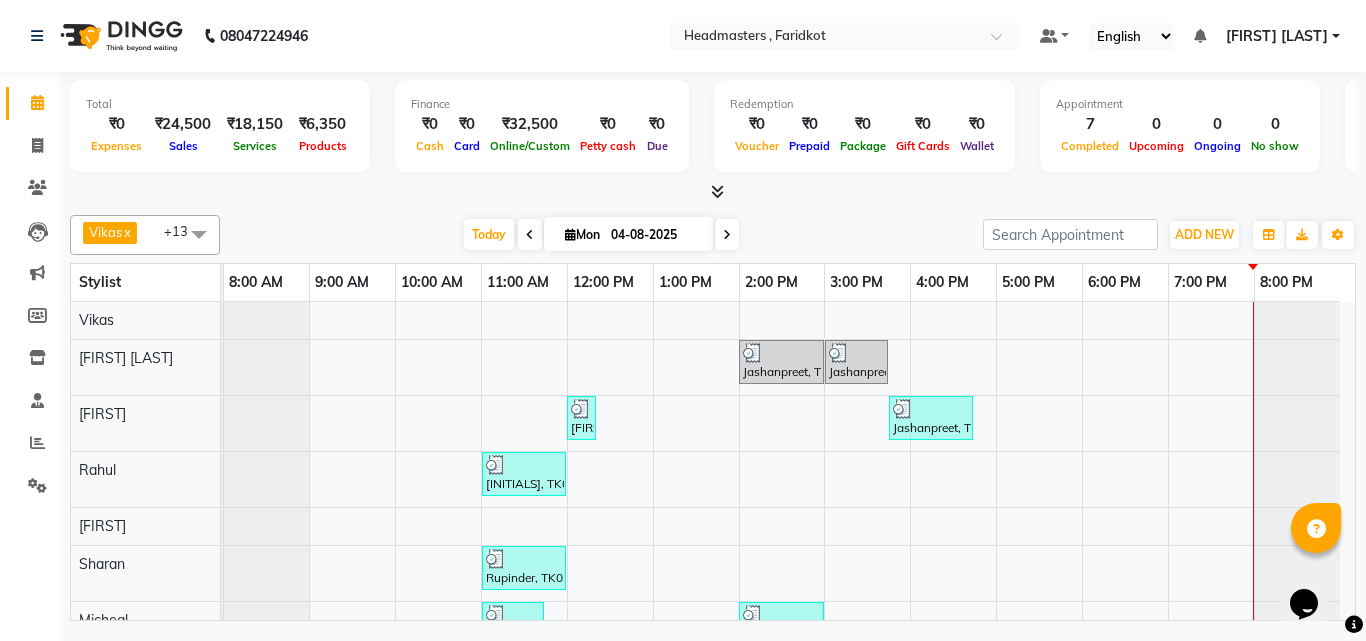 scroll, scrollTop: 200, scrollLeft: 0, axis: vertical 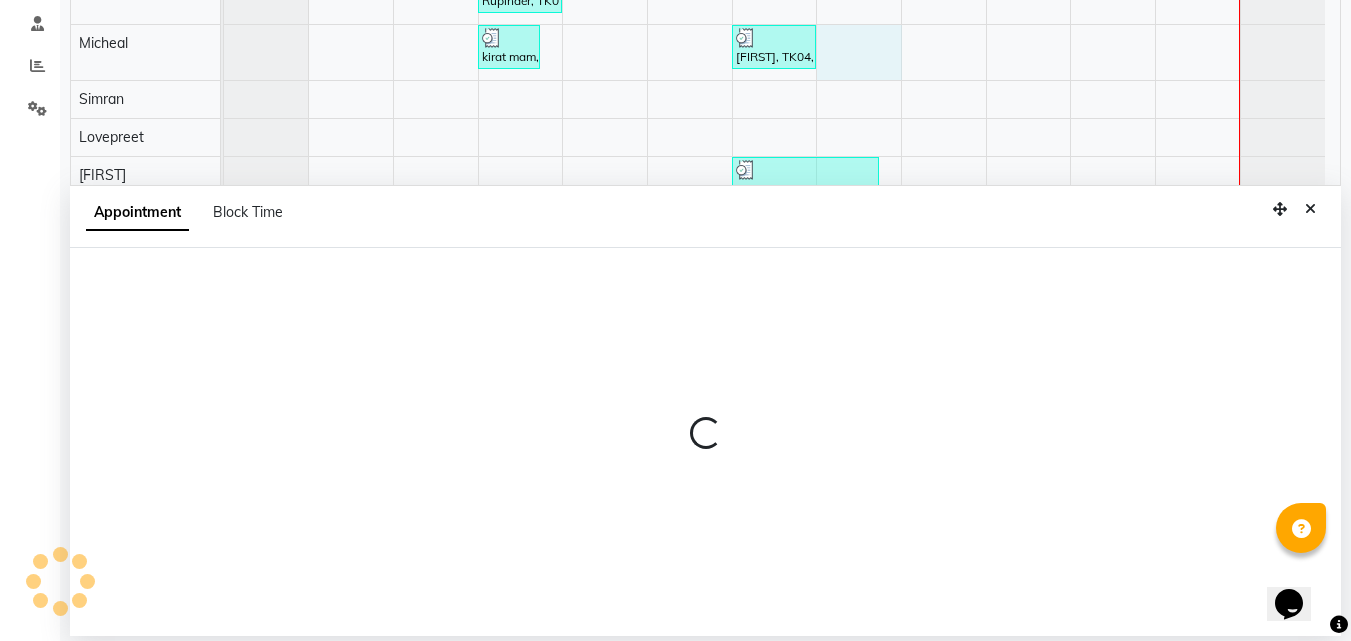 select on "76900" 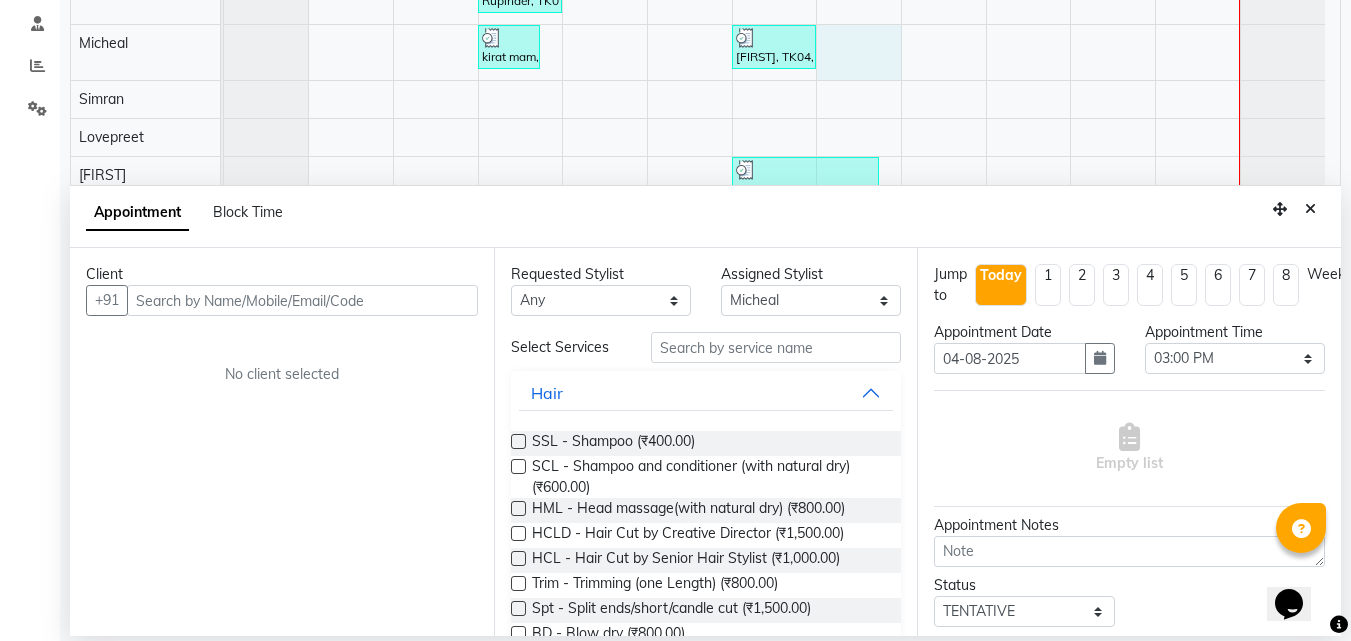 click at bounding box center (302, 300) 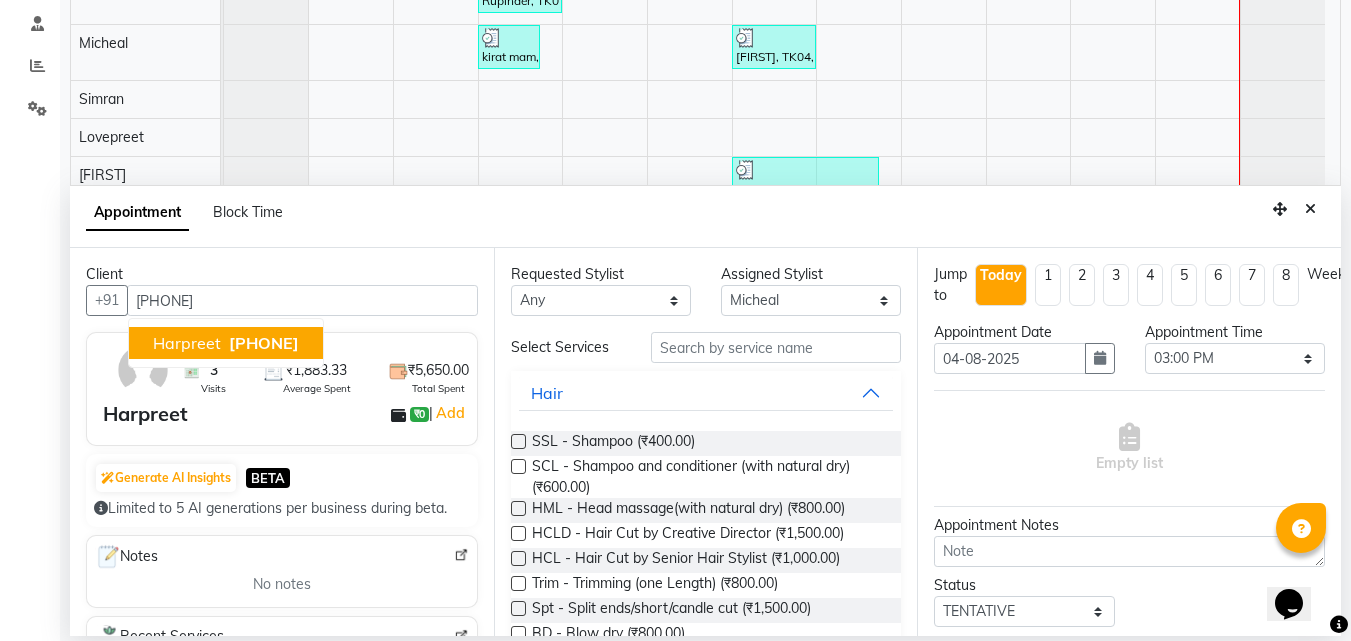 click on "[PHONE]" at bounding box center [264, 343] 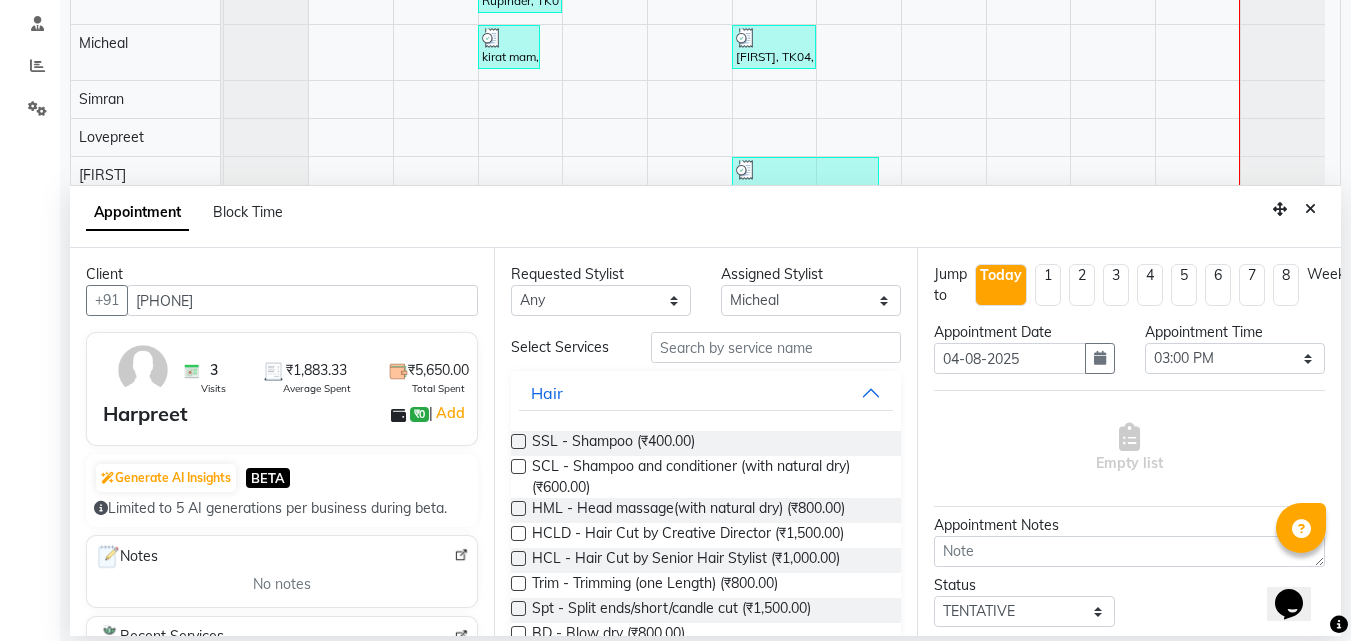 type on "[PHONE]" 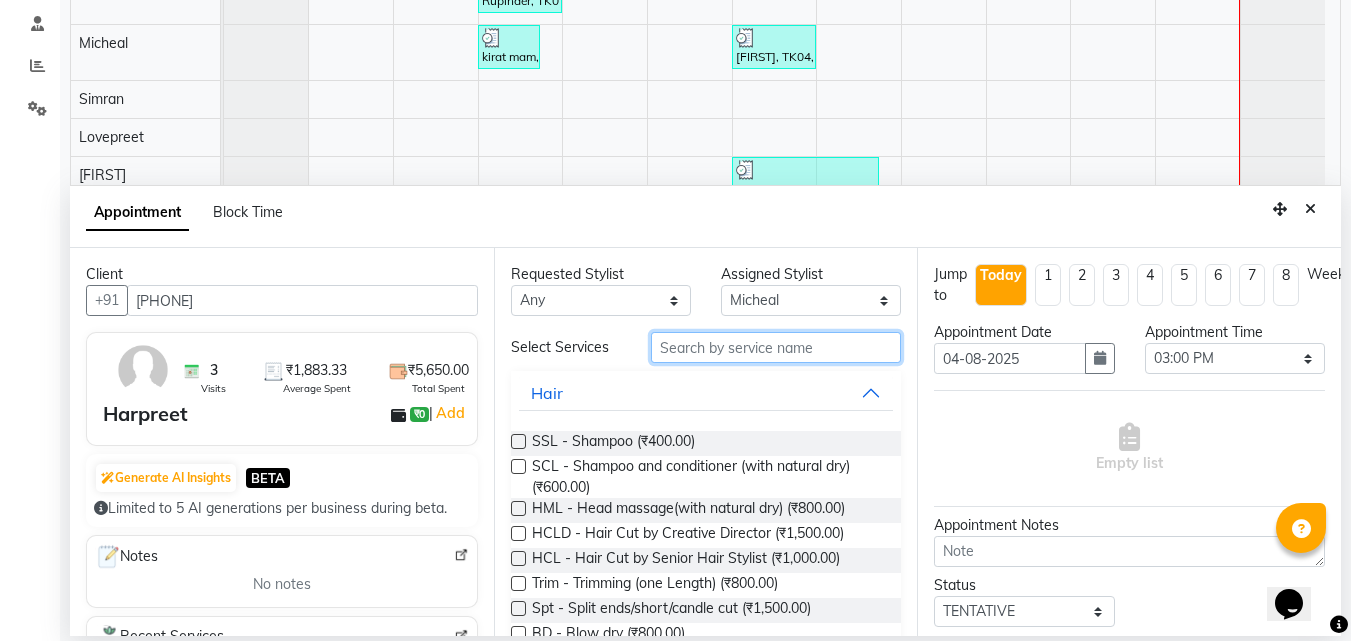 click at bounding box center (776, 347) 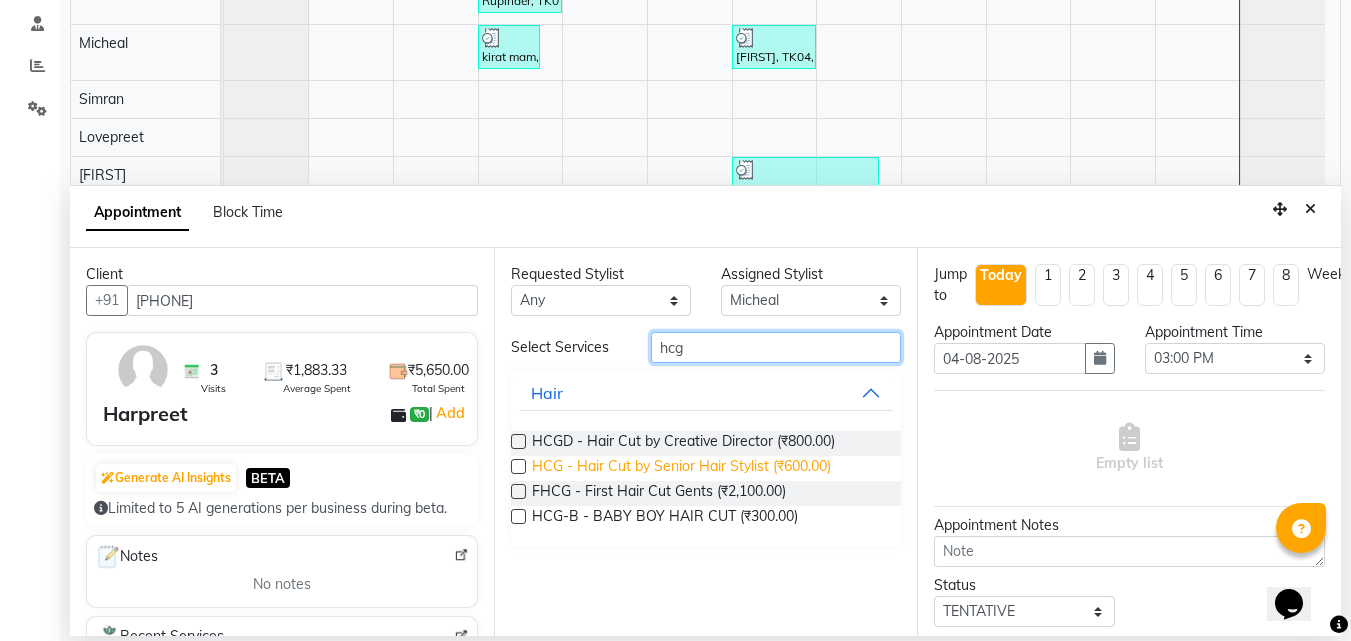 type on "hcg" 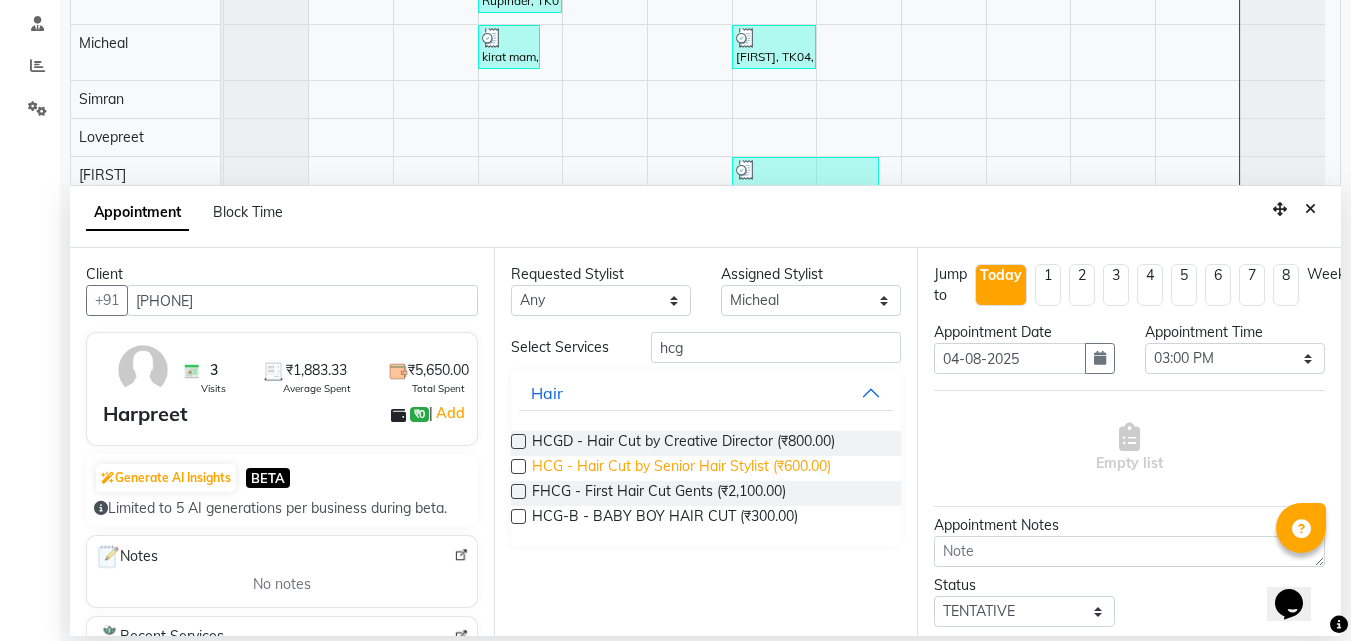 click on "HCG - Hair Cut by Senior Hair Stylist (₹600.00)" at bounding box center [681, 468] 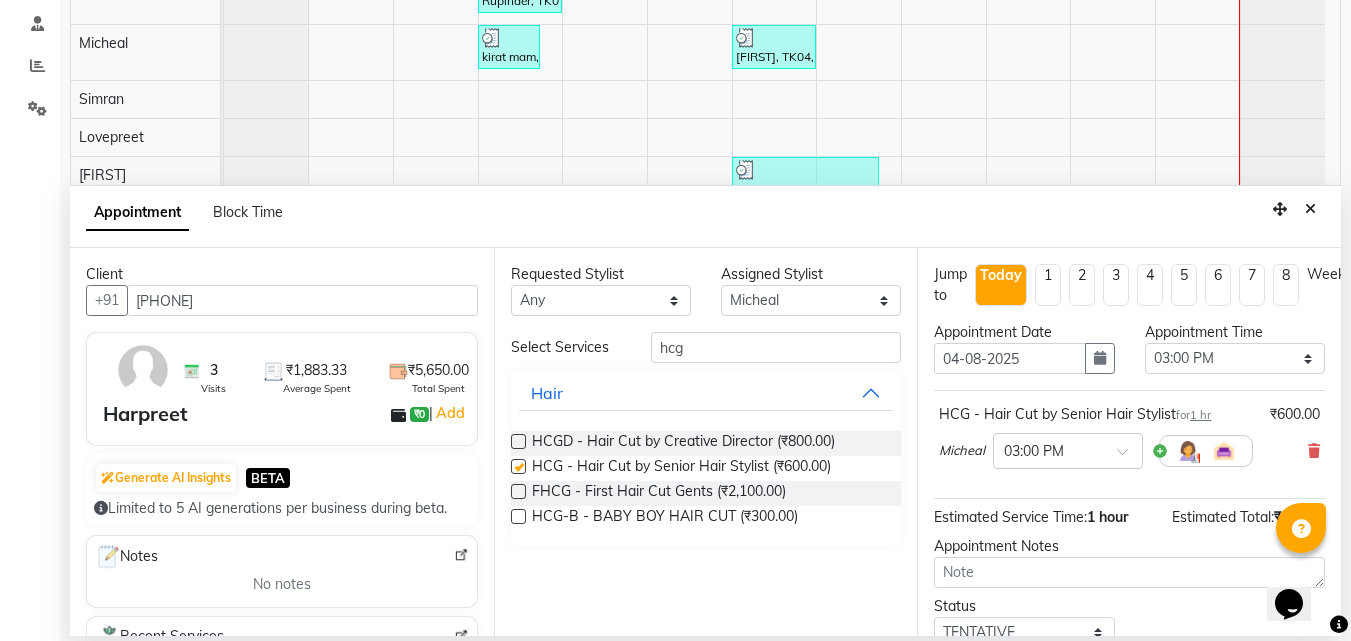 checkbox on "false" 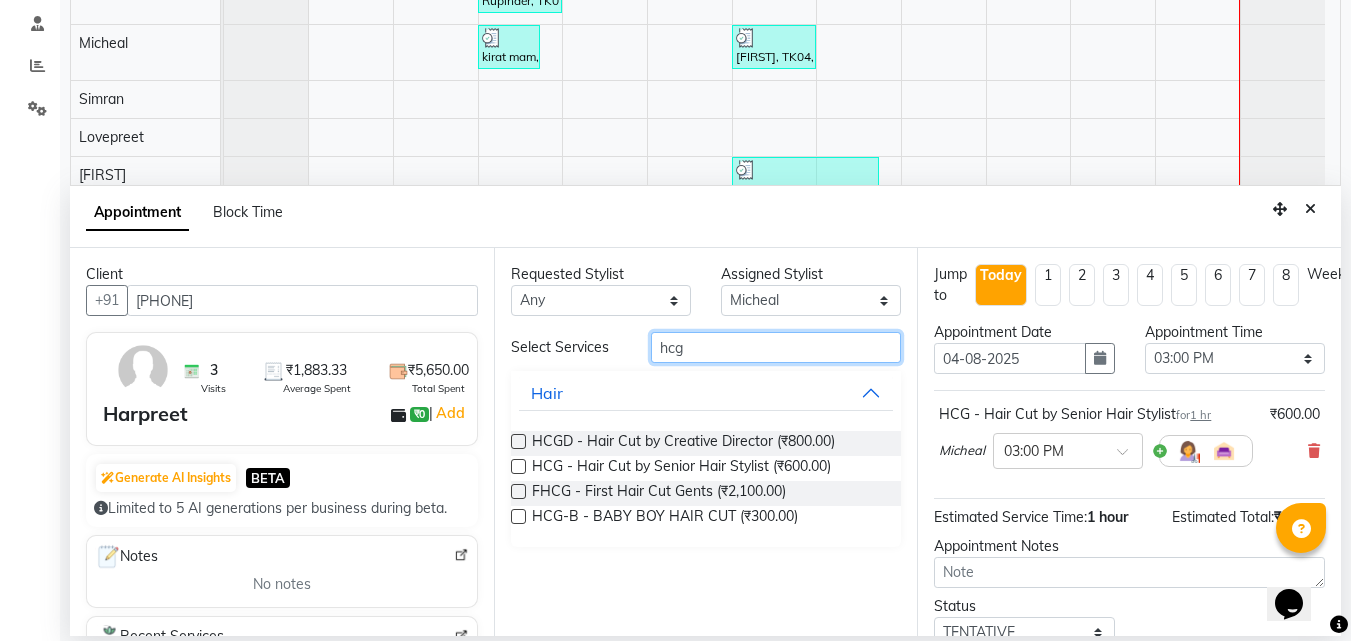 click on "hcg" at bounding box center (776, 347) 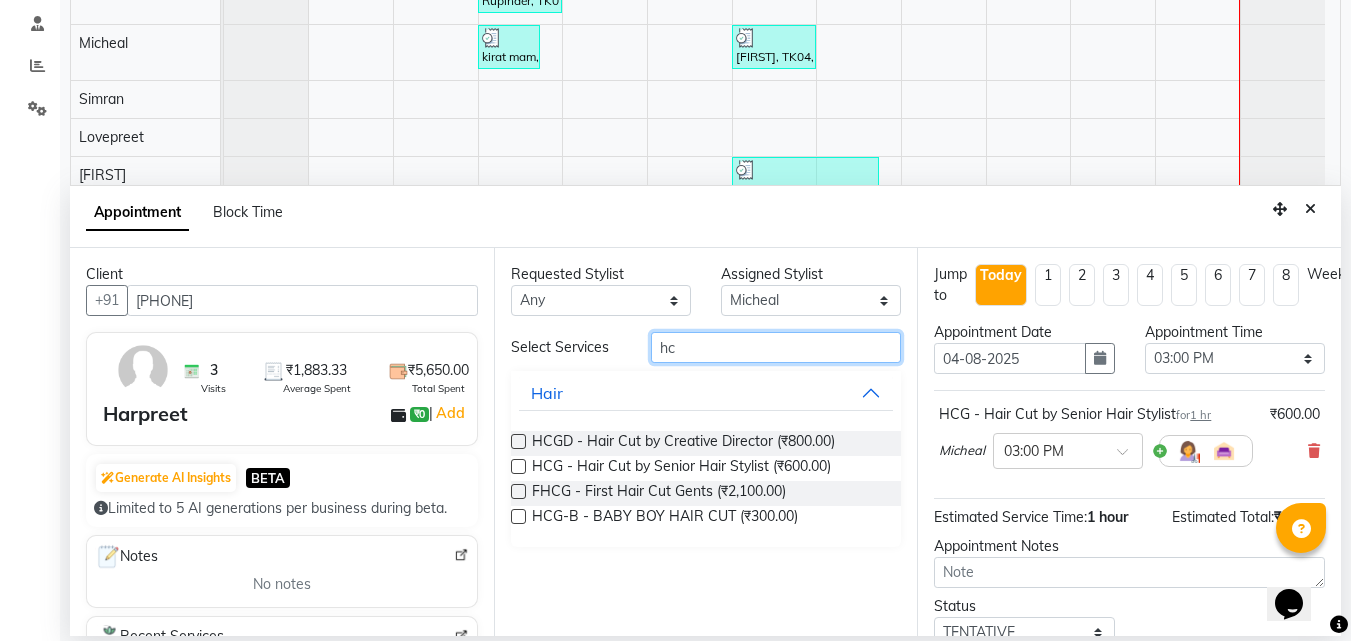 type on "h" 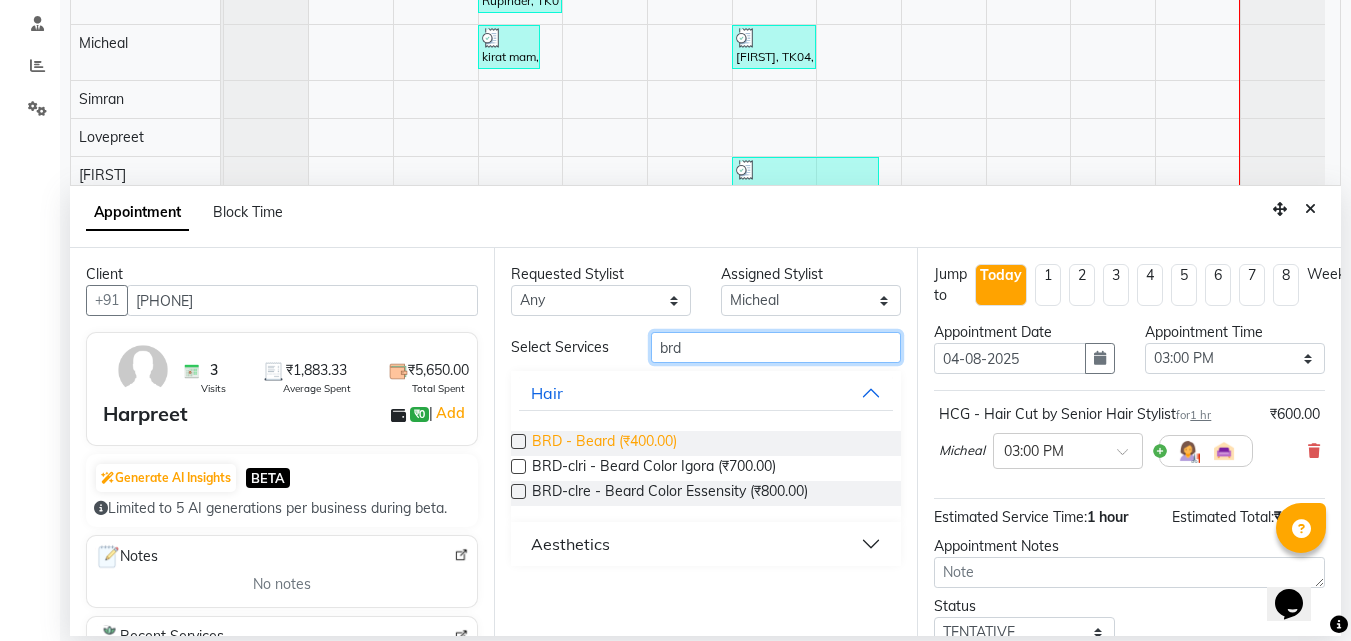 type on "brd" 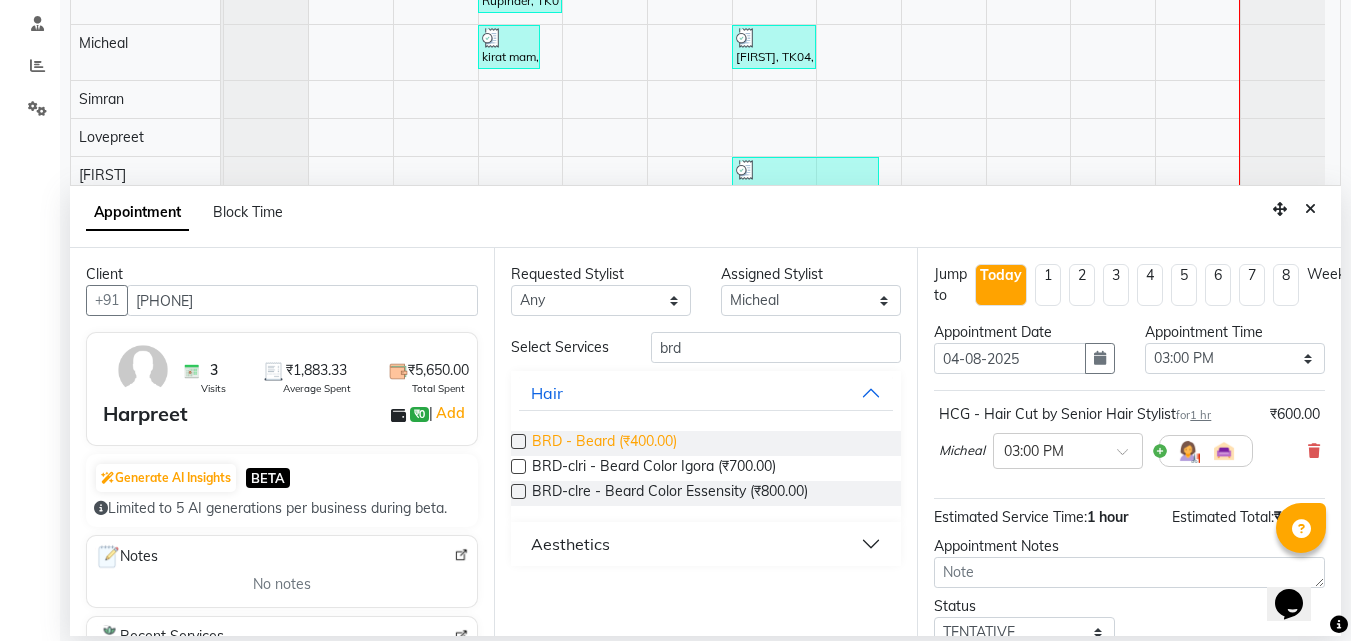 click on "BRD - Beard (₹400.00)" at bounding box center [604, 443] 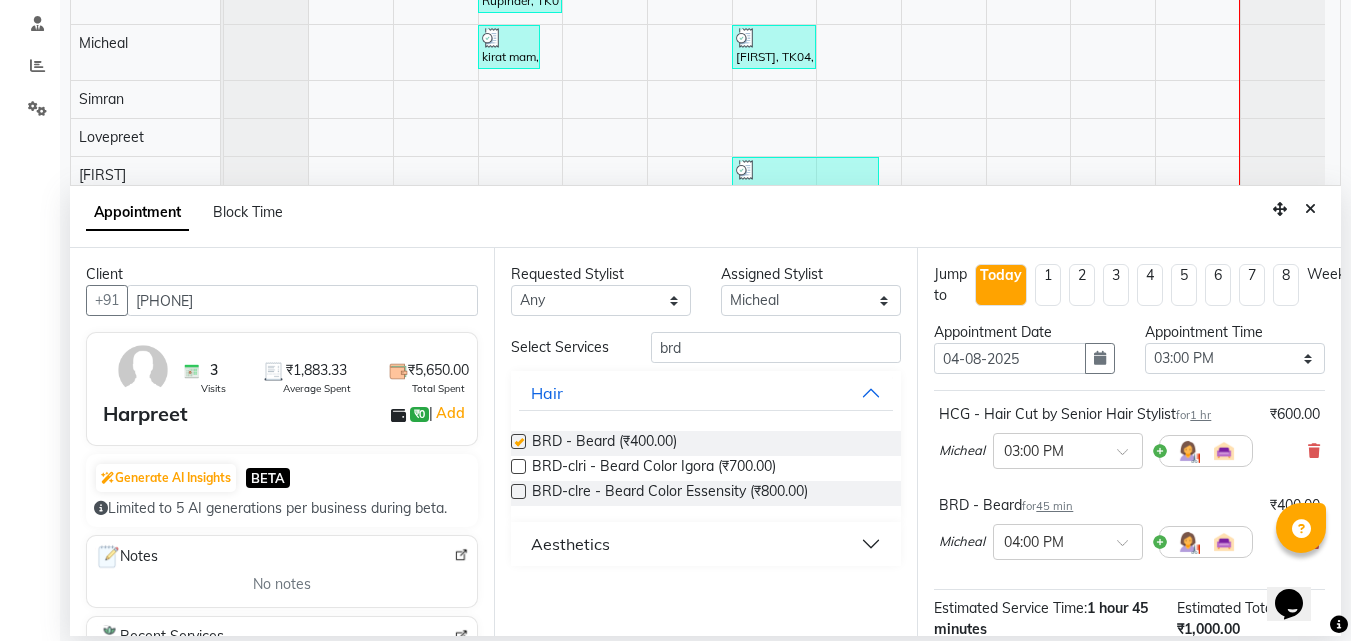 checkbox on "false" 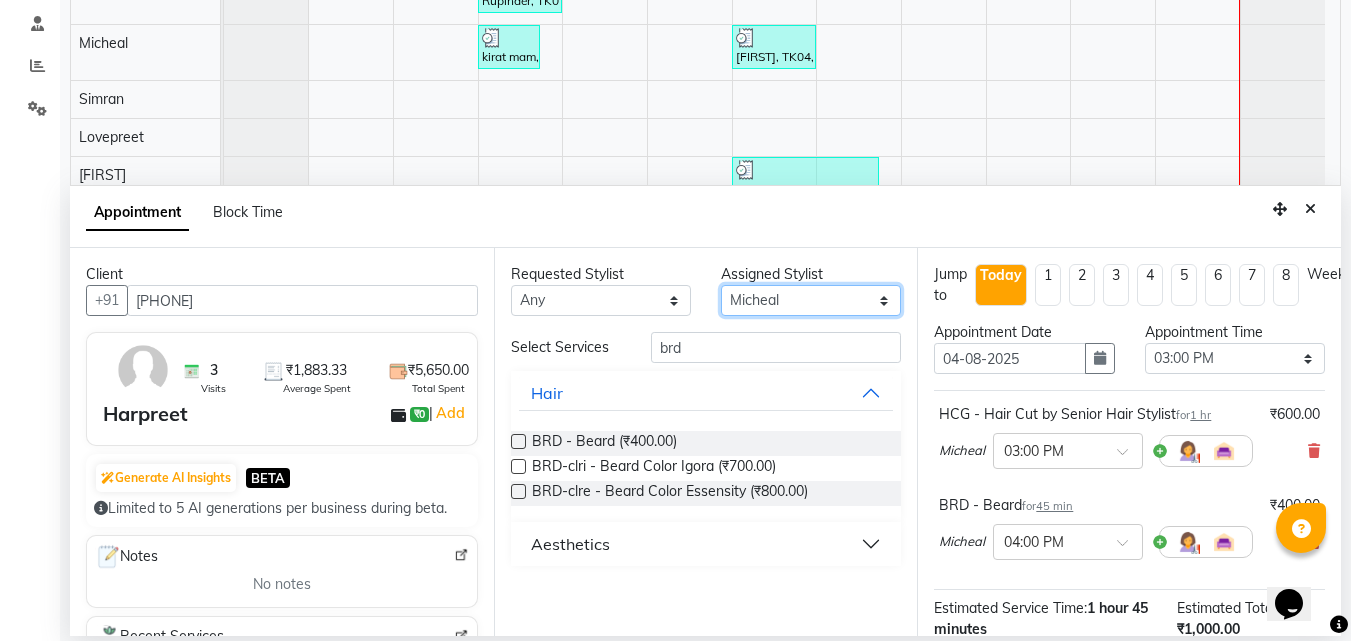 click on "Select [FIRST] [FIRST] [FIRST] [FIRST] [FIRST] [FIRST] [FIRST] [FIRST] [FIRST] [FIRST] [FIRST] [FIRST] [FIRST] [FIRST] [FIRST] [FIRST] [FIRST] [FIRST] [FIRST] [FIRST]" at bounding box center (811, 300) 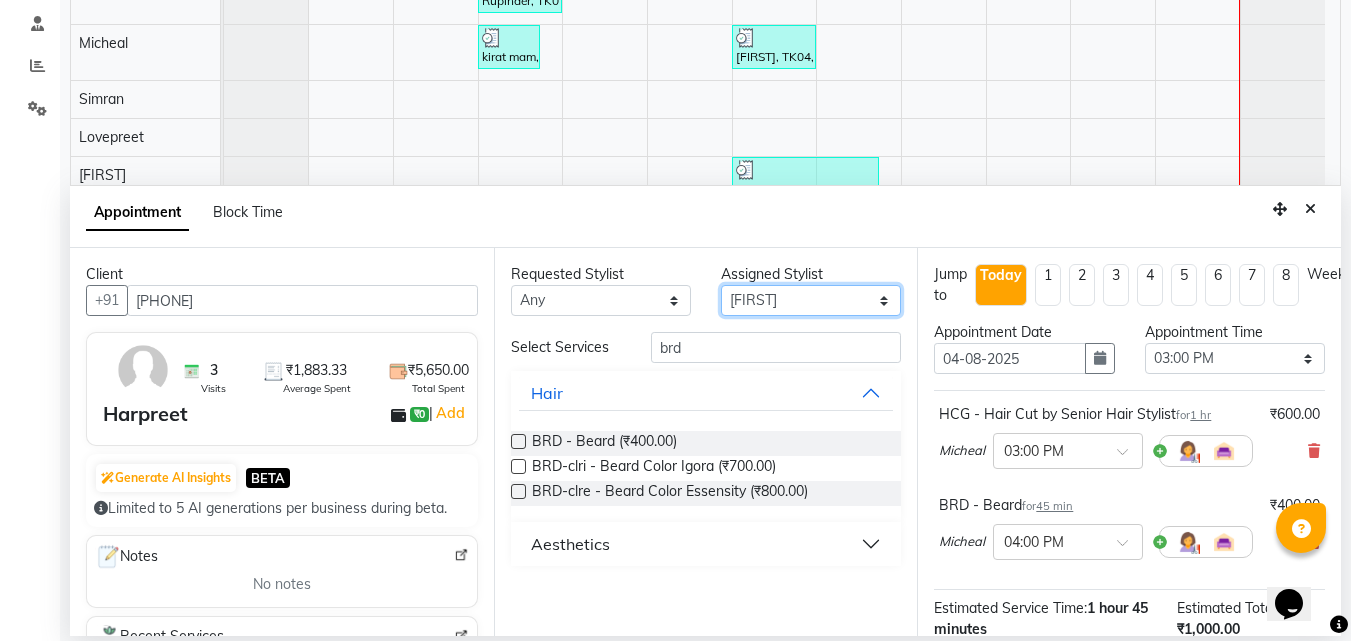 click on "Select [FIRST] [FIRST] [FIRST] [FIRST] [FIRST] [FIRST] [FIRST] [FIRST] [FIRST] [FIRST] [FIRST] [FIRST] [FIRST] [FIRST] [FIRST] [FIRST] [FIRST] [FIRST] [FIRST] [FIRST]" at bounding box center (811, 300) 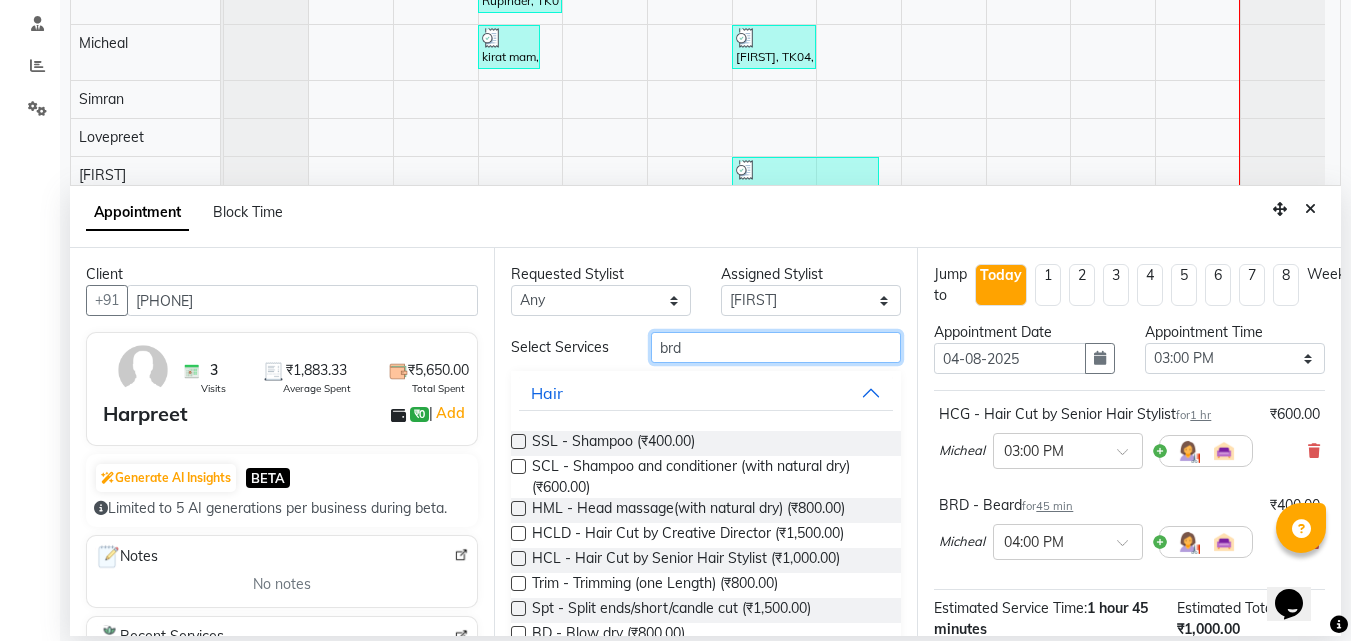 click on "brd" at bounding box center [776, 347] 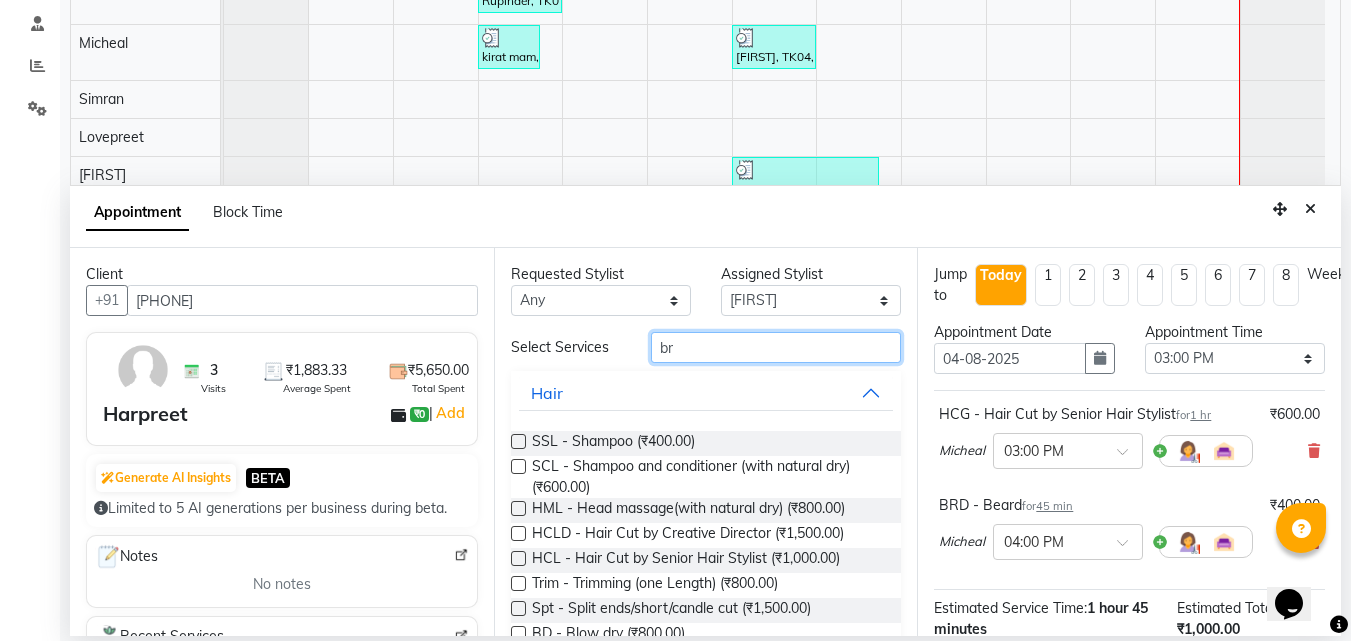 type on "b" 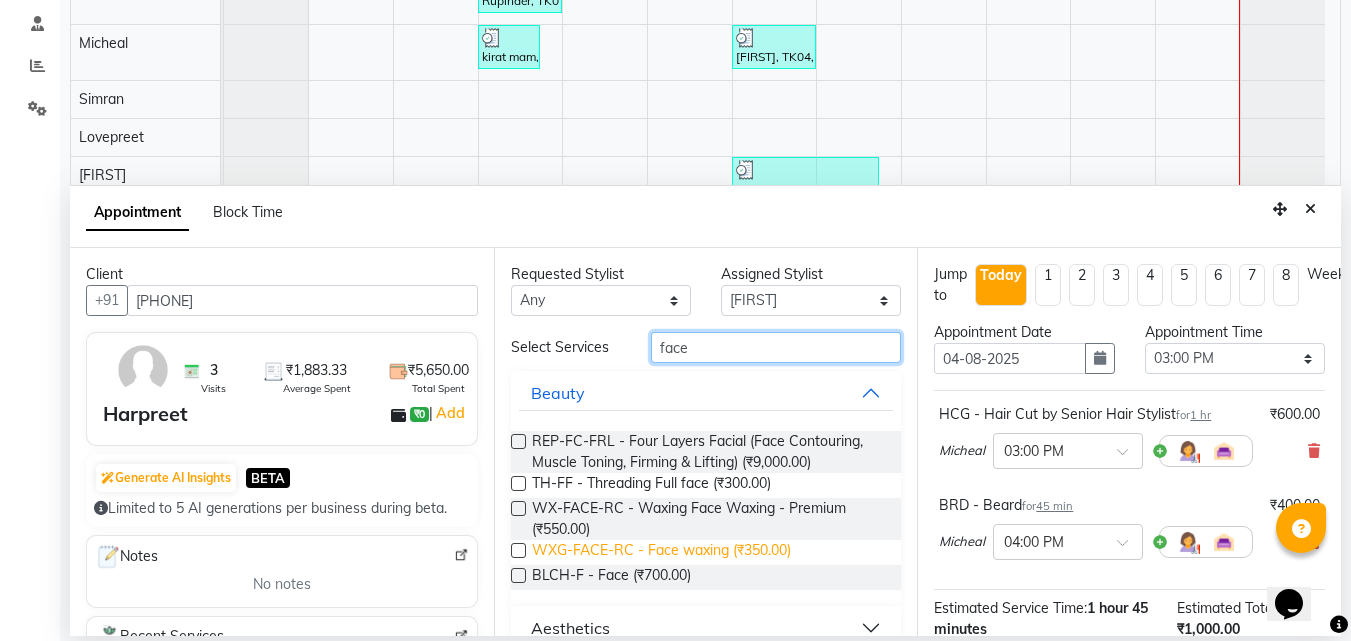 type on "face" 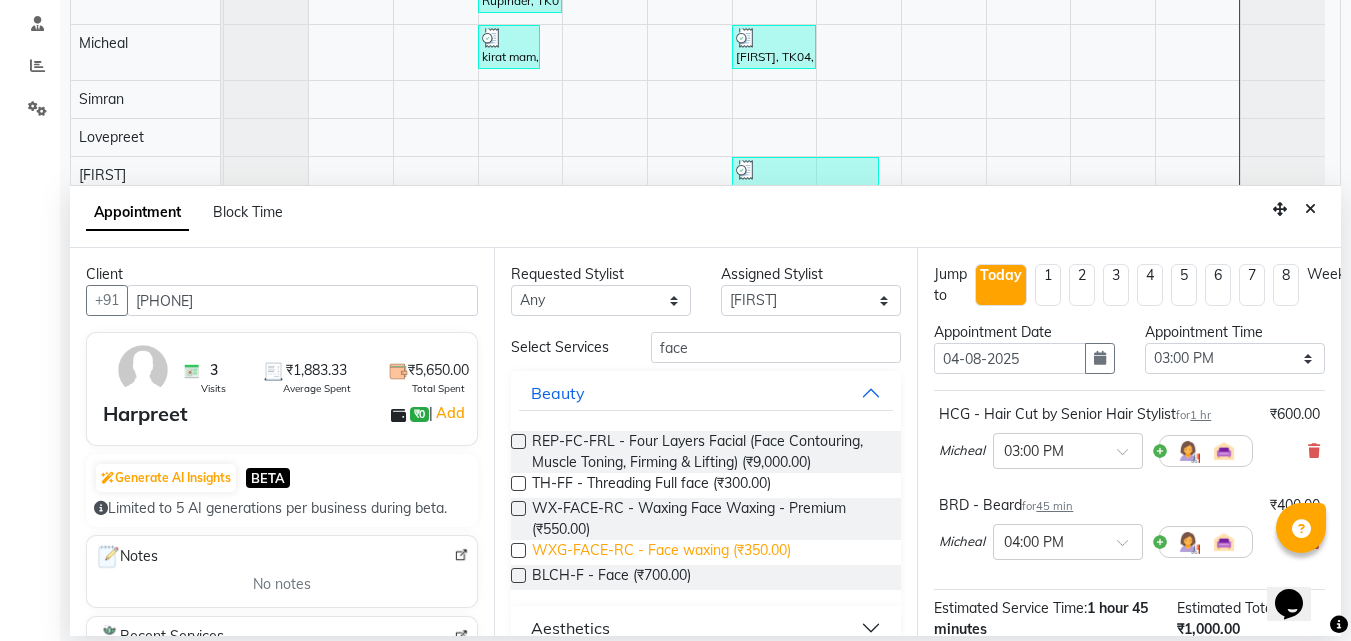 click on "WXG-FACE-RC - Face waxing (₹350.00)" at bounding box center [661, 552] 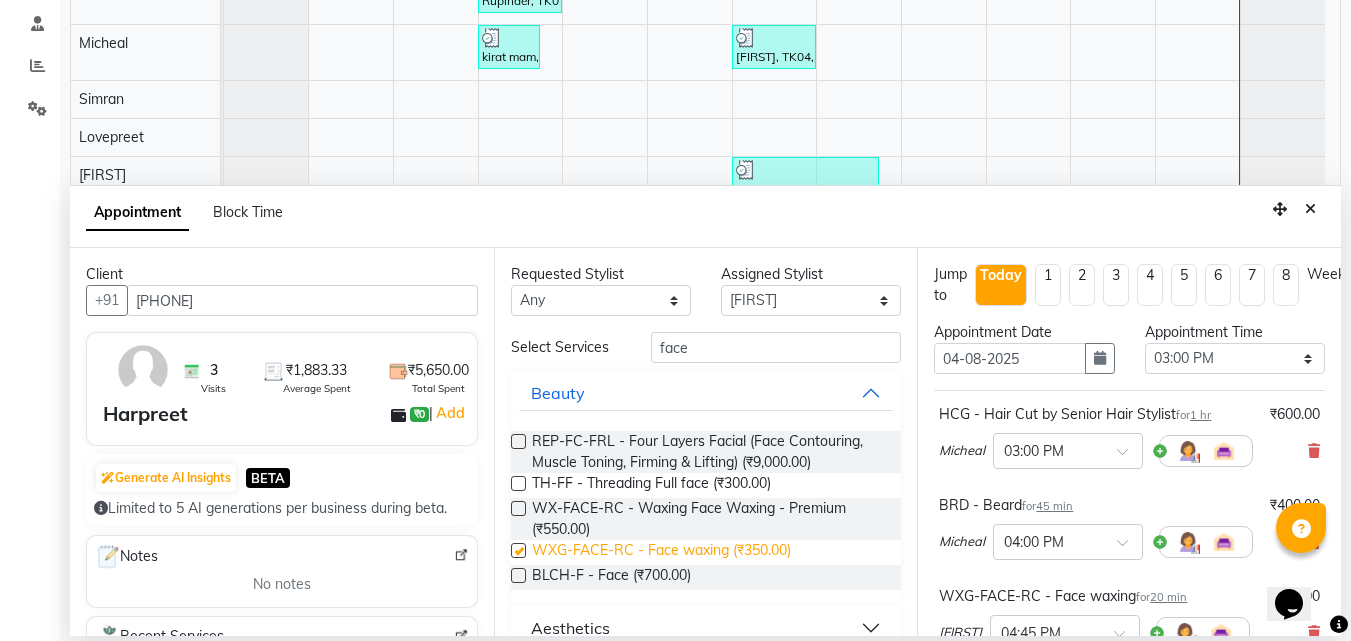 checkbox on "false" 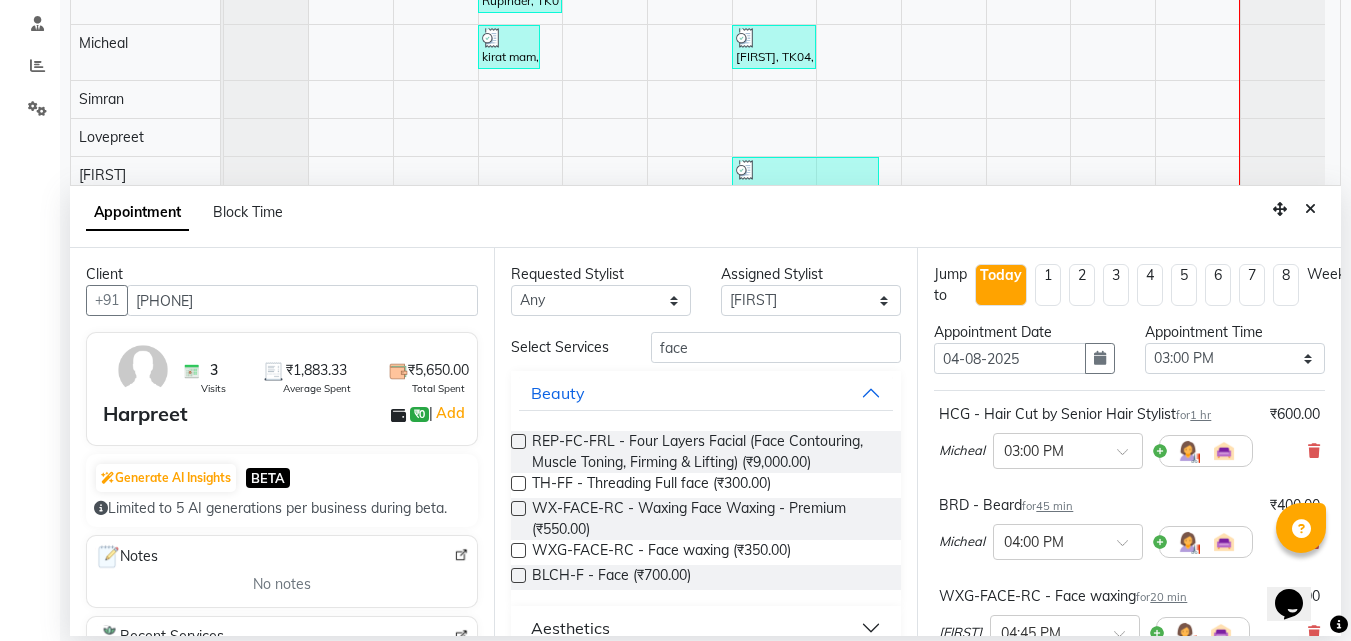 scroll, scrollTop: 323, scrollLeft: 0, axis: vertical 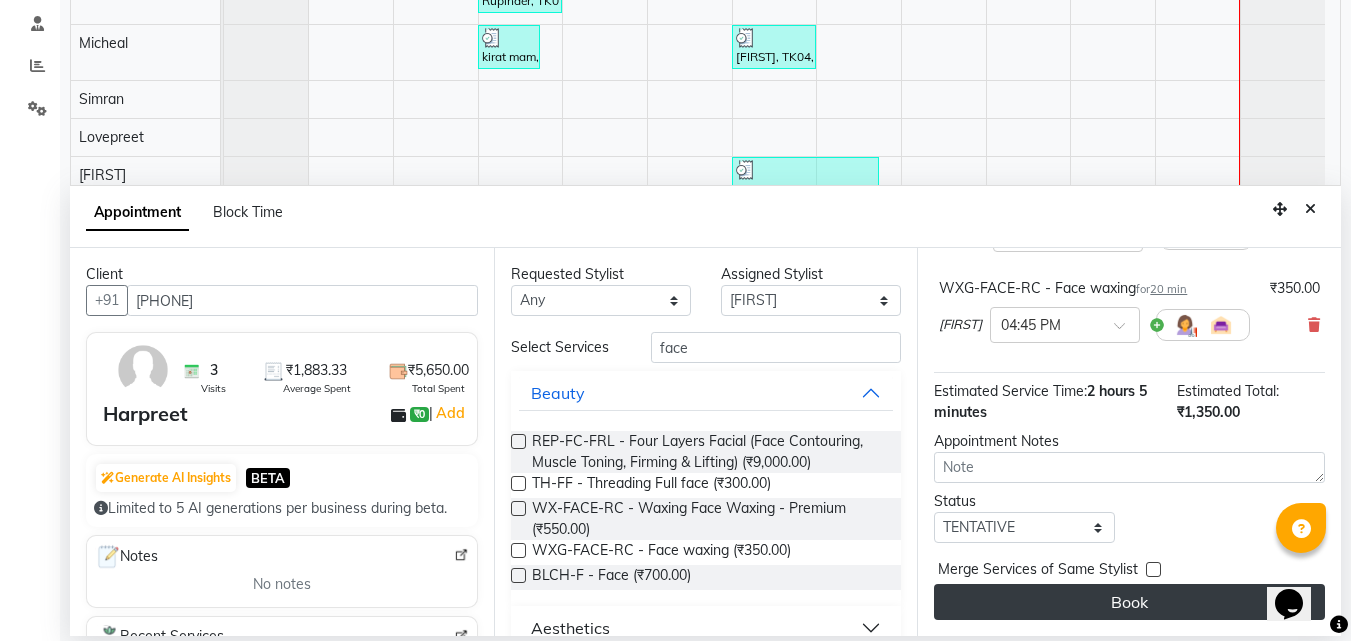 click on "Book" at bounding box center (1129, 602) 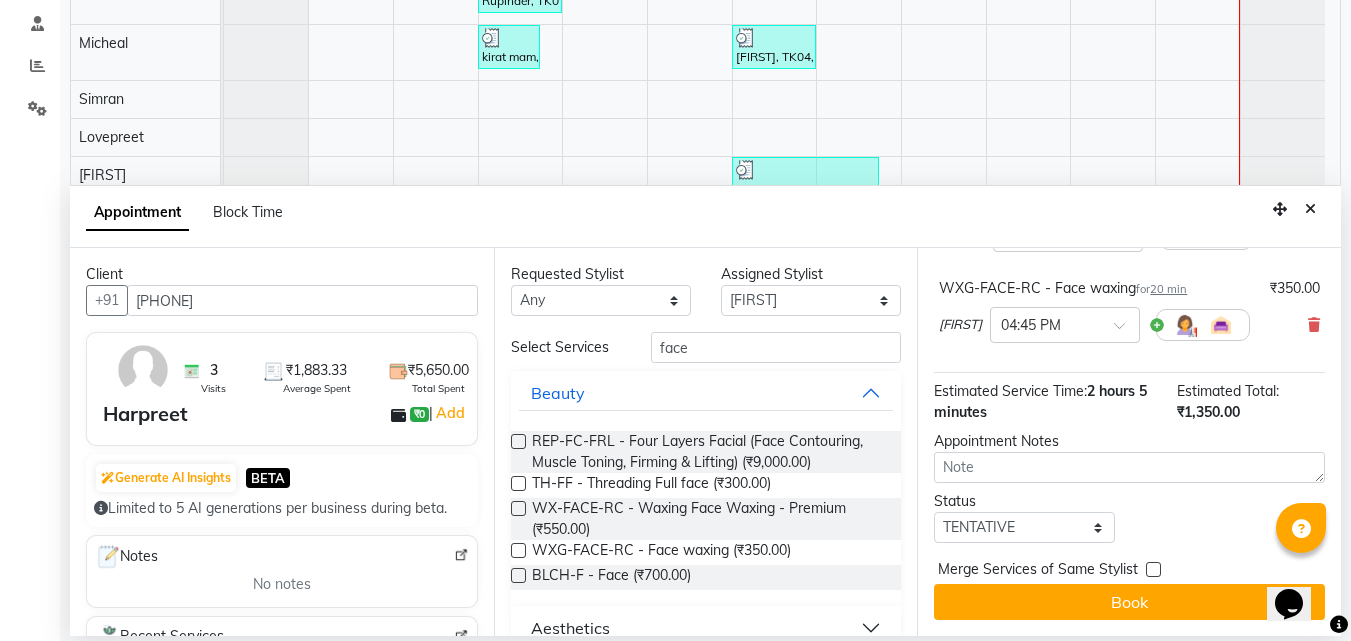 click on "Book" at bounding box center [1129, 602] 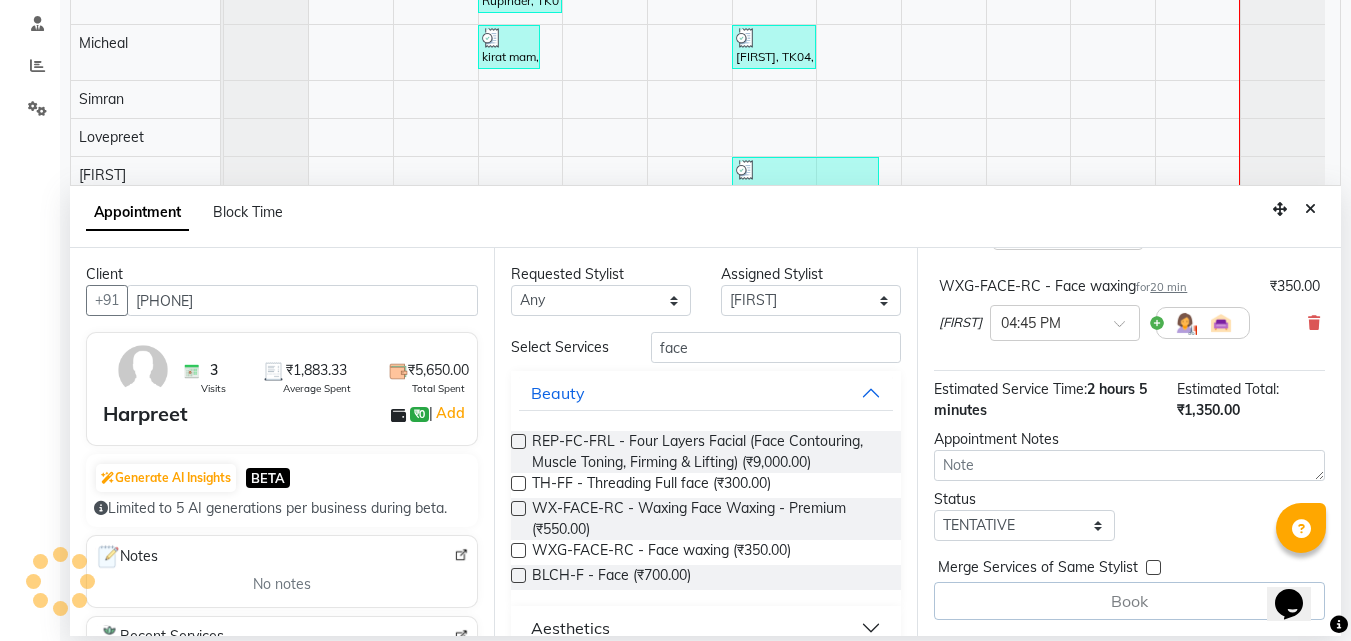 click on "Book" at bounding box center [1129, 601] 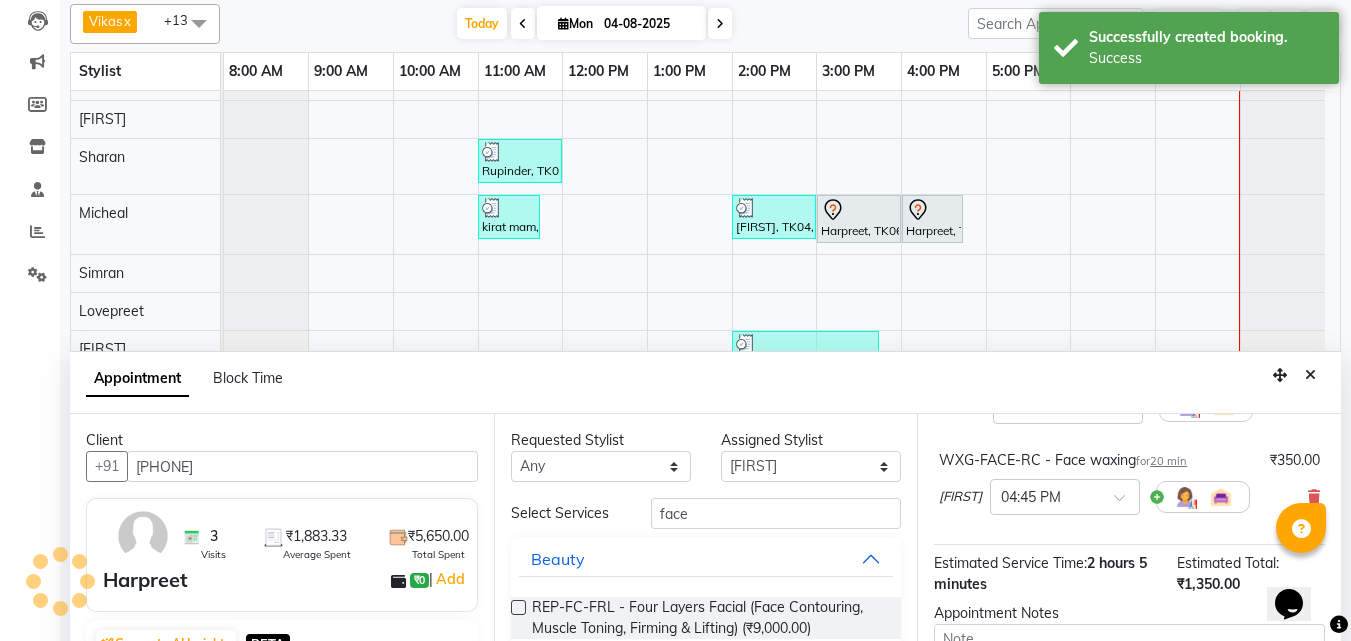 scroll, scrollTop: 39, scrollLeft: 0, axis: vertical 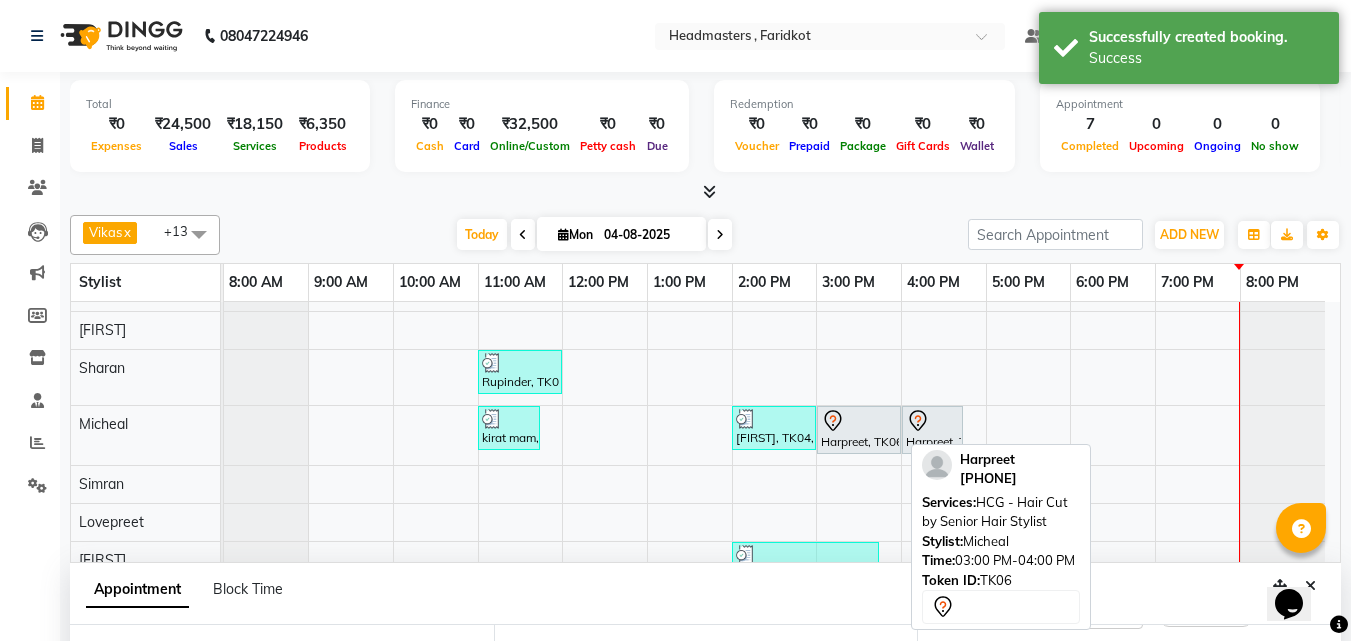 click at bounding box center (859, 421) 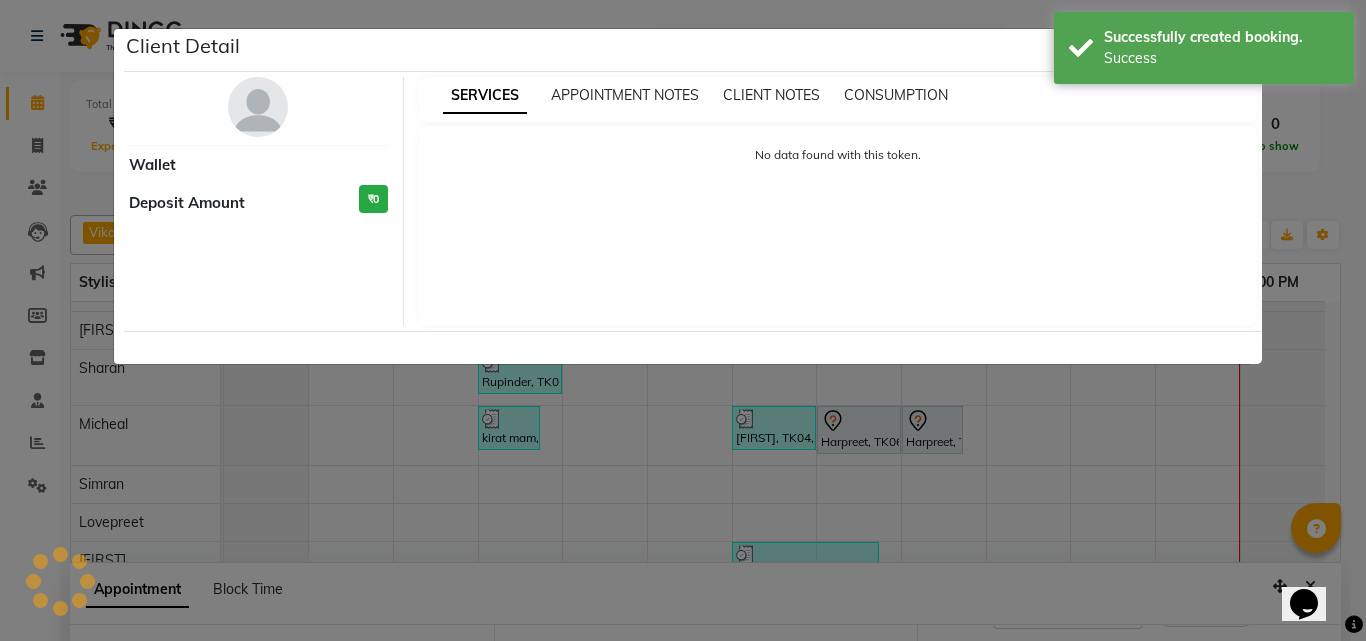 select on "7" 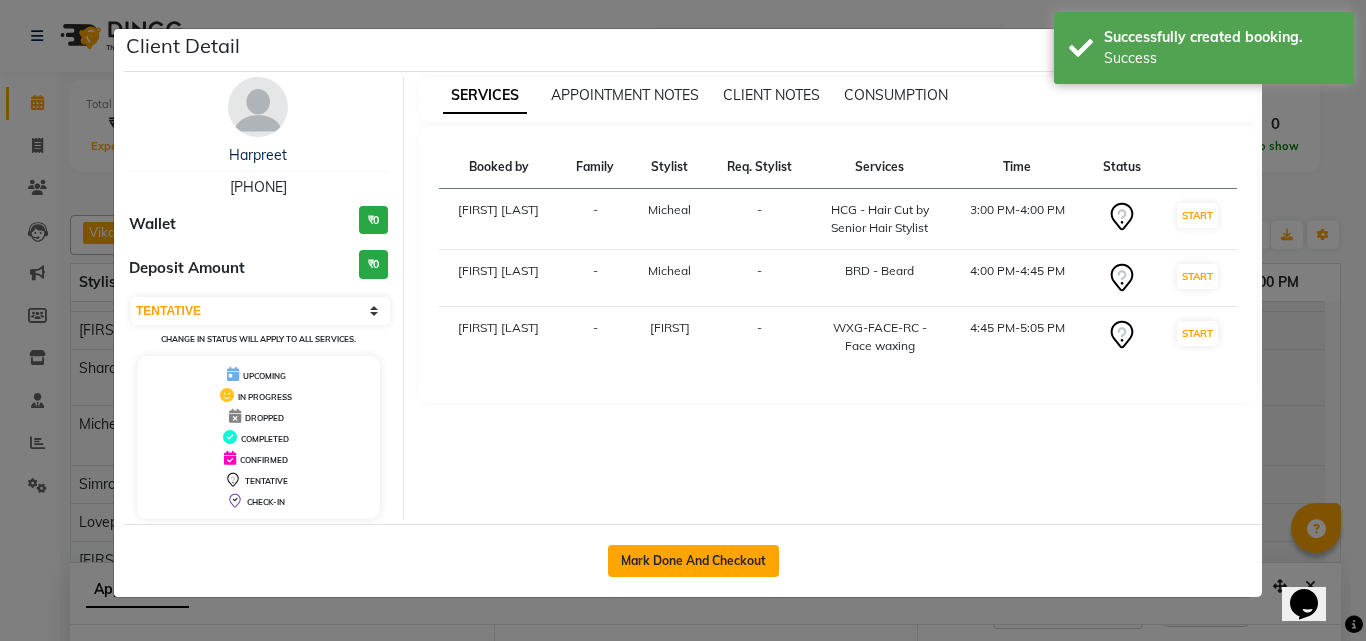 click on "Mark Done And Checkout" 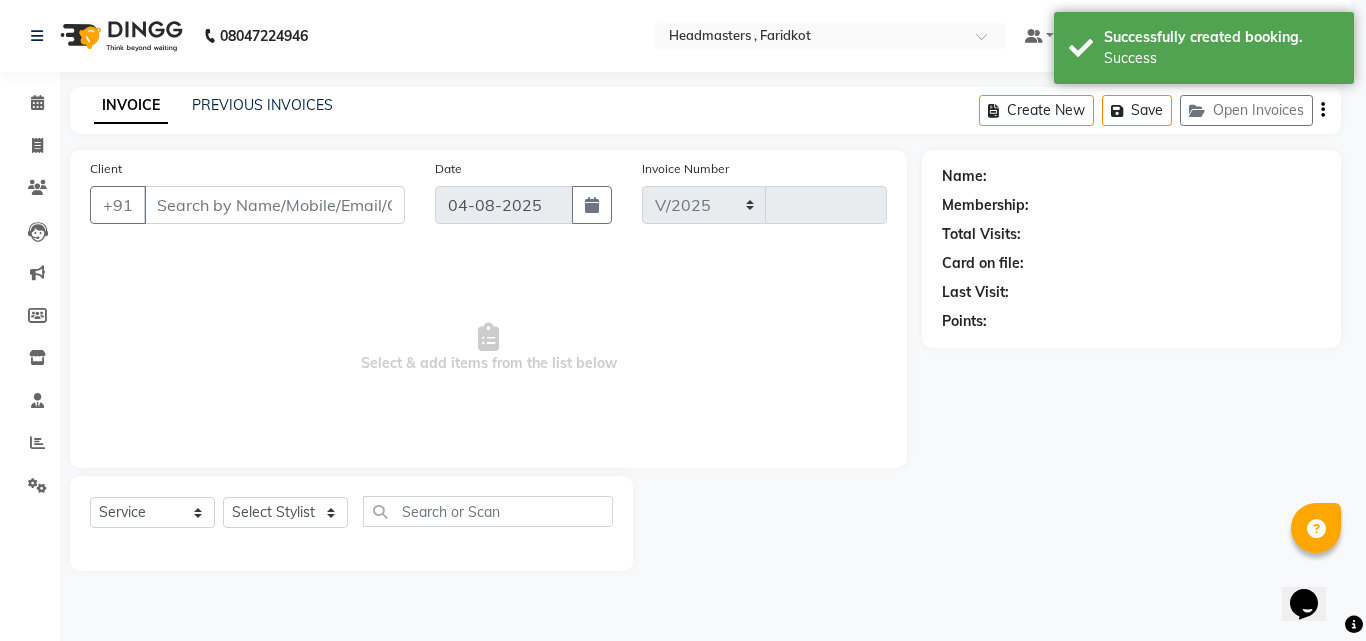 select on "7919" 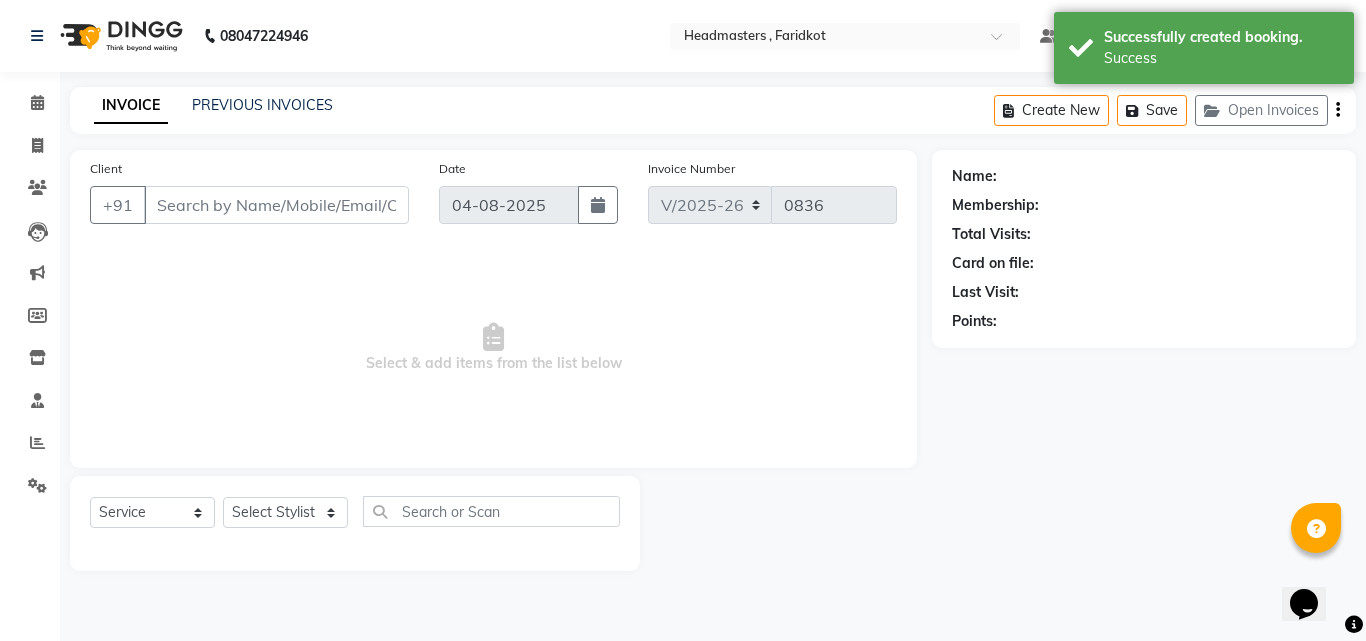 type on "[PHONE]" 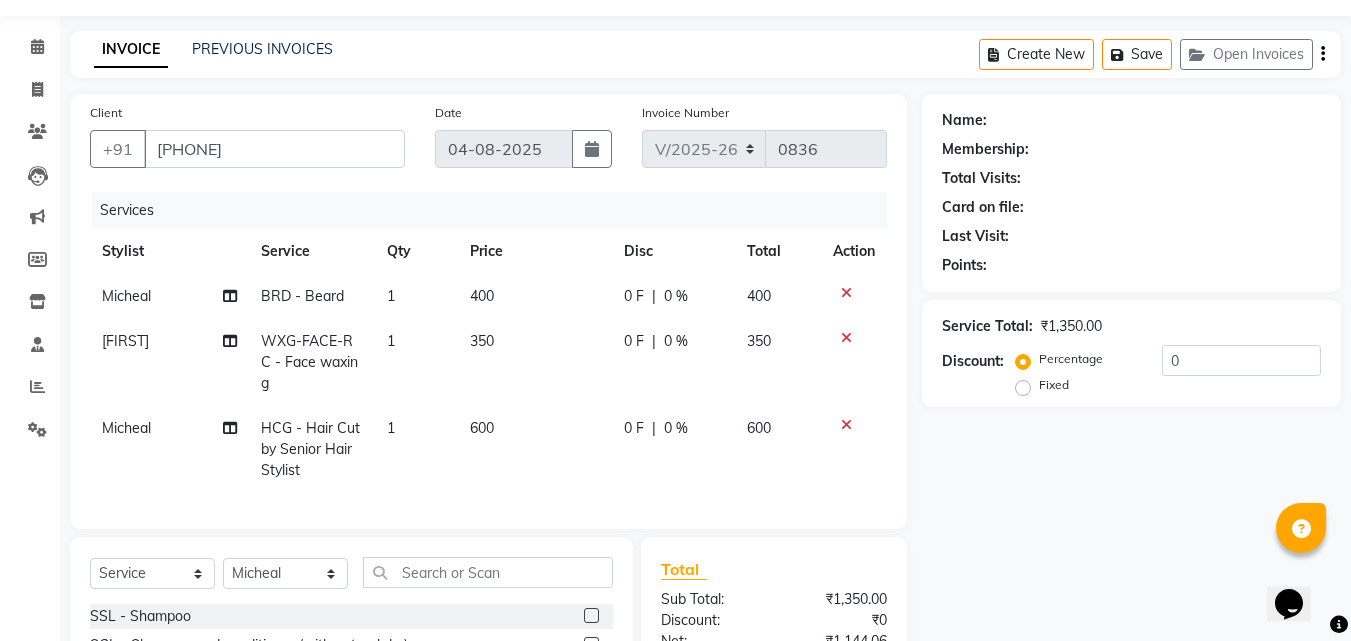 scroll, scrollTop: 100, scrollLeft: 0, axis: vertical 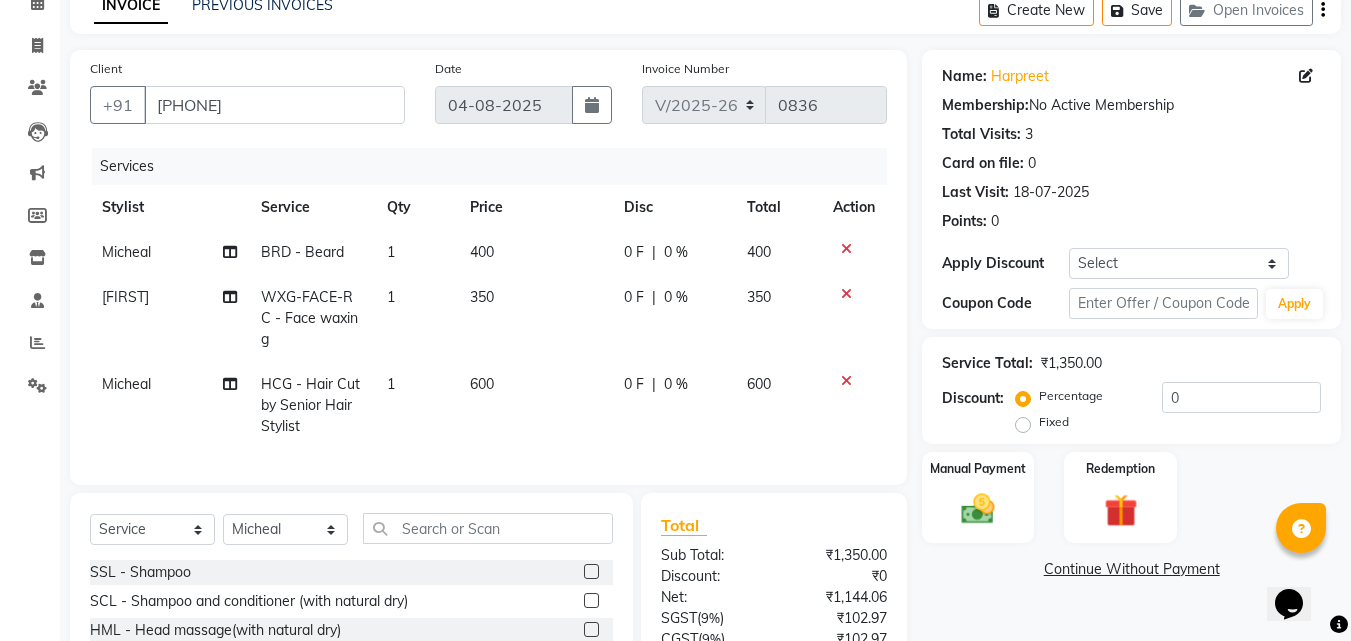 click on "0 F" 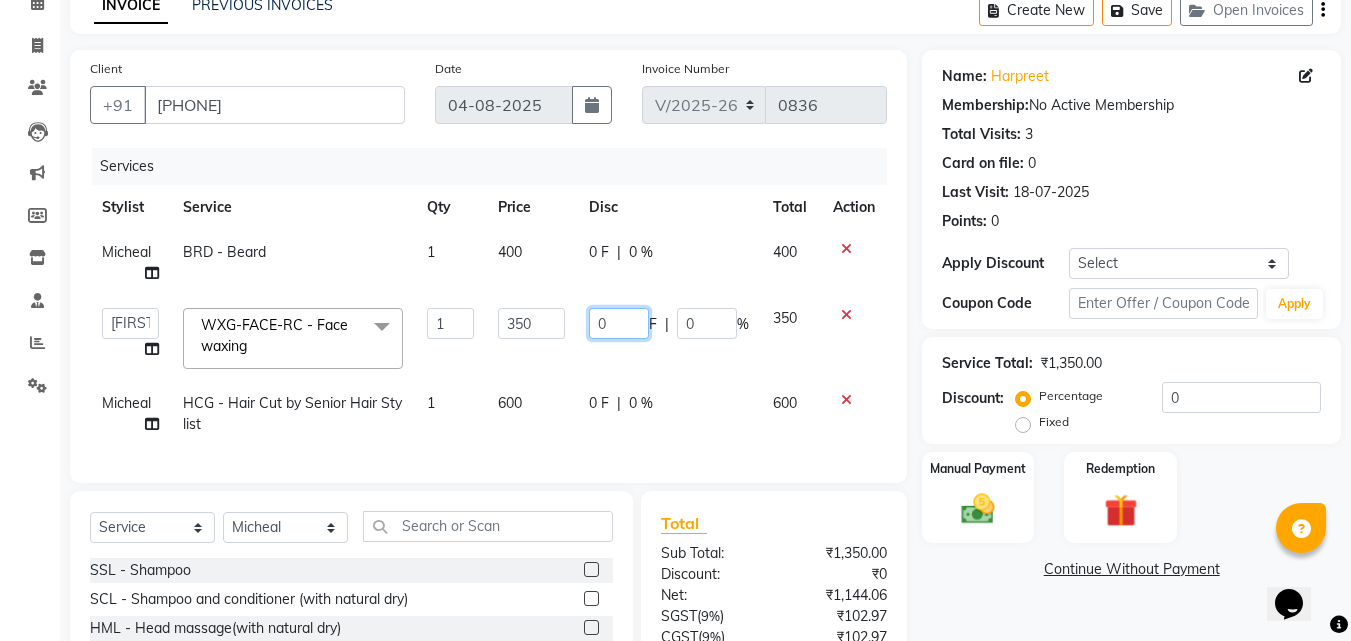 click on "0" 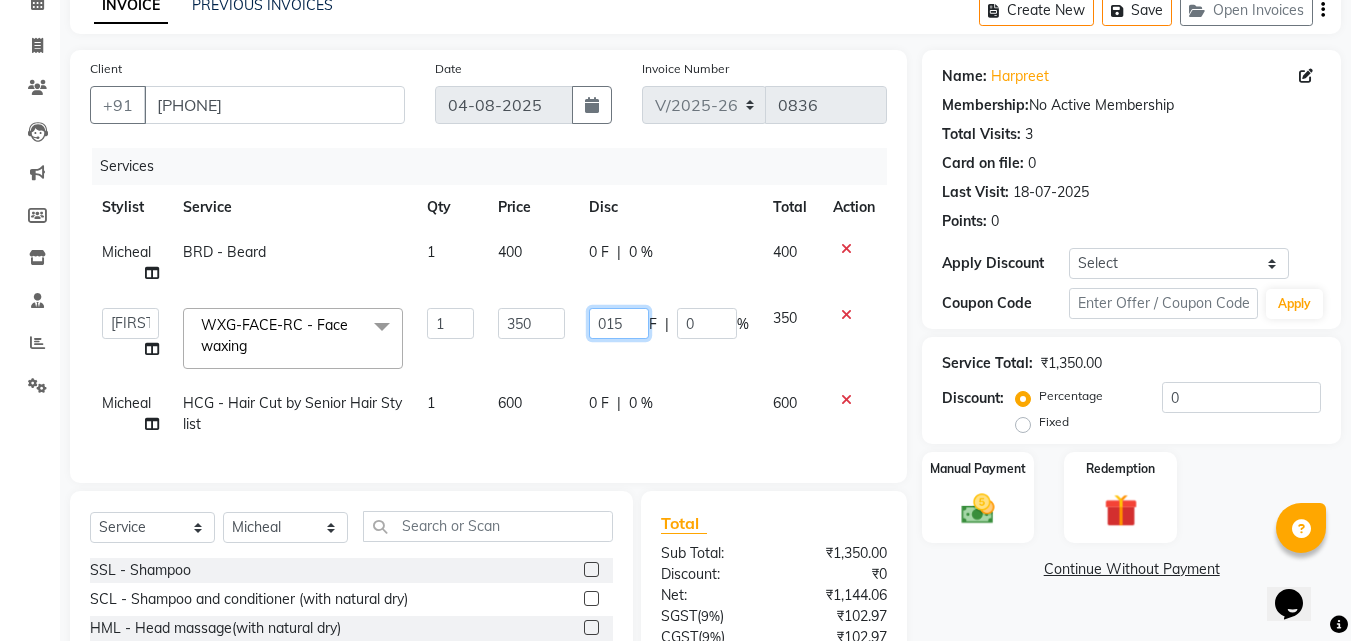 type on "0150" 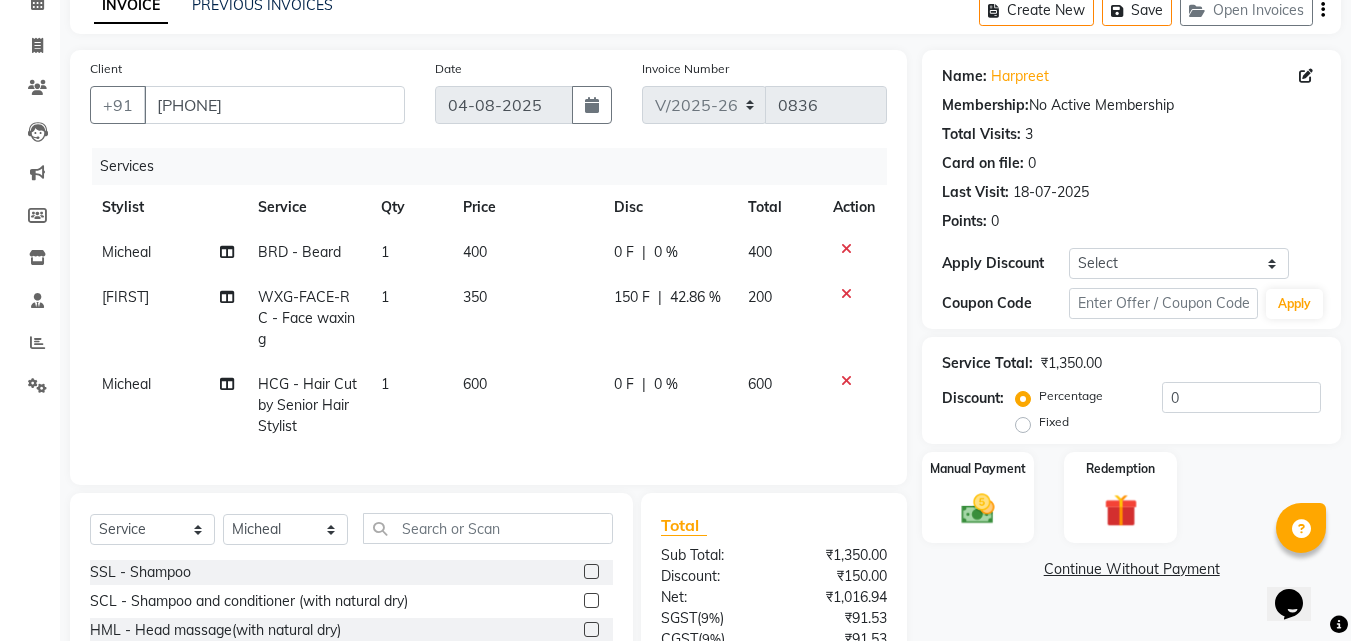 click on "0 F | 0 %" 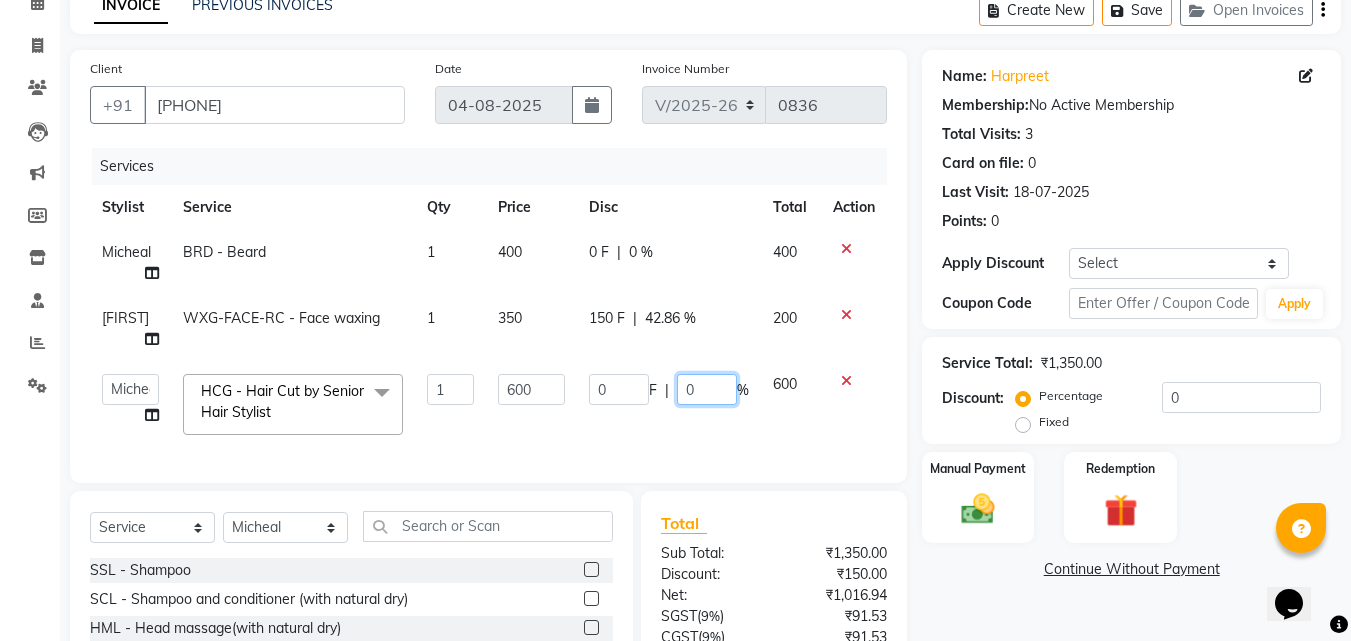 click on "0" 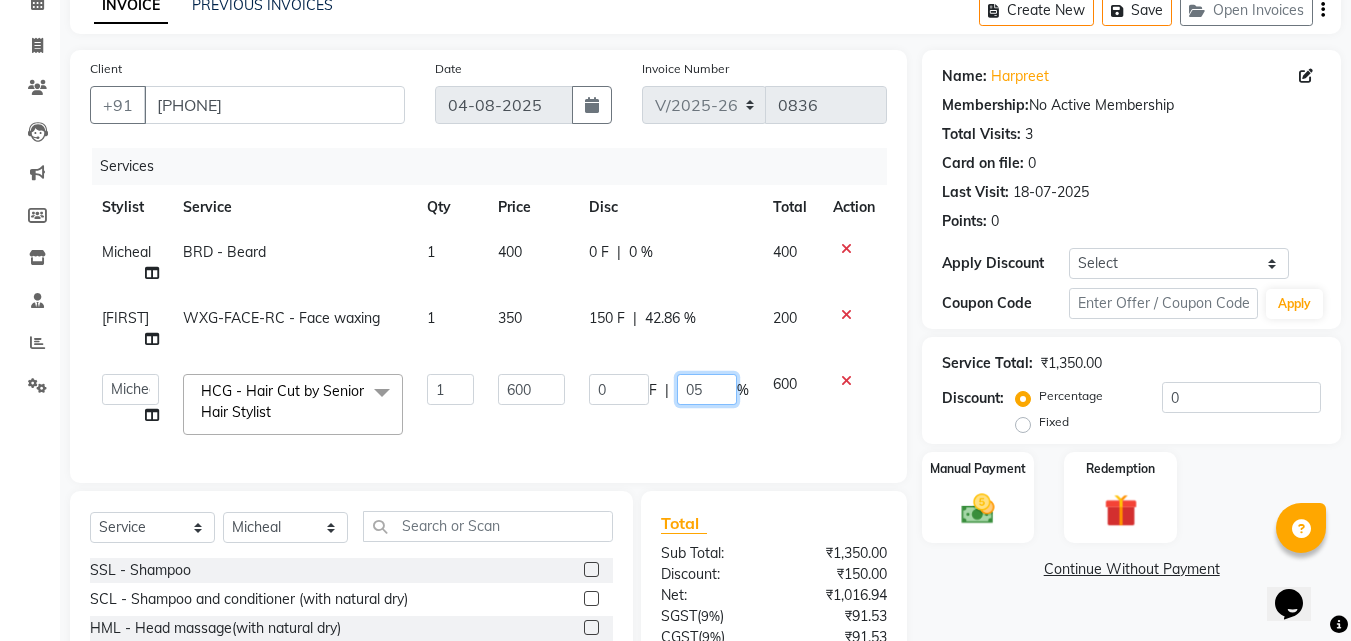 type on "050" 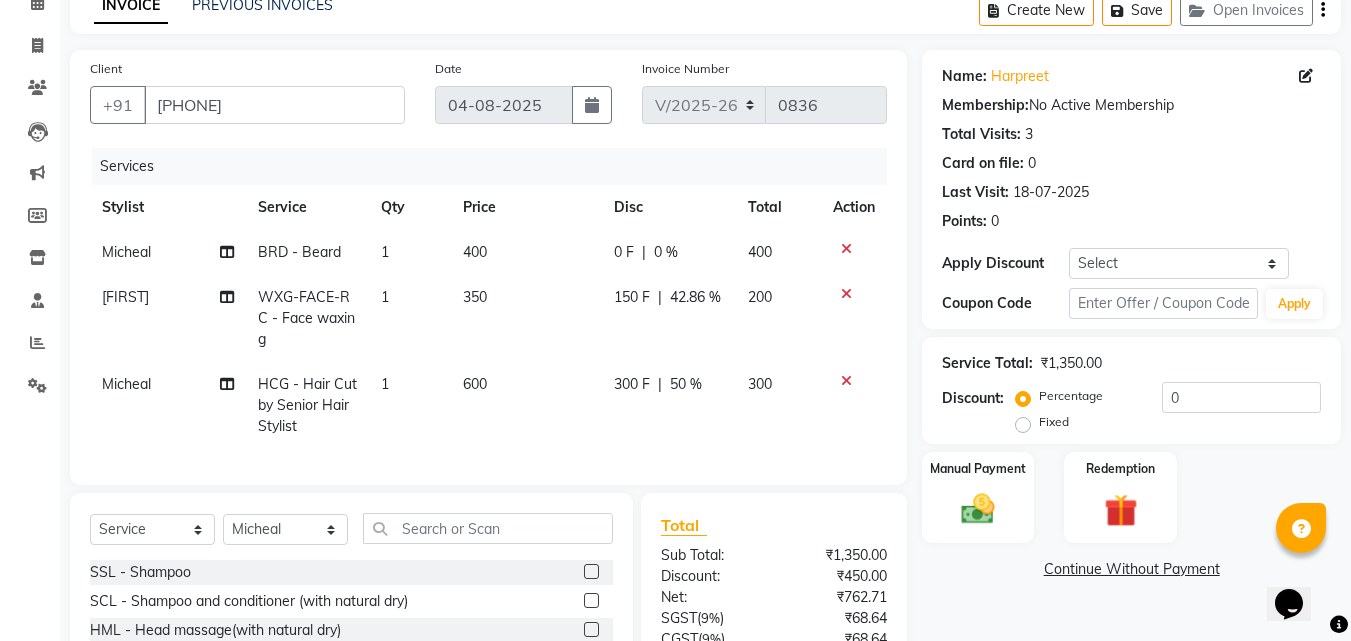 click on "0 F | 0 %" 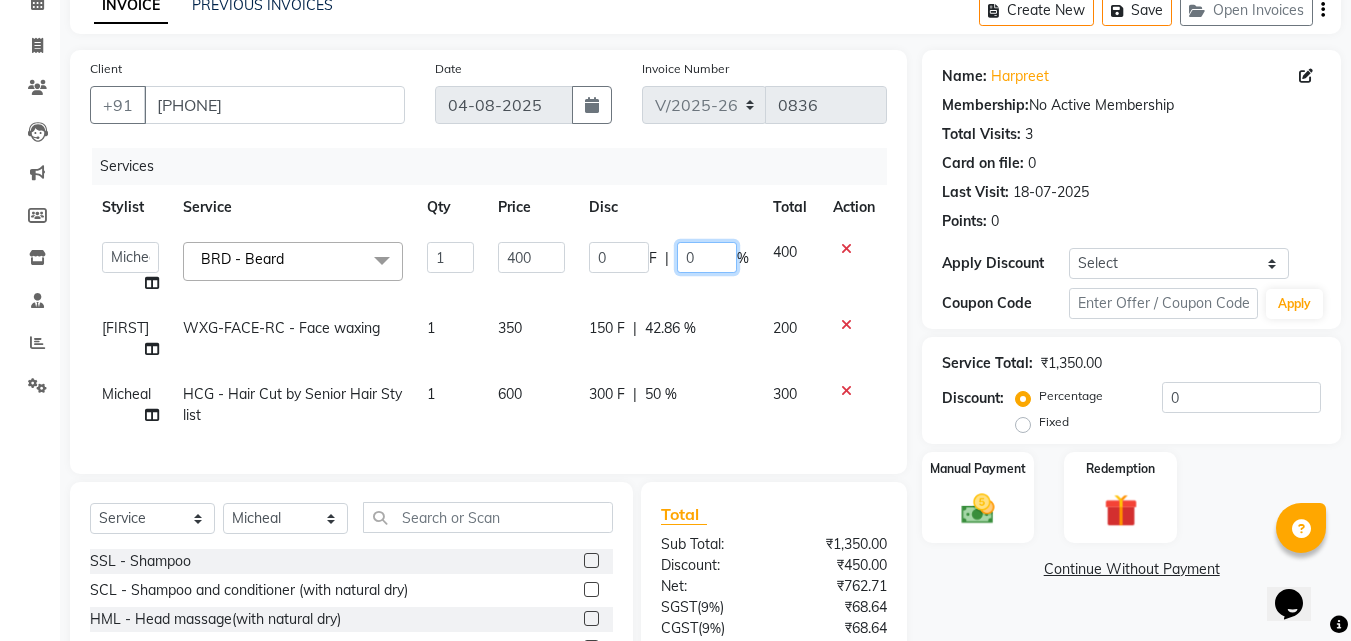 click on "0" 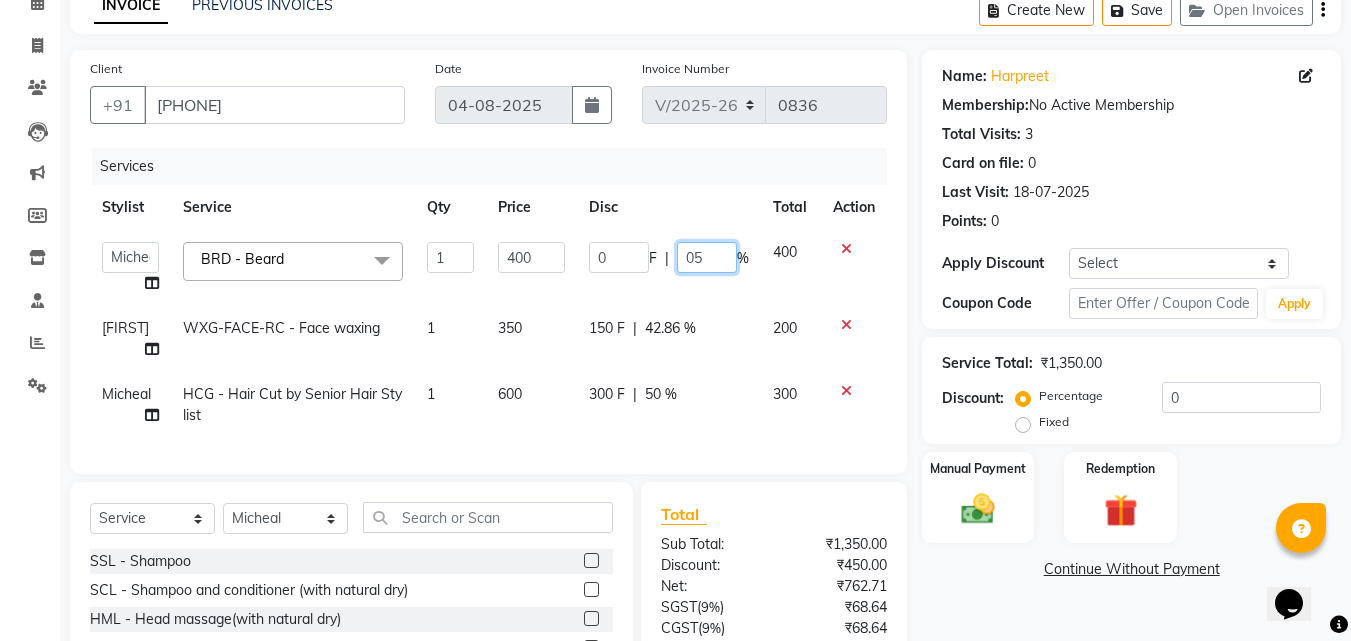 type on "050" 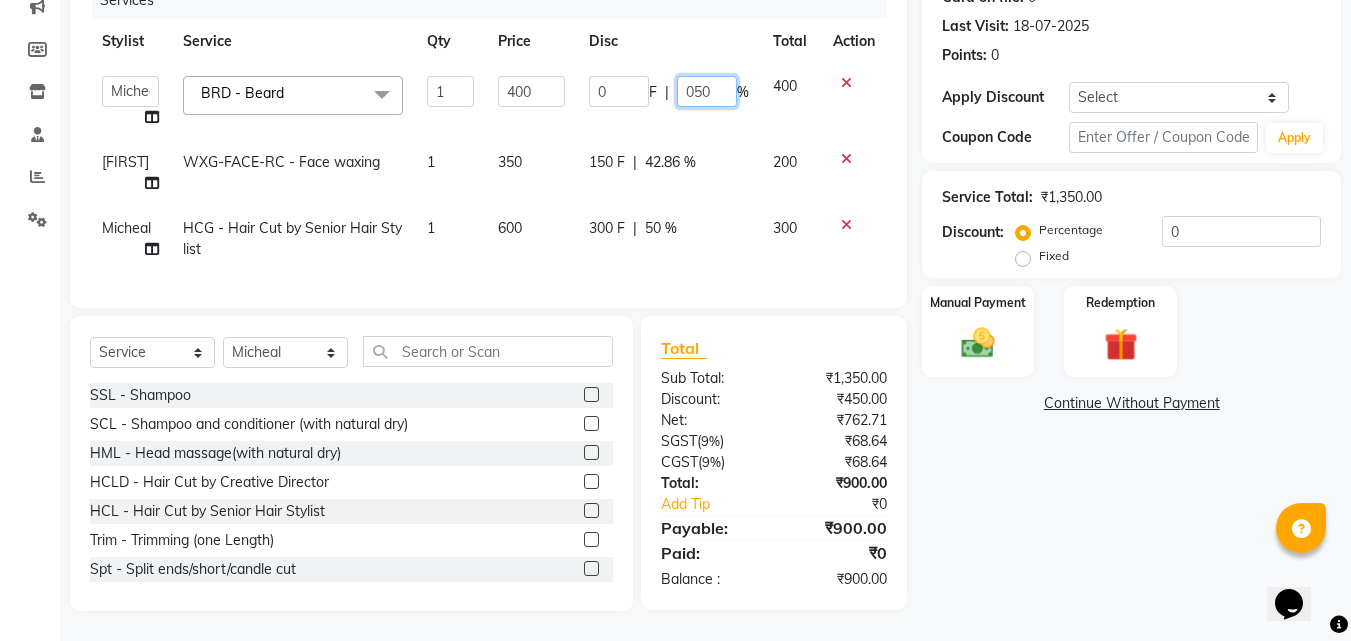 scroll, scrollTop: 281, scrollLeft: 0, axis: vertical 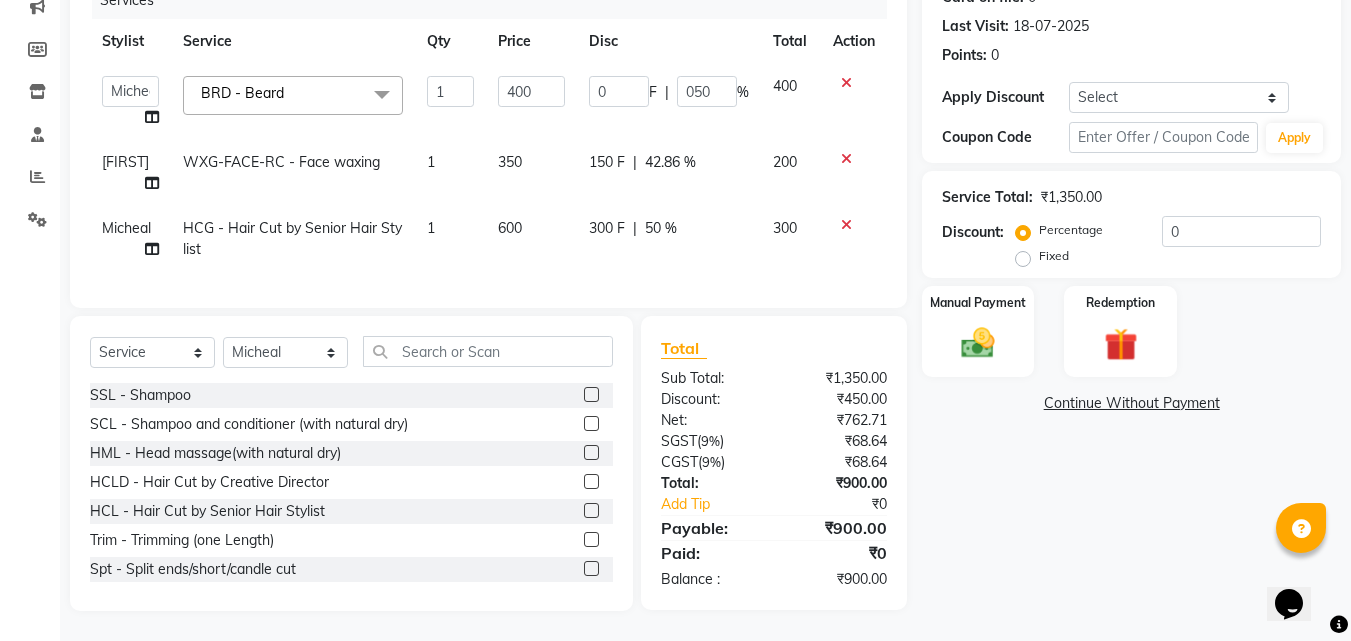 click on "Name: [FIRST] Membership: No Active Membership Total Visits: 3 Card on file: 0 Last Visit: 18-07-2025 Points: 0 Apply Discount Select Coupon → Wrong Job Card Coupon → Complimentary Coupon → Correction Coupon → First Wash Coupon → Free Of Cost - Foc Coupon → Staff Service Coupon → Service Not Done Coupon → Double Job Card Coupon → Pending Payment Coupon Code Apply Service Total: ₹1,350.00 Discount: Percentage Fixed 0 Manual Payment Redemption Continue Without Payment" 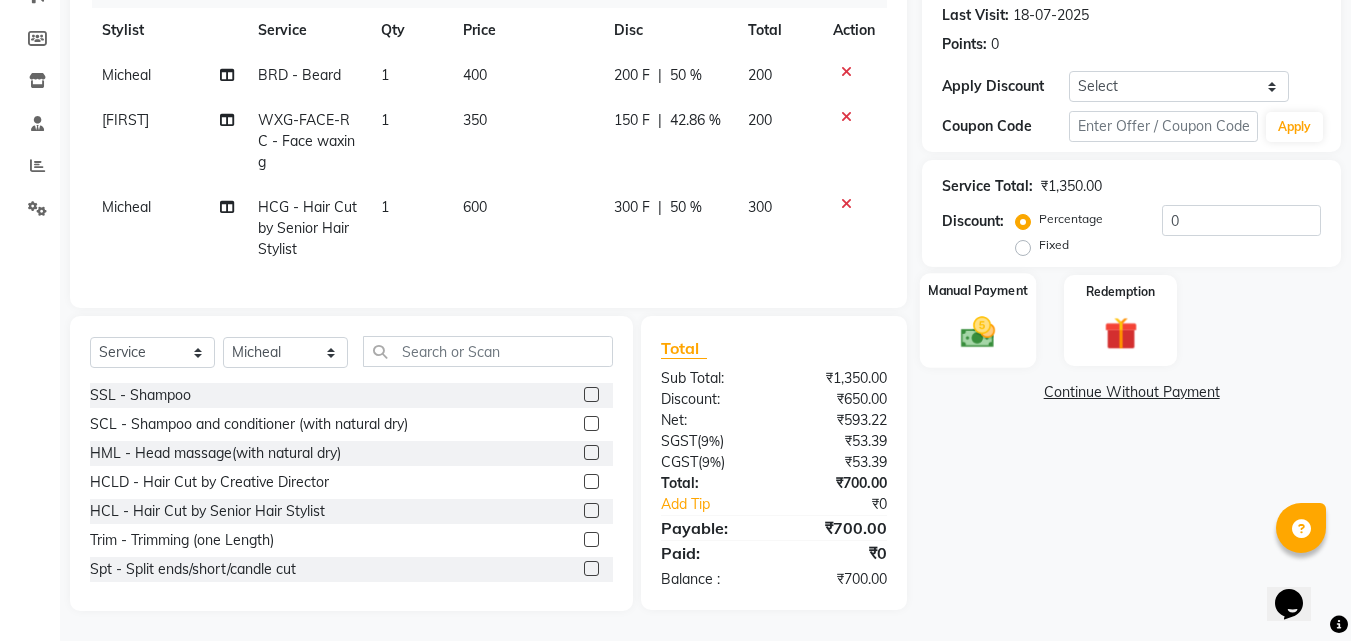 click 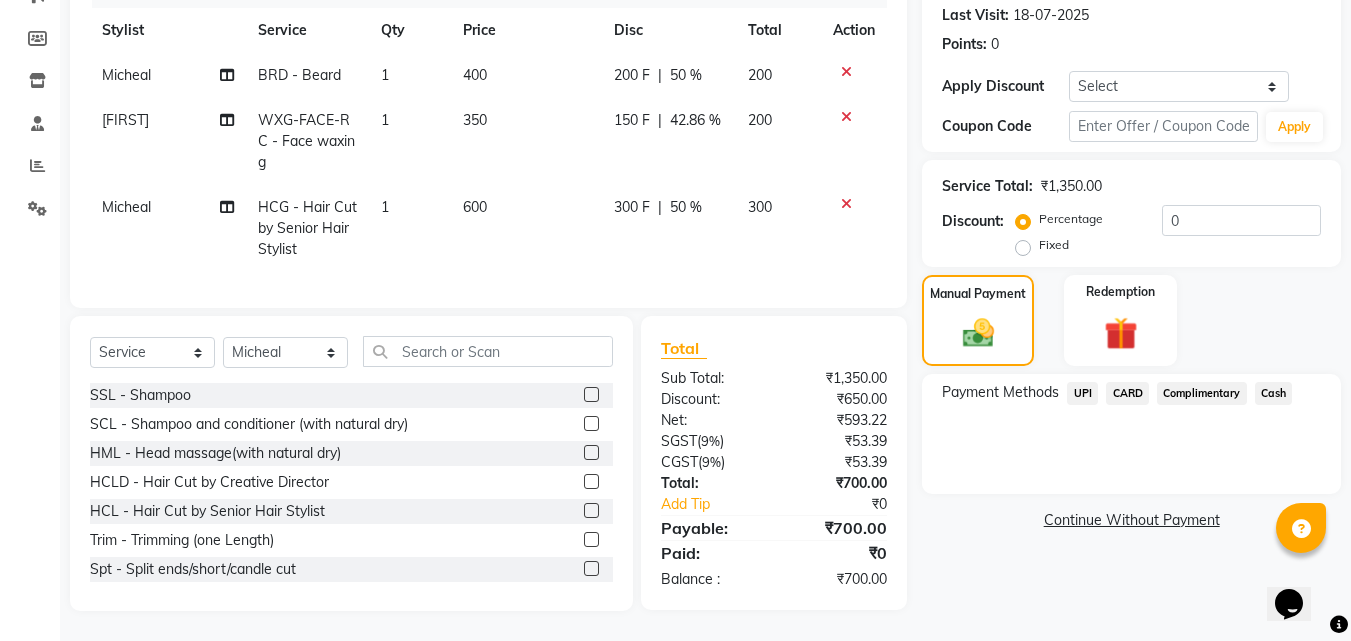 click on "CARD" 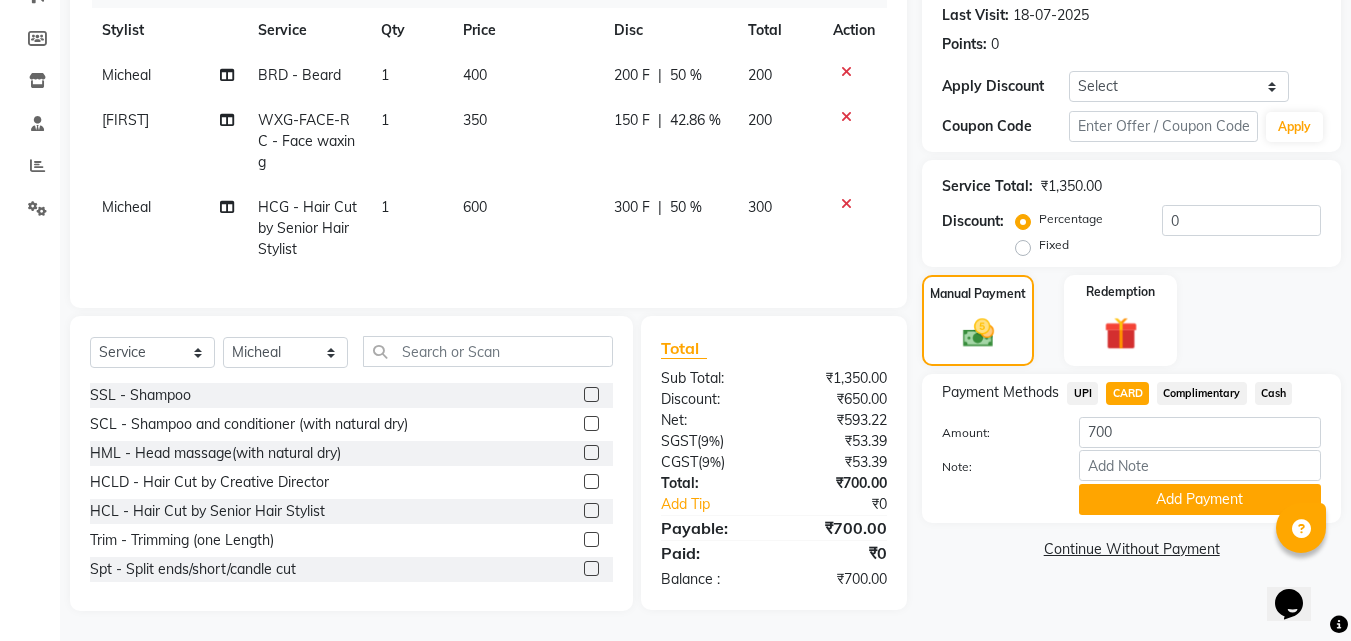 scroll, scrollTop: 292, scrollLeft: 0, axis: vertical 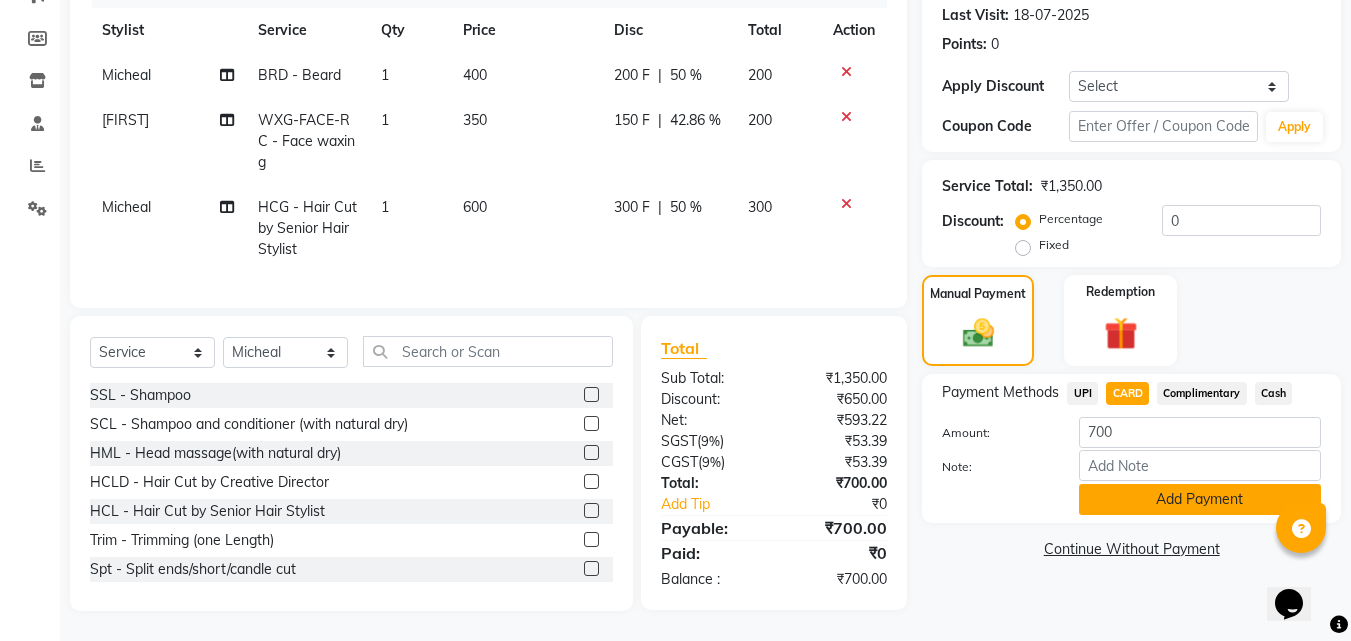click on "Add Payment" 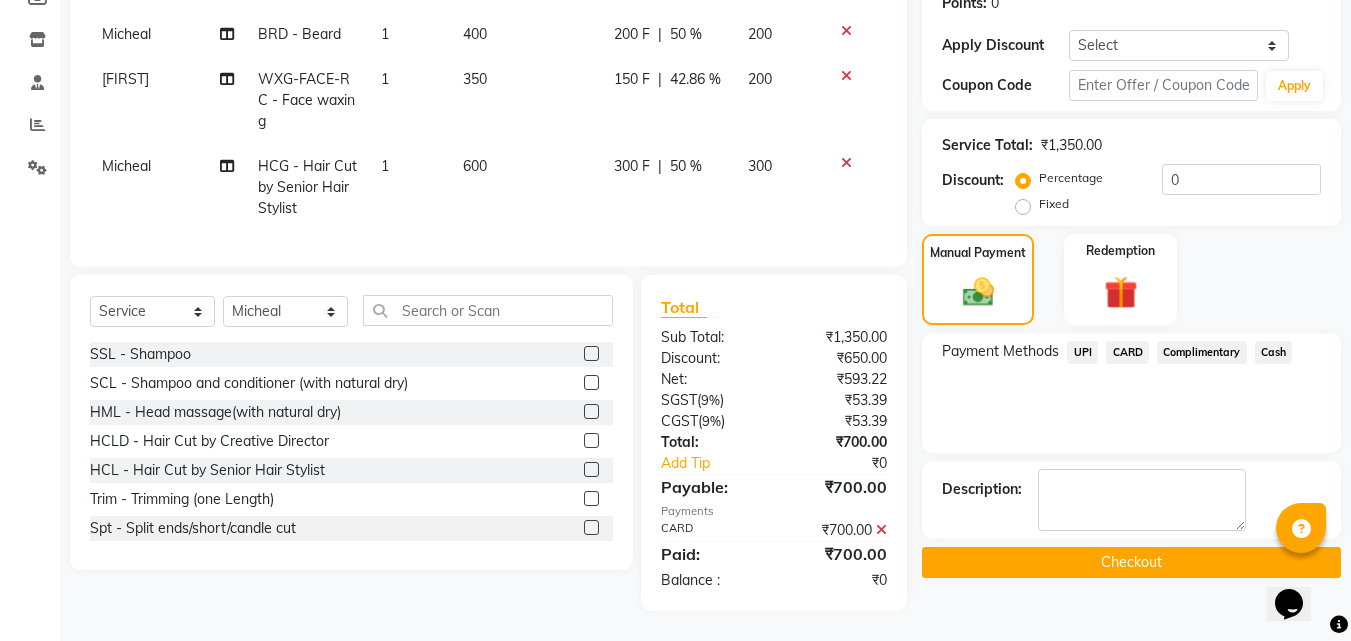 scroll, scrollTop: 333, scrollLeft: 0, axis: vertical 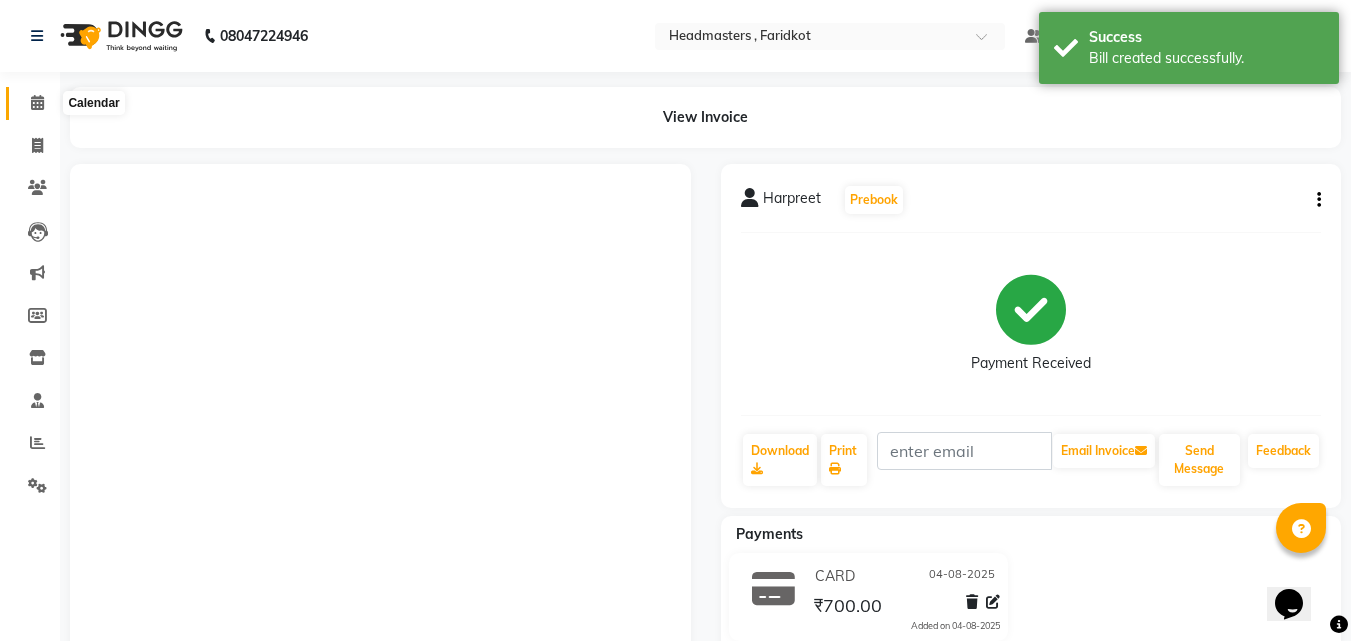 click 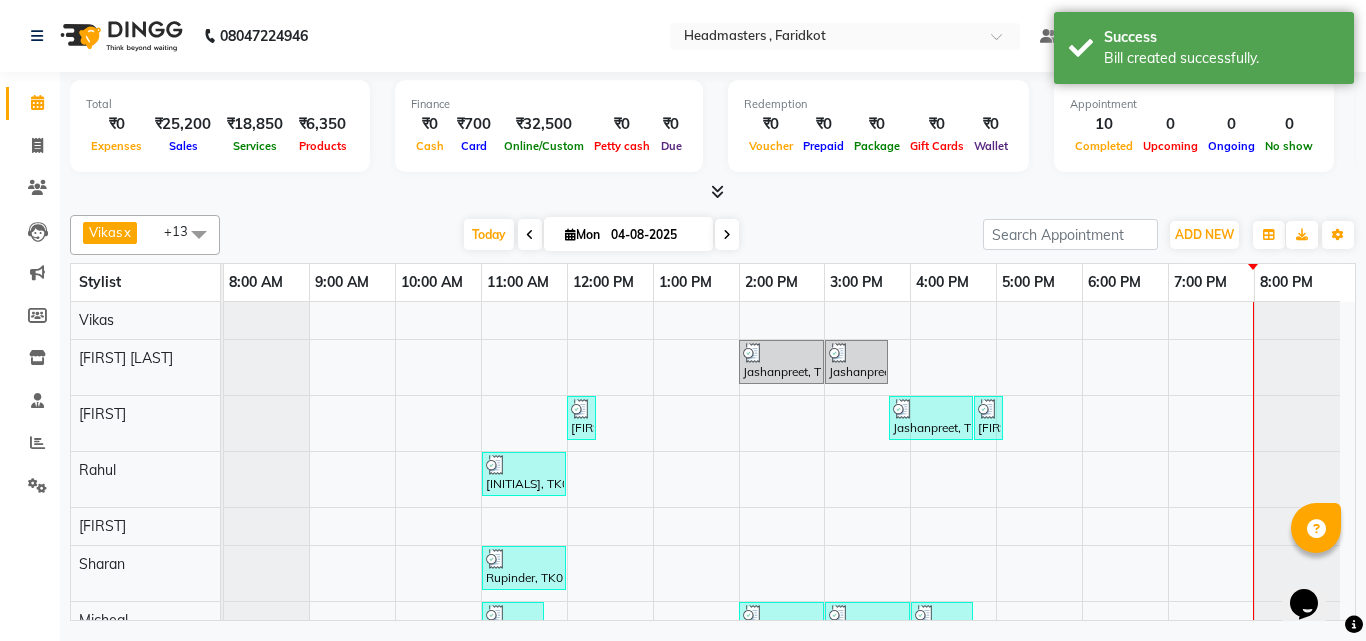 scroll, scrollTop: 107, scrollLeft: 0, axis: vertical 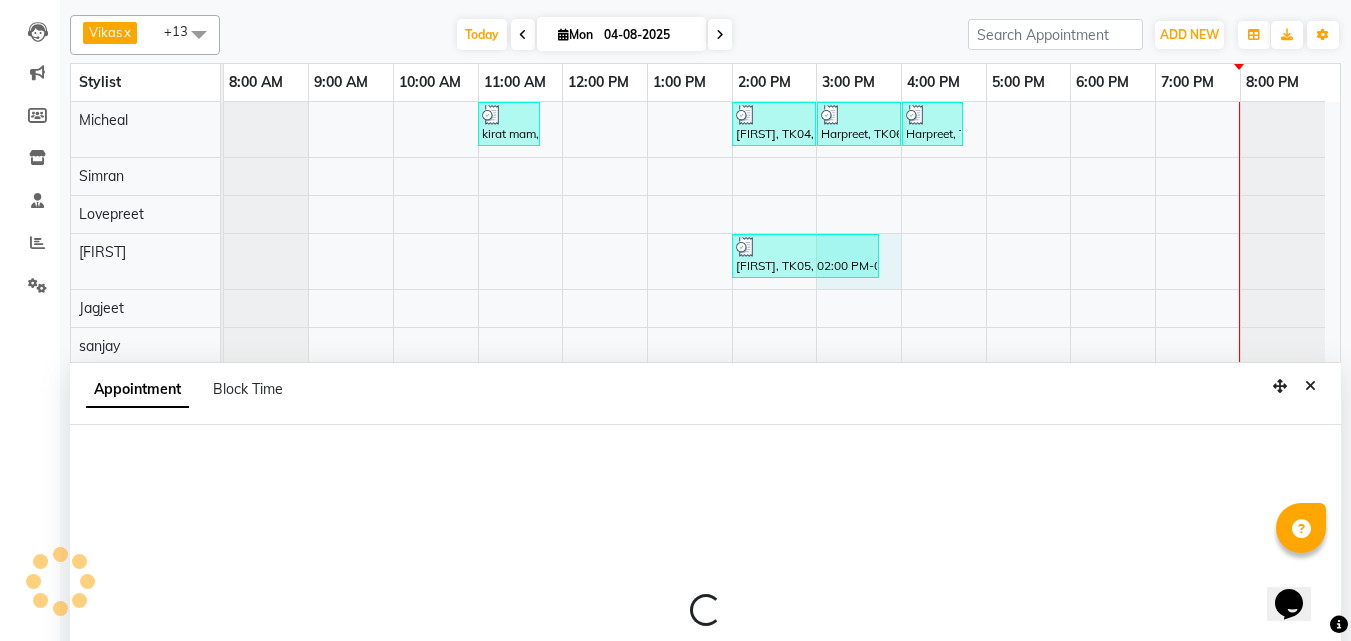 select on "76903" 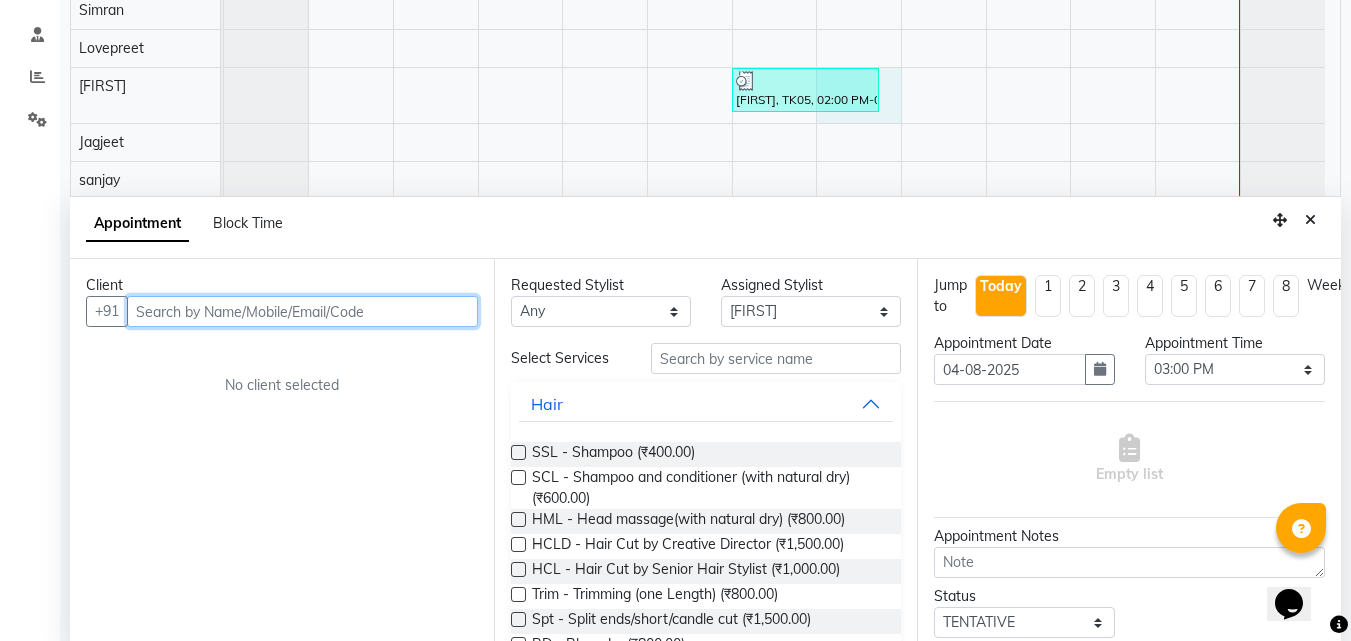 scroll, scrollTop: 377, scrollLeft: 0, axis: vertical 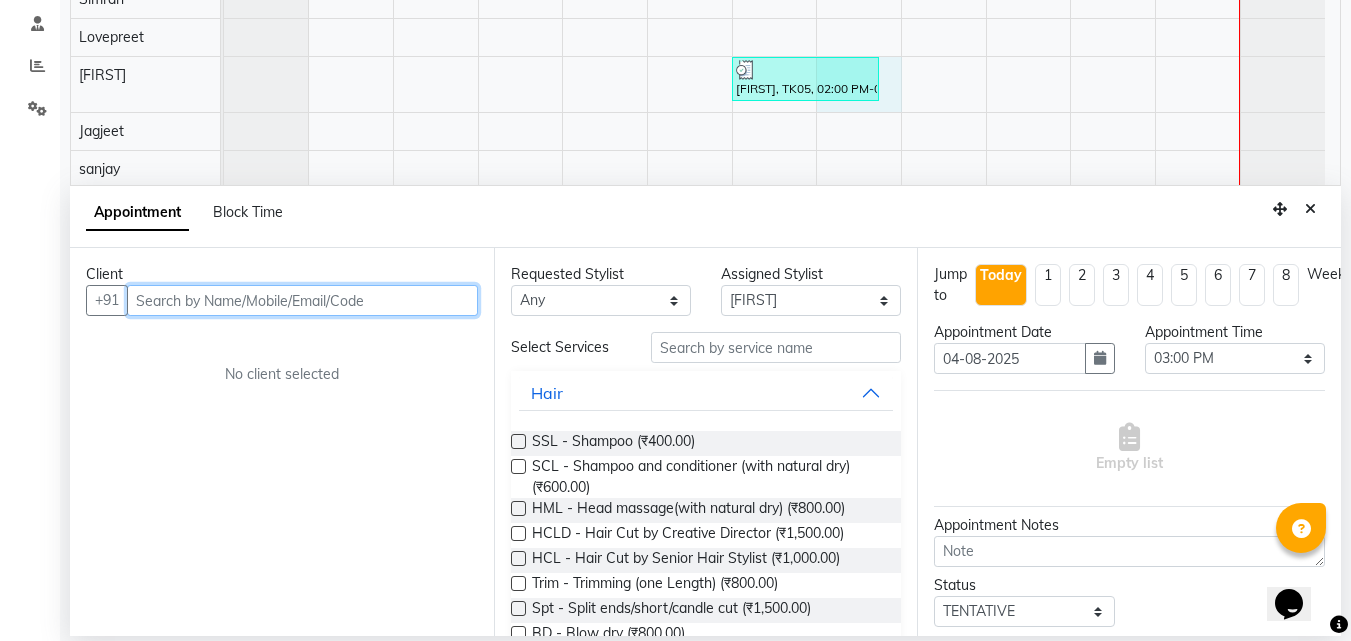 click at bounding box center (302, 300) 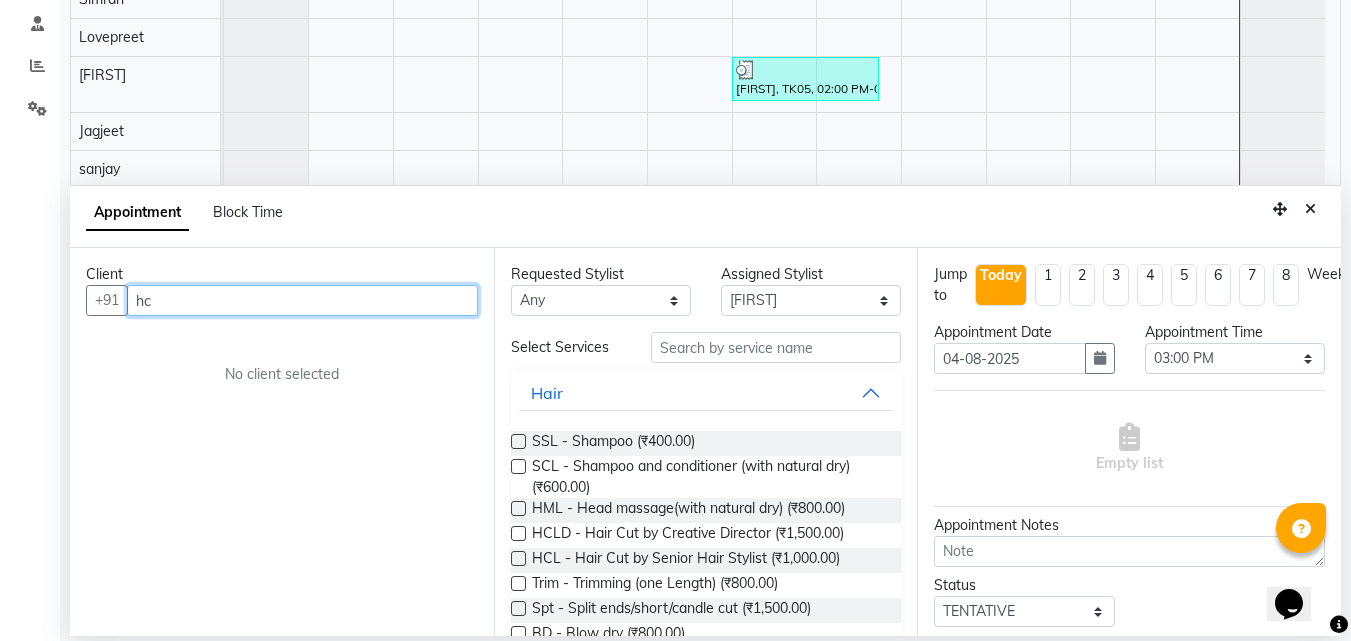 type on "h" 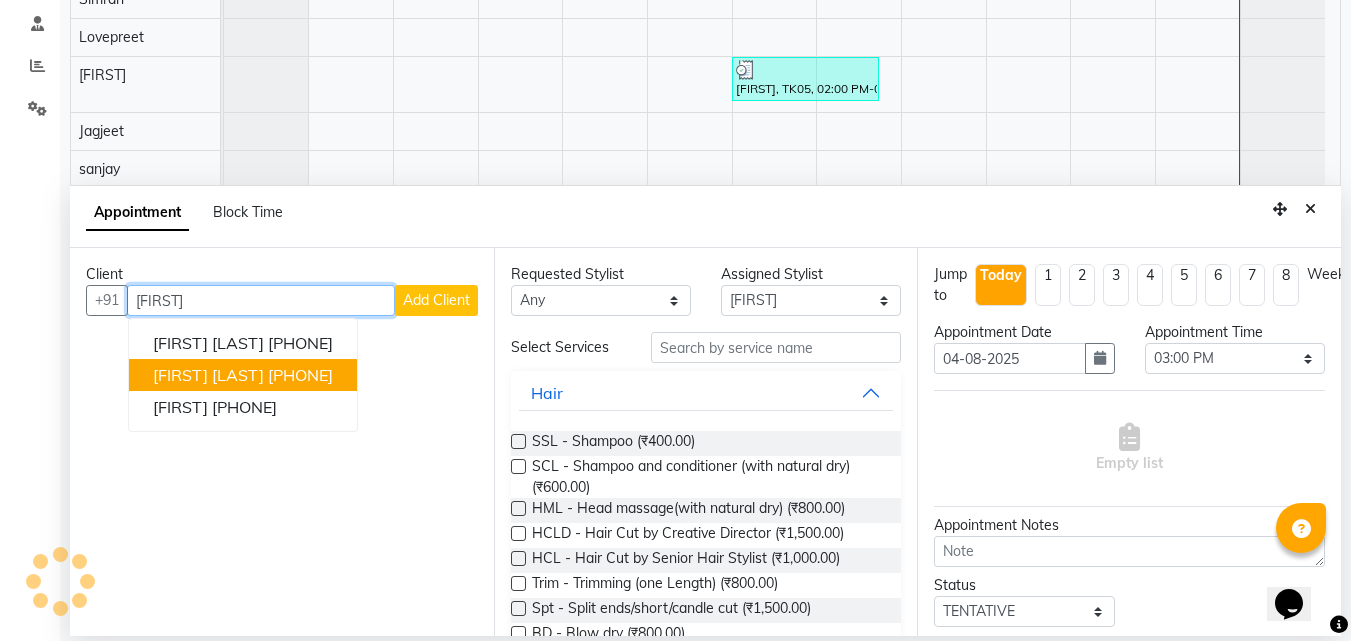 click on "[FIRST] [LAST] [PHONE]" at bounding box center [243, 375] 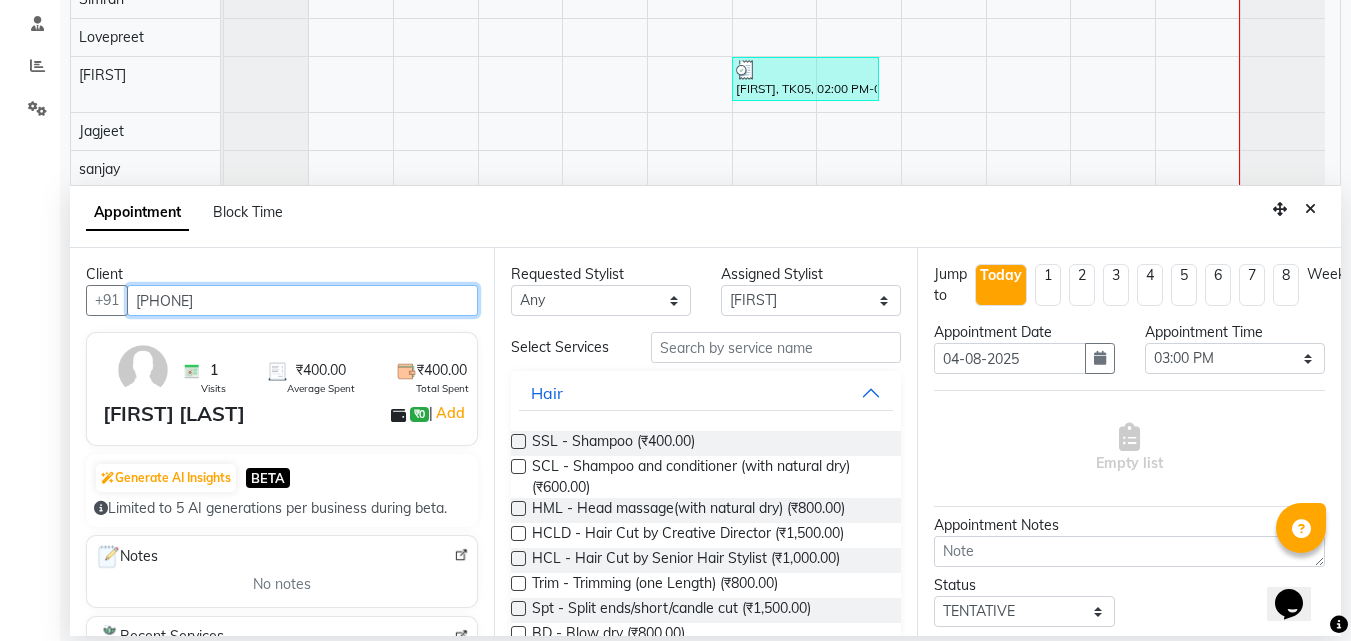 type on "[PHONE]" 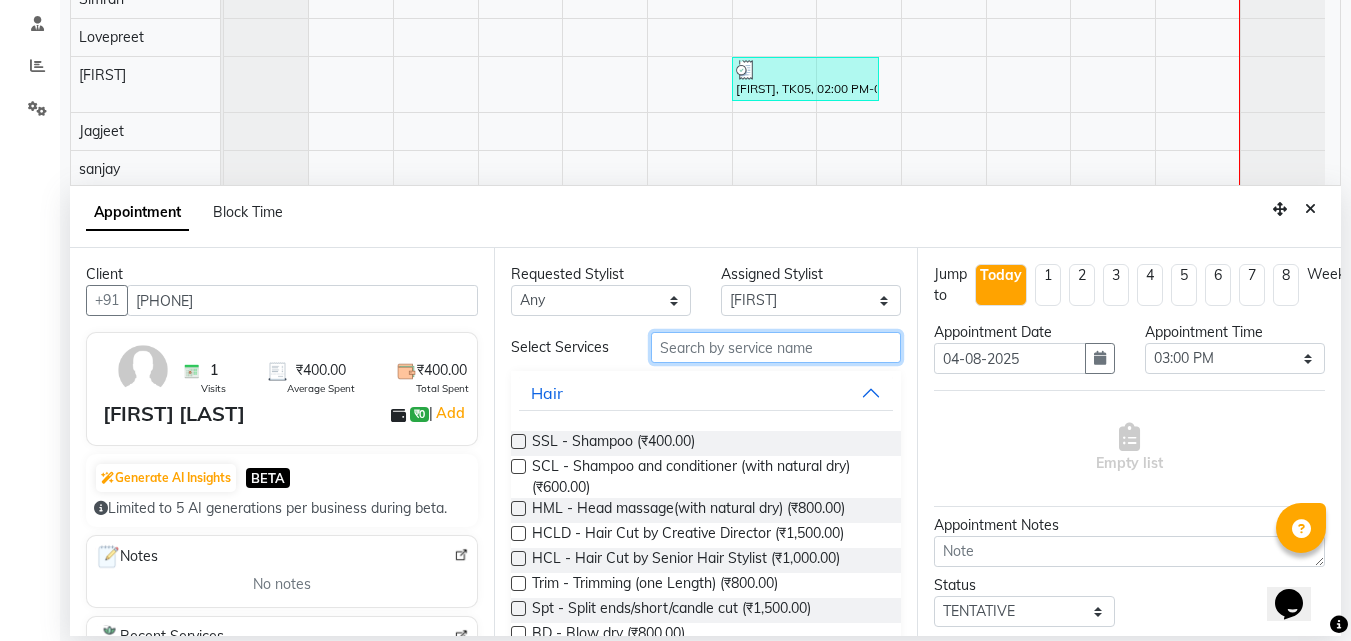 click at bounding box center [776, 347] 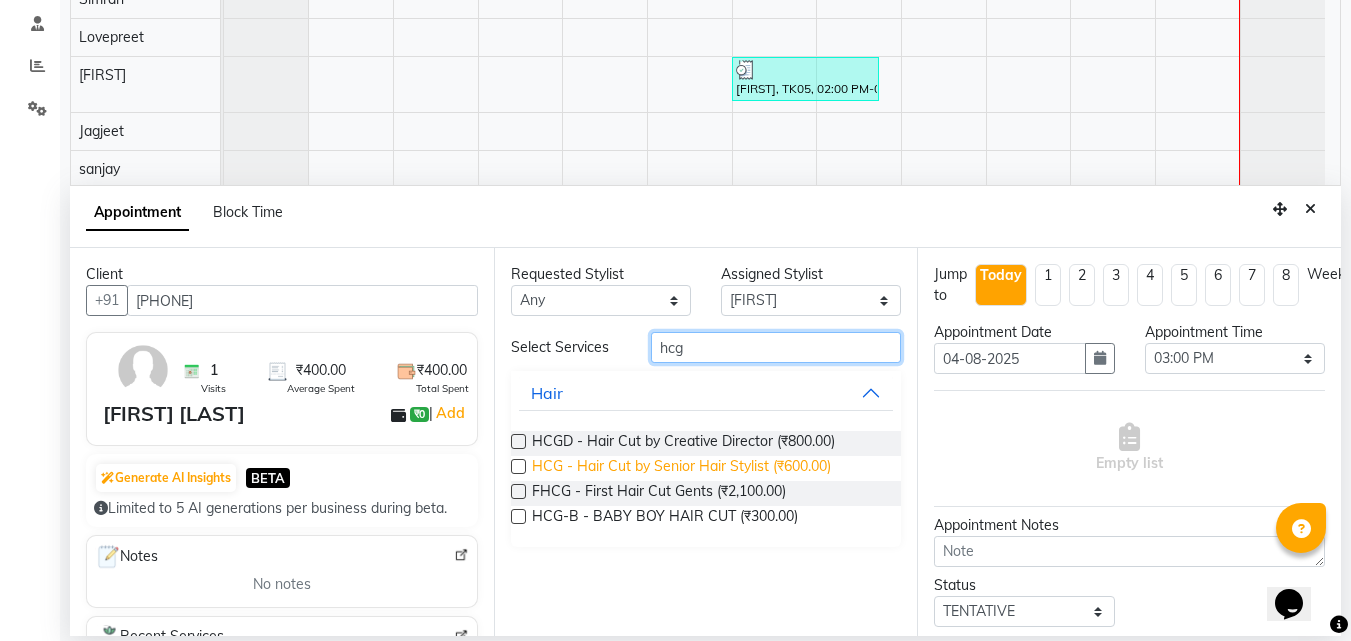 type on "hcg" 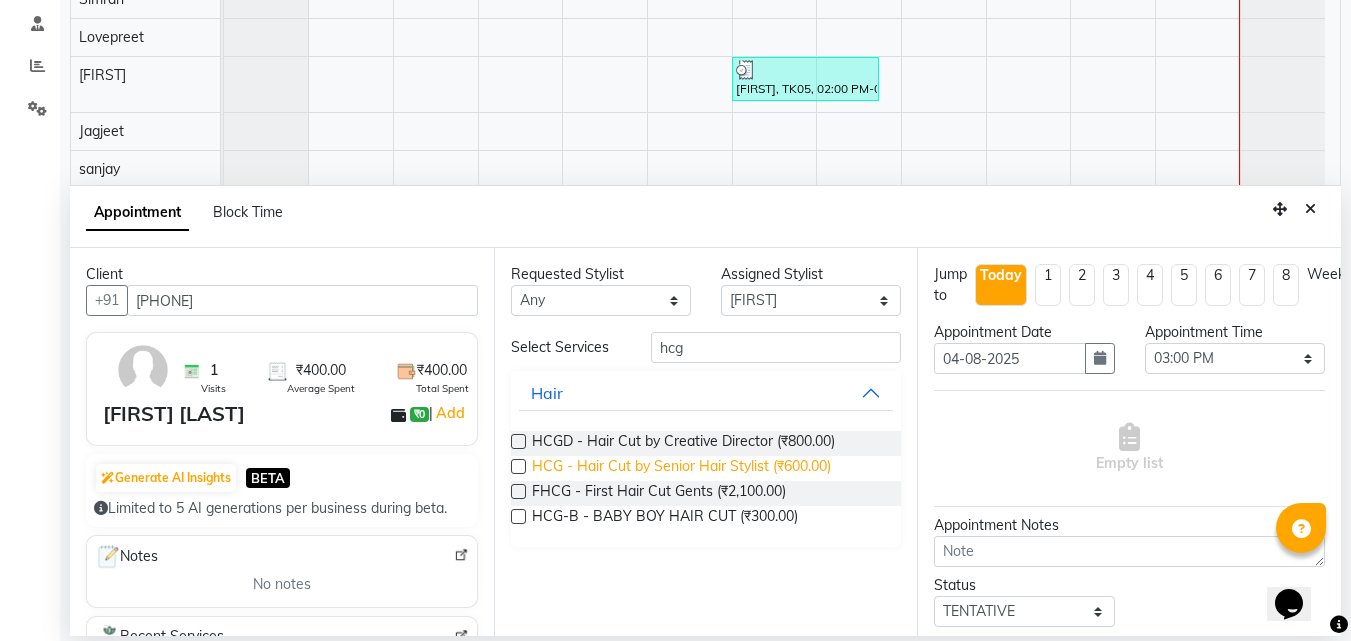 click on "HCG - Hair Cut by Senior Hair Stylist (₹600.00)" at bounding box center [681, 468] 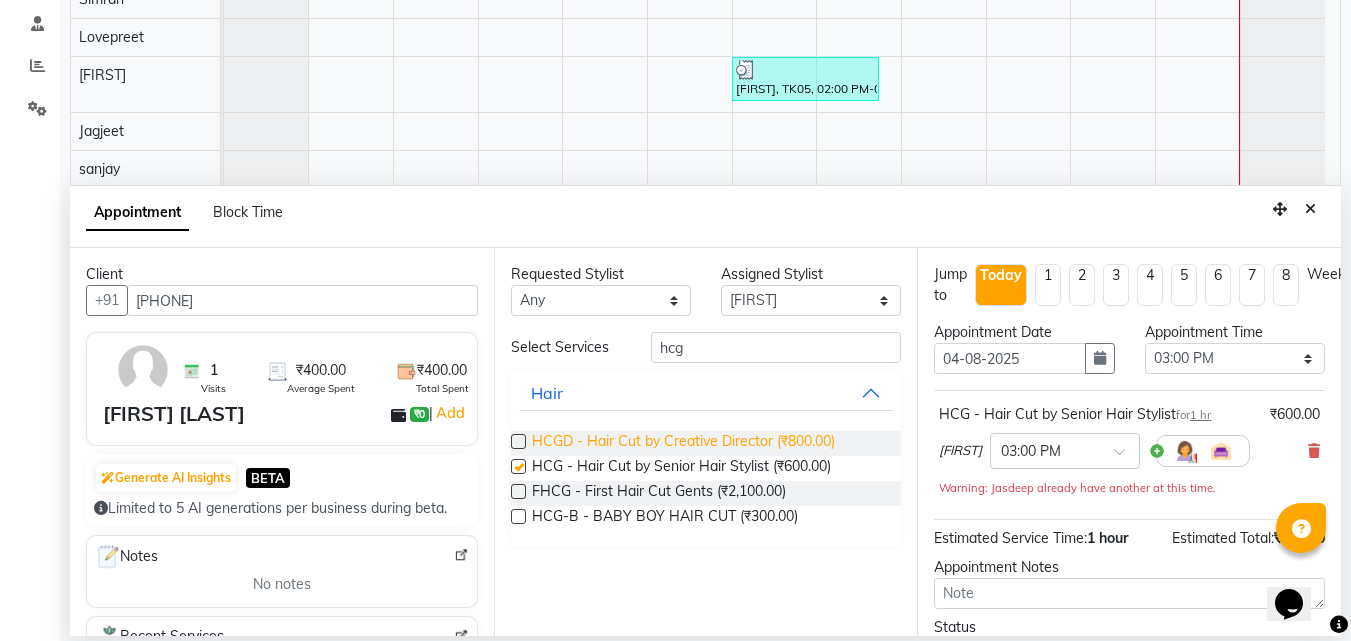 checkbox on "false" 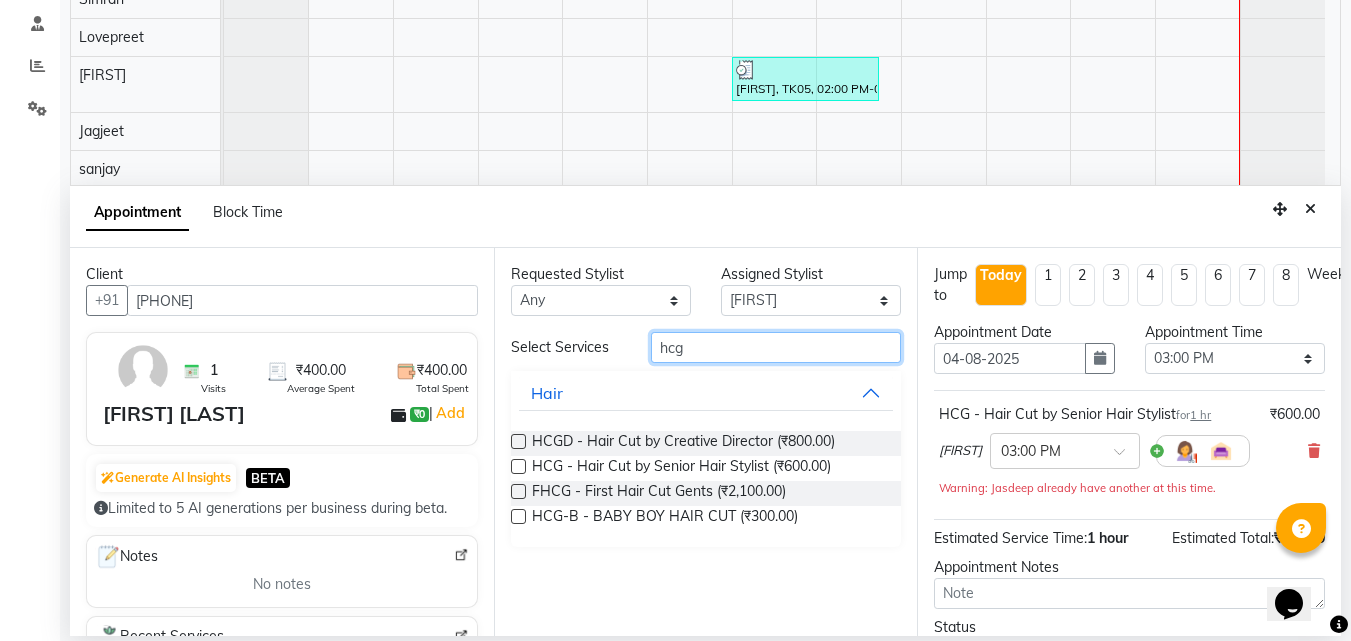 click on "hcg" at bounding box center [776, 347] 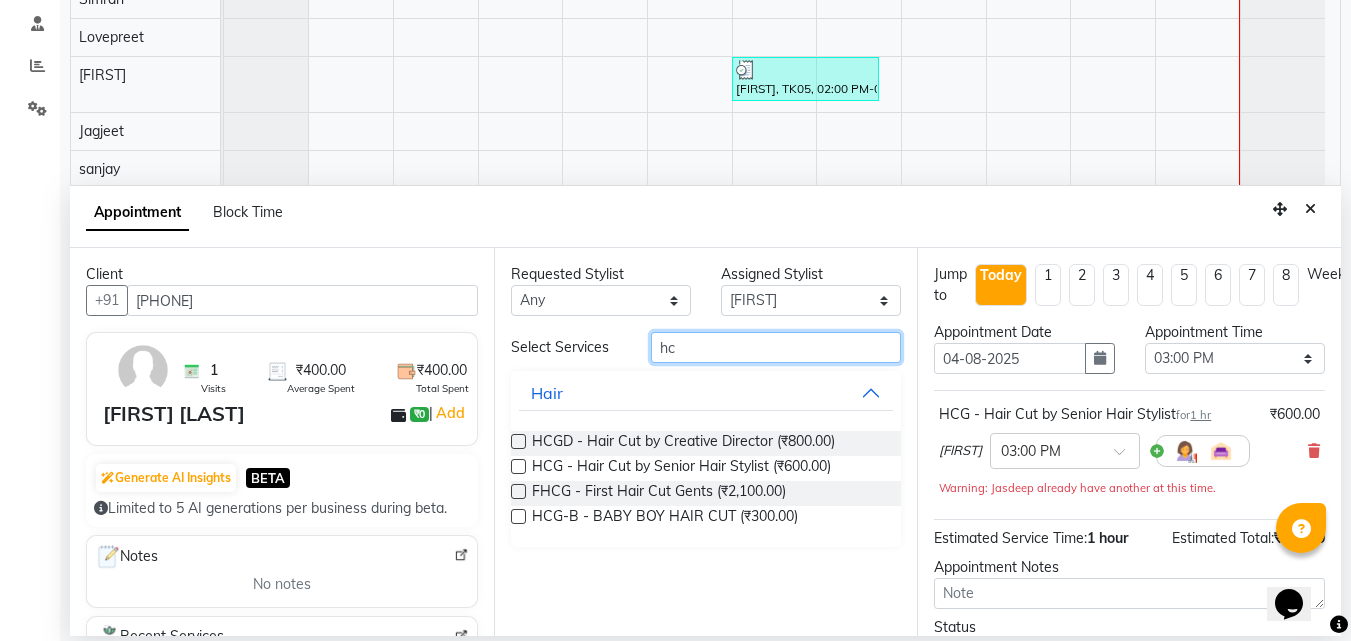 type on "h" 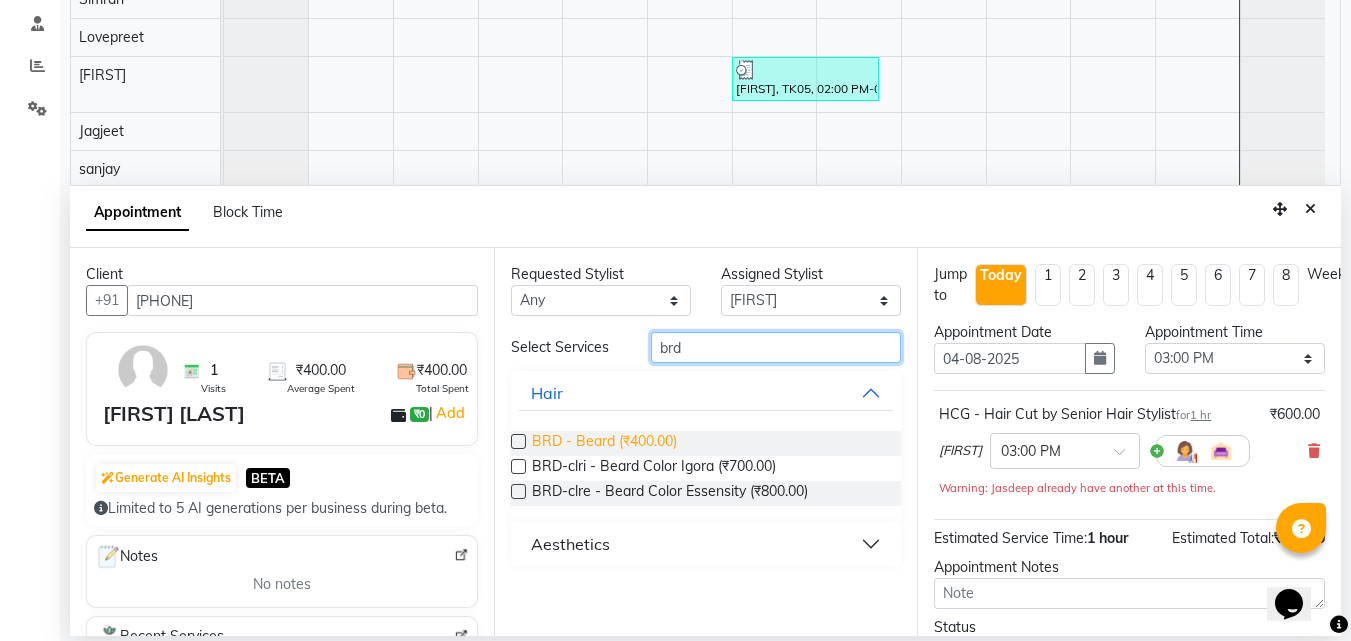 type on "brd" 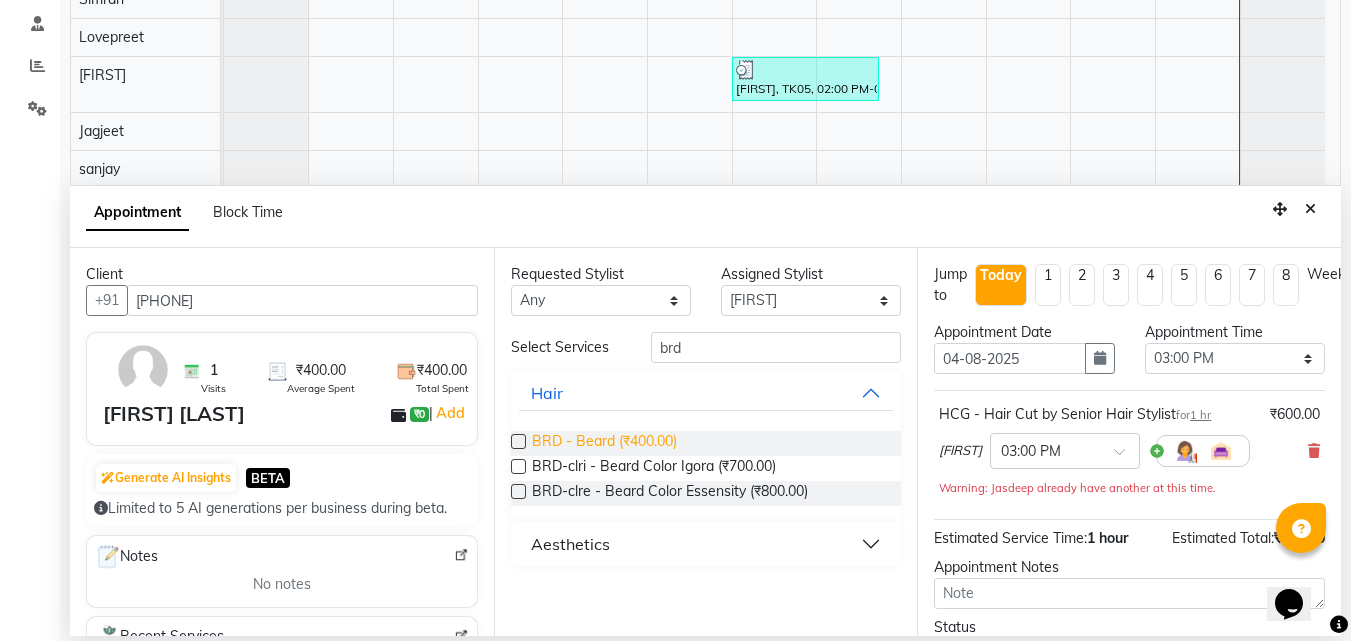 click on "BRD - Beard (₹400.00)" at bounding box center [604, 443] 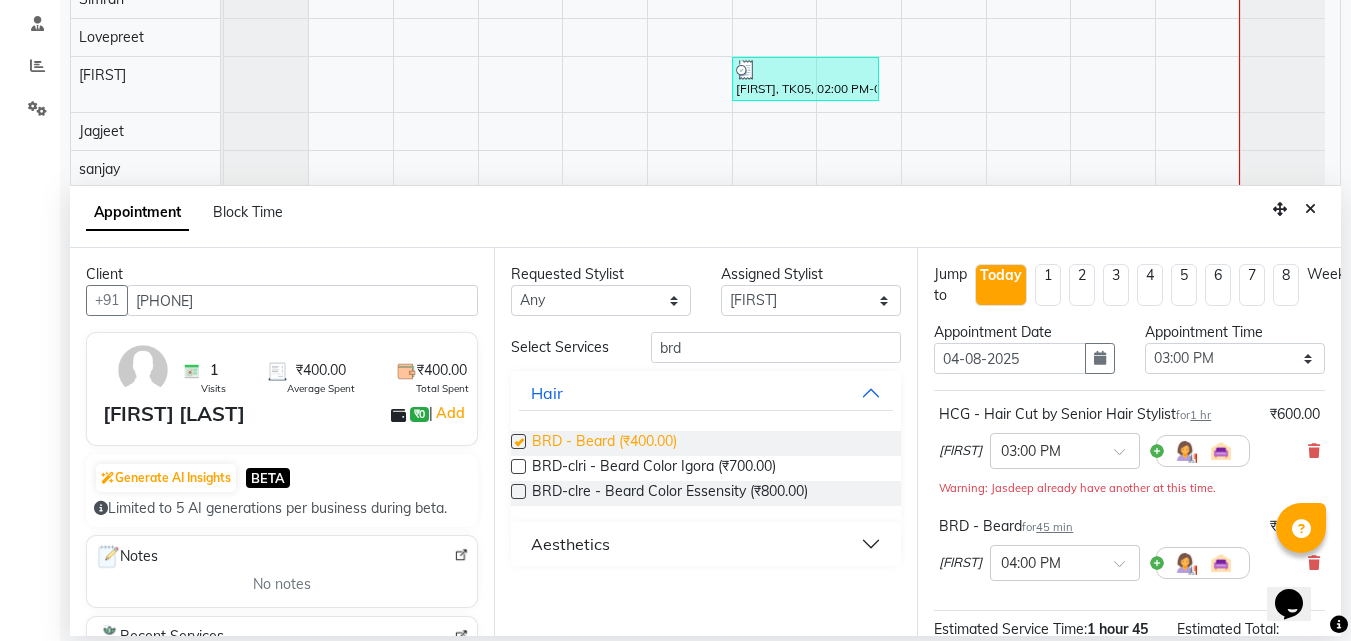 checkbox on "false" 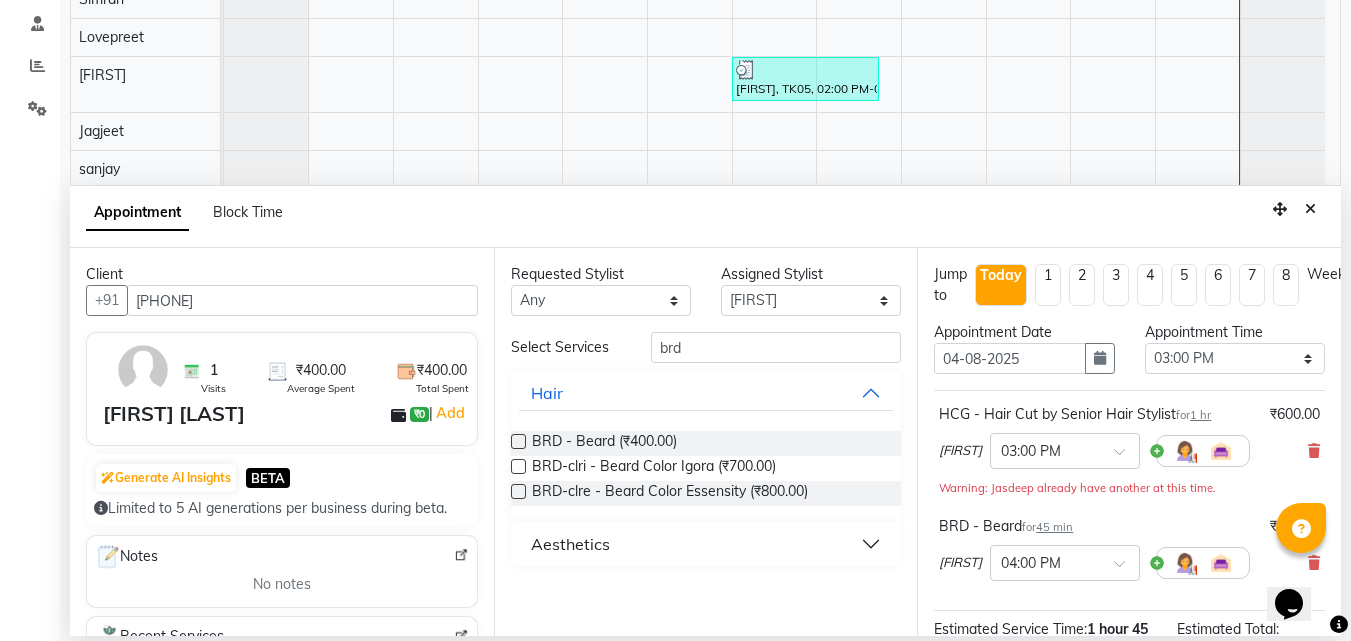 scroll, scrollTop: 253, scrollLeft: 0, axis: vertical 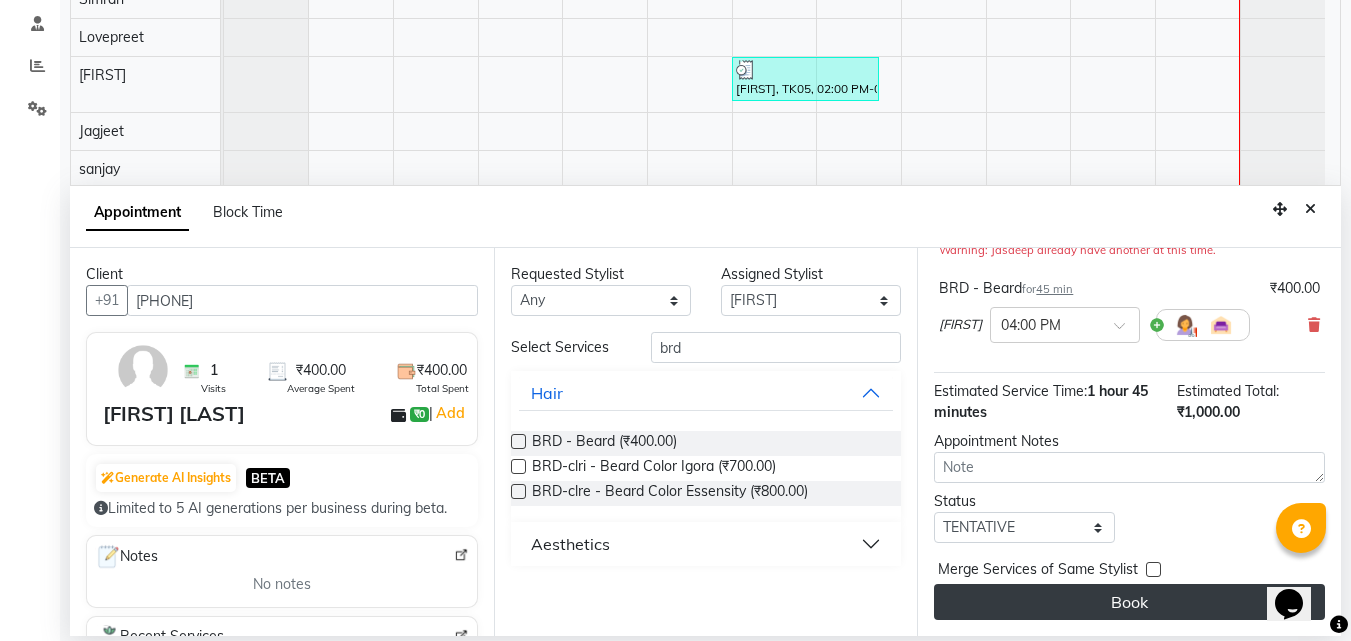 click on "Book" at bounding box center [1129, 602] 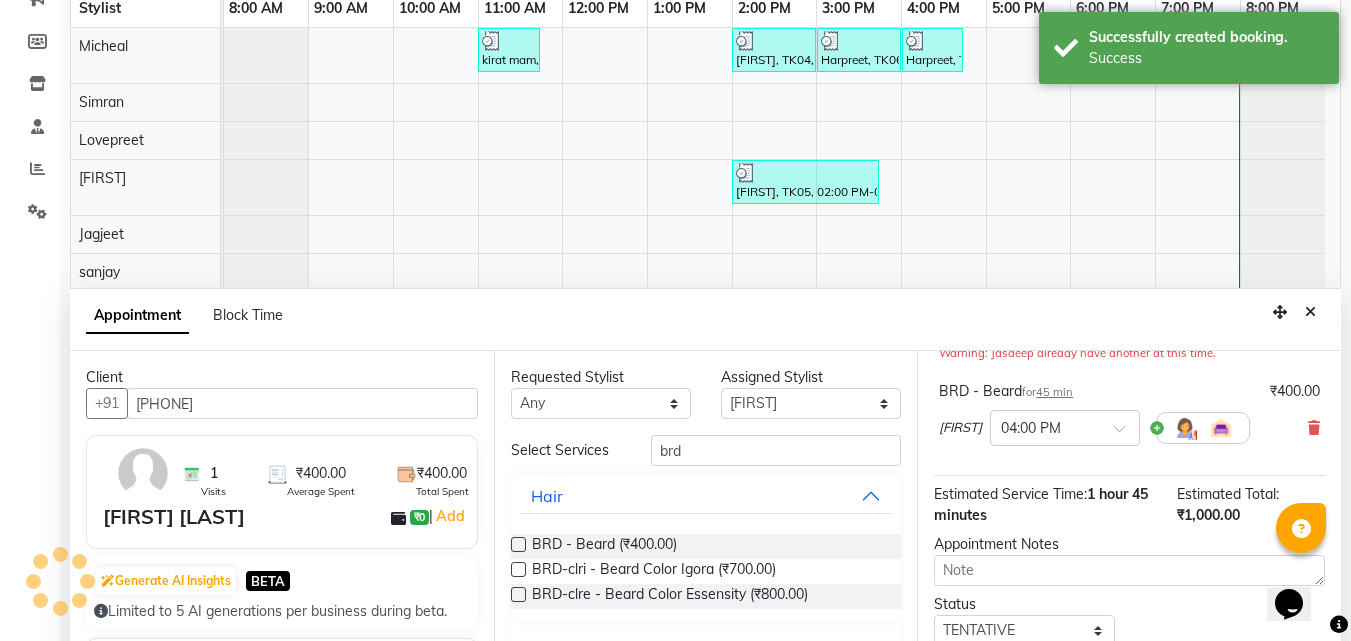 scroll, scrollTop: 0, scrollLeft: 0, axis: both 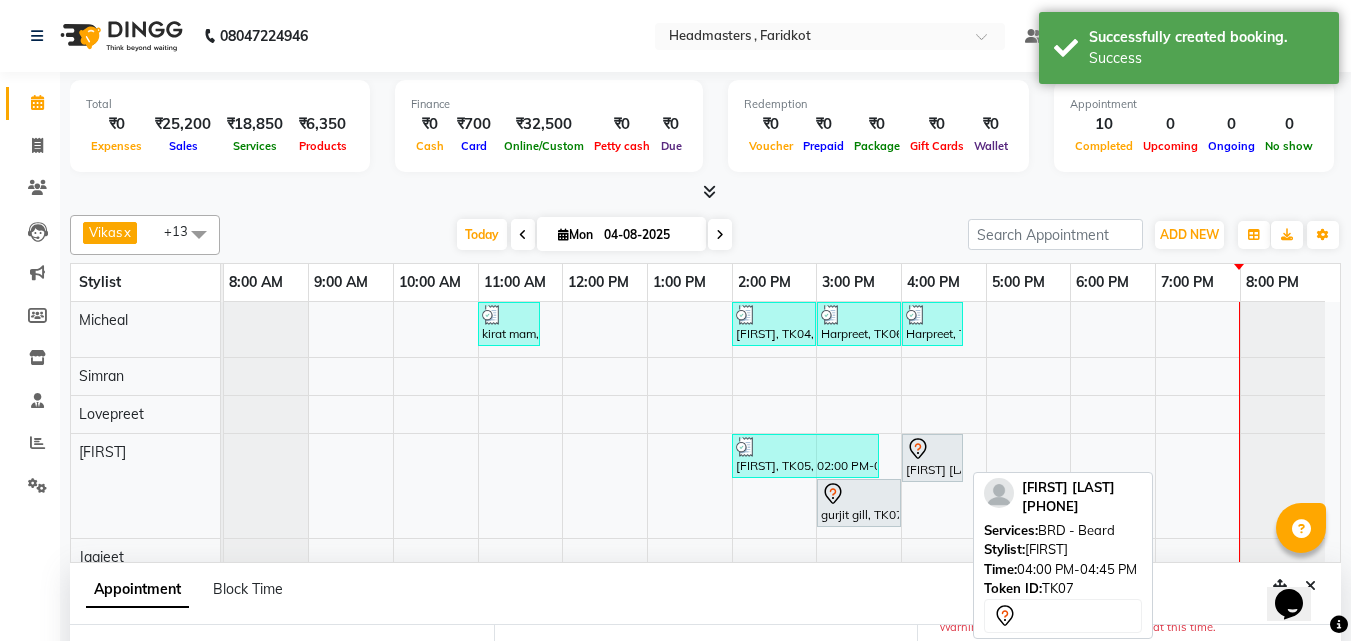 click 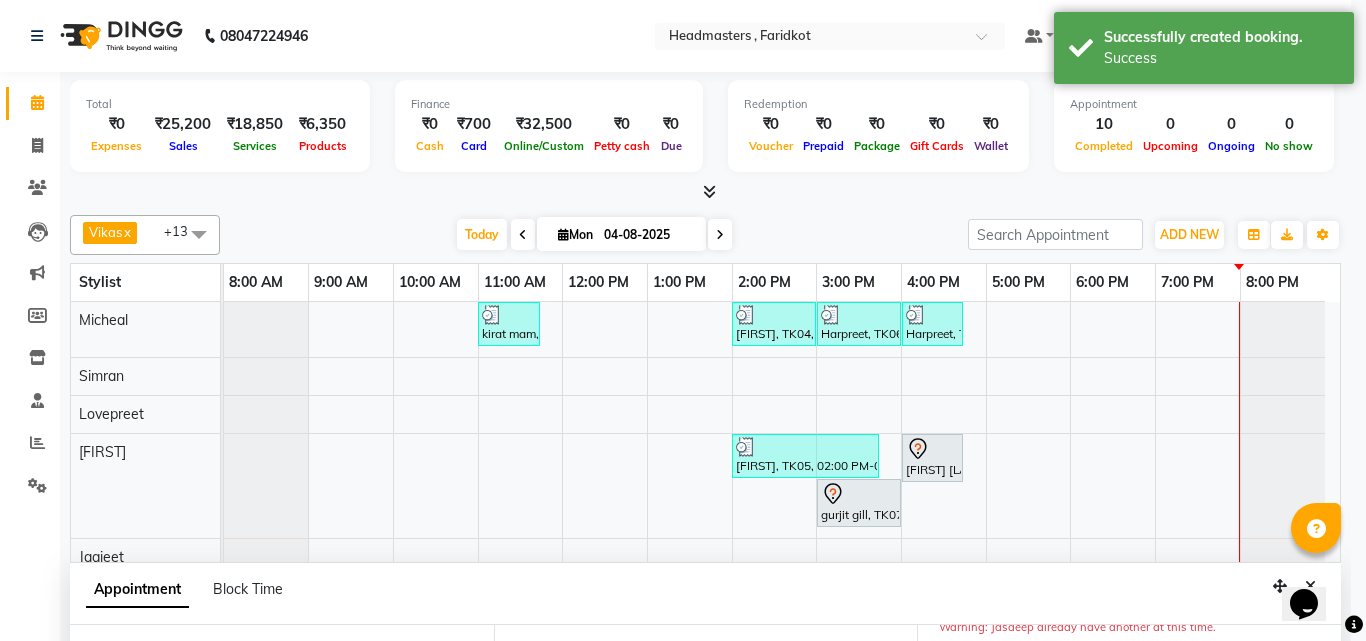 select on "7" 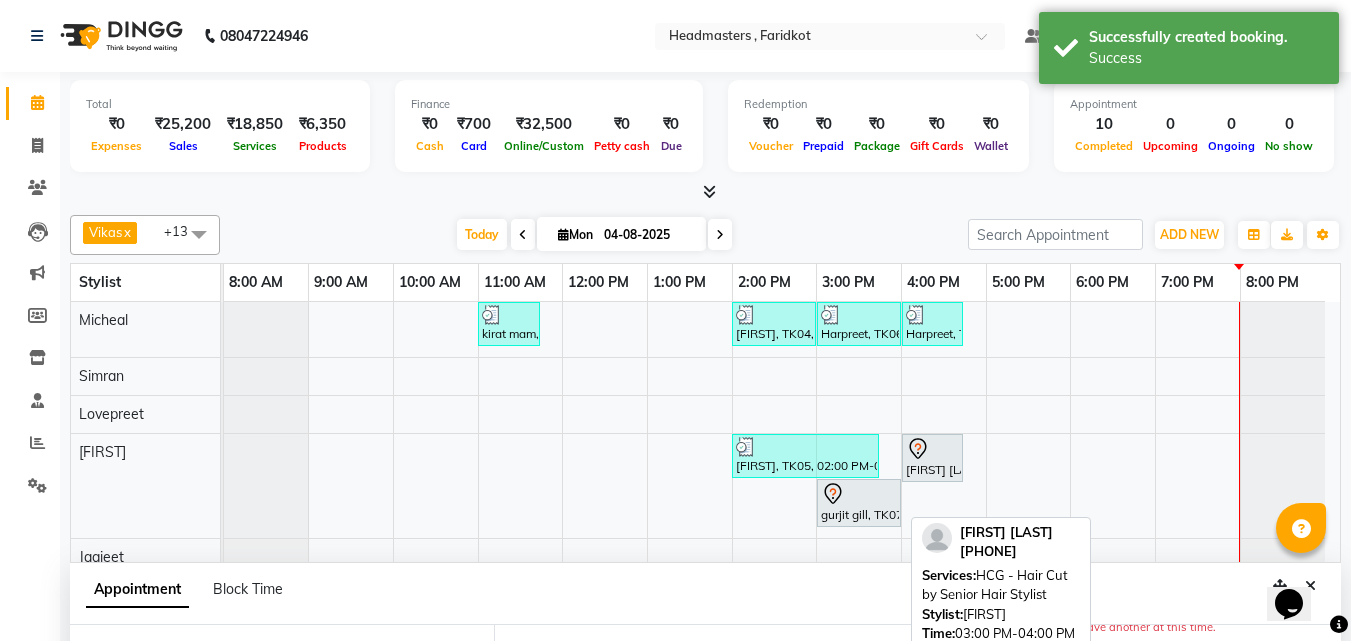 click at bounding box center [859, 494] 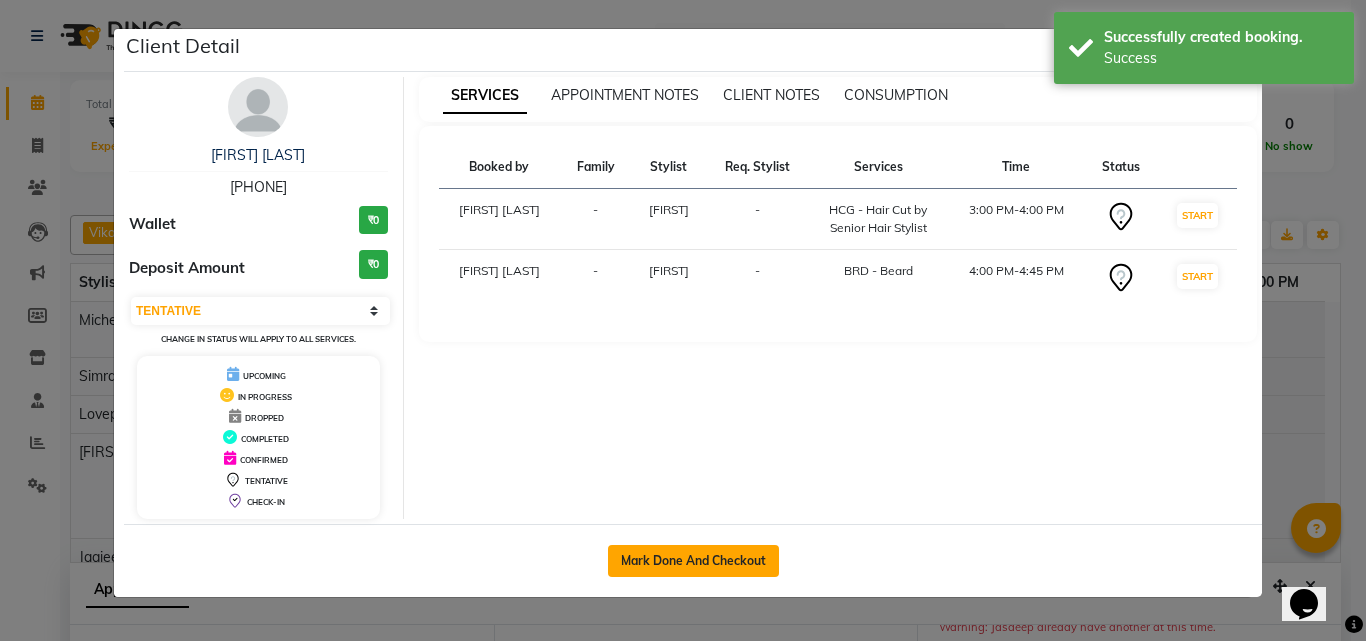 click on "Mark Done And Checkout" 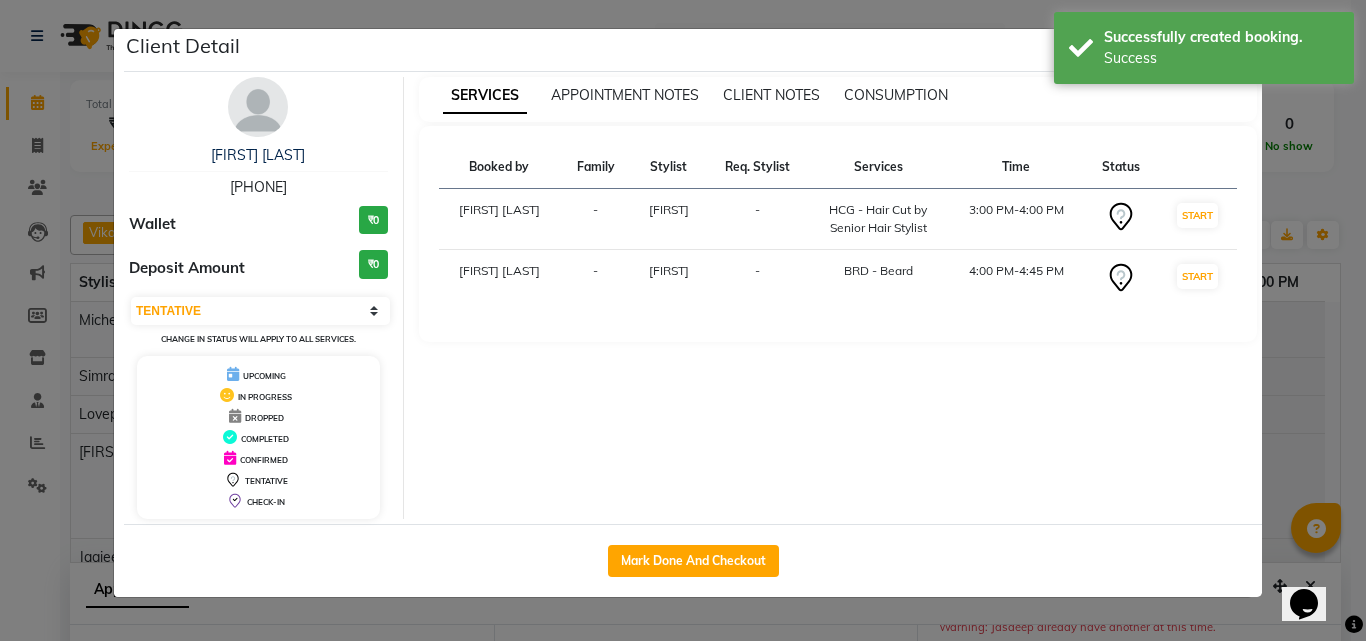 select on "service" 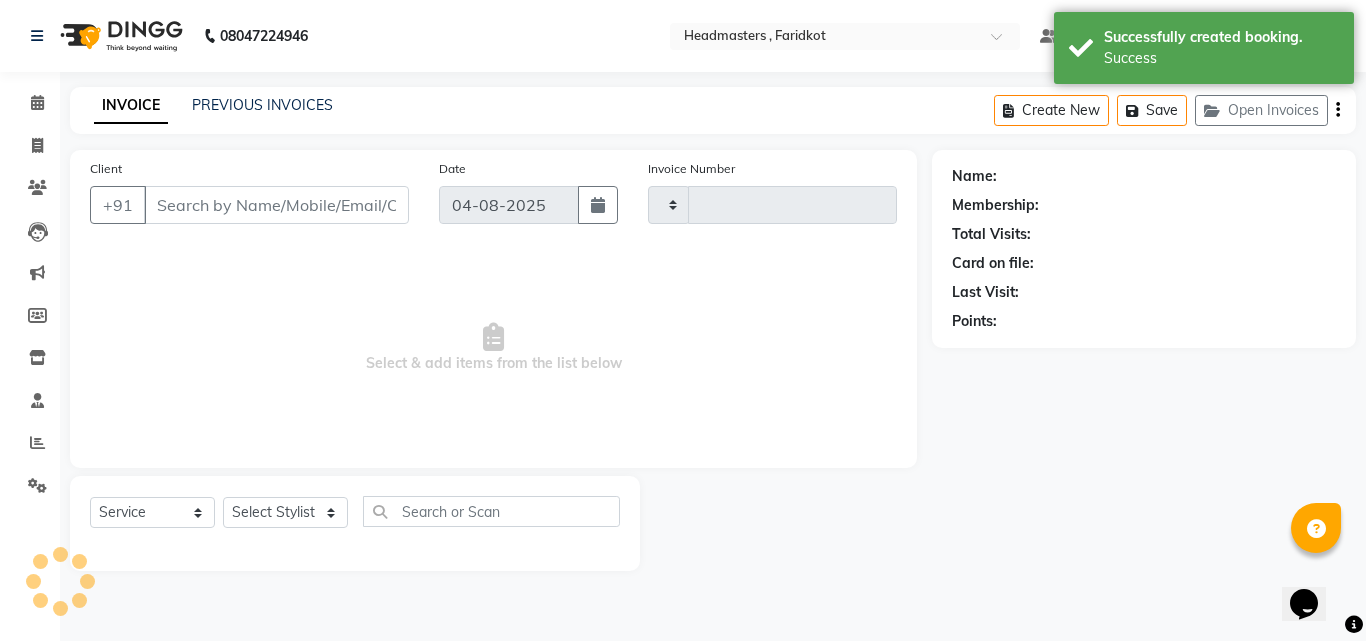 type on "0837" 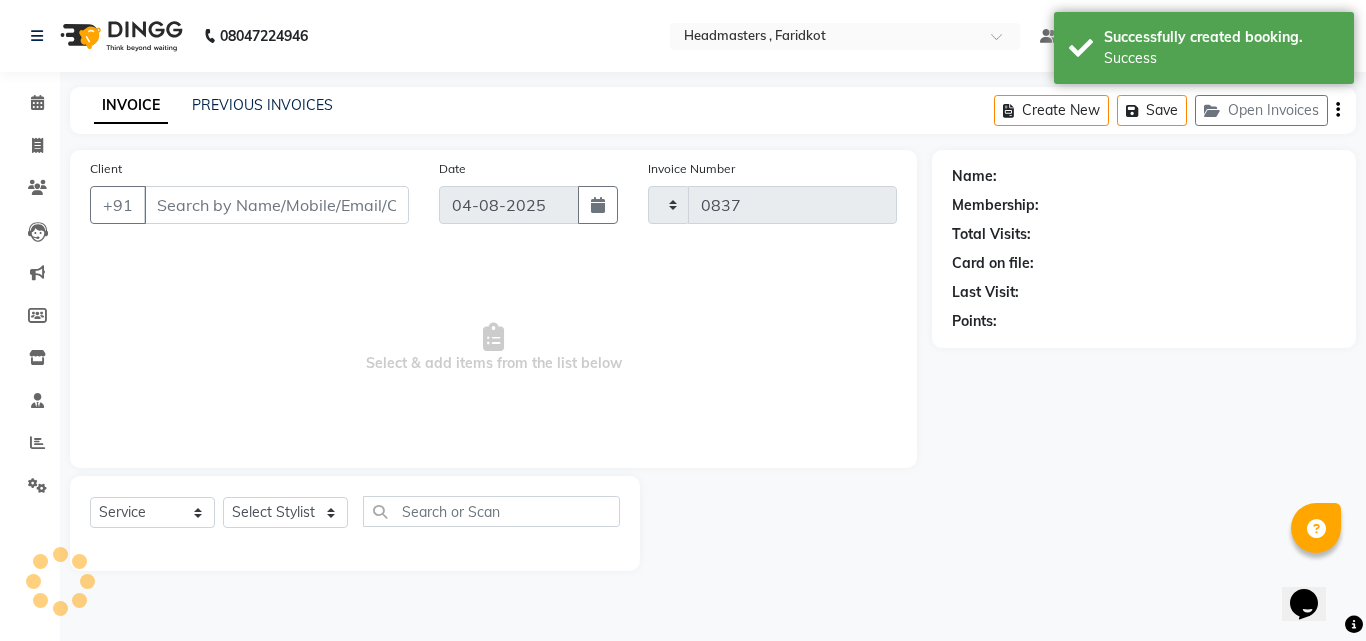 select on "7919" 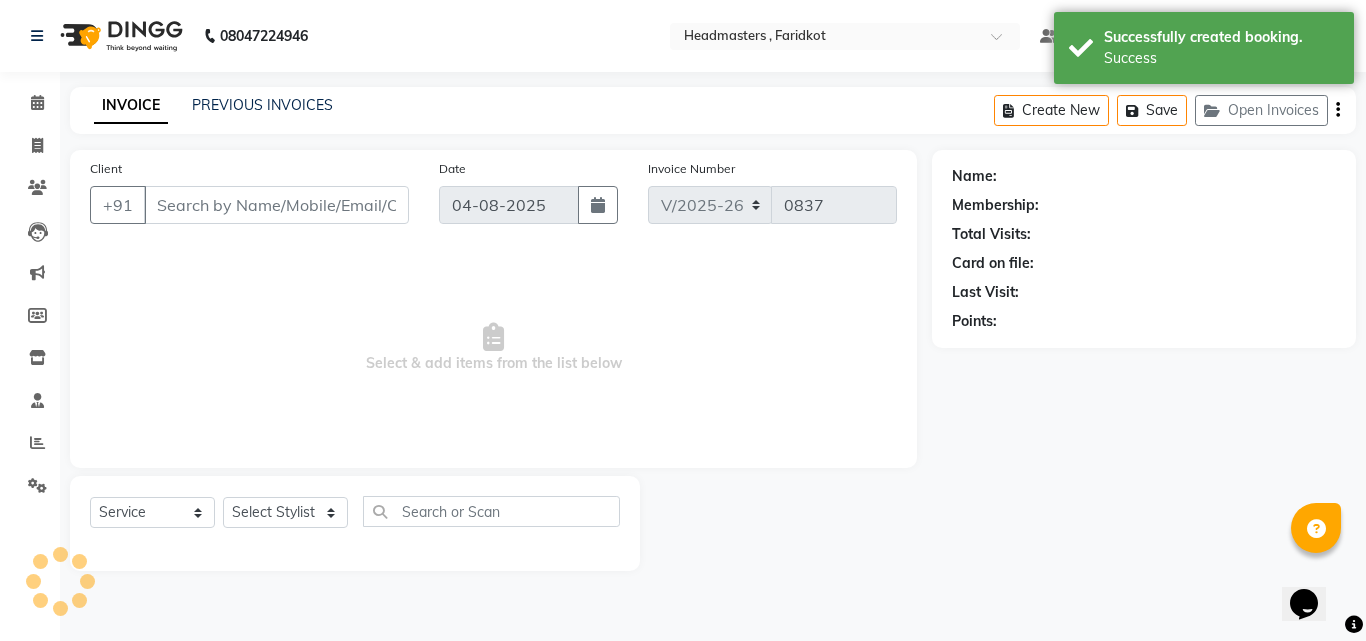 type on "[PHONE]" 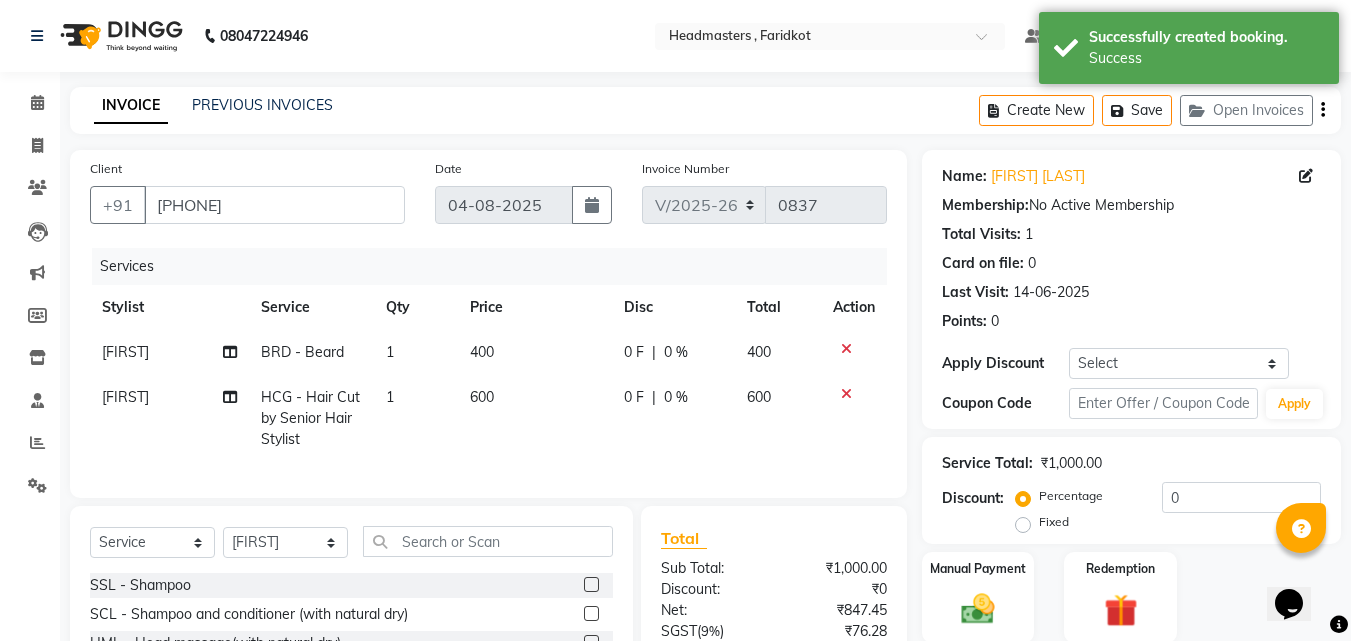 click on "Fixed" 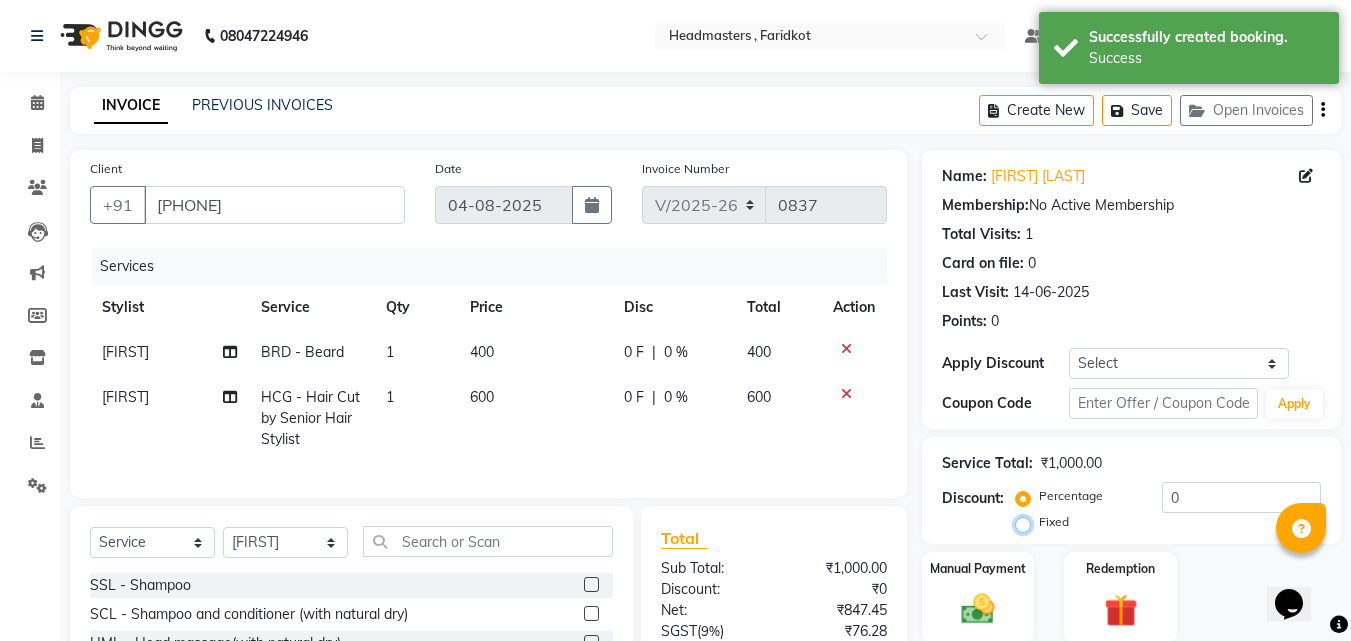 click on "Fixed" at bounding box center (1027, 522) 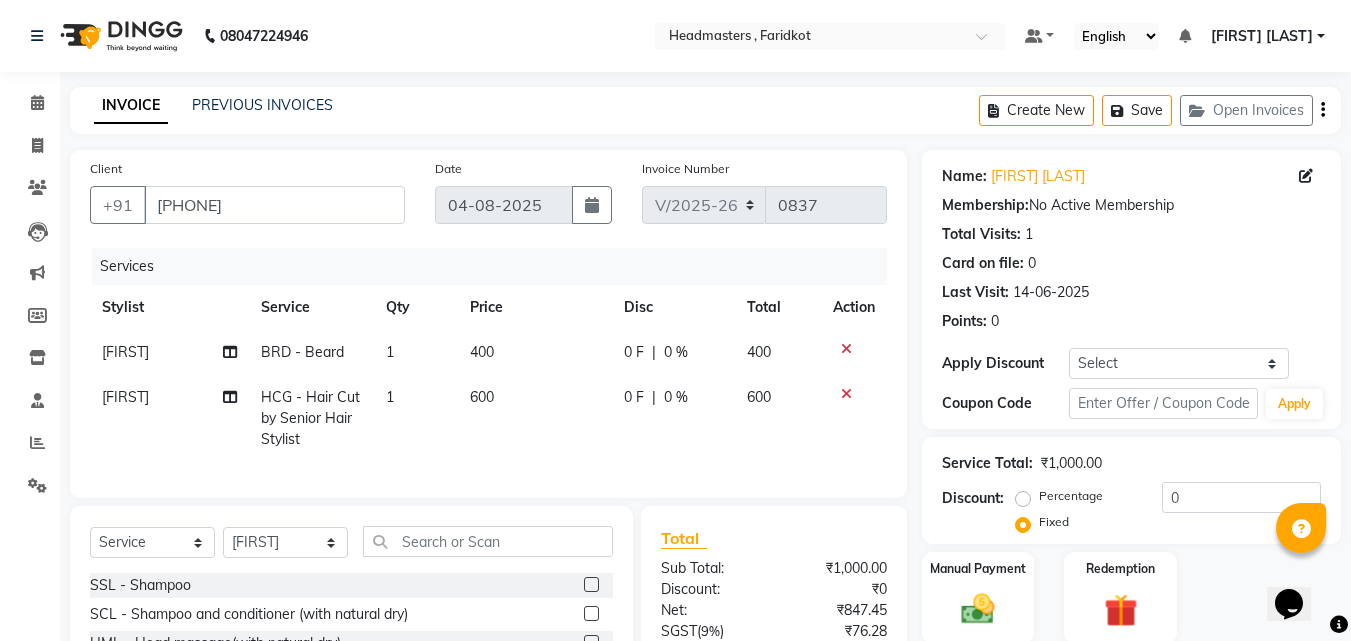 click on "Fixed" 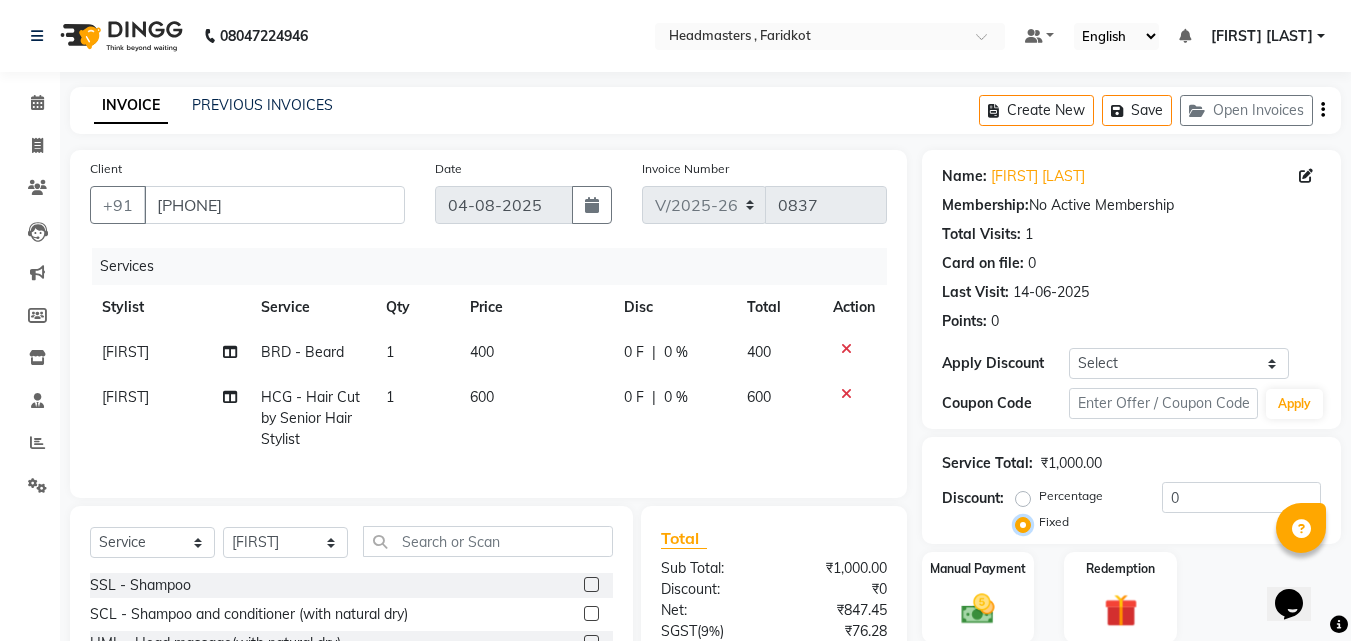 click on "Fixed" at bounding box center (1027, 522) 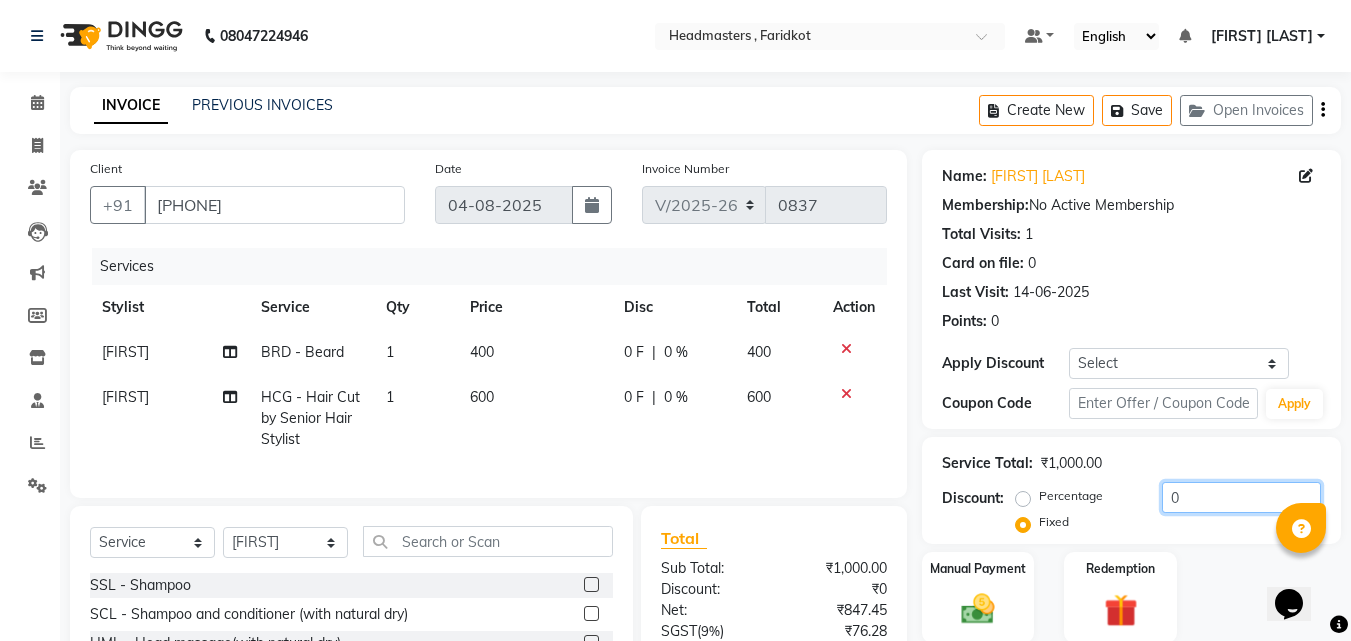 click on "0" 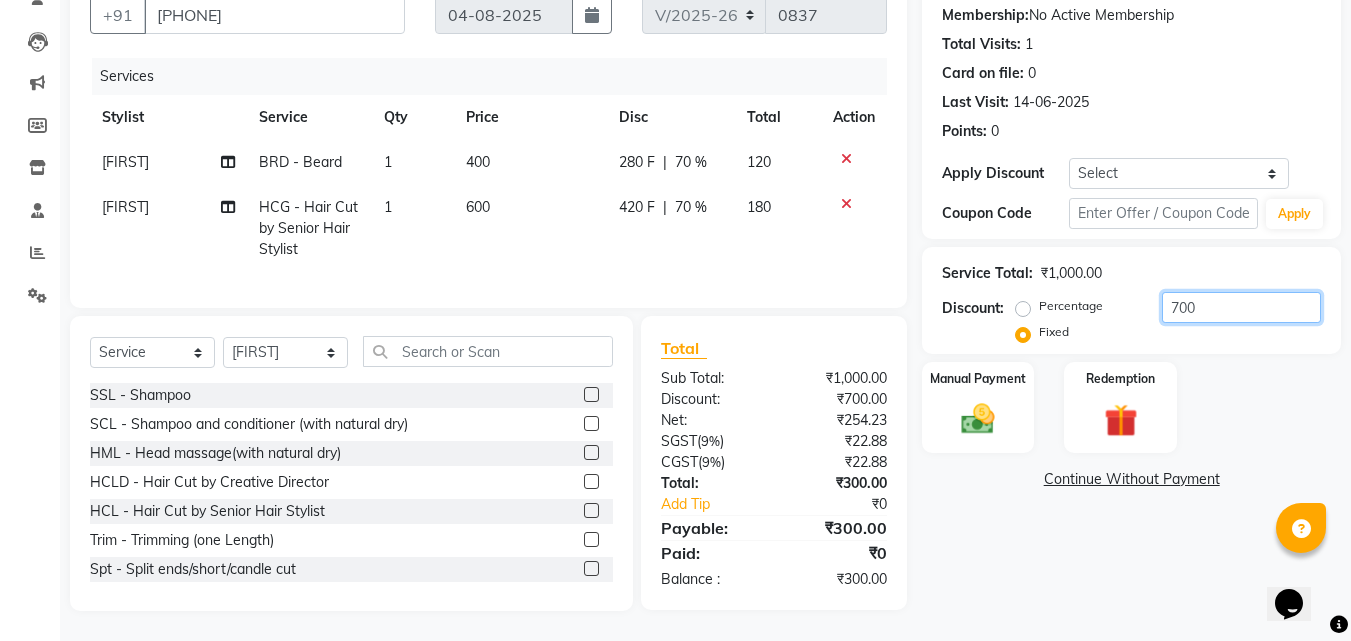 scroll, scrollTop: 205, scrollLeft: 0, axis: vertical 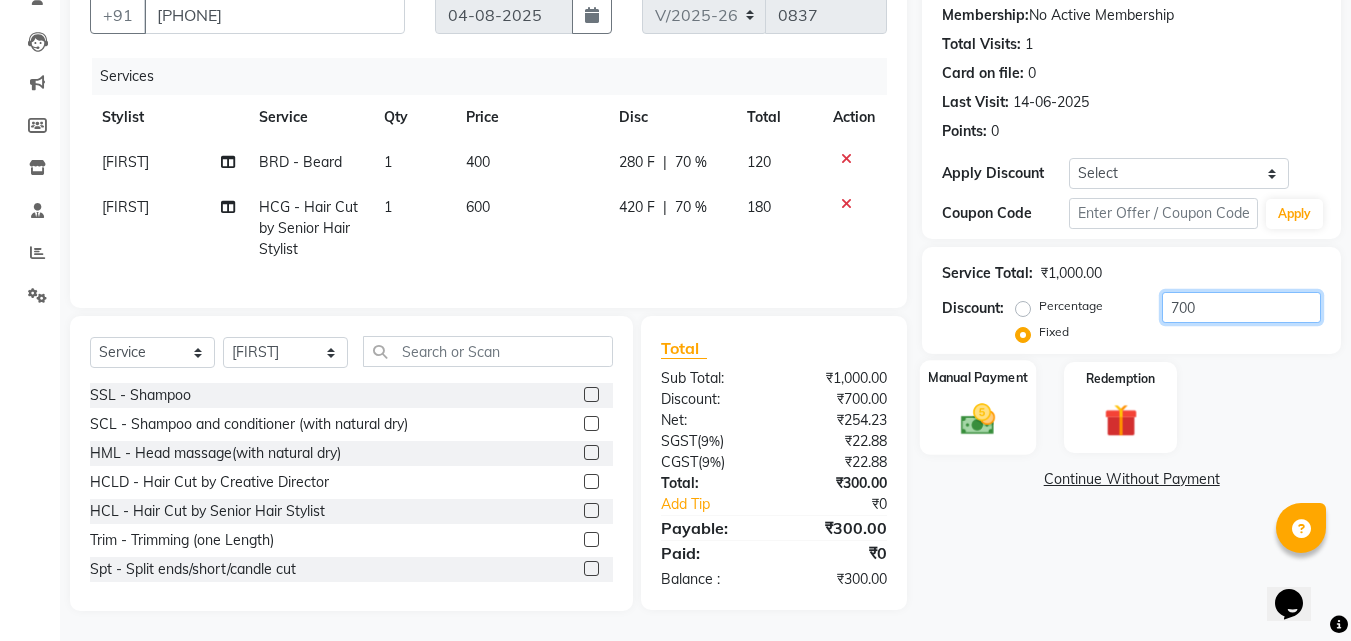 type on "700" 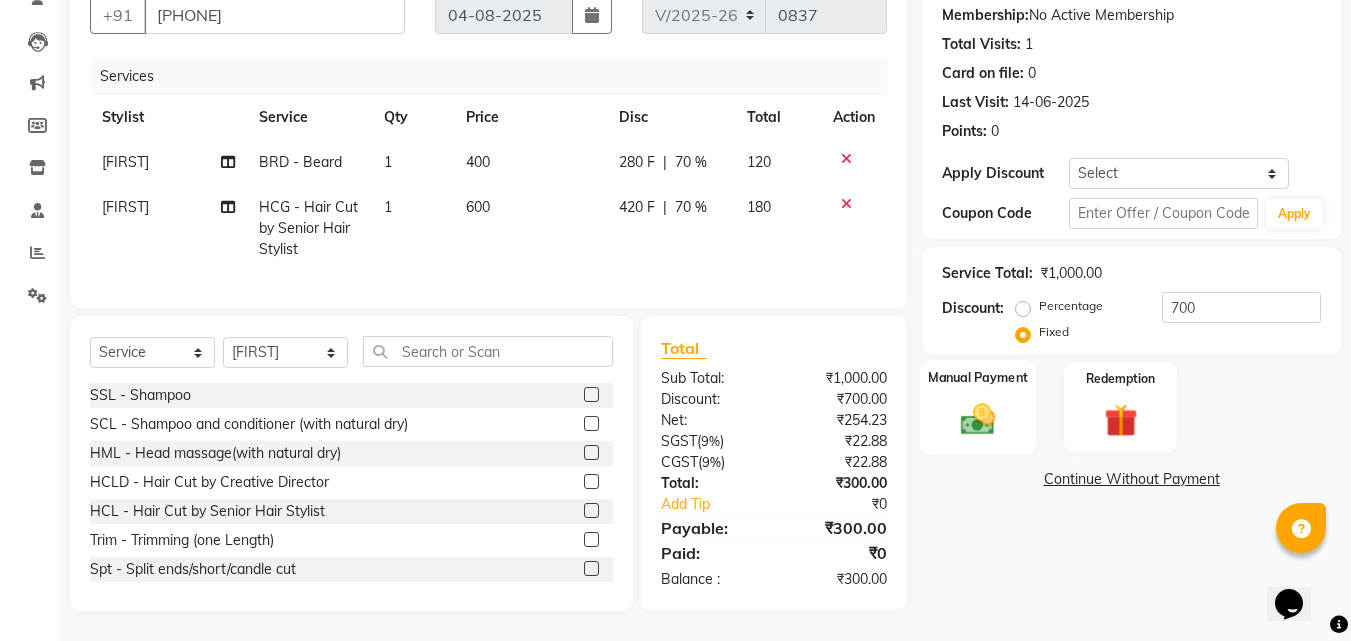 click 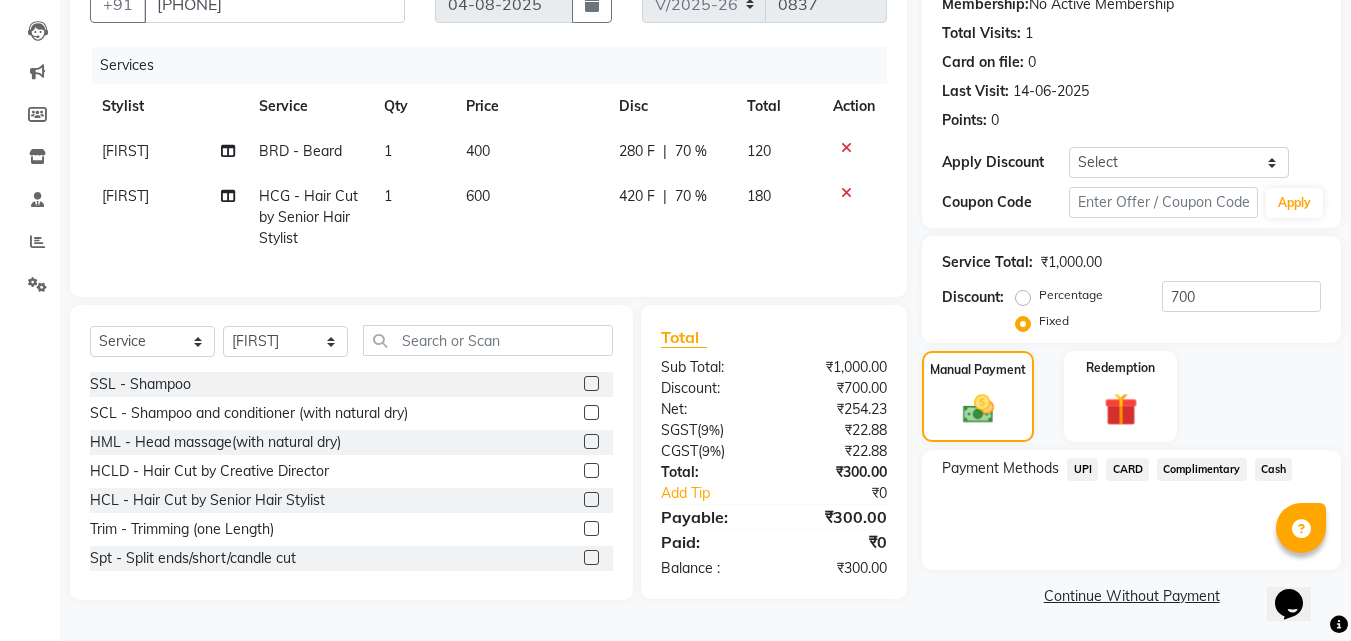 click on "UPI" 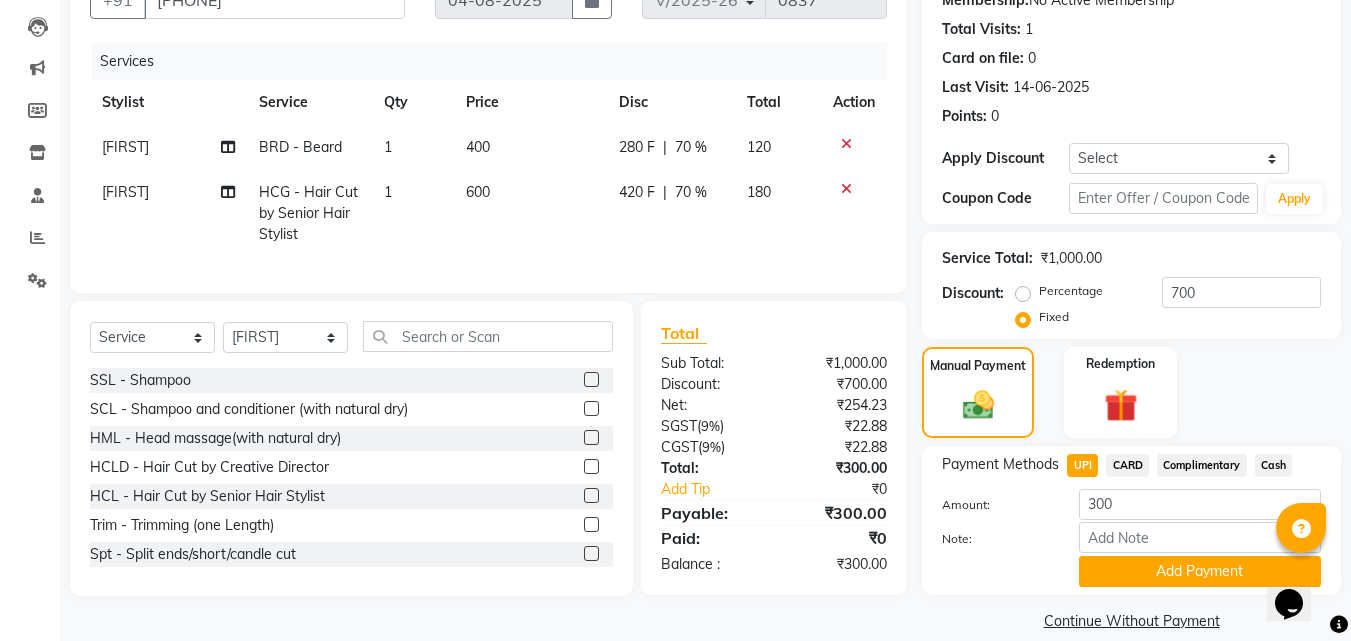 scroll, scrollTop: 230, scrollLeft: 0, axis: vertical 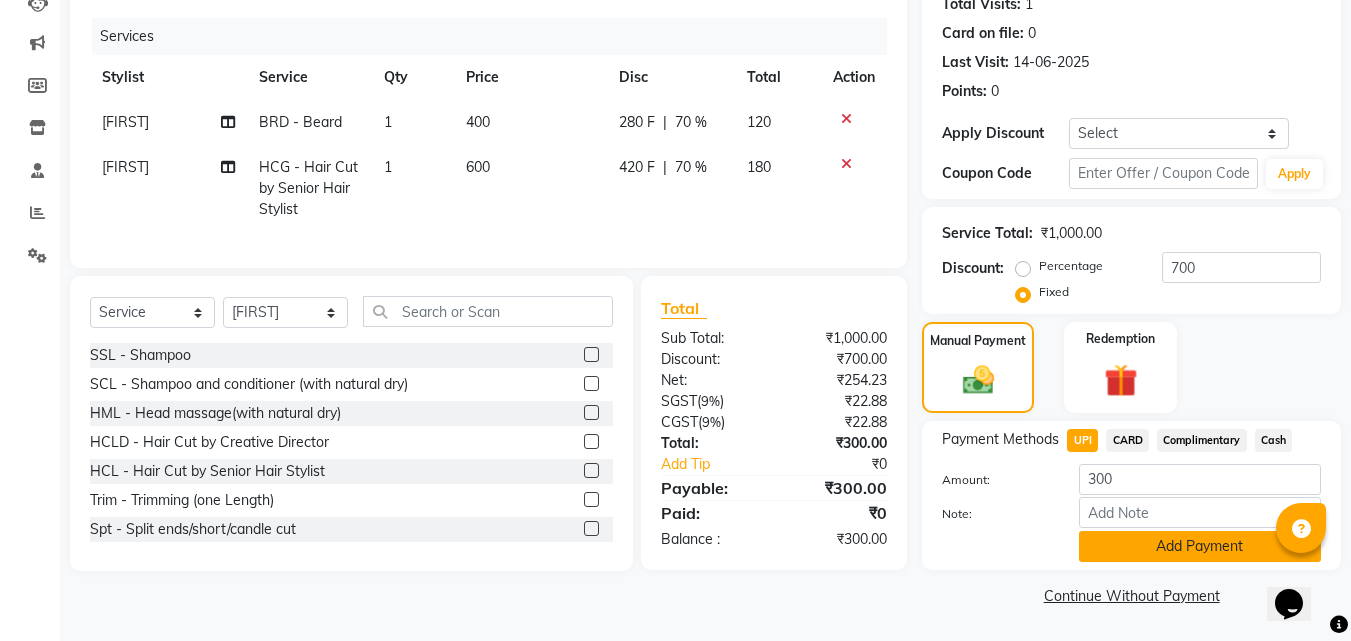 click on "Add Payment" 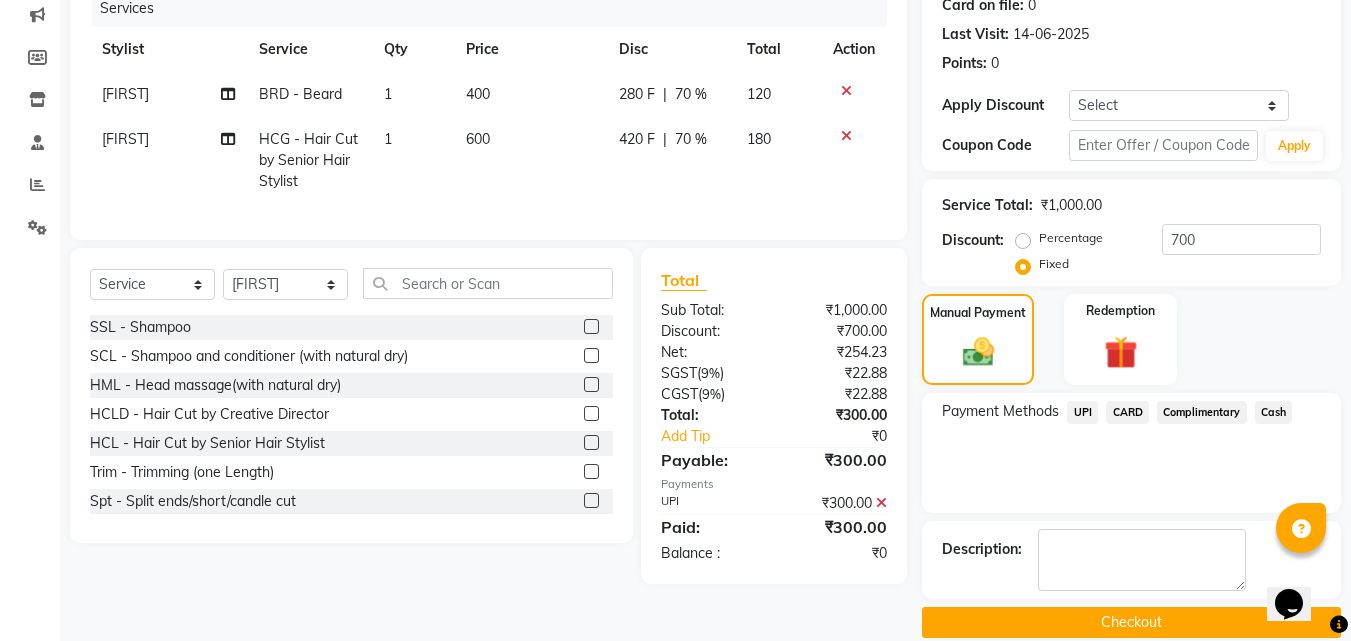 scroll 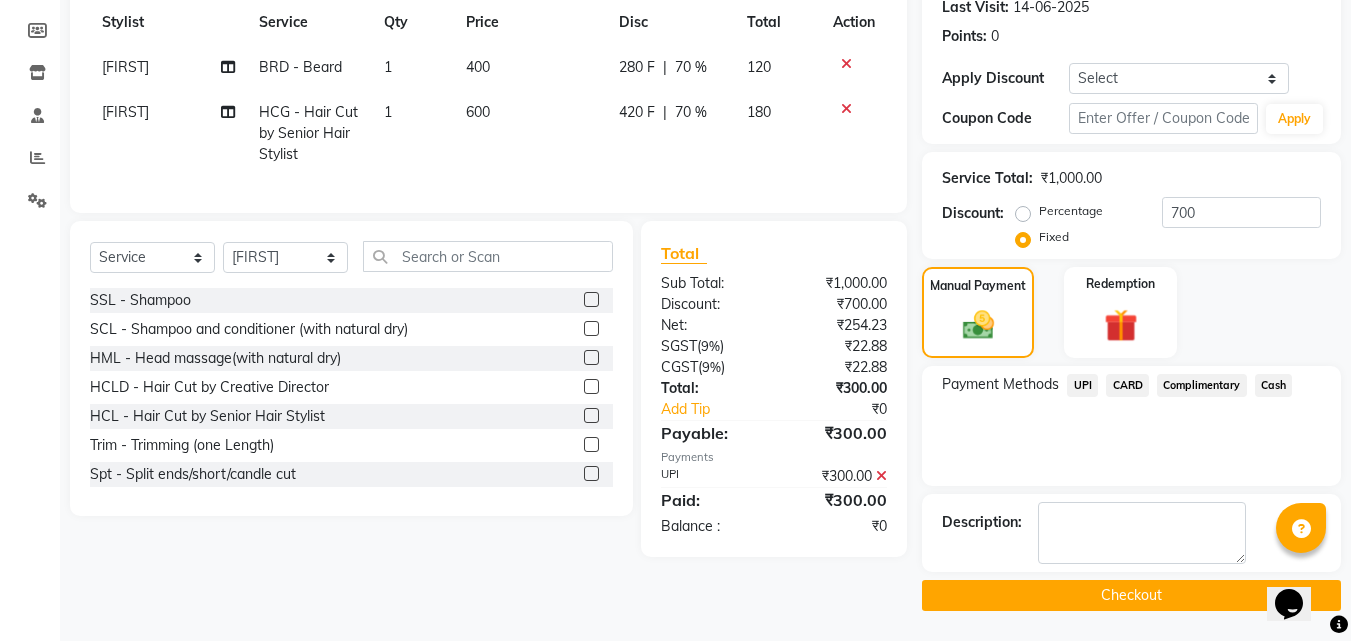 click on "Checkout" 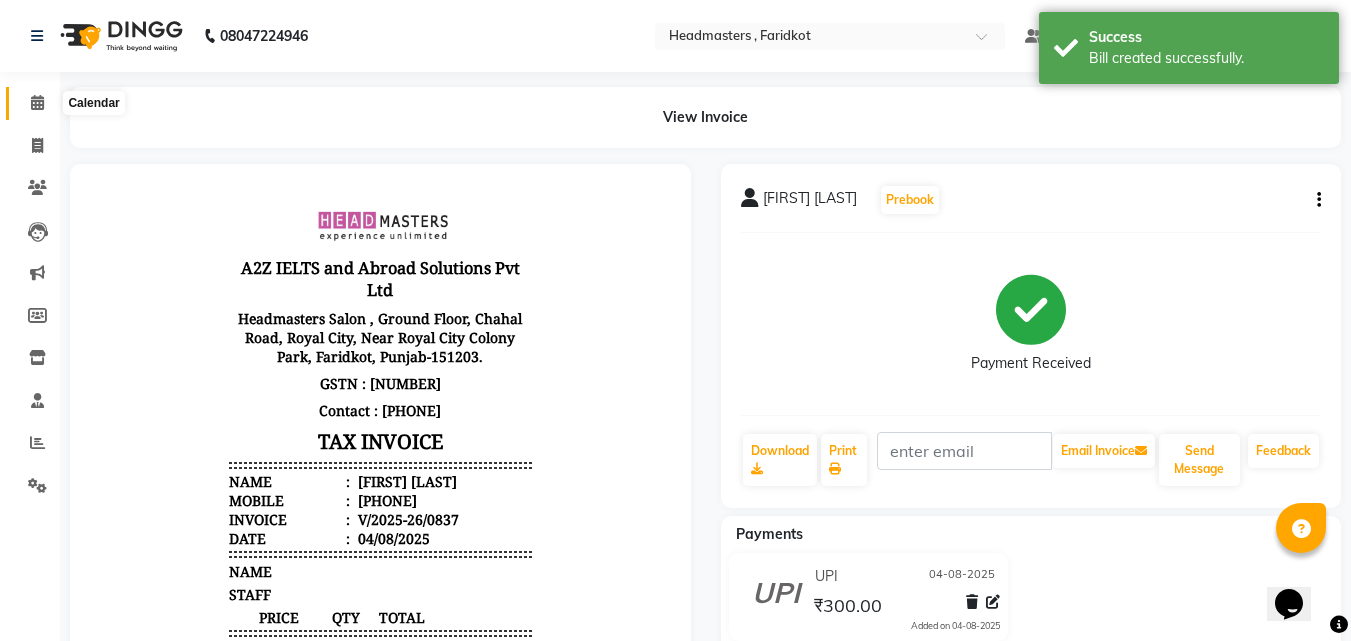 click 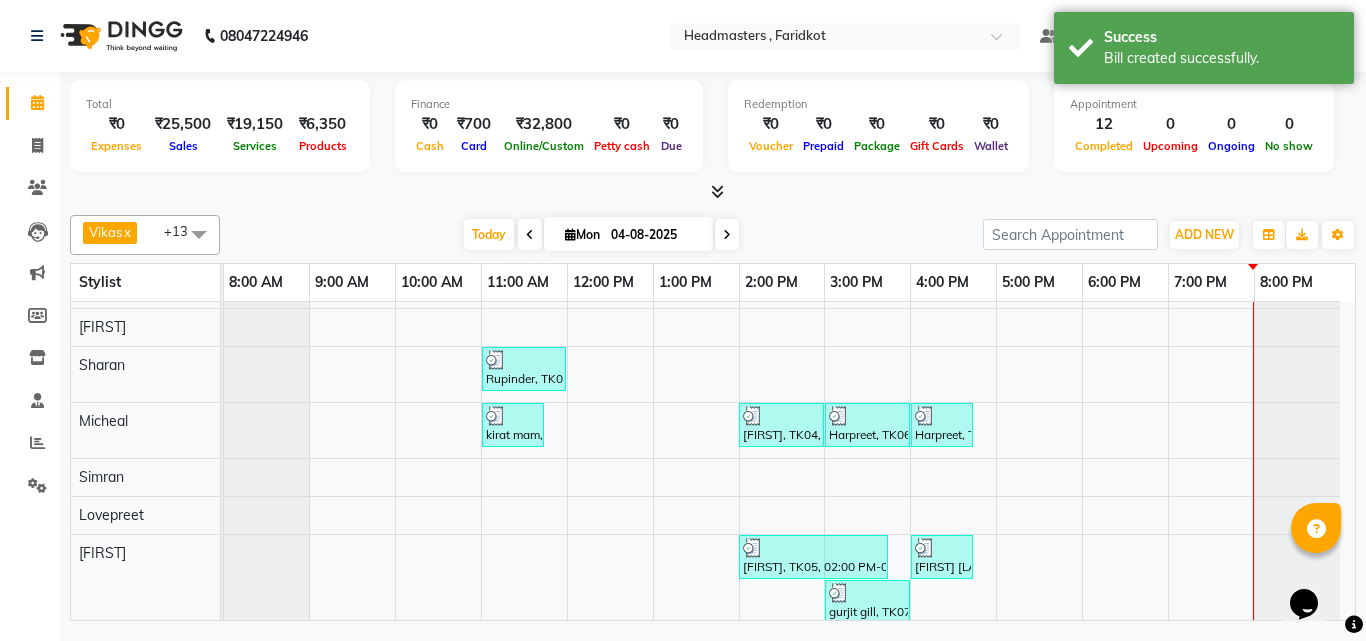 scroll, scrollTop: 100, scrollLeft: 0, axis: vertical 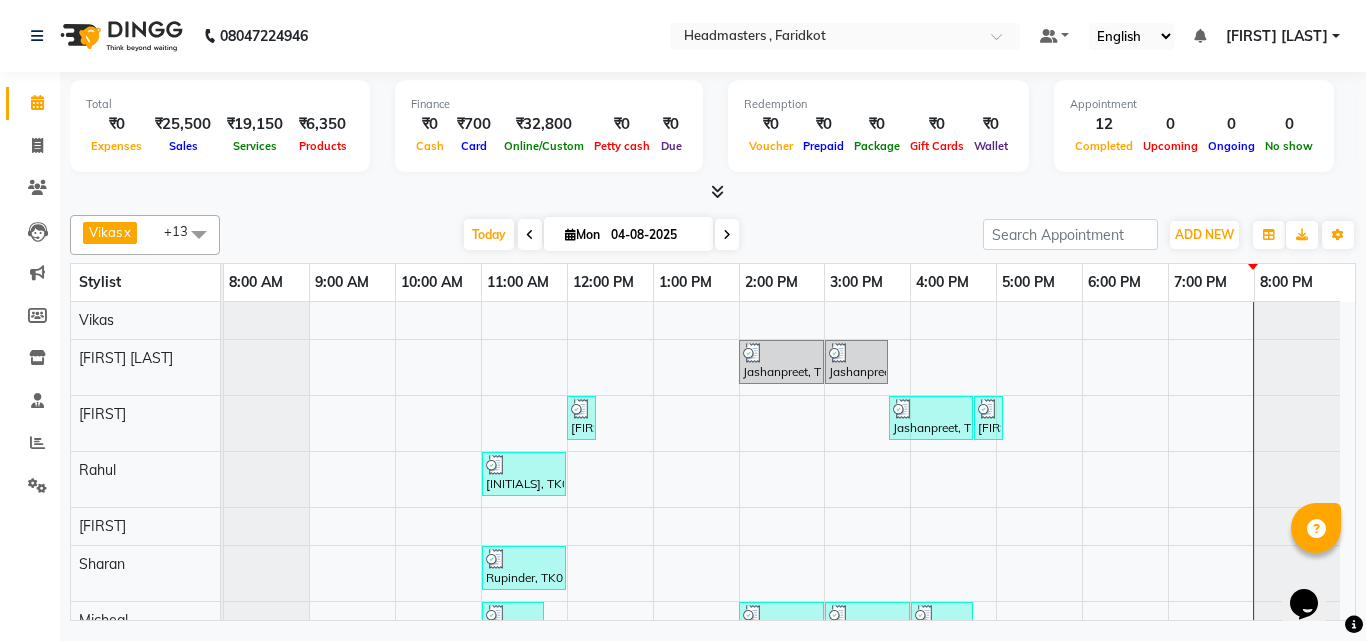 select on "71454" 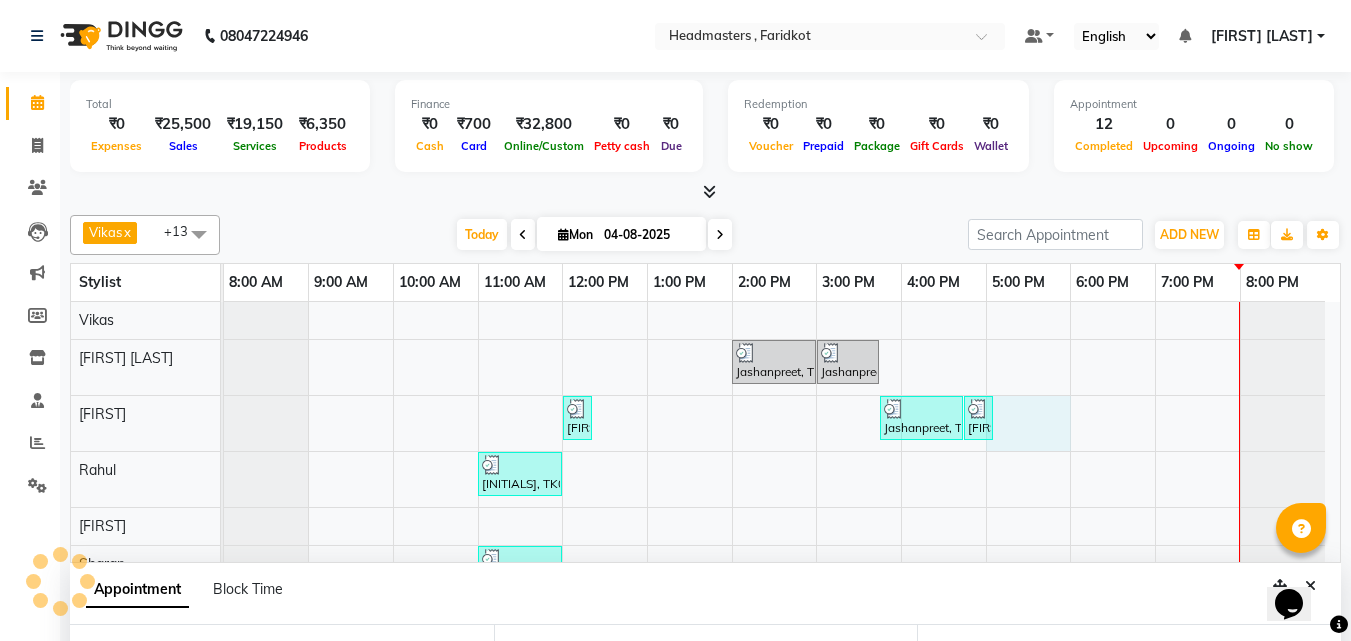 select on "1020" 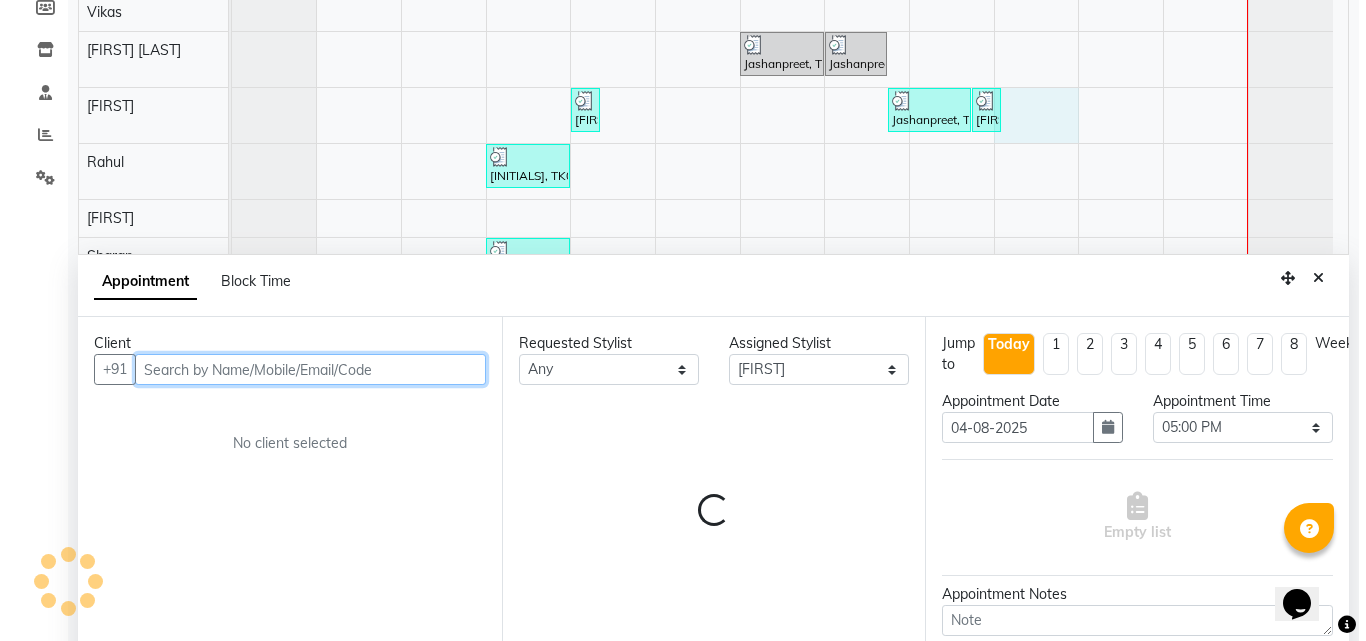 scroll, scrollTop: 357, scrollLeft: 0, axis: vertical 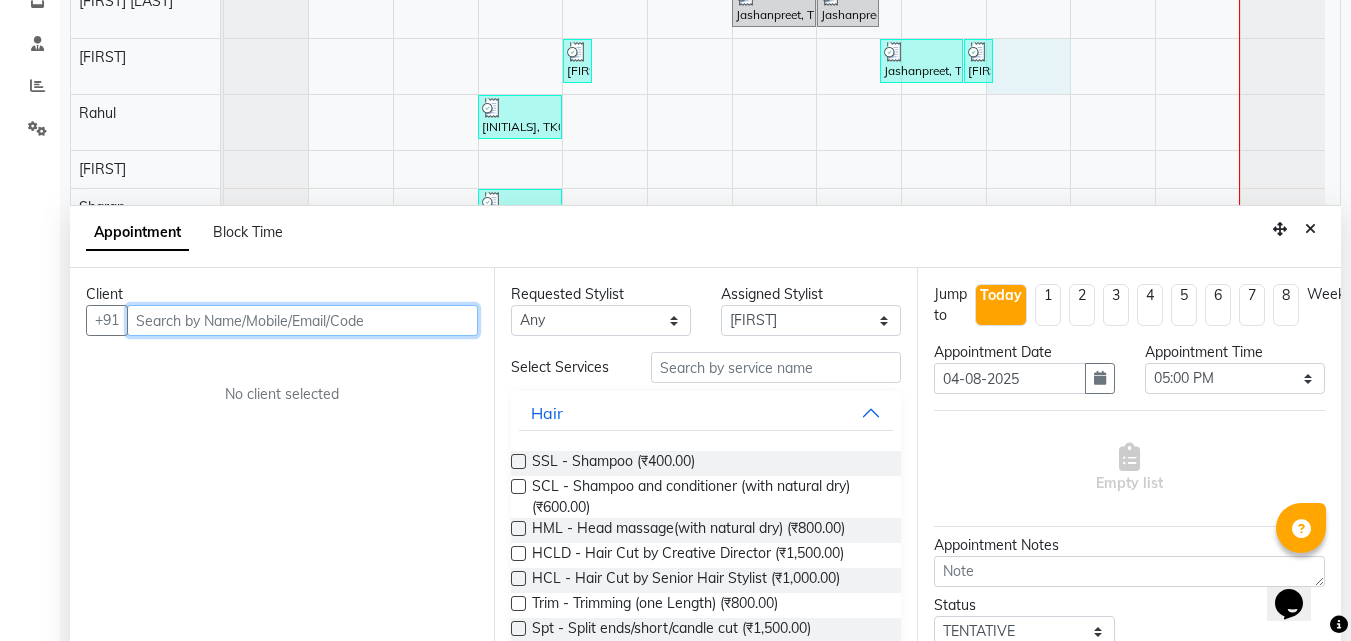 click at bounding box center [302, 320] 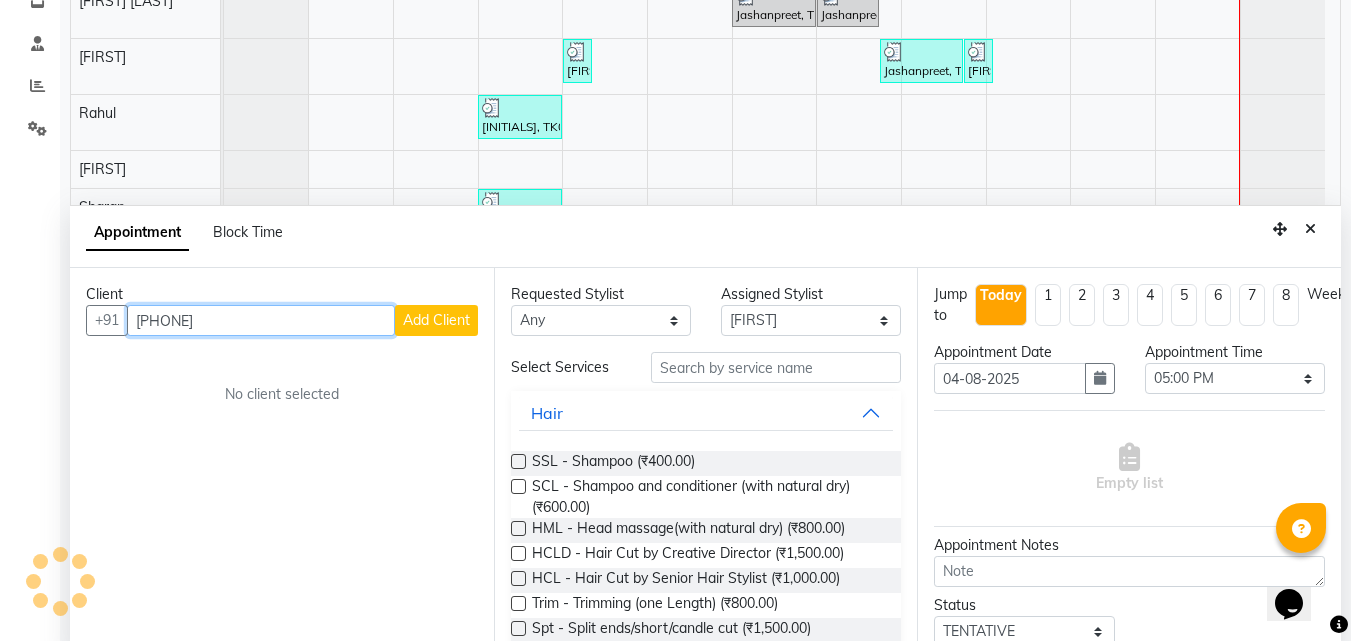 type on "[PHONE]" 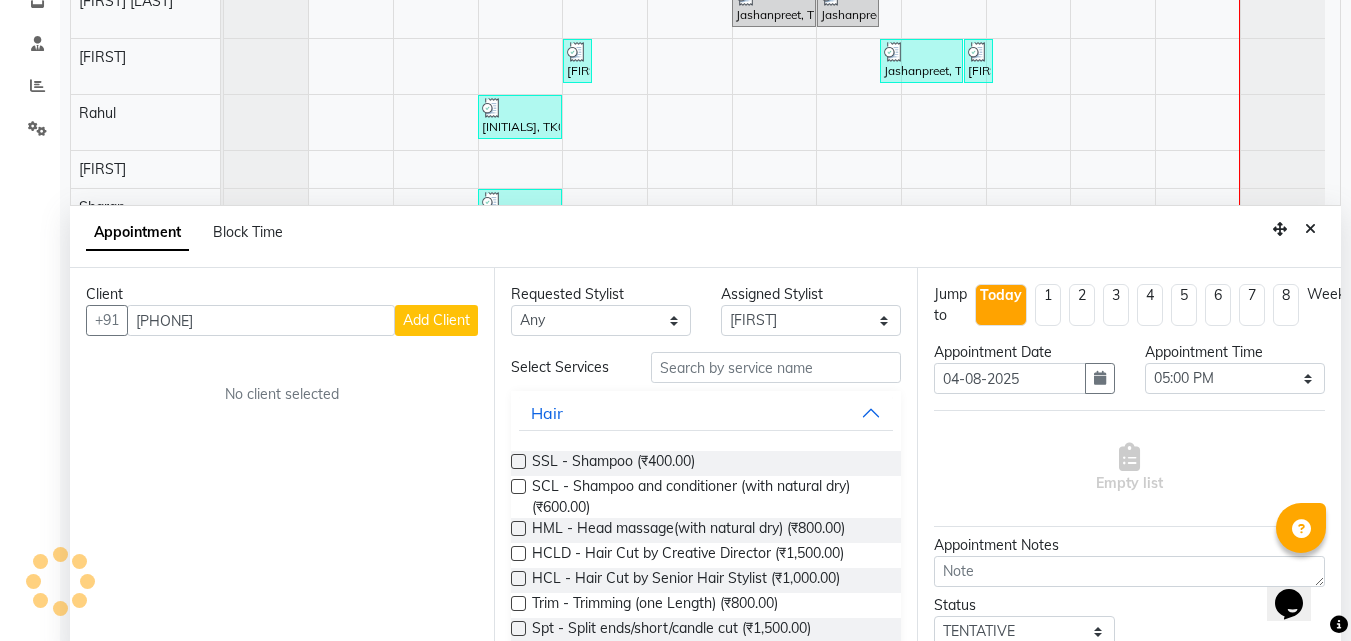 click on "Add Client" at bounding box center (436, 320) 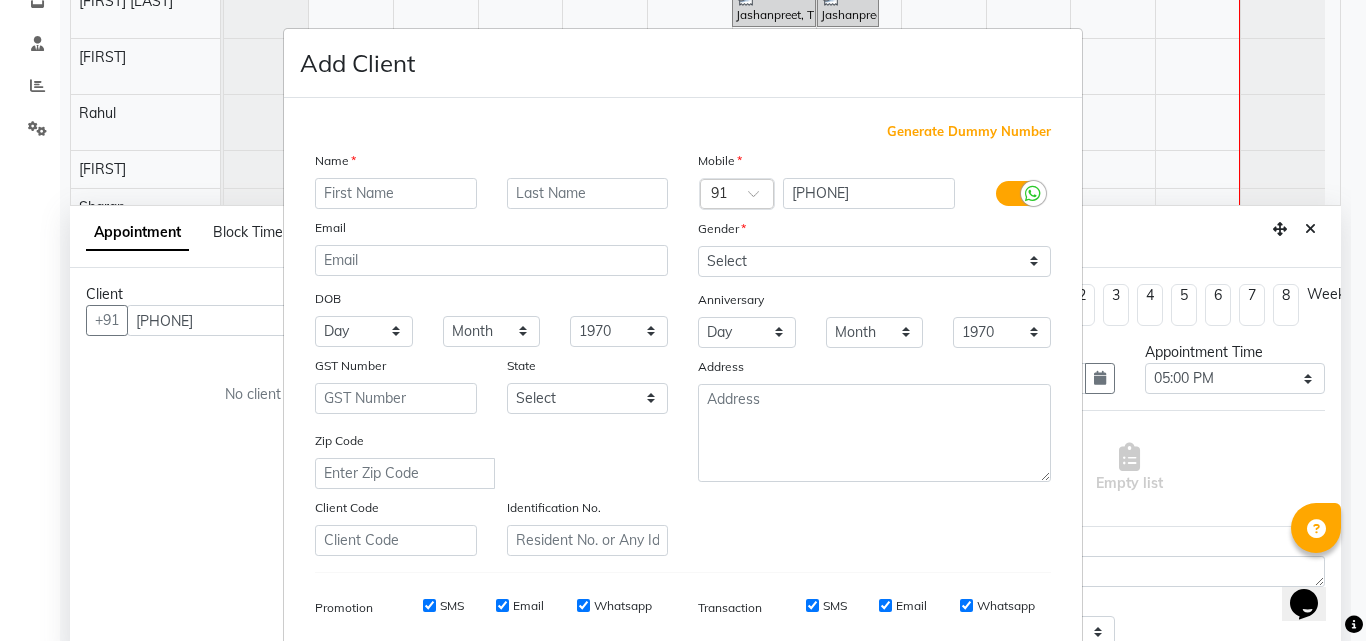 click at bounding box center [396, 193] 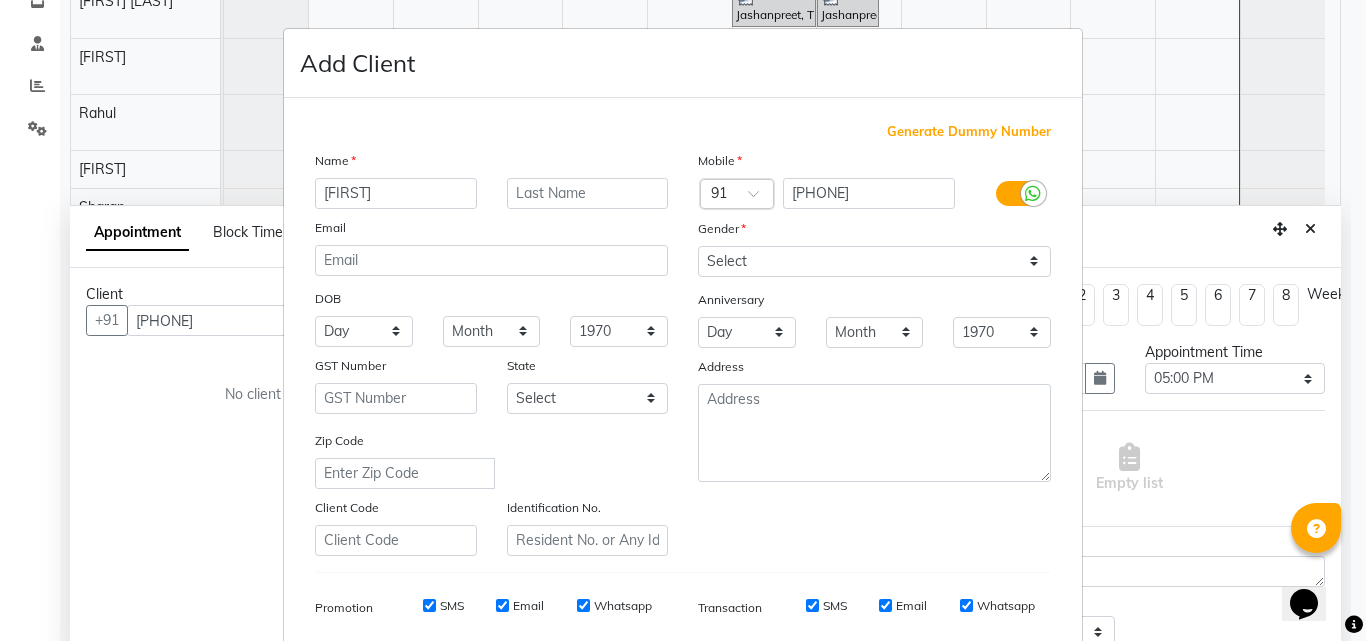 type on "[FIRST]" 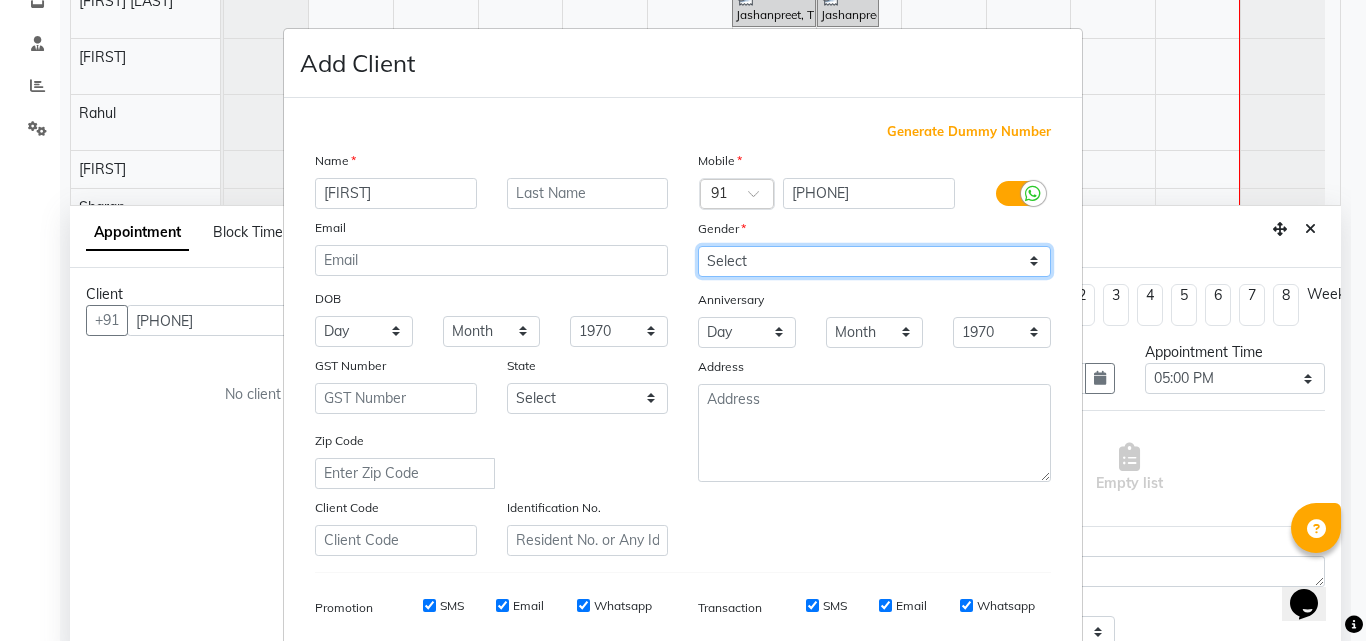 click on "Select Male Female Other Prefer Not To Say" at bounding box center (874, 261) 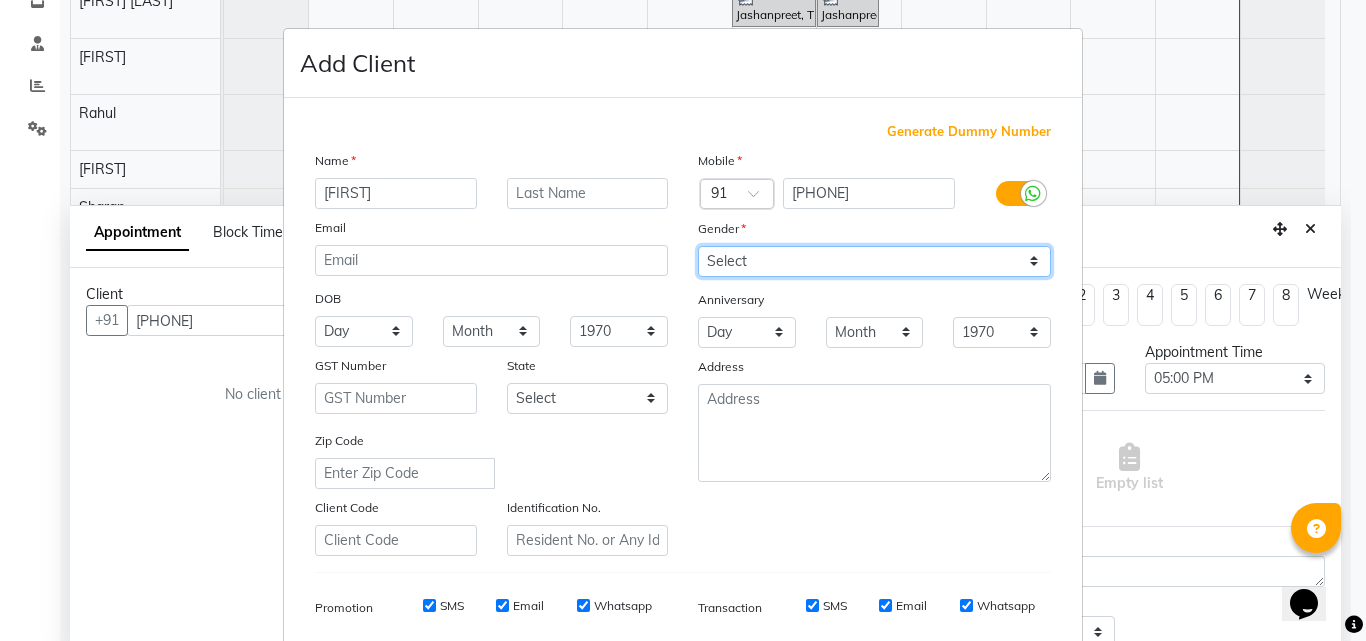 select on "female" 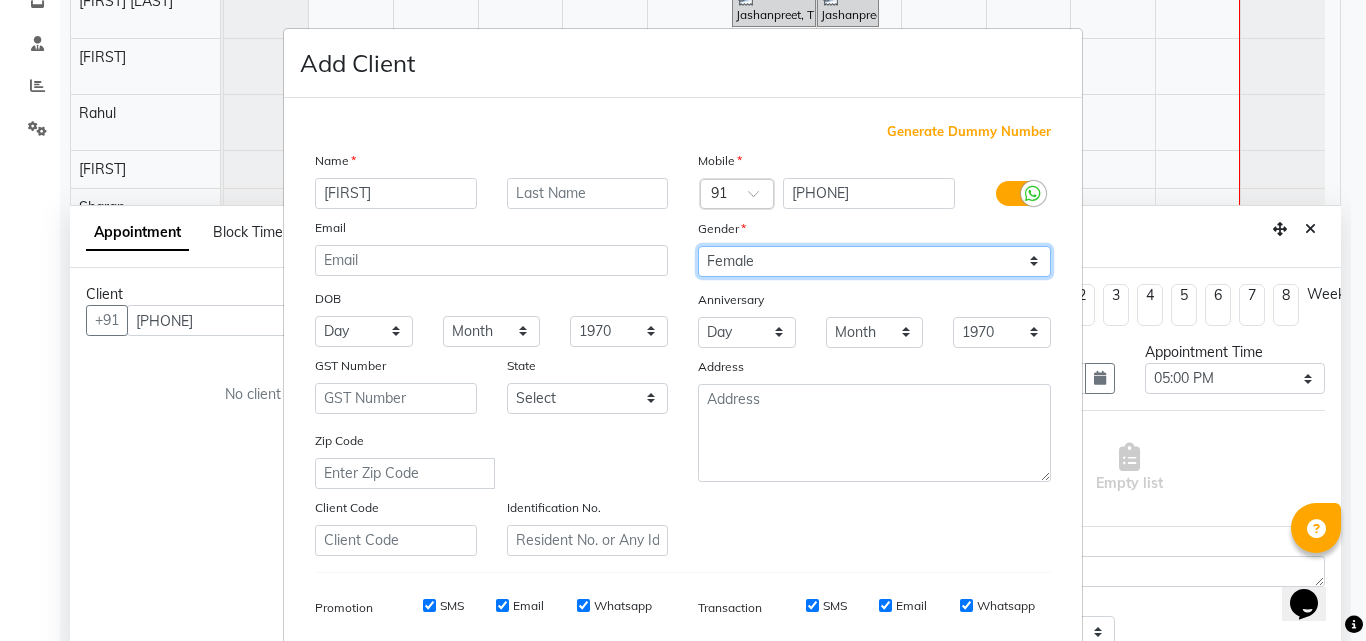click on "Select Male Female Other Prefer Not To Say" at bounding box center (874, 261) 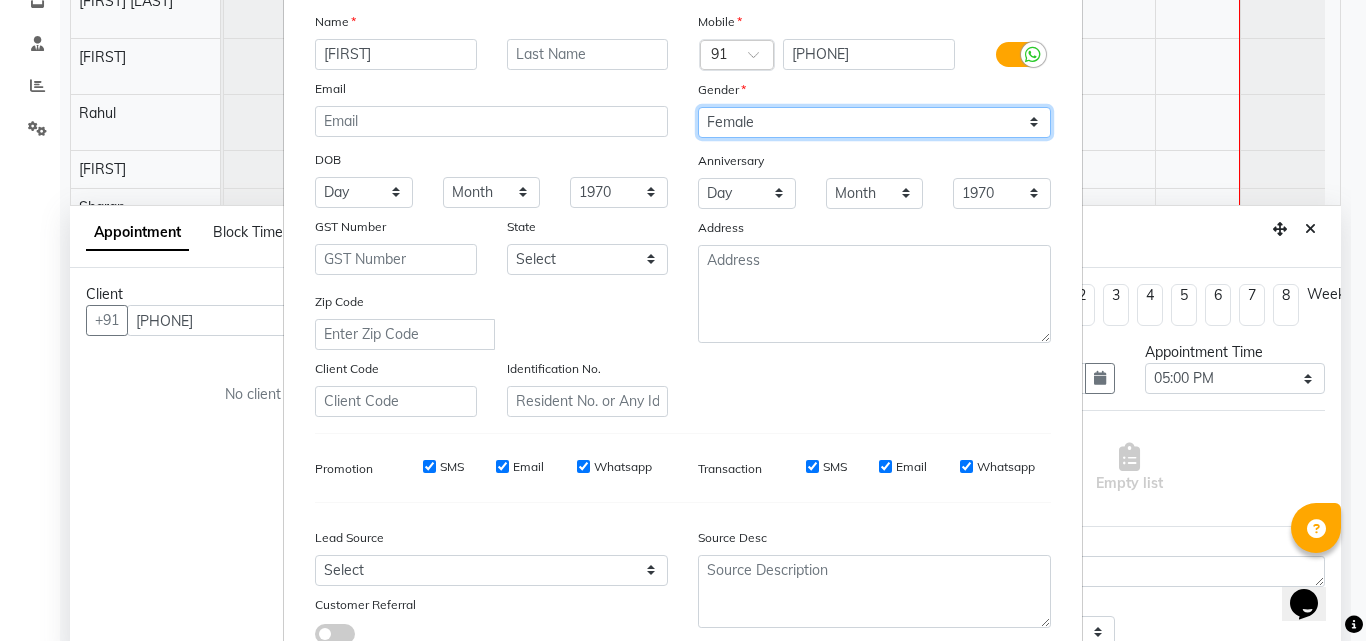 scroll, scrollTop: 282, scrollLeft: 0, axis: vertical 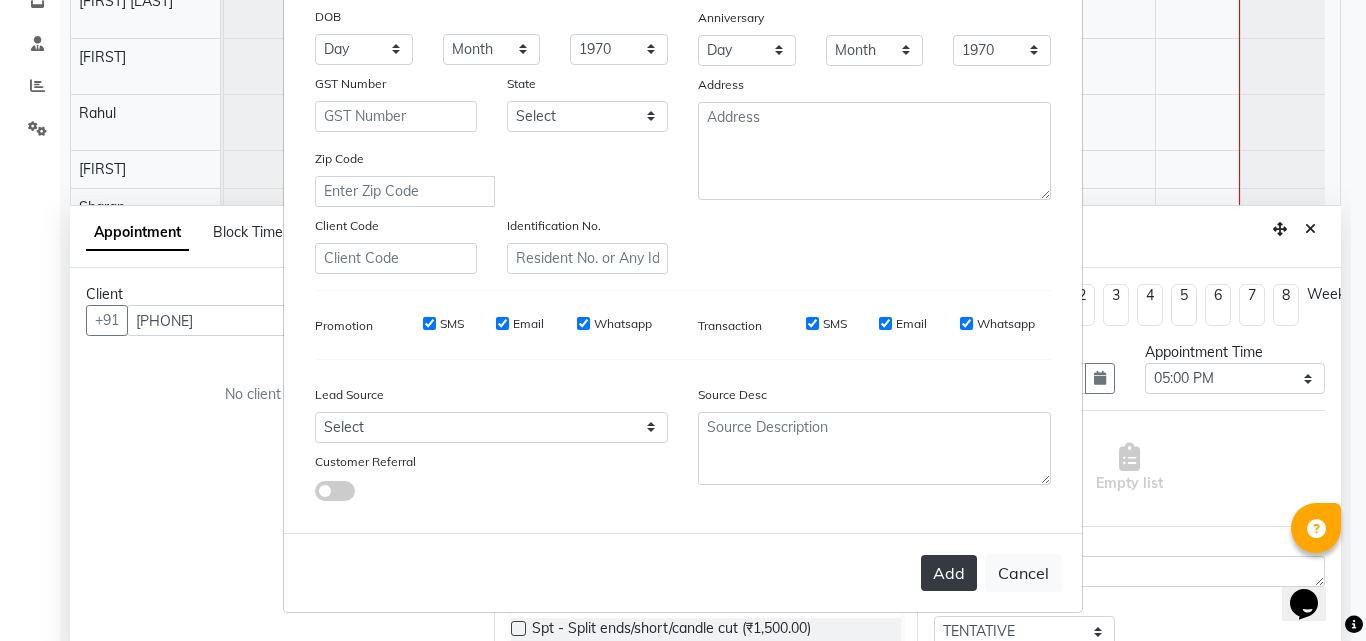 click on "Add" at bounding box center [949, 573] 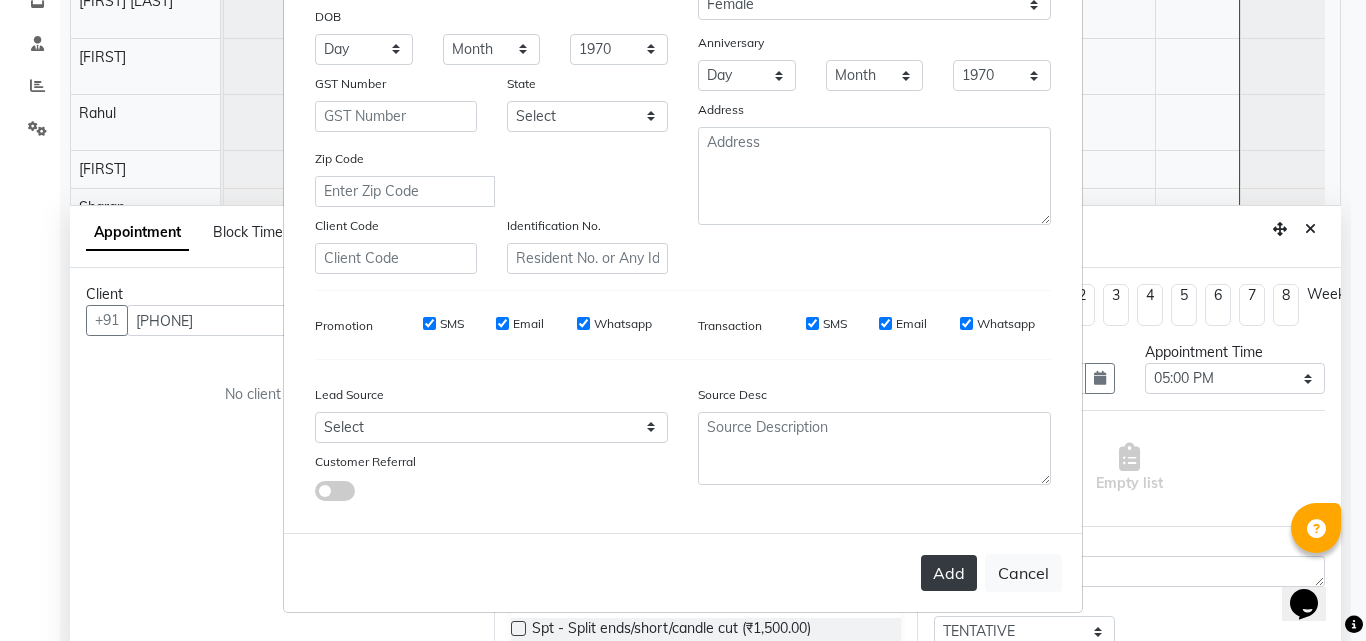 click on "Add" at bounding box center (949, 573) 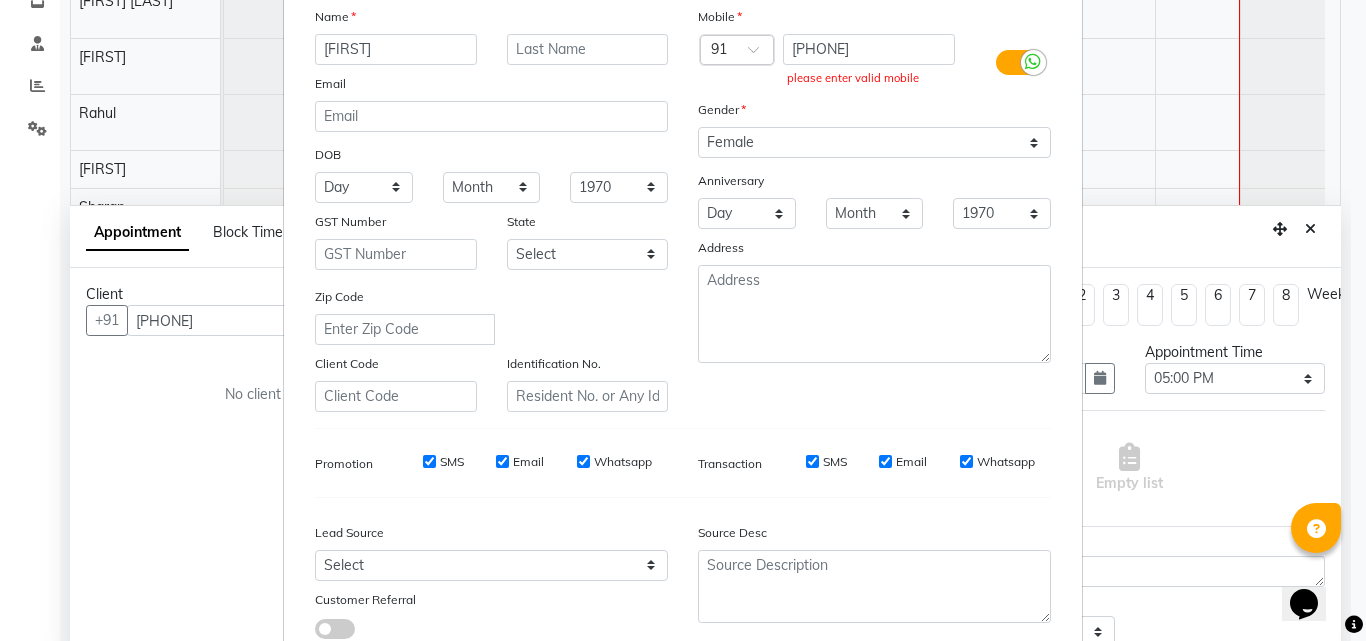 scroll, scrollTop: 0, scrollLeft: 0, axis: both 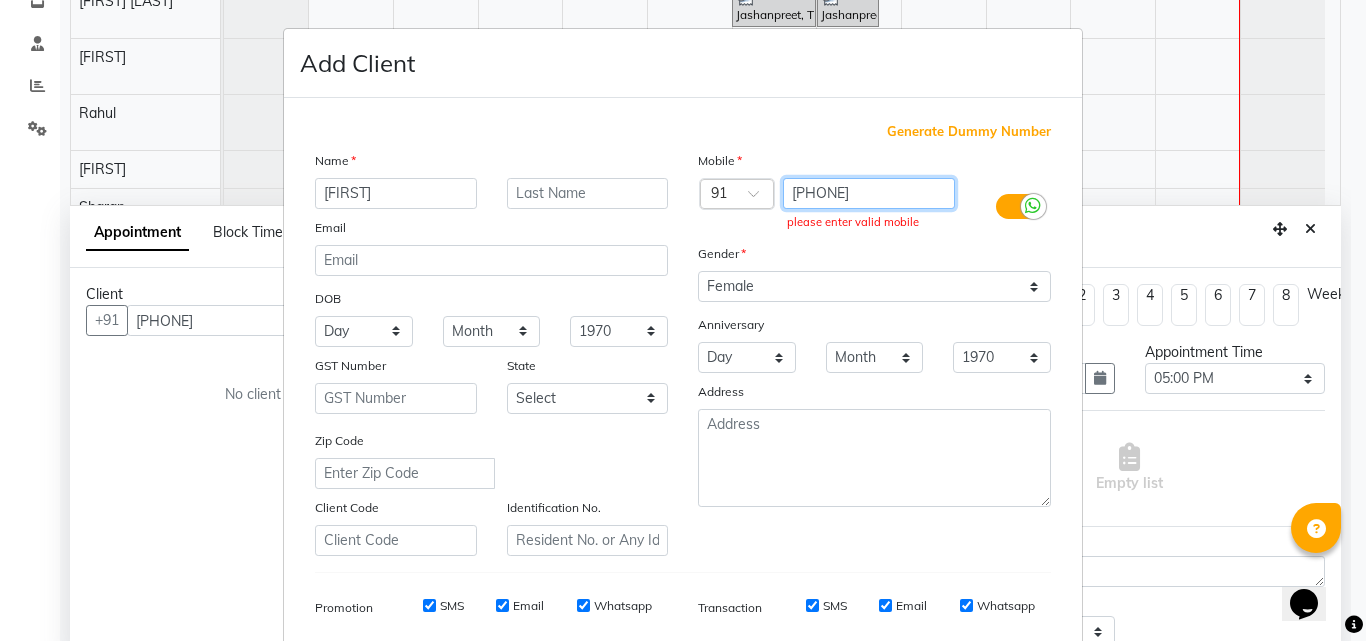 click on "[PHONE]" at bounding box center (869, 193) 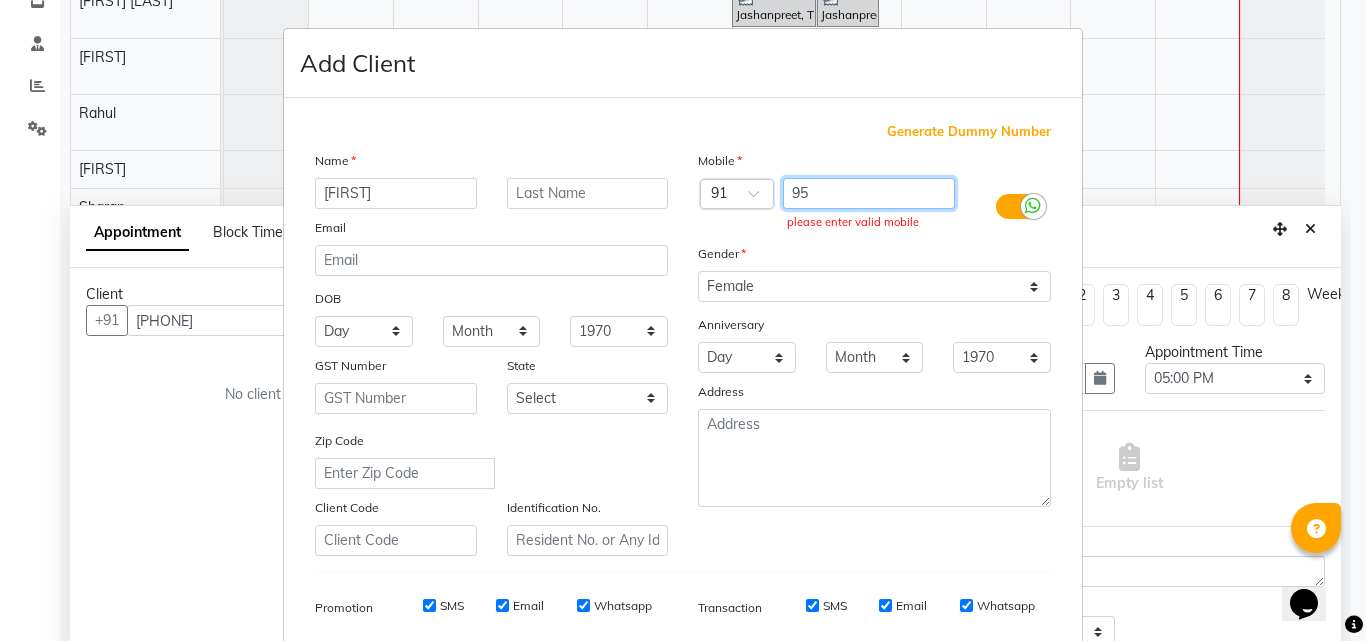 type on "9" 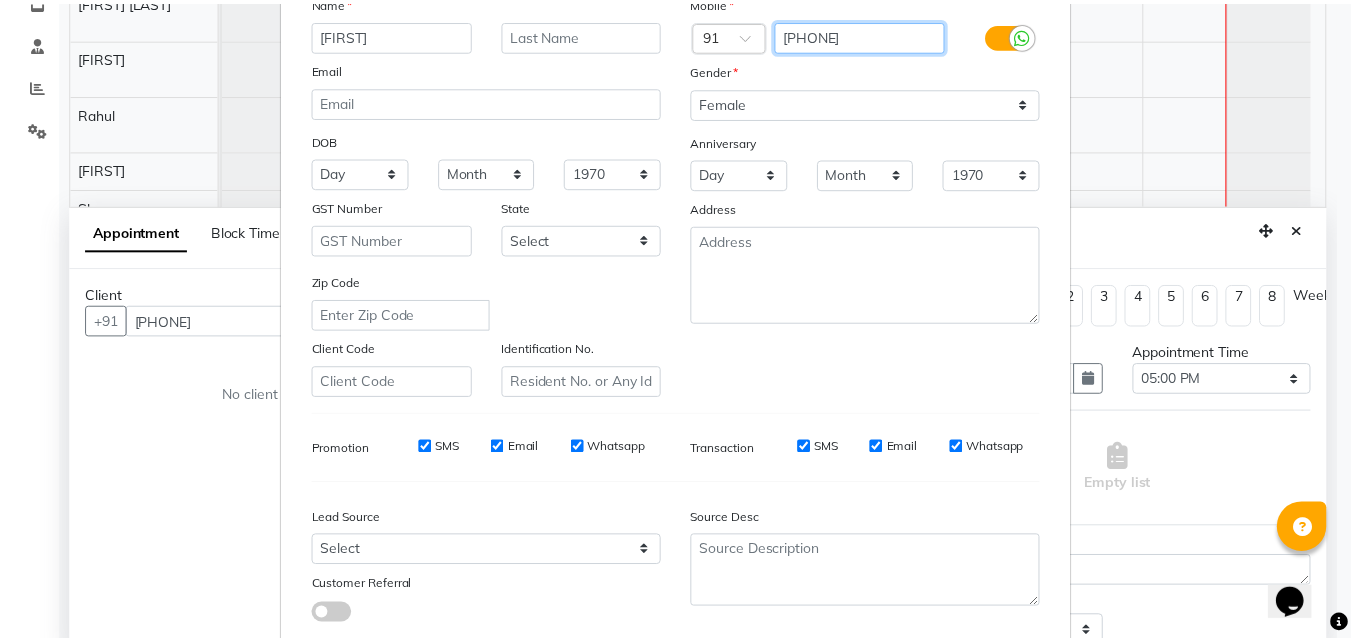 scroll, scrollTop: 282, scrollLeft: 0, axis: vertical 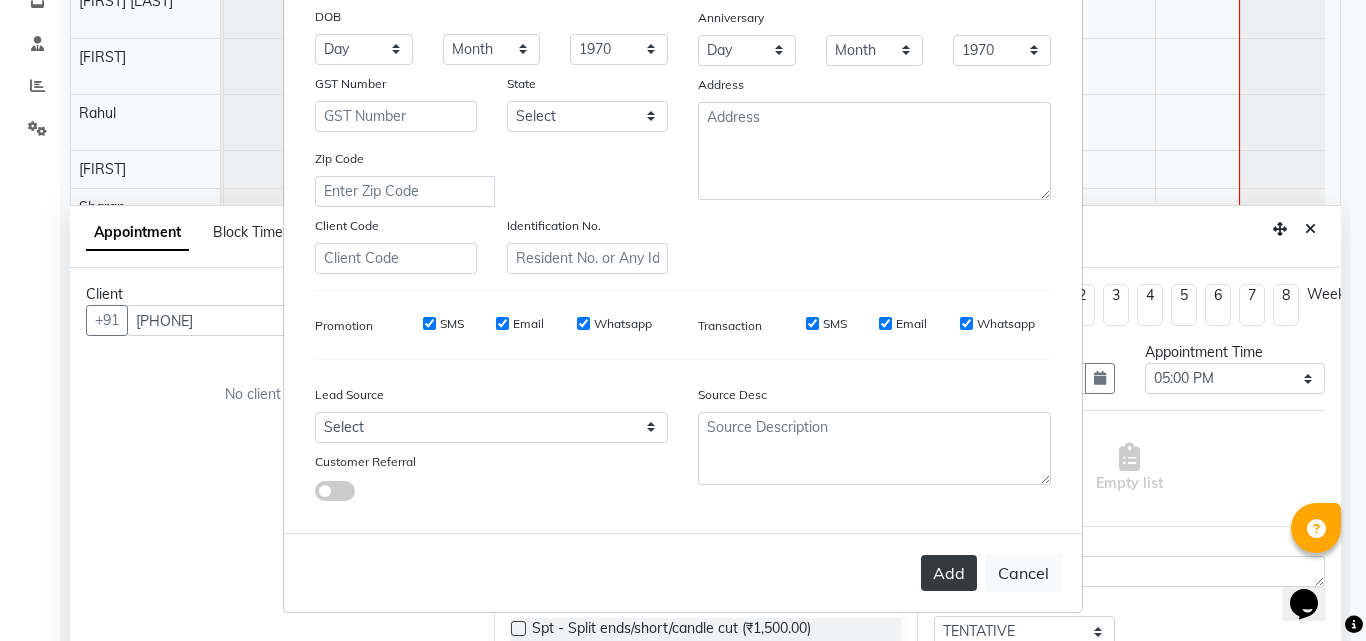 type on "[PHONE]" 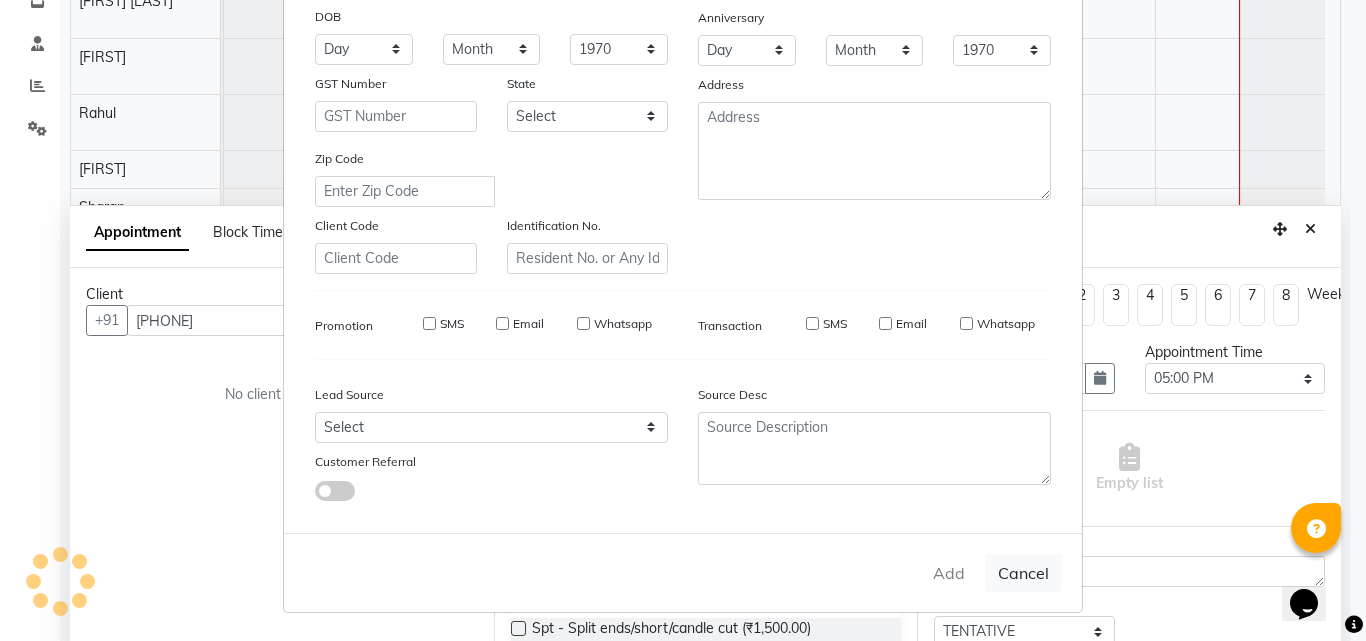 type on "[PHONE]" 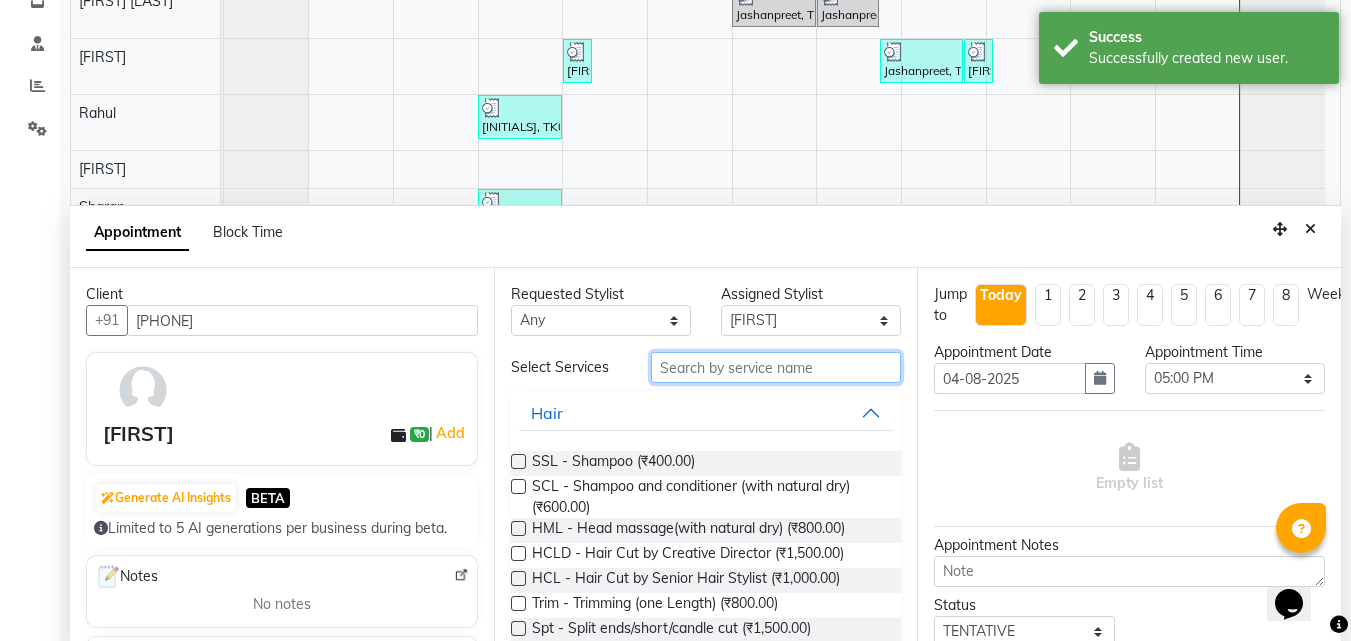 click at bounding box center [776, 367] 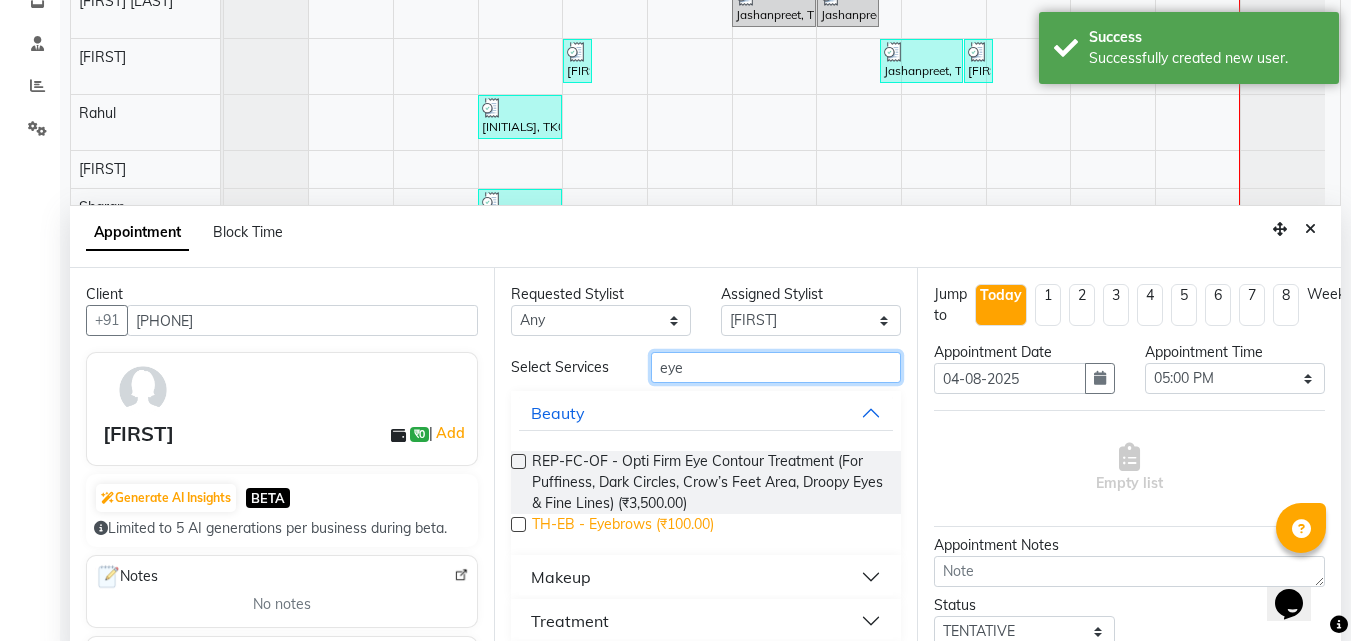 type on "eye" 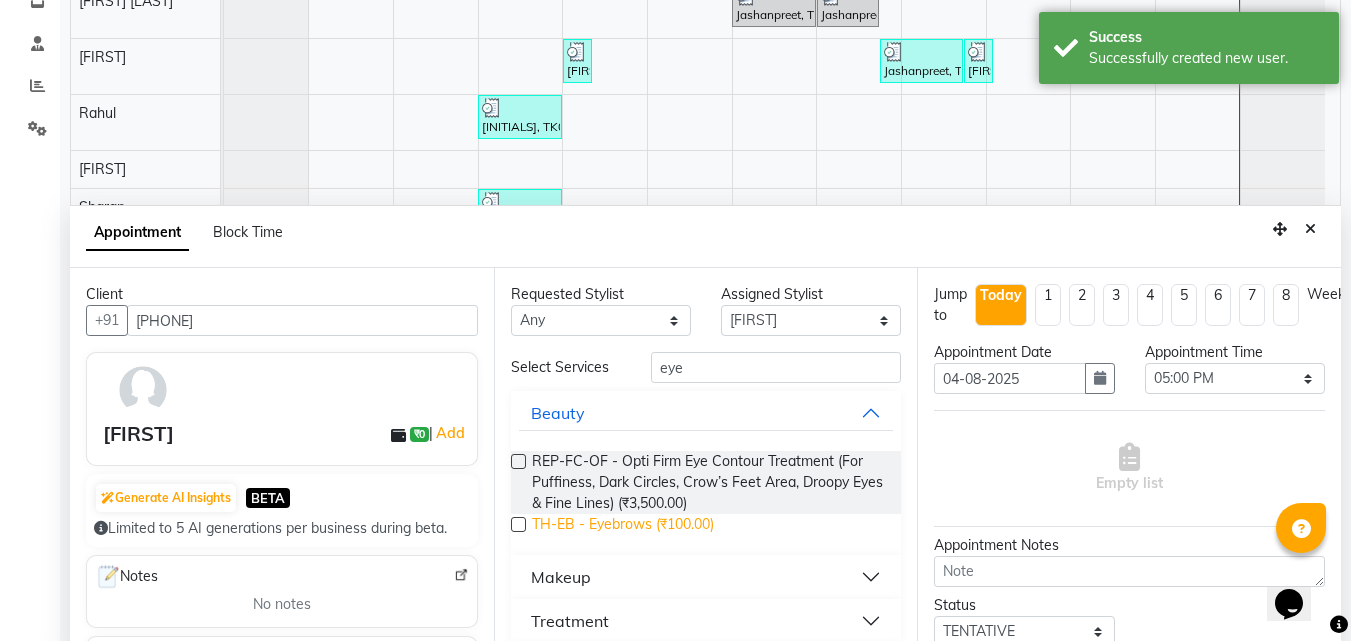 click on "TH-EB - Eyebrows (₹100.00)" at bounding box center [623, 526] 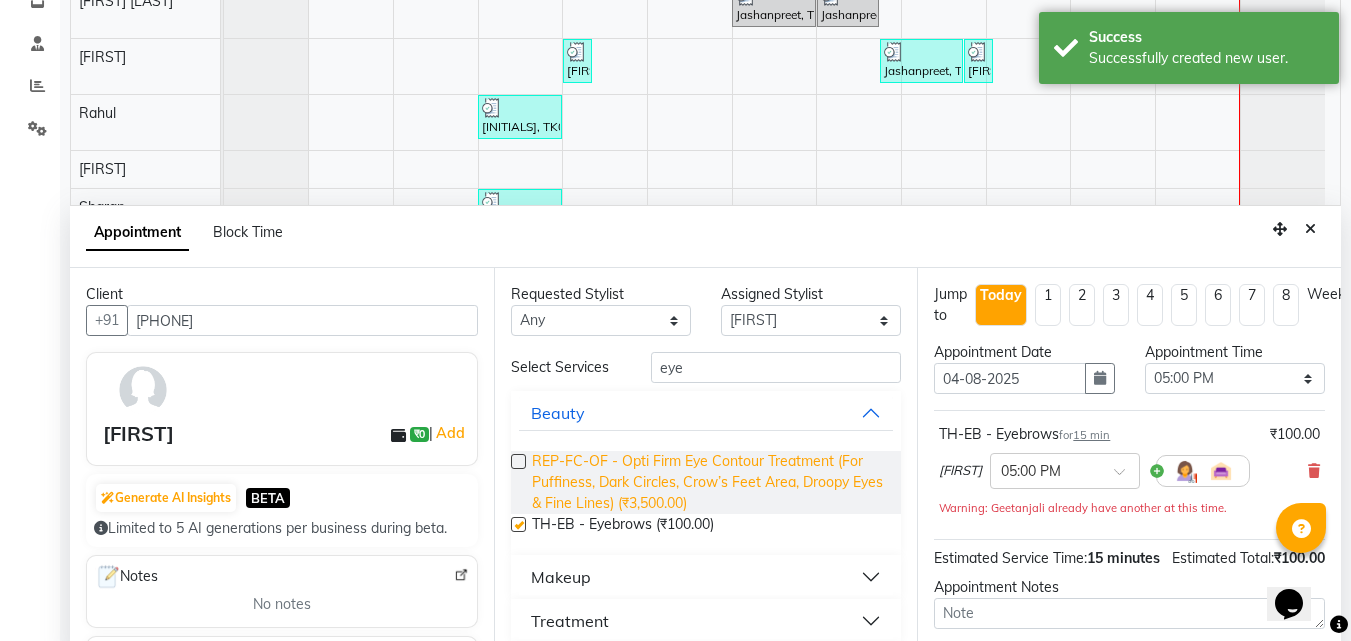 checkbox on "false" 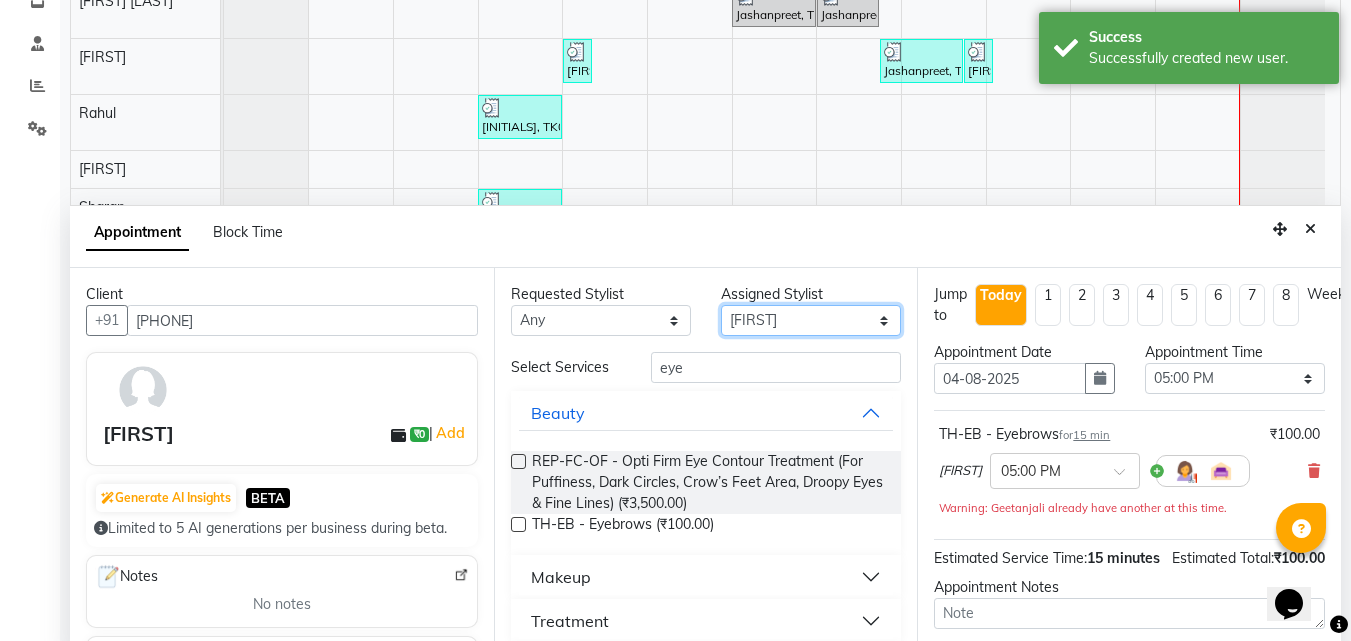 click on "Select [FIRST] [FIRST] [FIRST] [FIRST] [FIRST] [FIRST] [FIRST] [FIRST] [FIRST] [FIRST] [FIRST] [FIRST] [FIRST] [FIRST] [FIRST] [FIRST] [FIRST] [FIRST] [FIRST] [FIRST]" at bounding box center [811, 320] 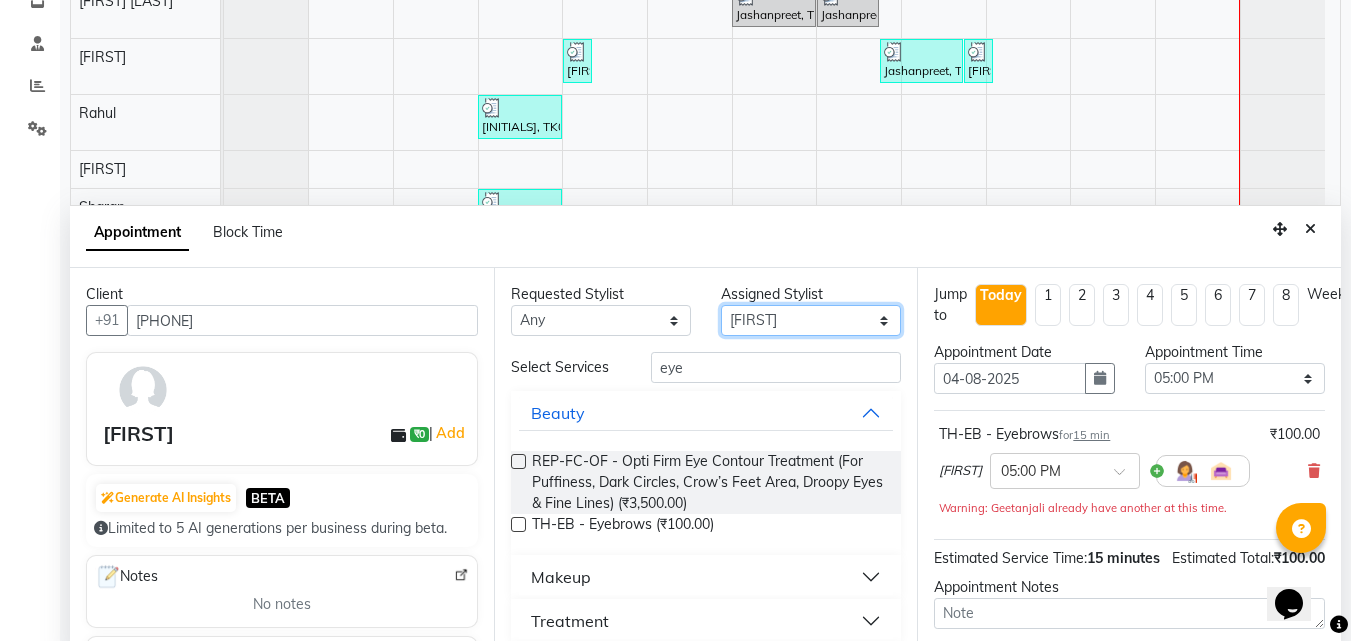 select on "[NUMBER]" 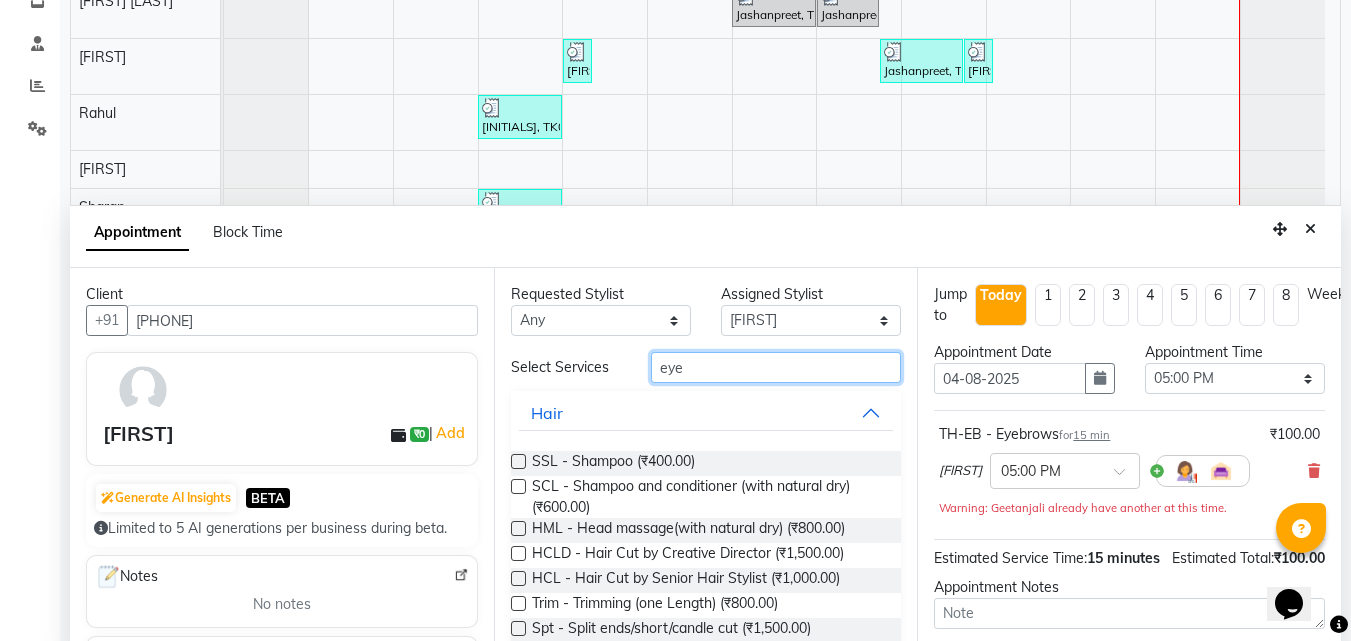 click on "eye" at bounding box center [776, 367] 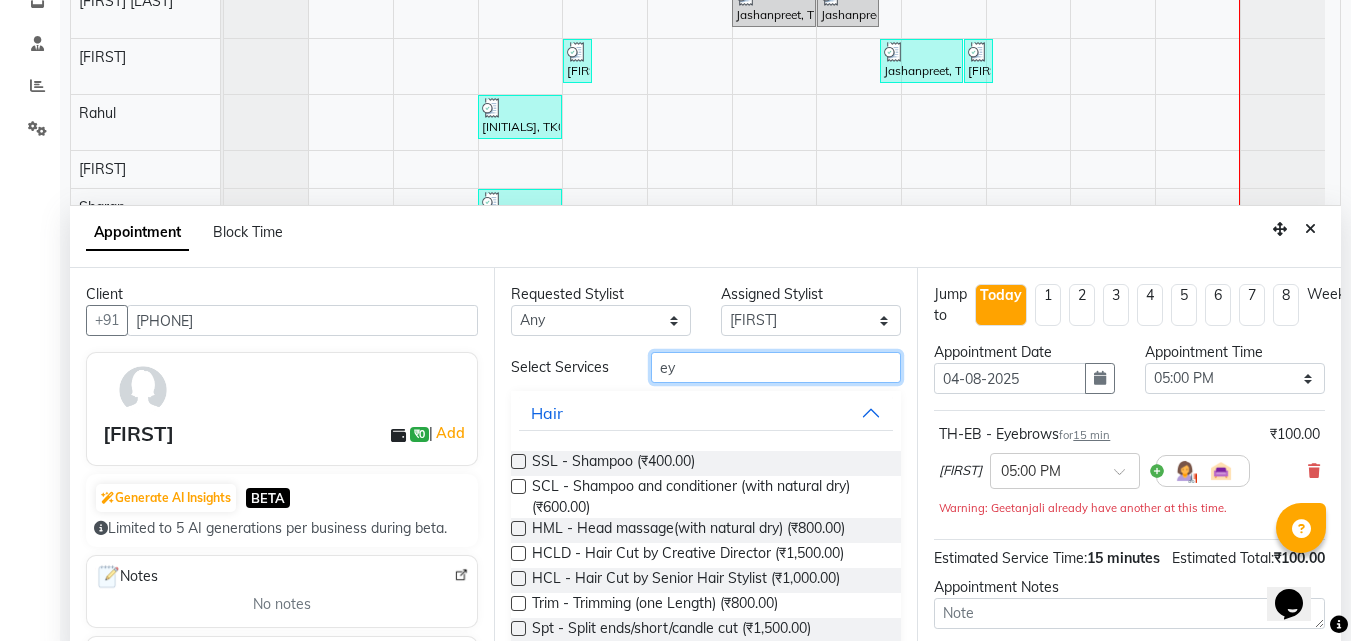 type on "e" 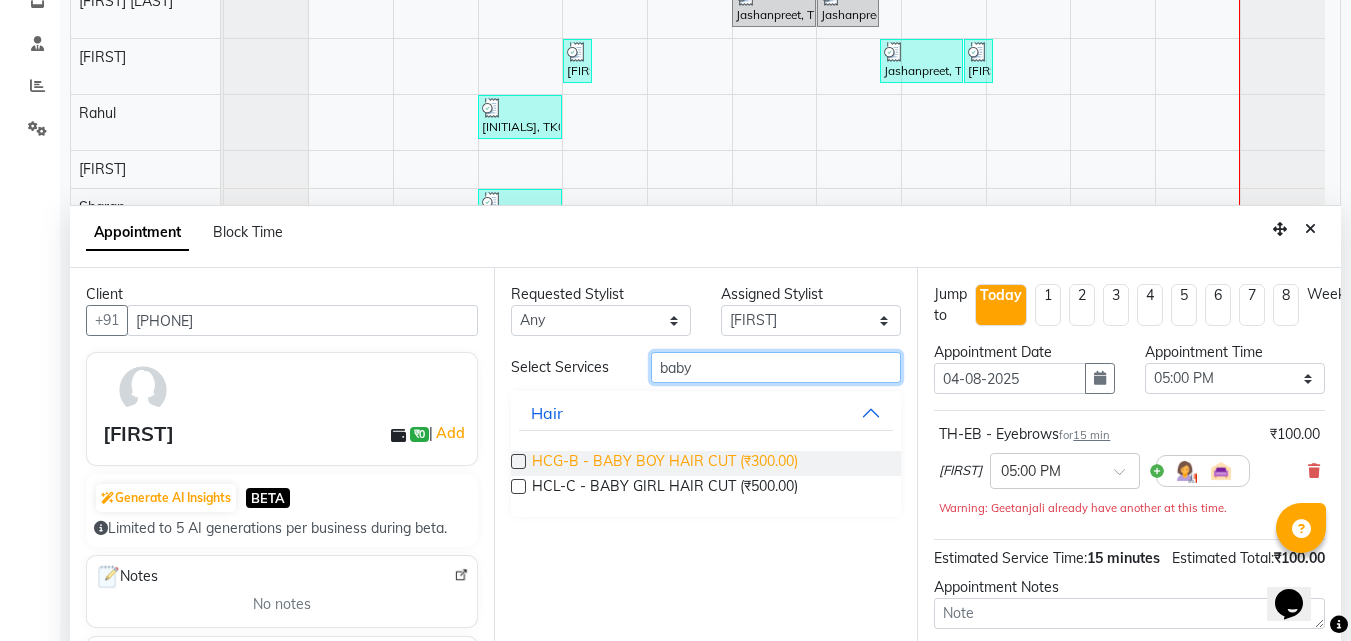type on "baby" 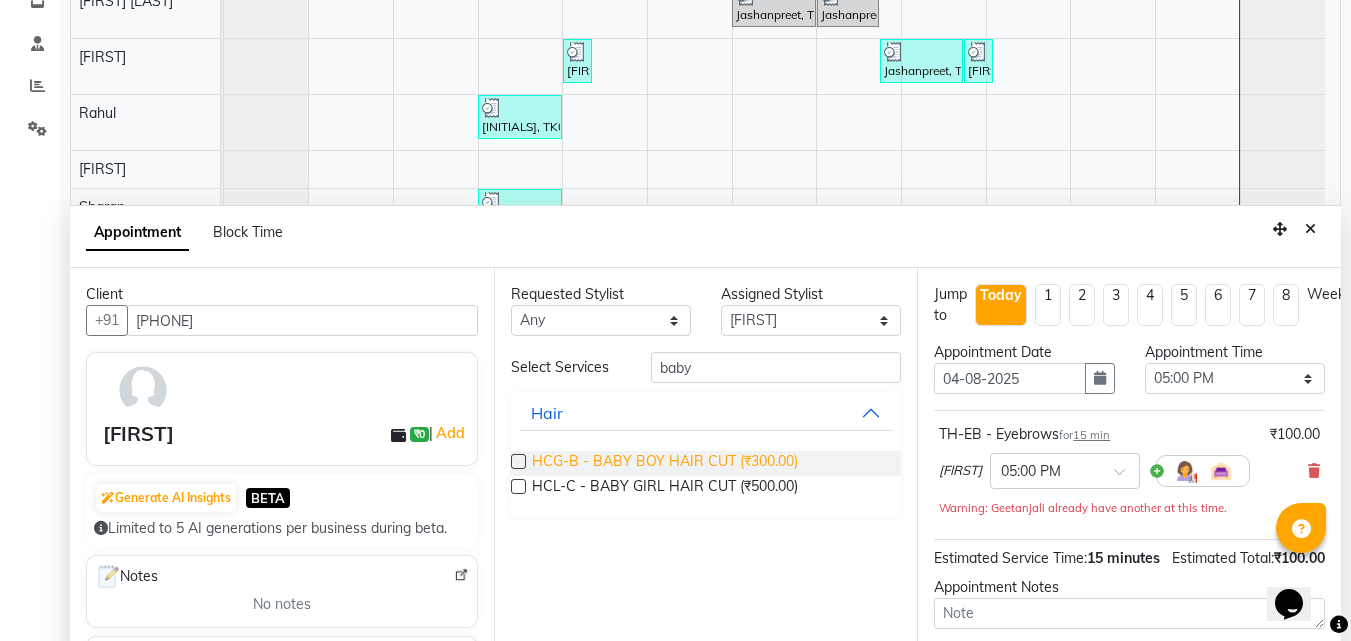 click on "HCG-B - BABY BOY HAIR CUT (₹300.00)" at bounding box center [665, 463] 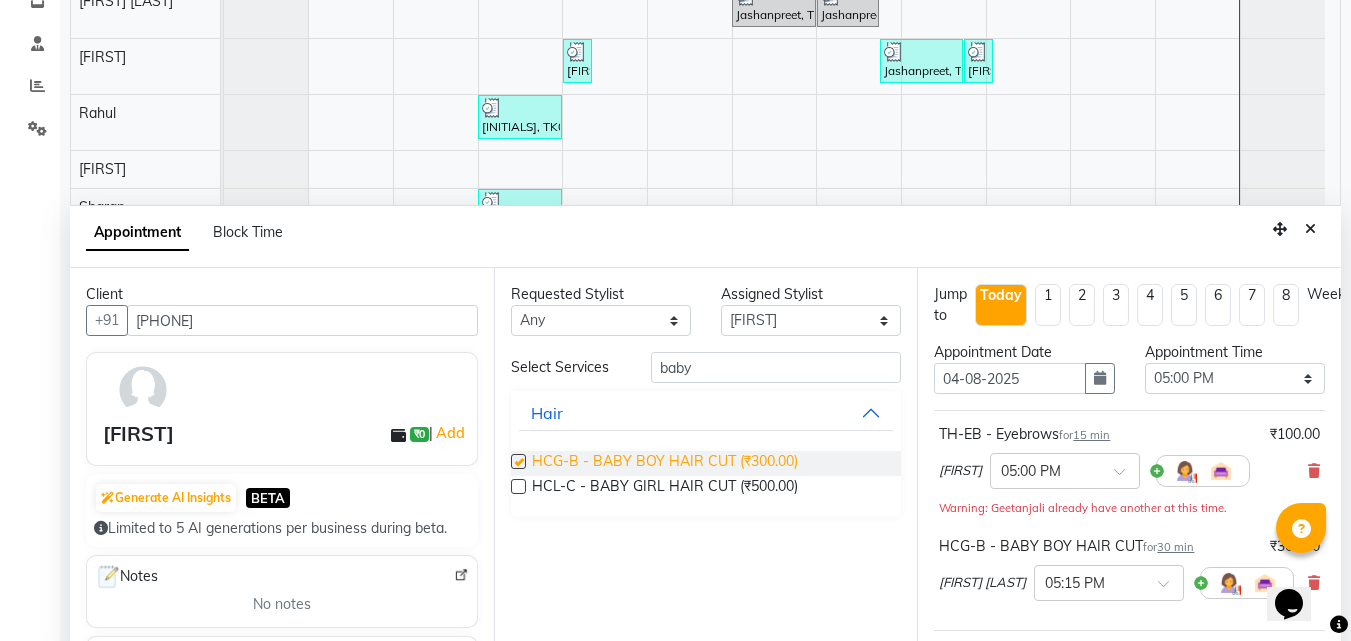 checkbox on "false" 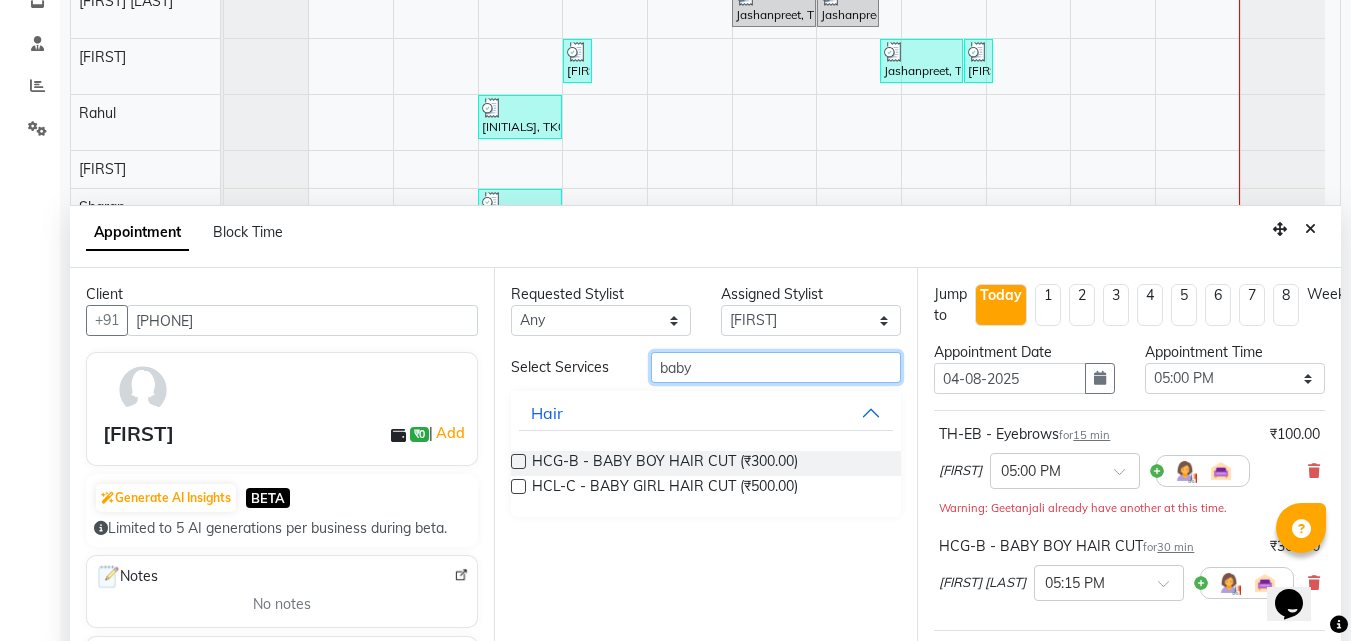 click on "baby" at bounding box center [776, 367] 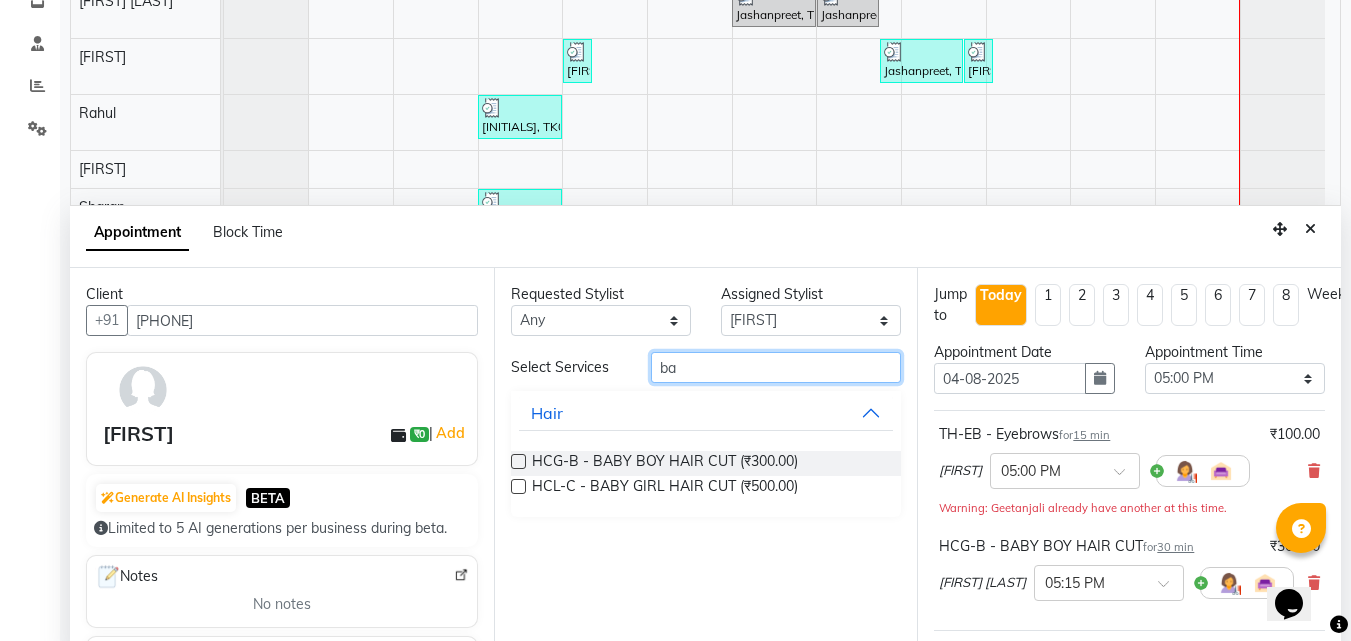 type on "b" 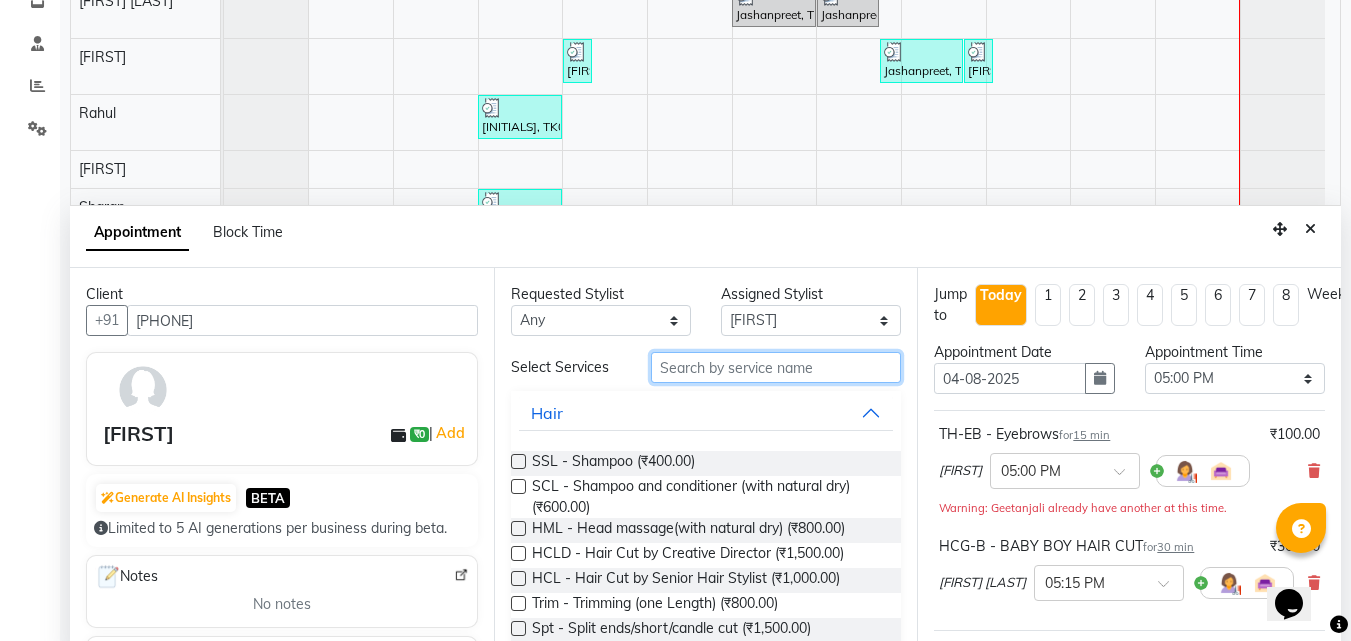 type 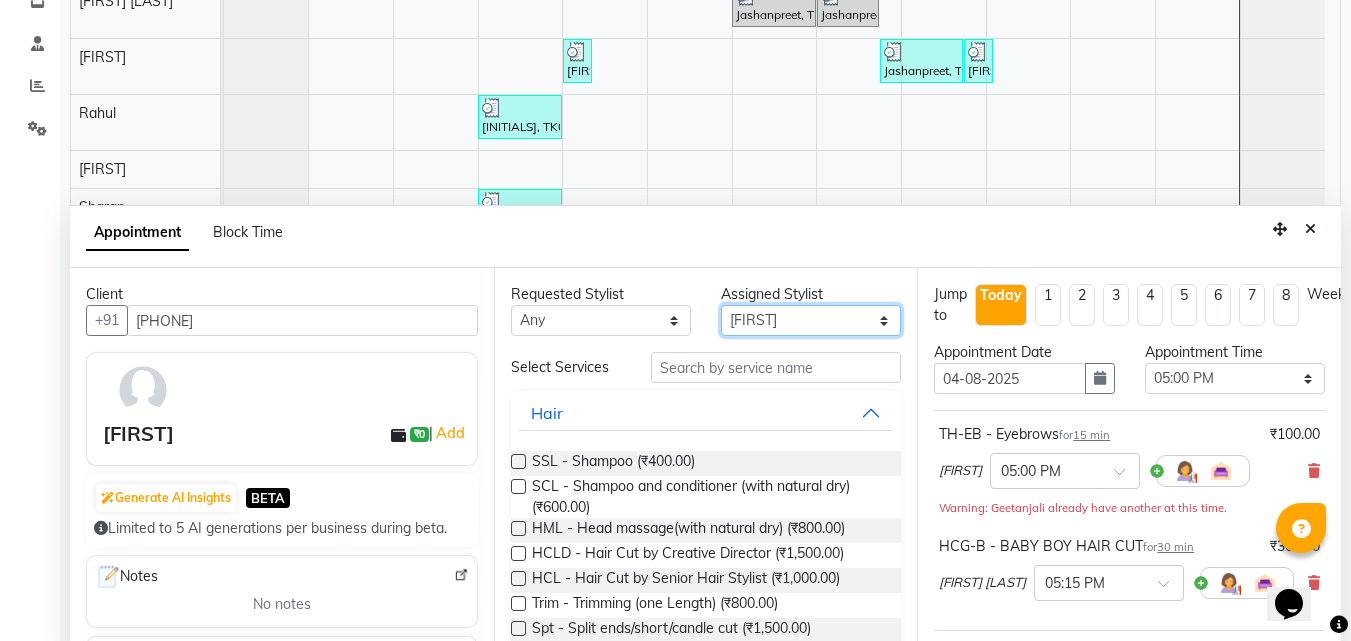 click on "Select [FIRST] [FIRST] [FIRST] [FIRST] [FIRST] [FIRST] [FIRST] [FIRST] [FIRST] [FIRST] [FIRST] [FIRST] [FIRST] [FIRST] [FIRST] [FIRST] [FIRST] [FIRST] [FIRST] [FIRST]" at bounding box center (811, 320) 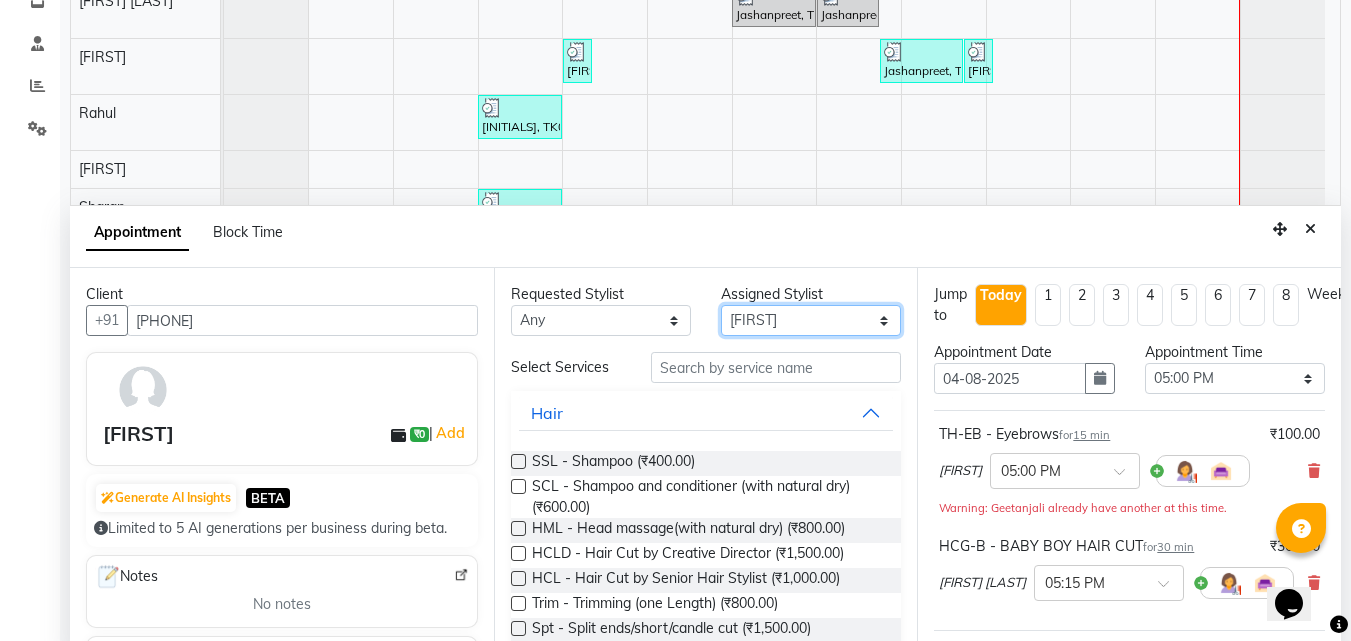 select on "76900" 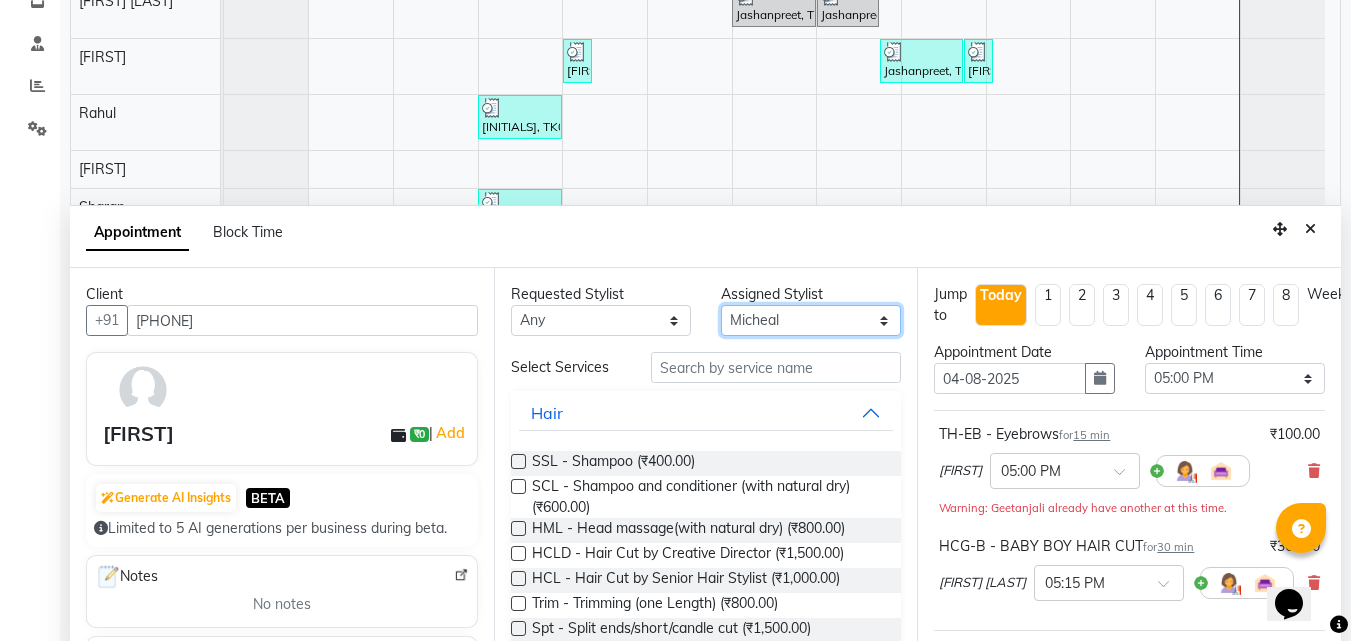 click on "Select [FIRST] [FIRST] [FIRST] [FIRST] [FIRST] [FIRST] [FIRST] [FIRST] [FIRST] [FIRST] [FIRST] [FIRST] [FIRST] [FIRST] [FIRST] [FIRST] [FIRST] [FIRST] [FIRST] [FIRST]" at bounding box center [811, 320] 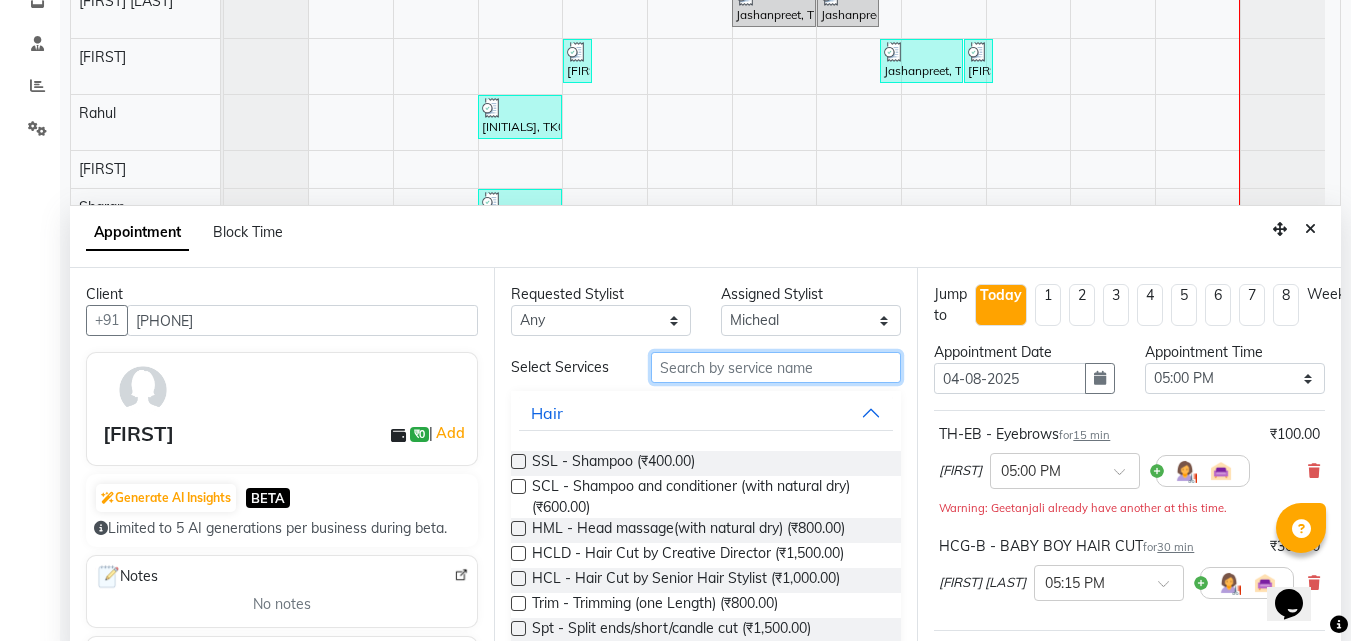 click at bounding box center [776, 367] 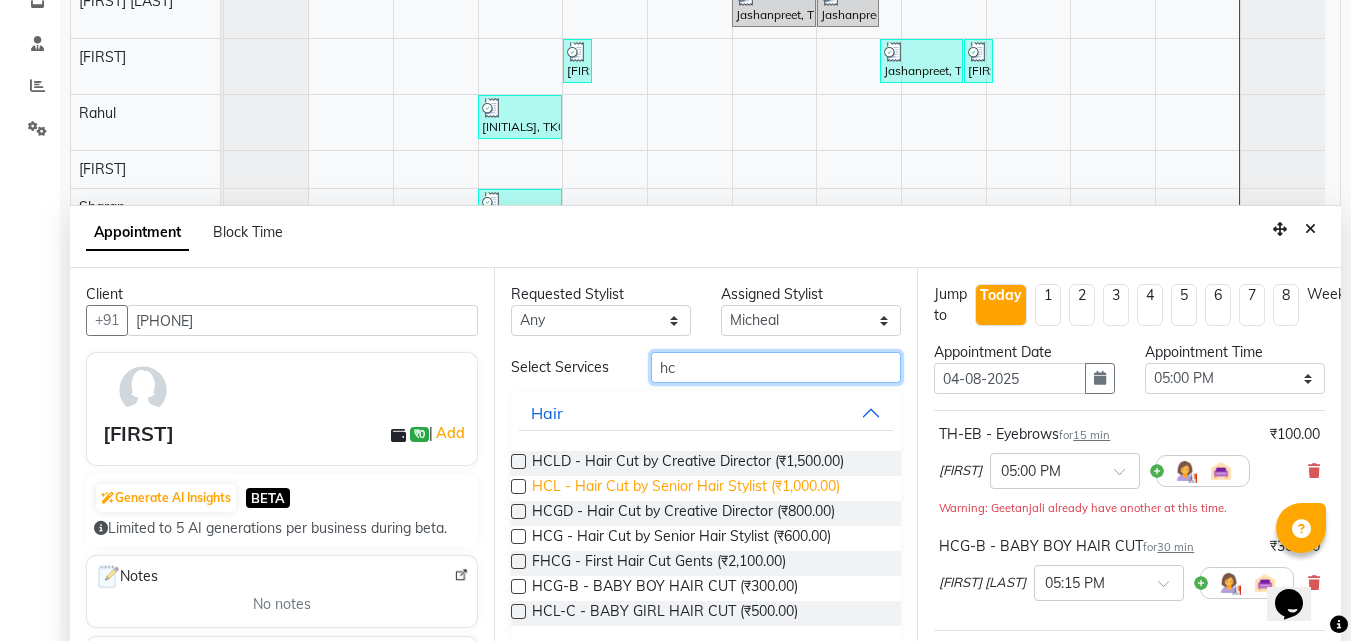 type on "hc" 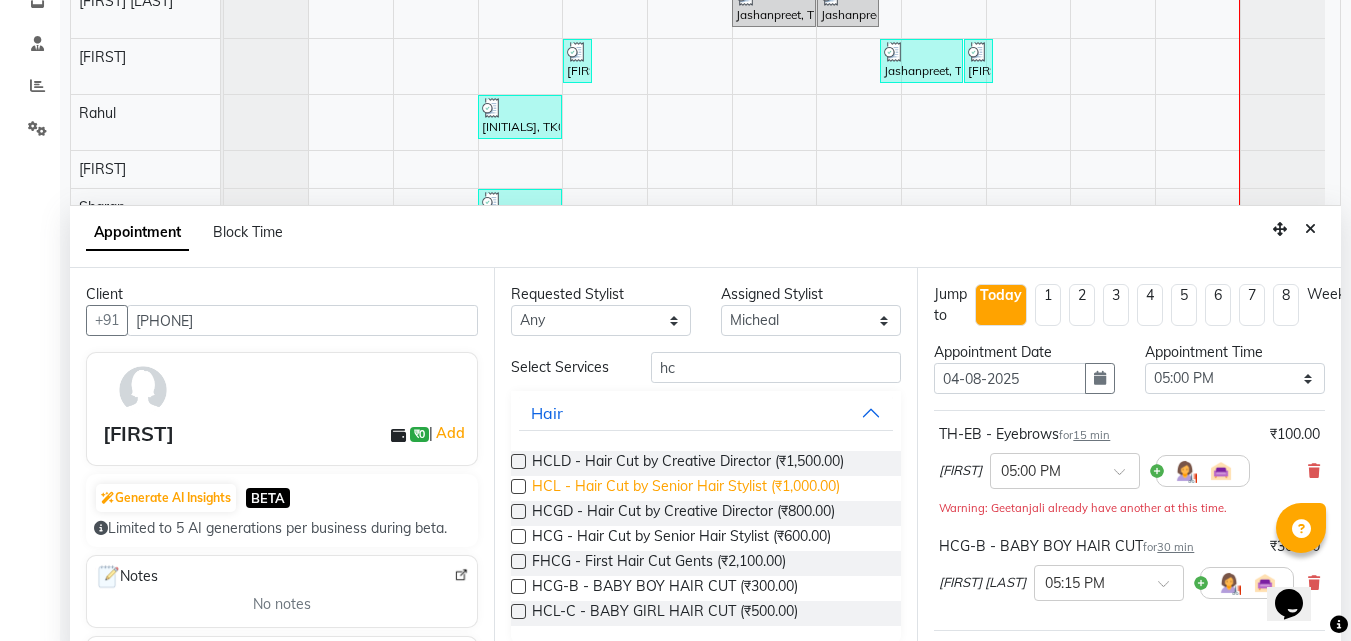 click on "HCL - Hair Cut by Senior Hair Stylist (₹1,000.00)" at bounding box center [686, 488] 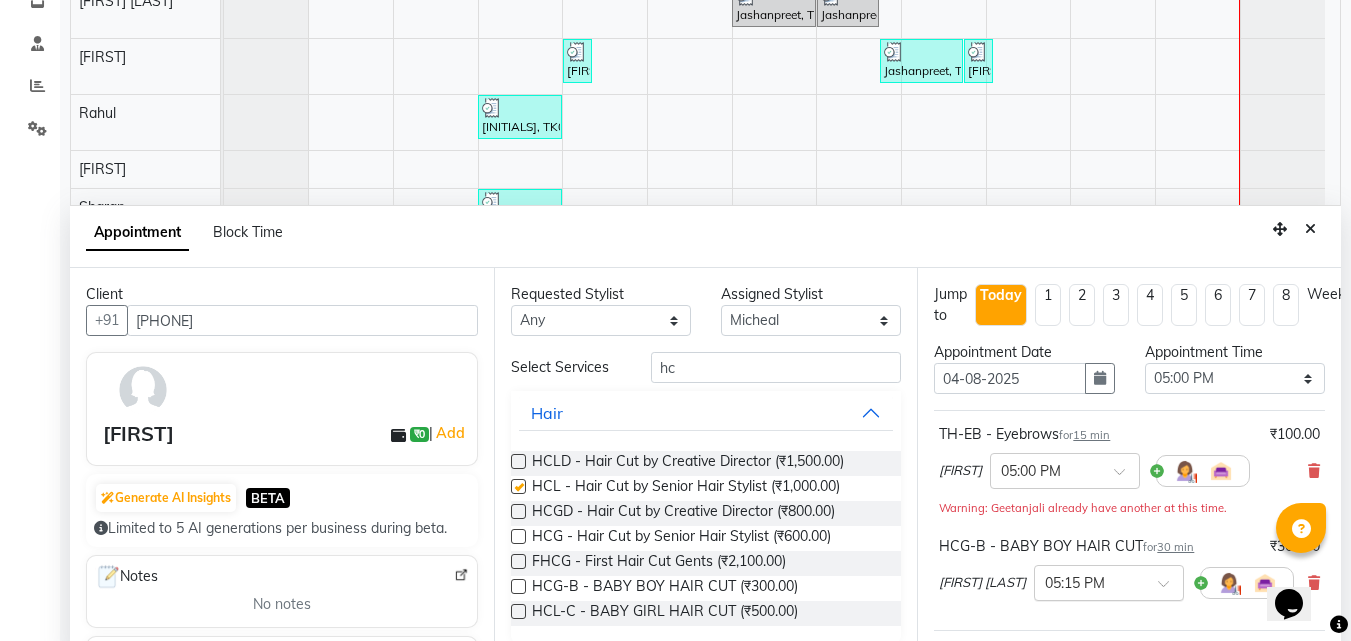 checkbox on "false" 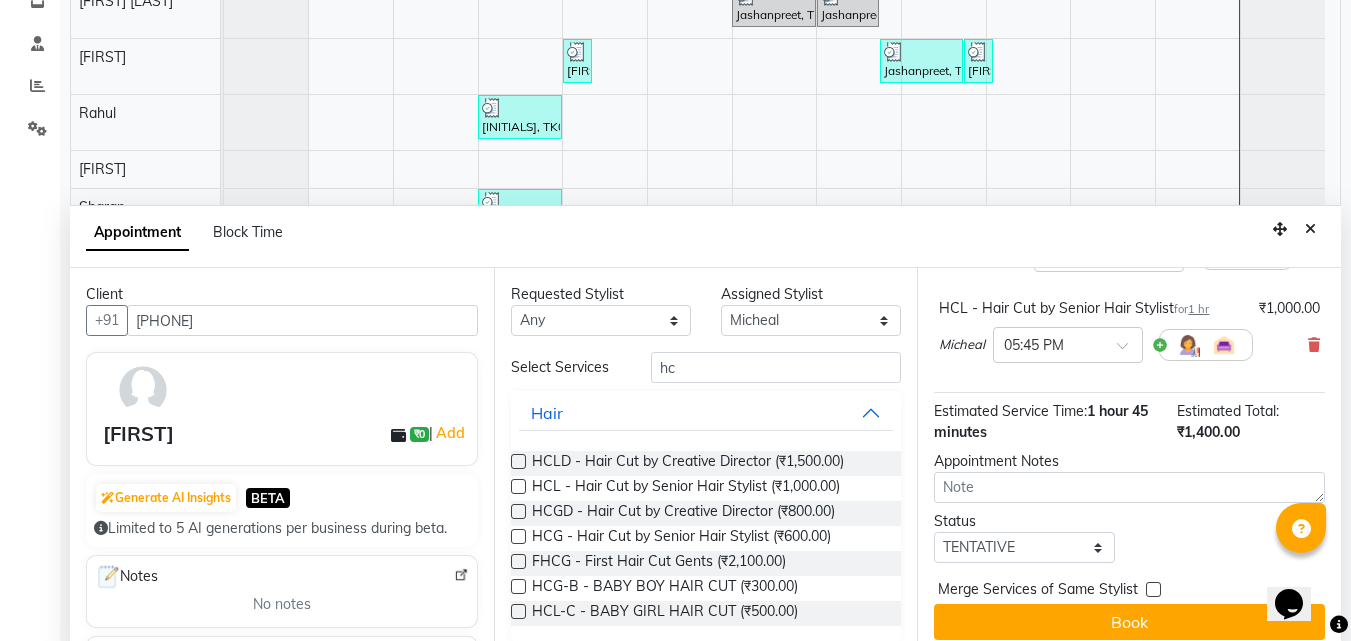 scroll, scrollTop: 347, scrollLeft: 0, axis: vertical 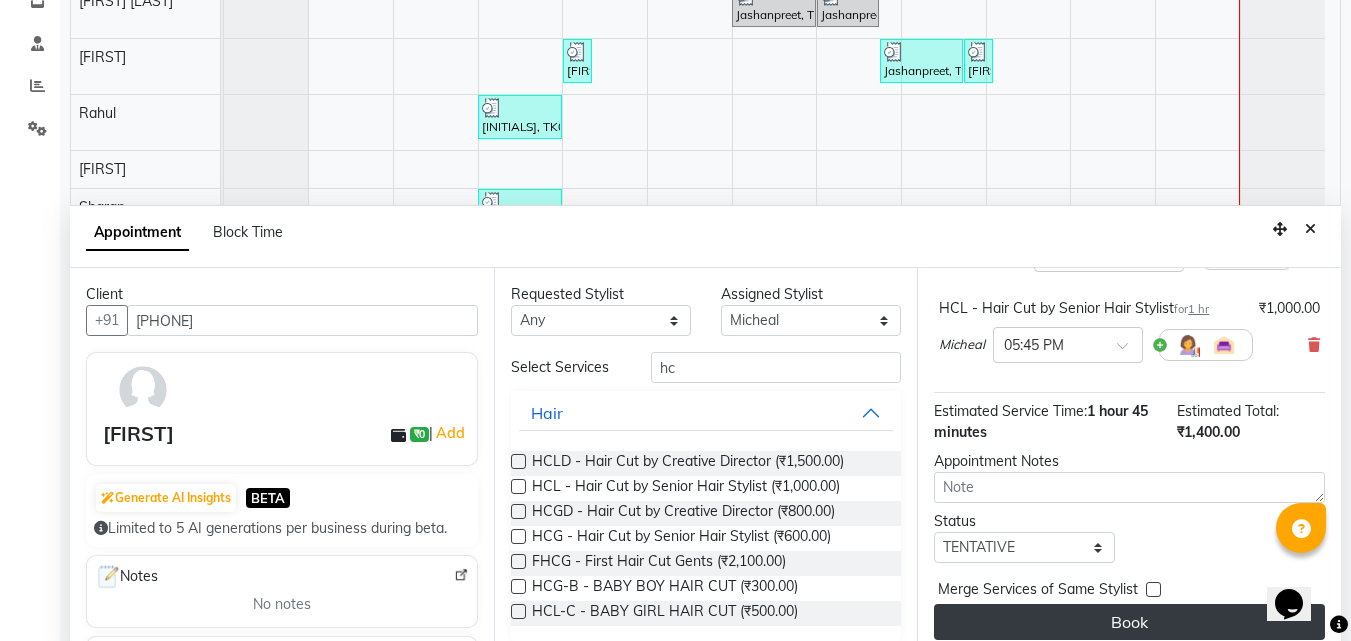 click on "Book" at bounding box center [1129, 622] 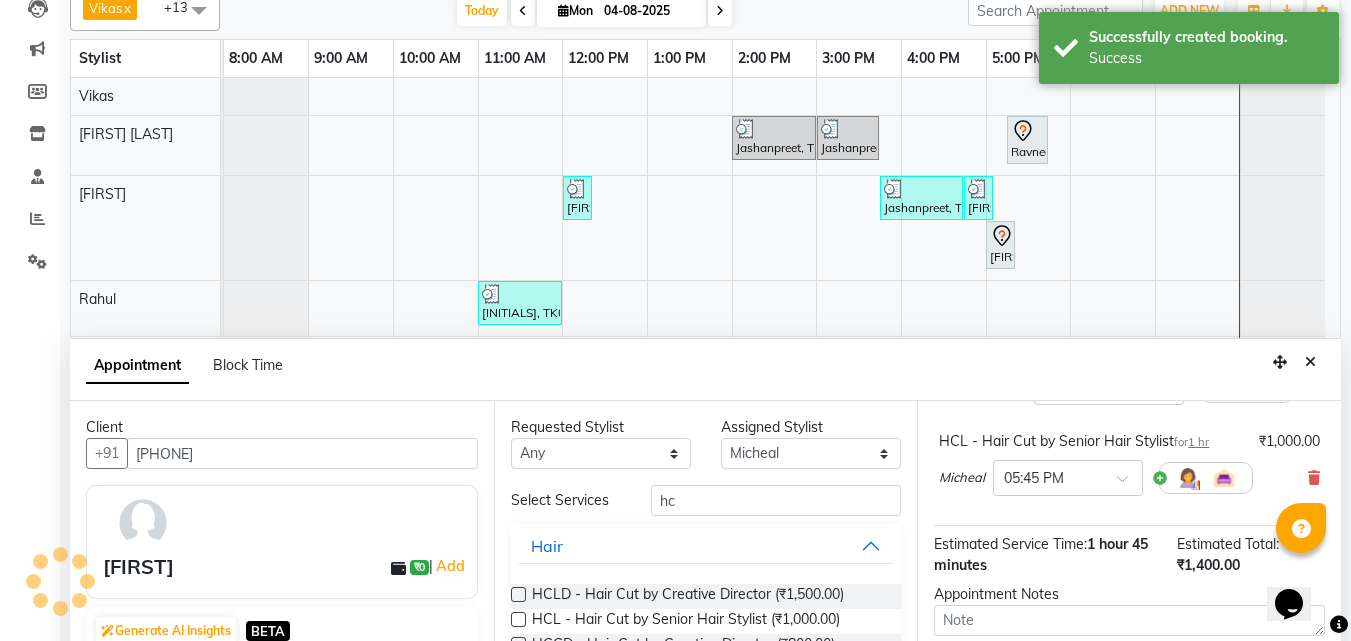 scroll, scrollTop: 0, scrollLeft: 0, axis: both 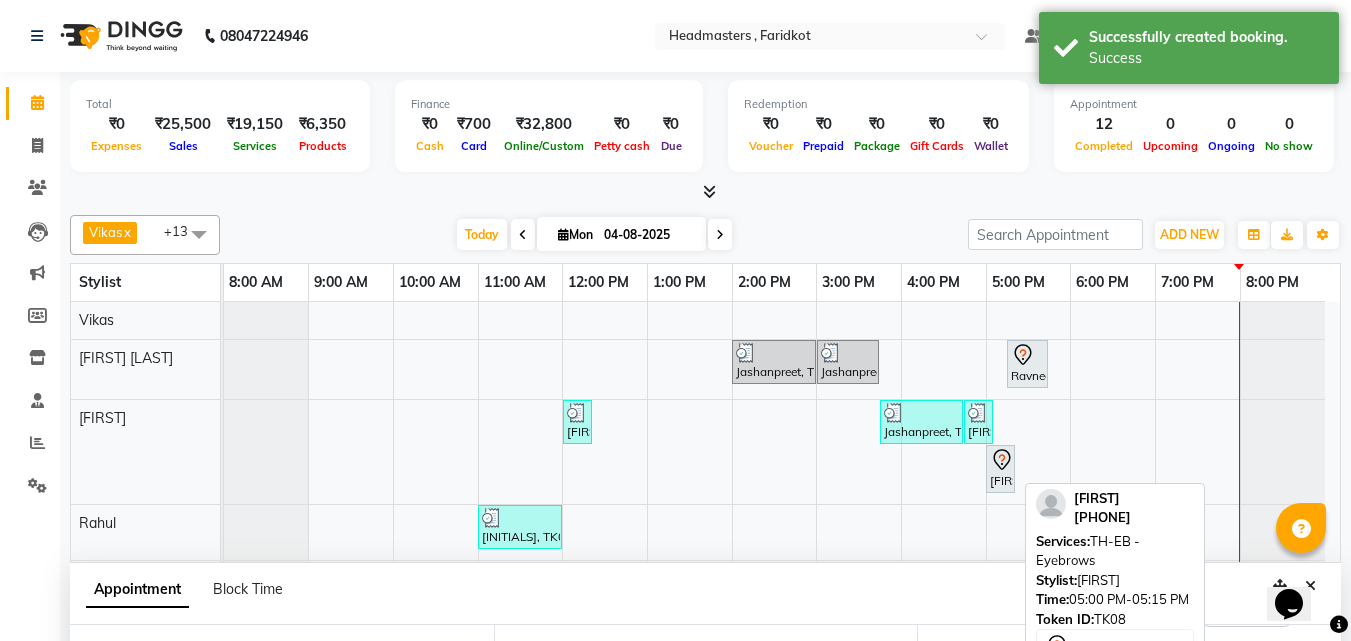 click on "[FIRST], TK08, 05:00 PM-05:15 PM, TH-EB - Eyebrows" at bounding box center (1000, 469) 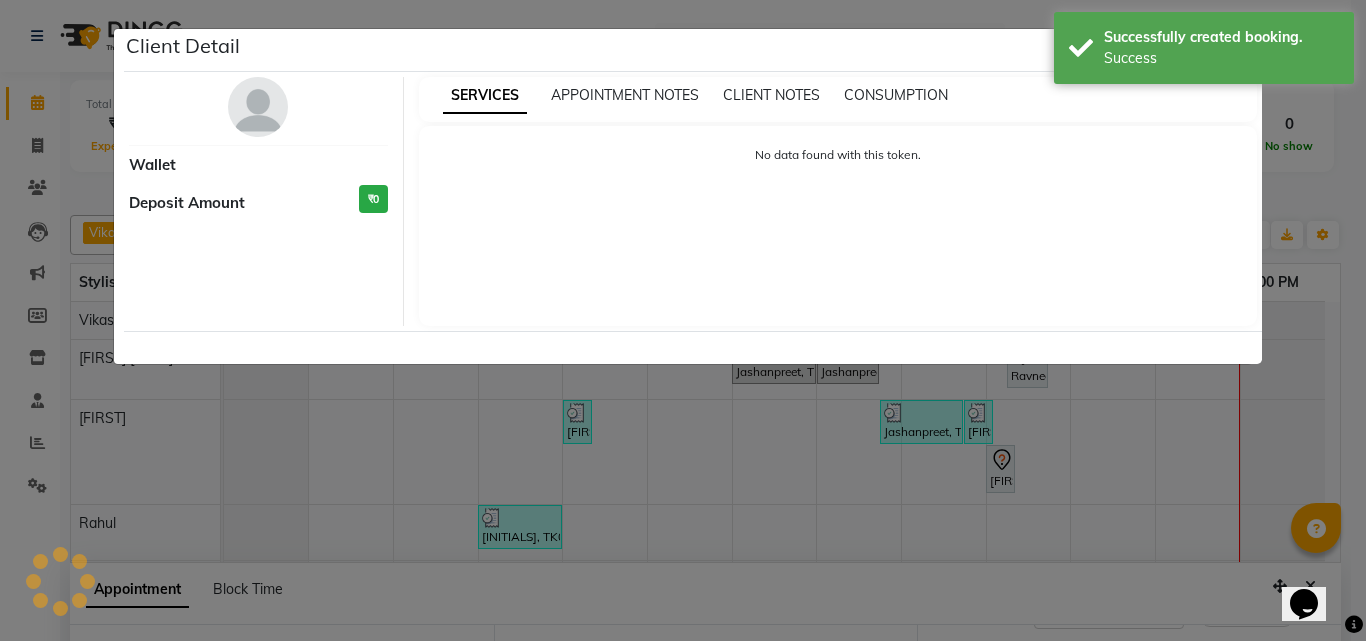 select on "7" 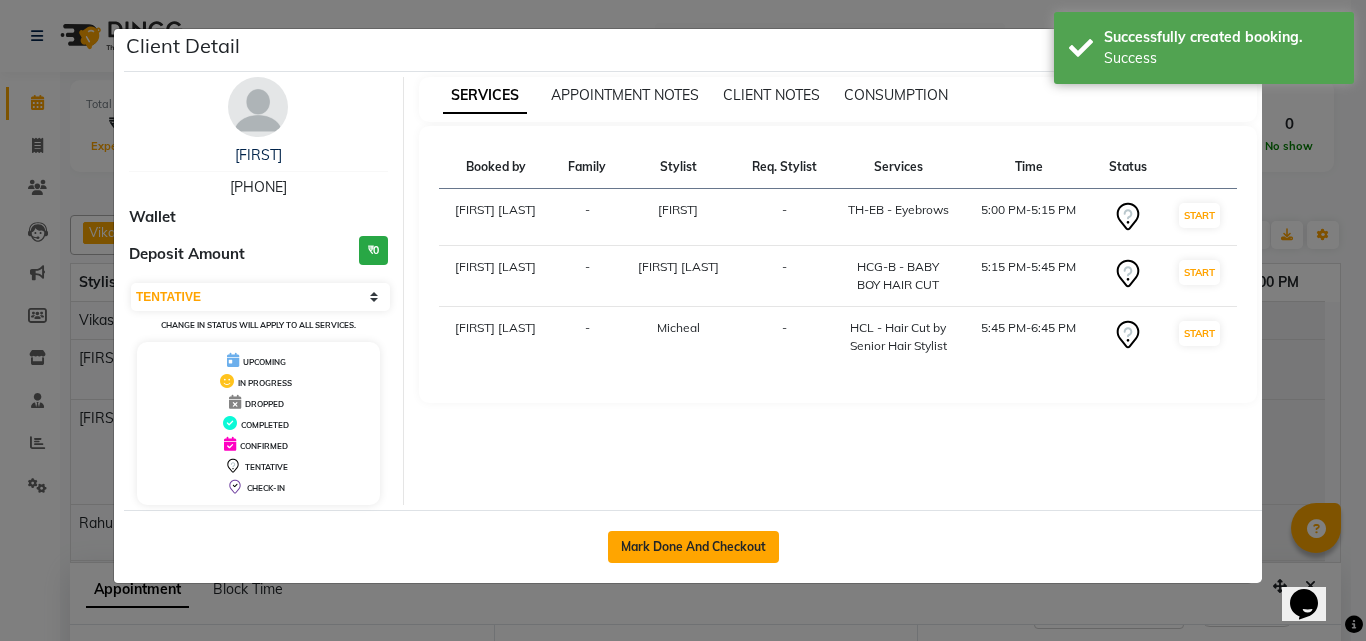 click on "Mark Done And Checkout" 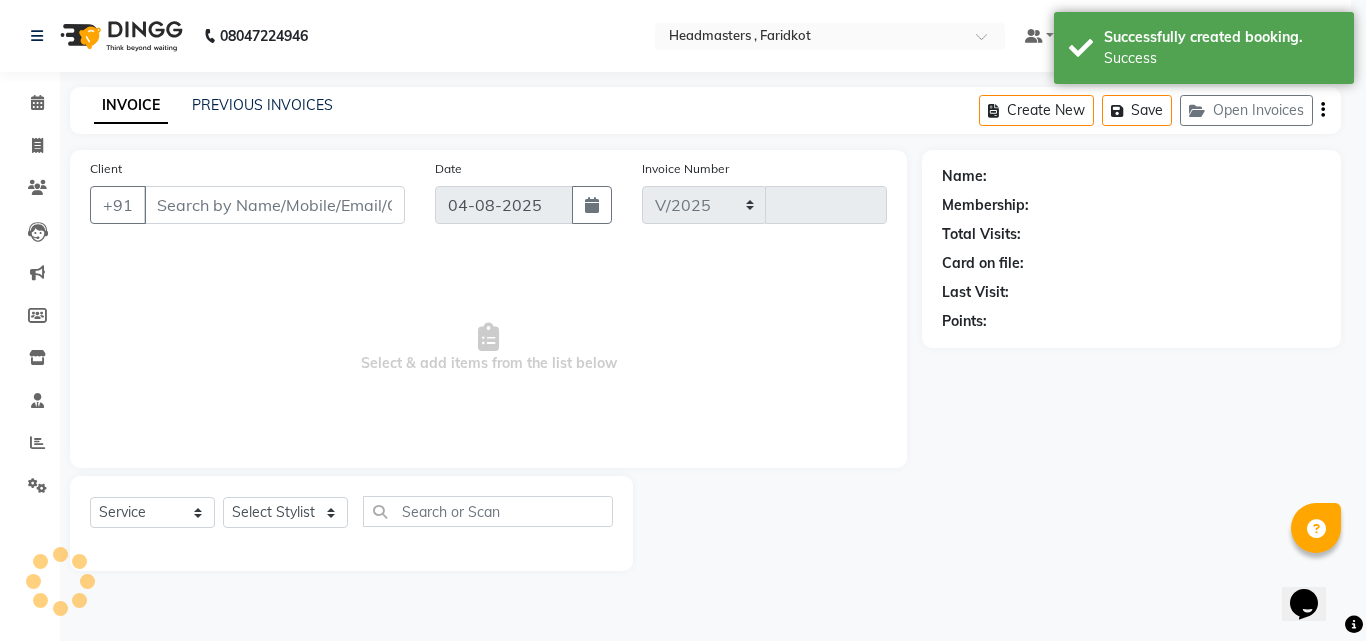 select on "7919" 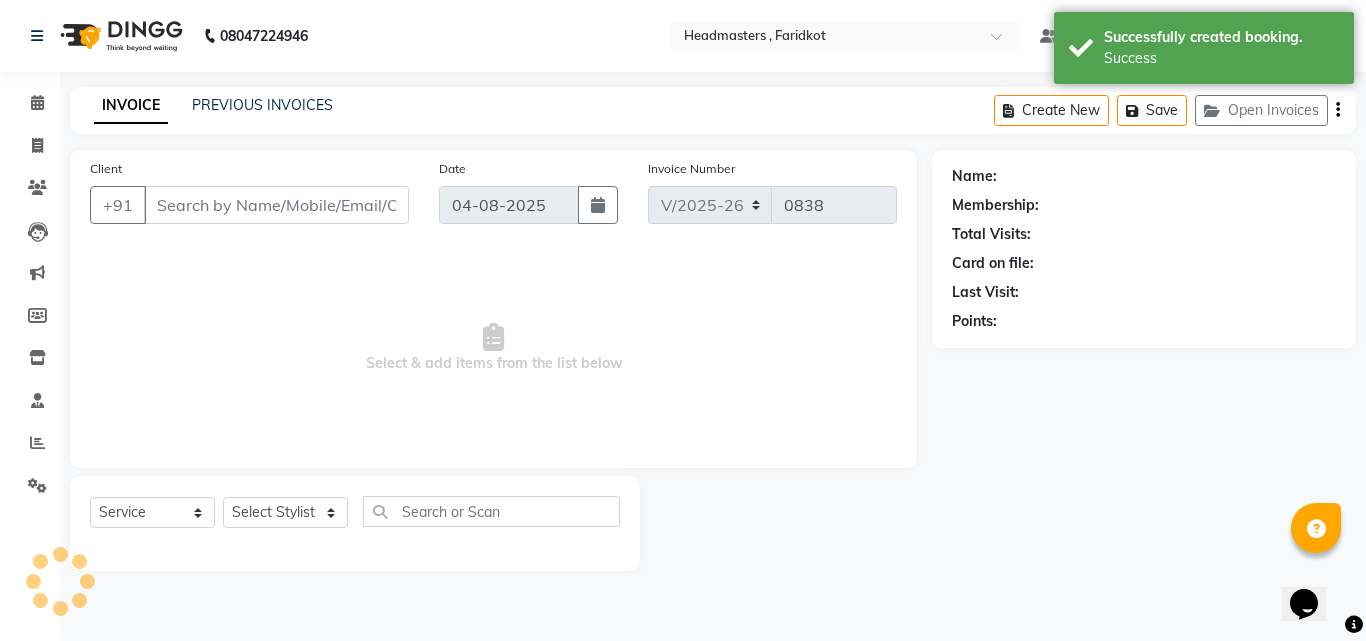 type on "[PHONE]" 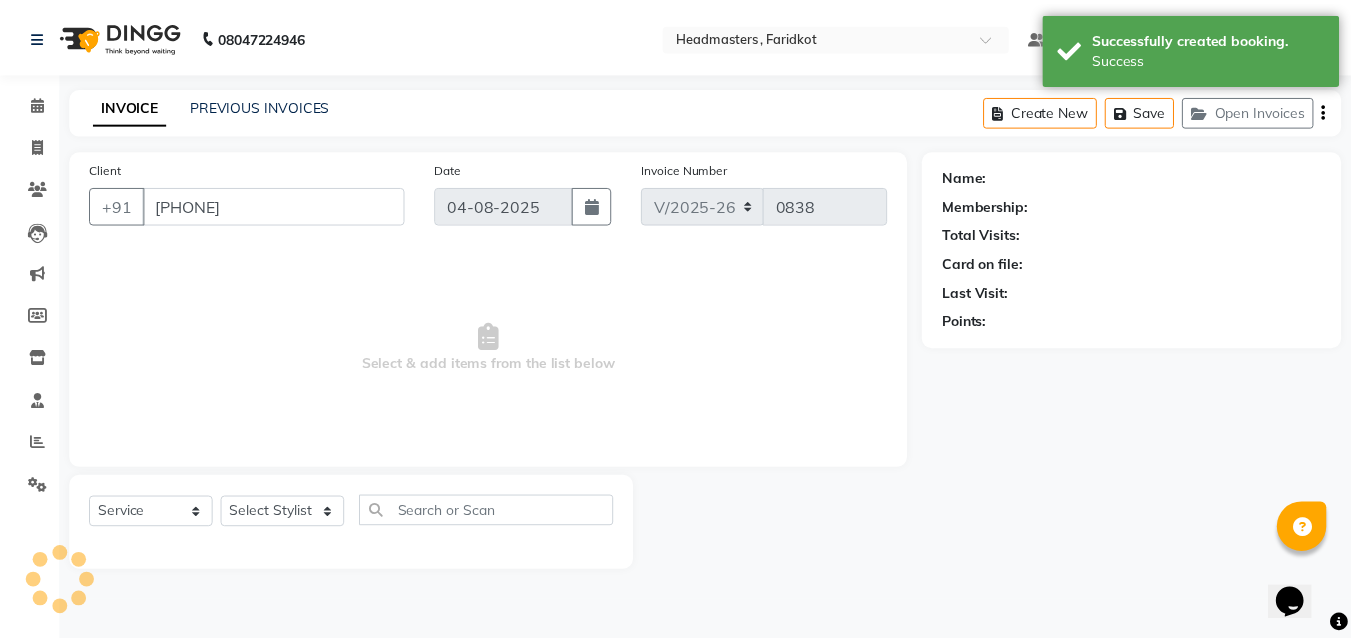 type 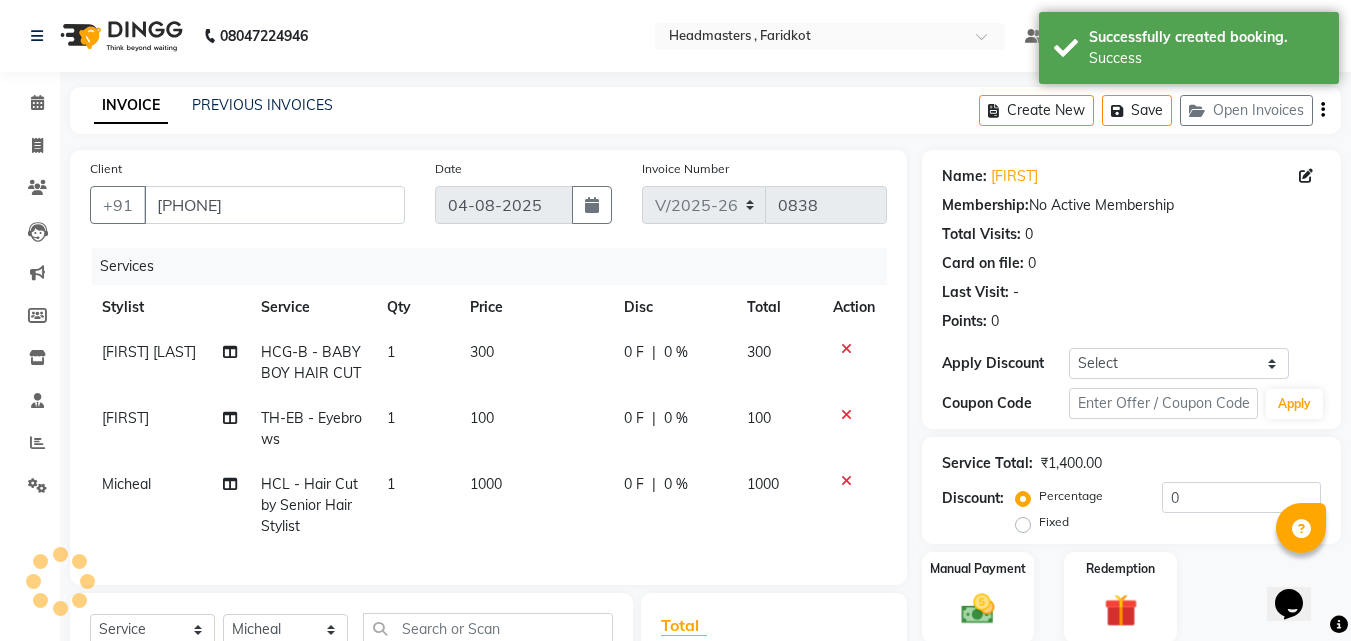 click on "0 F" 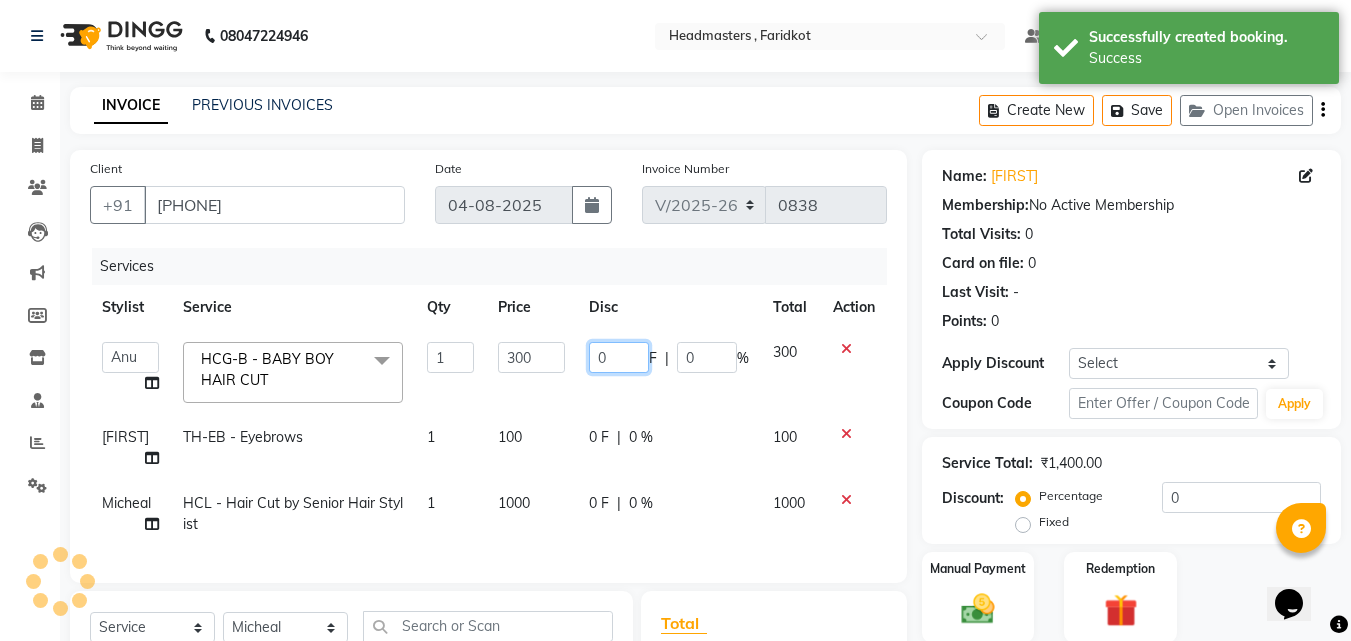 click on "0" 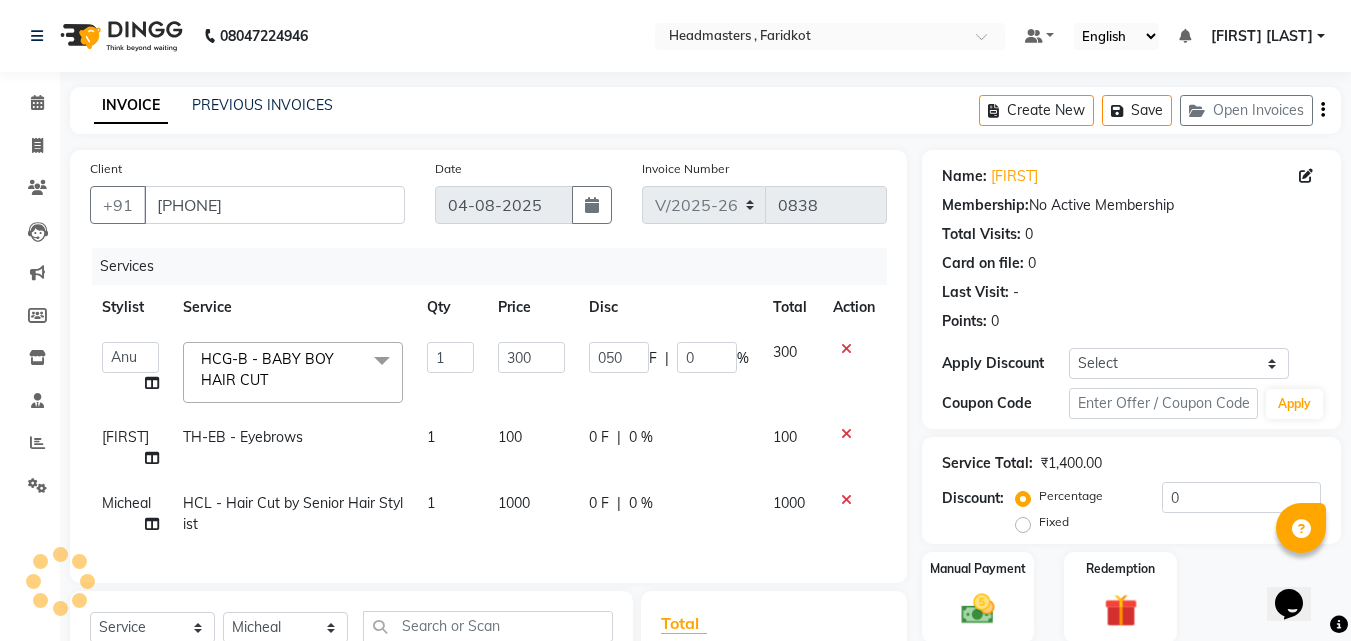 click on "0 F | 0 %" 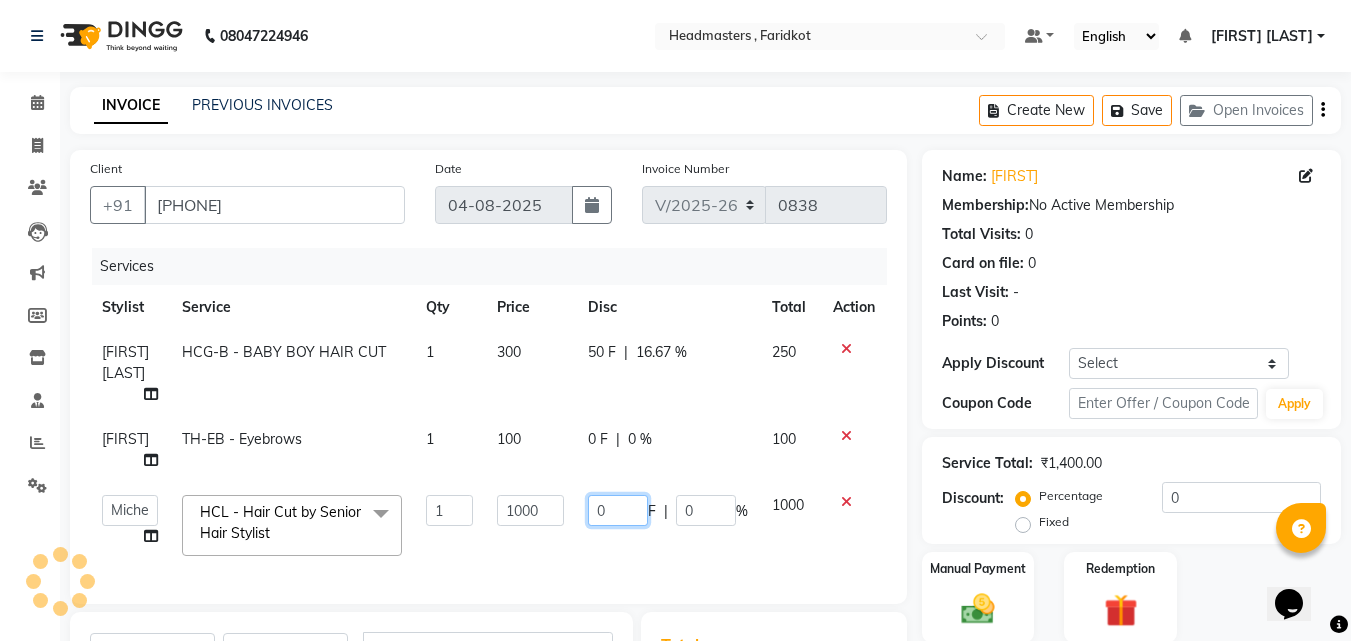 click on "0" 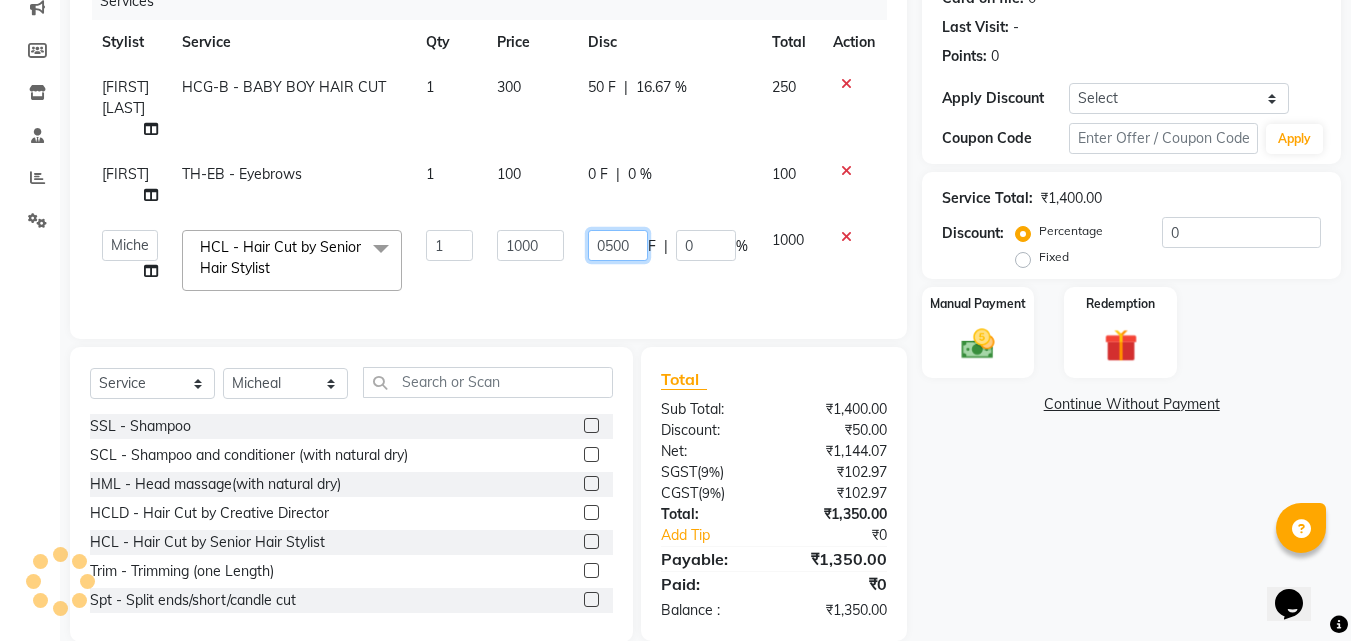 scroll, scrollTop: 290, scrollLeft: 0, axis: vertical 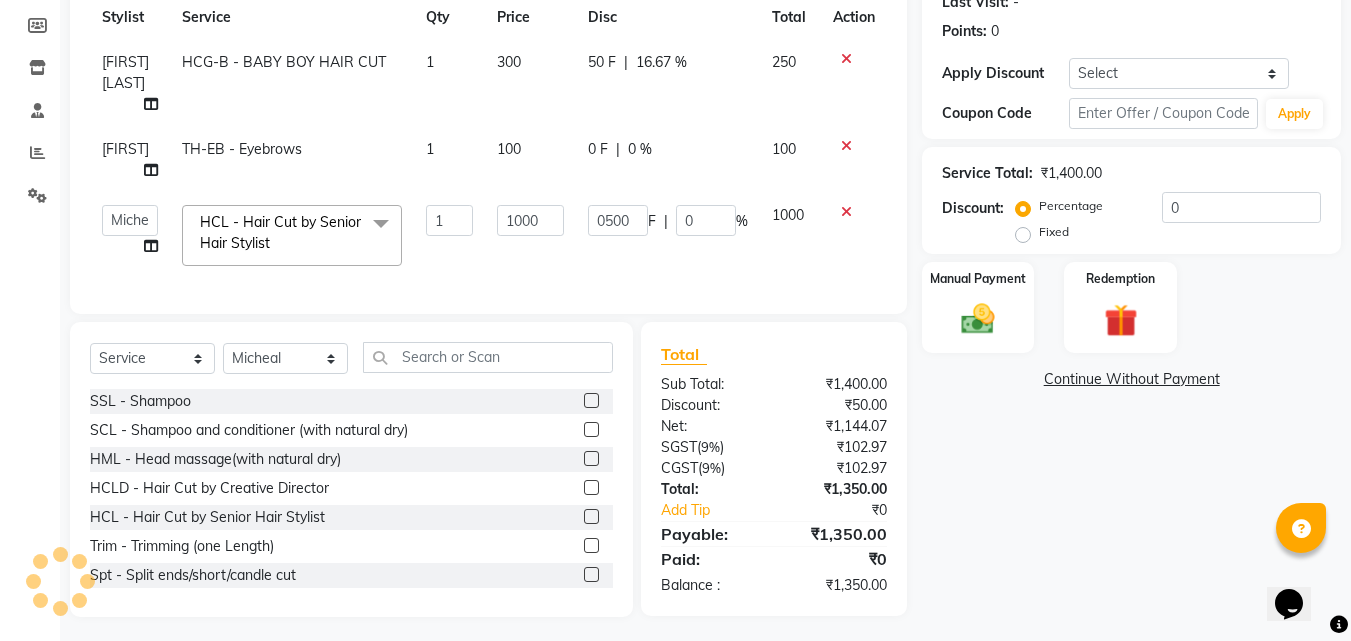 click on "Name: [FIRST]  Membership:  No Active Membership  Total Visits:  0 Card on file:  0 Last Visit:   - Points:   0  Apply Discount Select Coupon → Wrong Job Card  Coupon → Complimentary Coupon → Correction  Coupon → First Wash  Coupon → Free Of Cost - Foc  Coupon → Staff Service  Coupon → Service Not Done  Coupon → Double Job Card  Coupon → Pending Payment  Coupon Code Apply Service Total:  ₹1,400.00  Discount:  Percentage   Fixed  0 Manual Payment Redemption  Continue Without Payment" 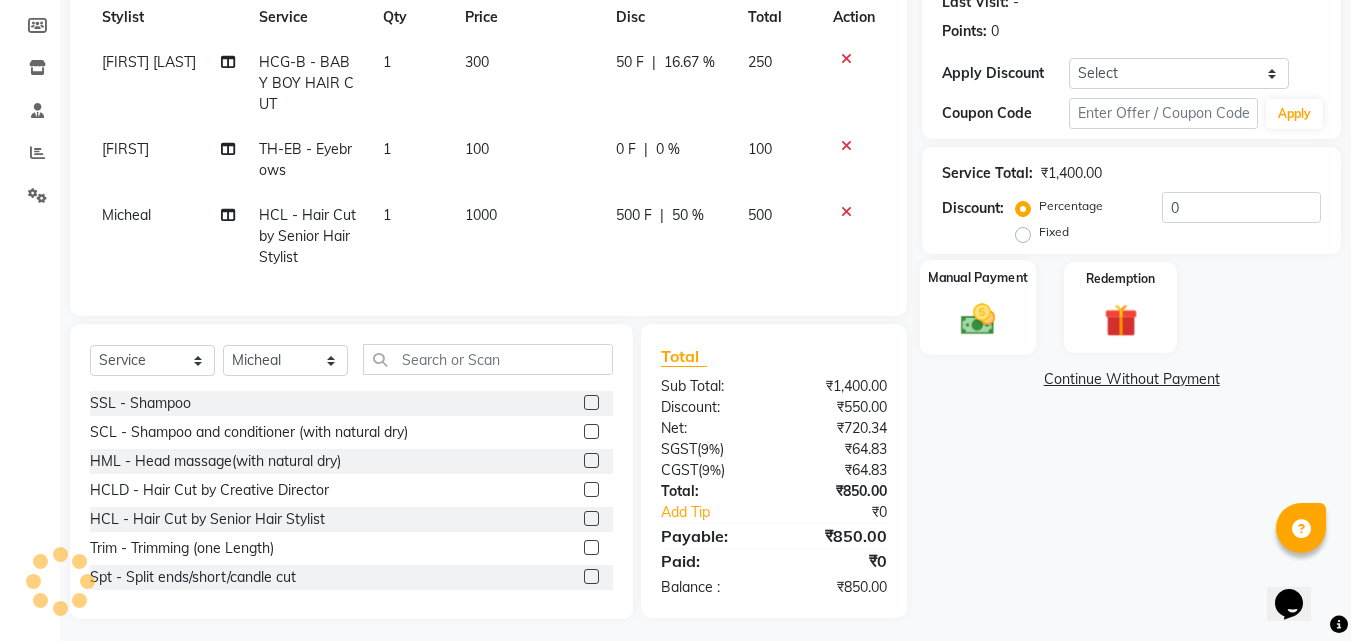 click 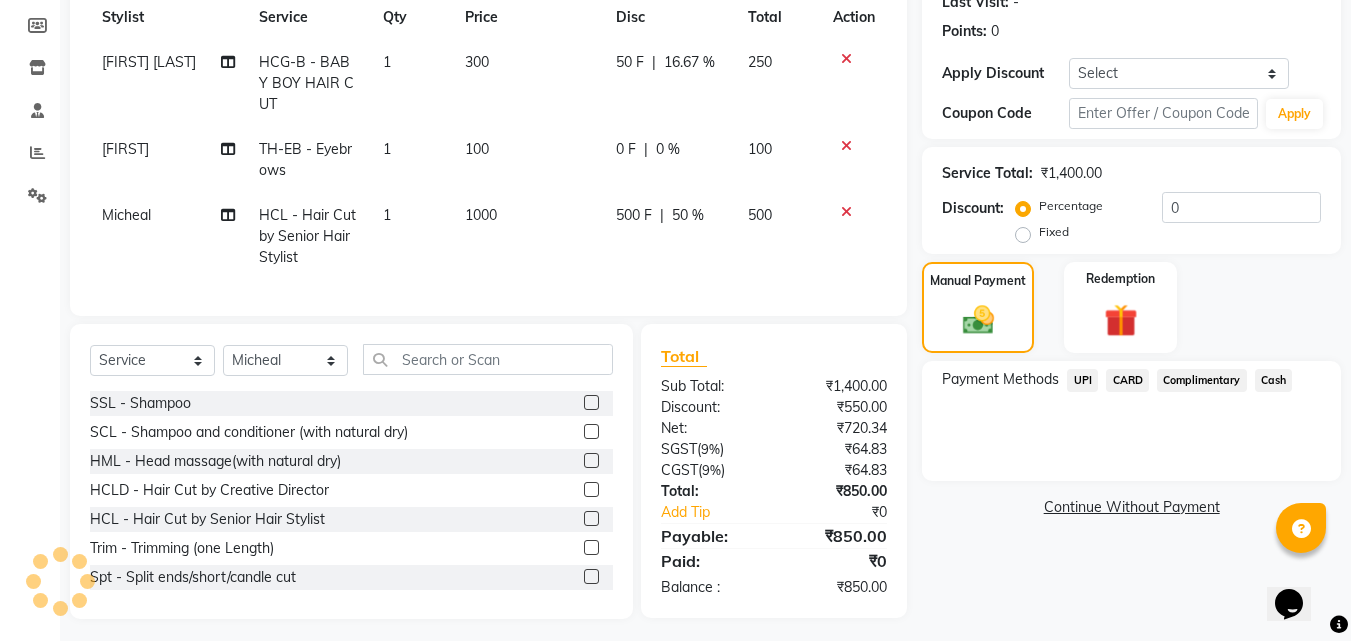 click on "CARD" 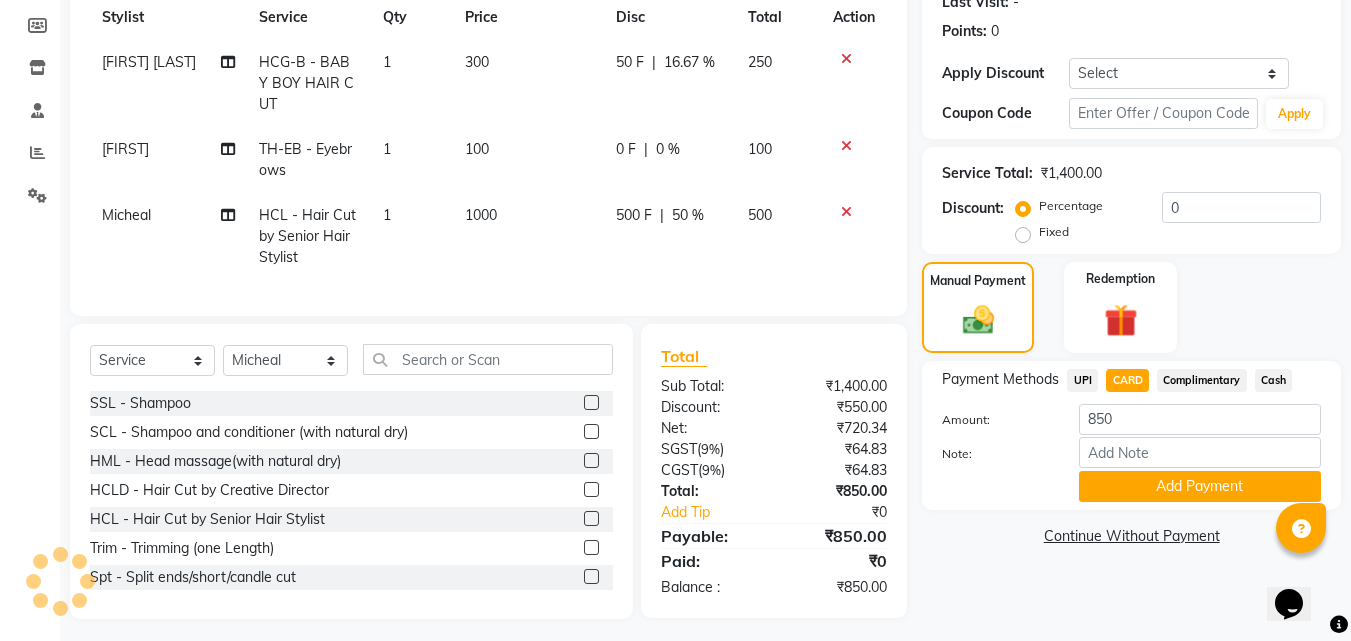scroll, scrollTop: 292, scrollLeft: 0, axis: vertical 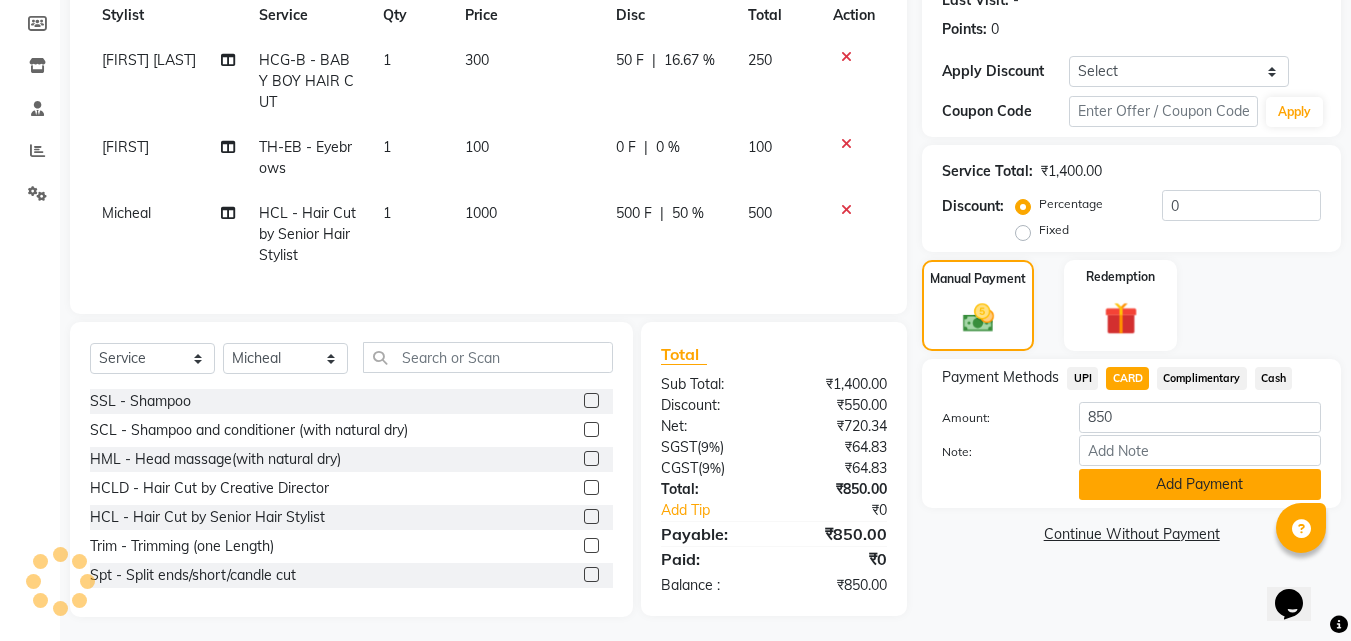 click on "Add Payment" 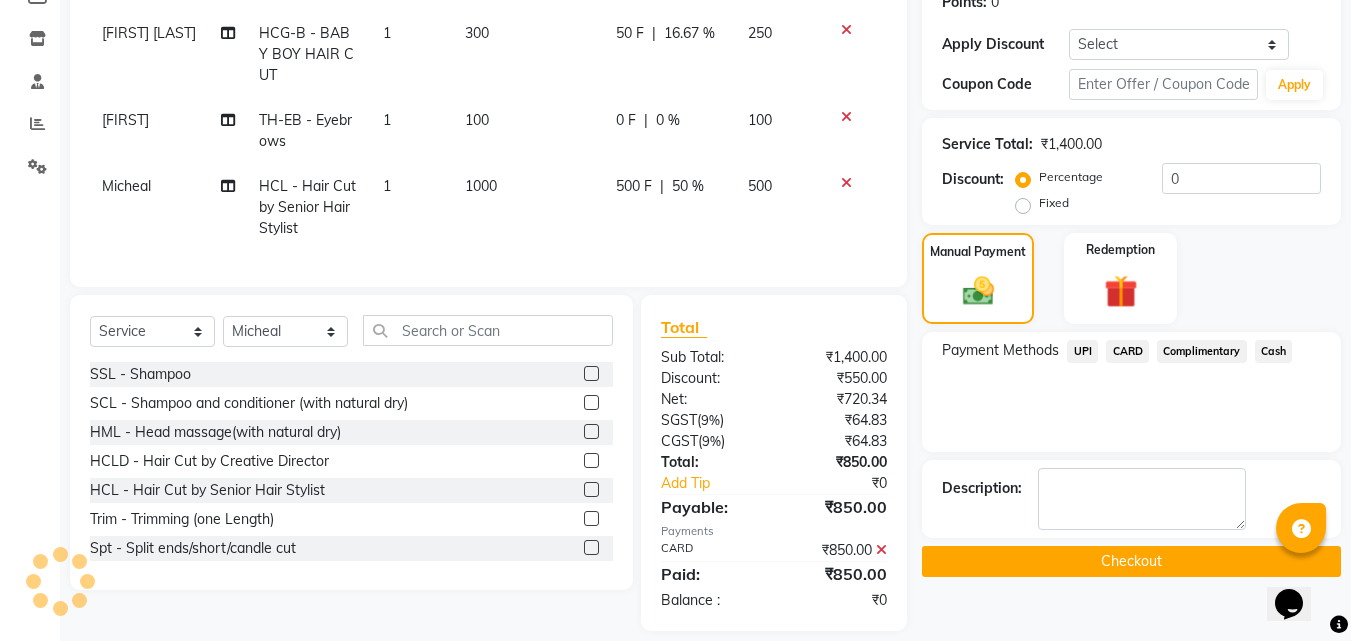 scroll, scrollTop: 333, scrollLeft: 0, axis: vertical 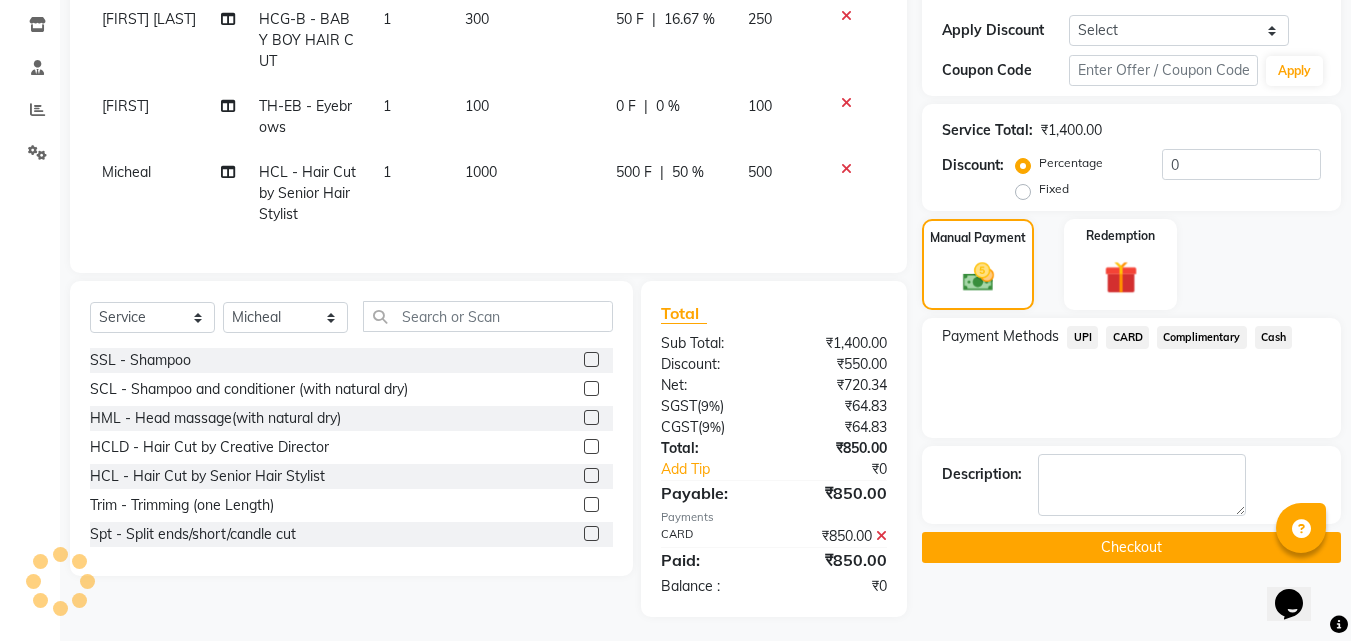 click on "Checkout" 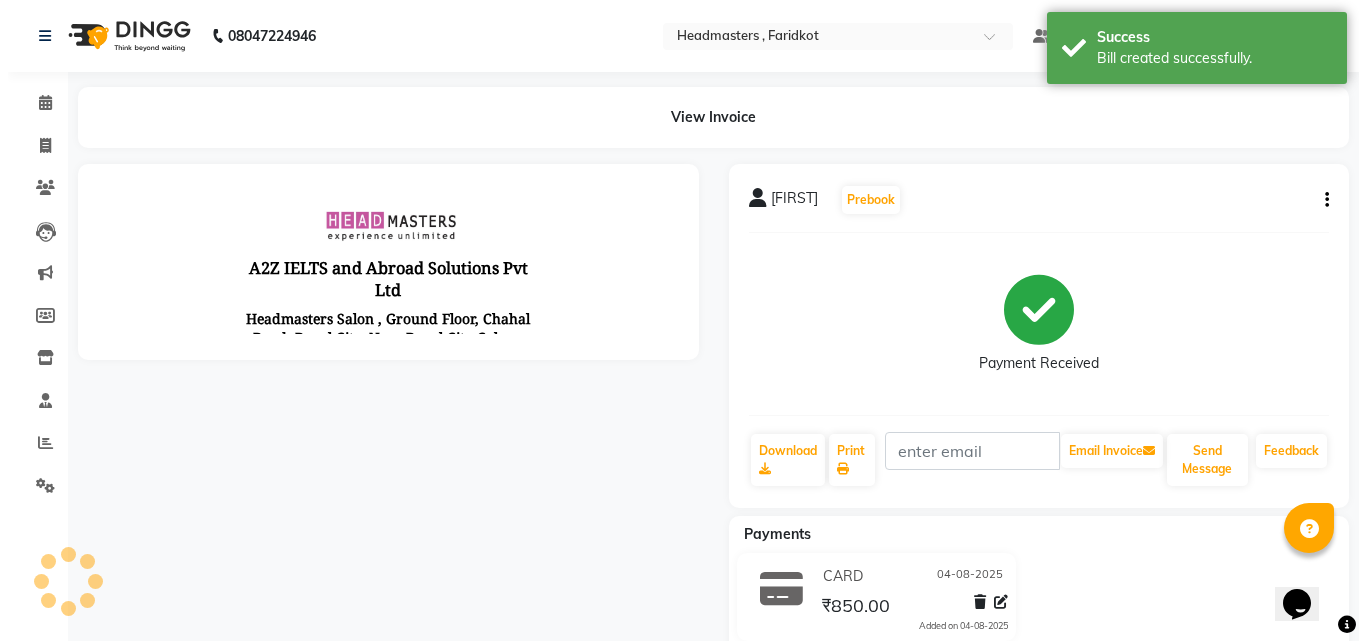 scroll, scrollTop: 0, scrollLeft: 0, axis: both 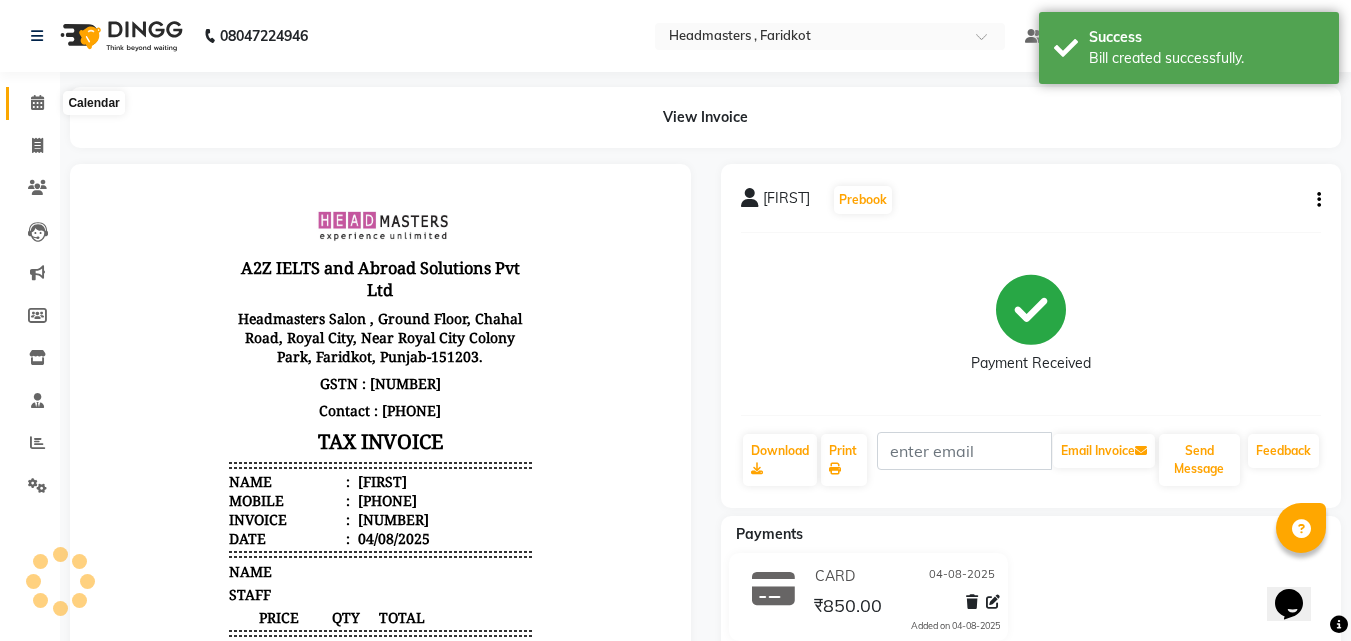 click 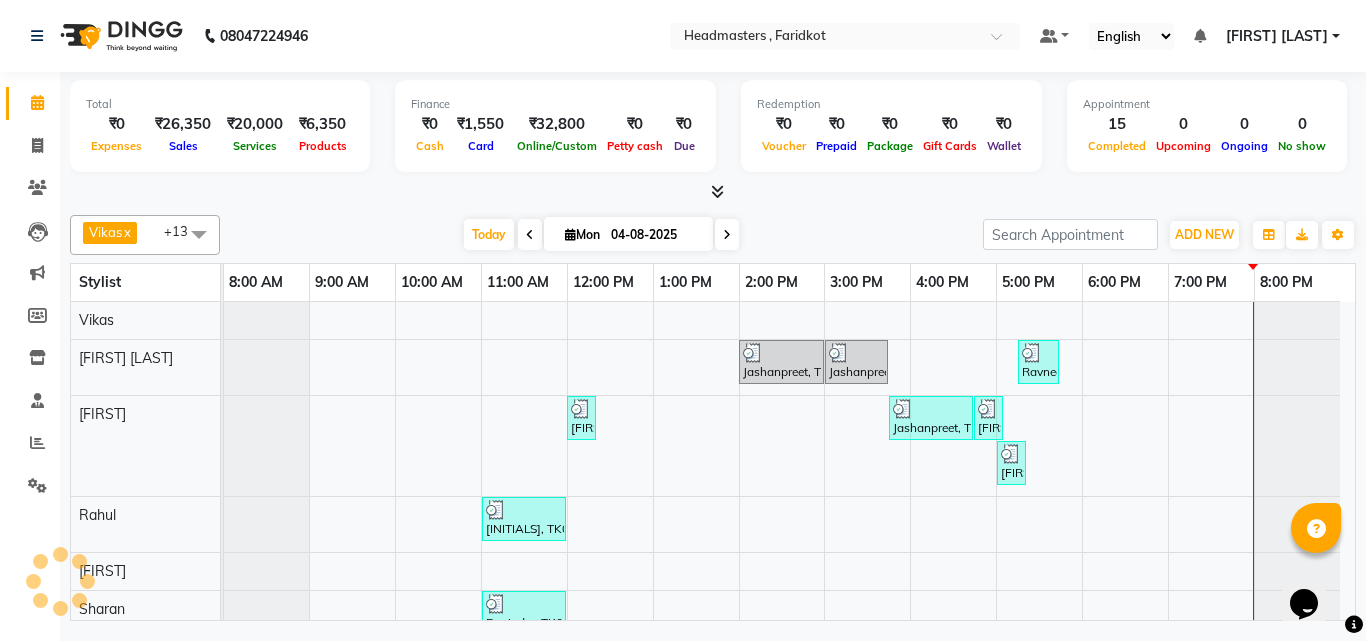 scroll, scrollTop: 172, scrollLeft: 0, axis: vertical 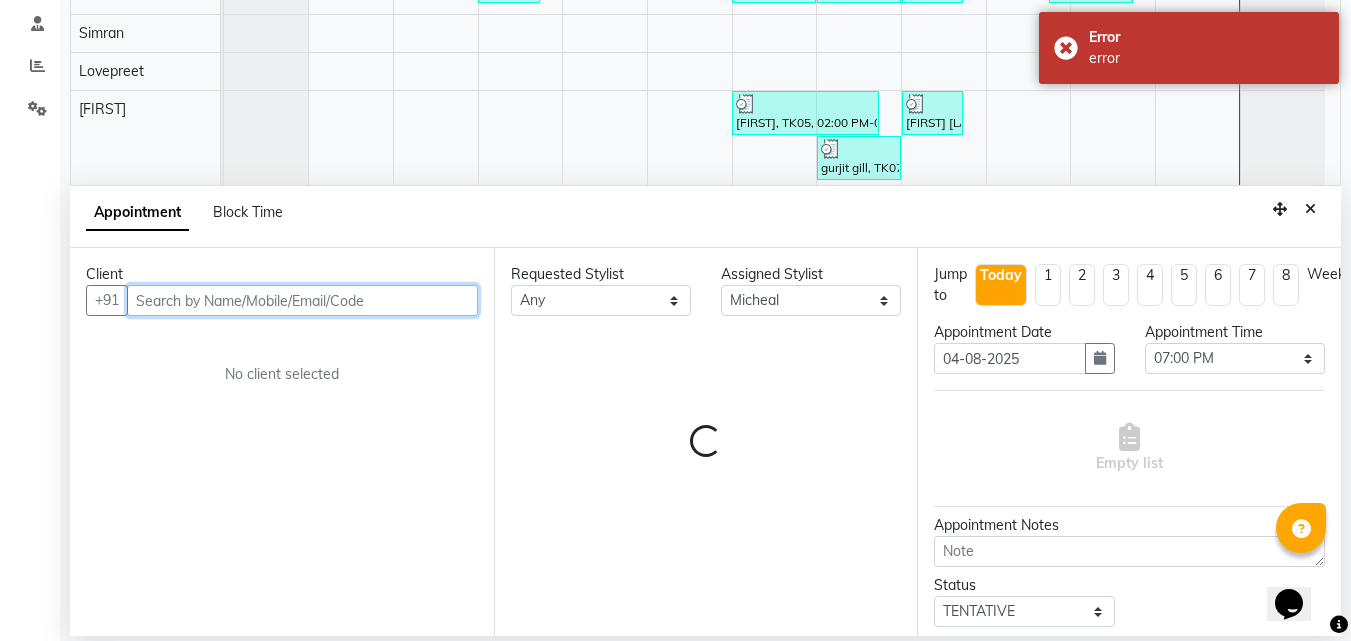 click at bounding box center (302, 300) 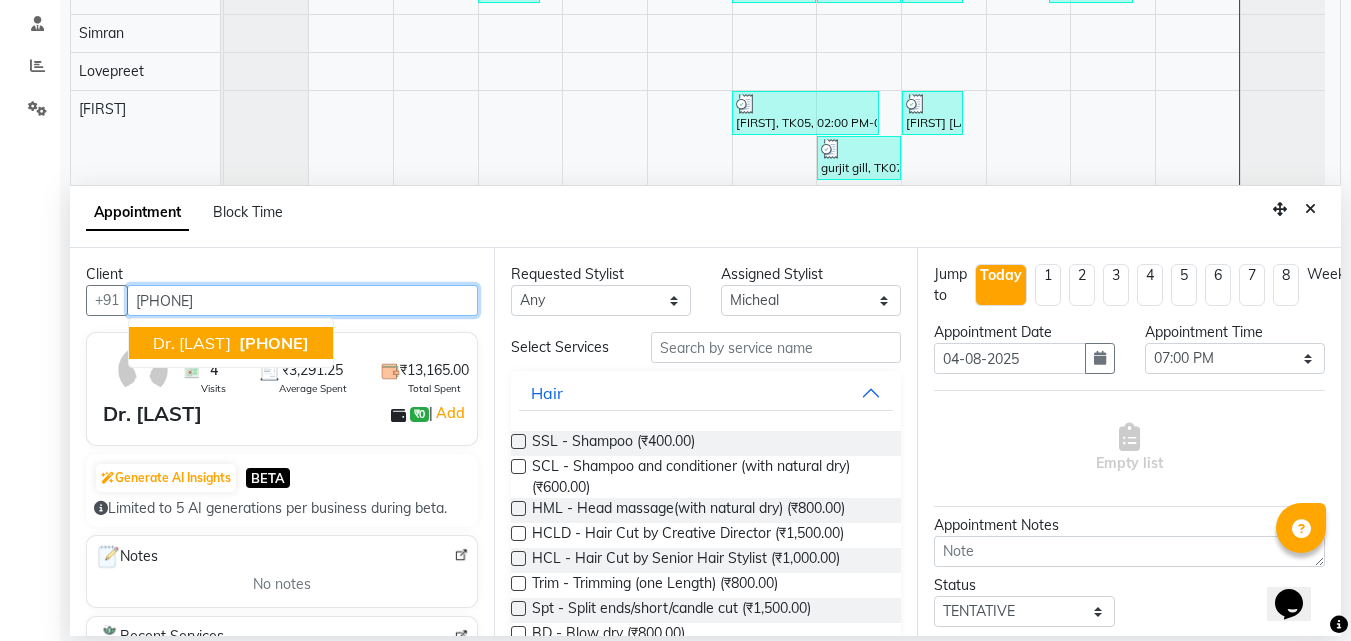 click on "[PHONE]" at bounding box center (274, 343) 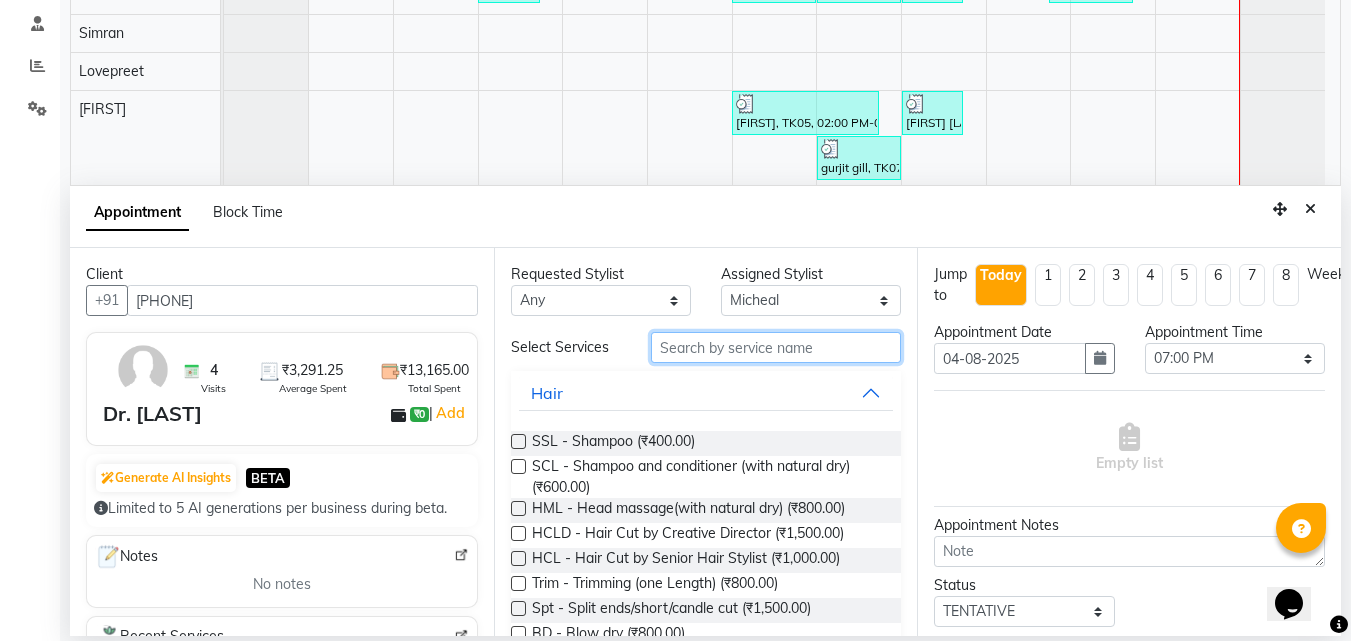 click at bounding box center (776, 347) 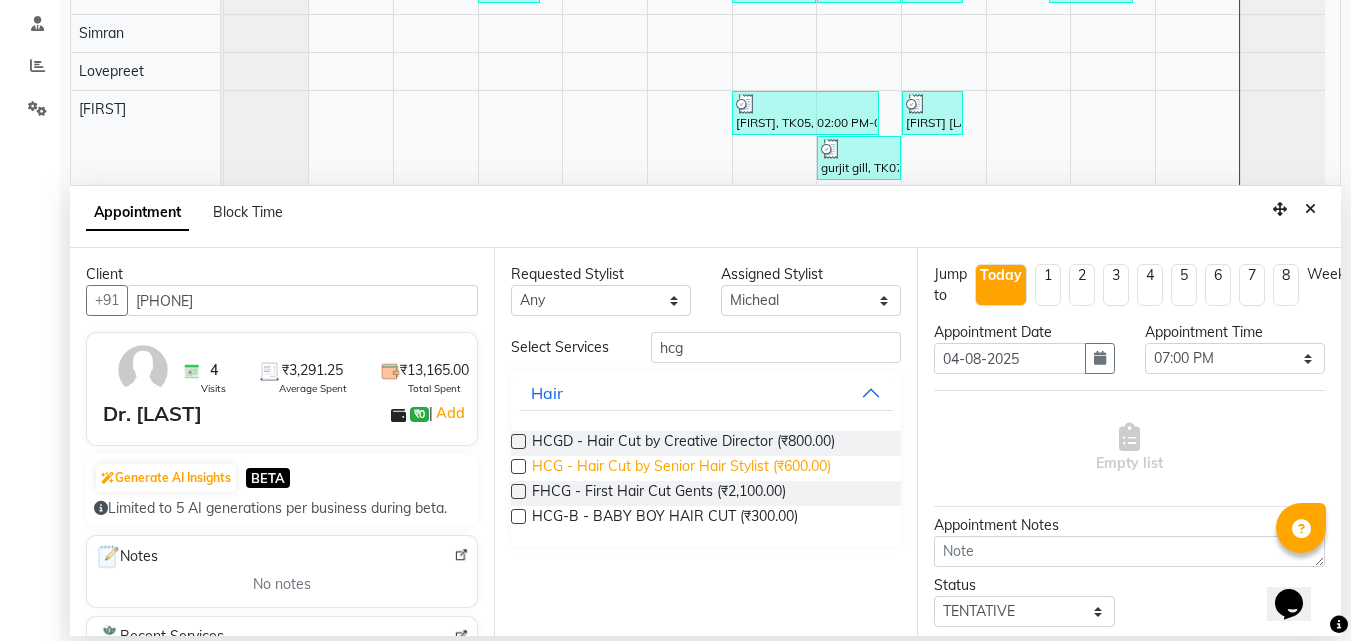 click on "HCG - Hair Cut by Senior Hair Stylist (₹600.00)" at bounding box center (681, 468) 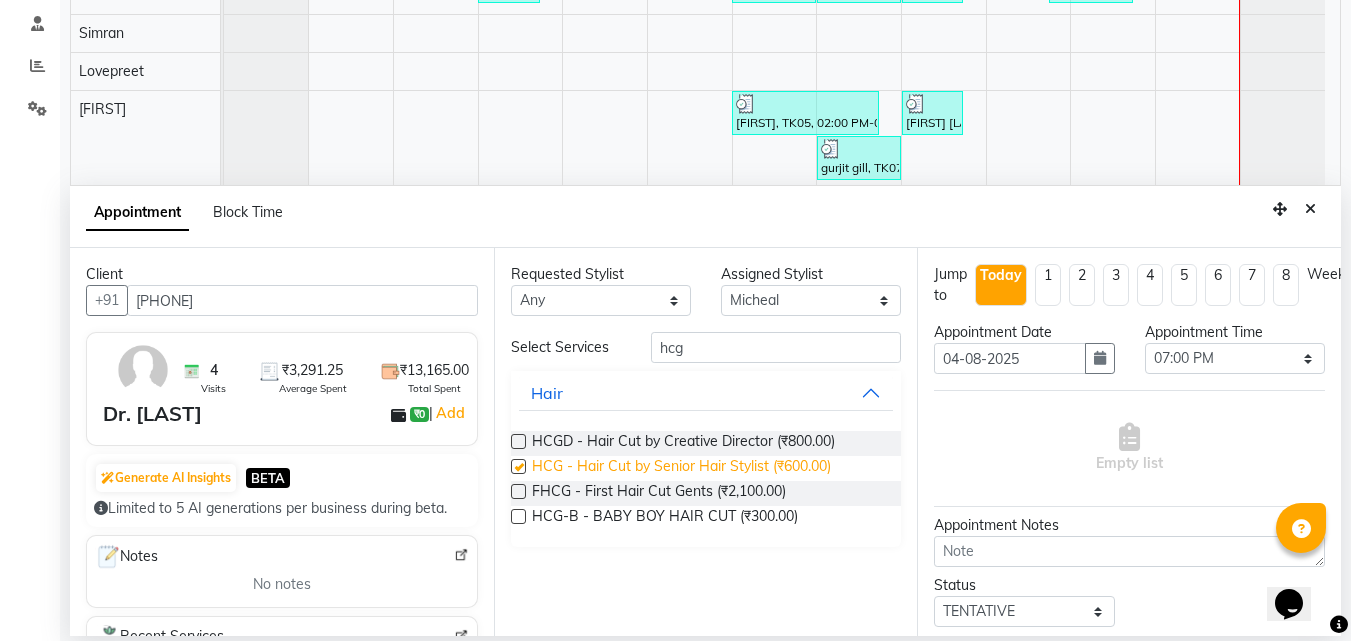 click on "HCG - Hair Cut by Senior Hair Stylist (₹600.00)" at bounding box center [681, 468] 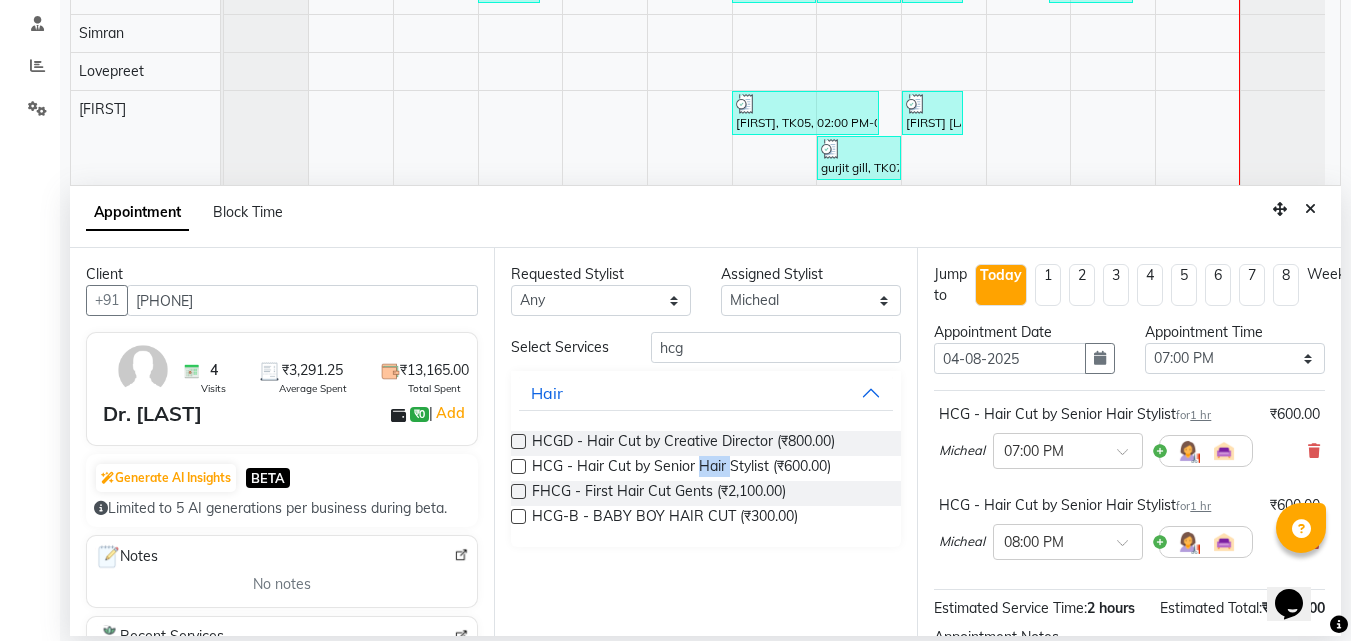 scroll, scrollTop: 232, scrollLeft: 0, axis: vertical 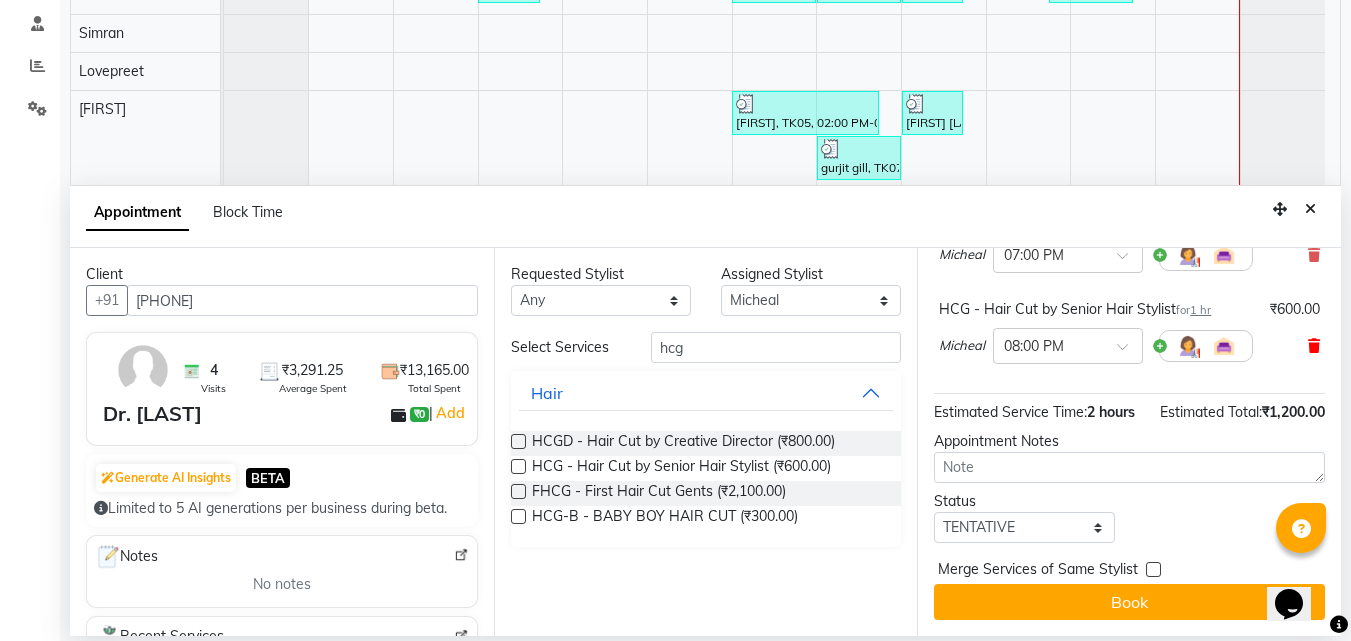 click at bounding box center (1314, 346) 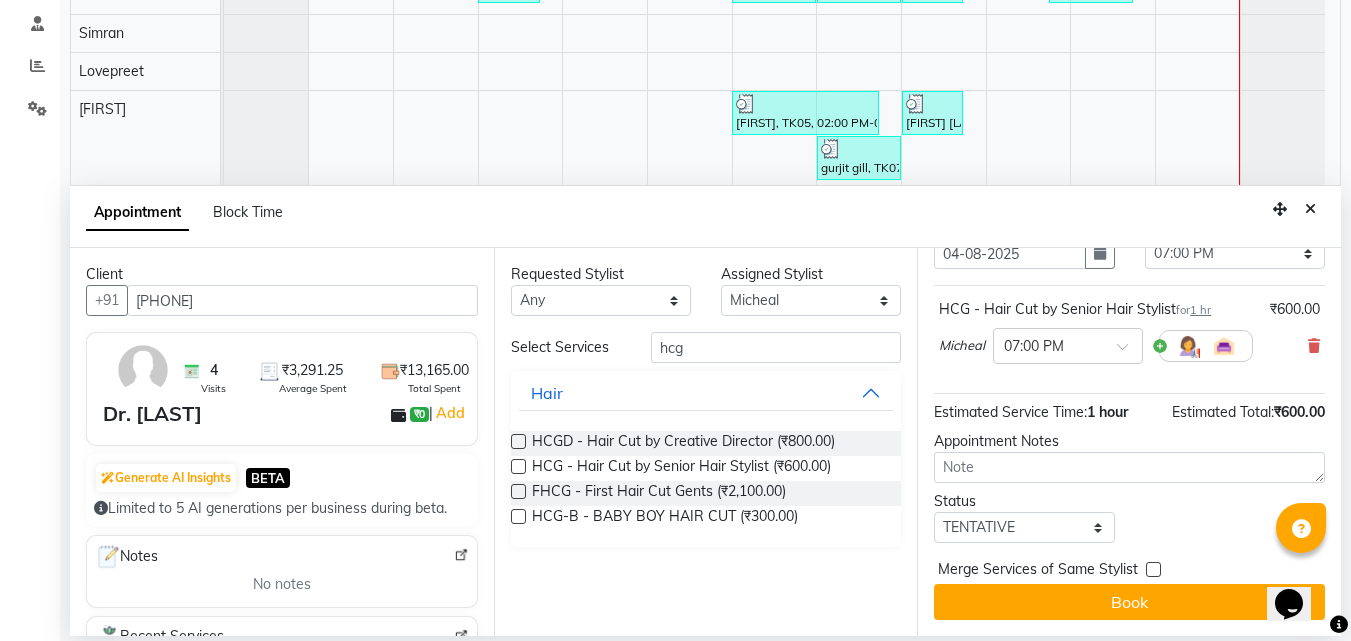 scroll, scrollTop: 120, scrollLeft: 0, axis: vertical 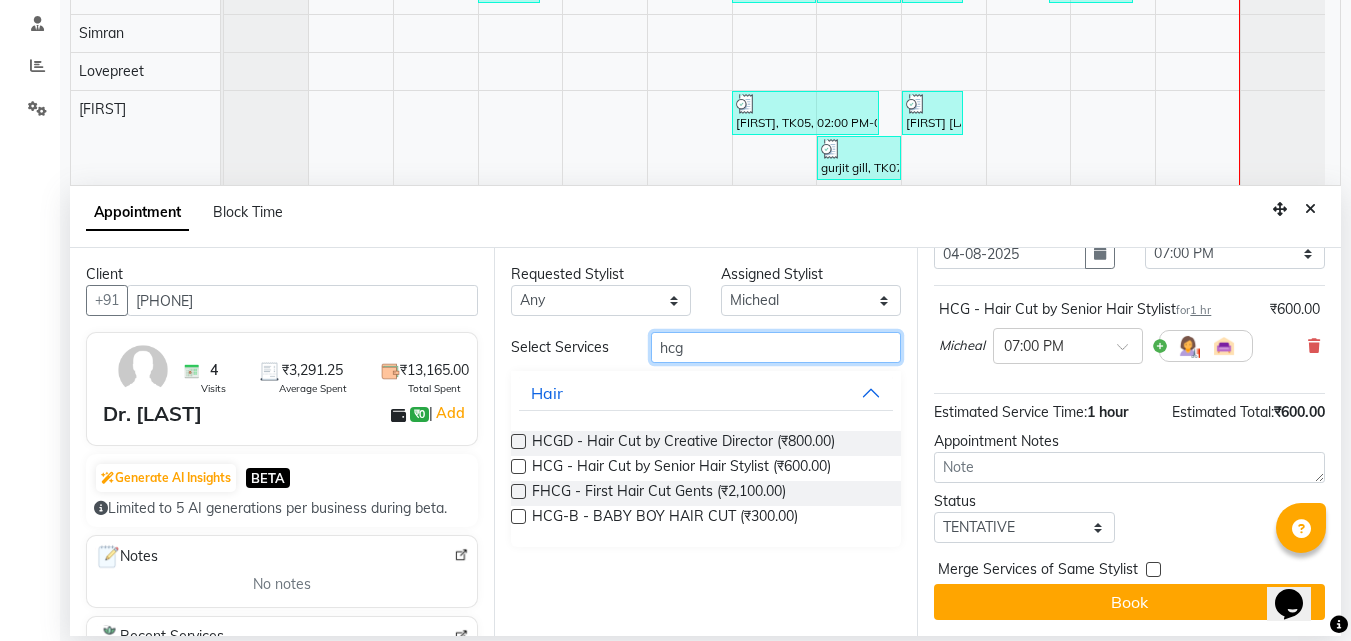 click on "hcg" at bounding box center [776, 347] 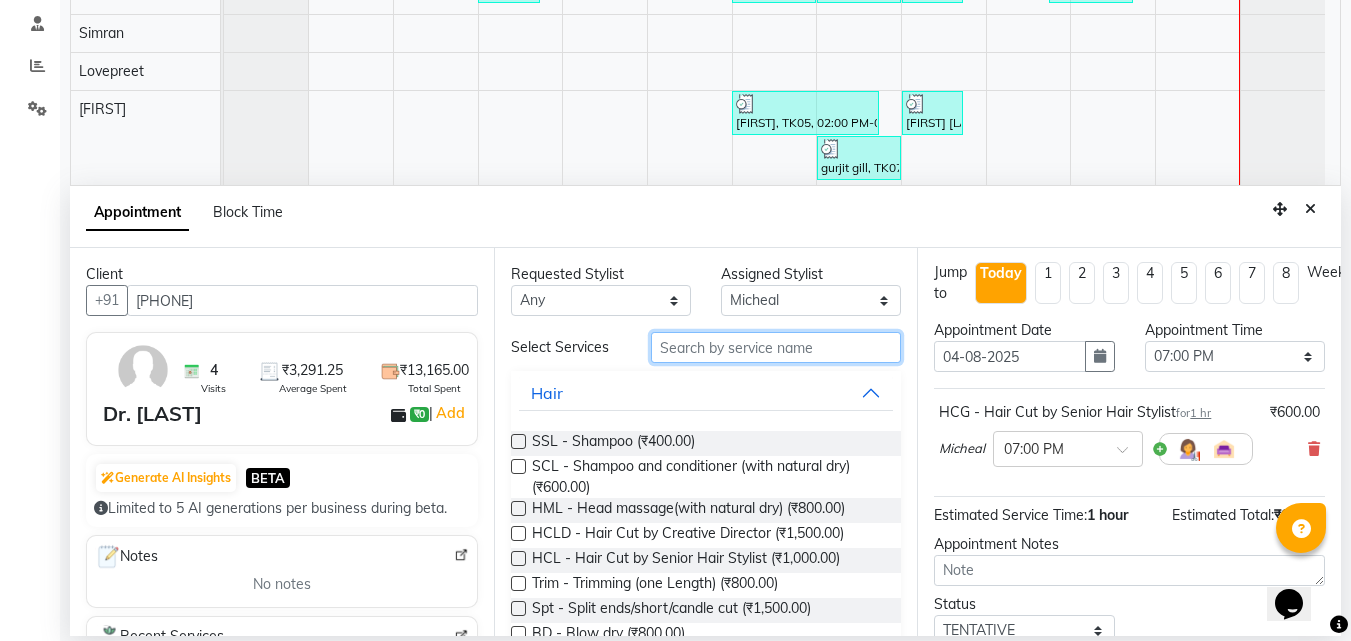 scroll, scrollTop: 0, scrollLeft: 0, axis: both 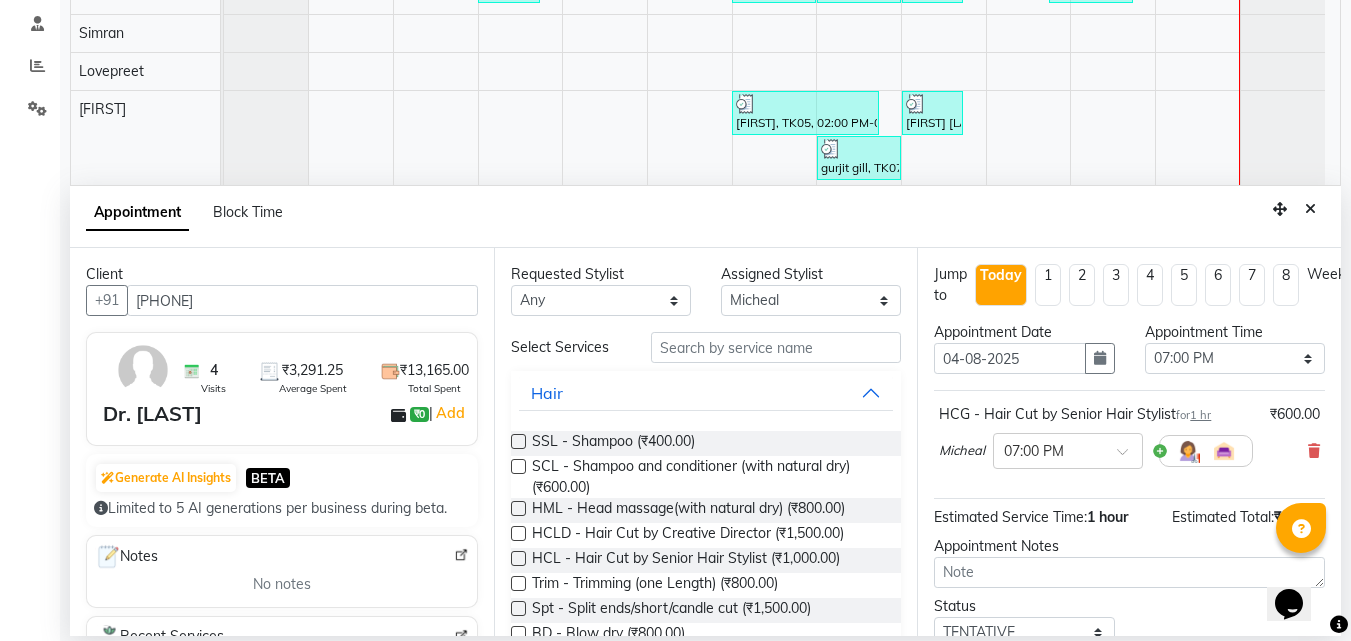 click on "With [FIRST] × 07:00 PM" at bounding box center [1129, 451] 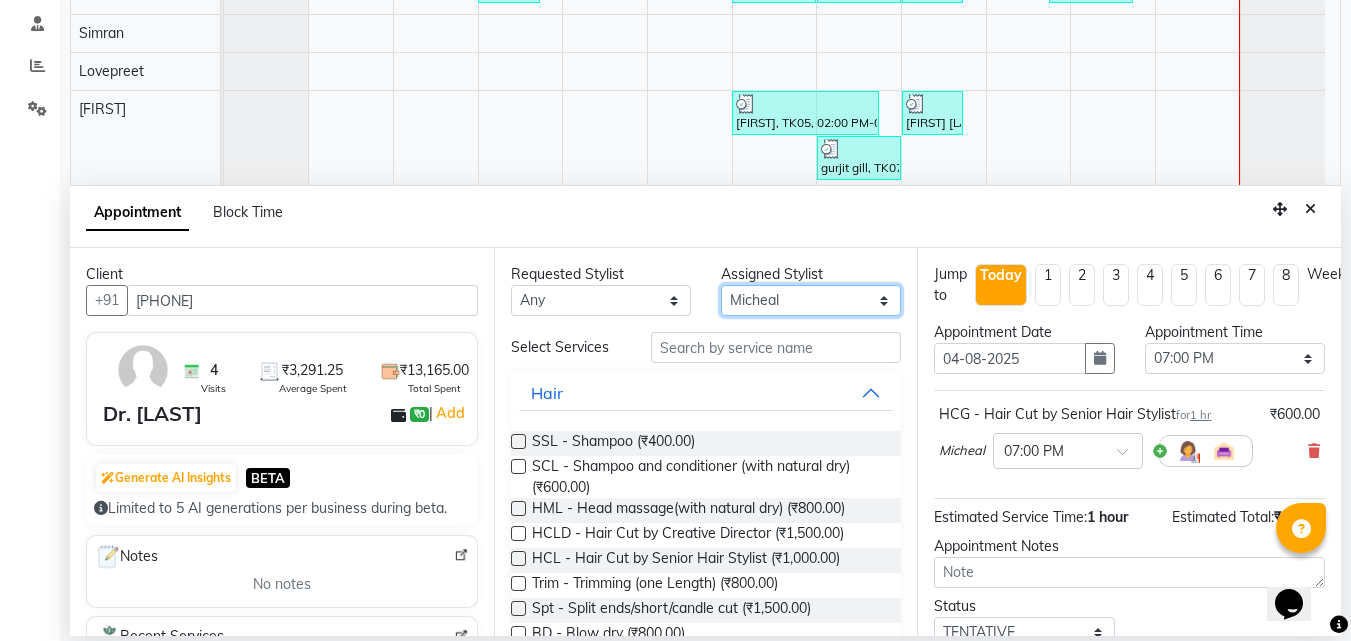 click on "Select [FIRST] [FIRST] [FIRST] [FIRST] [FIRST] [FIRST] [FIRST] [FIRST] [FIRST] [FIRST] [FIRST] [FIRST] [FIRST] [FIRST] [FIRST] [FIRST] [FIRST] [FIRST] [FIRST] [FIRST]" at bounding box center [811, 300] 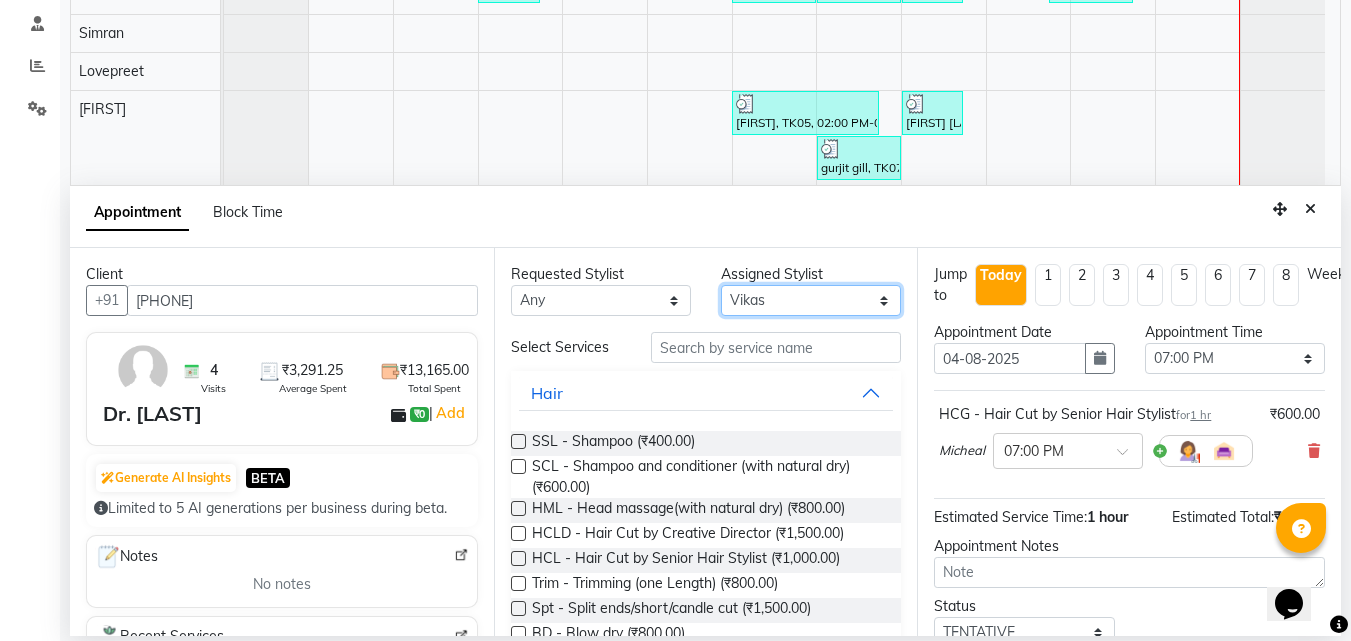 click on "Select [FIRST] [FIRST] [FIRST] [FIRST] [FIRST] [FIRST] [FIRST] [FIRST] [FIRST] [FIRST] [FIRST] [FIRST] [FIRST] [FIRST] [FIRST] [FIRST] [FIRST] [FIRST] [FIRST] [FIRST]" at bounding box center [811, 300] 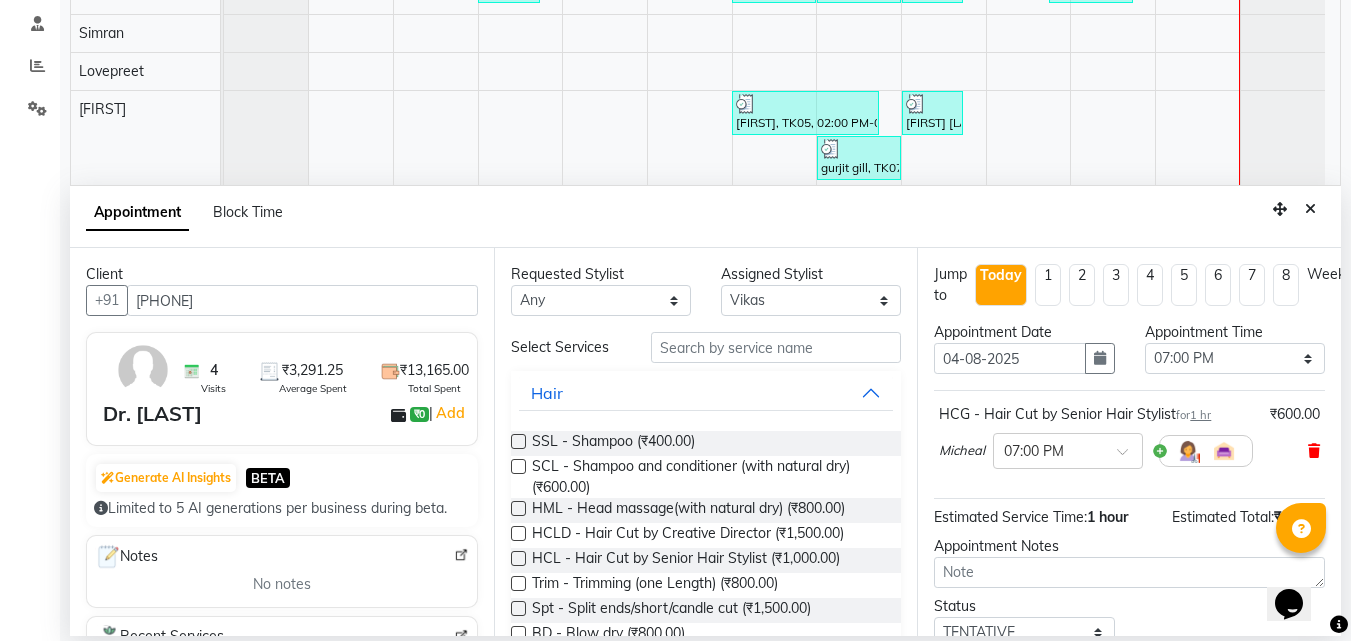 click at bounding box center (1314, 451) 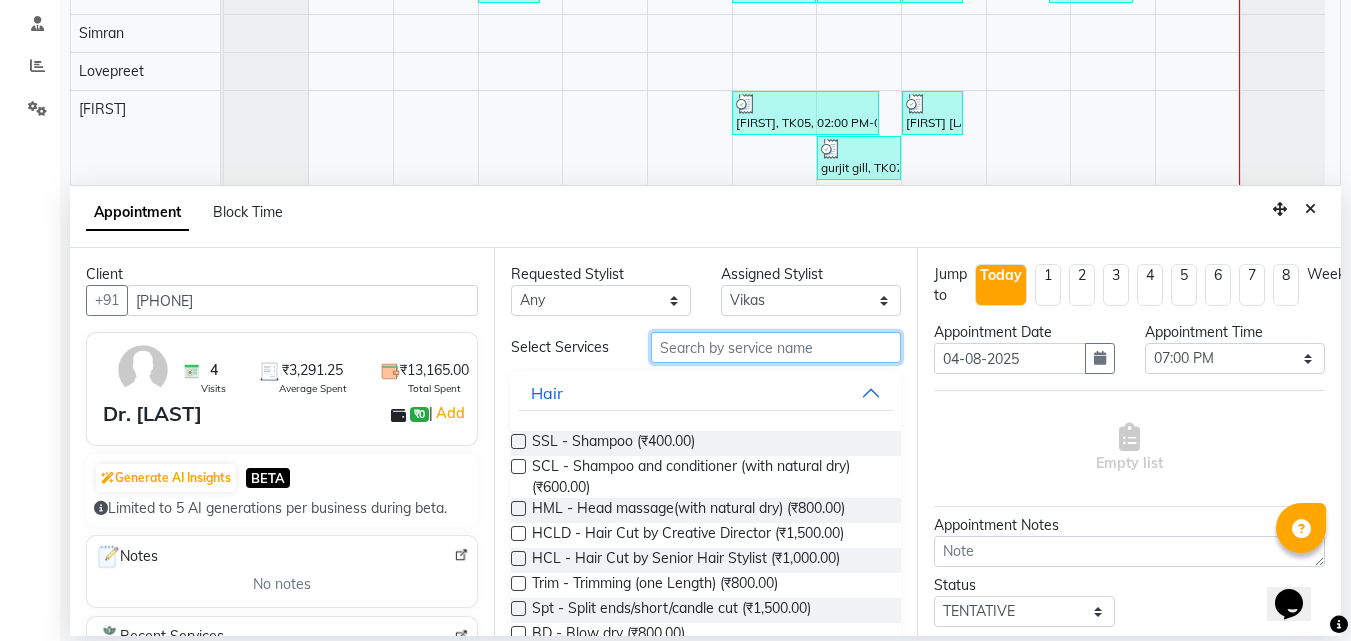 click at bounding box center [776, 347] 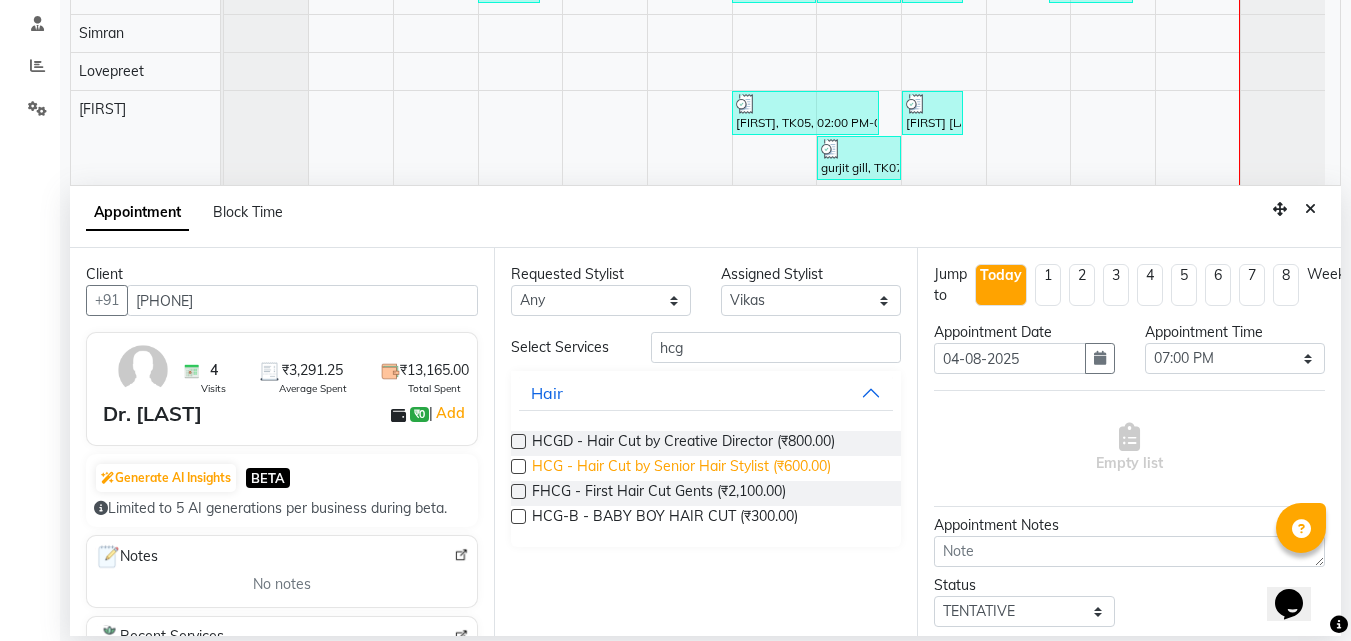 click on "HCG - Hair Cut by Senior Hair Stylist (₹600.00)" at bounding box center (681, 468) 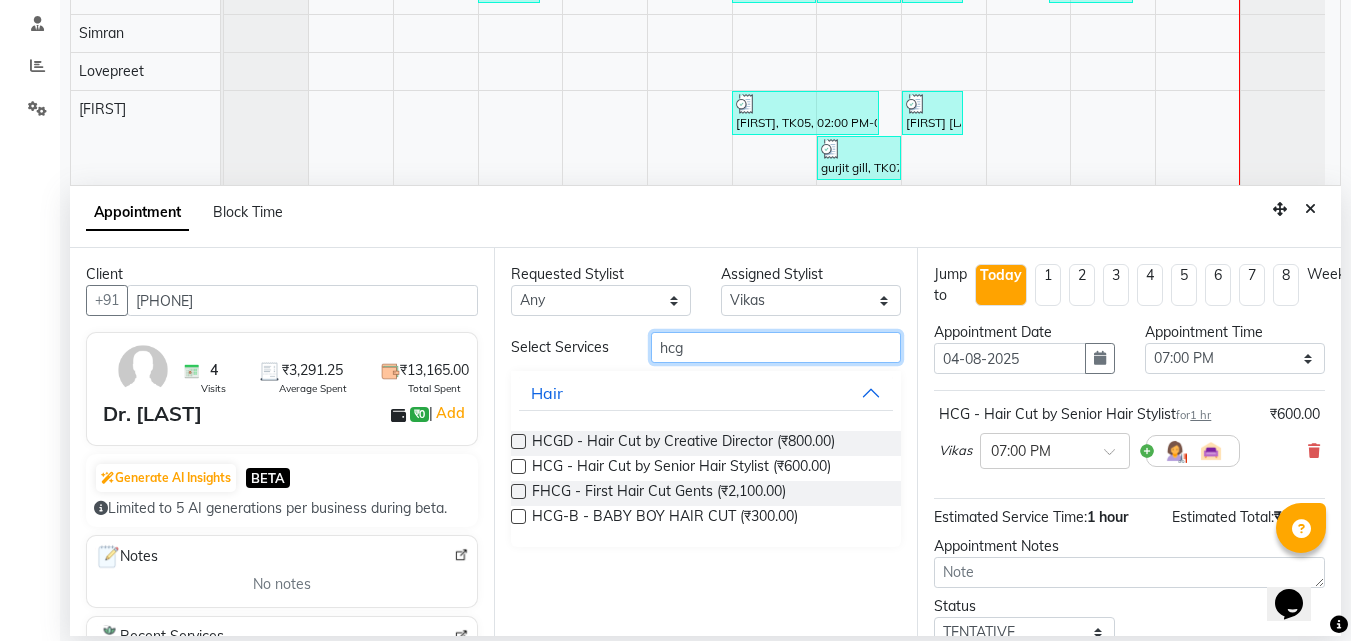 click on "hcg" at bounding box center (776, 347) 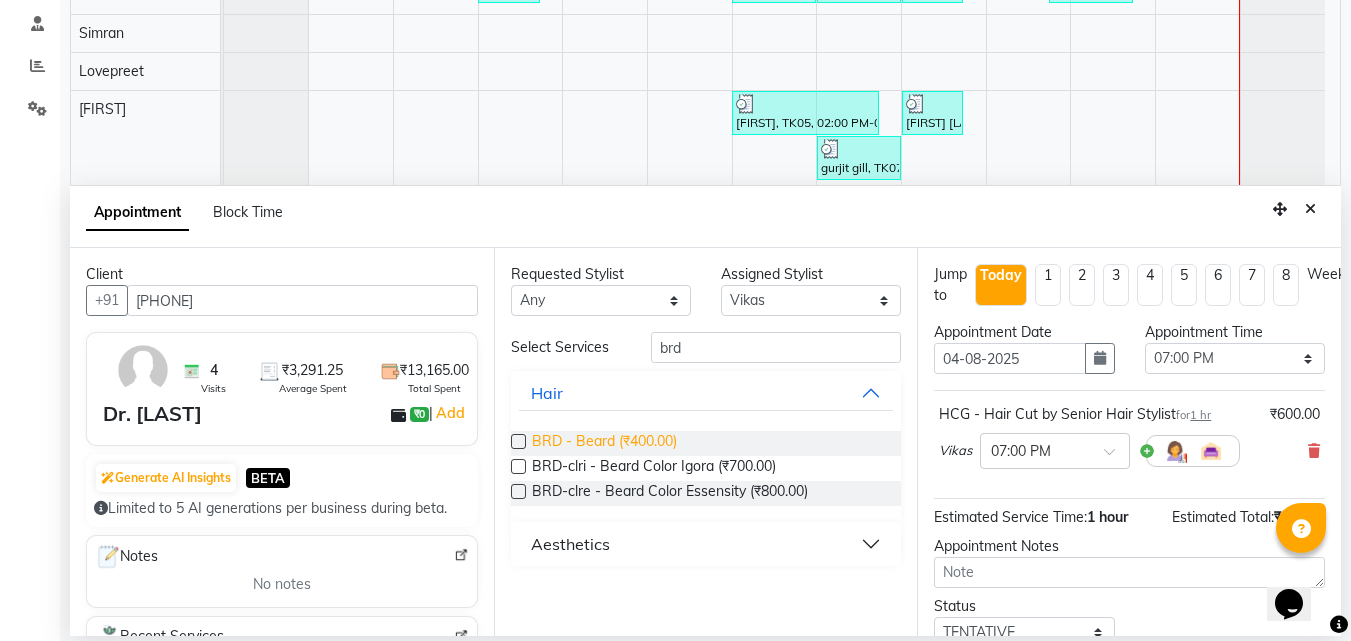 click on "BRD - Beard (₹400.00)" at bounding box center [604, 443] 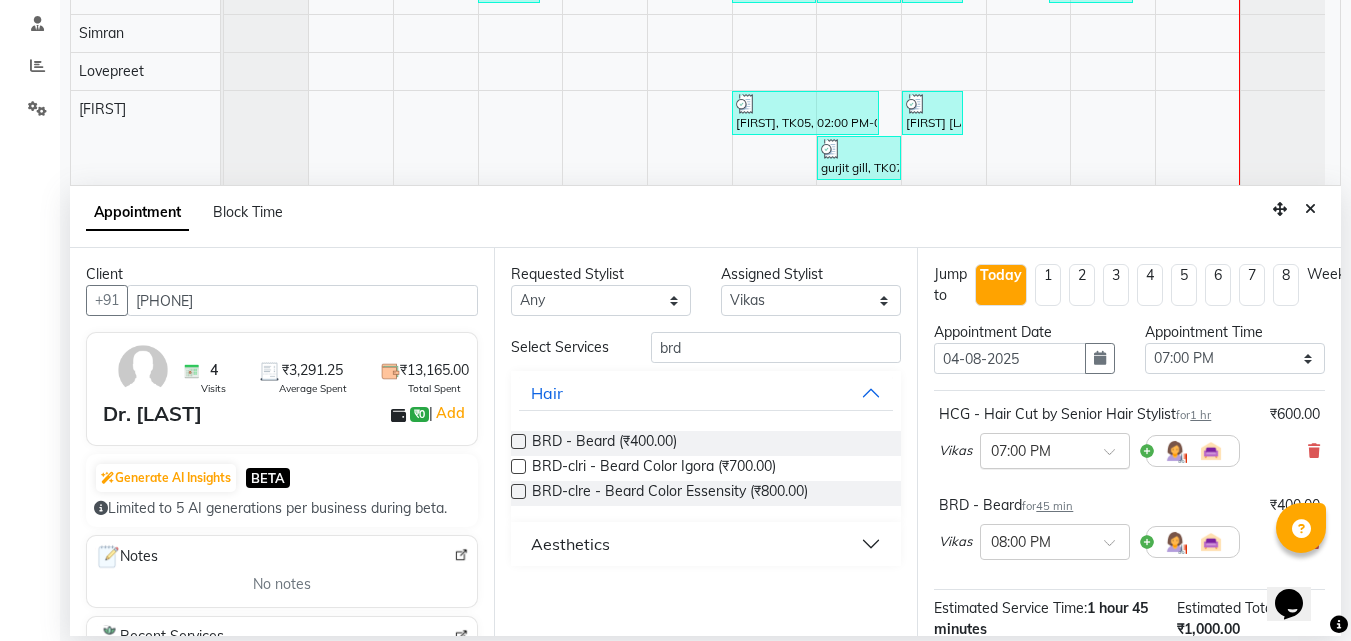 scroll, scrollTop: 232, scrollLeft: 0, axis: vertical 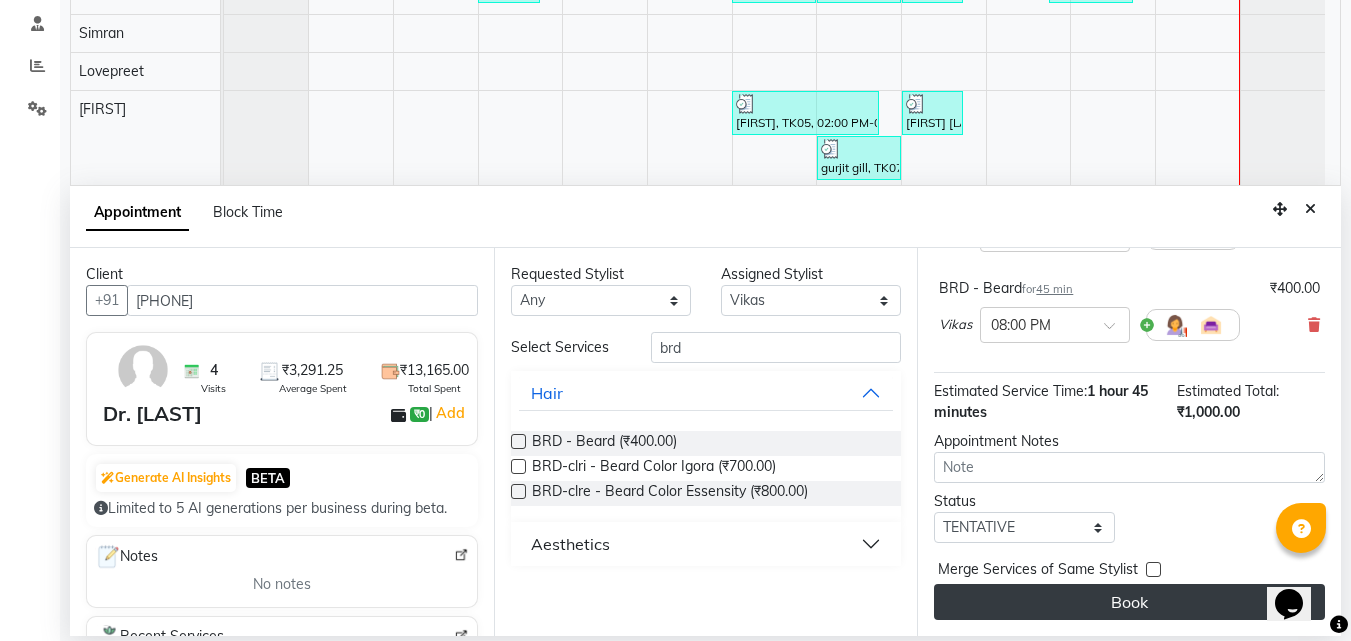 click on "Book" at bounding box center (1129, 602) 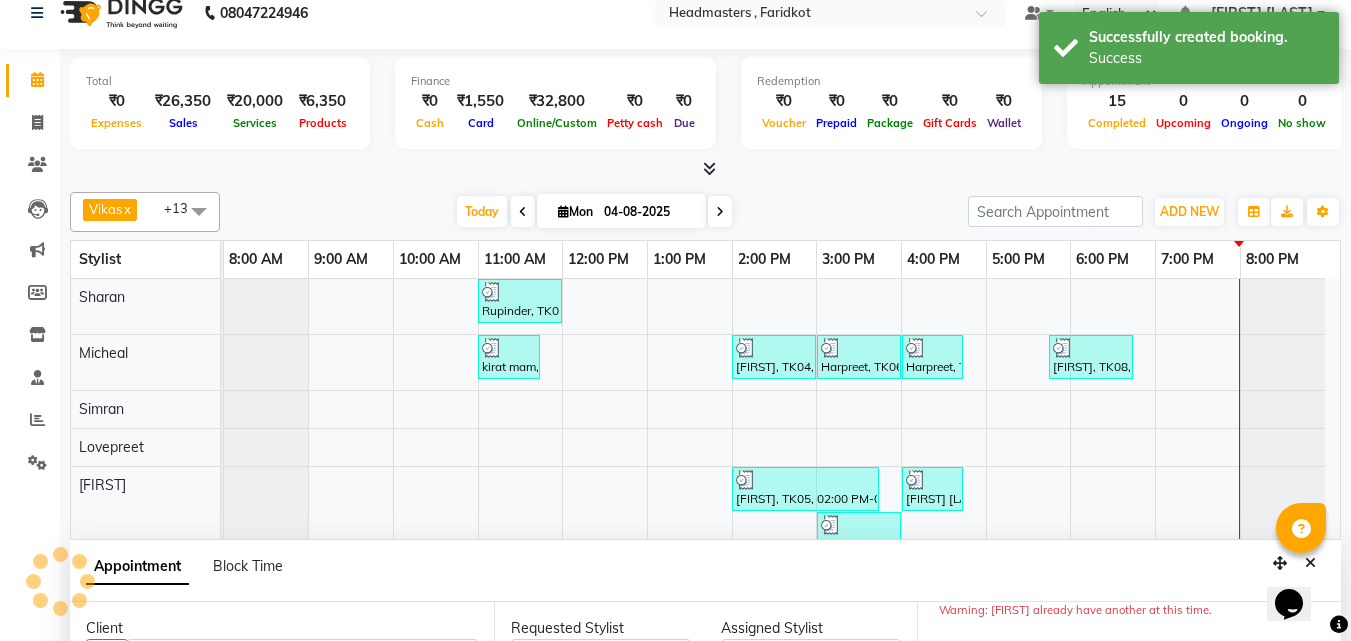scroll, scrollTop: 0, scrollLeft: 0, axis: both 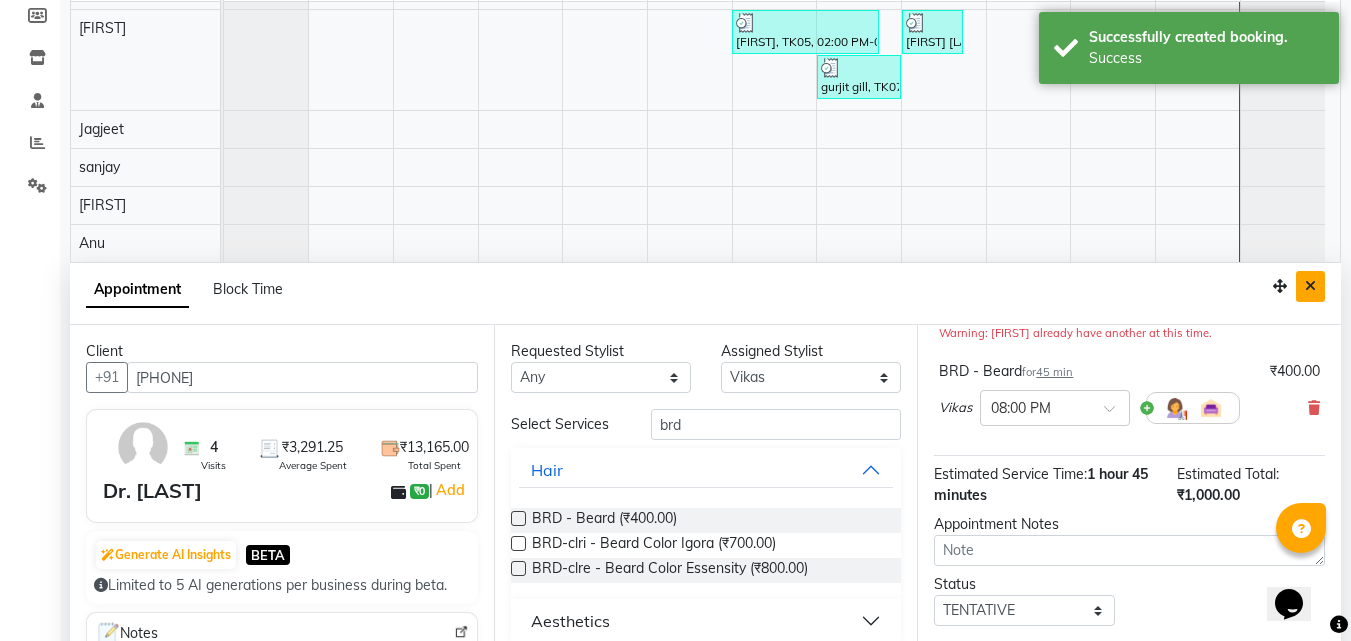 click at bounding box center [1310, 286] 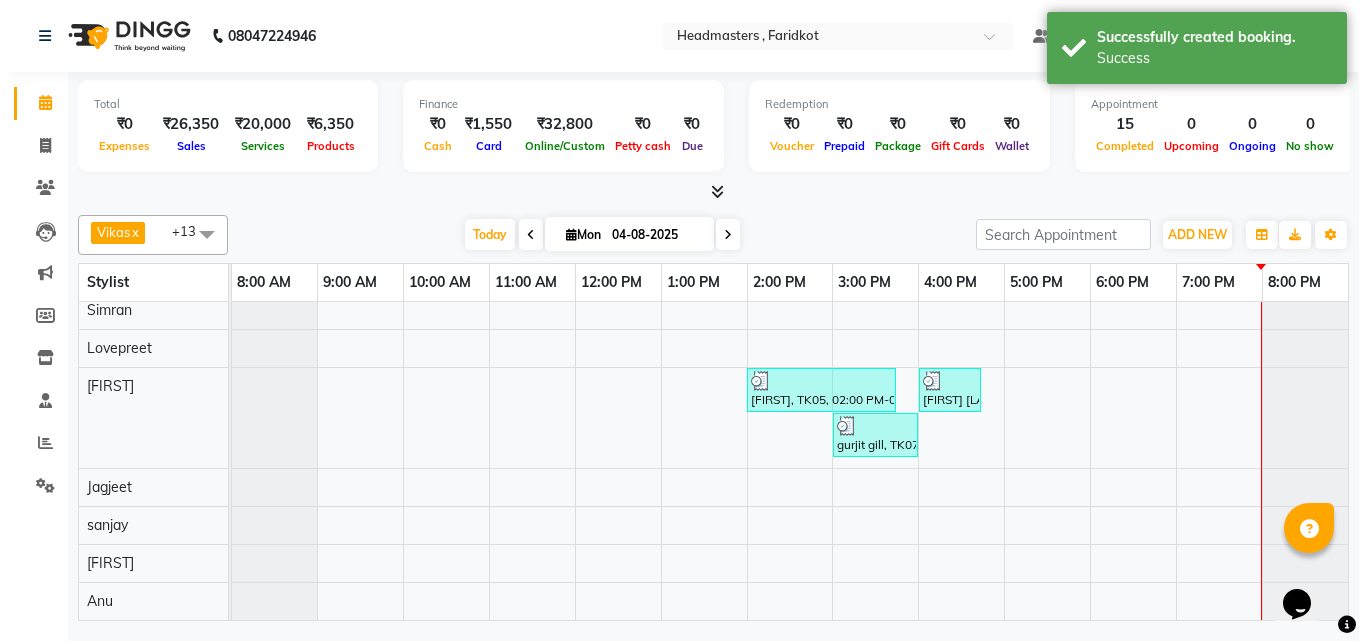 scroll, scrollTop: 0, scrollLeft: 0, axis: both 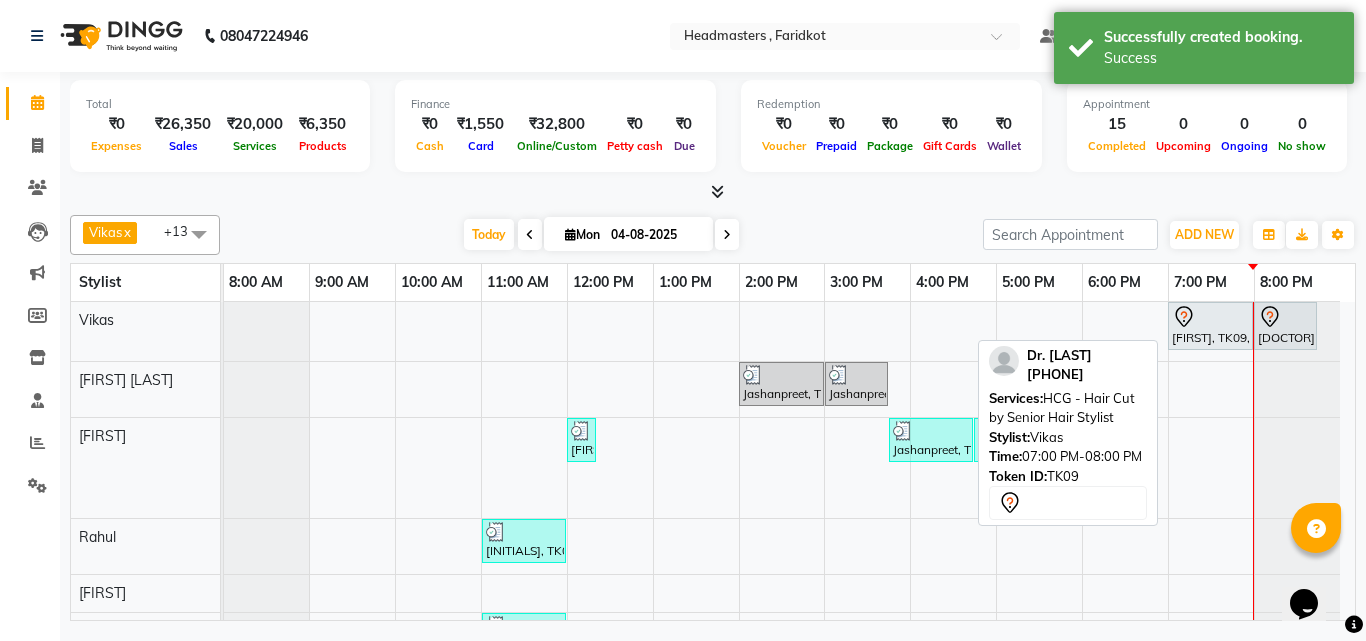 click at bounding box center [1210, 317] 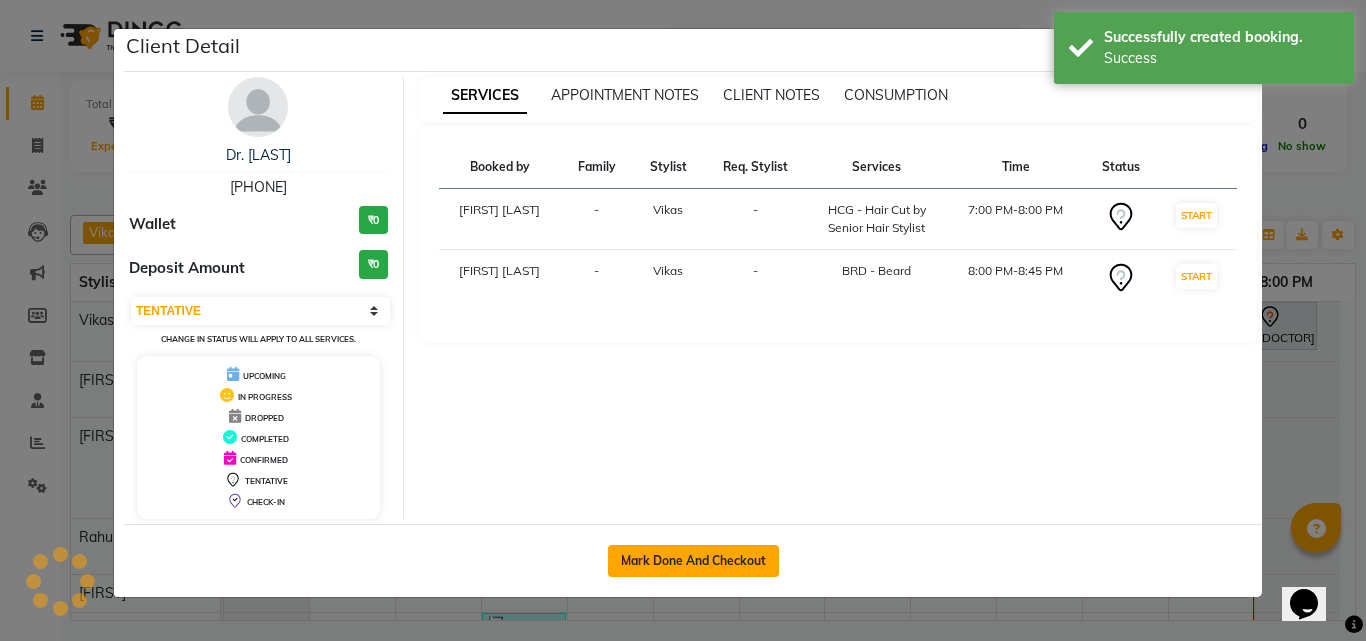 click on "Mark Done And Checkout" 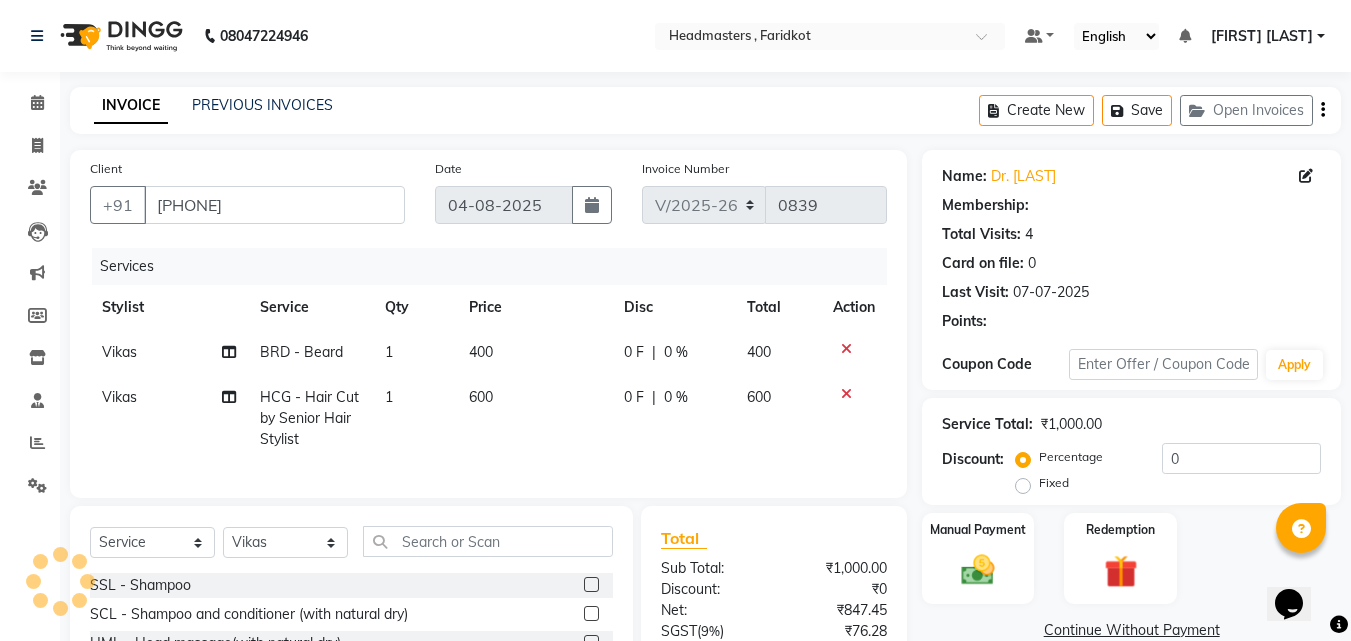 click on "Name: Dr. [LAST] Membership: Total Visits: 4 Card on file: 0 Last Visit: 07-07-2025 Points: 0 Coupon Code Apply Service Total: ₹1,000.00 Discount: Percentage Fixed 0 Manual Payment Redemption Continue Without Payment" 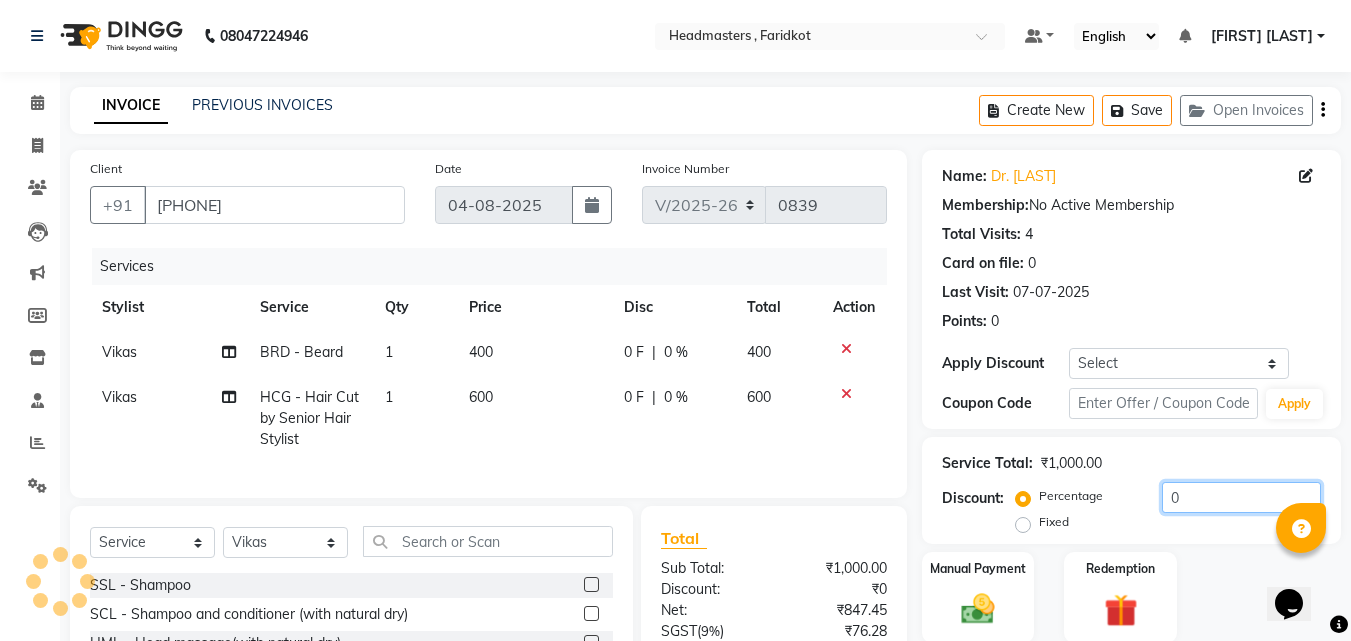click on "0" 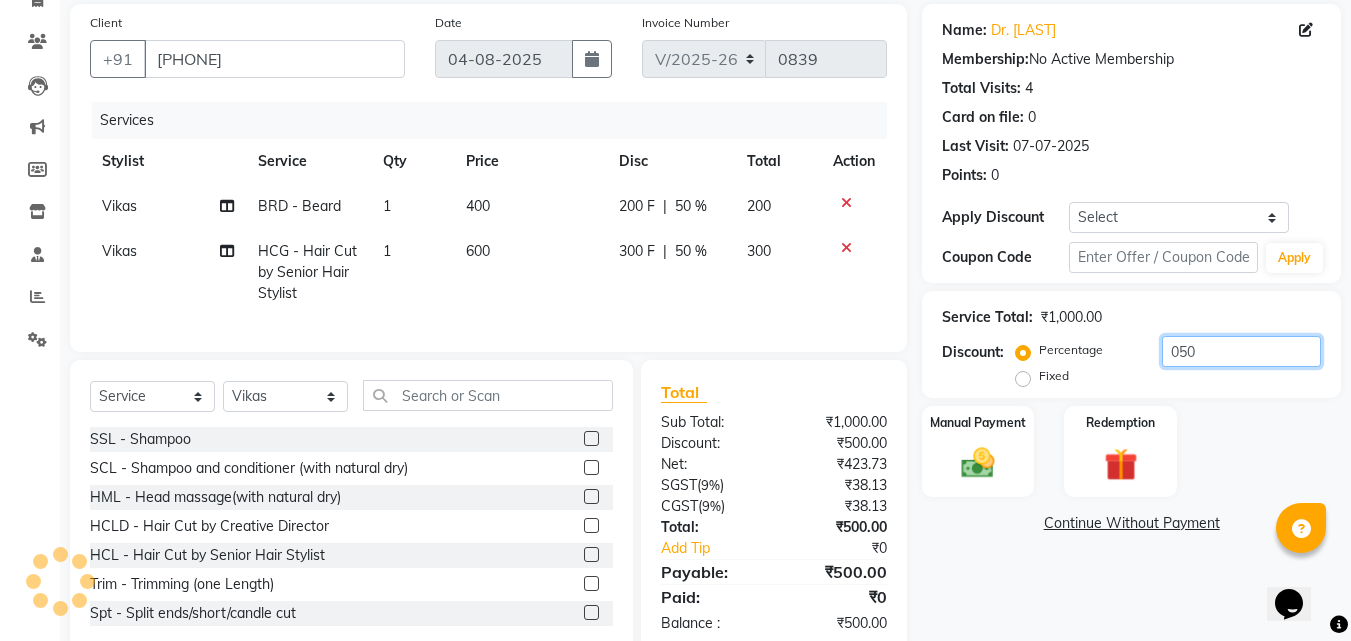 scroll, scrollTop: 205, scrollLeft: 0, axis: vertical 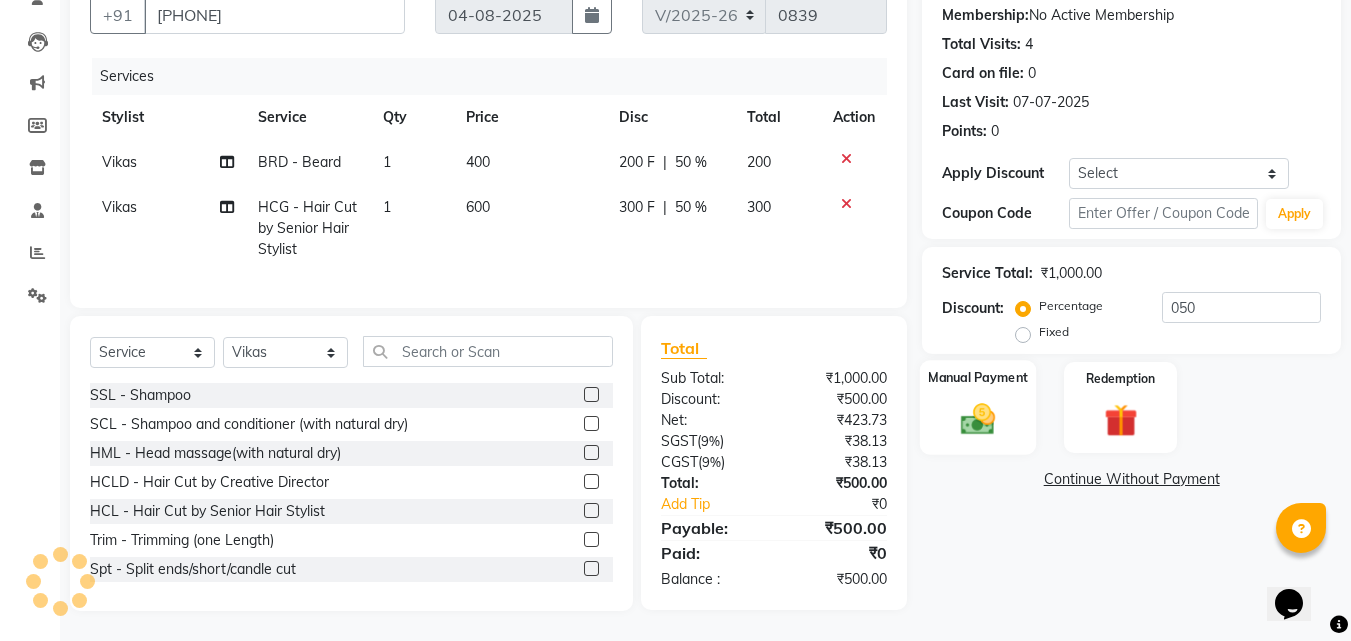 click 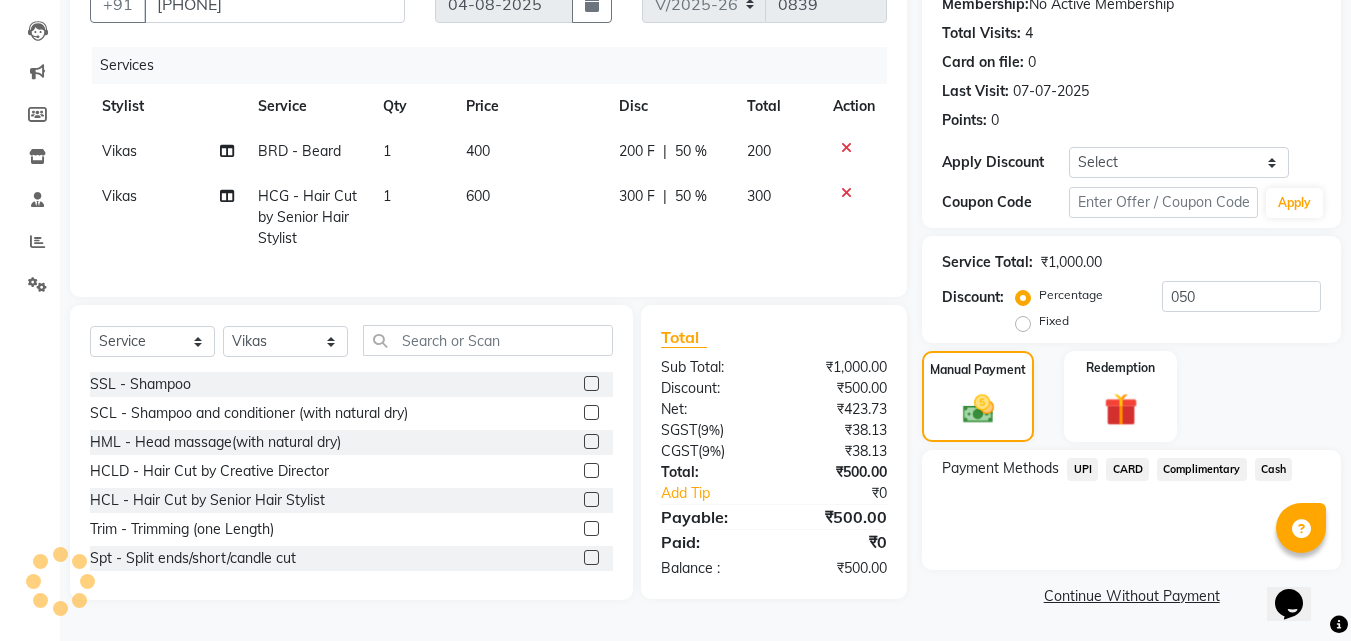 click on "UPI" 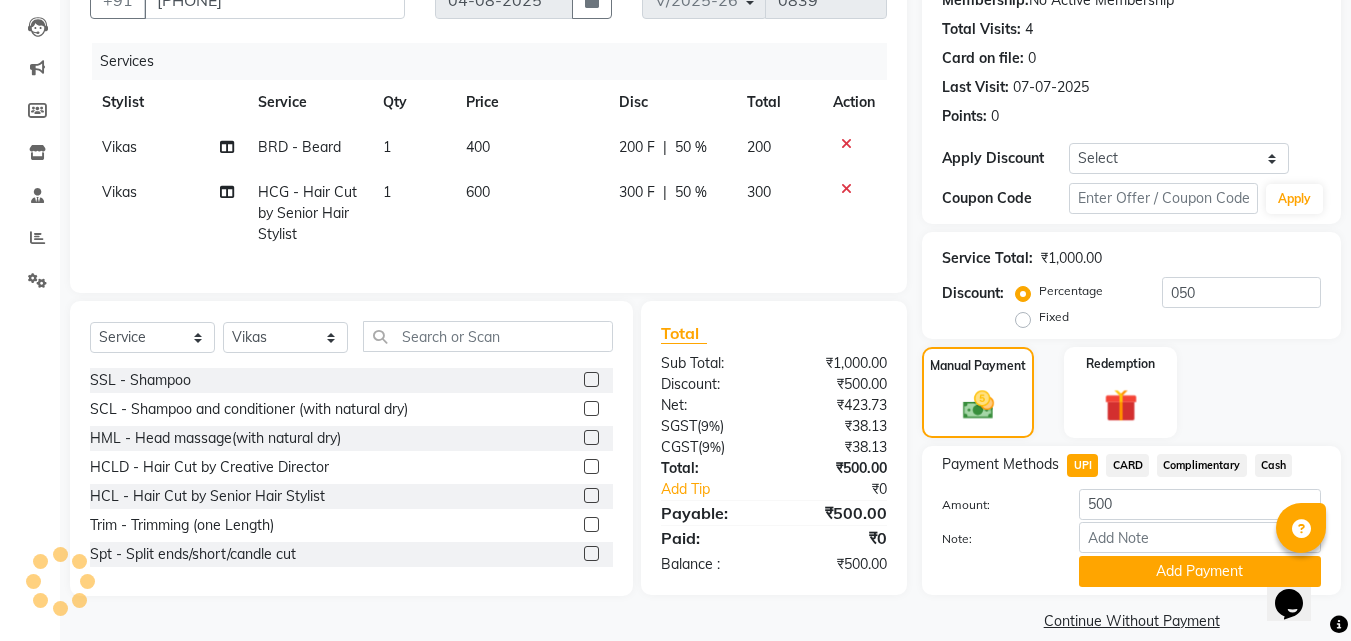 scroll, scrollTop: 230, scrollLeft: 0, axis: vertical 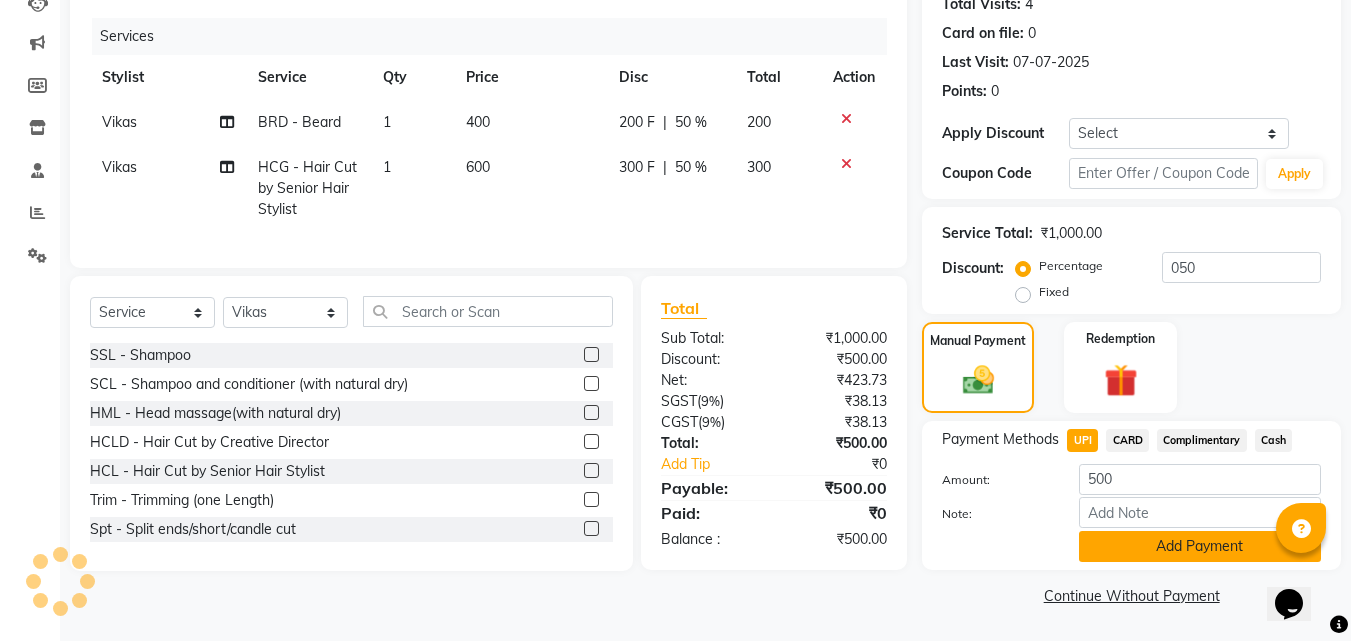 click on "Add Payment" 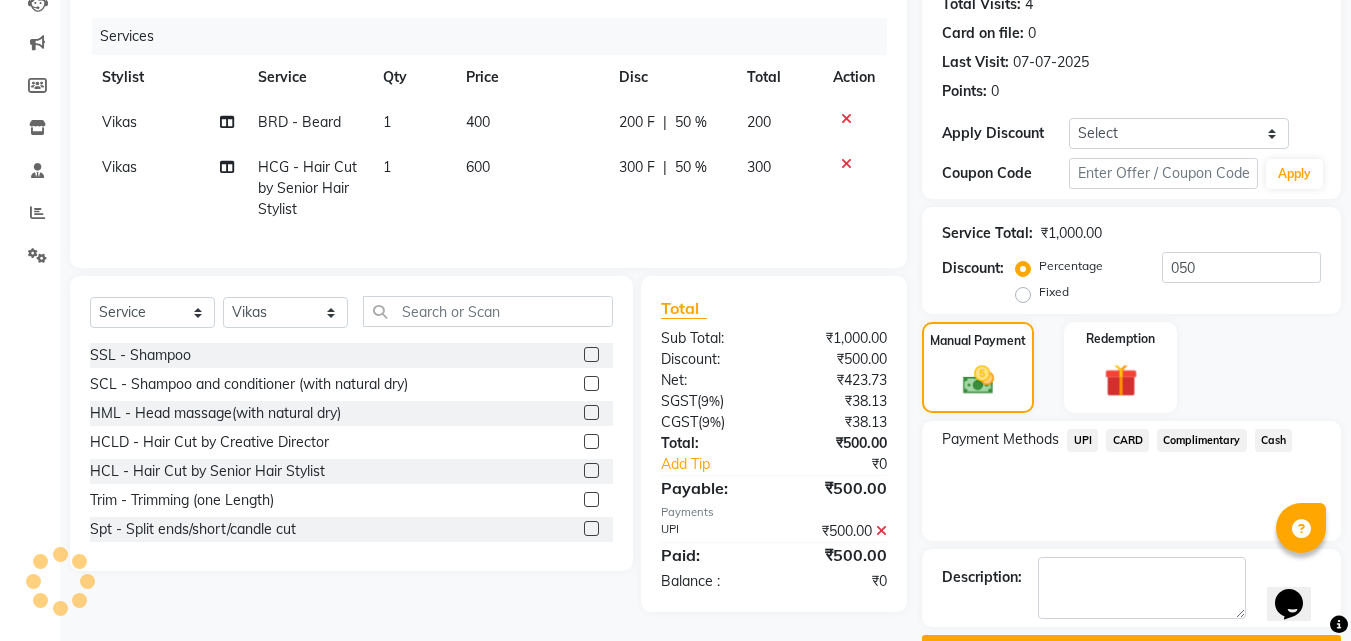 scroll, scrollTop: 285, scrollLeft: 0, axis: vertical 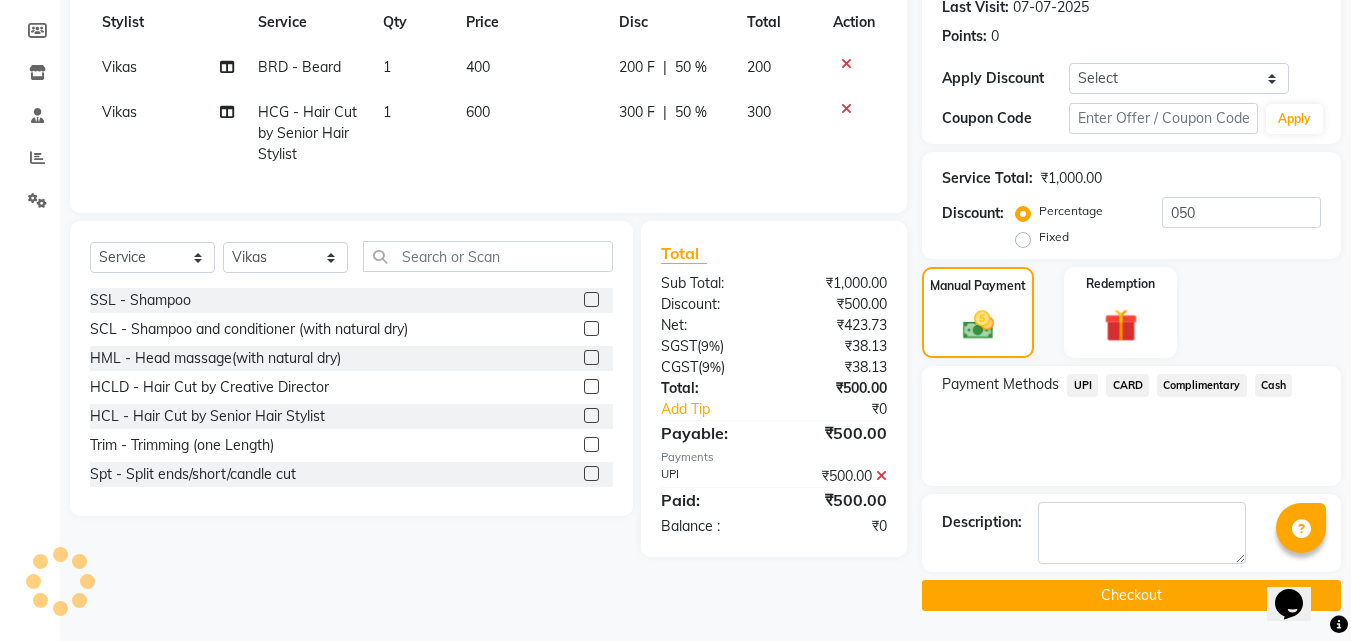 click on "Checkout" 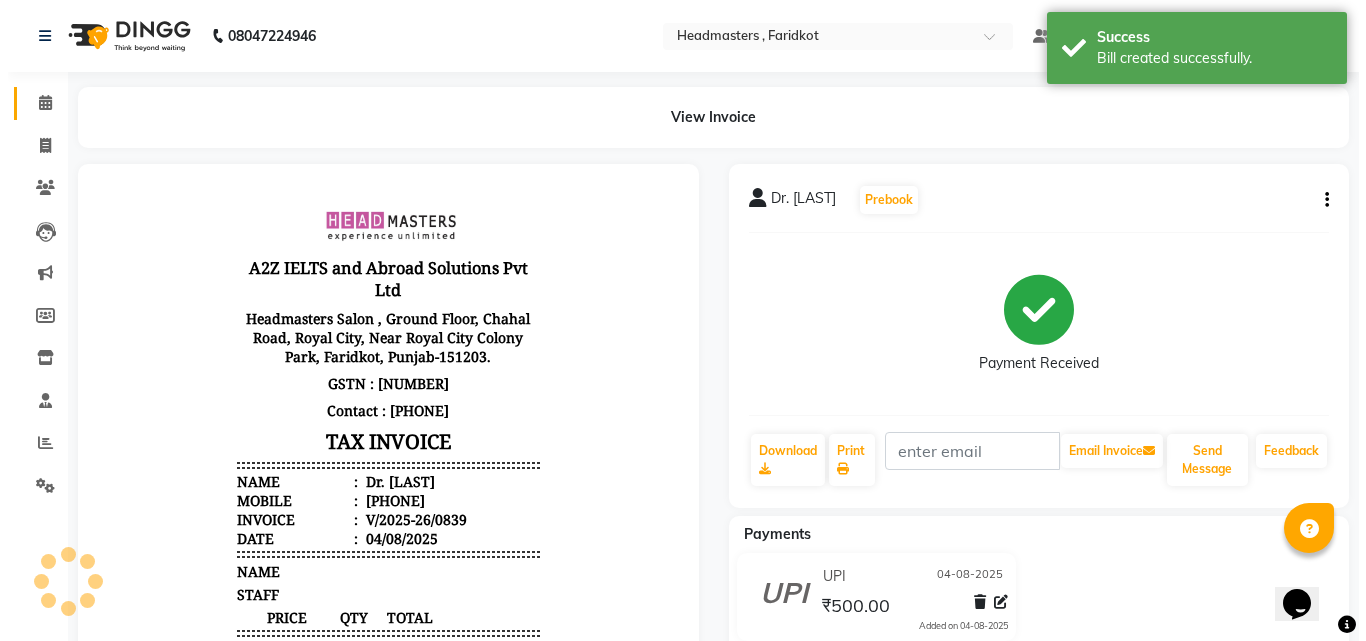 scroll, scrollTop: 0, scrollLeft: 0, axis: both 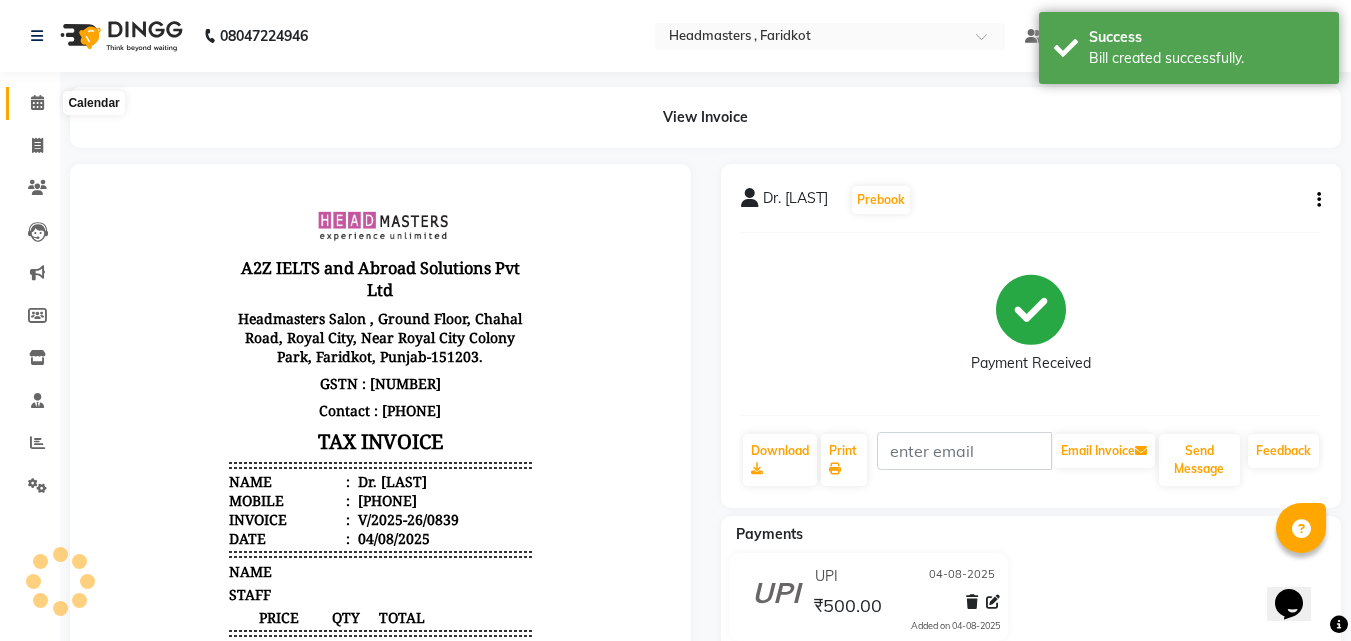 click 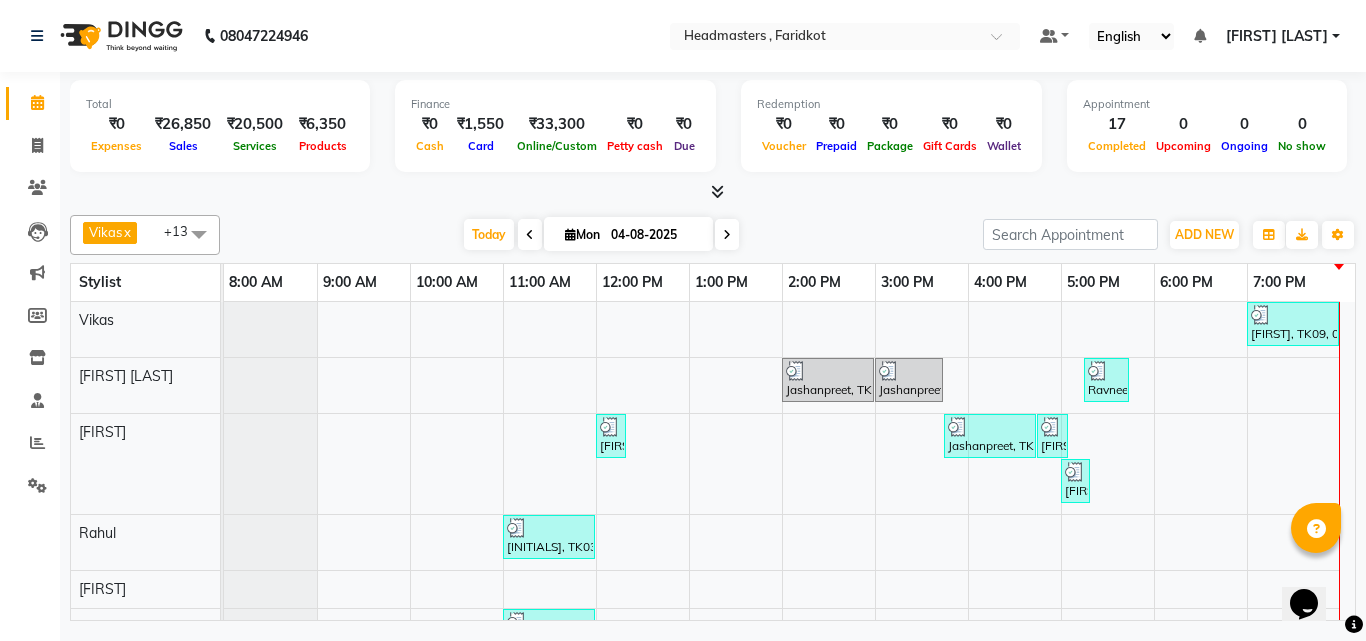 scroll, scrollTop: 100, scrollLeft: 0, axis: vertical 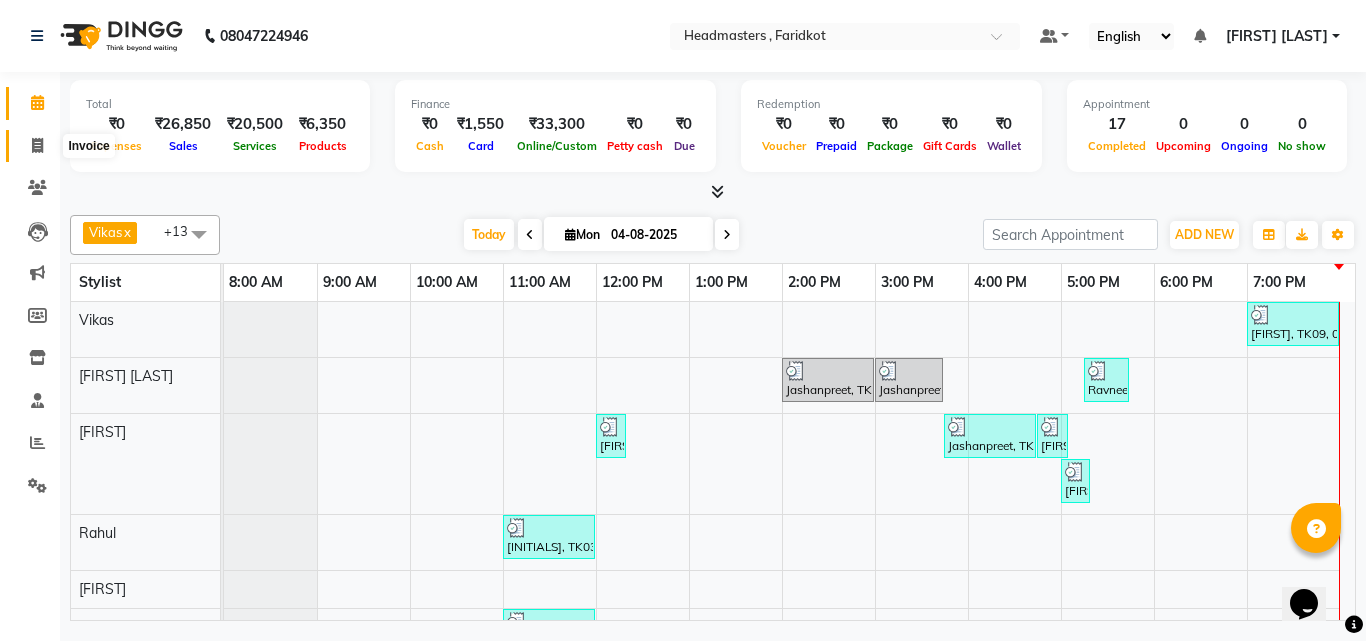 click 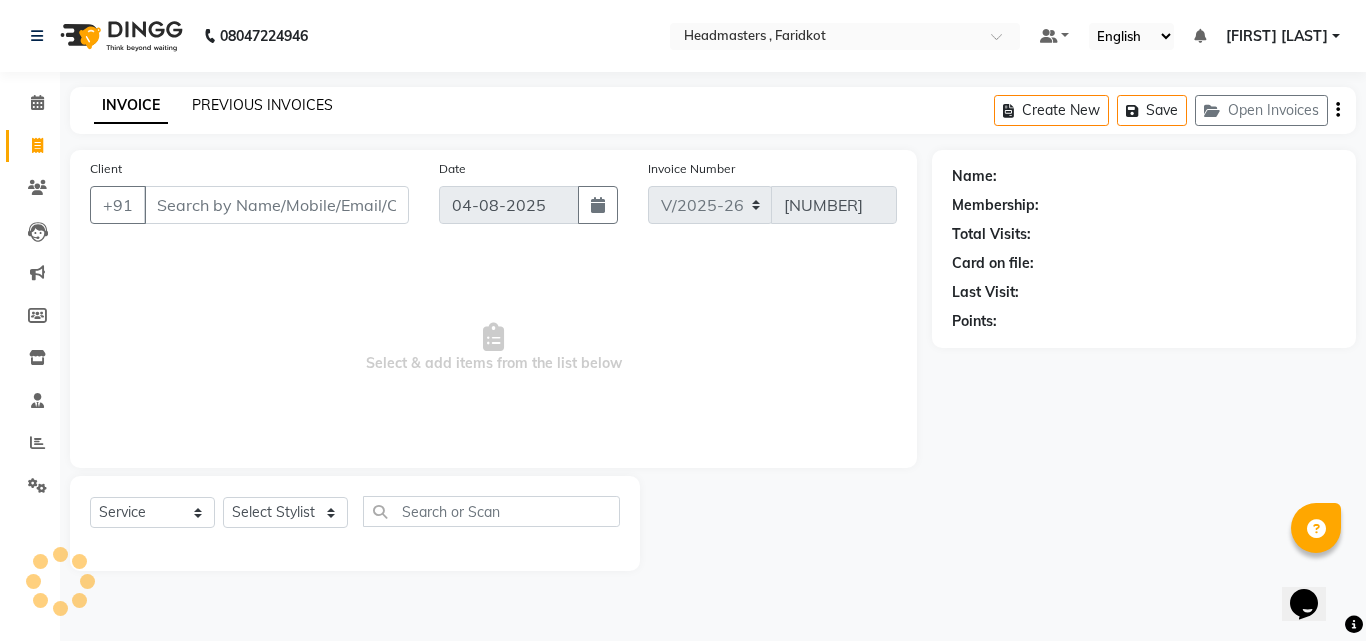 click on "PREVIOUS INVOICES" 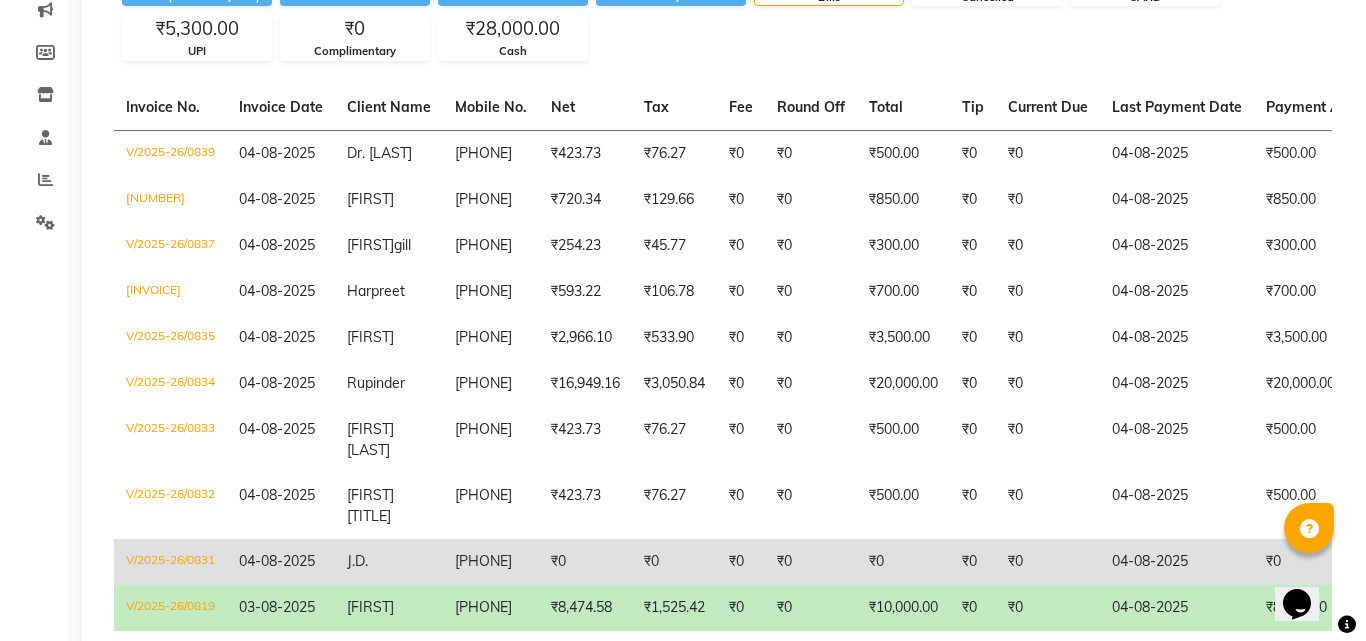 scroll, scrollTop: 0, scrollLeft: 0, axis: both 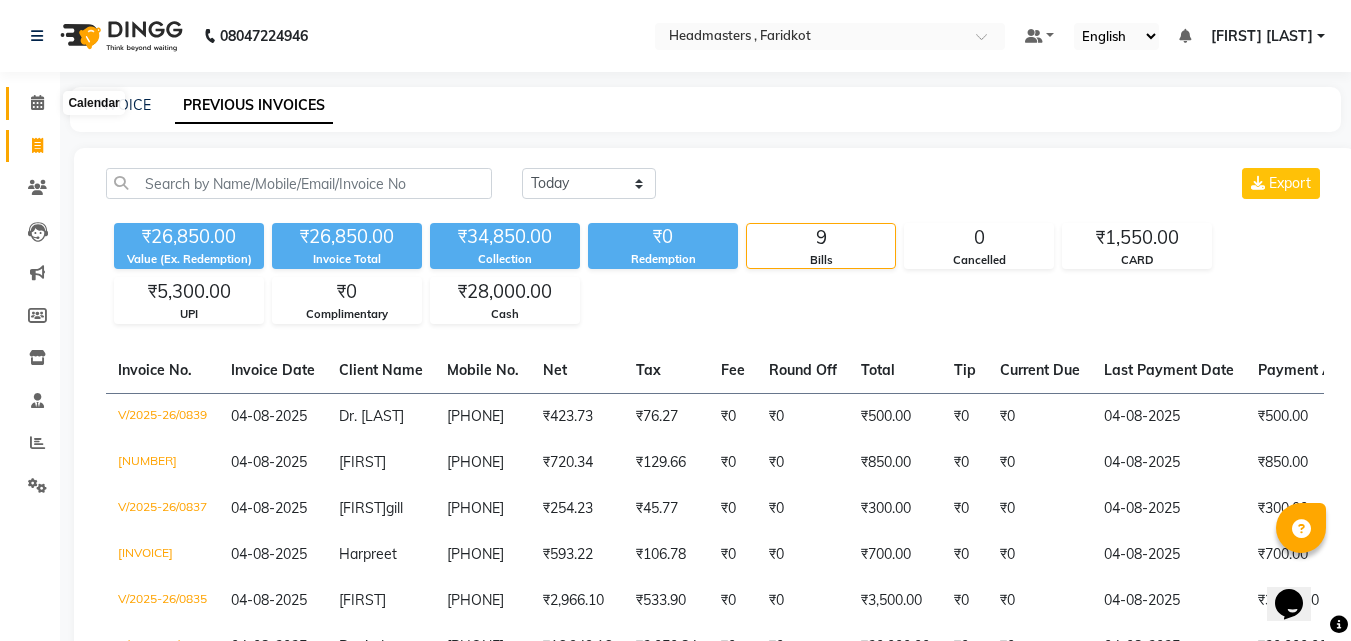 click 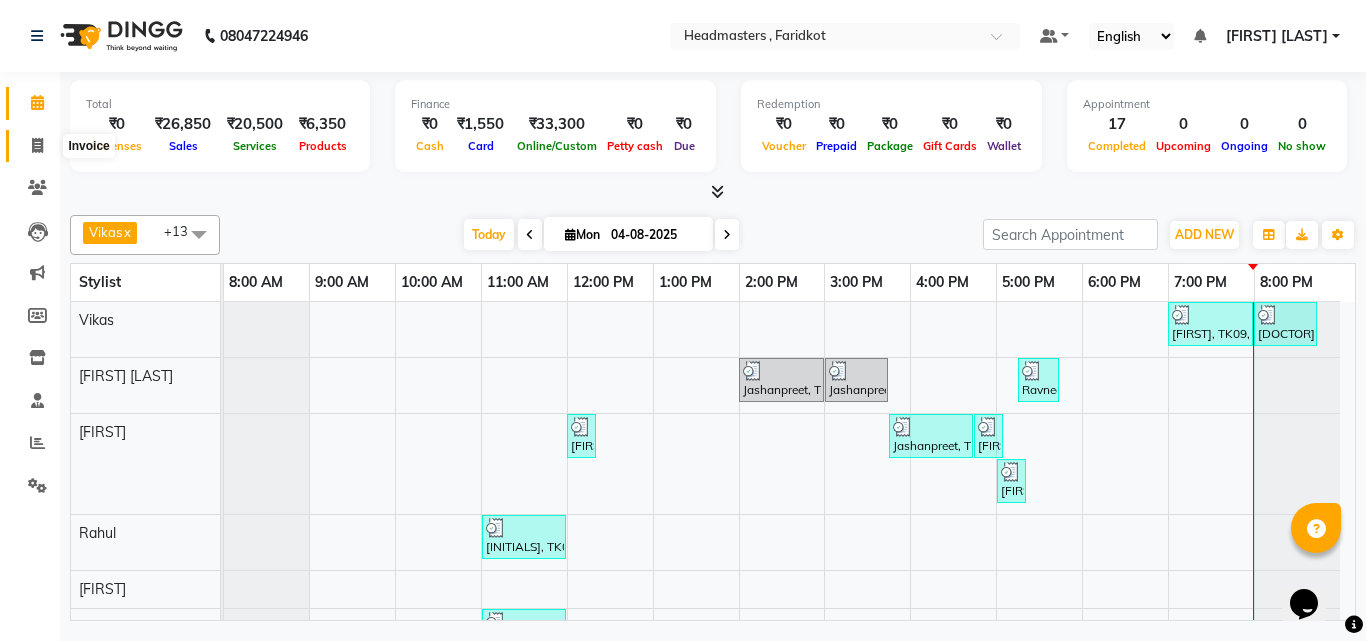 click 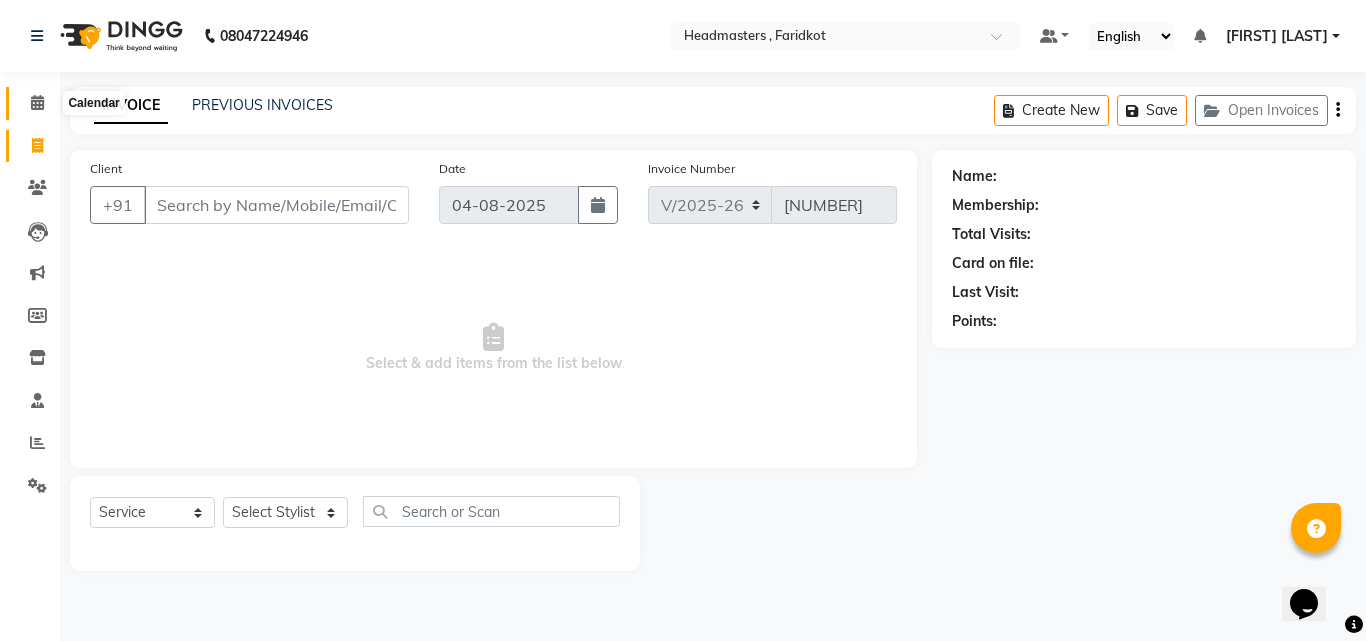 click 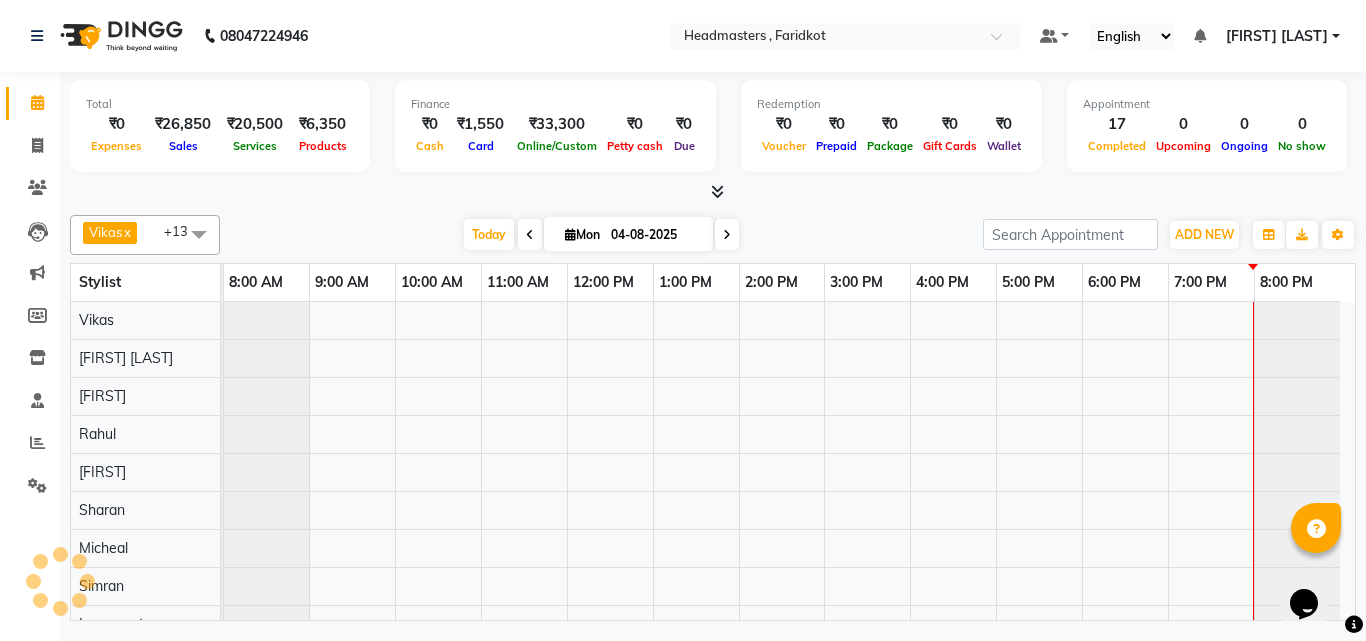 scroll, scrollTop: 0, scrollLeft: 0, axis: both 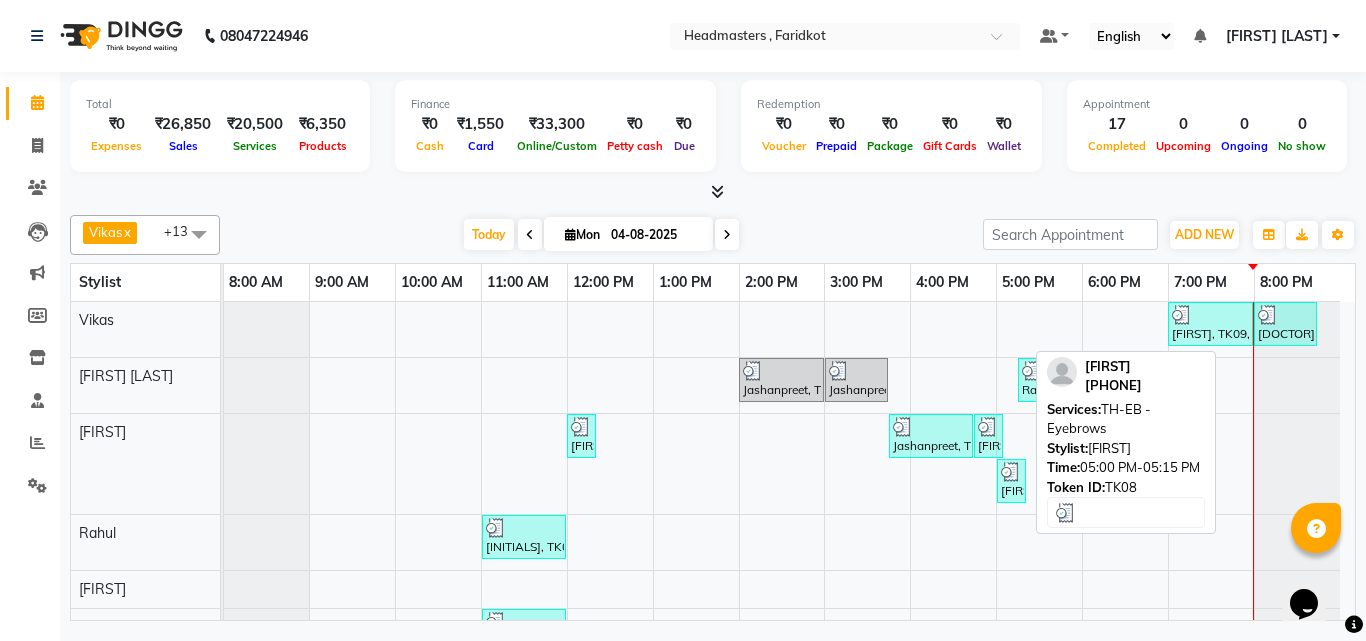 click at bounding box center [1011, 472] 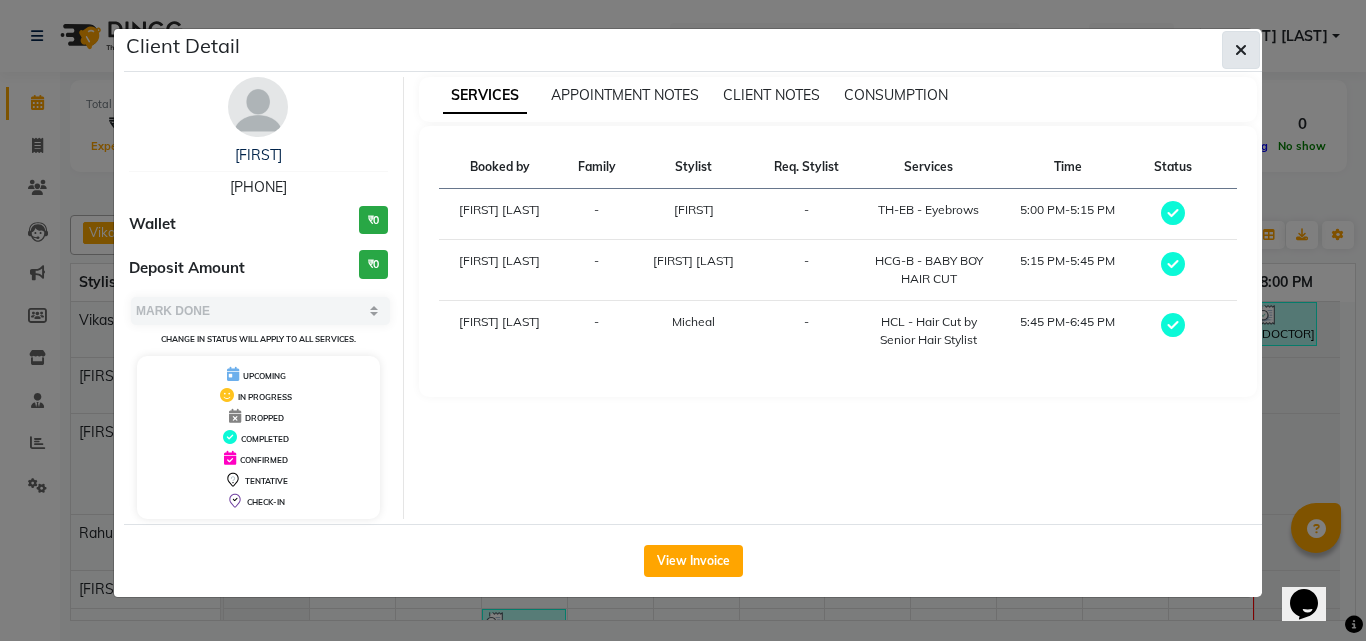click 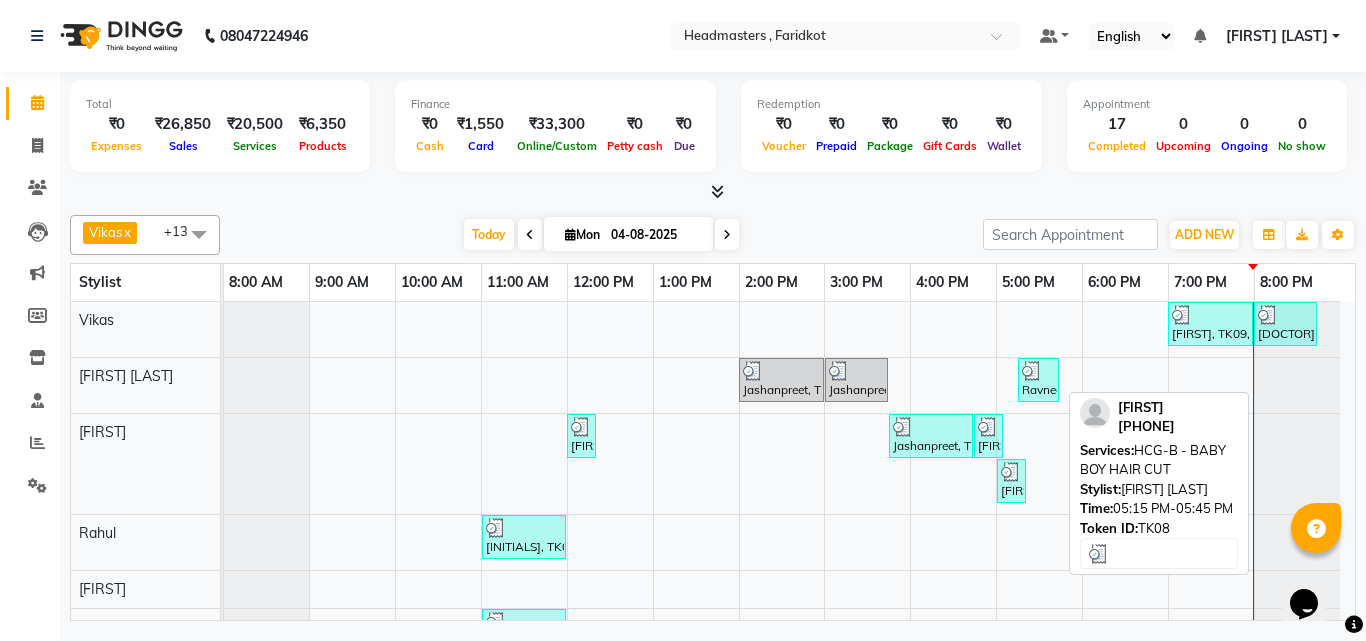 click on "Ravneet, TK08, 05:15 PM-05:45 PM, HCG-B - BABY BOY HAIR CUT" at bounding box center (1038, 380) 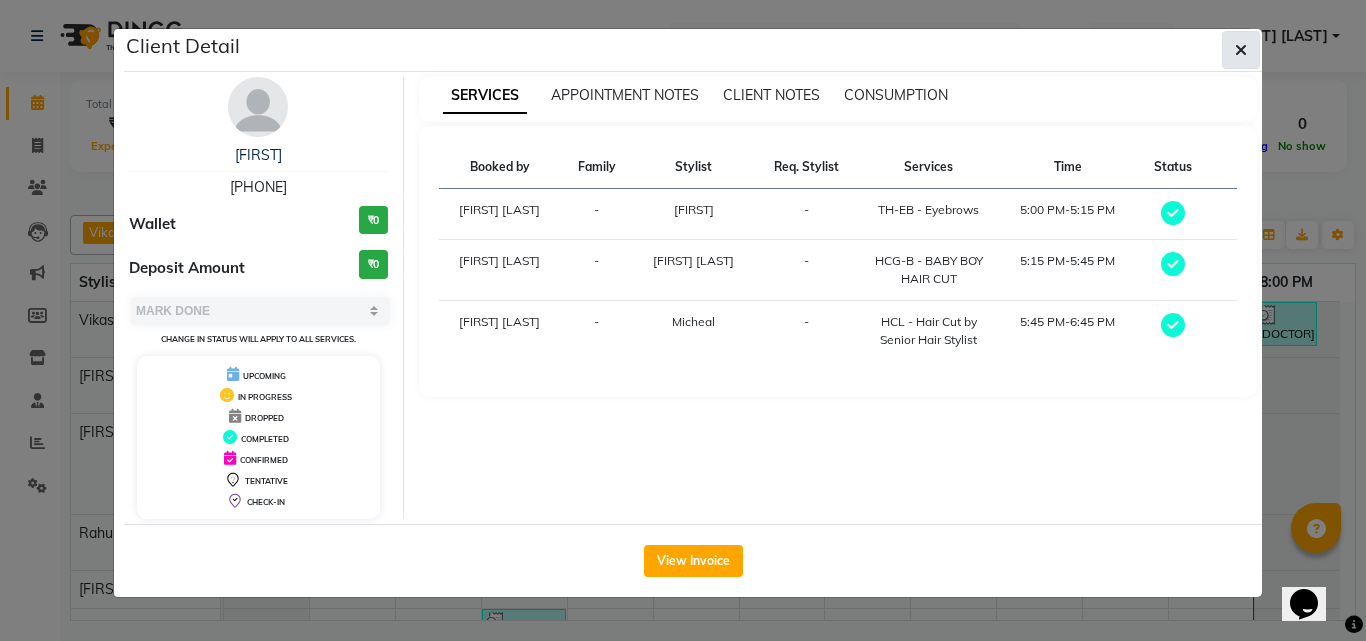 click 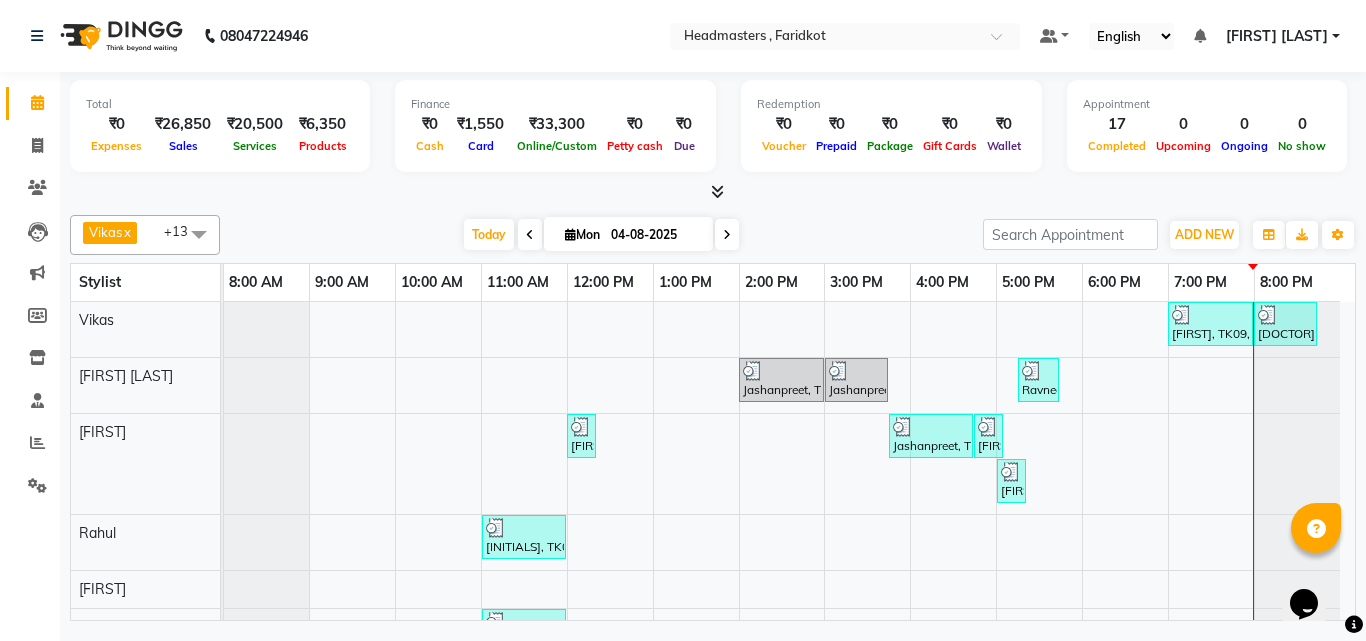 scroll, scrollTop: 264, scrollLeft: 0, axis: vertical 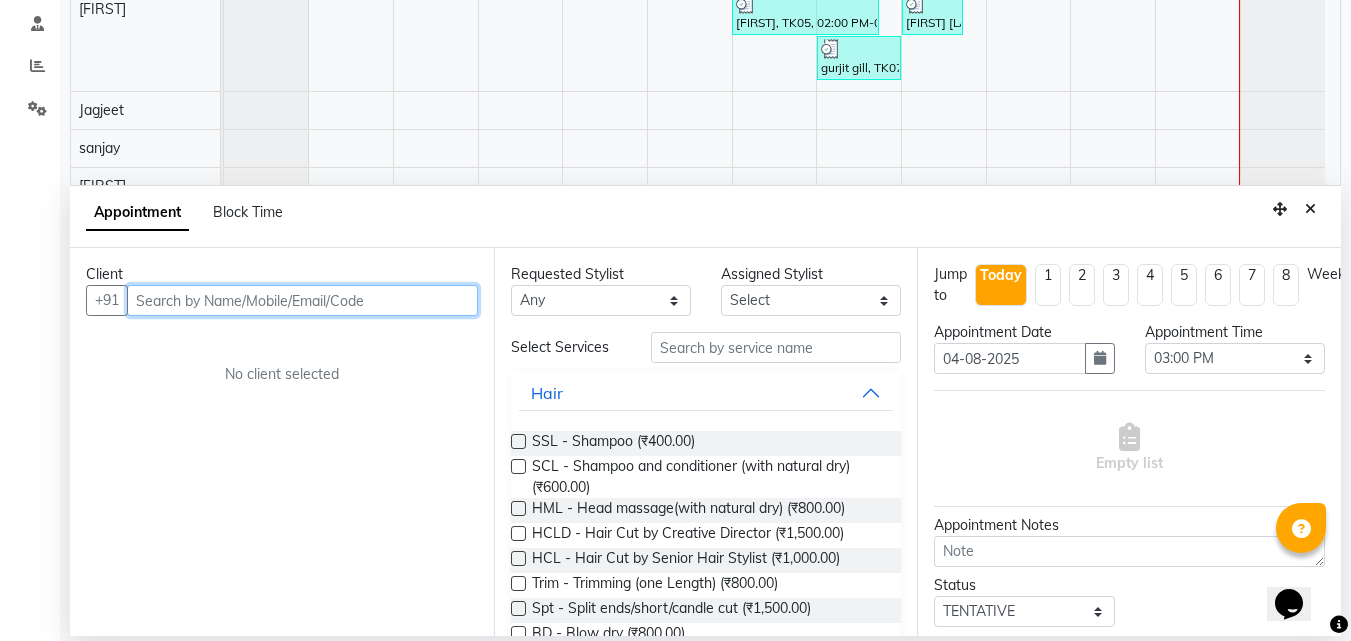 click at bounding box center (302, 300) 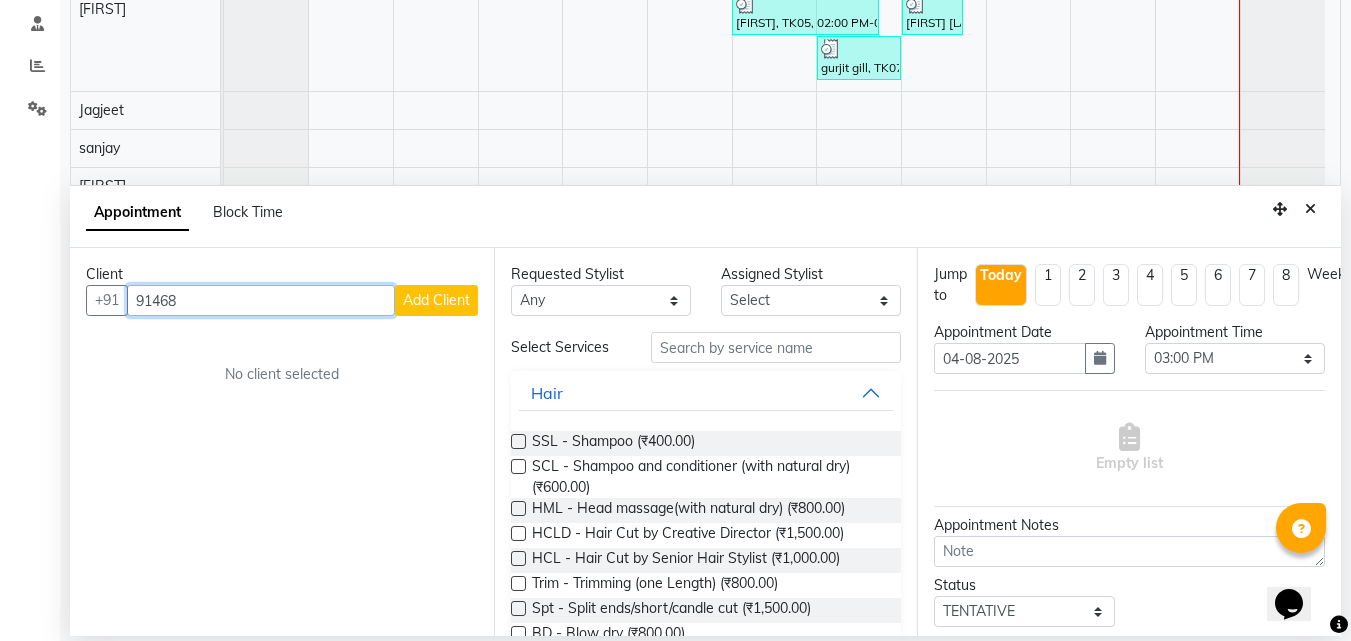 click on "91468" at bounding box center [261, 300] 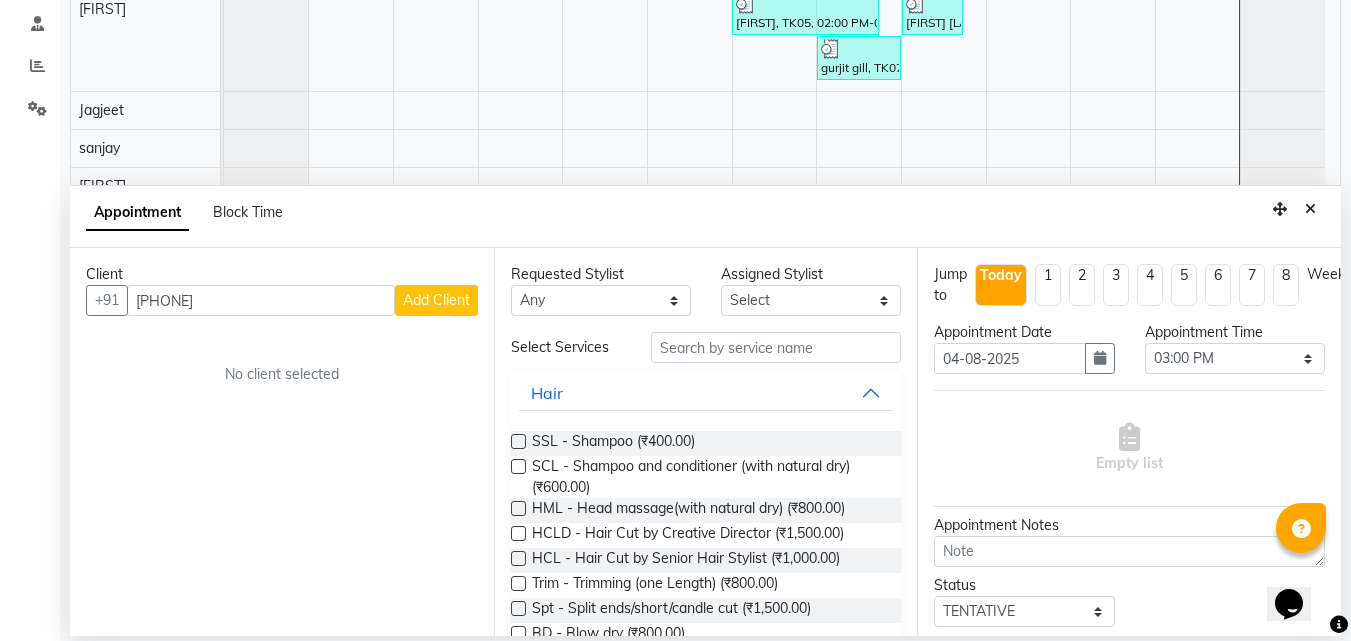 click on "Add Client" at bounding box center [436, 300] 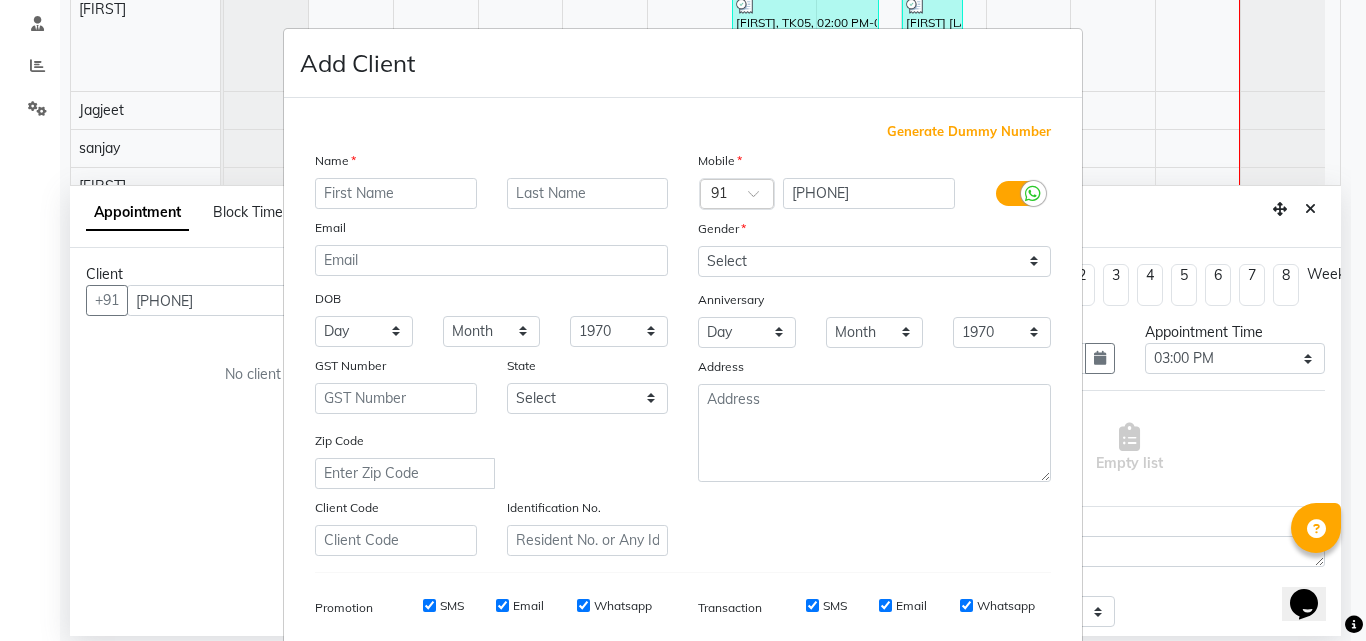 click at bounding box center [396, 193] 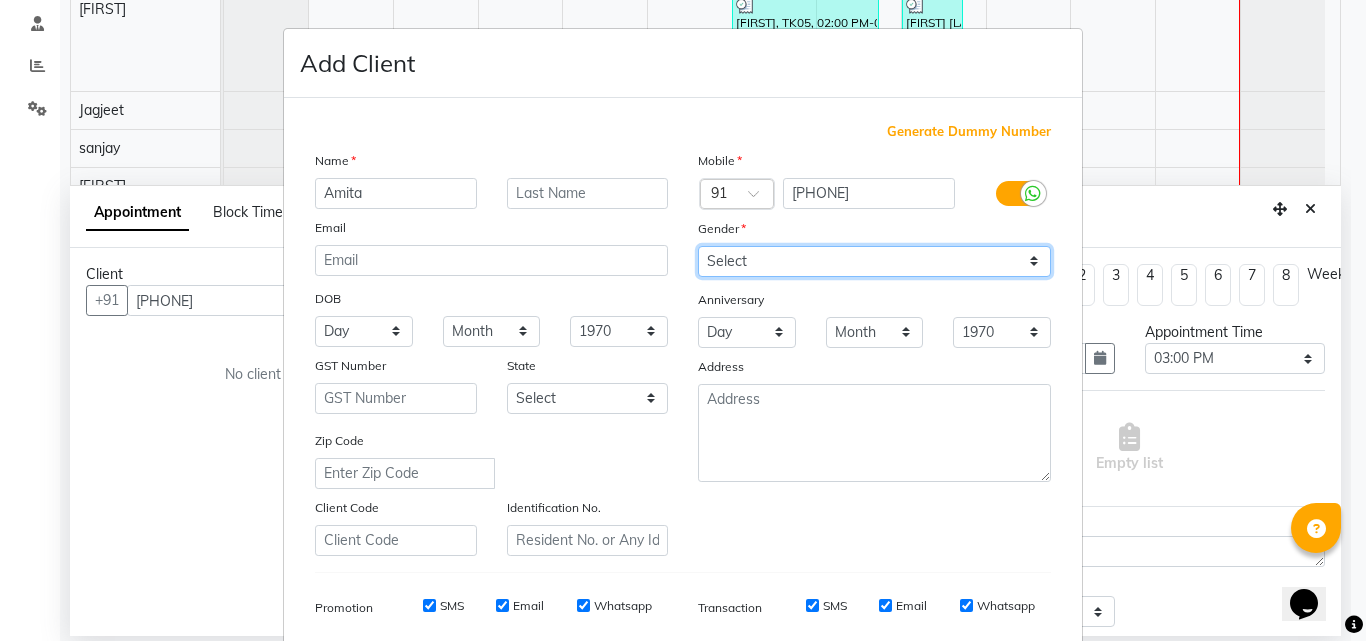 click on "Select Male Female Other Prefer Not To Say" at bounding box center (874, 261) 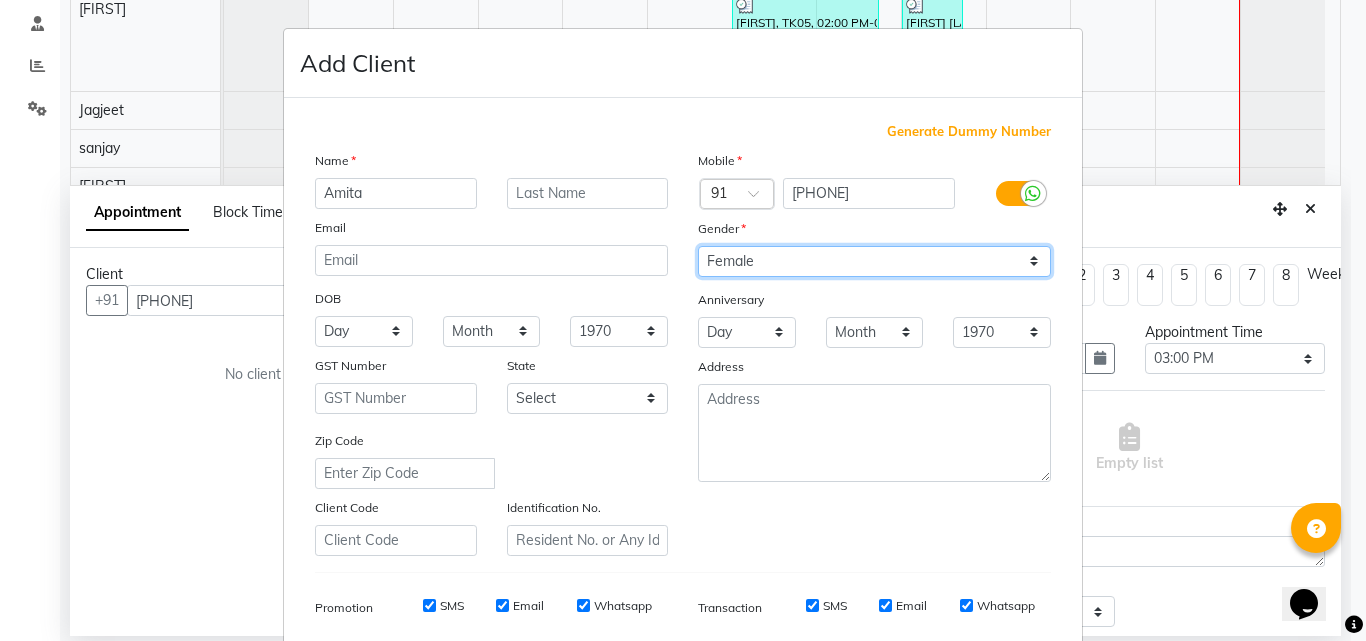 click on "Select Male Female Other Prefer Not To Say" at bounding box center (874, 261) 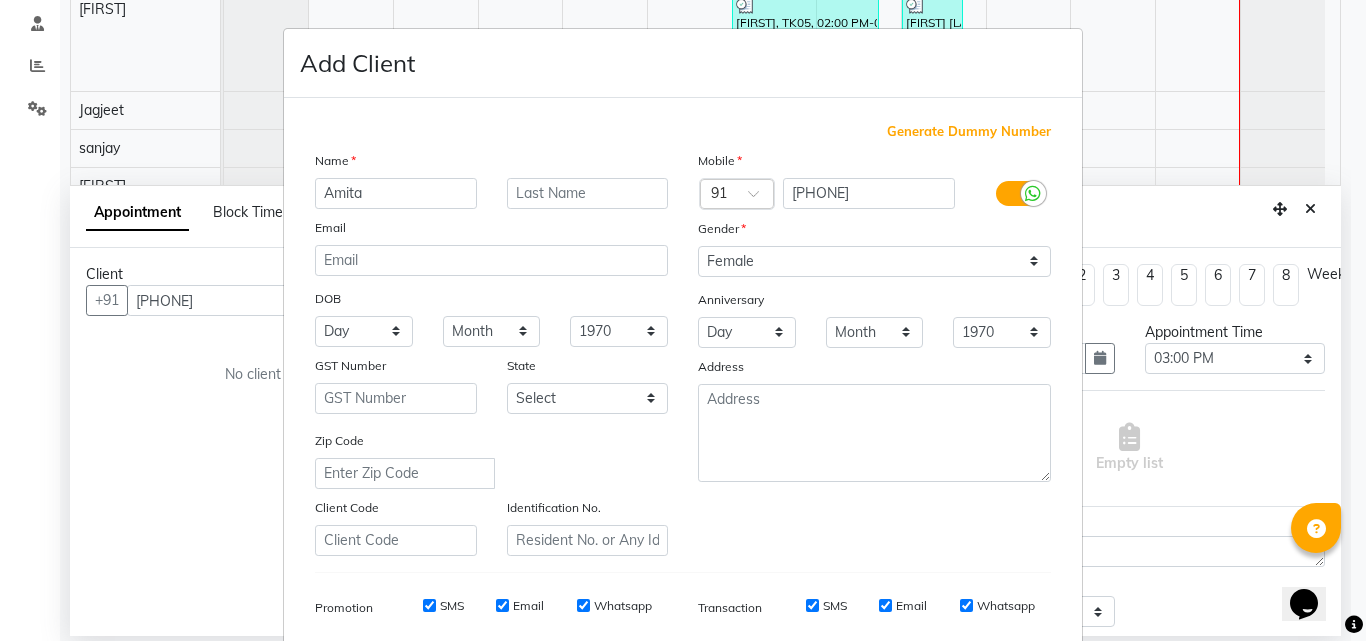 click on "Day 01 02 03 04 05 06 07 08 09 10 11 12 13 14 15 16 17 18 19 20 21 22 23 24 25 26 27 28 29 30 31" at bounding box center (747, 332) 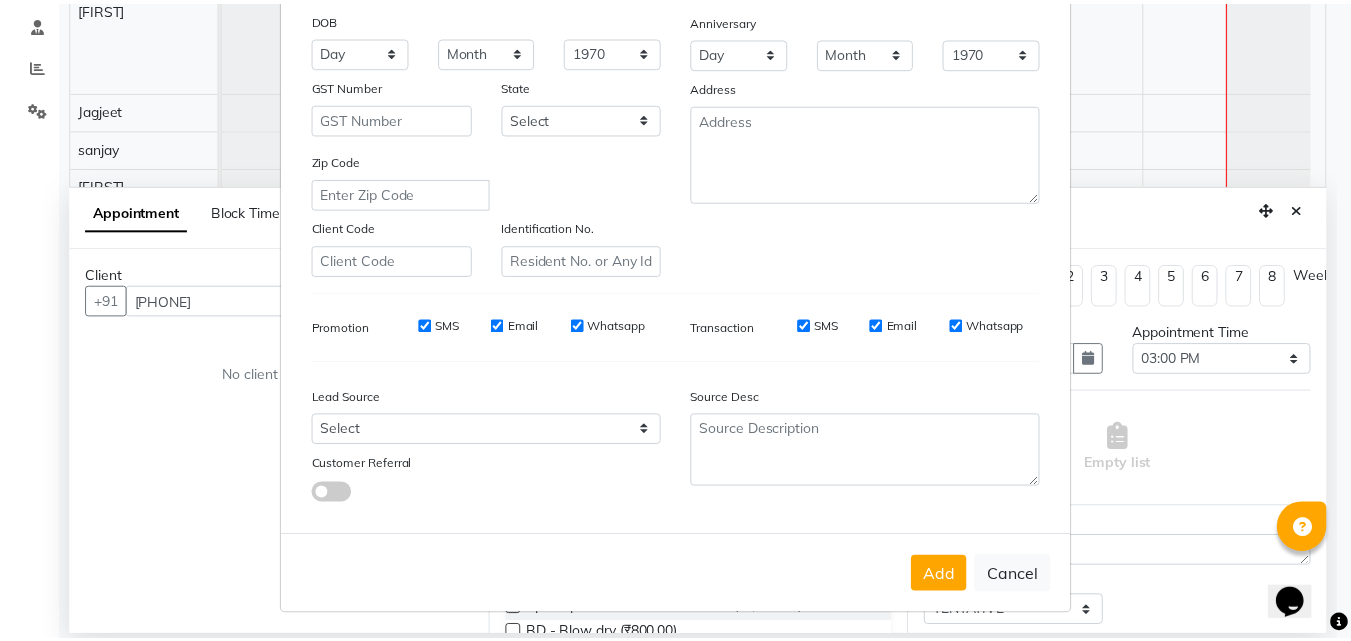scroll, scrollTop: 282, scrollLeft: 0, axis: vertical 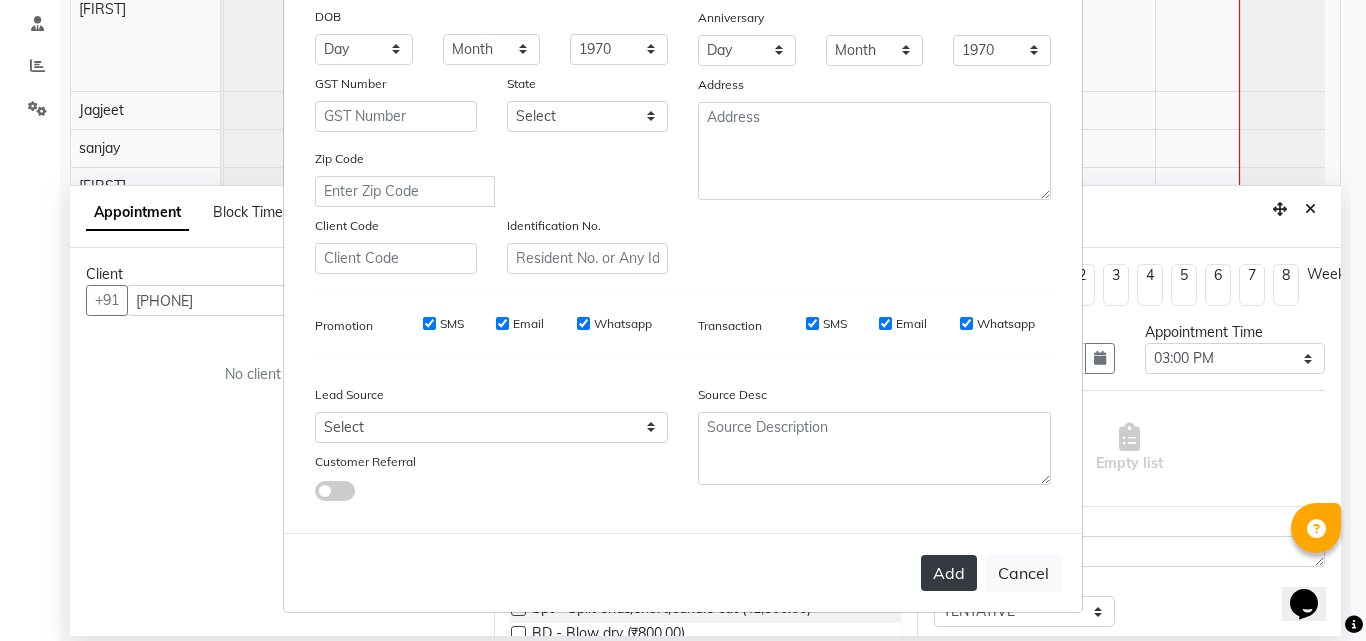 click on "Add" at bounding box center (949, 573) 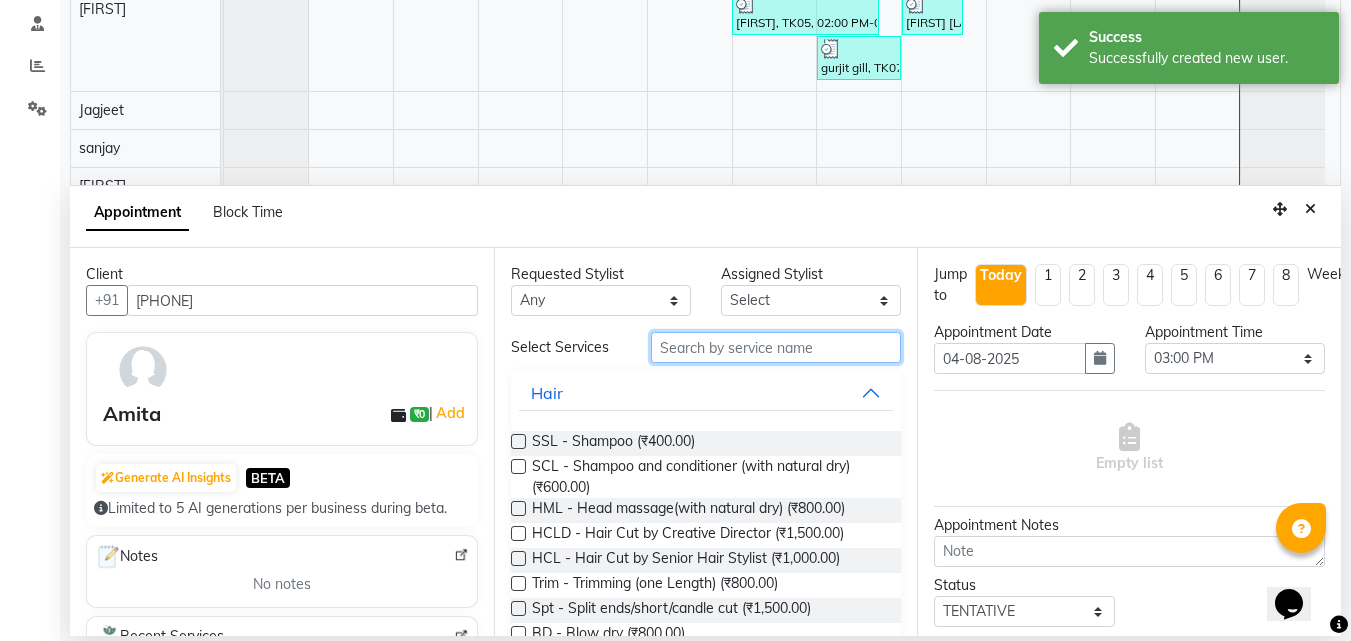 click at bounding box center [776, 347] 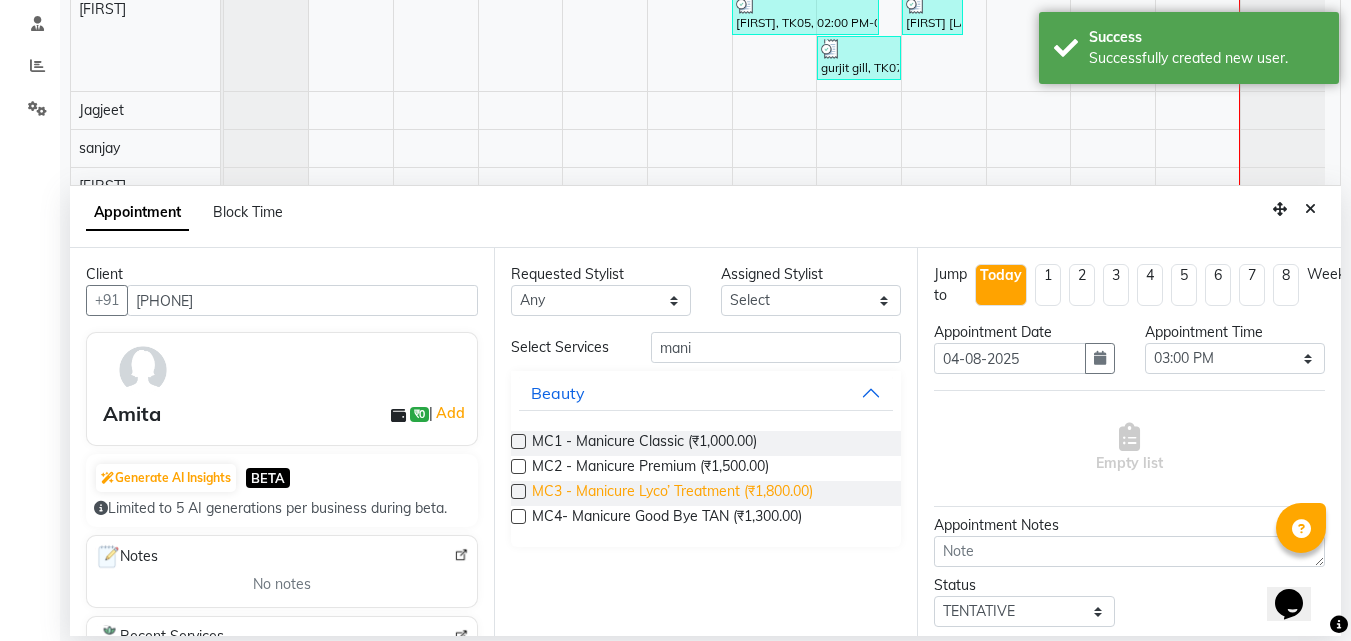 click on "MC3 - Manicure Lyco’ Treatment (₹1,800.00)" at bounding box center [672, 493] 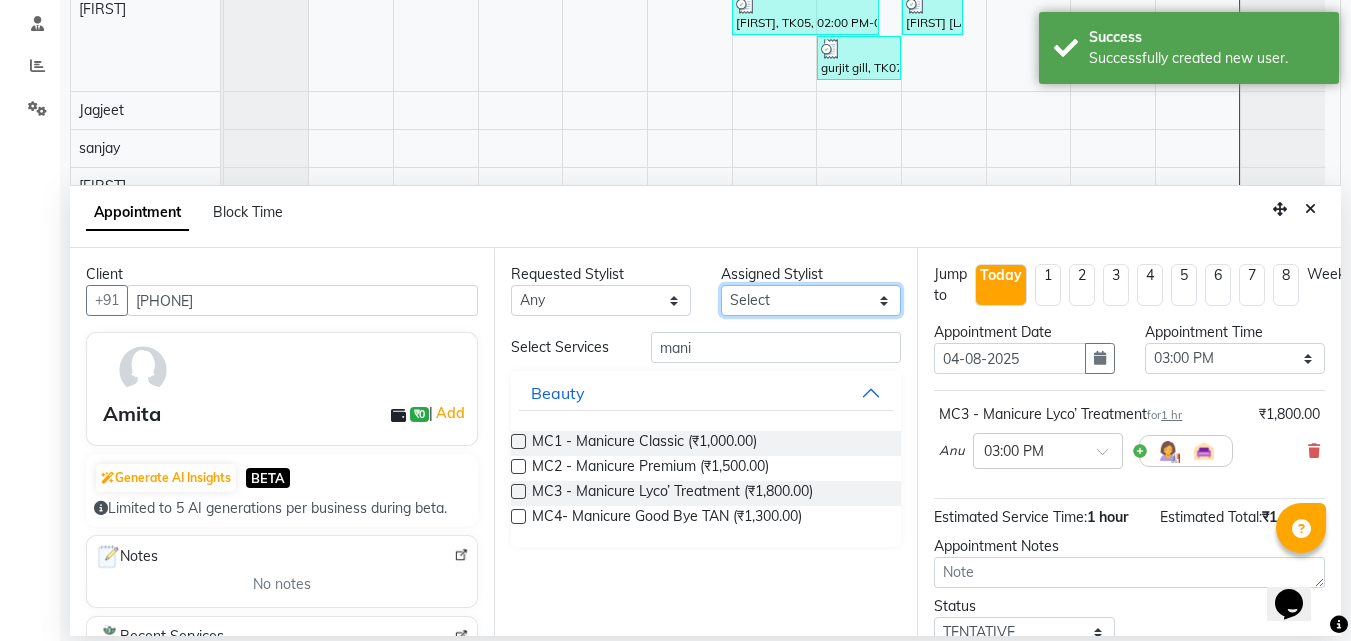 click on "Select [FIRST] [FIRST] [FIRST] [FIRST] [FIRST] [FIRST] [FIRST] [FIRST] [FIRST] [FIRST] [FIRST] [FIRST] [FIRST] [FIRST] [FIRST] [FIRST] [FIRST] [FIRST] [FIRST] [FIRST]" at bounding box center [811, 300] 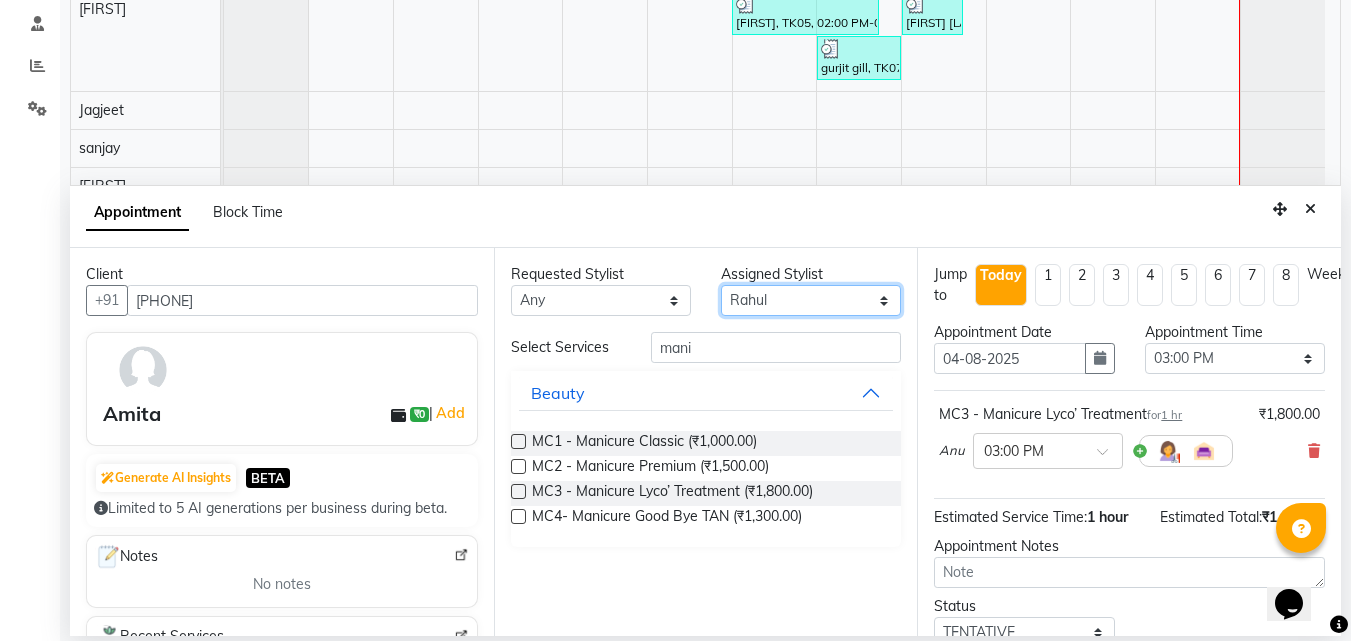 click on "Select [FIRST] [FIRST] [FIRST] [FIRST] [FIRST] [FIRST] [FIRST] [FIRST] [FIRST] [FIRST] [FIRST] [FIRST] [FIRST] [FIRST] [FIRST] [FIRST] [FIRST] [FIRST] [FIRST] [FIRST]" at bounding box center [811, 300] 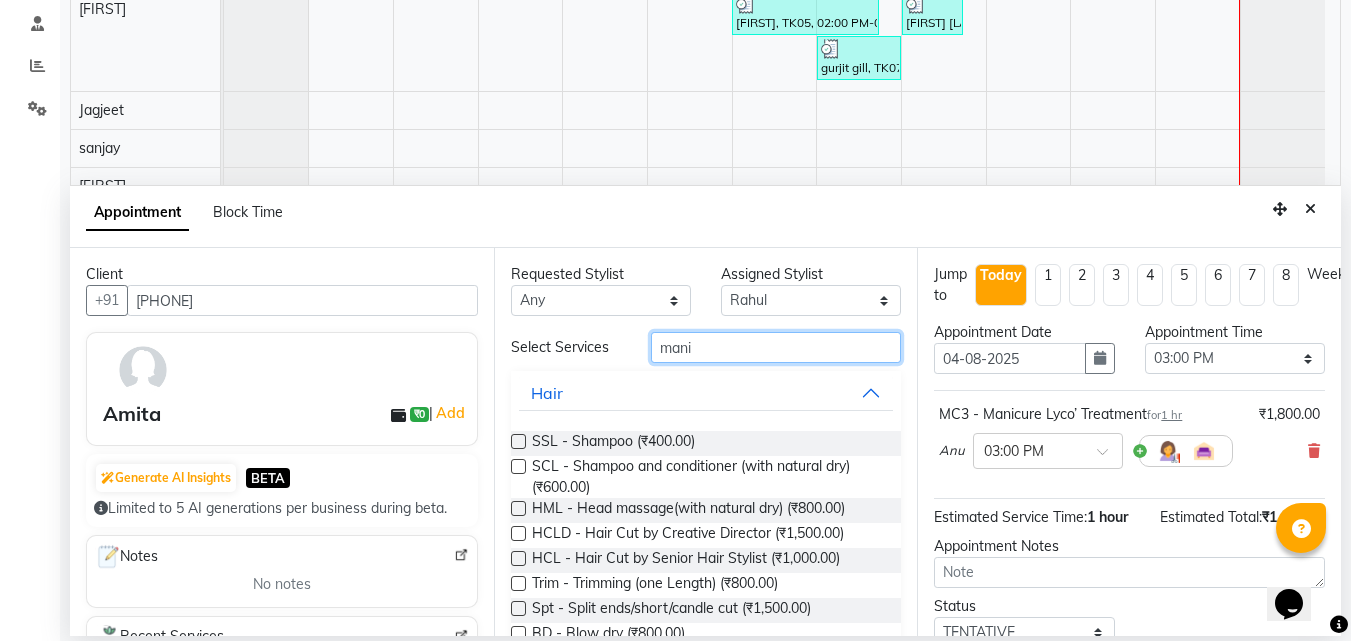 click on "mani" at bounding box center (776, 347) 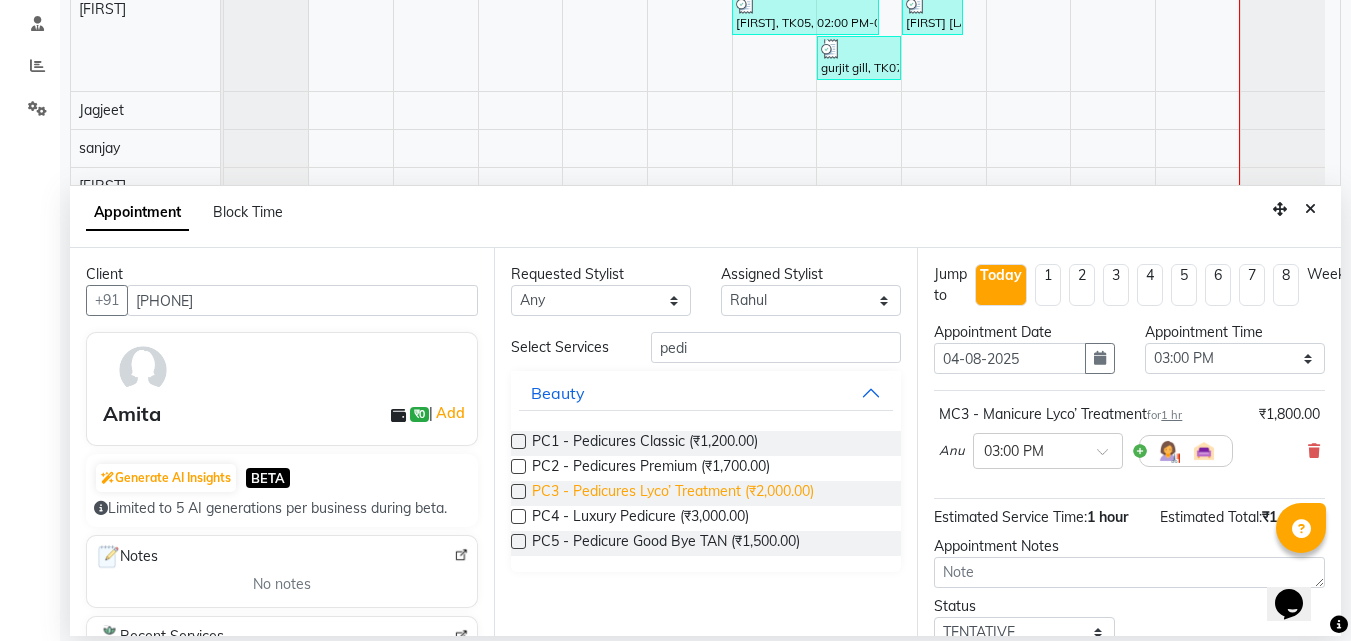 click on "PC3 - Pedicures Lyco’ Treatment (₹2,000.00)" at bounding box center [673, 493] 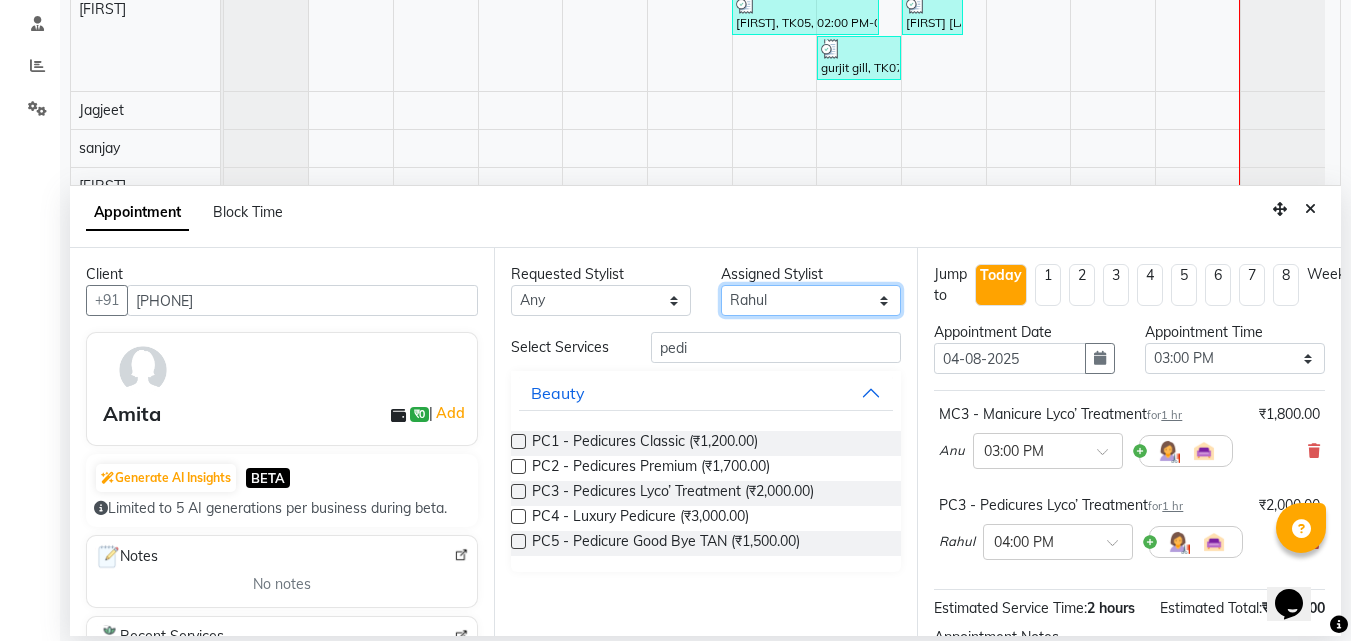 click on "Select [FIRST] [FIRST] [FIRST] [FIRST] [FIRST] [FIRST] [FIRST] [FIRST] [FIRST] [FIRST] [FIRST] [FIRST] [FIRST] [FIRST] [FIRST] [FIRST] [FIRST] [FIRST] [FIRST] [FIRST]" at bounding box center [811, 300] 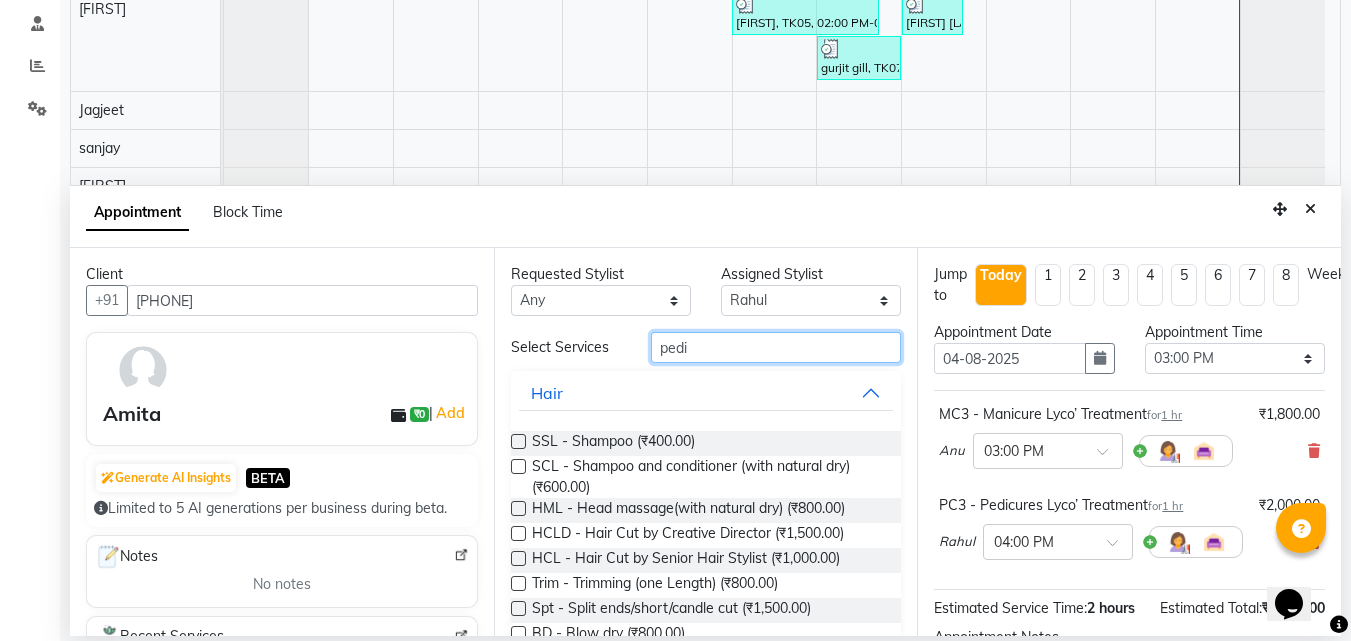 click on "pedi" at bounding box center [776, 347] 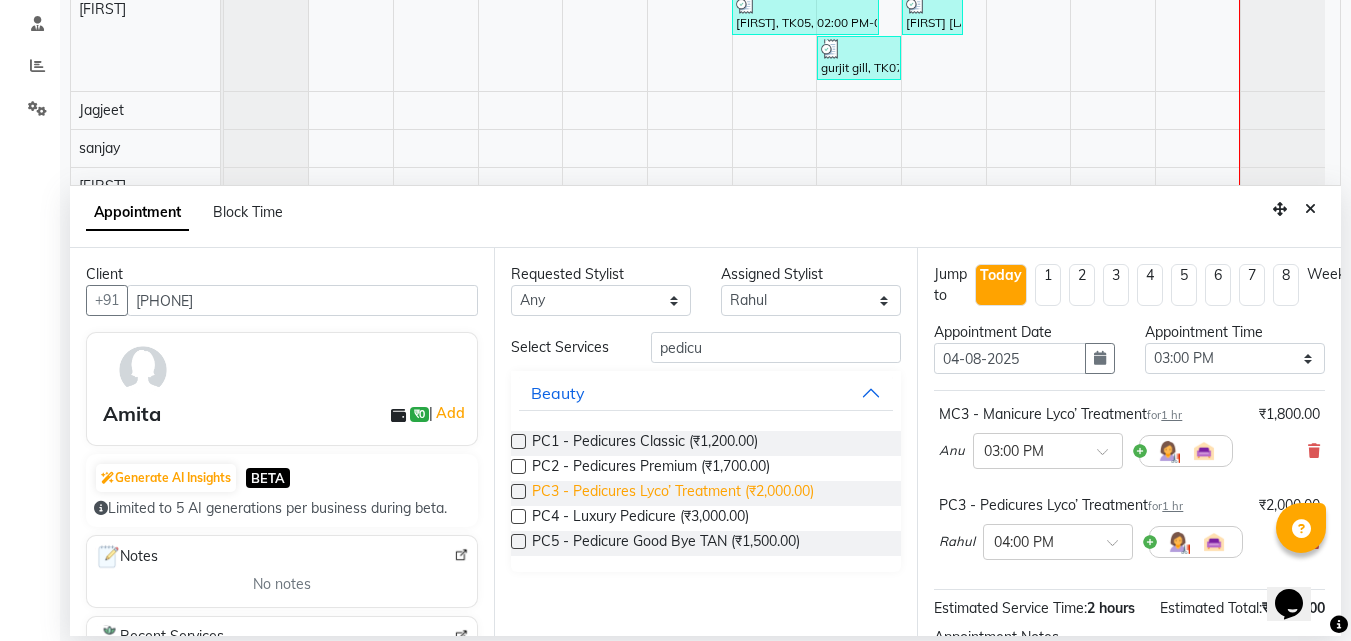 click on "PC3 - Pedicures Lyco’ Treatment (₹2,000.00)" at bounding box center (673, 493) 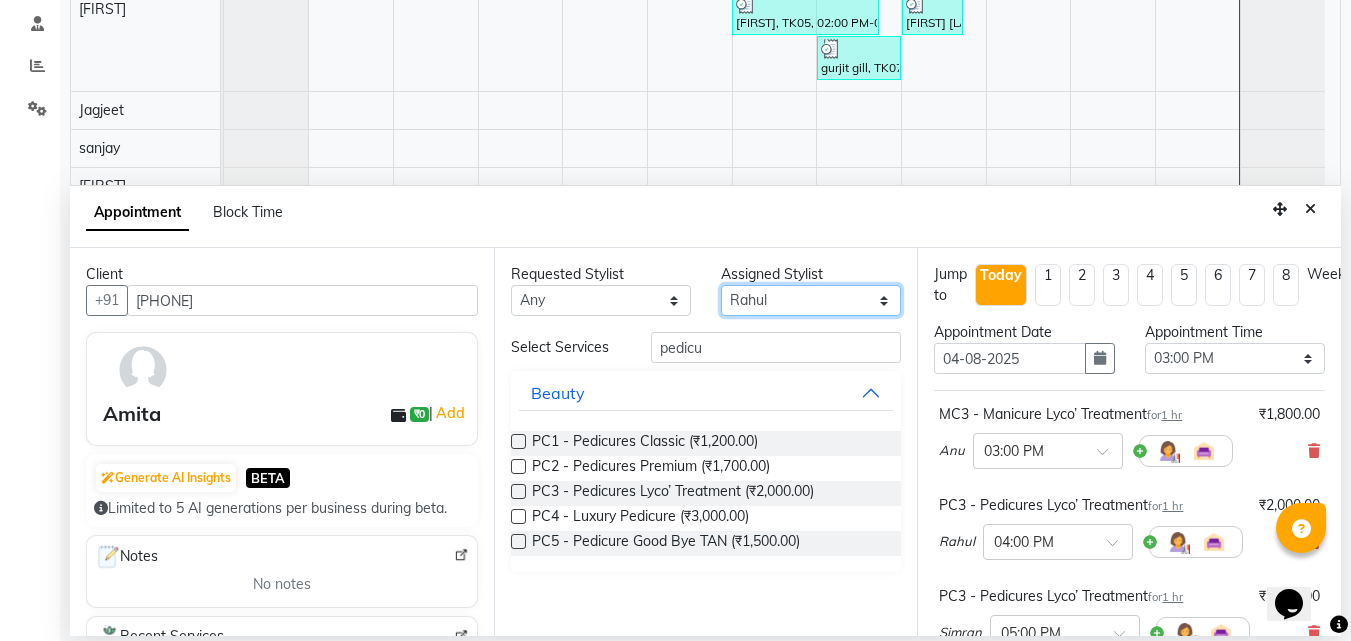 click on "Select [FIRST] [FIRST] [FIRST] [FIRST] [FIRST] [FIRST] [FIRST] [FIRST] [FIRST] [FIRST] [FIRST] [FIRST] [FIRST] [FIRST] [FIRST] [FIRST] [FIRST] [FIRST] [FIRST] [FIRST]" at bounding box center [811, 300] 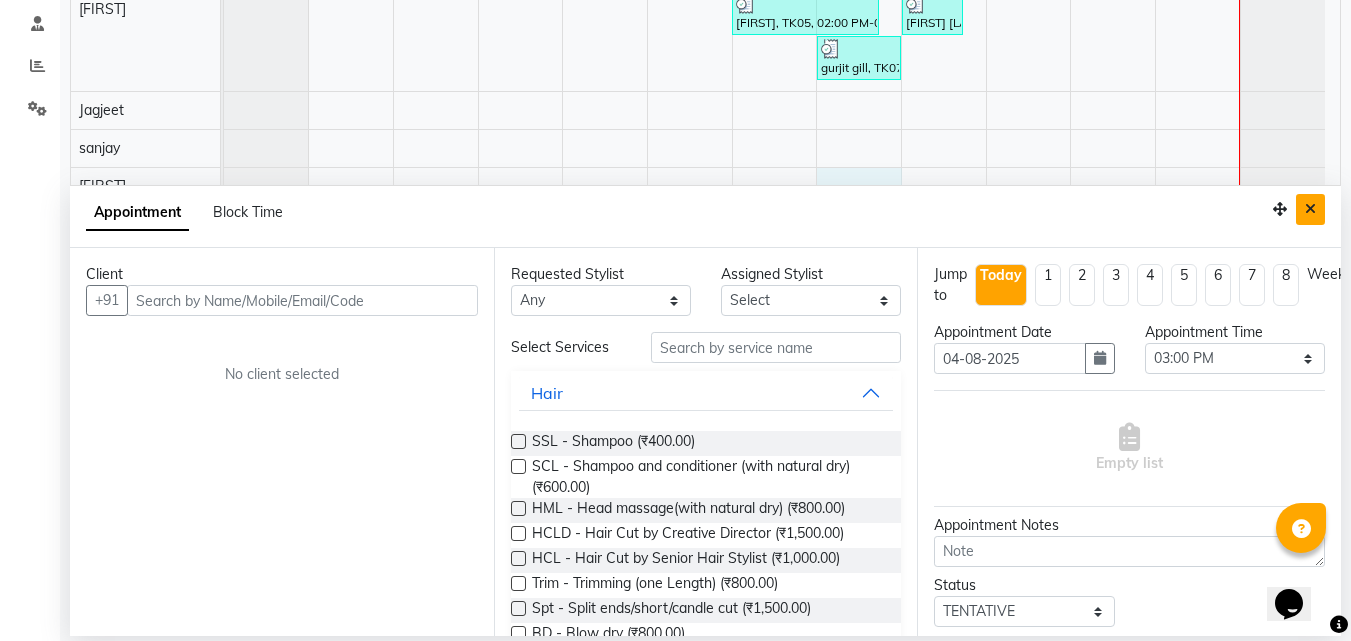 click at bounding box center (1310, 209) 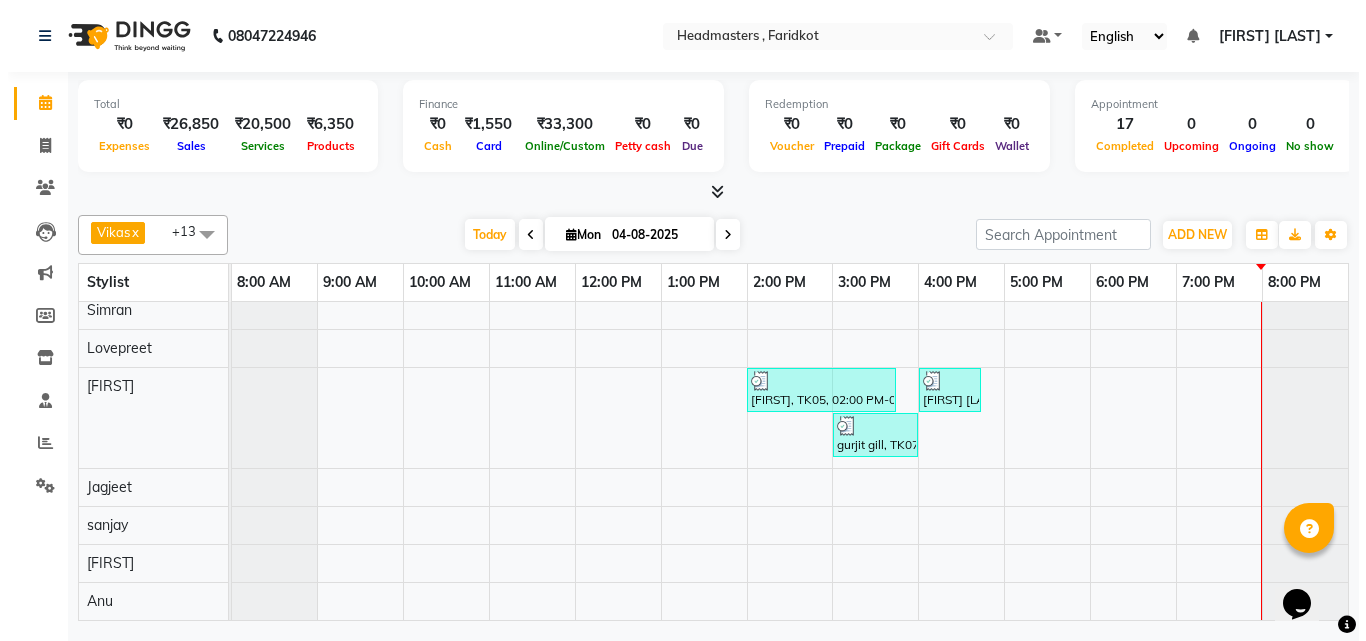 scroll, scrollTop: 0, scrollLeft: 0, axis: both 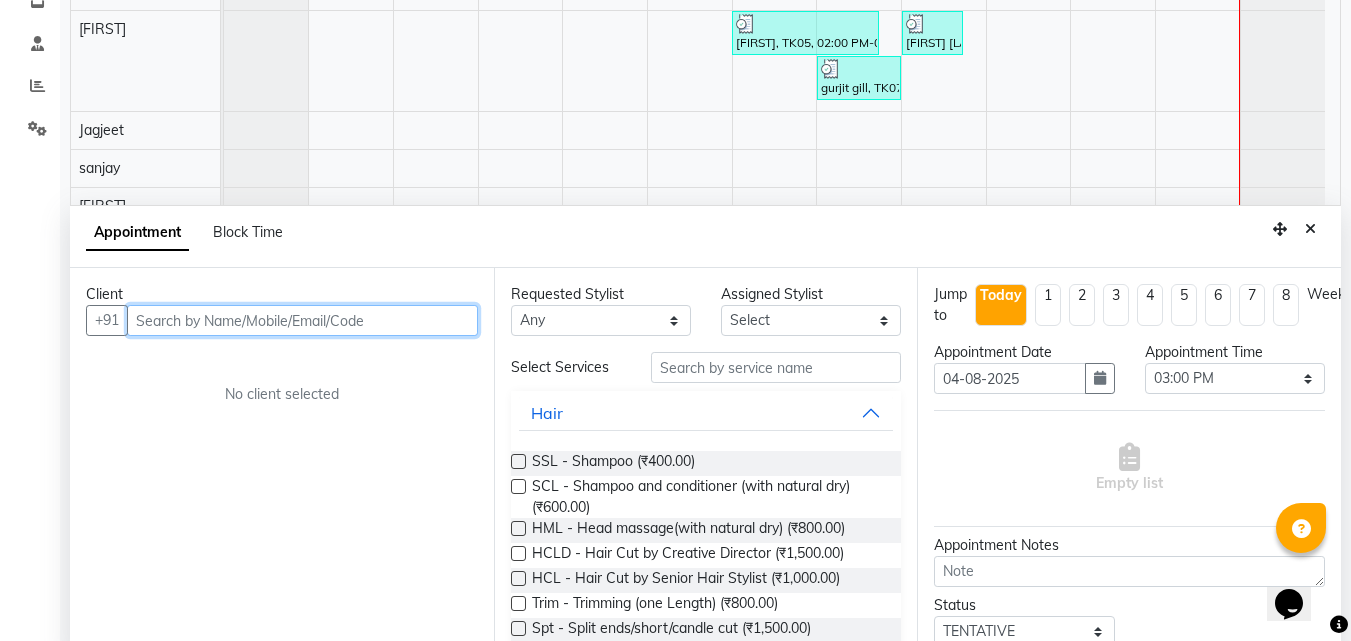 click at bounding box center [302, 320] 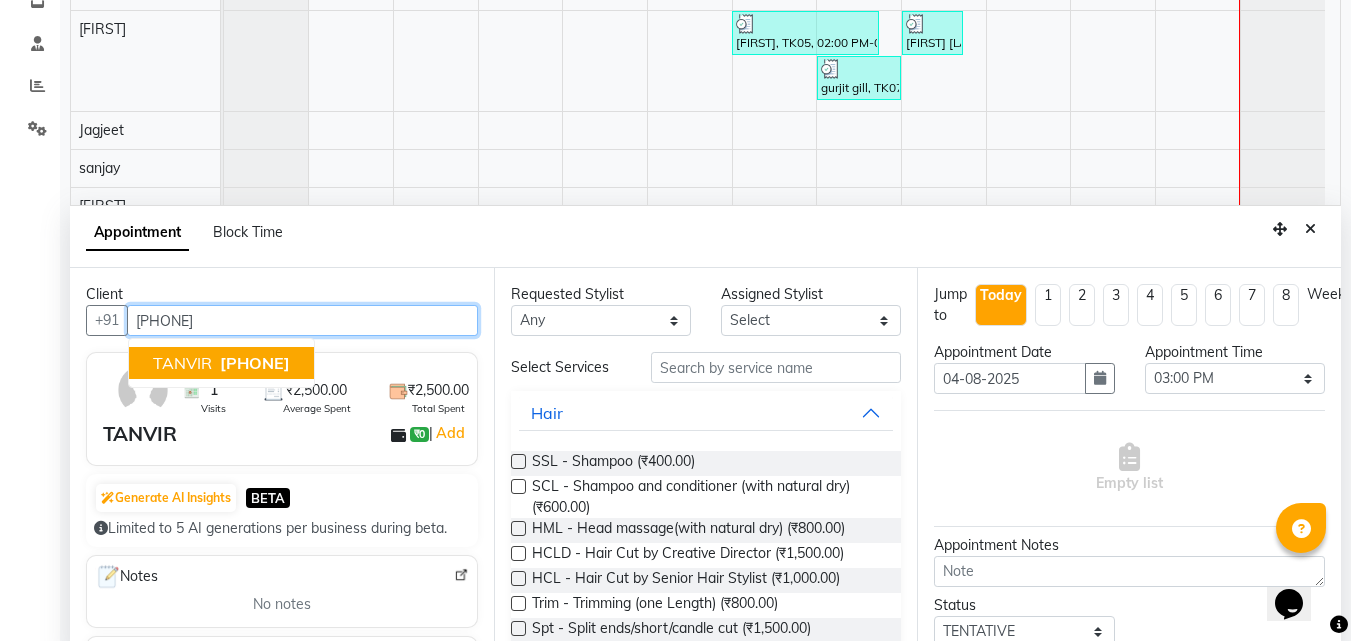click on "[PHONE]" at bounding box center (255, 363) 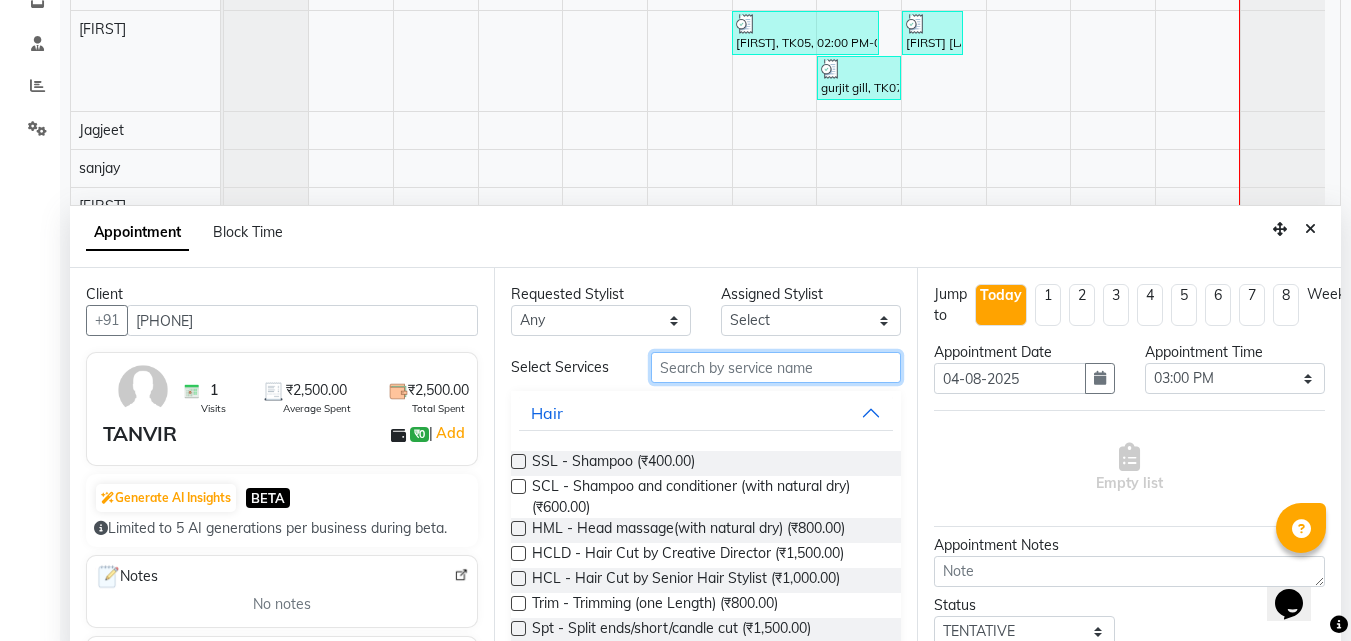 click at bounding box center (776, 367) 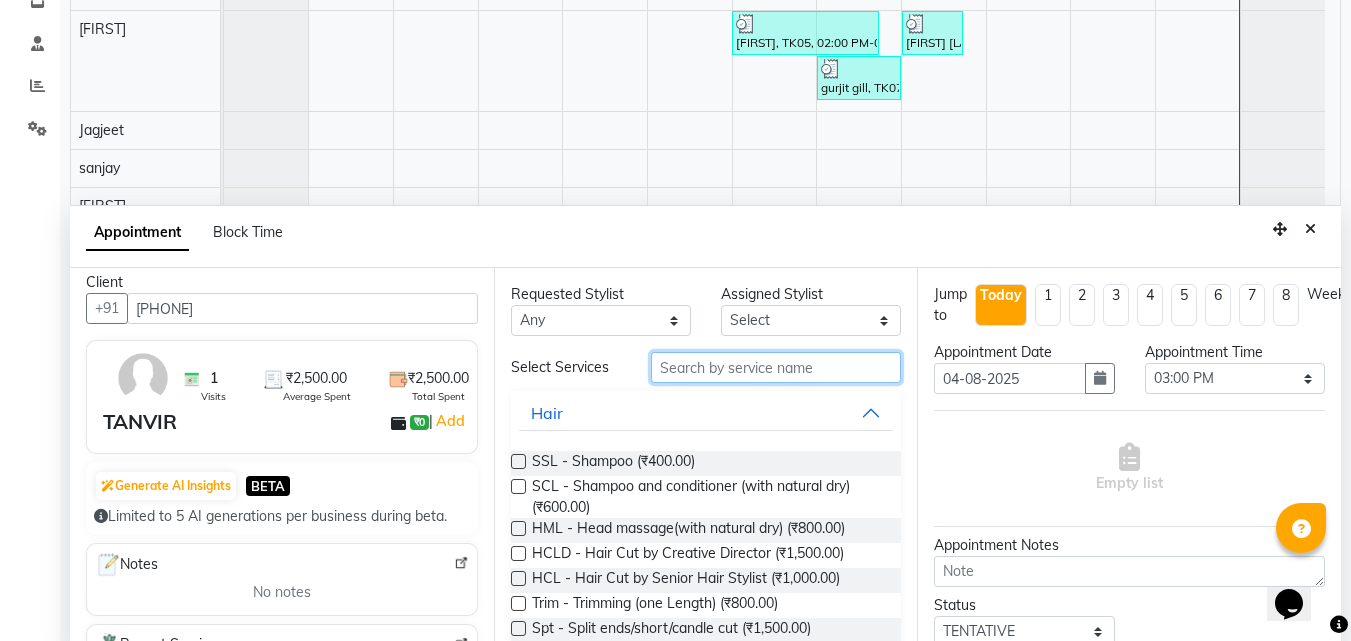 scroll, scrollTop: 0, scrollLeft: 0, axis: both 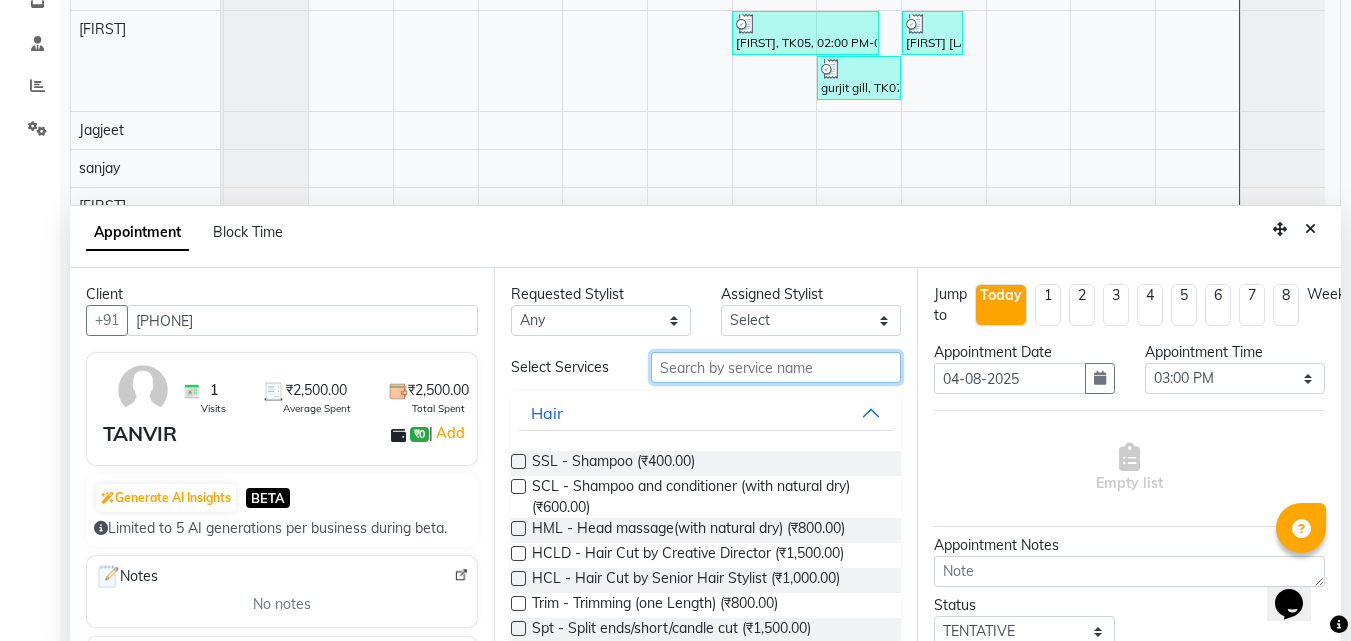 click at bounding box center [776, 367] 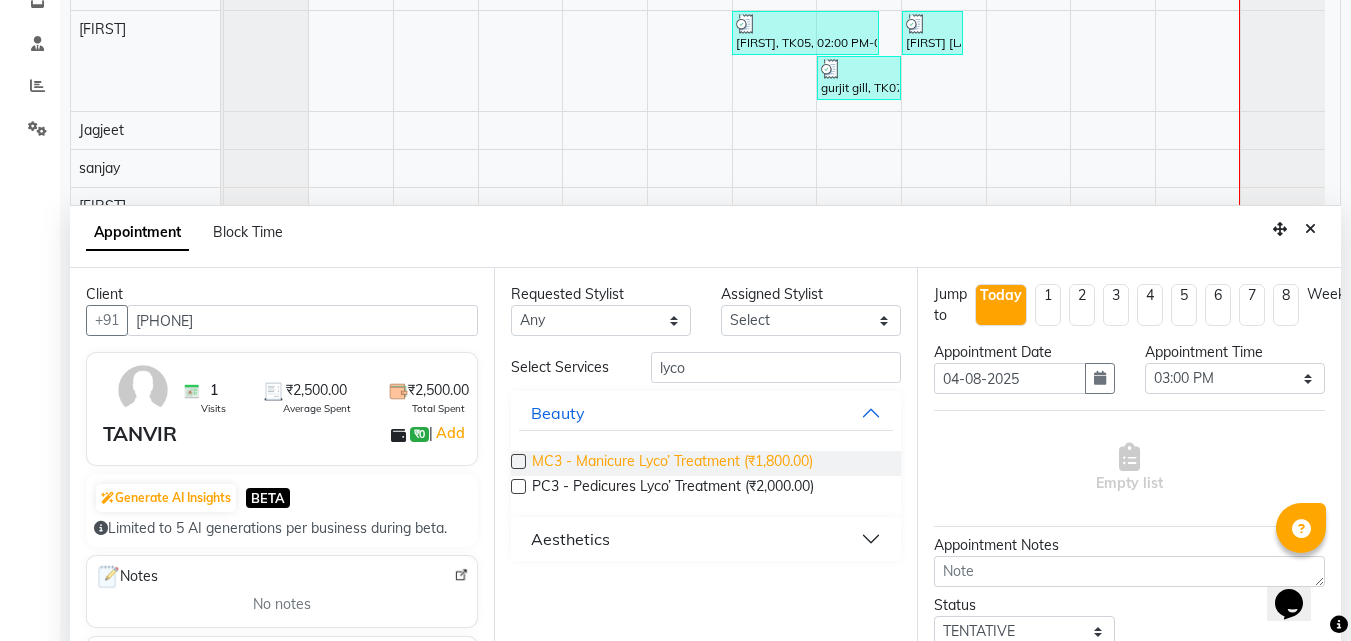 click on "MC3 - Manicure Lyco’ Treatment (₹1,800.00)" at bounding box center [672, 463] 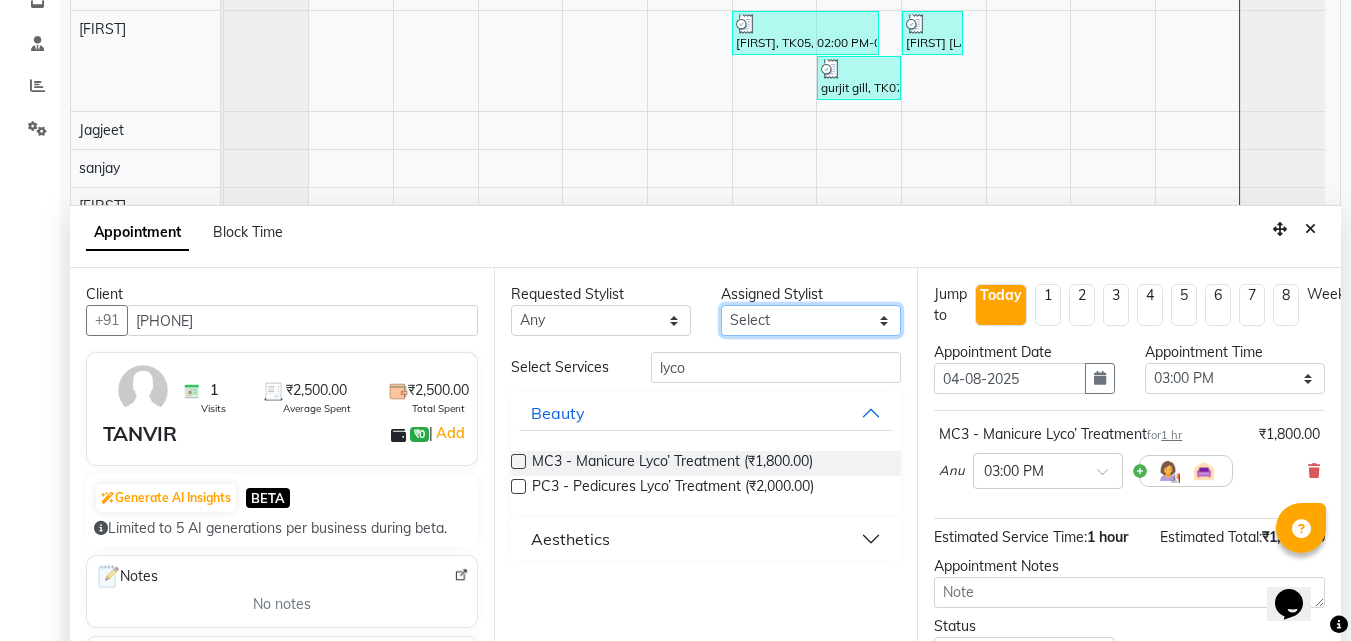 click on "Select [FIRST] [FIRST] [FIRST] [FIRST] [FIRST] [FIRST] [FIRST] [FIRST] [FIRST] [FIRST] [FIRST] [FIRST] [FIRST] [FIRST] [FIRST] [FIRST] [FIRST] [FIRST] [FIRST] [FIRST]" at bounding box center [811, 320] 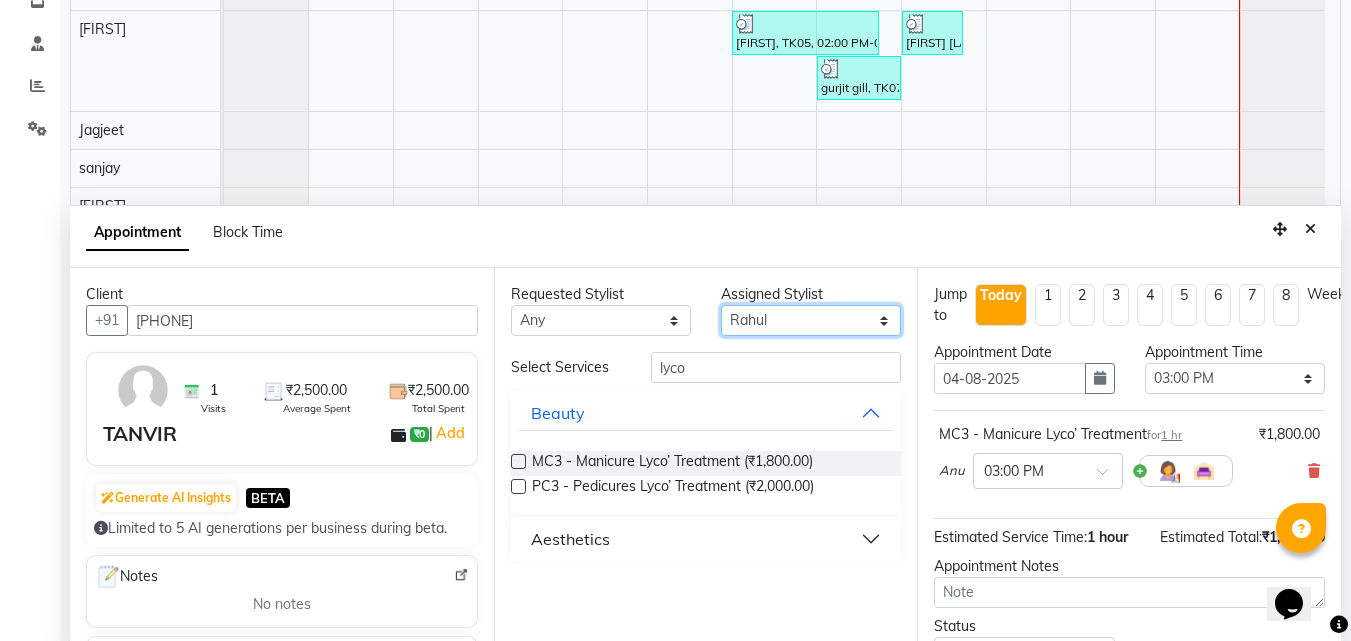 click on "Select [FIRST] [FIRST] [FIRST] [FIRST] [FIRST] [FIRST] [FIRST] [FIRST] [FIRST] [FIRST] [FIRST] [FIRST] [FIRST] [FIRST] [FIRST] [FIRST] [FIRST] [FIRST] [FIRST] [FIRST]" at bounding box center [811, 320] 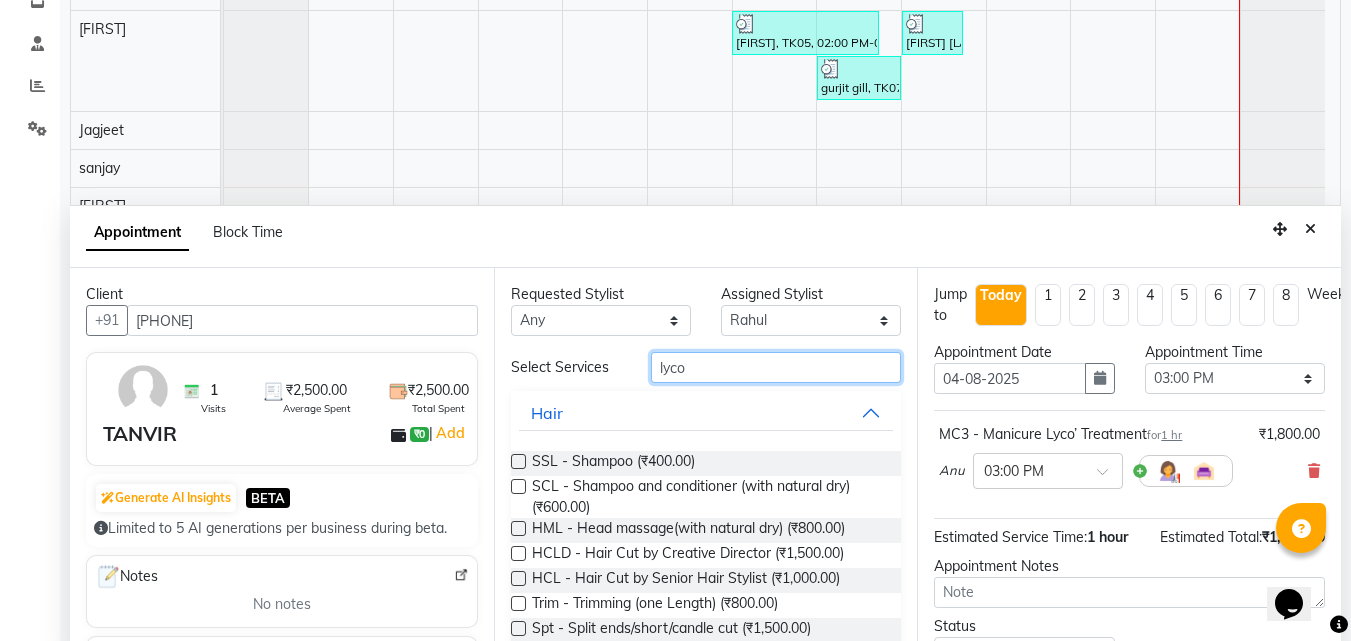 click on "lyco" at bounding box center (776, 367) 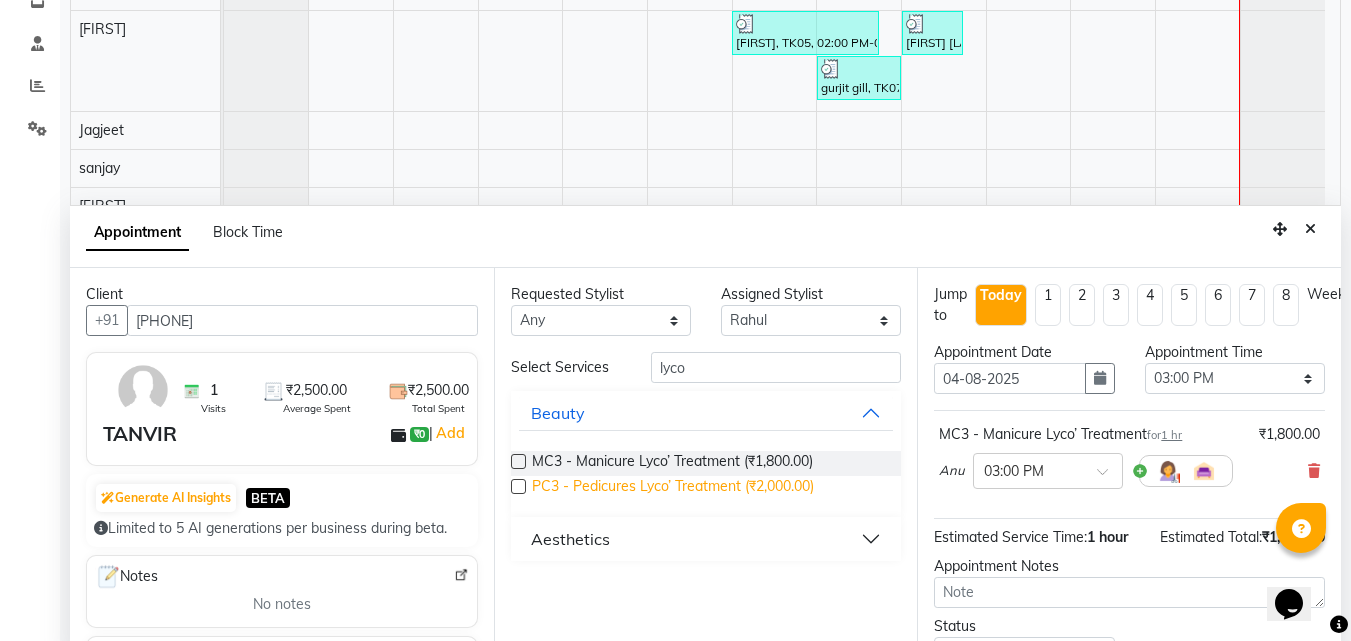 click on "PC3 - Pedicures Lyco’ Treatment (₹2,000.00)" at bounding box center [673, 488] 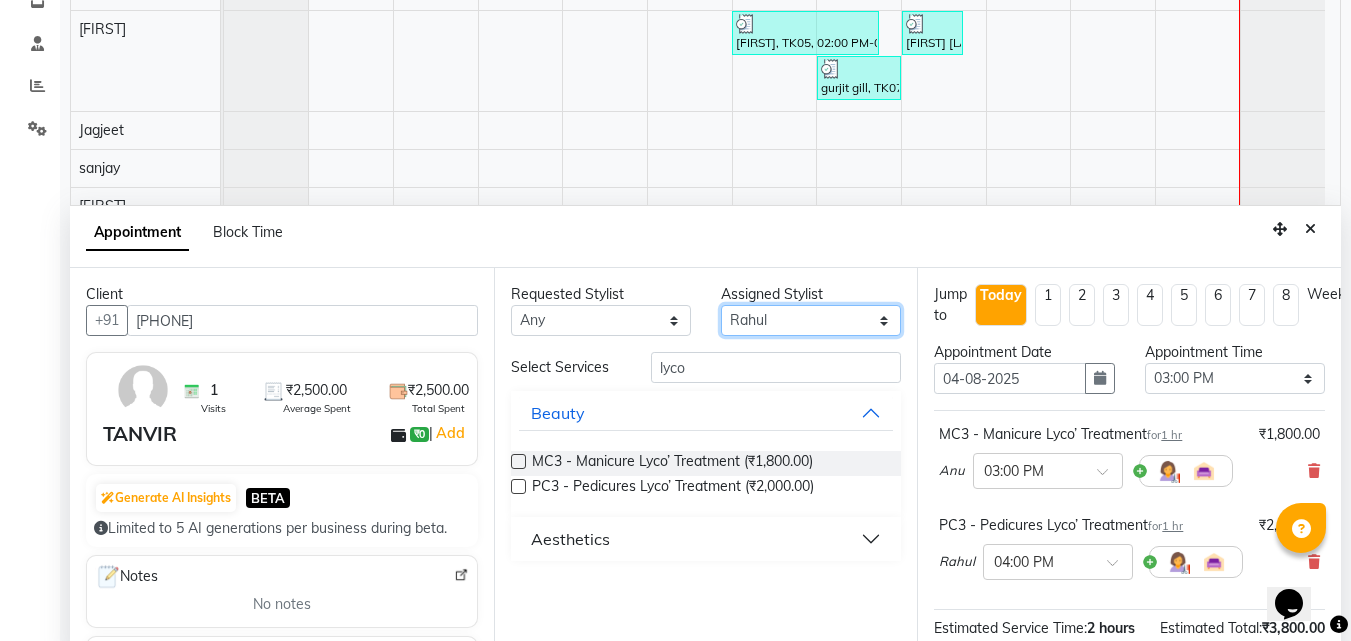 click on "Select [FIRST] [FIRST] [FIRST] [FIRST] [FIRST] [FIRST] [FIRST] [FIRST] [FIRST] [FIRST] [FIRST] [FIRST] [FIRST] [FIRST] [FIRST] [FIRST] [FIRST] [FIRST] [FIRST] [FIRST]" at bounding box center [811, 320] 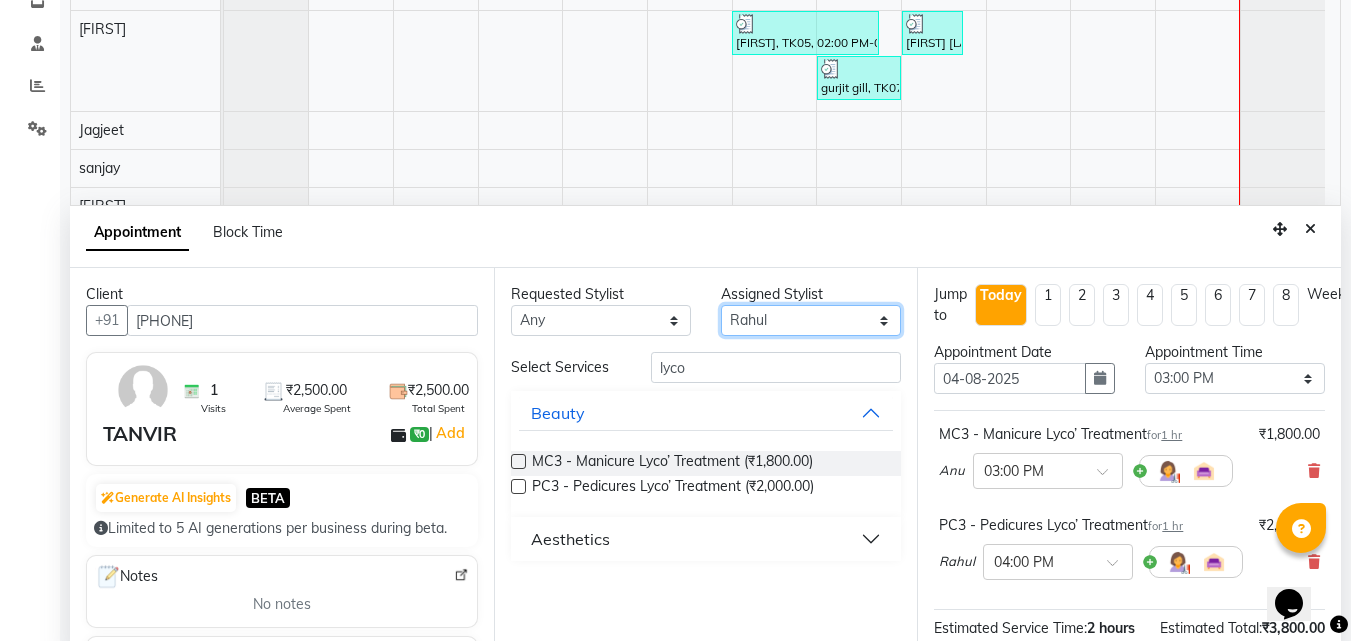 click on "Select [FIRST] [FIRST] [FIRST] [FIRST] [FIRST] [FIRST] [FIRST] [FIRST] [FIRST] [FIRST] [FIRST] [FIRST] [FIRST] [FIRST] [FIRST] [FIRST] [FIRST] [FIRST] [FIRST] [FIRST]" at bounding box center (811, 320) 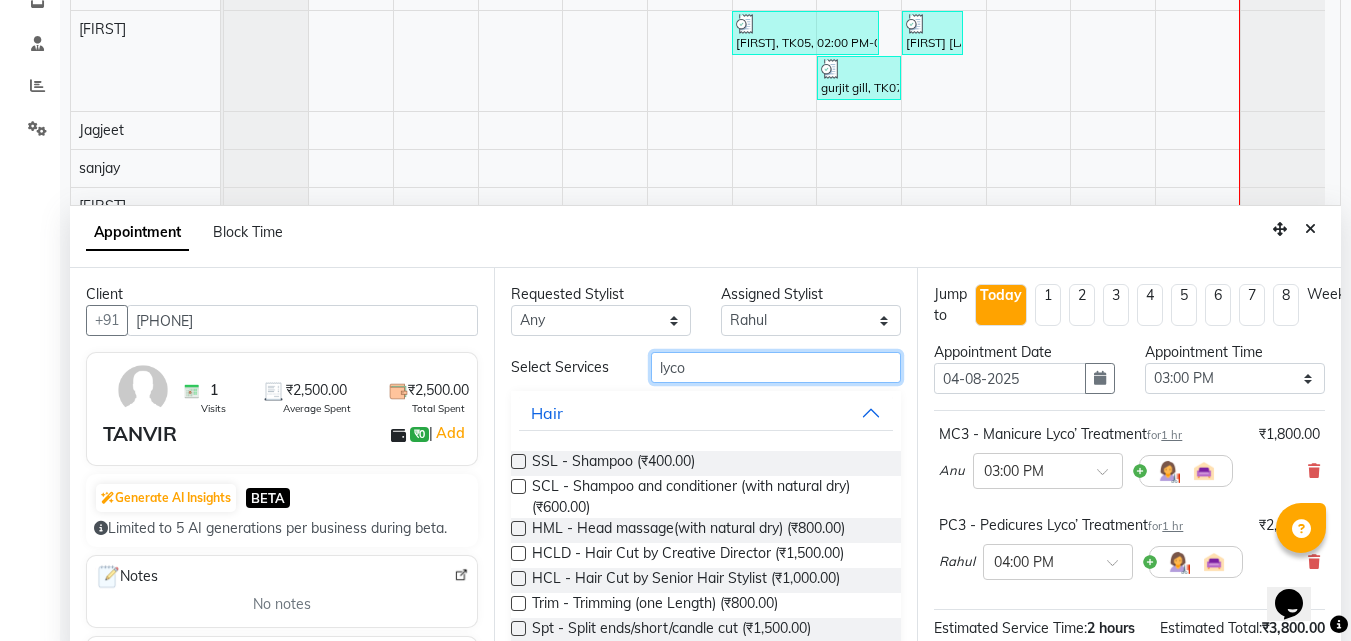 click on "lyco" at bounding box center (776, 367) 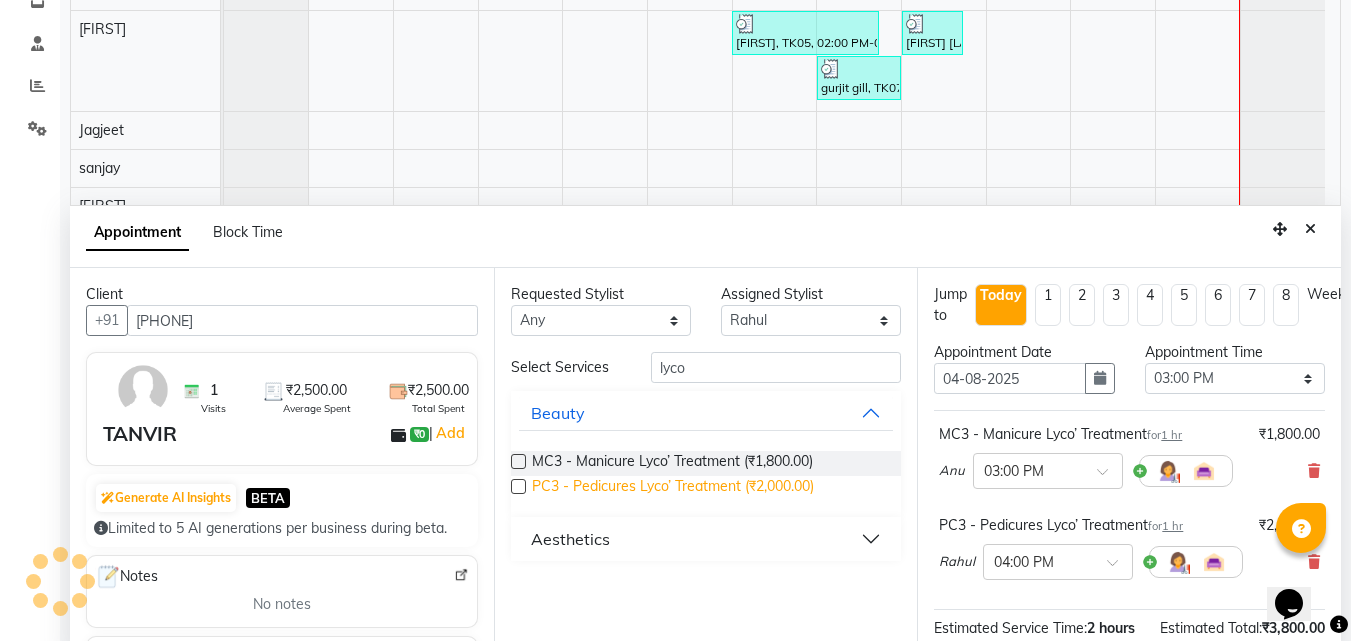 click on "PC3 - Pedicures Lyco’ Treatment (₹2,000.00)" at bounding box center [673, 488] 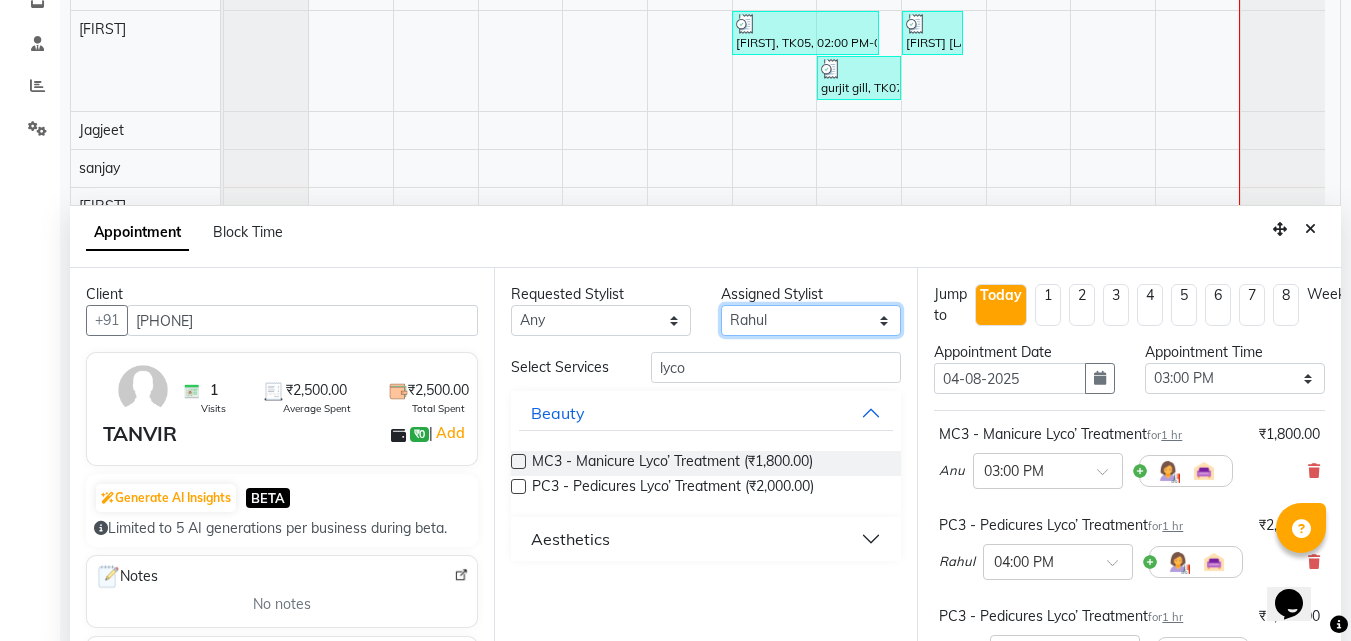 click on "Select [FIRST] [FIRST] [FIRST] [FIRST] [FIRST] [FIRST] [FIRST] [FIRST] [FIRST] [FIRST] [FIRST] [FIRST] [FIRST] [FIRST] [FIRST] [FIRST] [FIRST] [FIRST] [FIRST] [FIRST]" at bounding box center [811, 320] 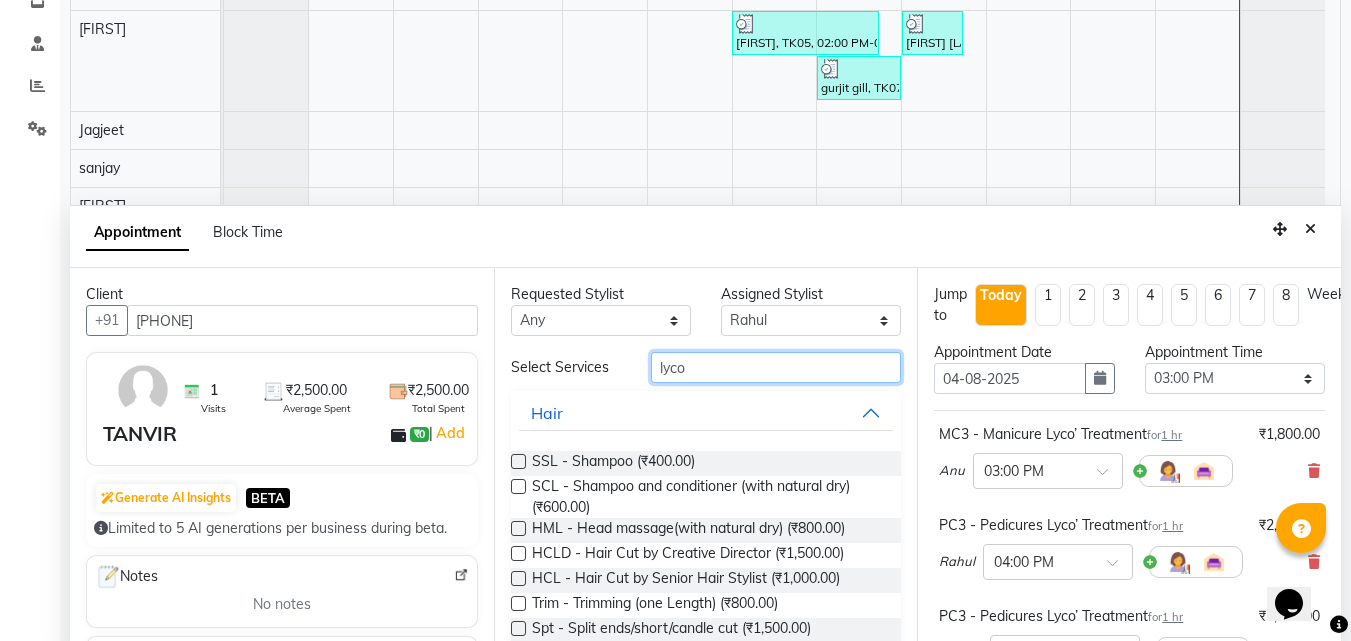 click on "lyco" at bounding box center (776, 367) 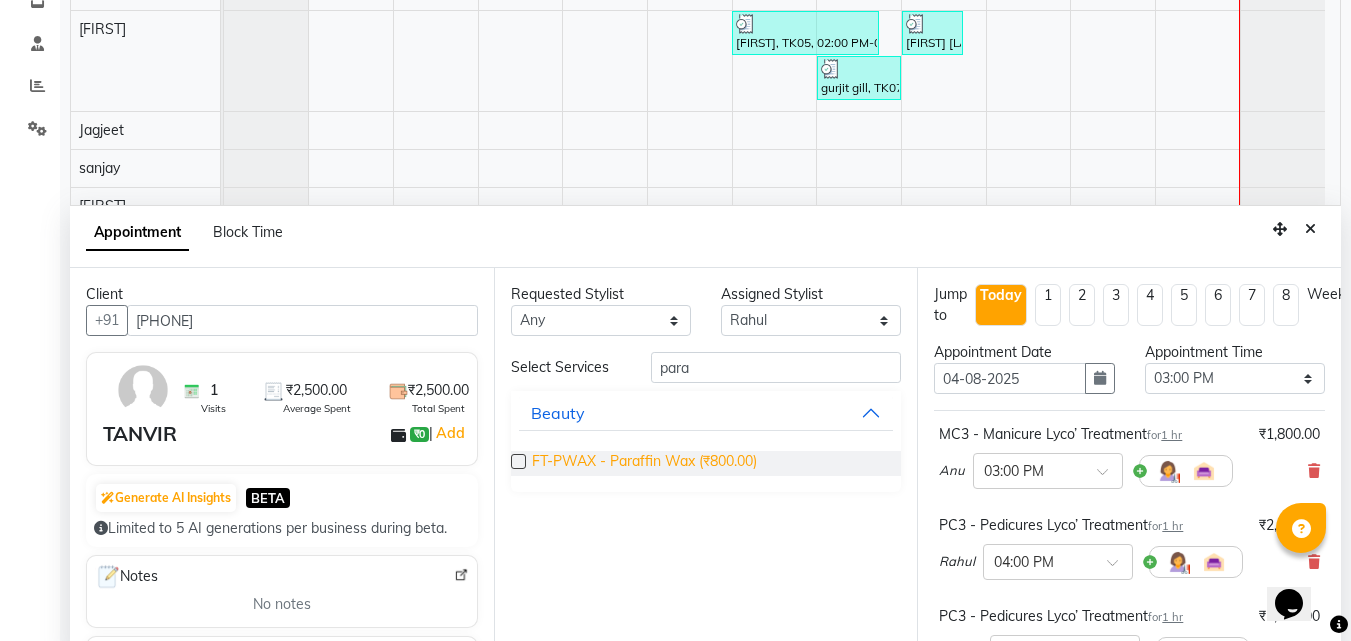 click on "FT-PWAX - Paraffin Wax (₹800.00)" at bounding box center [644, 463] 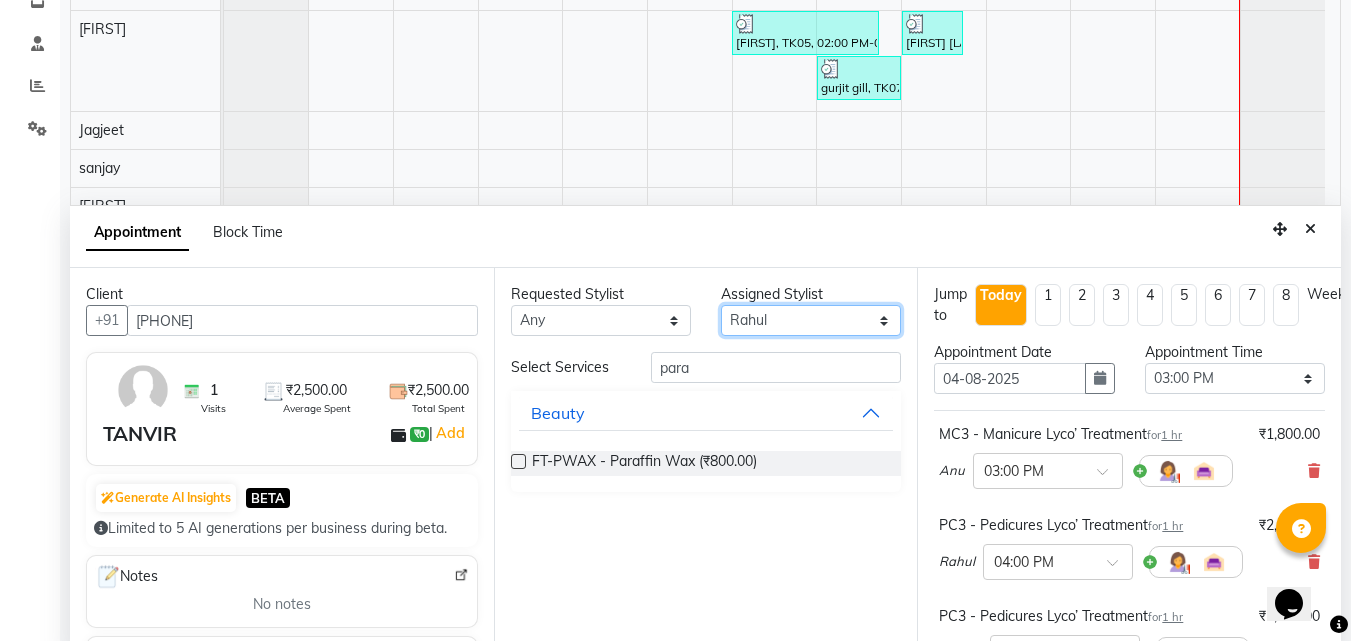 click on "Select [FIRST] [FIRST] [FIRST] [FIRST] [FIRST] [FIRST] [FIRST] [FIRST] [FIRST] [FIRST] [FIRST] [FIRST] [FIRST] [FIRST] [FIRST] [FIRST] [FIRST] [FIRST] [FIRST] [FIRST]" at bounding box center [811, 320] 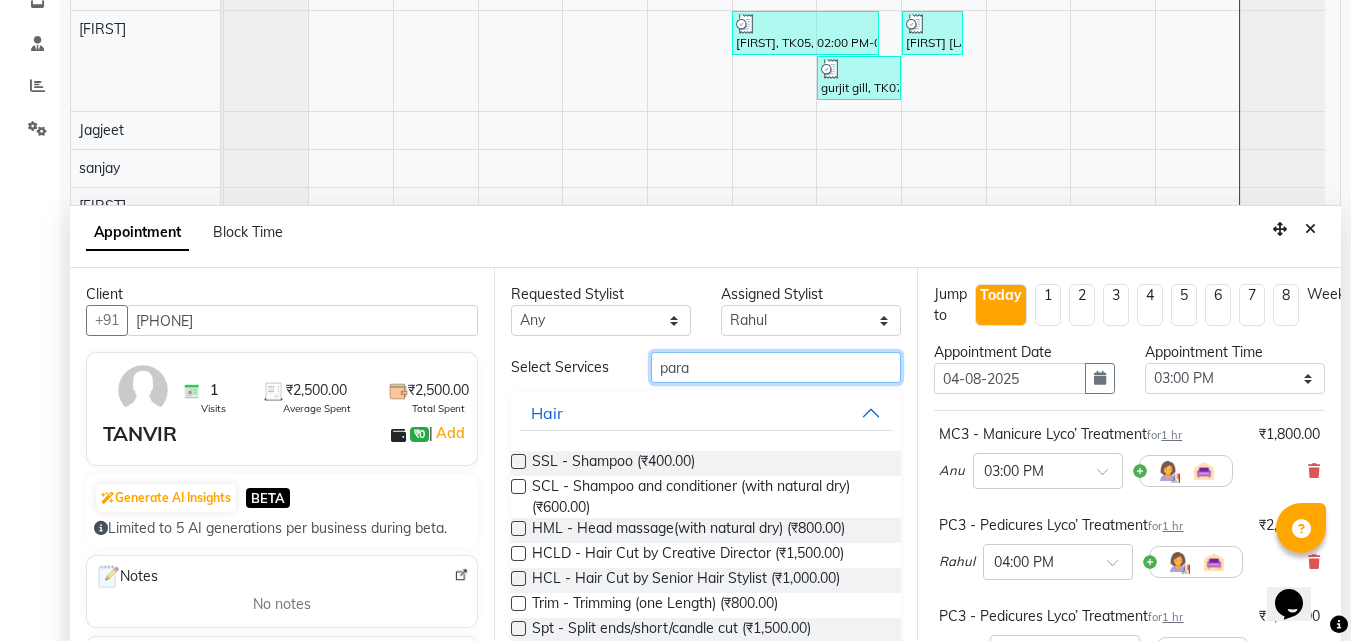 click on "para" at bounding box center (776, 367) 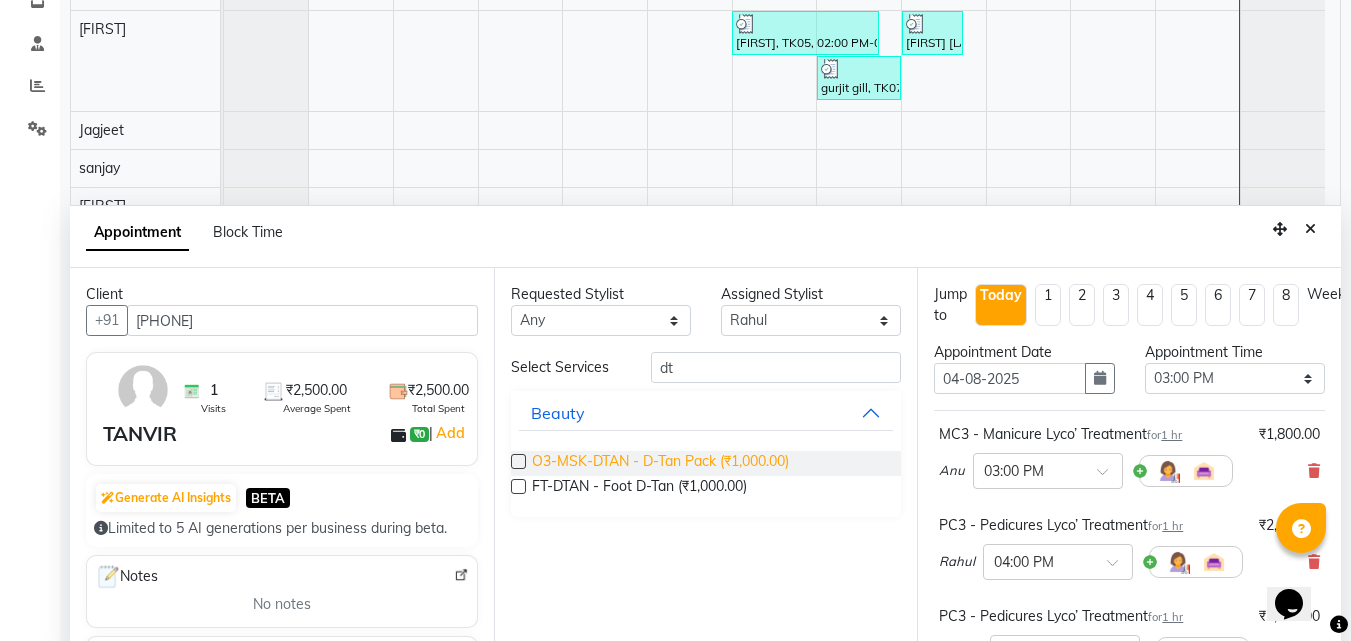 click on "O3-MSK-DTAN  - D-Tan Pack (₹1,000.00)" at bounding box center (660, 463) 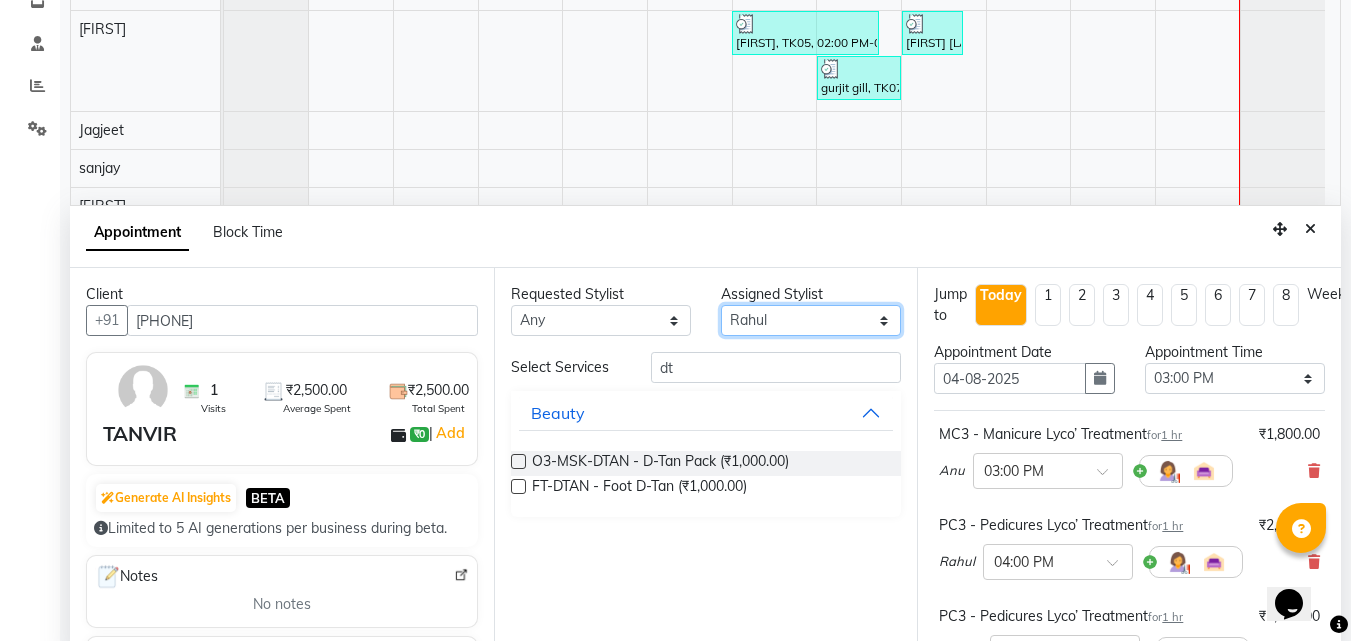 click on "Select [FIRST] [FIRST] [FIRST] [FIRST] [FIRST] [FIRST] [FIRST] [FIRST] [FIRST] [FIRST] [FIRST] [FIRST] [FIRST] [FIRST] [FIRST] [FIRST] [FIRST] [FIRST] [FIRST] [FIRST]" at bounding box center [811, 320] 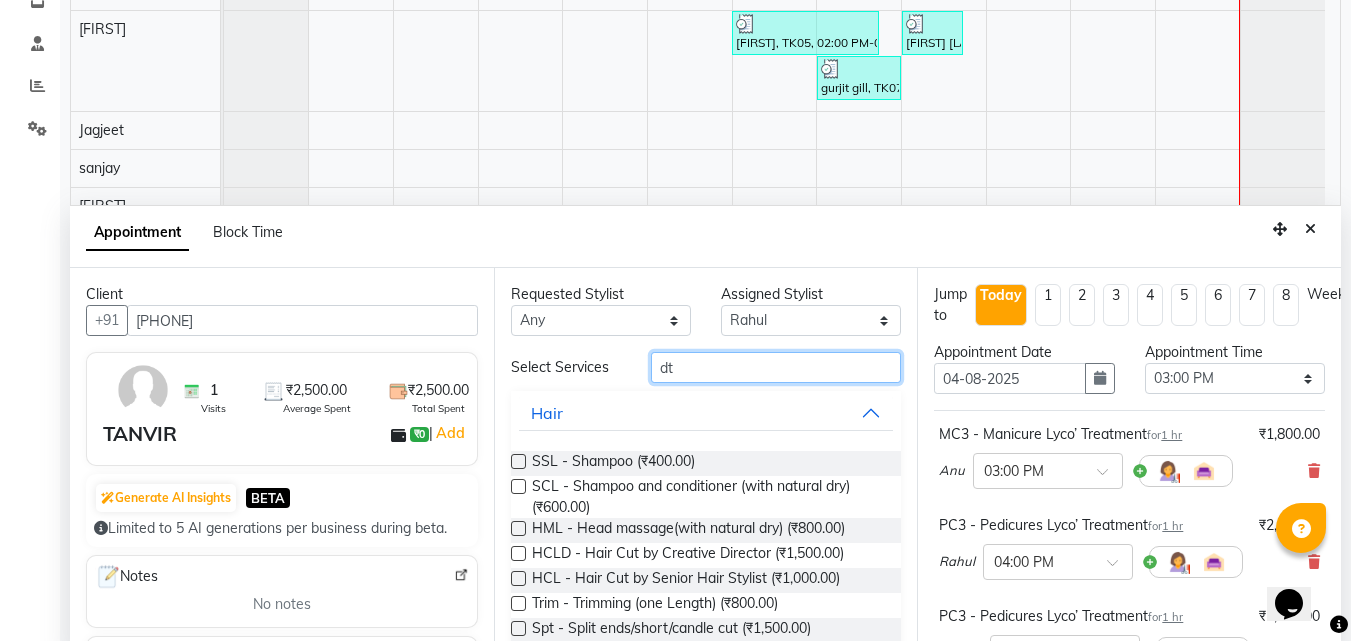 click on "dt" at bounding box center [776, 367] 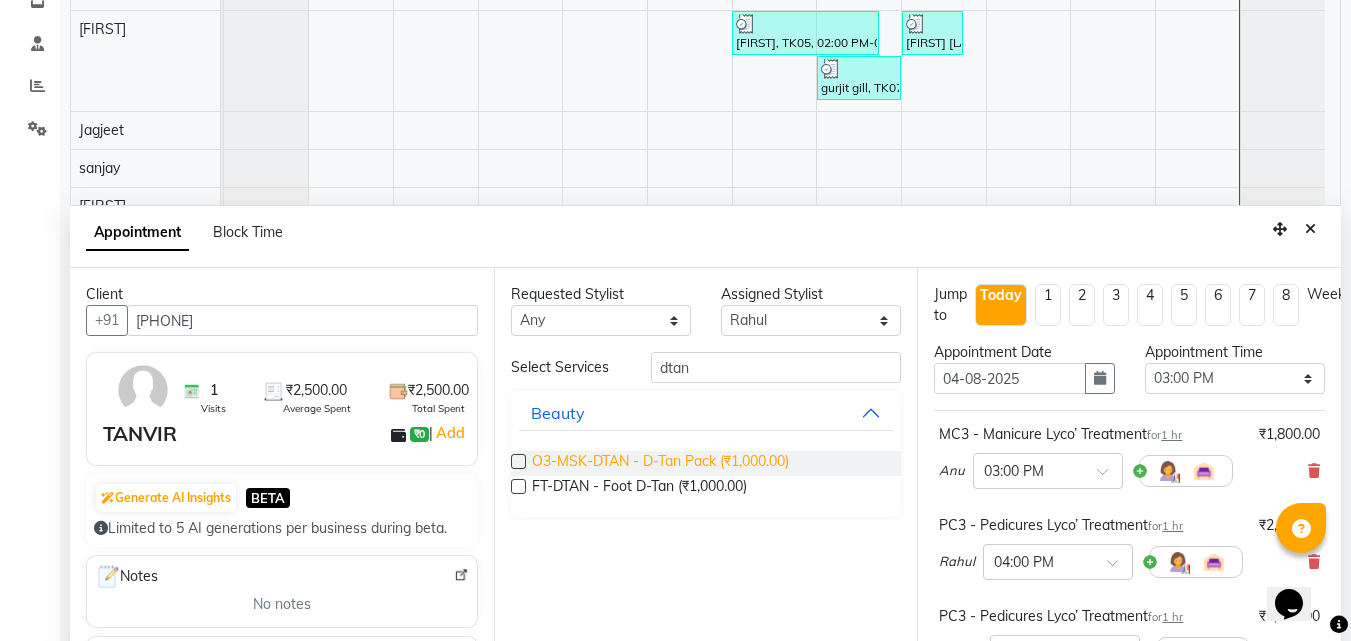 click on "O3-MSK-DTAN  - D-Tan Pack (₹1,000.00)" at bounding box center (660, 463) 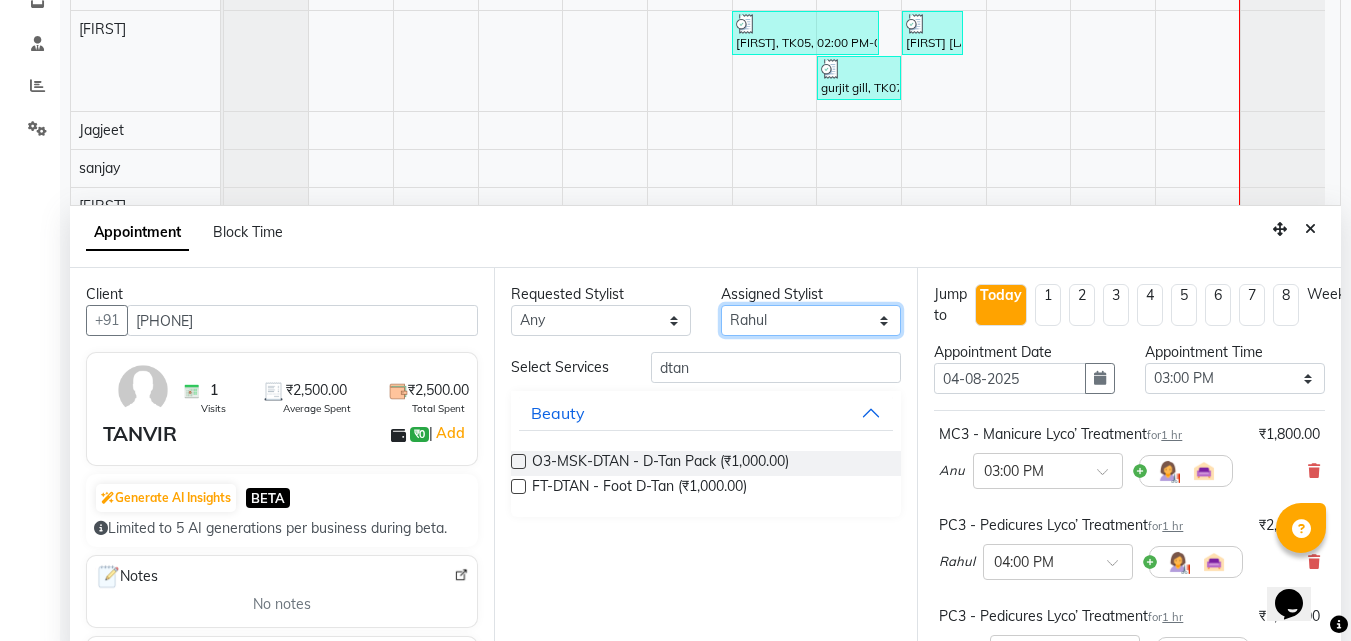 click on "Select [FIRST] [FIRST] [FIRST] [FIRST] [FIRST] [FIRST] [FIRST] [FIRST] [FIRST] [FIRST] [FIRST] [FIRST] [FIRST] [FIRST] [FIRST] [FIRST] [FIRST] [FIRST] [FIRST] [FIRST]" at bounding box center (811, 320) 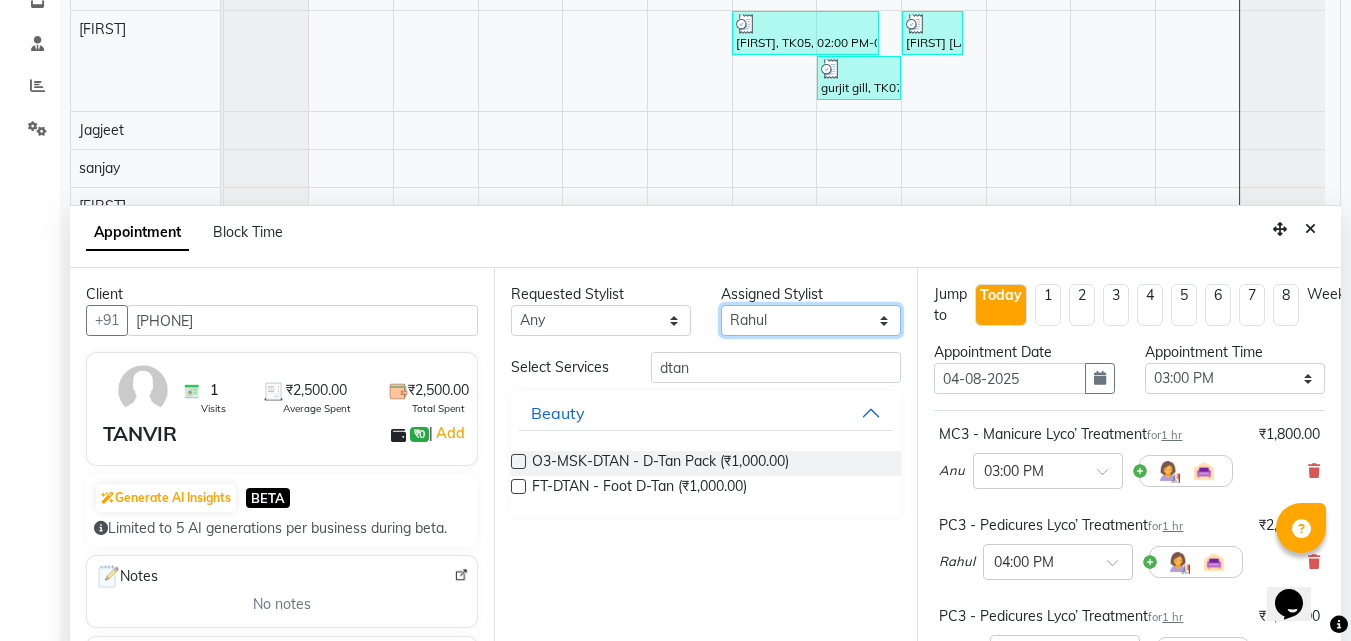 click on "Select [FIRST] [FIRST] [FIRST] [FIRST] [FIRST] [FIRST] [FIRST] [FIRST] [FIRST] [FIRST] [FIRST] [FIRST] [FIRST] [FIRST] [FIRST] [FIRST] [FIRST] [FIRST] [FIRST] [FIRST]" at bounding box center [811, 320] 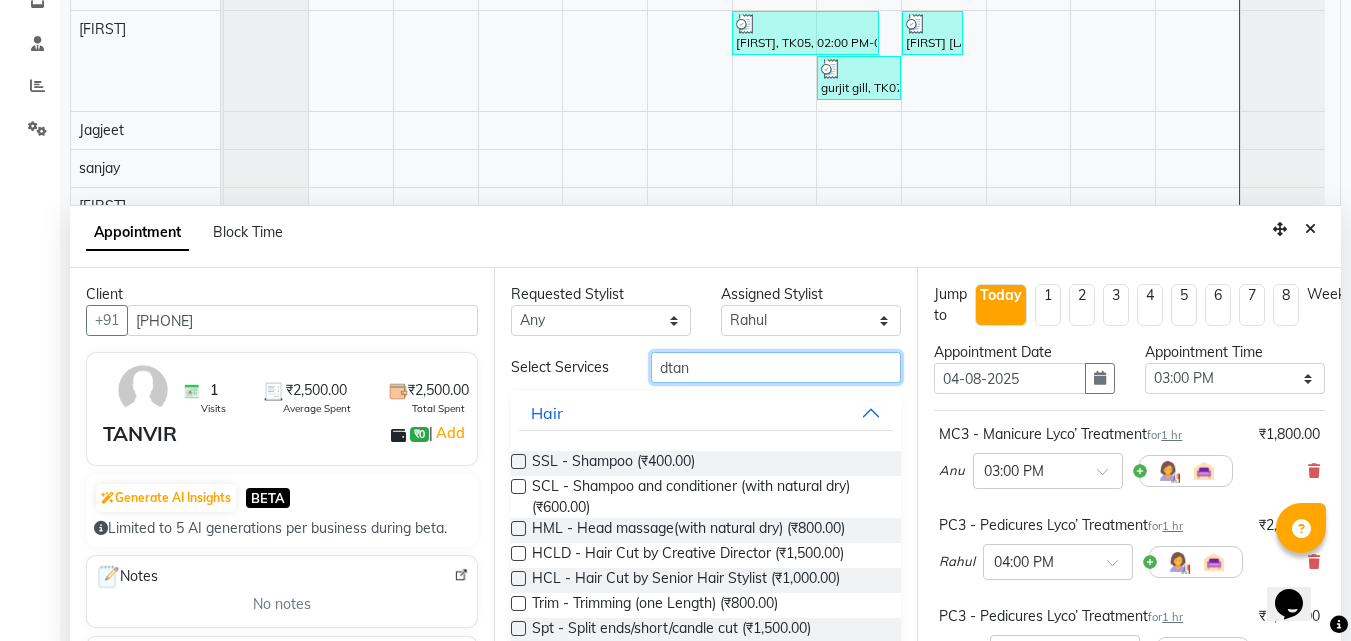click on "dtan" at bounding box center (776, 367) 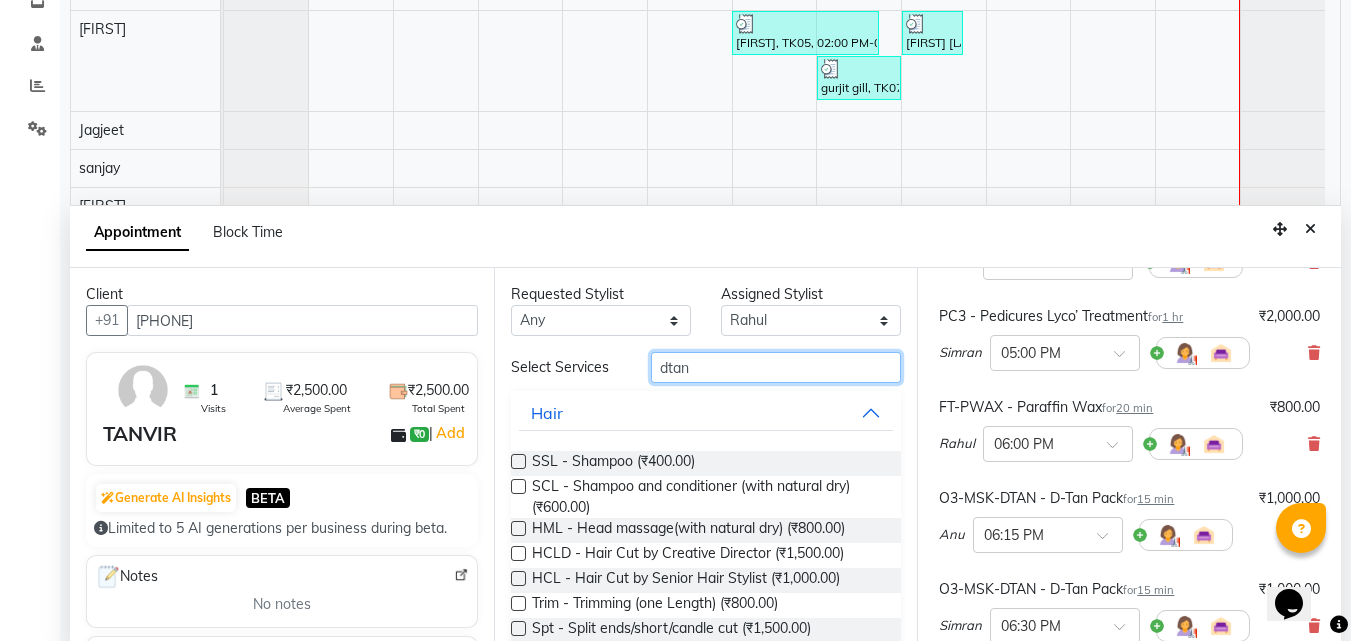 scroll, scrollTop: 400, scrollLeft: 0, axis: vertical 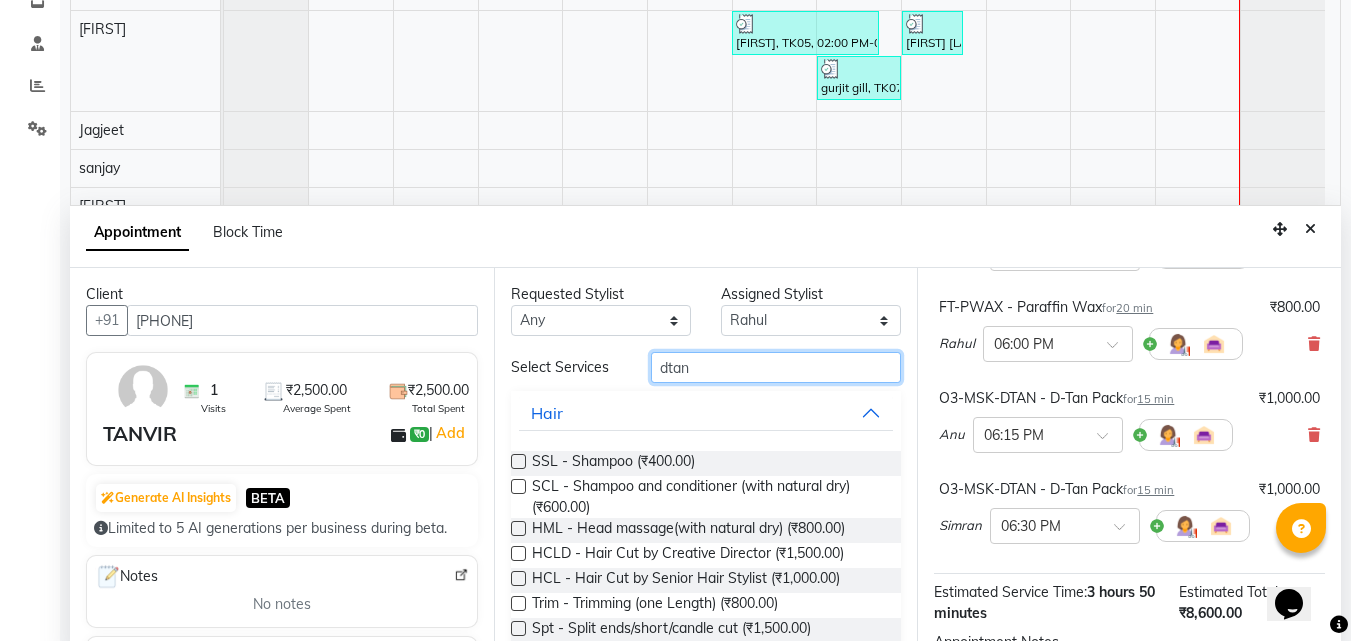 click on "dtan" at bounding box center (776, 367) 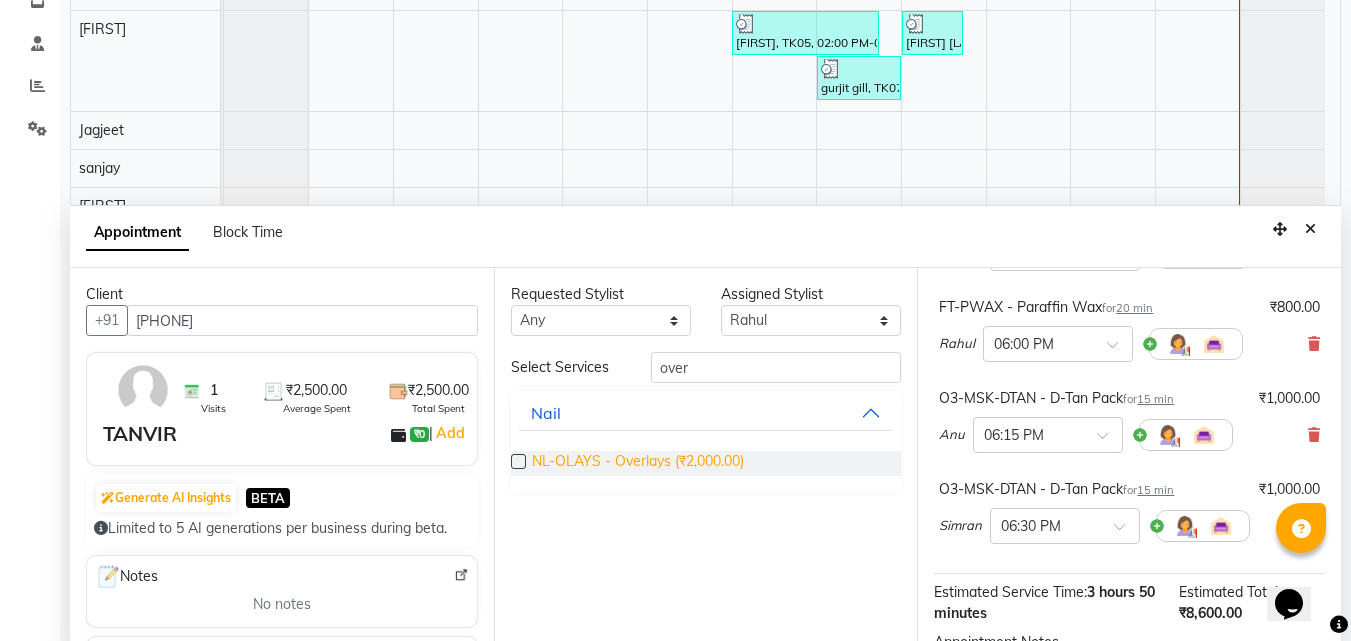 click on "NL-OLAYS  - Overlays (₹2,000.00)" at bounding box center (638, 463) 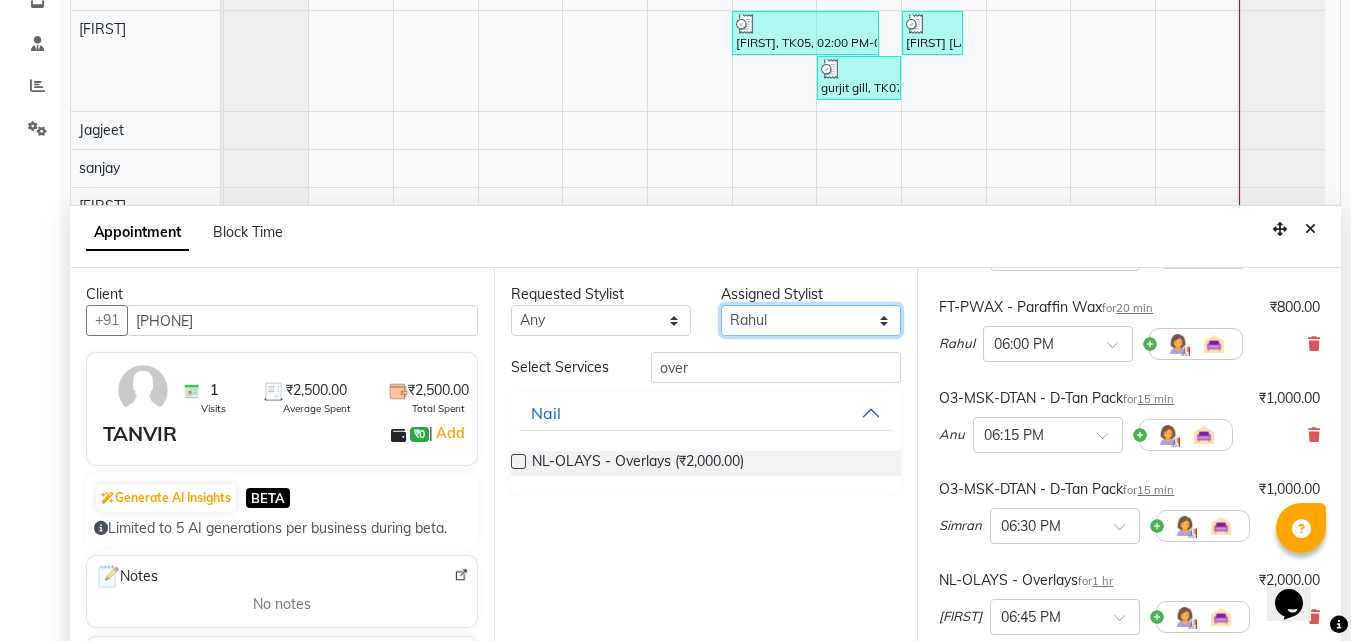 click on "Select [FIRST] [FIRST] [FIRST] [FIRST] [FIRST] [FIRST] [FIRST] [FIRST] [FIRST] [FIRST] [FIRST] [FIRST] [FIRST] [FIRST] [FIRST] [FIRST] [FIRST] [FIRST] [FIRST] [FIRST]" at bounding box center (811, 320) 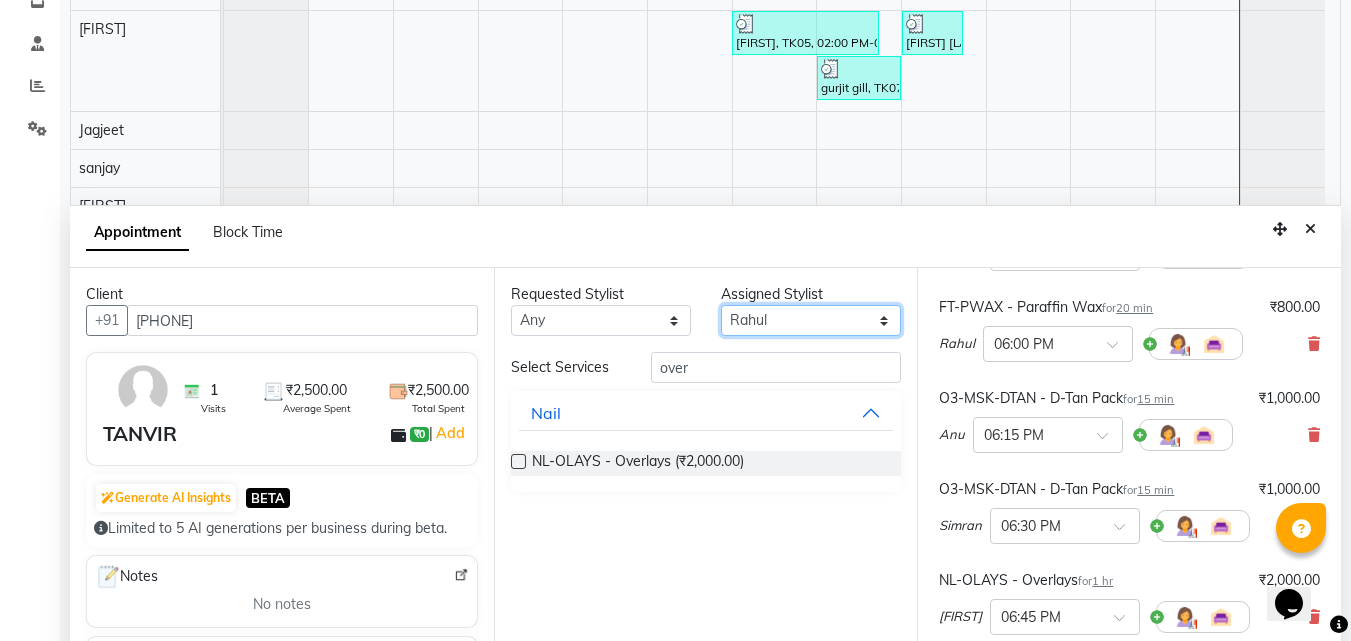 click on "Select [FIRST] [FIRST] [FIRST] [FIRST] [FIRST] [FIRST] [FIRST] [FIRST] [FIRST] [FIRST] [FIRST] [FIRST] [FIRST] [FIRST] [FIRST] [FIRST] [FIRST] [FIRST] [FIRST] [FIRST]" at bounding box center [811, 320] 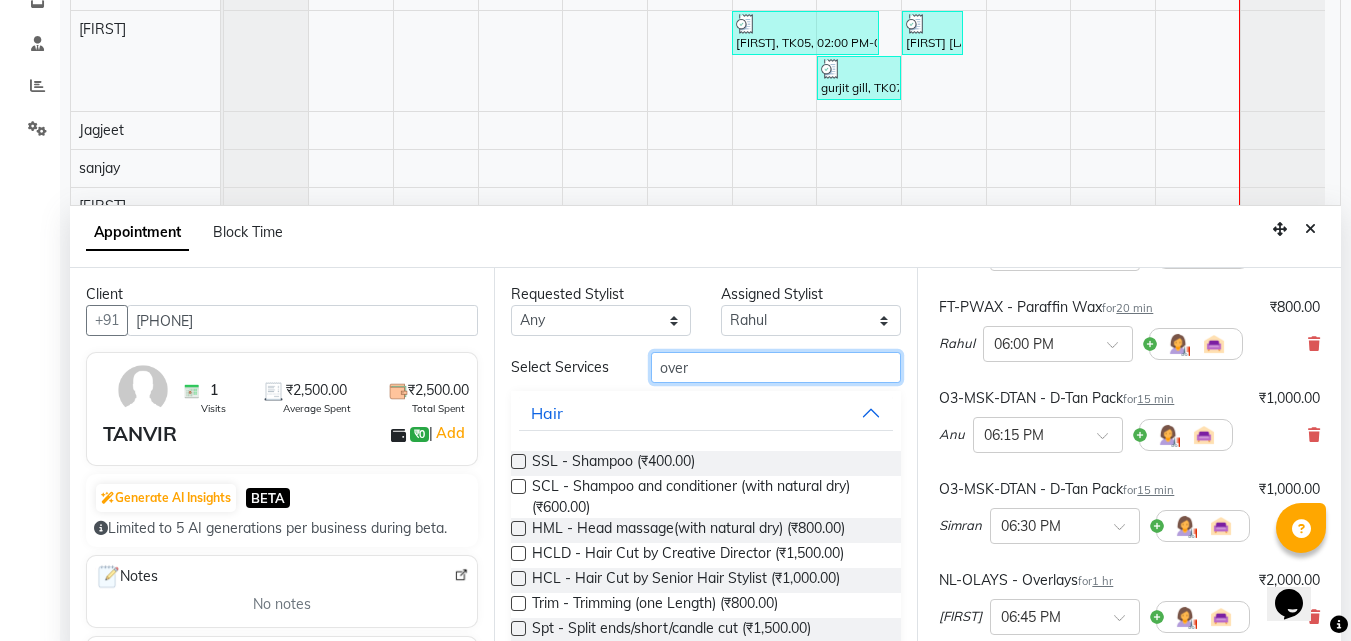 click on "over" at bounding box center [776, 367] 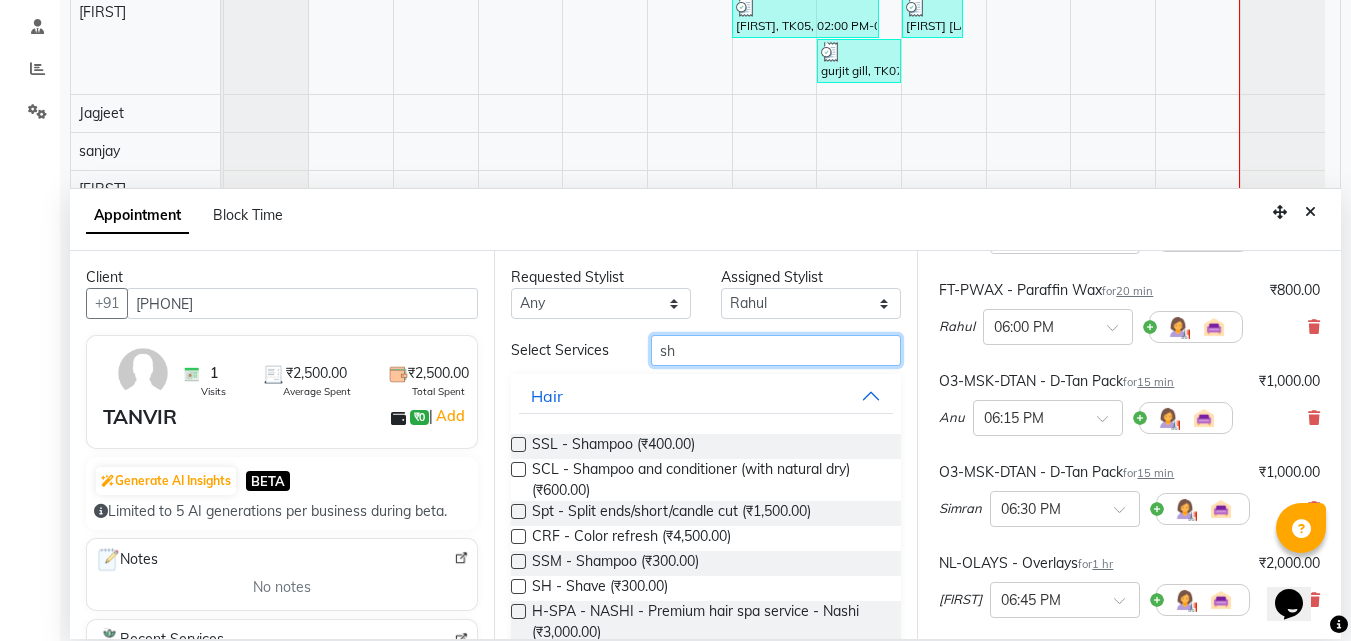 scroll, scrollTop: 377, scrollLeft: 0, axis: vertical 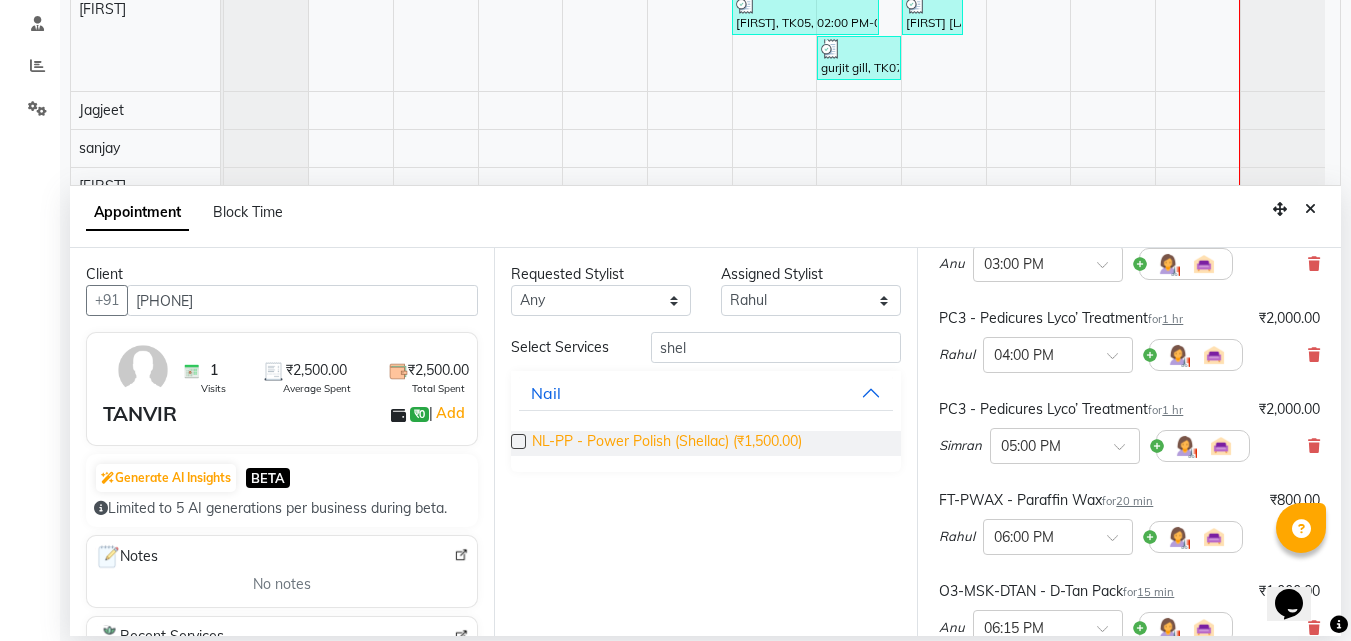 click on "NL-PP  - Power Polish (Shellac) (₹1,500.00)" at bounding box center [667, 443] 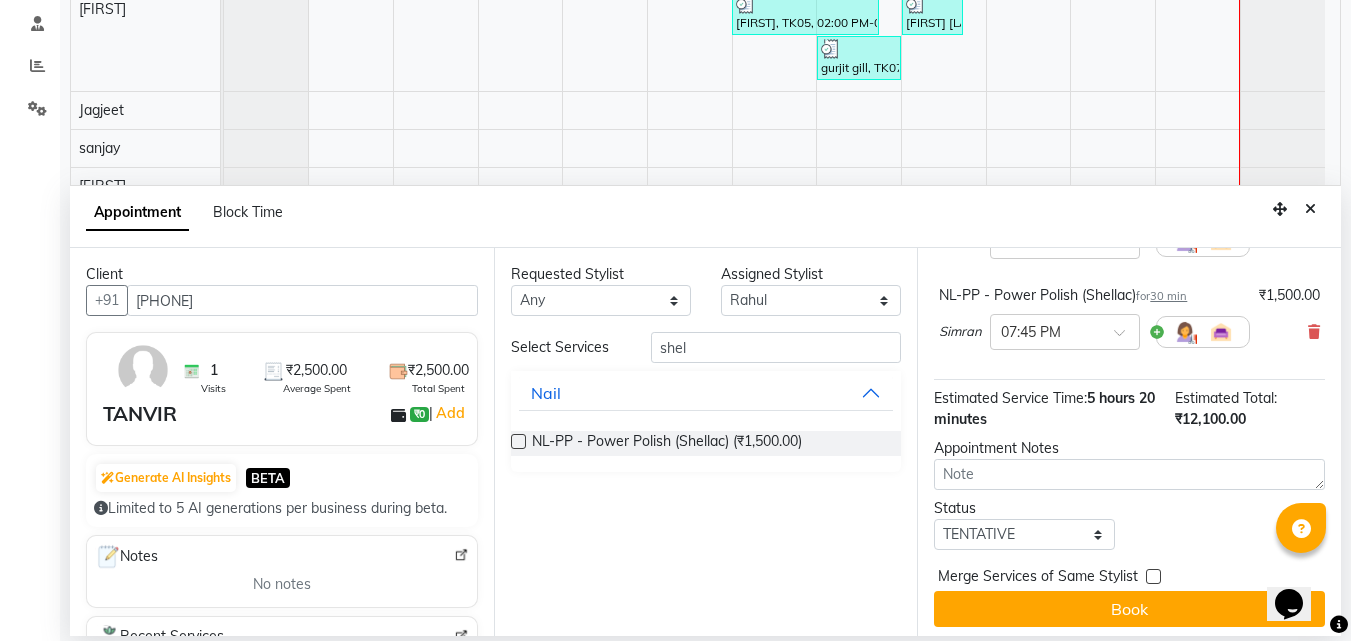 scroll, scrollTop: 778, scrollLeft: 0, axis: vertical 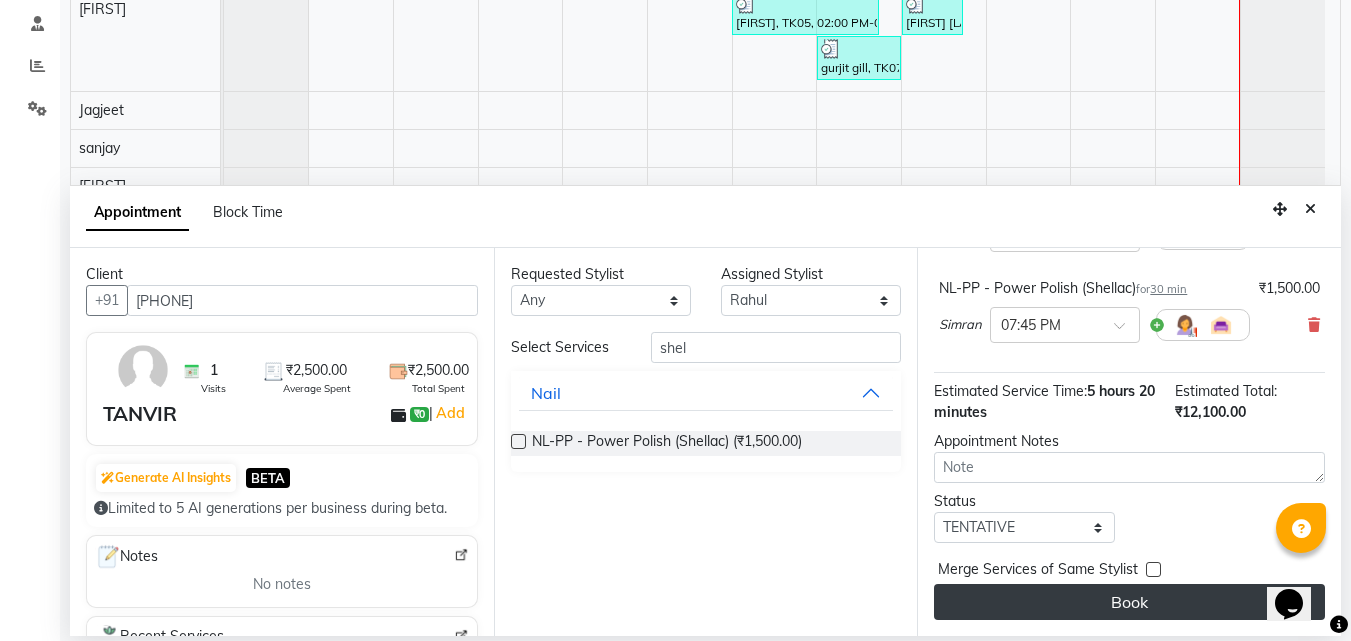 click on "Book" at bounding box center [1129, 602] 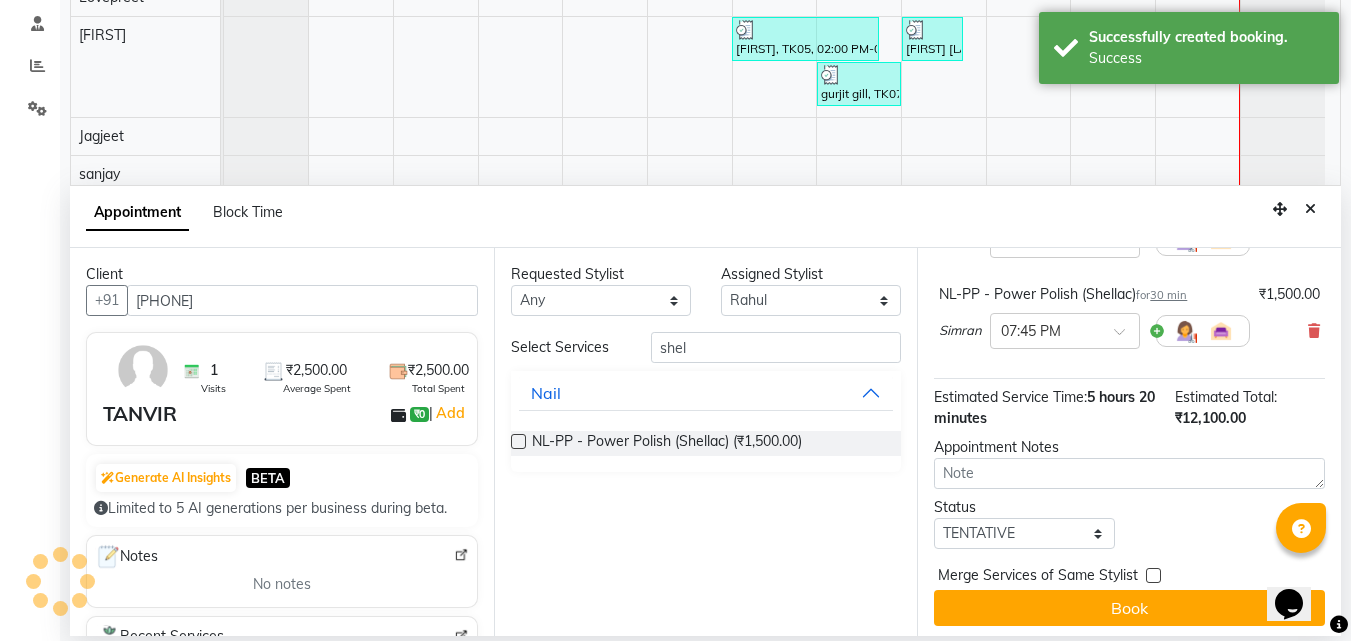 scroll, scrollTop: 3, scrollLeft: 0, axis: vertical 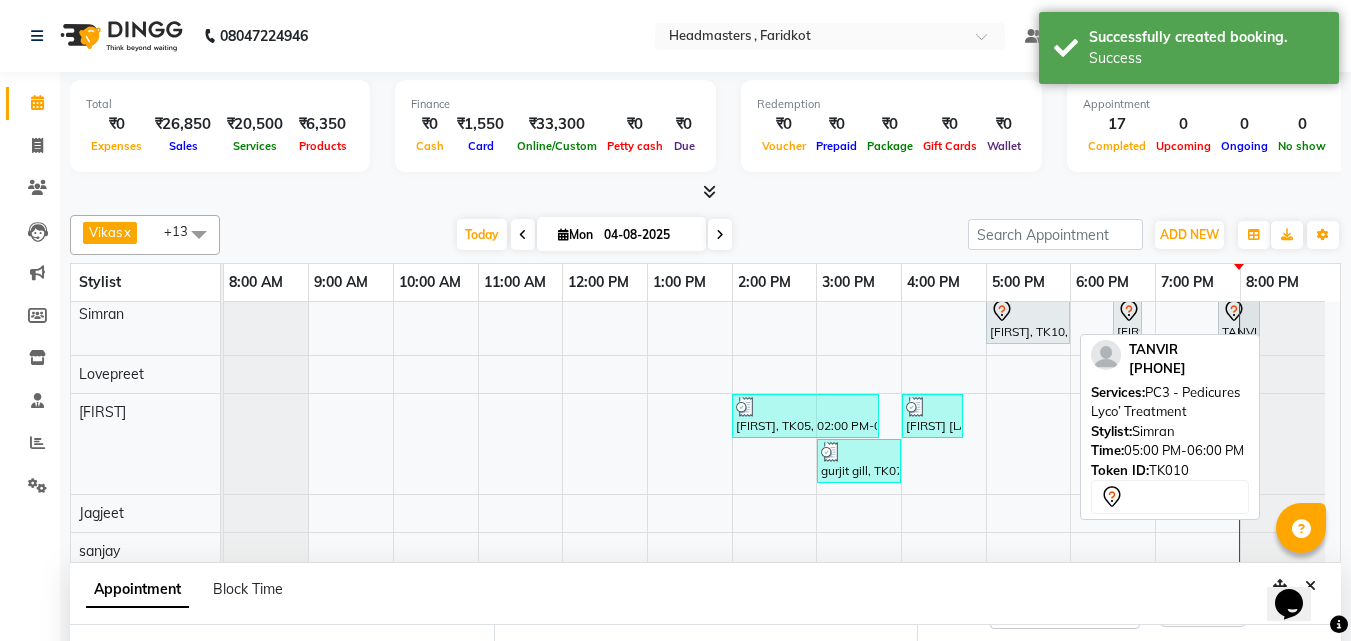 click on "[FIRST], TK10, 05:00 PM-06:00 PM, PC3 - Pedicures Lyco’ Treatment" at bounding box center [1028, 320] 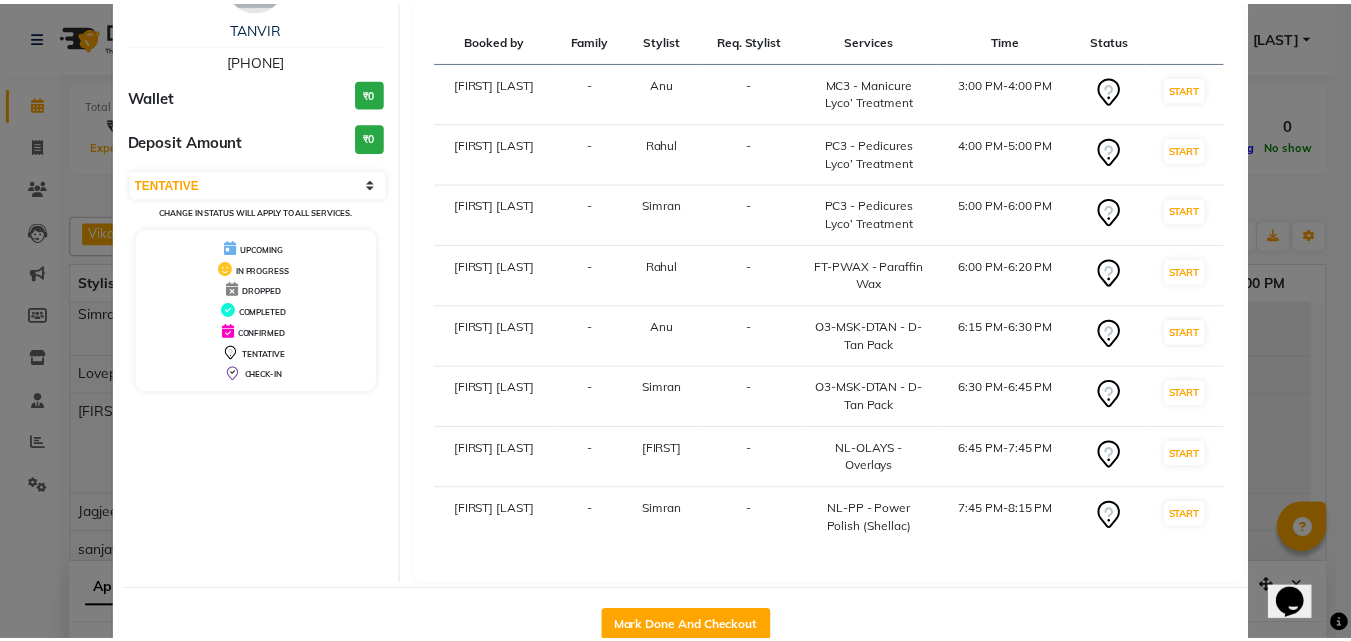scroll, scrollTop: 174, scrollLeft: 0, axis: vertical 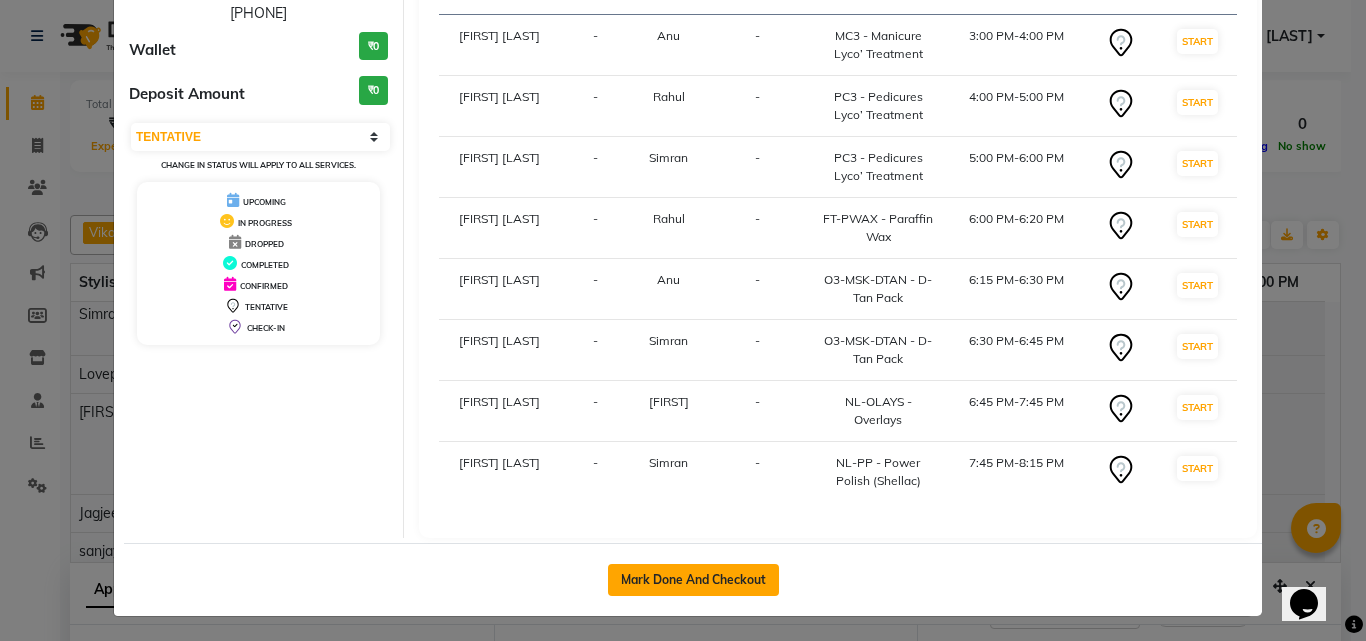 click on "Mark Done And Checkout" 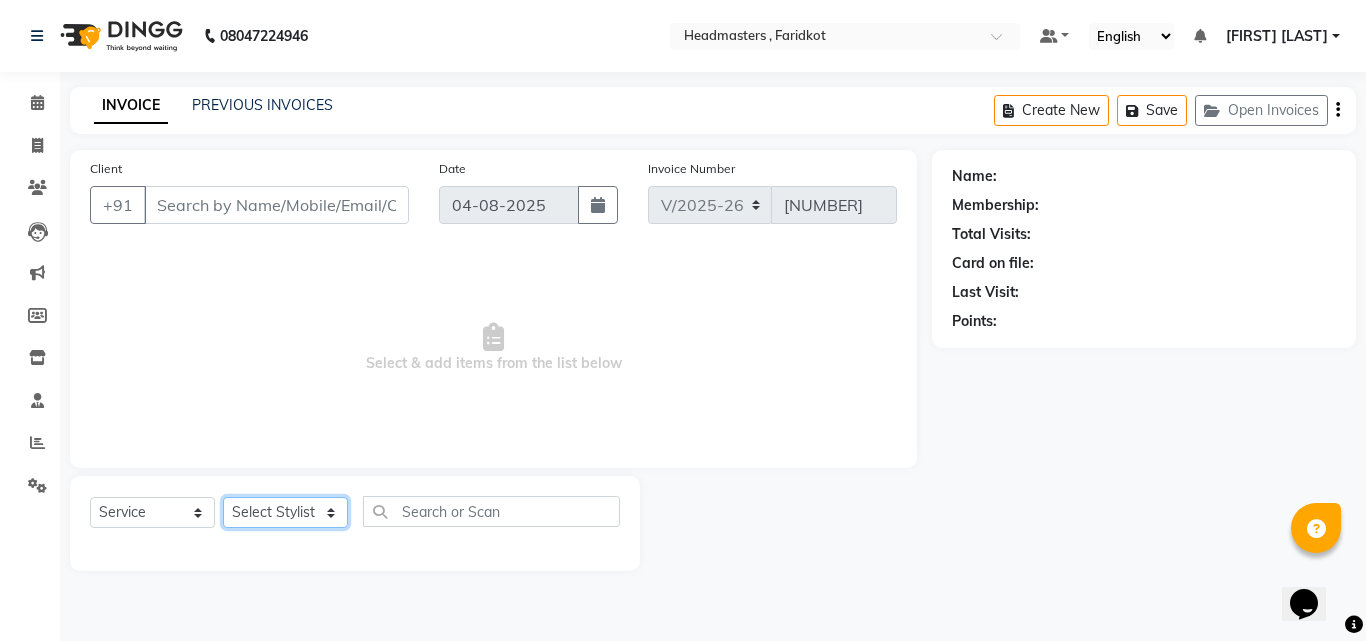 click on "Select Stylist Anu Azam Geetanjali Gulzar Jagdeep Singh Jagjeet Jasdeep Jashan Lovepreet Malkeet Micheal Rahul Rishi sanjay Sharan Simran Simran kaur Stalin tarun Vikas" 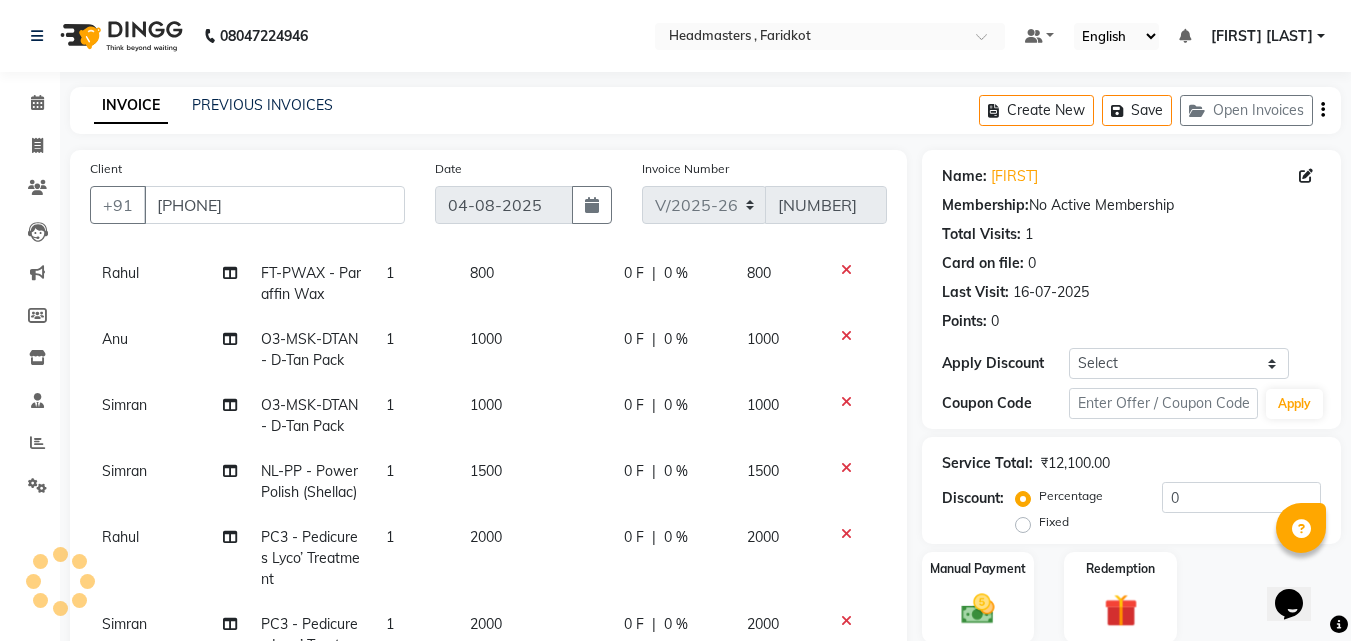 scroll, scrollTop: 204, scrollLeft: 0, axis: vertical 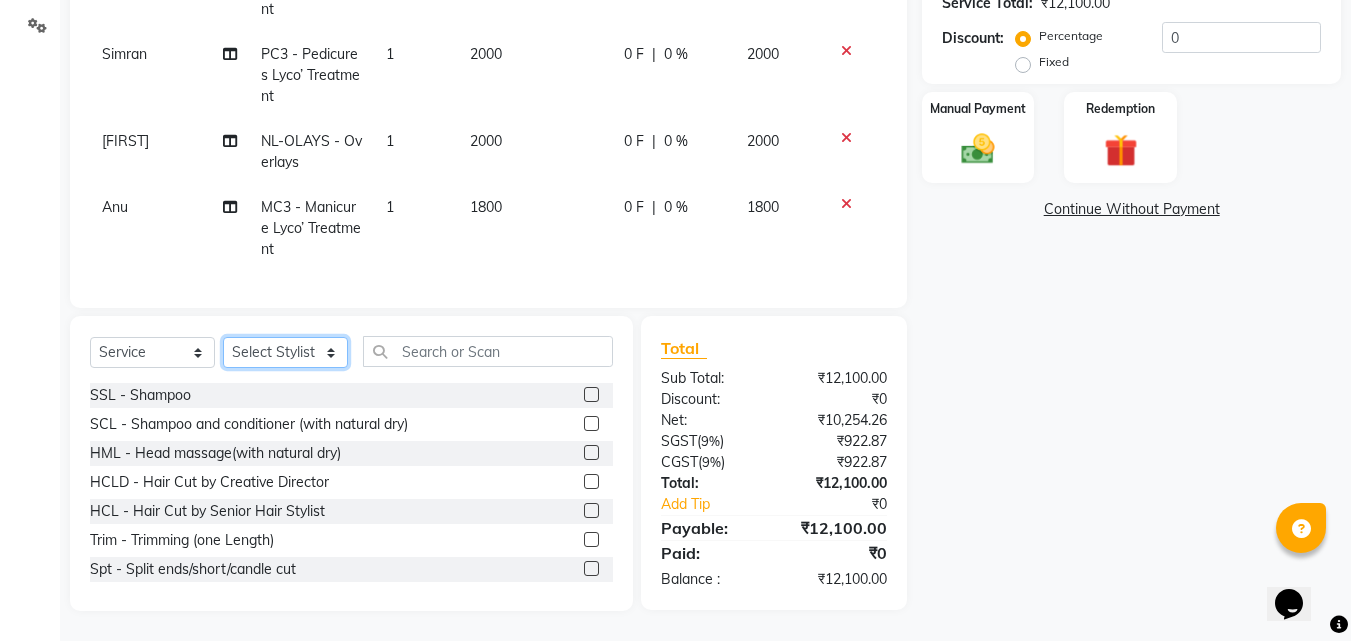 click on "Select Stylist Anu Azam Geetanjali Gulzar Jagdeep Singh Jagjeet Jasdeep Jashan Lovepreet Malkeet Micheal Rahul Rishi sanjay Sharan Simran Simran kaur Stalin tarun Vikas" 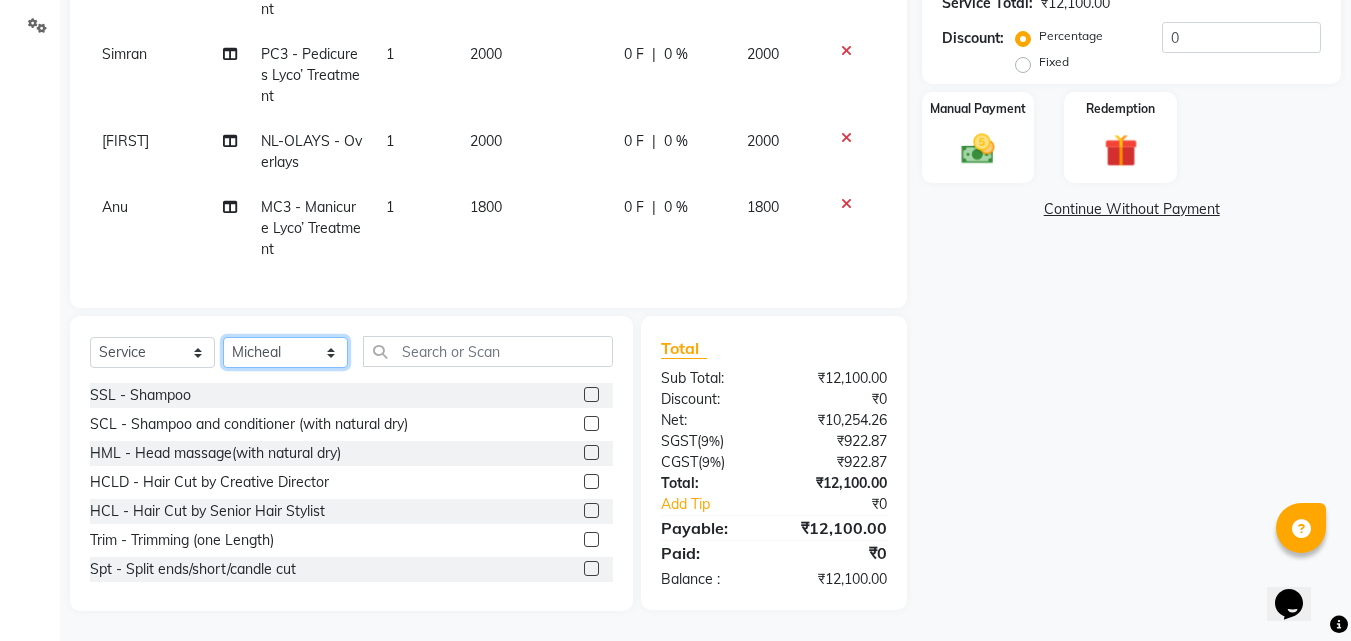 click on "Select Stylist Anu Azam Geetanjali Gulzar Jagdeep Singh Jagjeet Jasdeep Jashan Lovepreet Malkeet Micheal Rahul Rishi sanjay Sharan Simran Simran kaur Stalin tarun Vikas" 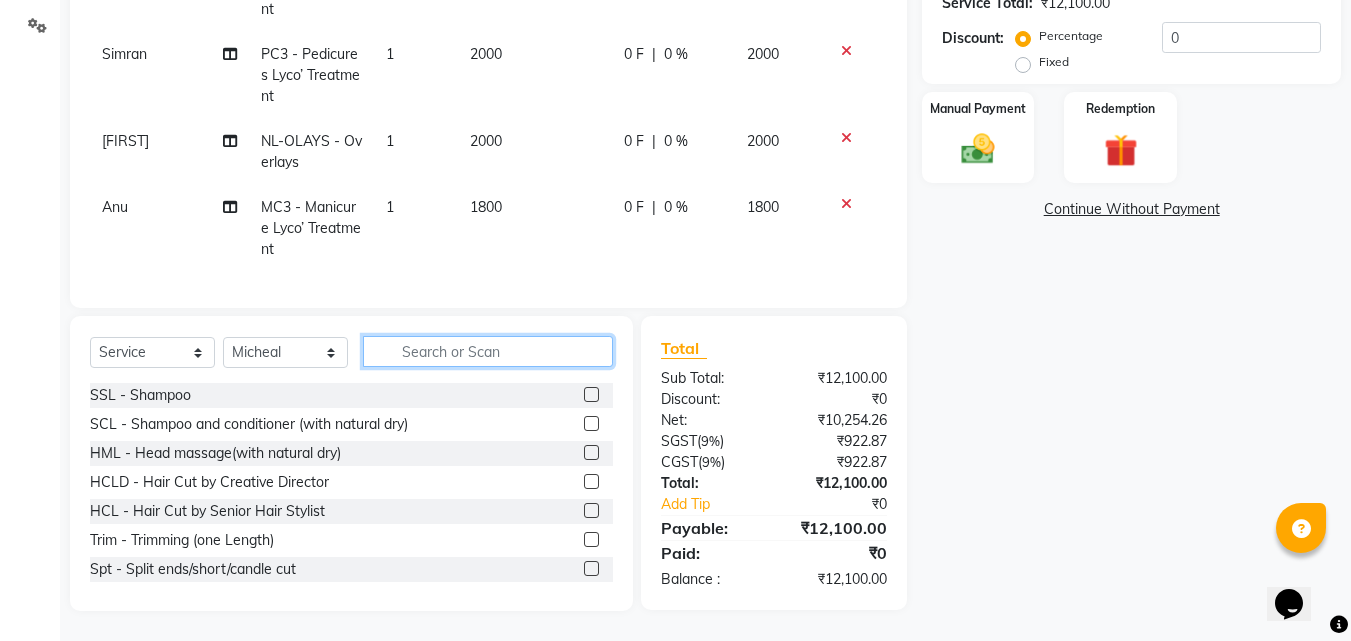 click 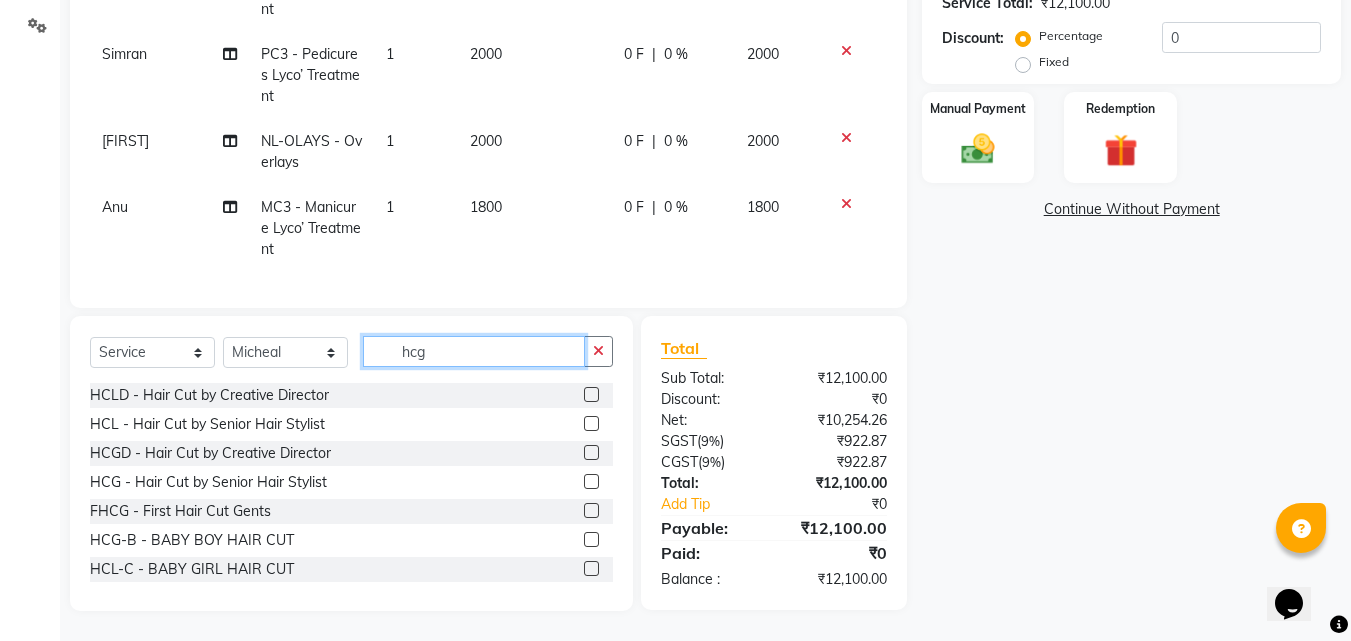 scroll, scrollTop: 459, scrollLeft: 0, axis: vertical 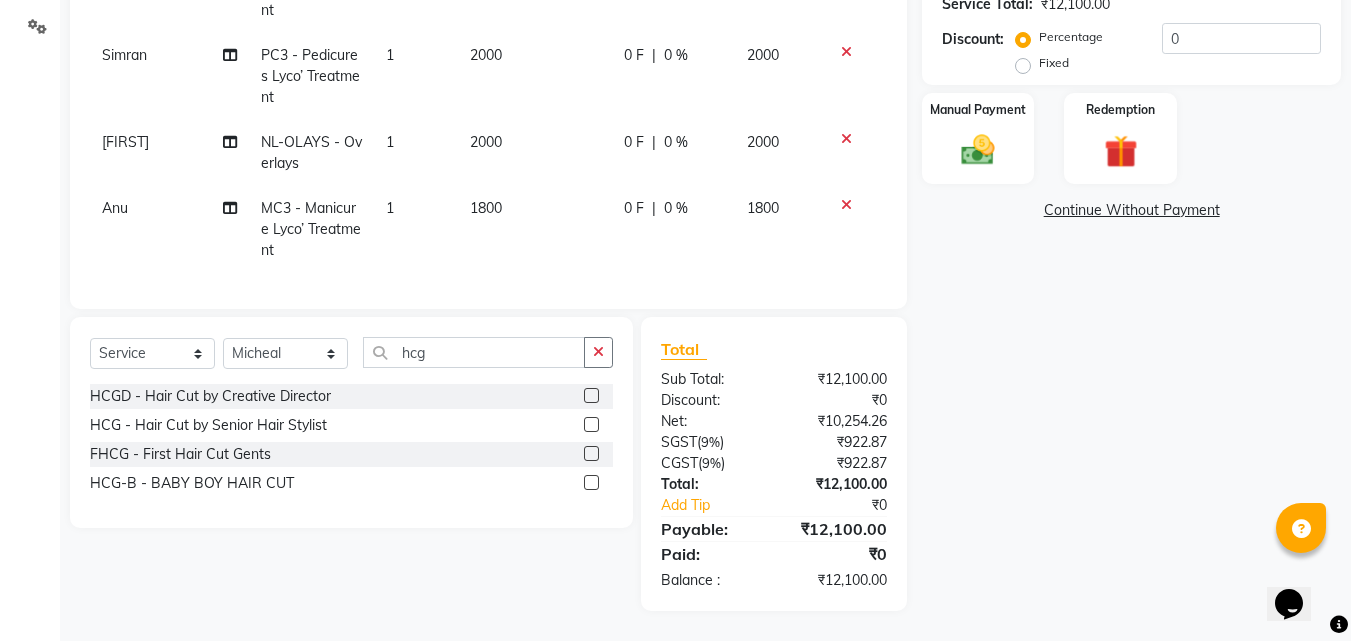 click 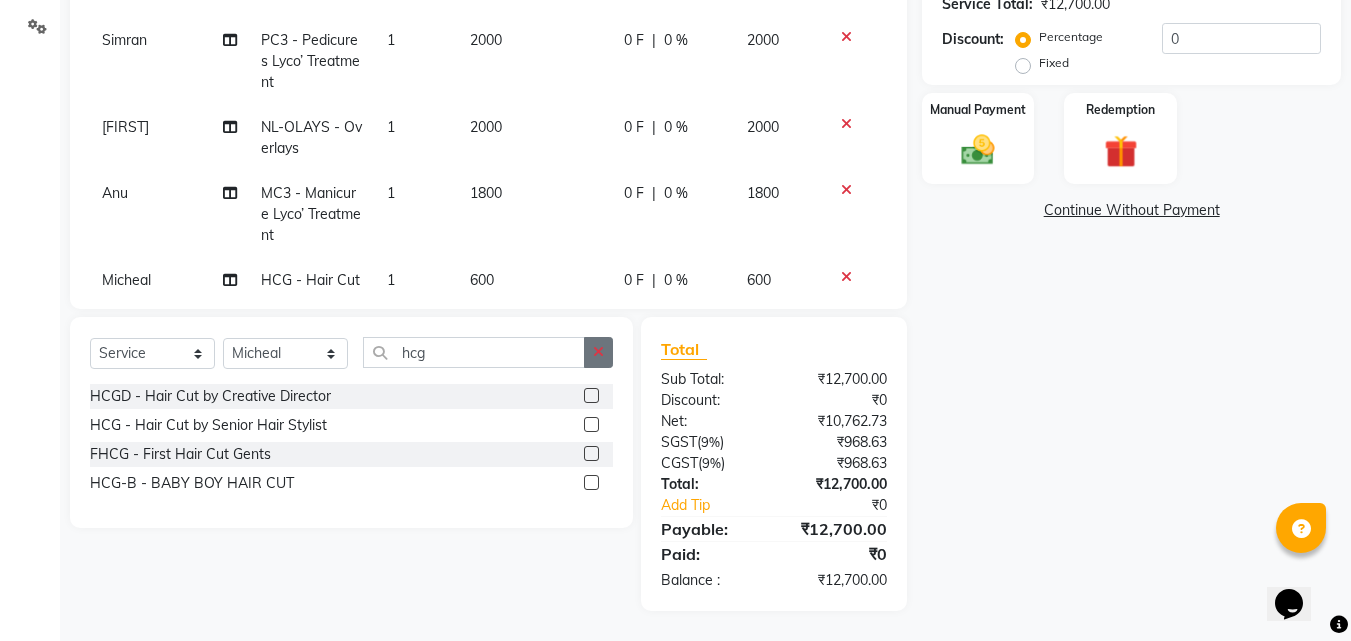 click 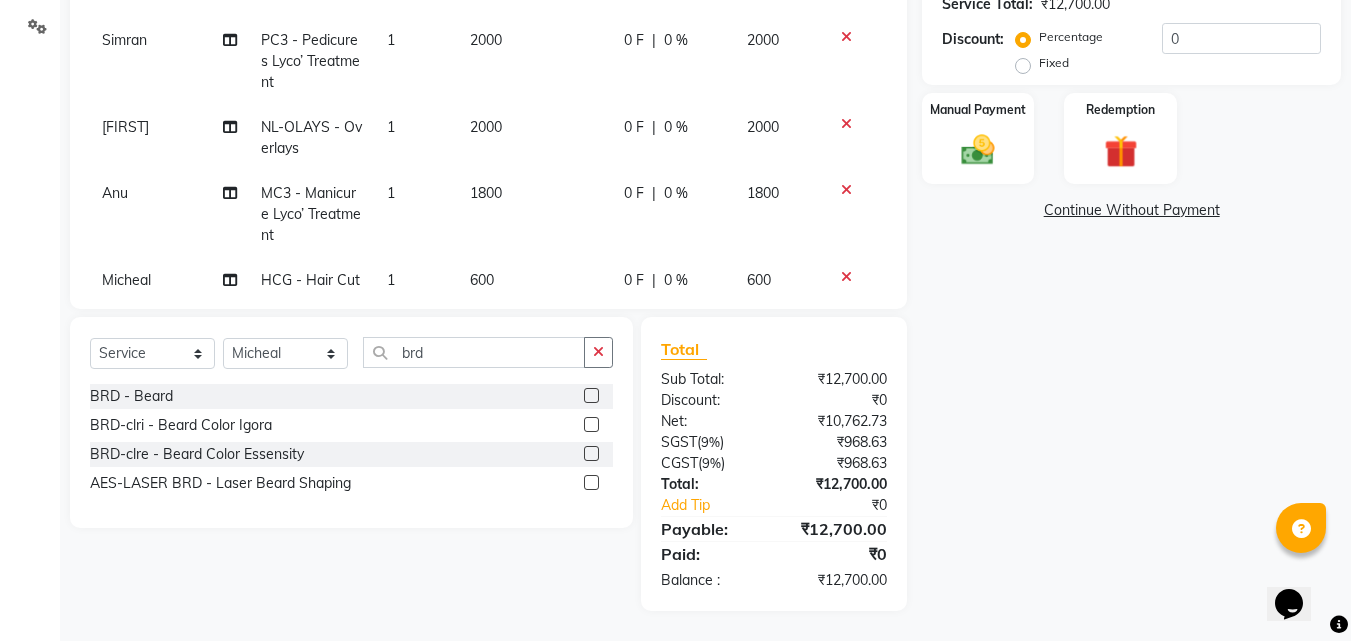 click 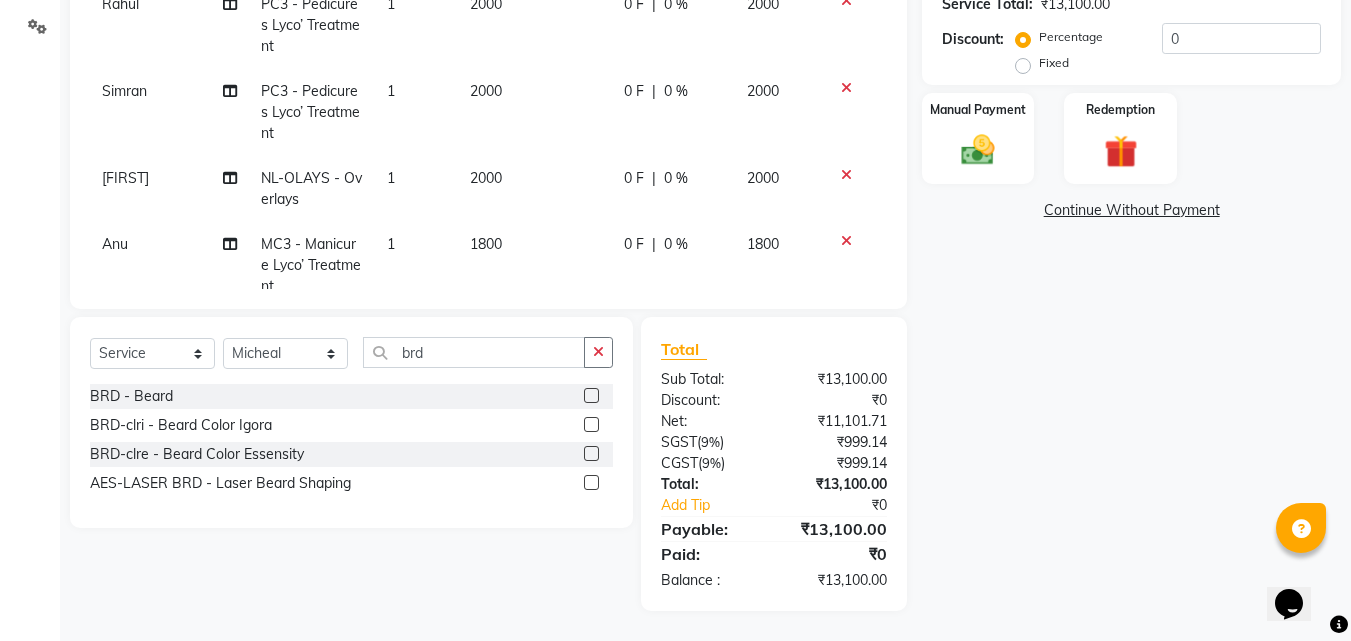 scroll, scrollTop: 336, scrollLeft: 0, axis: vertical 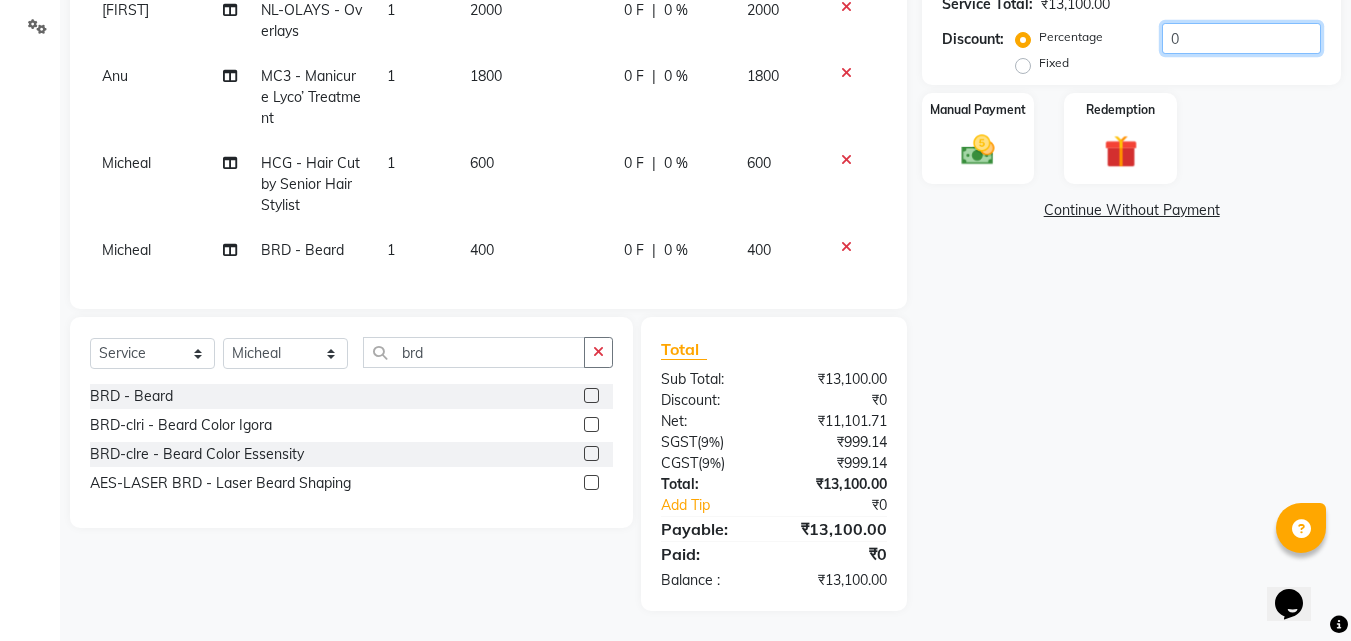 click on "0" 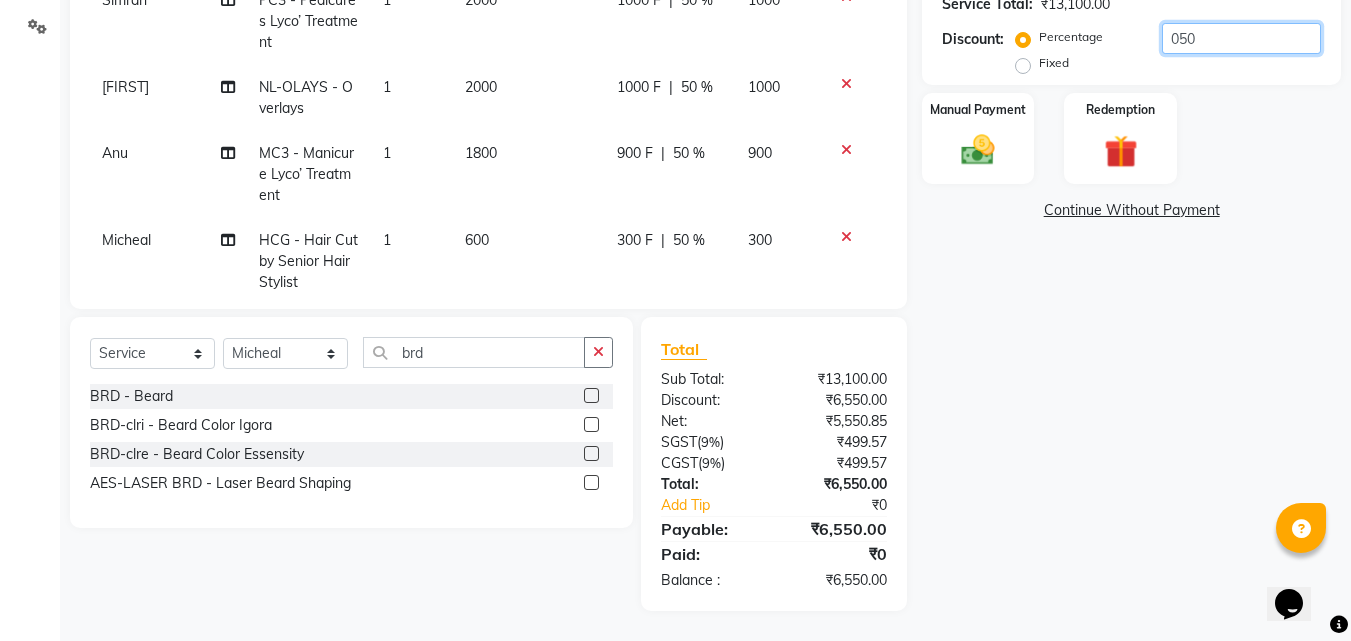 scroll, scrollTop: 178, scrollLeft: 0, axis: vertical 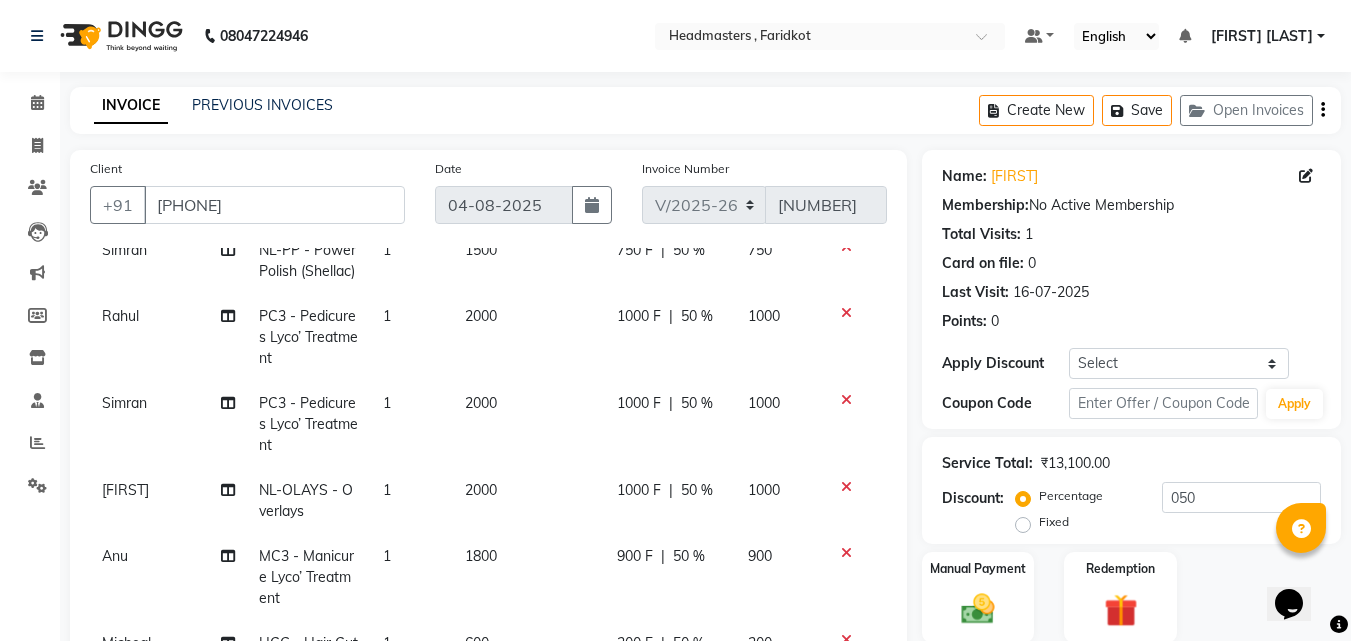 click on "1500" 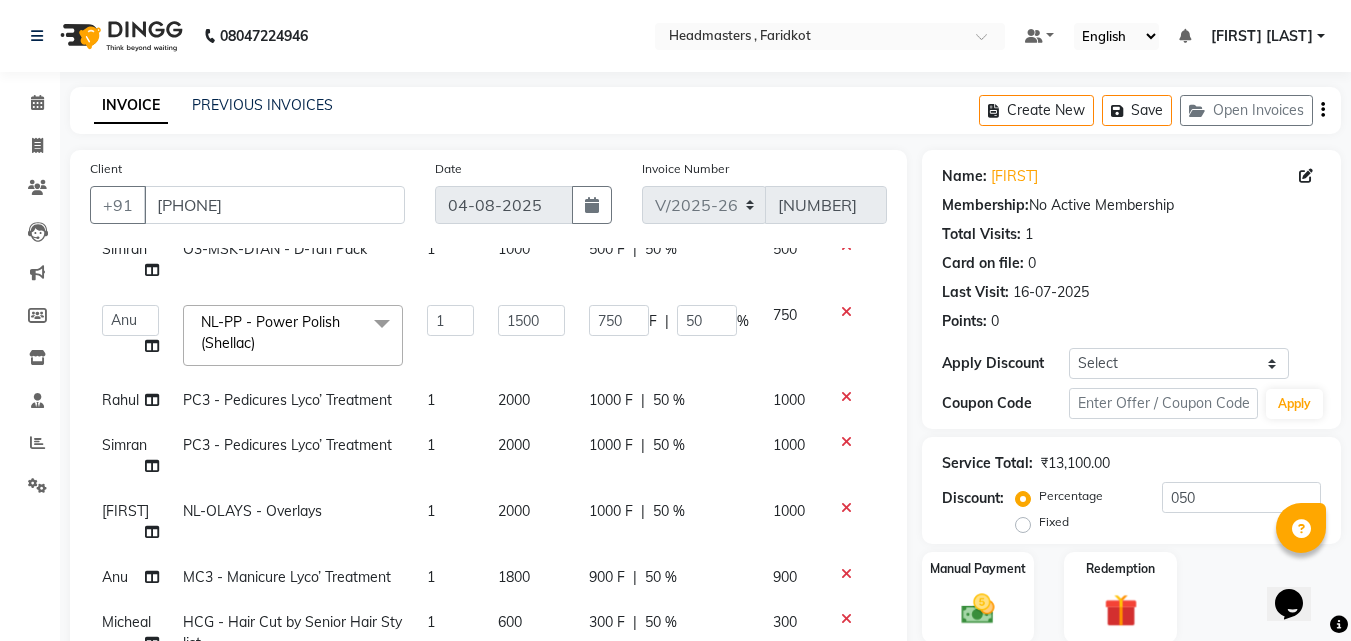 scroll, scrollTop: 208, scrollLeft: 0, axis: vertical 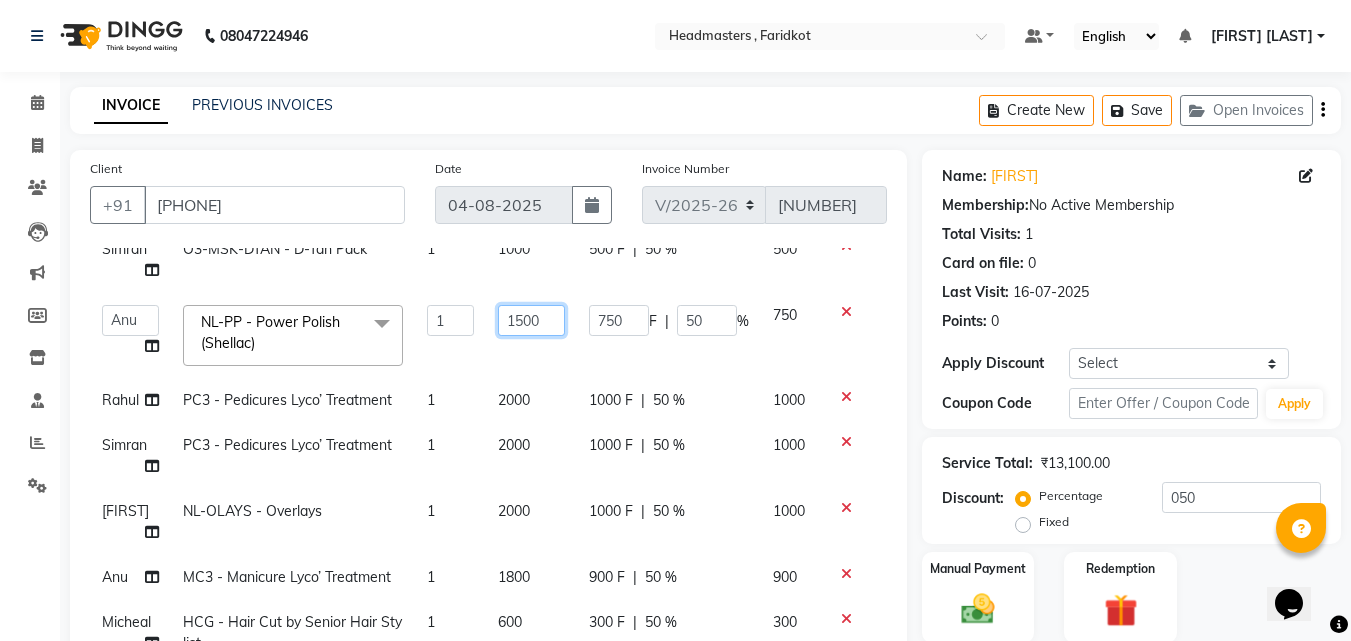click on "1500" 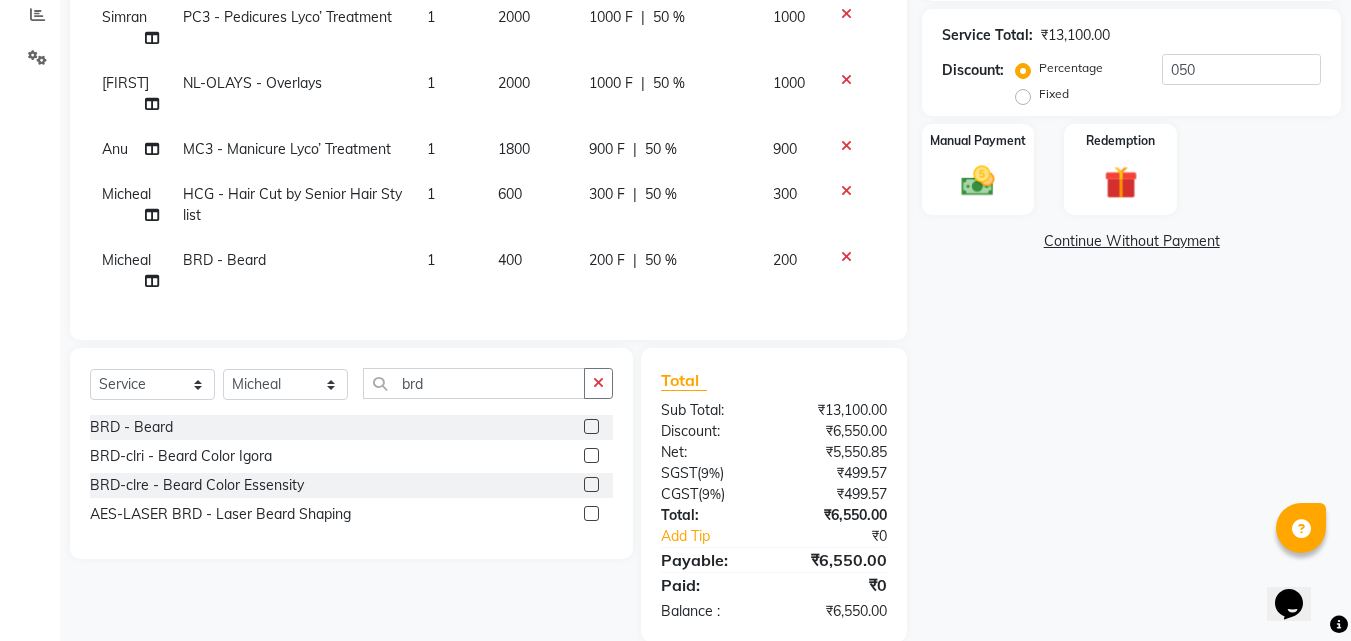 scroll, scrollTop: 459, scrollLeft: 0, axis: vertical 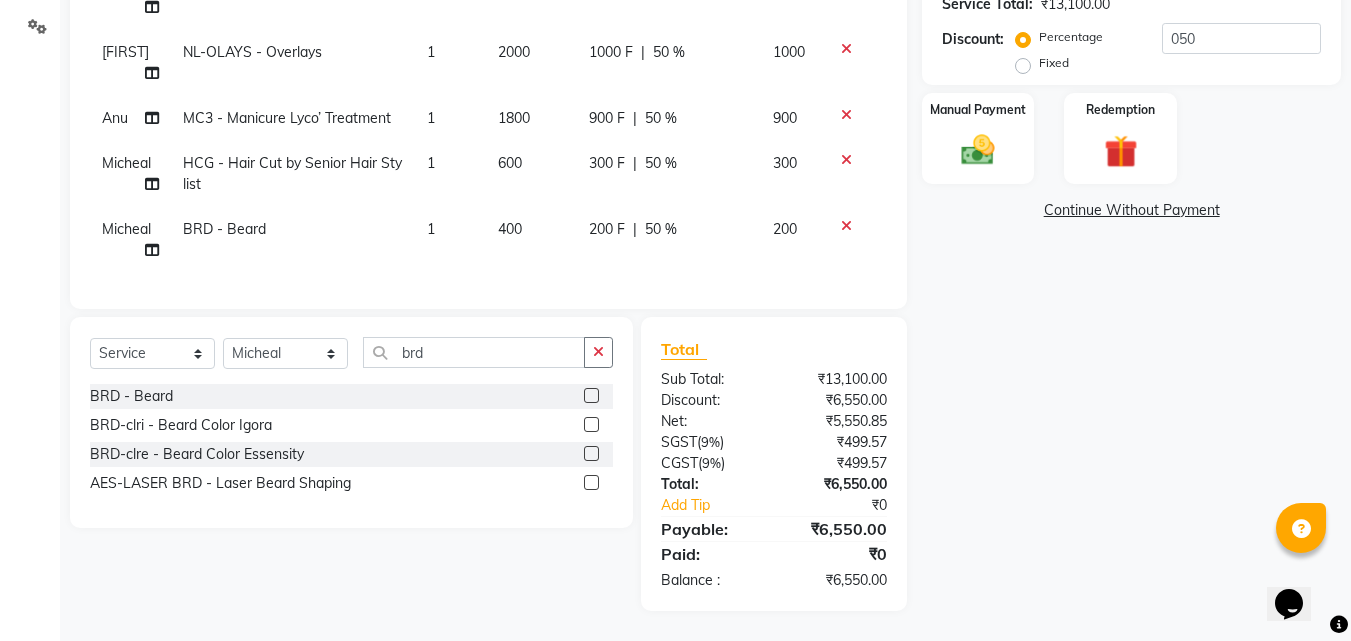 click on "Name: [FIRST] Membership: No Active Membership Total Visits: 1 Card on file: 0 Last Visit: 16-07-2025 Points: 0 Apply Discount Select Coupon → Wrong Job Card Coupon → Complimentary Coupon → Correction Coupon → First Wash Coupon → Free Of Cost - Foc Coupon → Staff Service Coupon → Service Not Done Coupon → Double Job Card Coupon → Pending Payment Coupon Code Apply Service Total: ₹13,100.00 Discount: Percentage Fixed 050 Manual Payment Redemption Continue Without Payment" 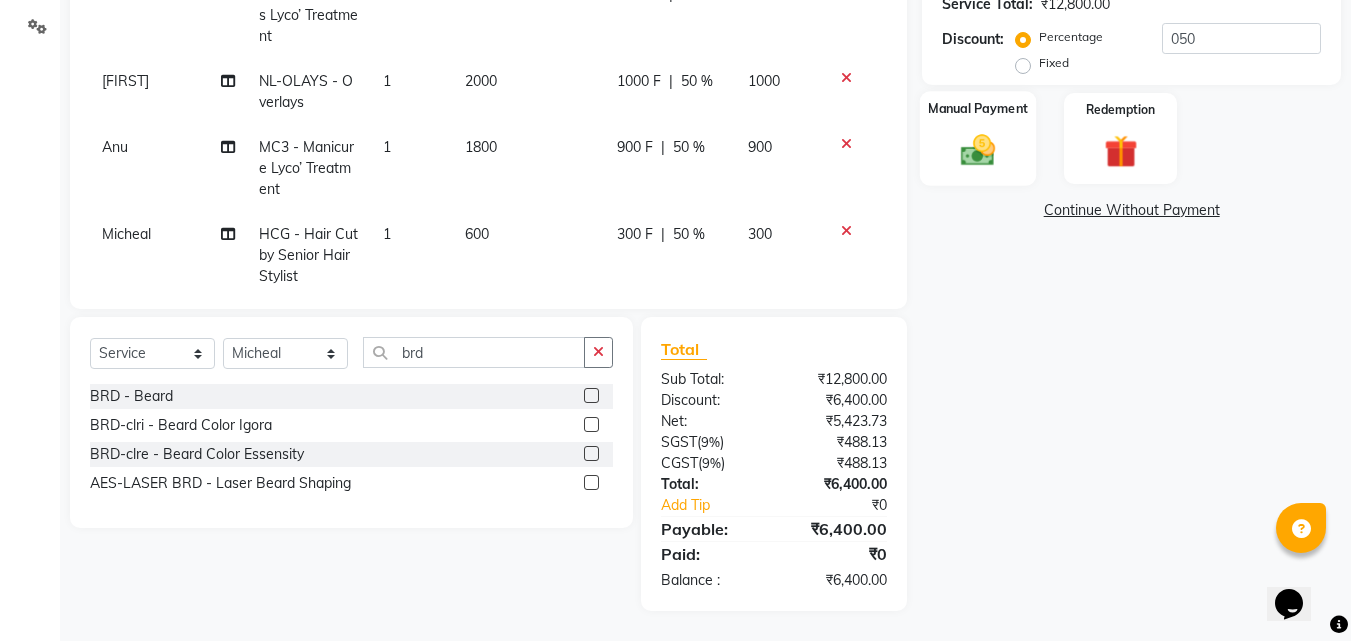 click 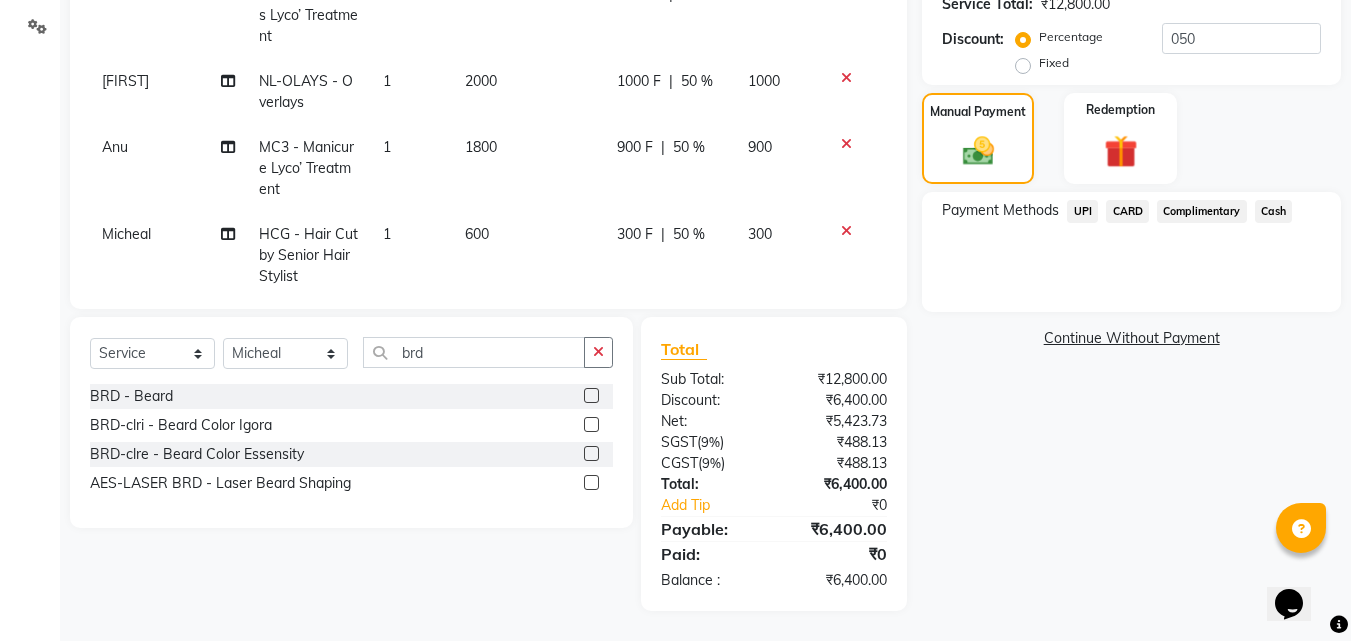 click on "UPI" 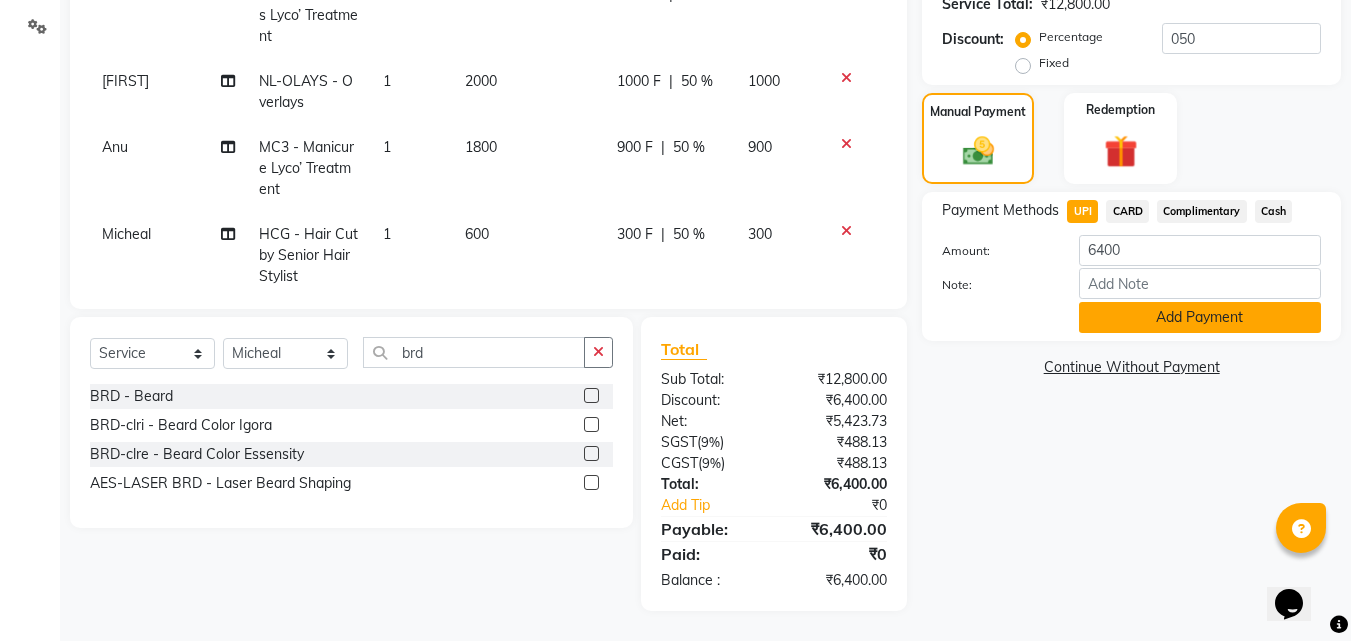 click on "Add Payment" 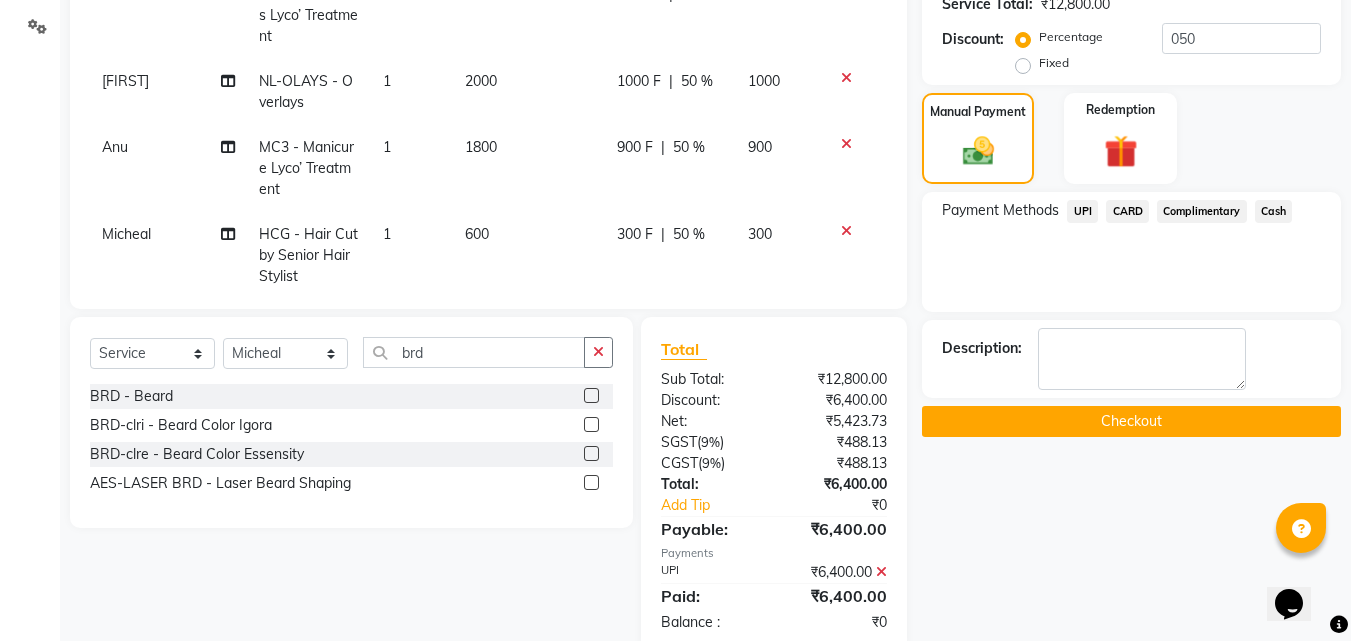 scroll, scrollTop: 501, scrollLeft: 0, axis: vertical 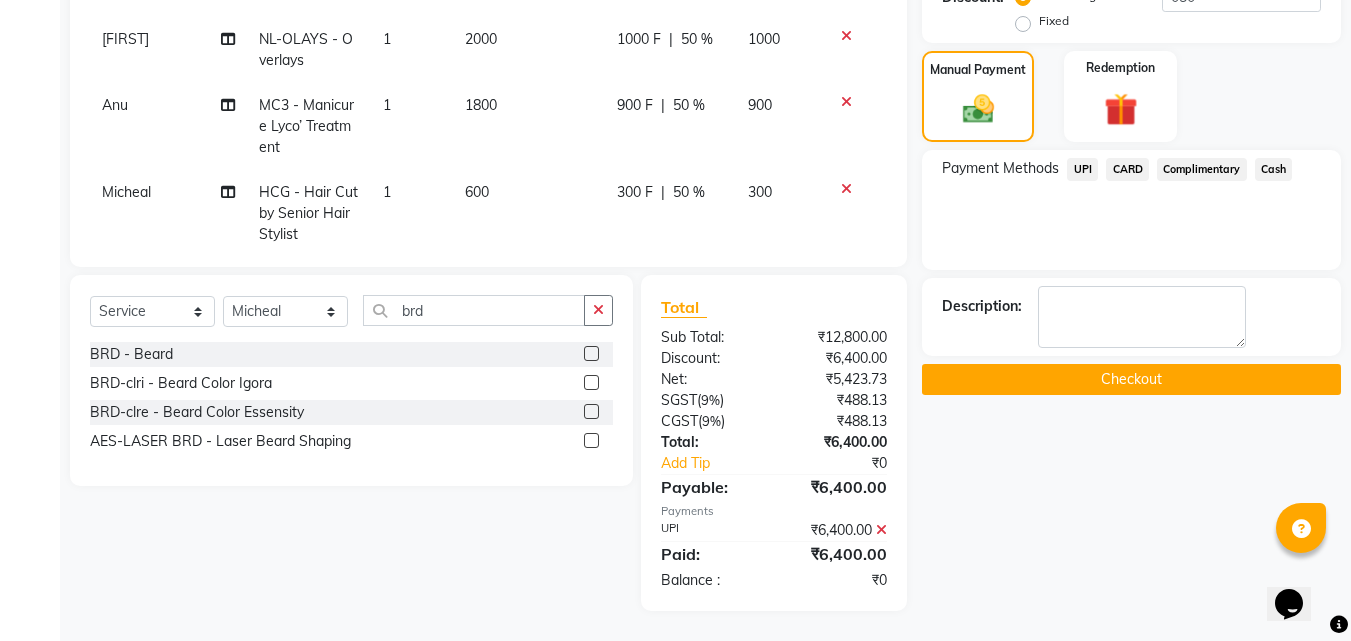 click on "Checkout" 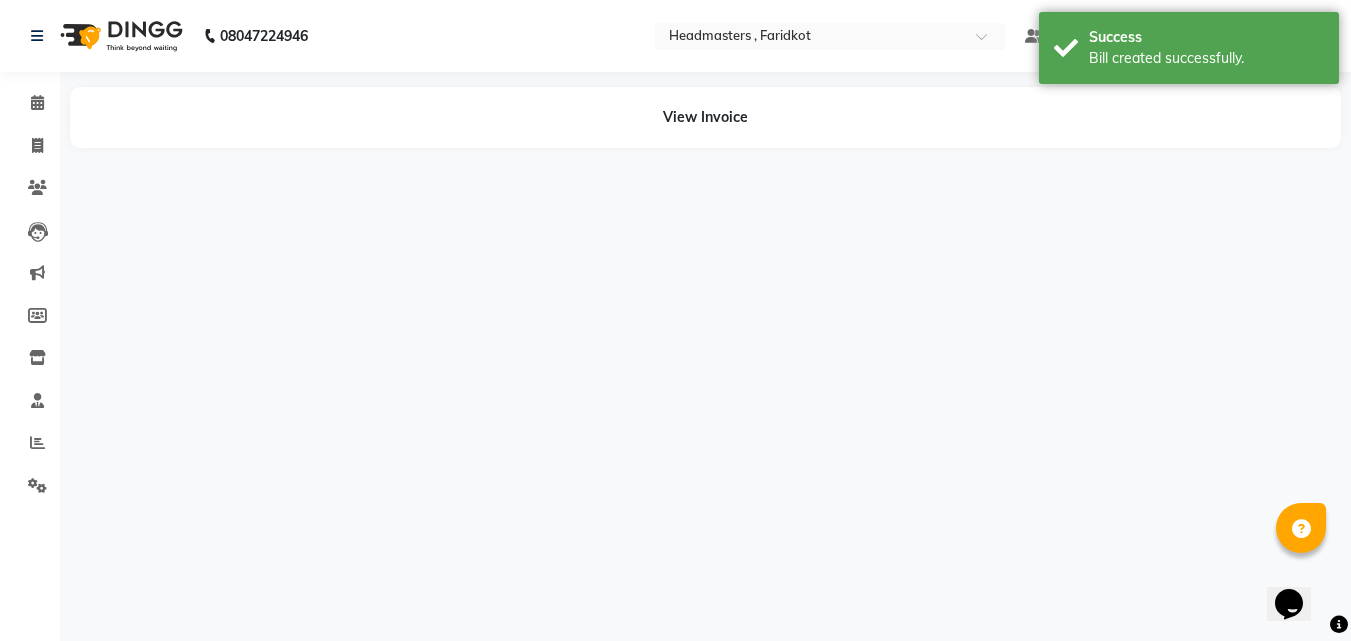 scroll, scrollTop: 0, scrollLeft: 0, axis: both 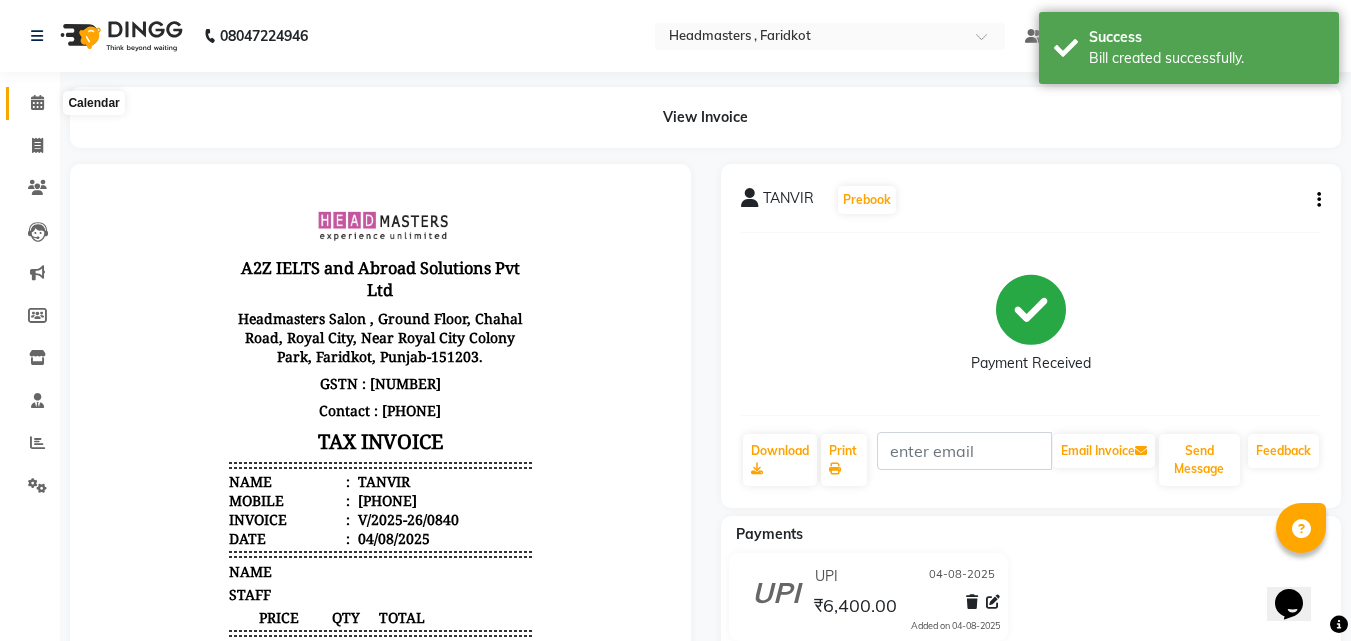 click 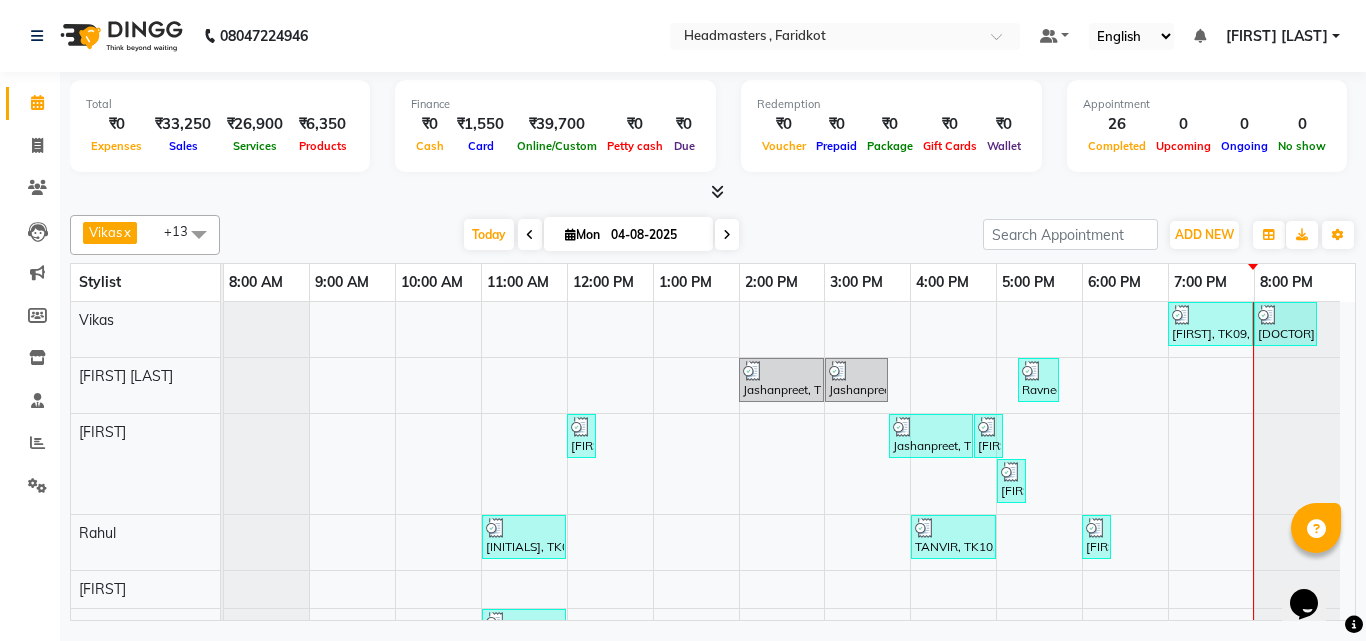 scroll, scrollTop: 145, scrollLeft: 0, axis: vertical 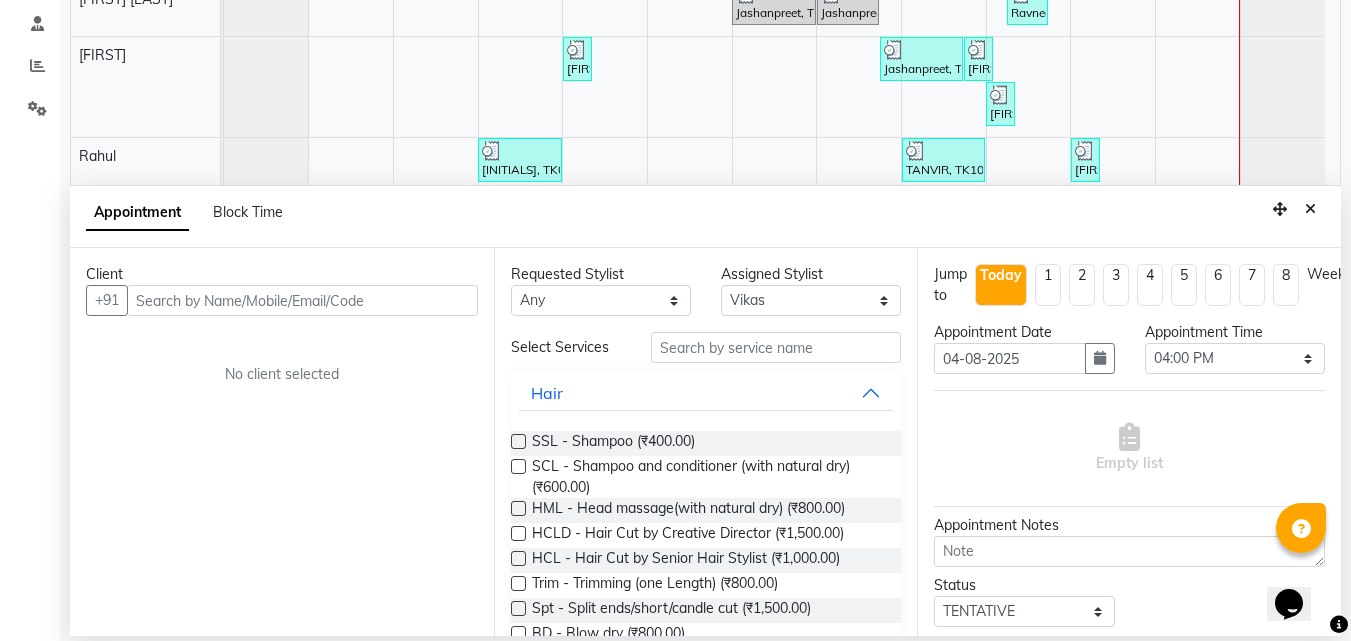 click at bounding box center (302, 300) 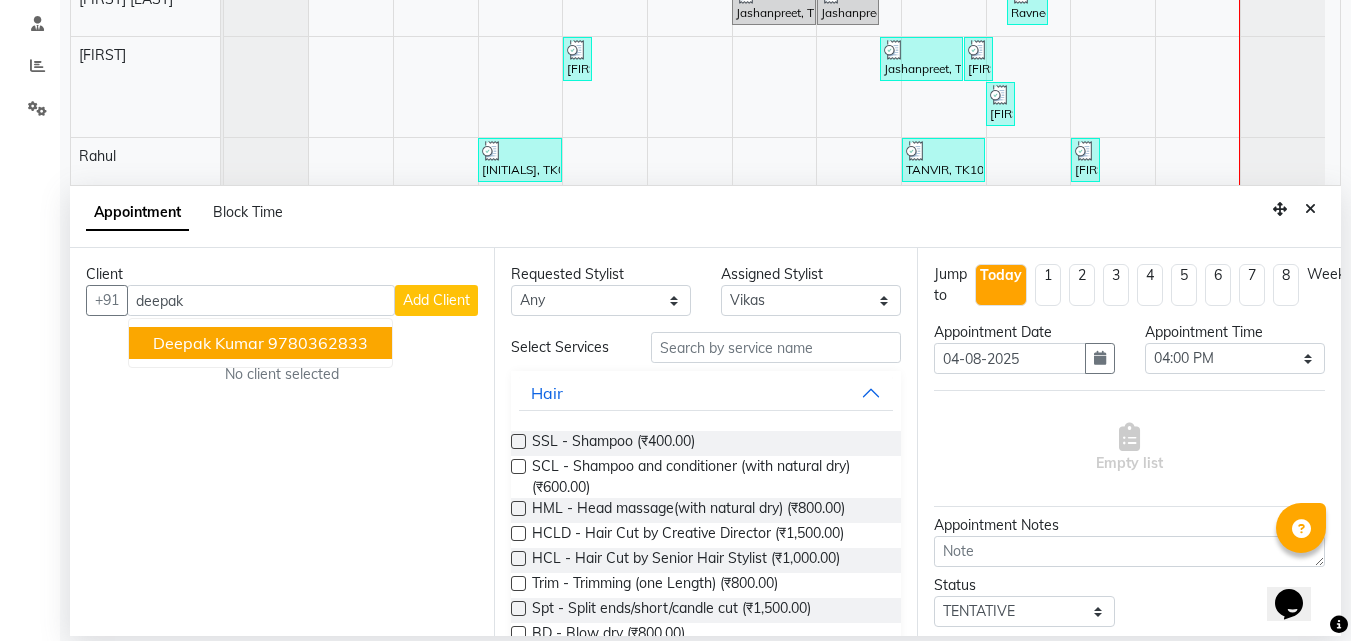 click on "Add Client" at bounding box center [436, 300] 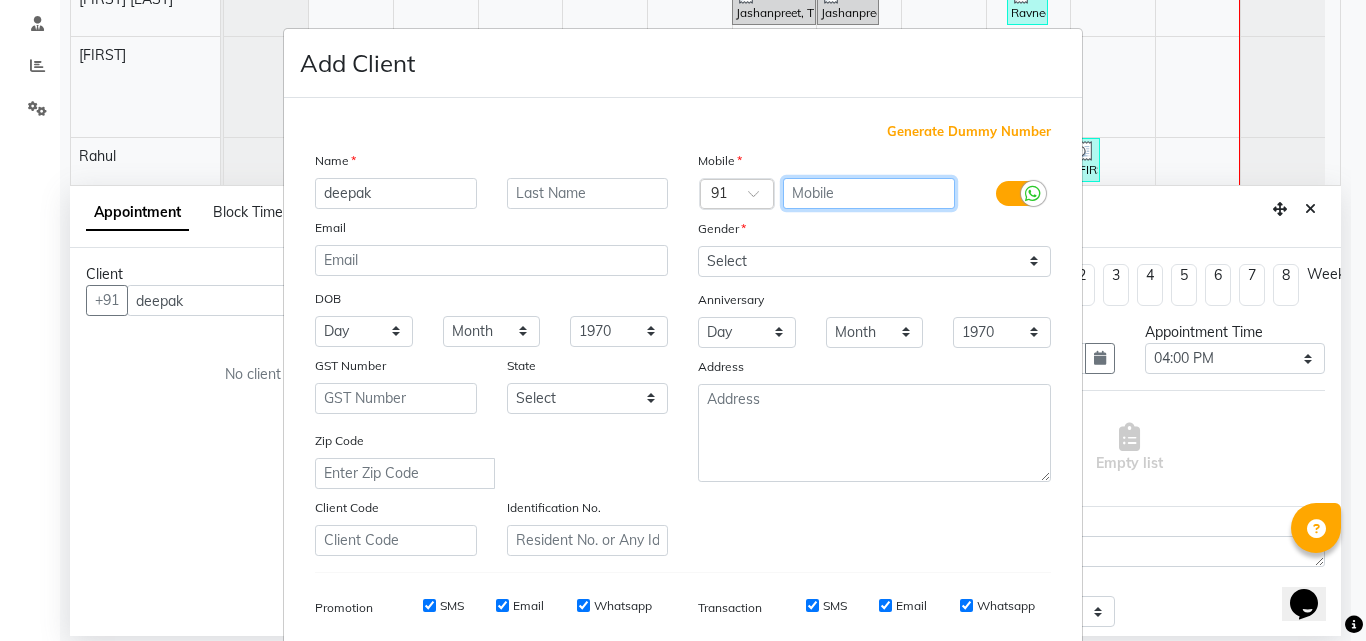click at bounding box center (869, 193) 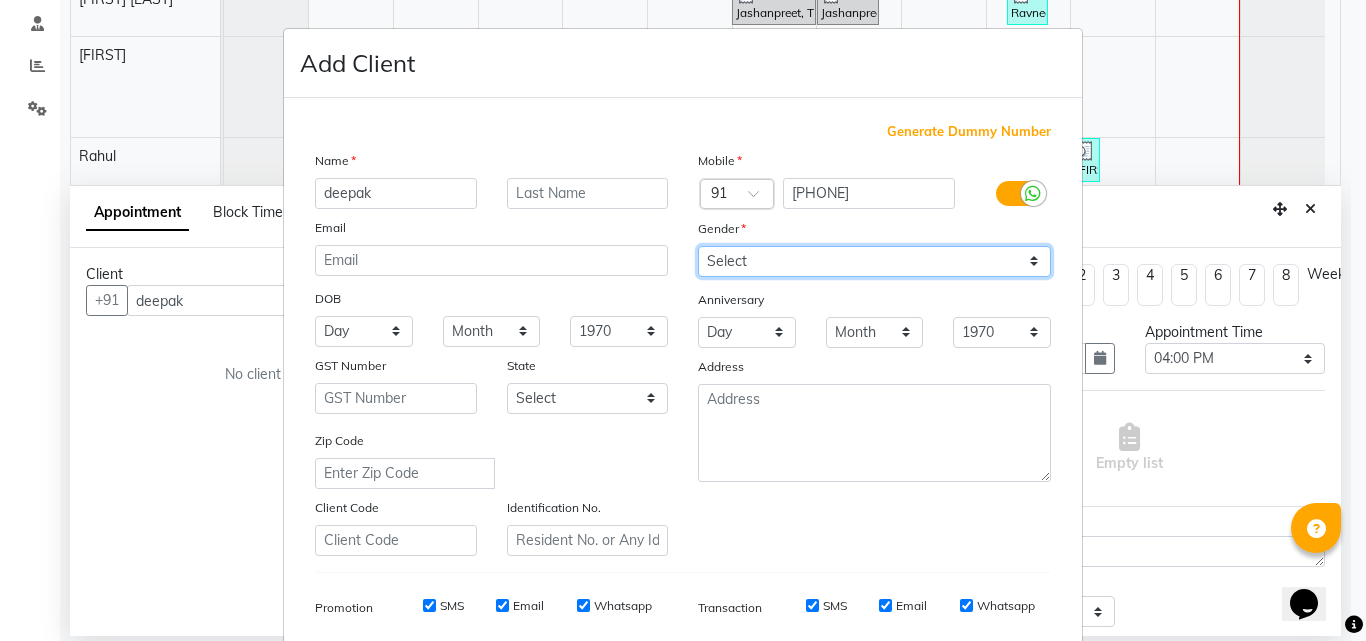 click on "Select Male Female Other Prefer Not To Say" at bounding box center [874, 261] 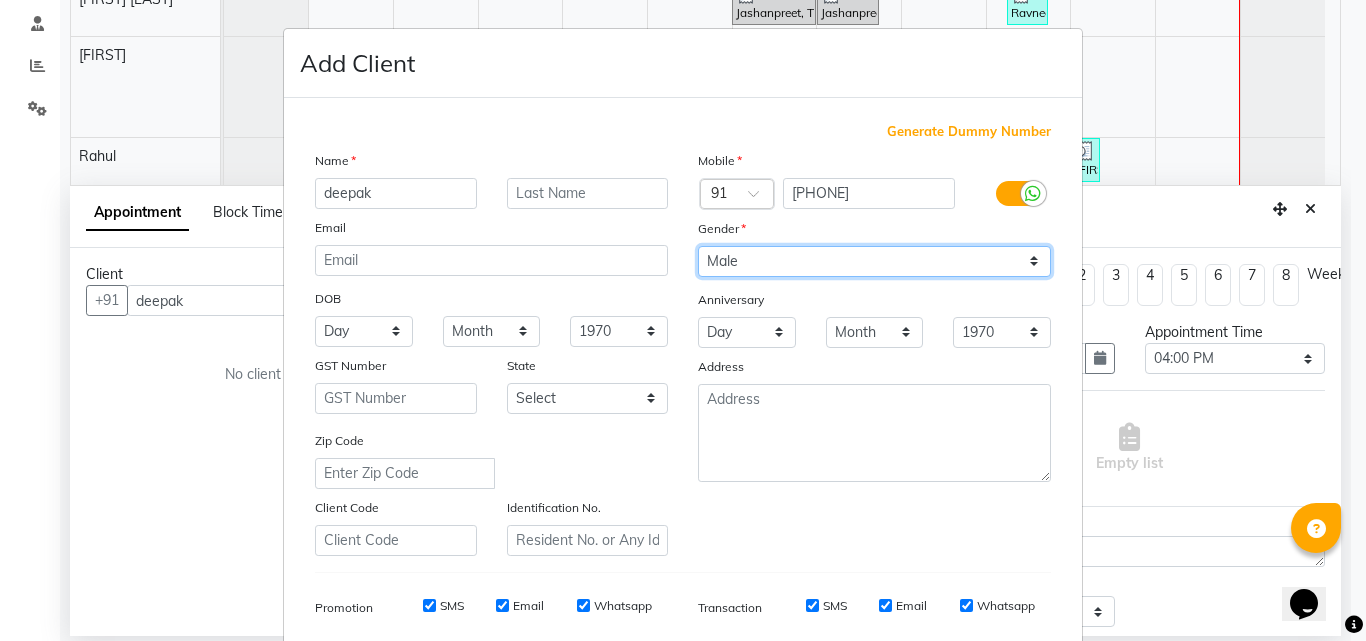 click on "Select Male Female Other Prefer Not To Say" at bounding box center [874, 261] 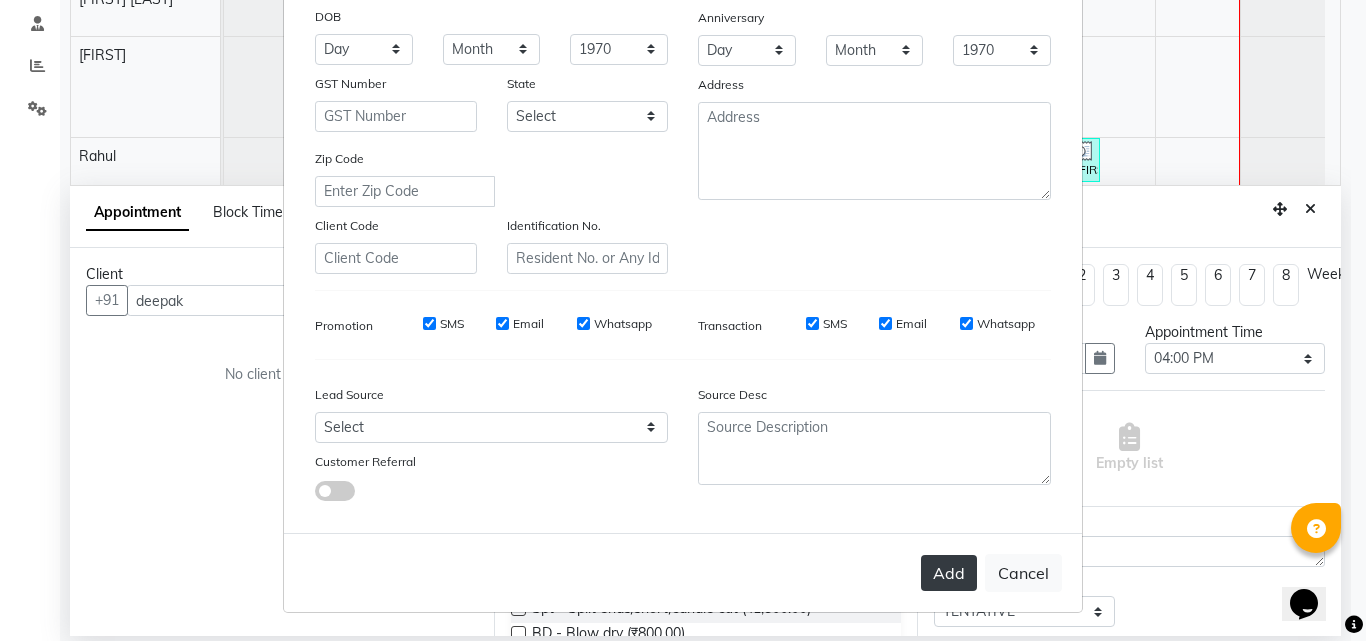 click on "Add" at bounding box center (949, 573) 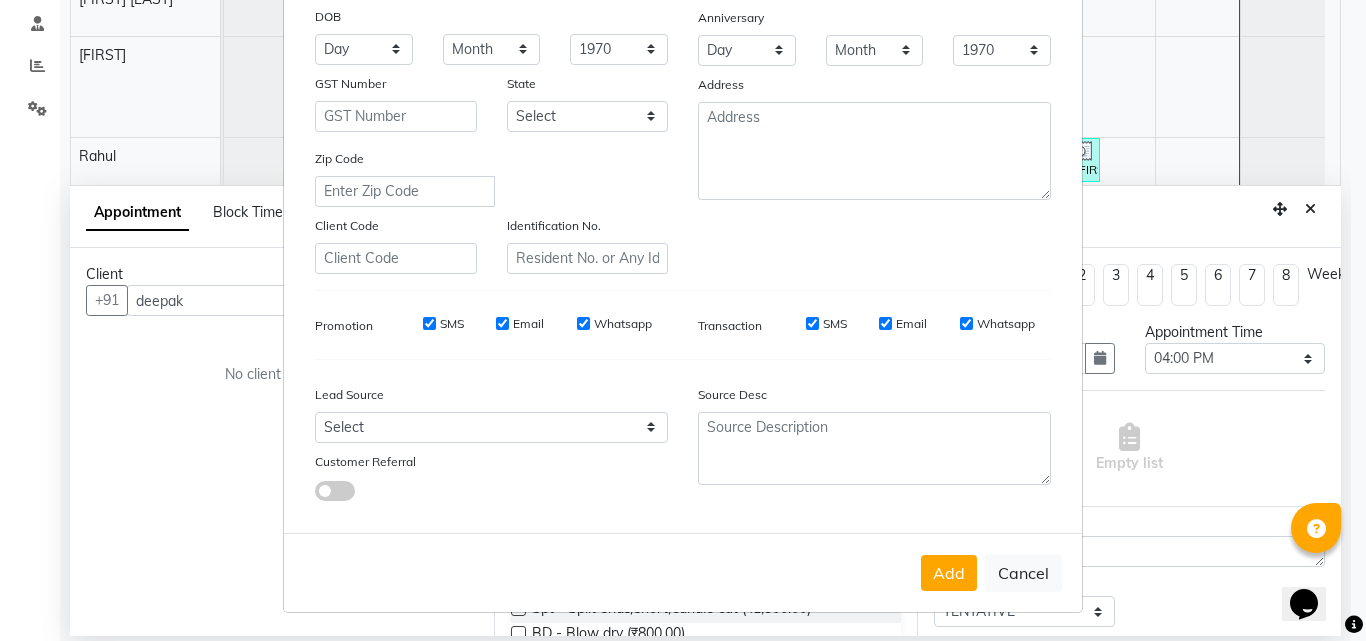 drag, startPoint x: 940, startPoint y: 564, endPoint x: 845, endPoint y: 514, distance: 107.35455 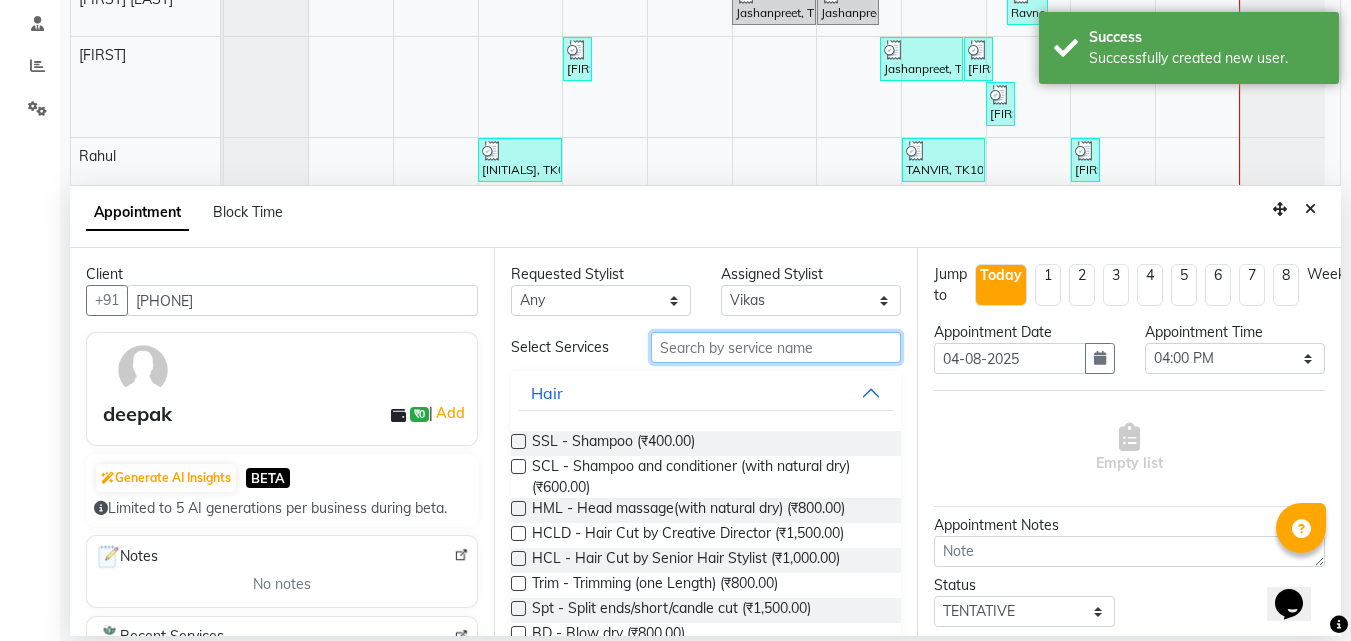 click at bounding box center (776, 347) 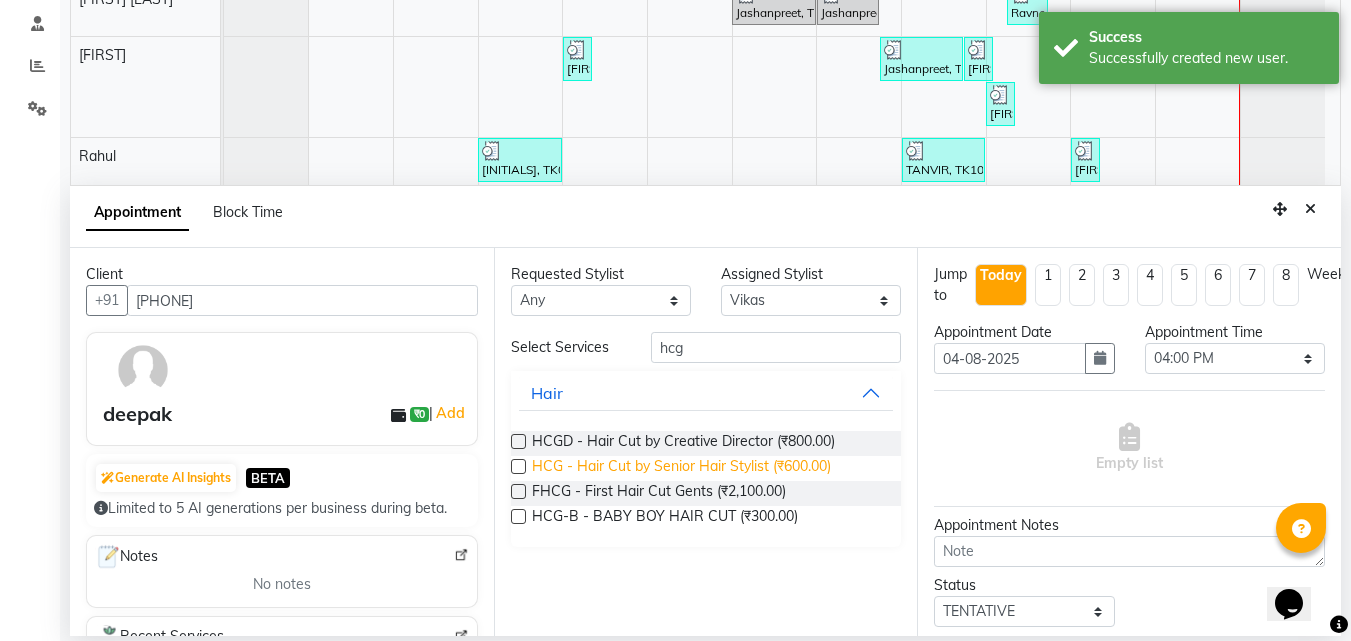 click on "HCG - Hair Cut by Senior Hair Stylist (₹600.00)" at bounding box center (681, 468) 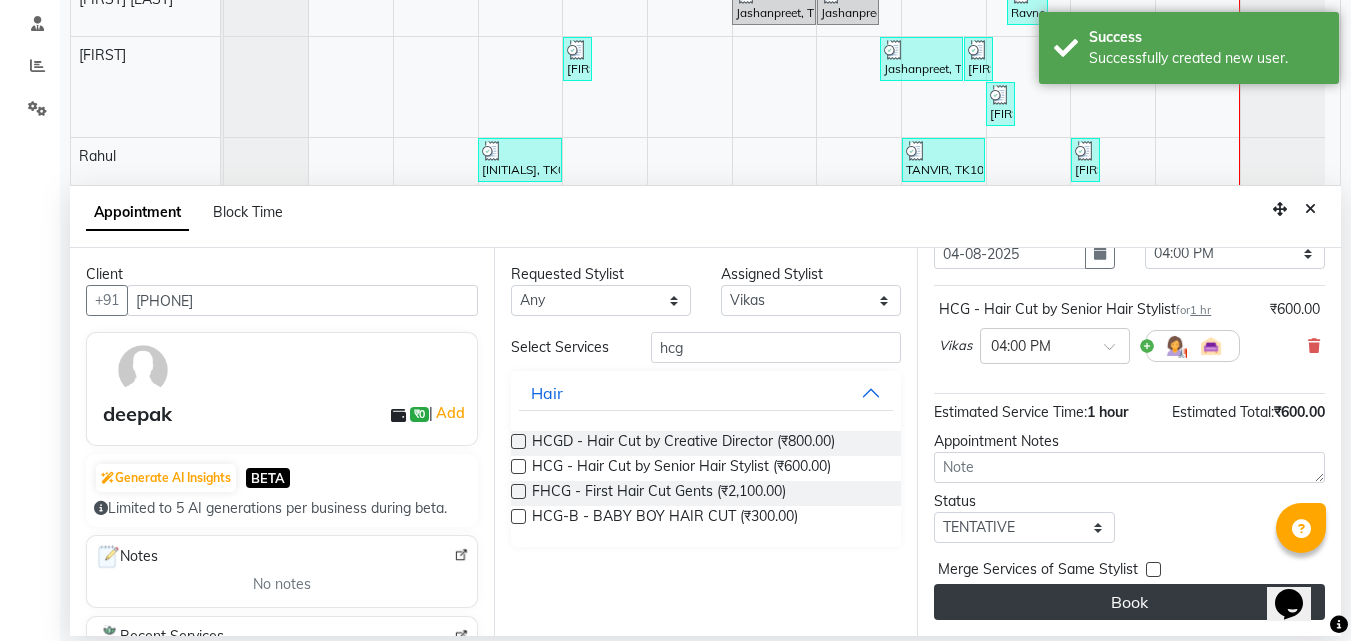 click on "Book" at bounding box center (1129, 602) 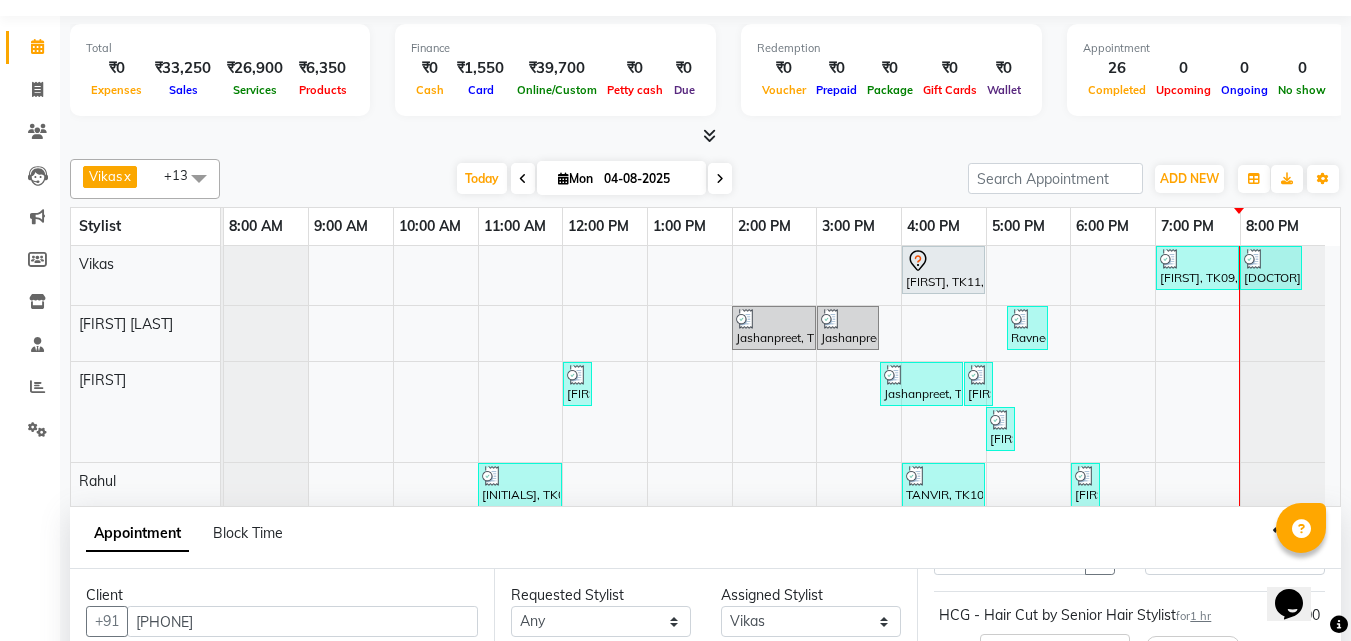 scroll, scrollTop: 100, scrollLeft: 0, axis: vertical 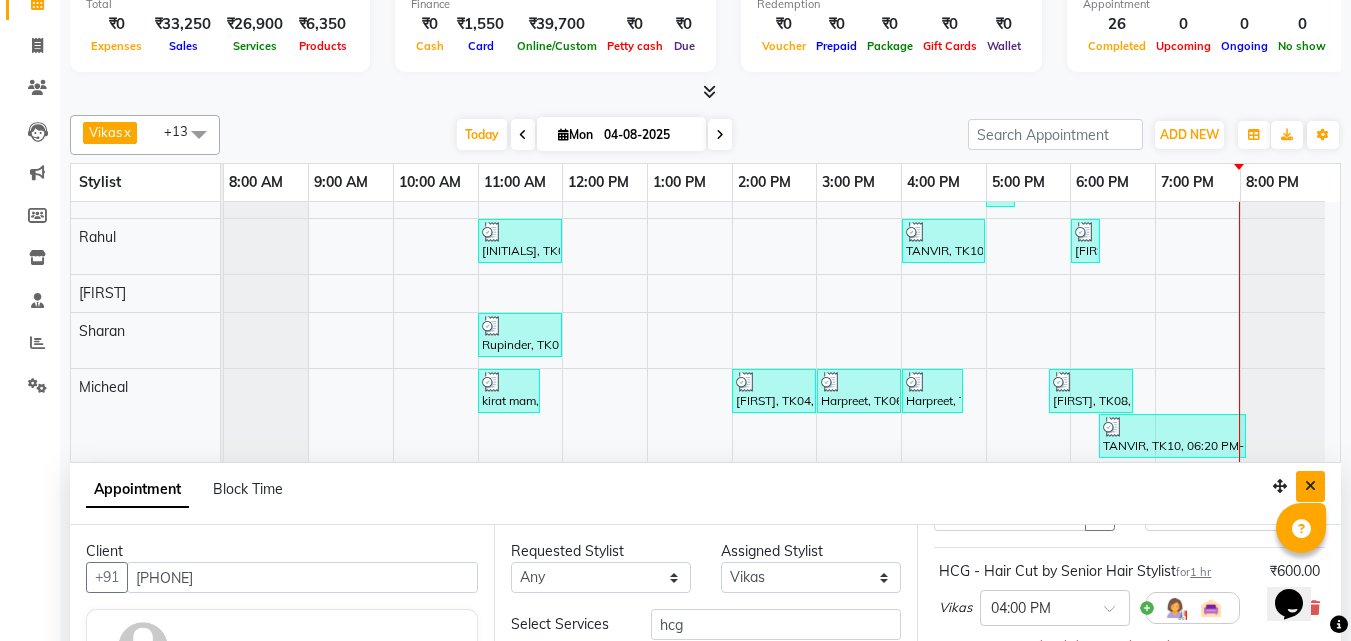 click at bounding box center [1310, 486] 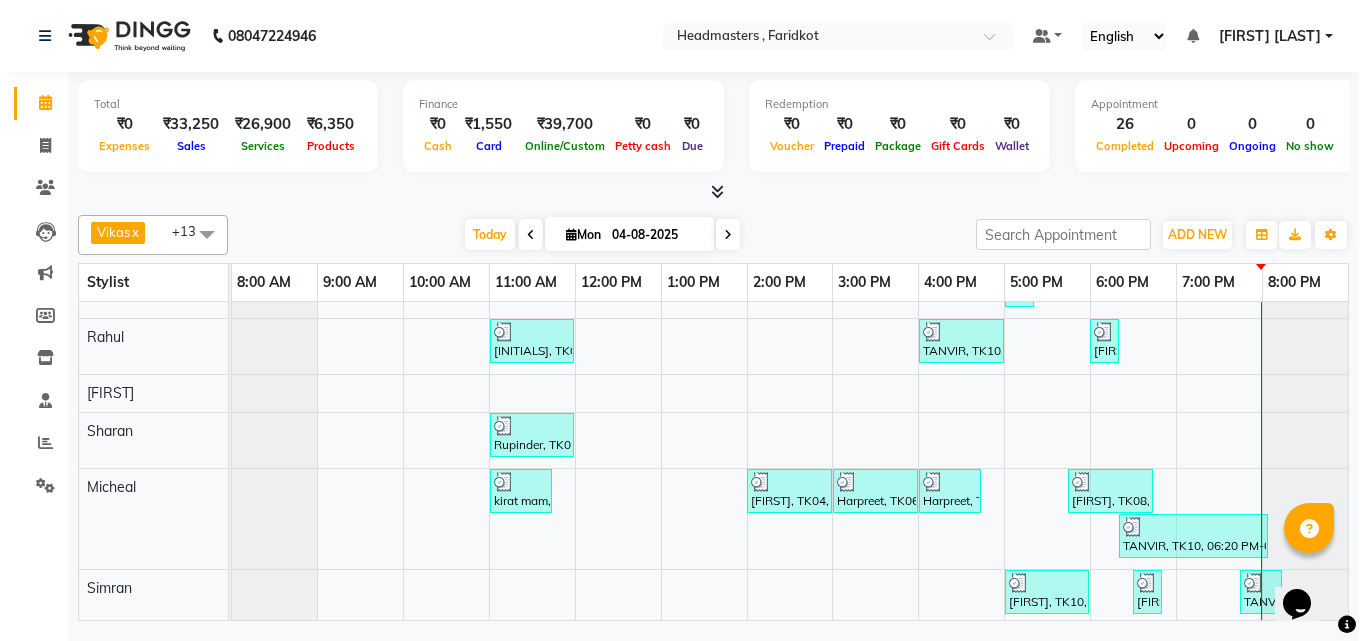 scroll, scrollTop: 0, scrollLeft: 0, axis: both 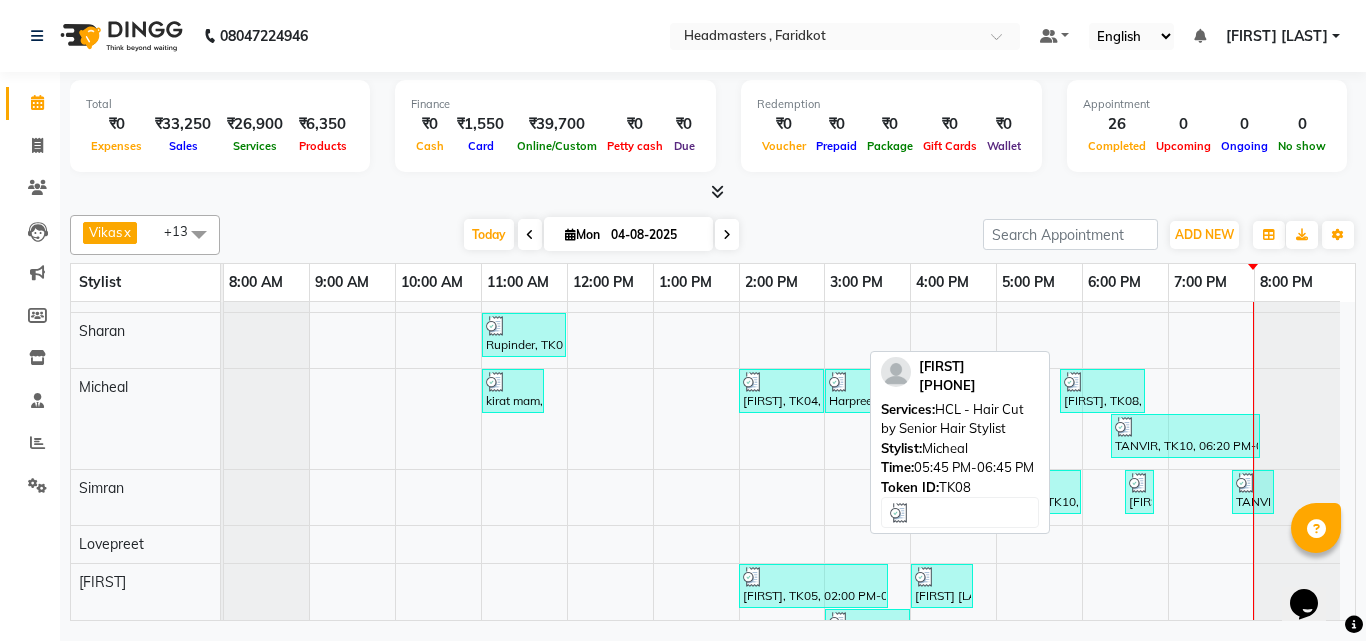 click at bounding box center [1102, 382] 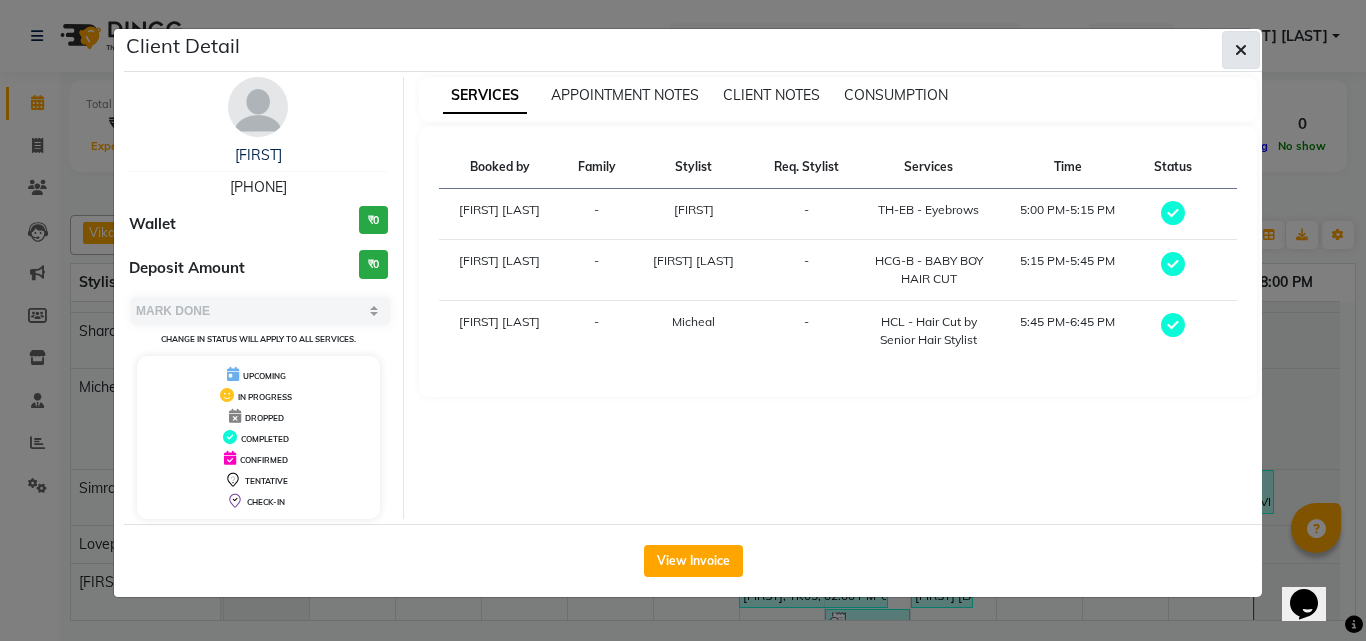 click 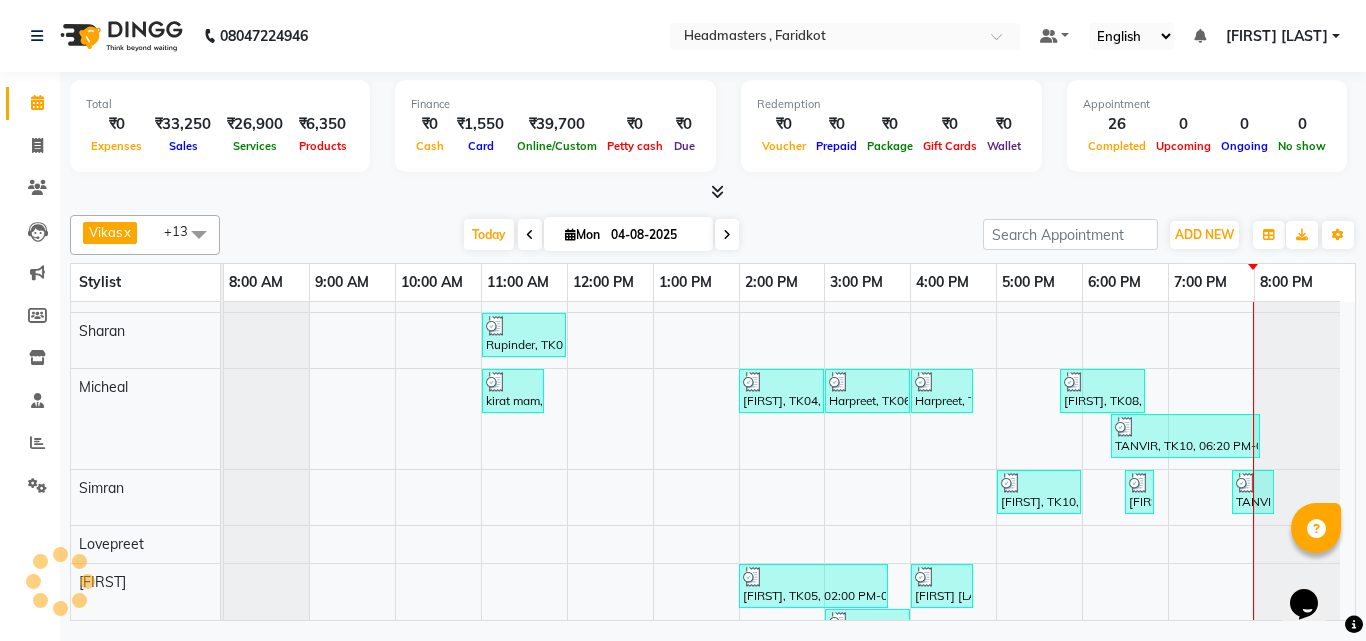 scroll, scrollTop: 500, scrollLeft: 0, axis: vertical 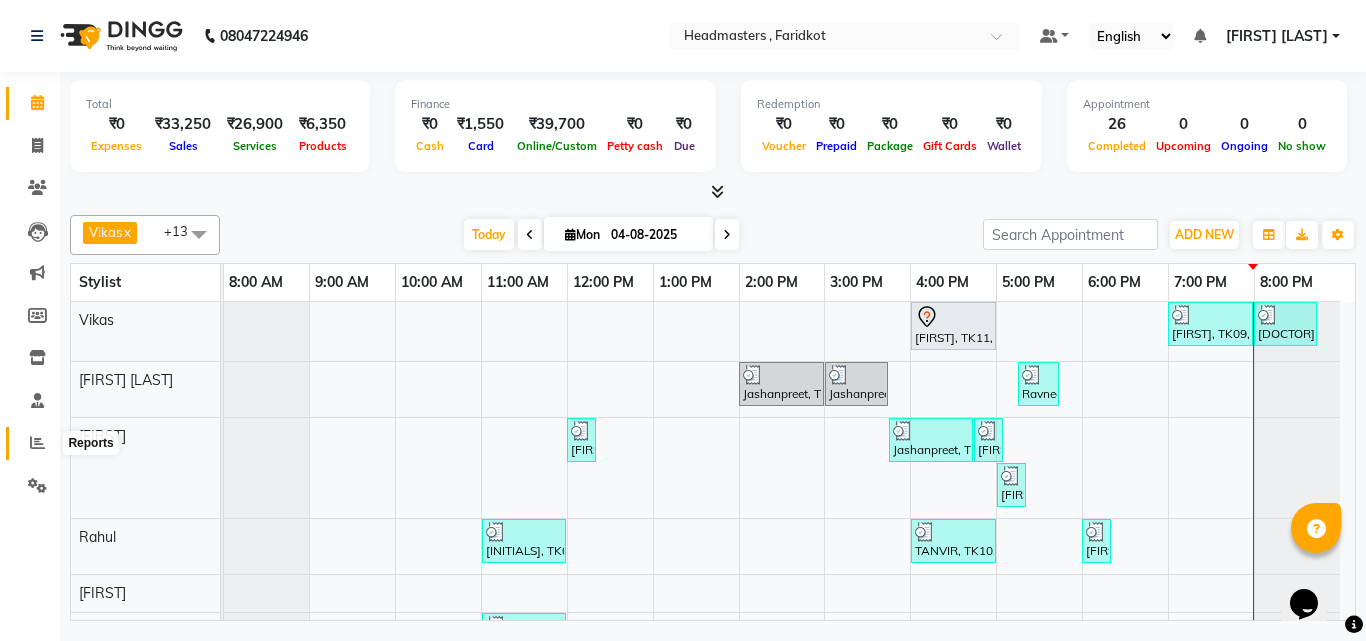 click 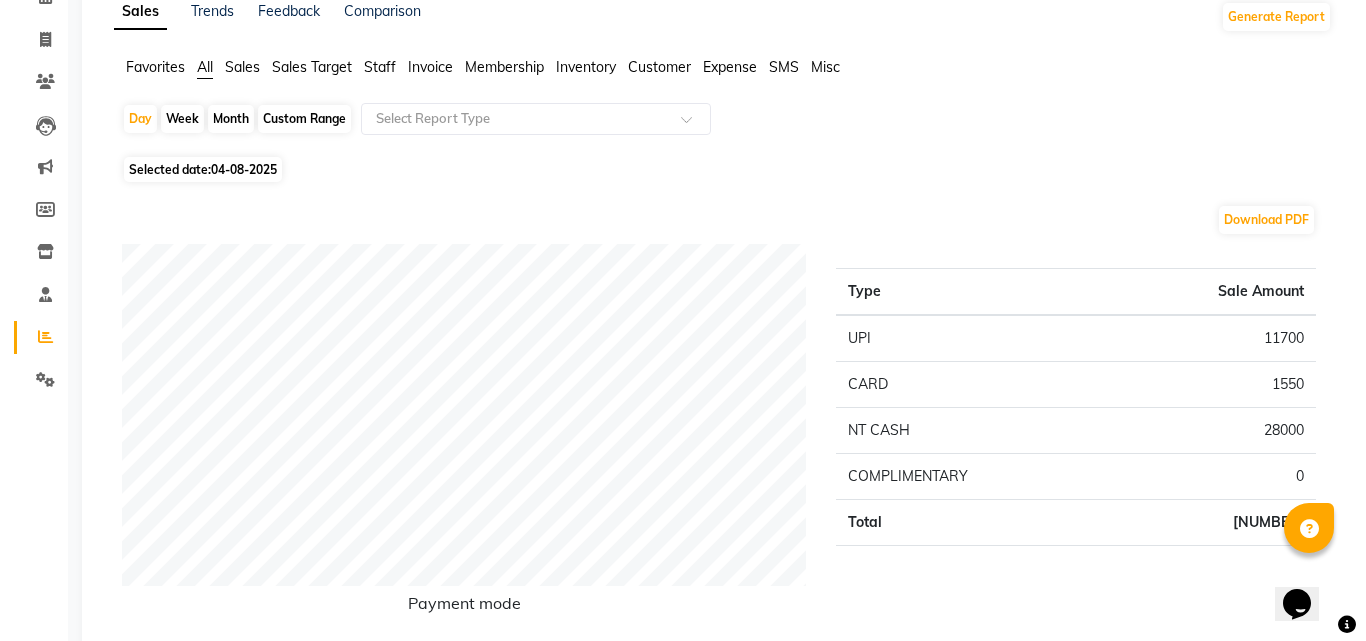 scroll, scrollTop: 0, scrollLeft: 0, axis: both 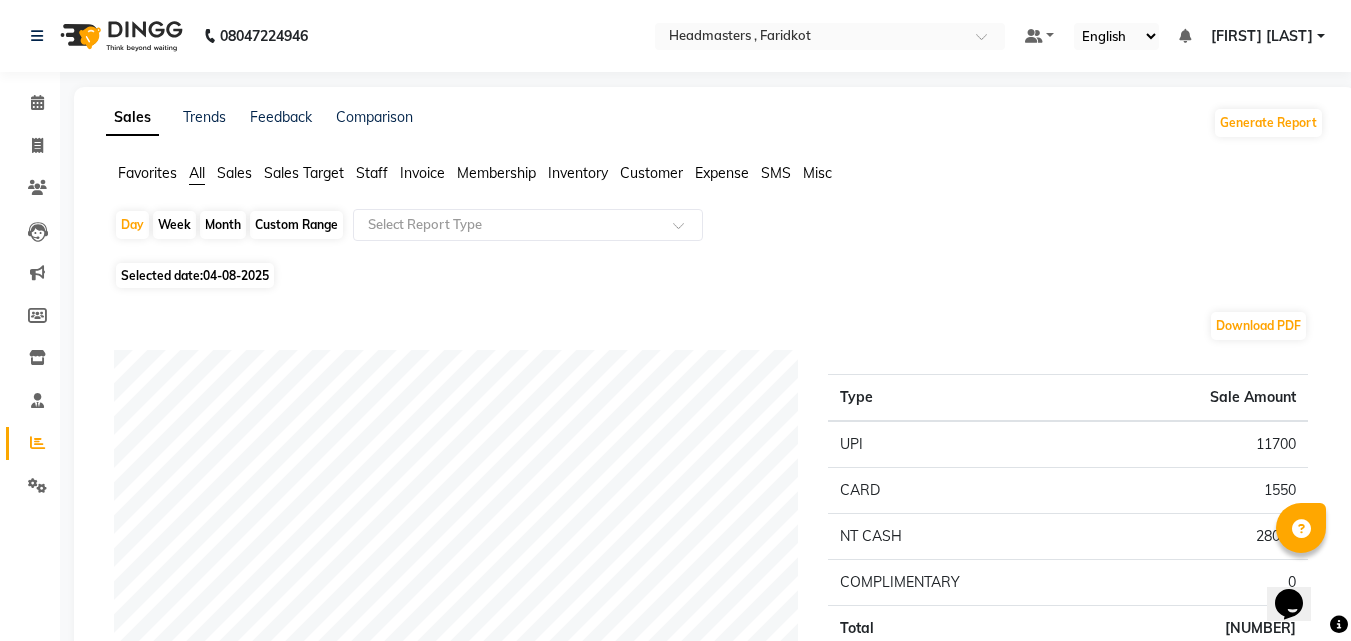 click 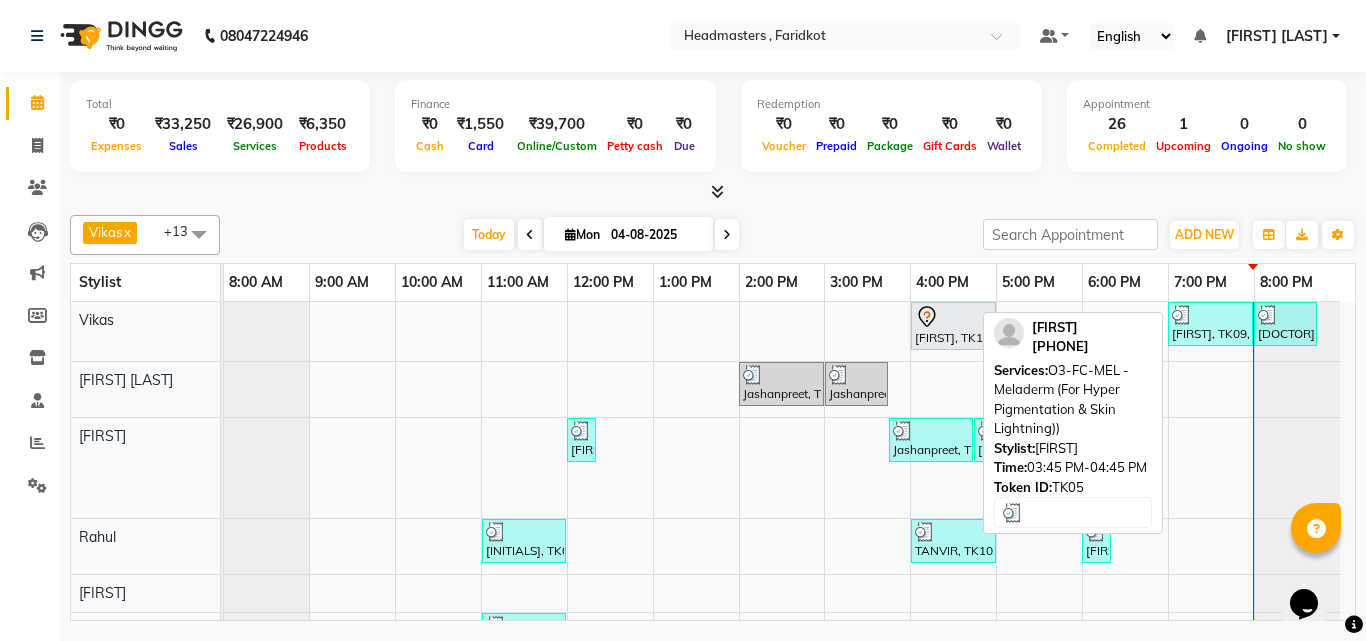 scroll, scrollTop: 95, scrollLeft: 0, axis: vertical 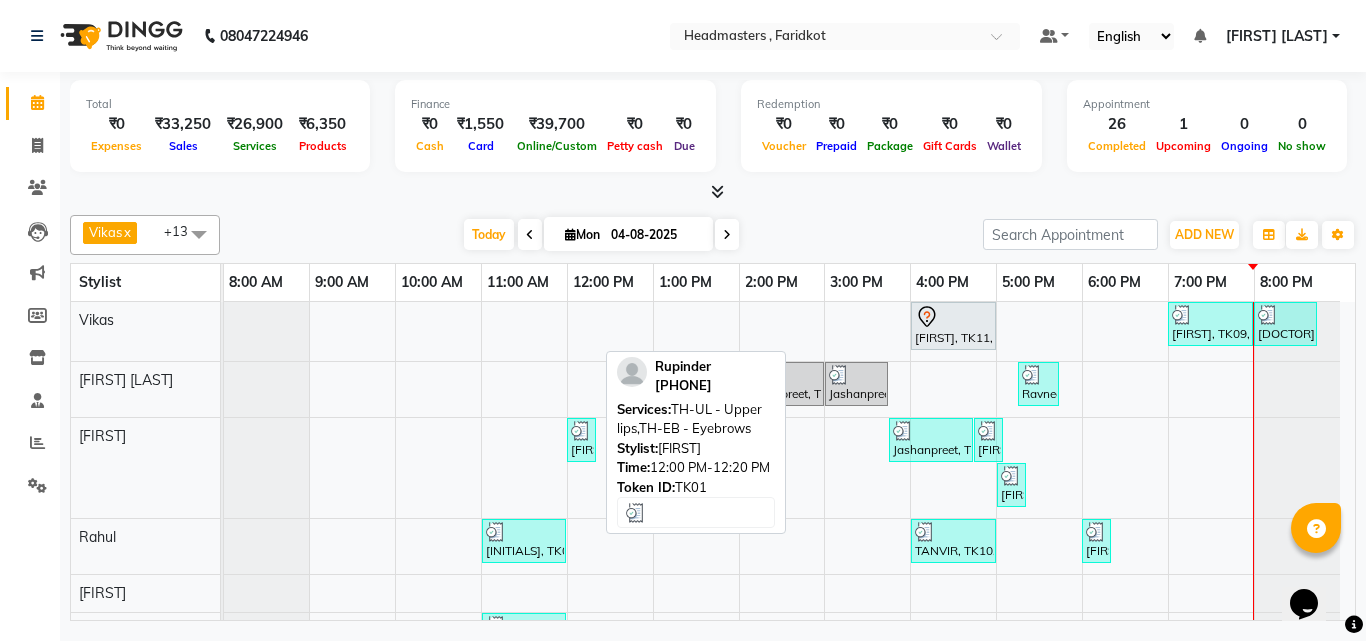 click on "[FIRST], TK01, 12:00 PM-12:20 PM, TH-UL - Upper lips,TH-EB - Eyebrows" at bounding box center (581, 440) 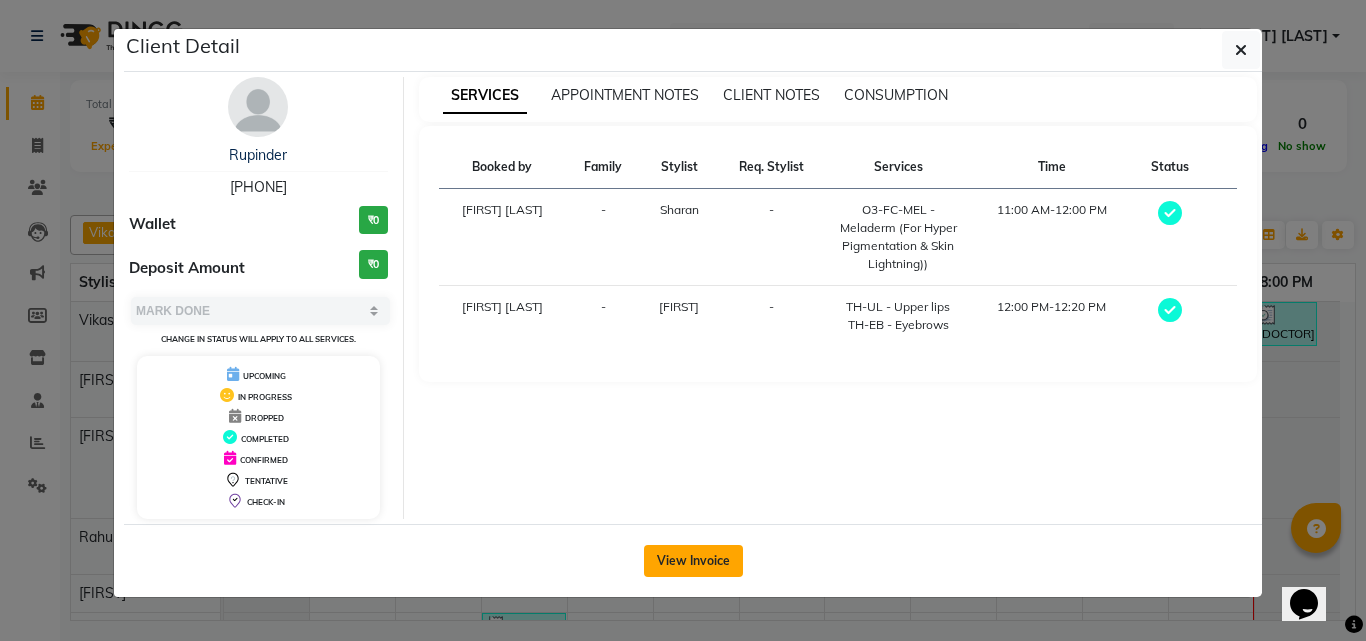 click on "View Invoice" 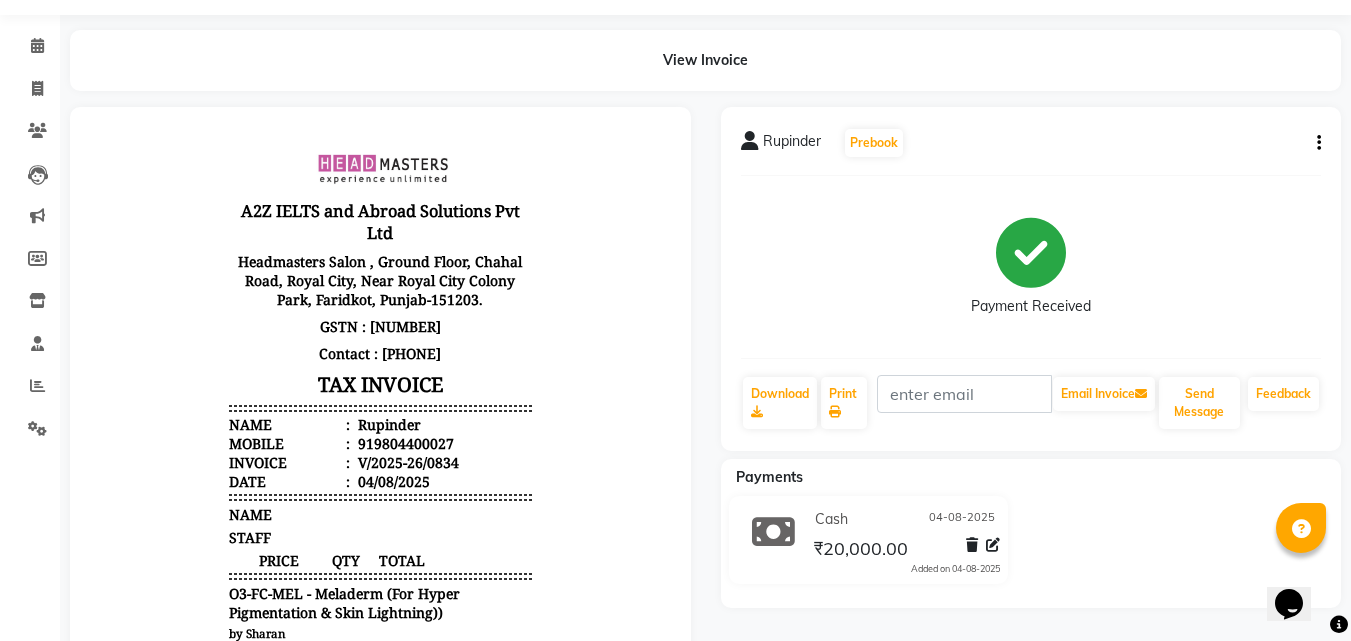 scroll, scrollTop: 54, scrollLeft: 0, axis: vertical 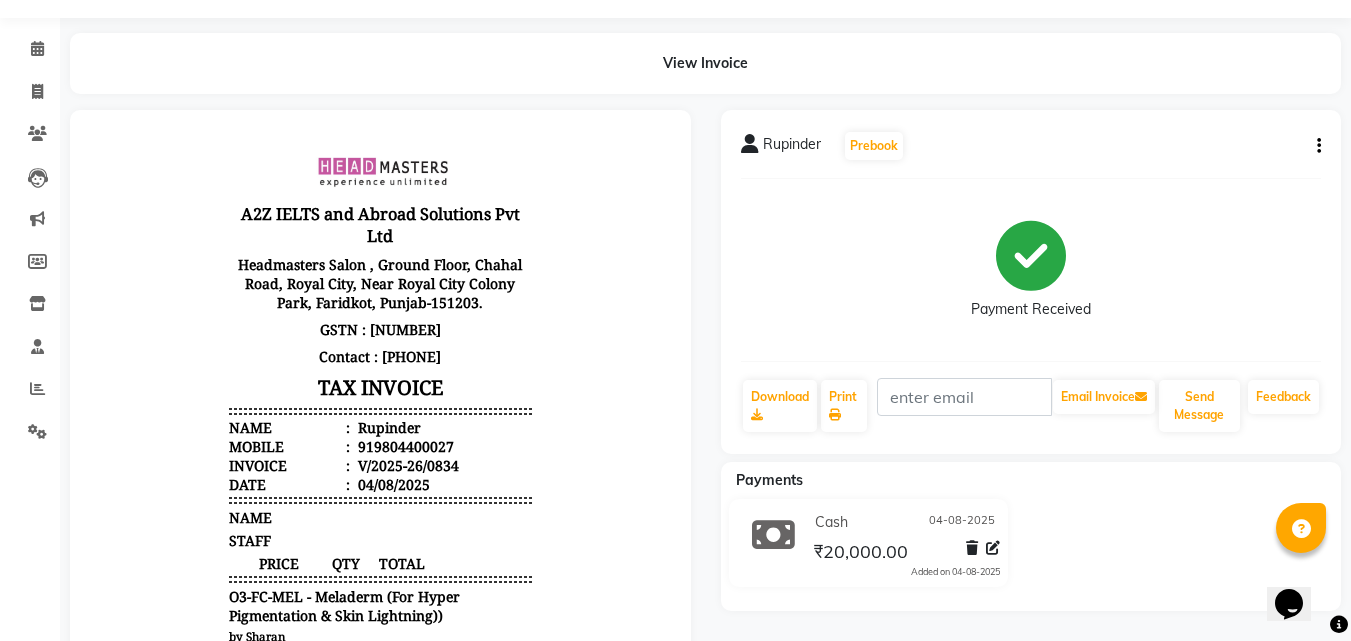 click 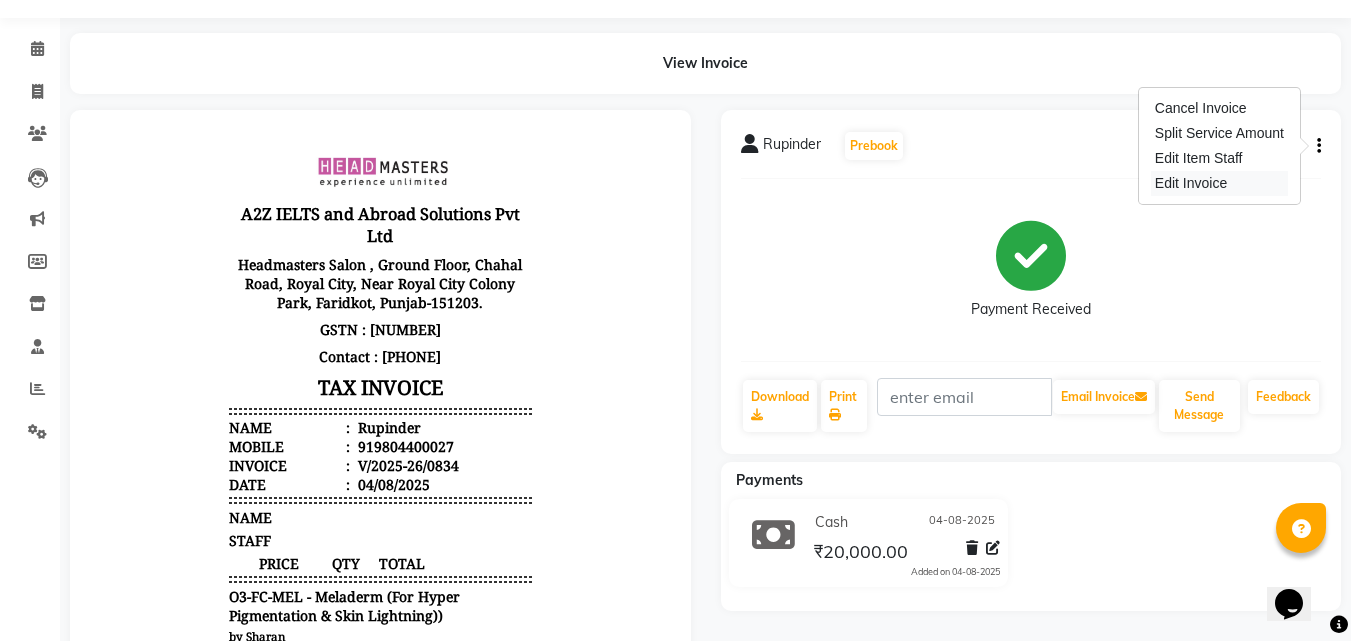 click on "Edit Invoice" at bounding box center (1219, 183) 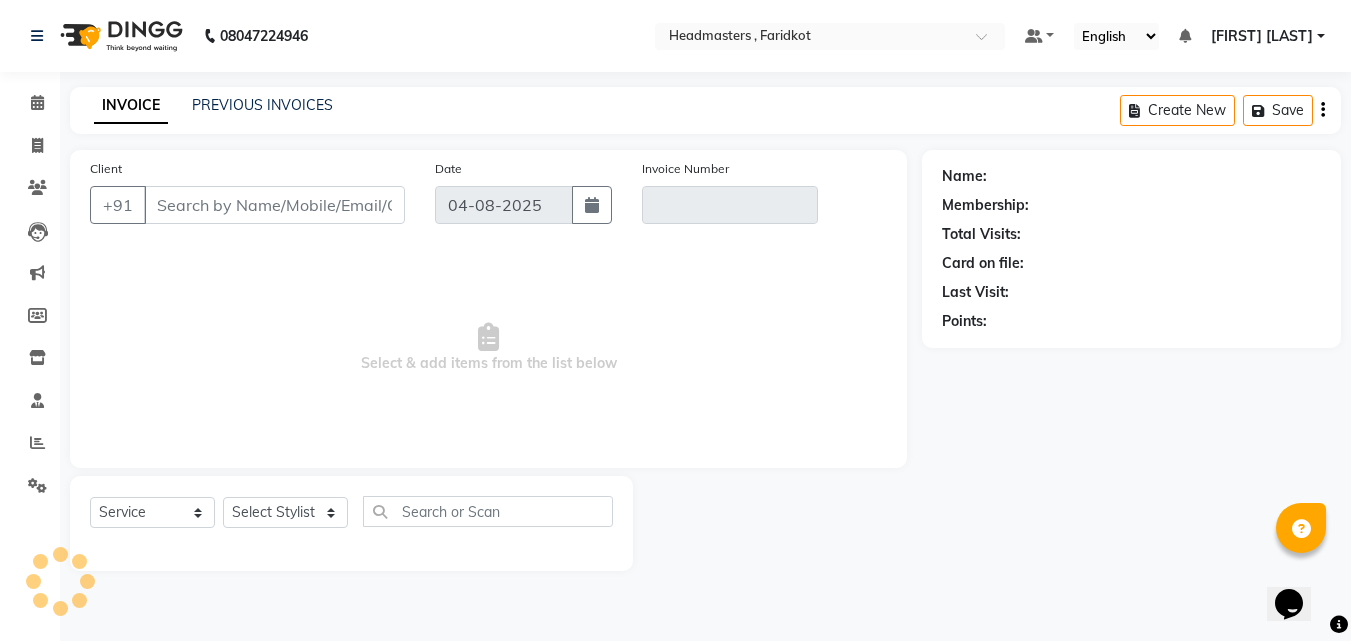 scroll, scrollTop: 0, scrollLeft: 0, axis: both 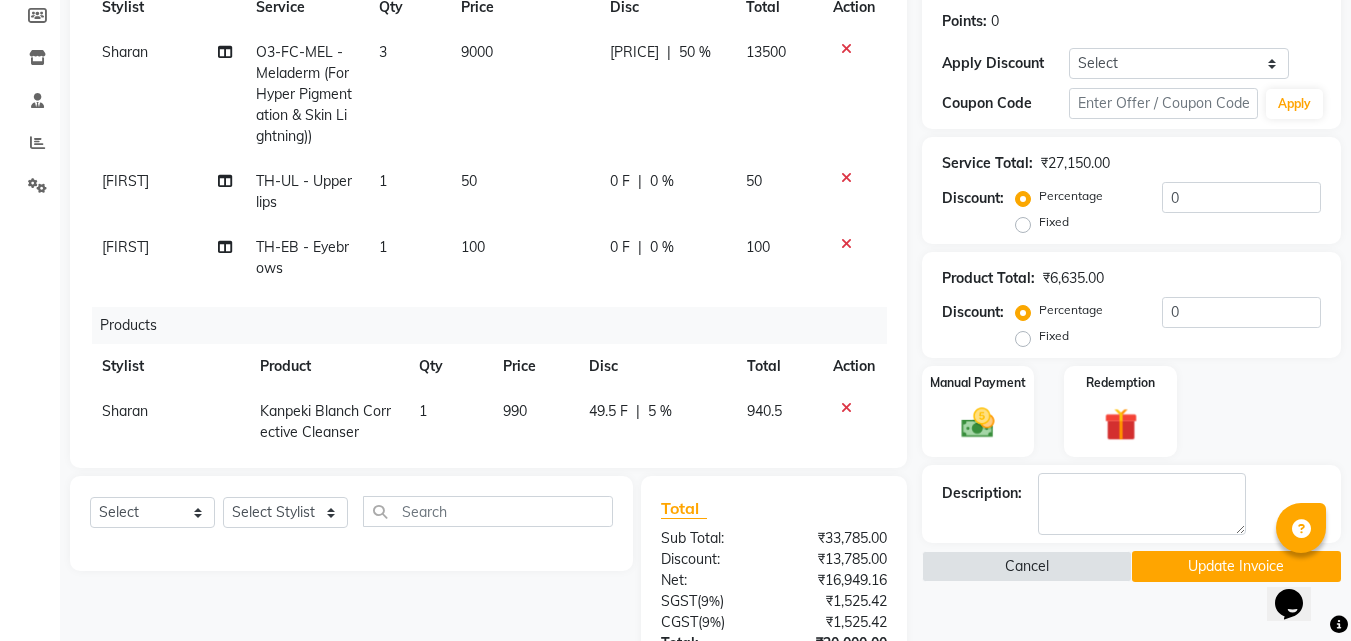 click on "3" 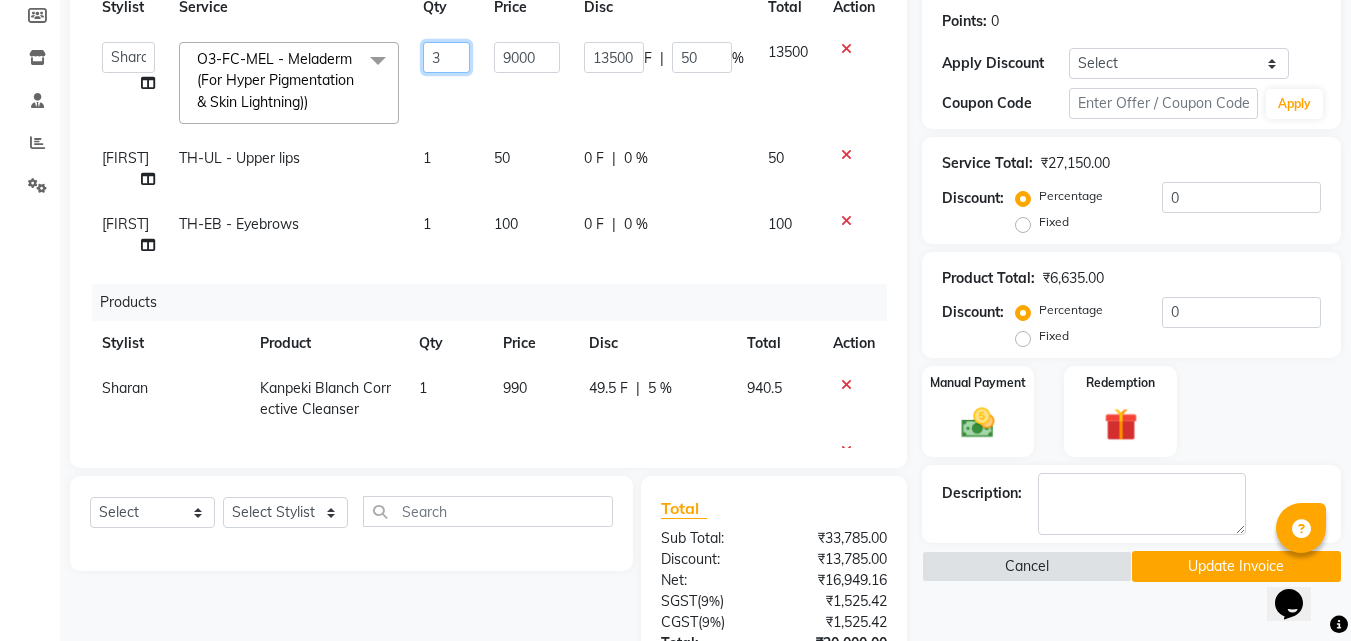 click on "3" 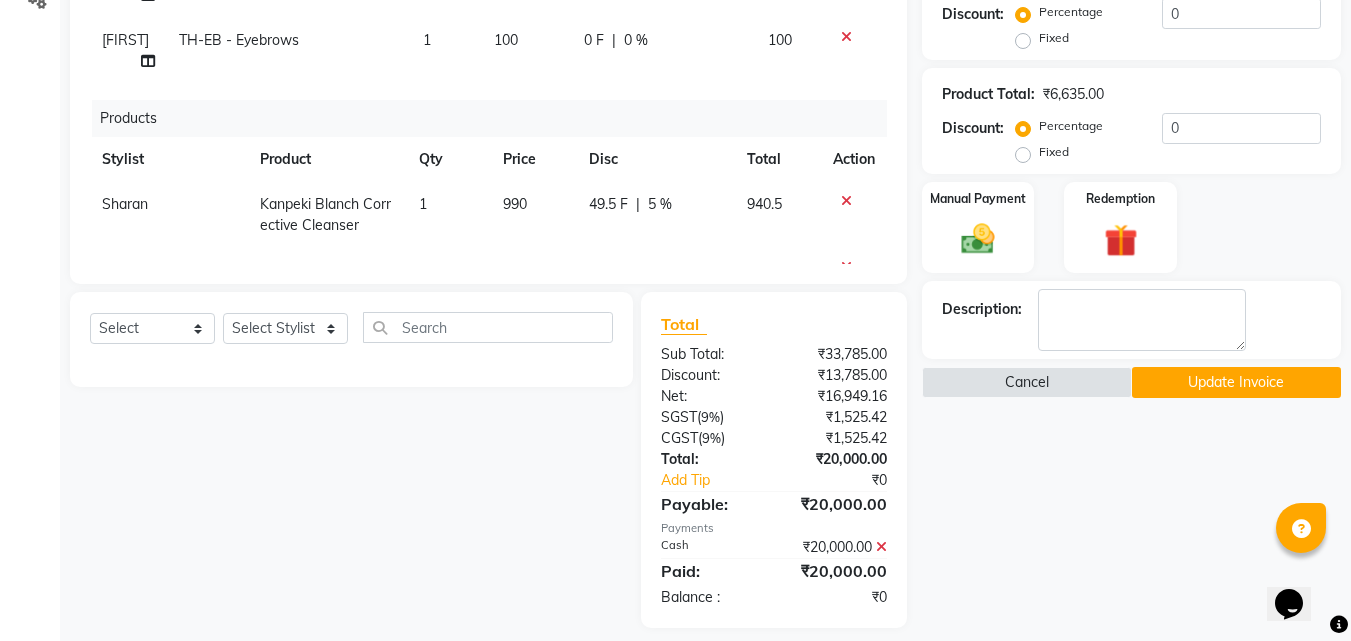 scroll, scrollTop: 500, scrollLeft: 0, axis: vertical 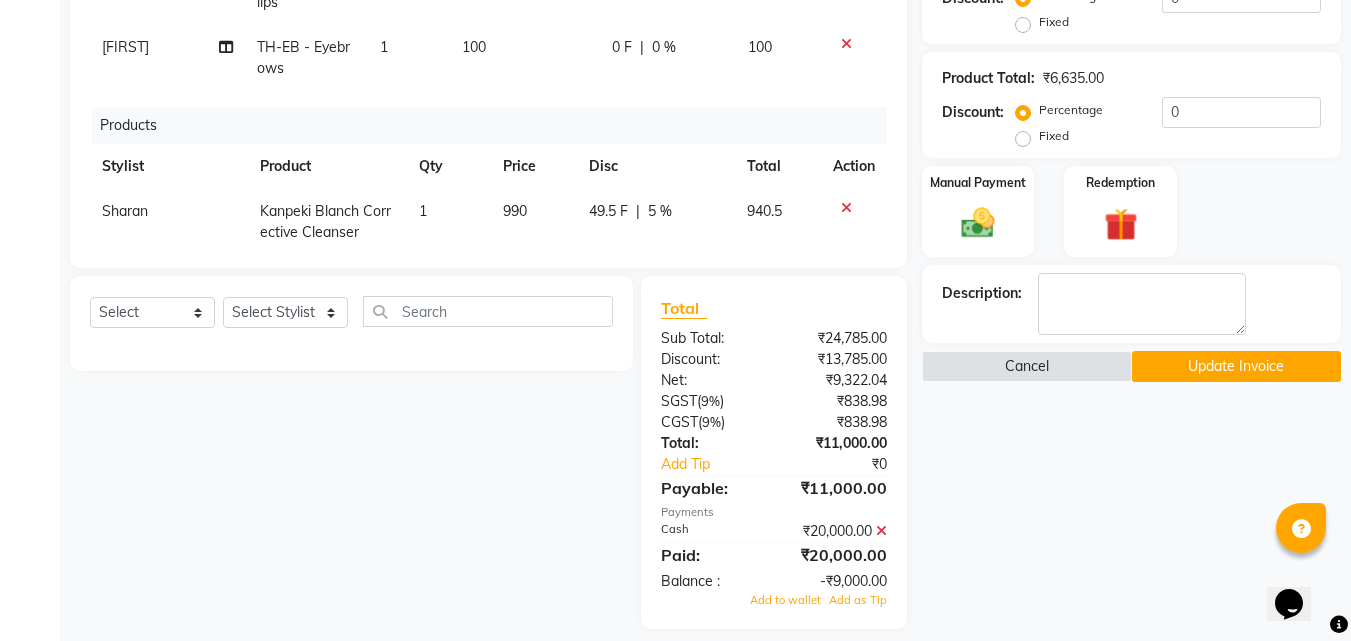 click on "Name: [FIRST]  Membership:  No Active Membership  Total Visits:  1 Card on file:  0 Last Visit:   04-08-2025 Points:   0  Apply Discount Select Coupon → Wrong Job Card  Coupon → Complimentary Coupon → Correction  Coupon → First Wash  Coupon → Free Of Cost - Foc  Coupon → Staff Service  Coupon → Service Not Done  Coupon → Double Job Card  Coupon → Pending Payment  Coupon Code Apply Service Total:  ₹18,150.00  Discount:  Percentage   Fixed  0 Product Total:  ₹6,635.00  Discount:  Percentage   Fixed  0 Manual Payment Redemption Description:                   Cancel   Update Invoice" 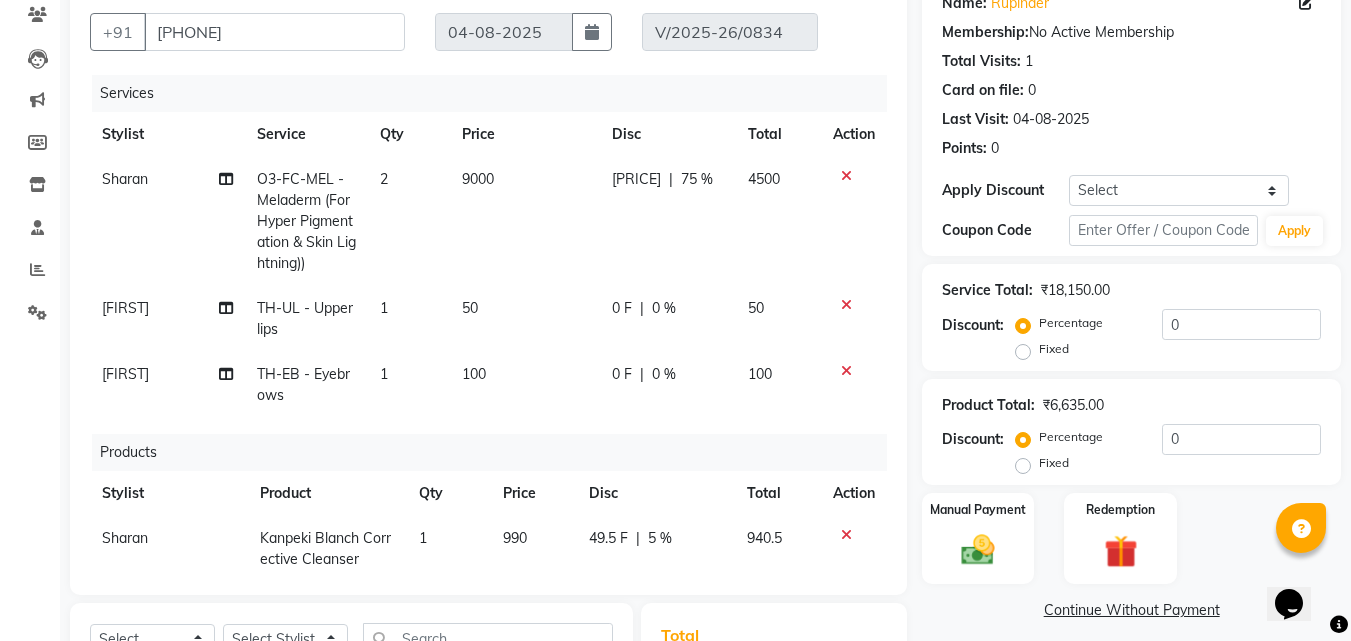 scroll, scrollTop: 159, scrollLeft: 0, axis: vertical 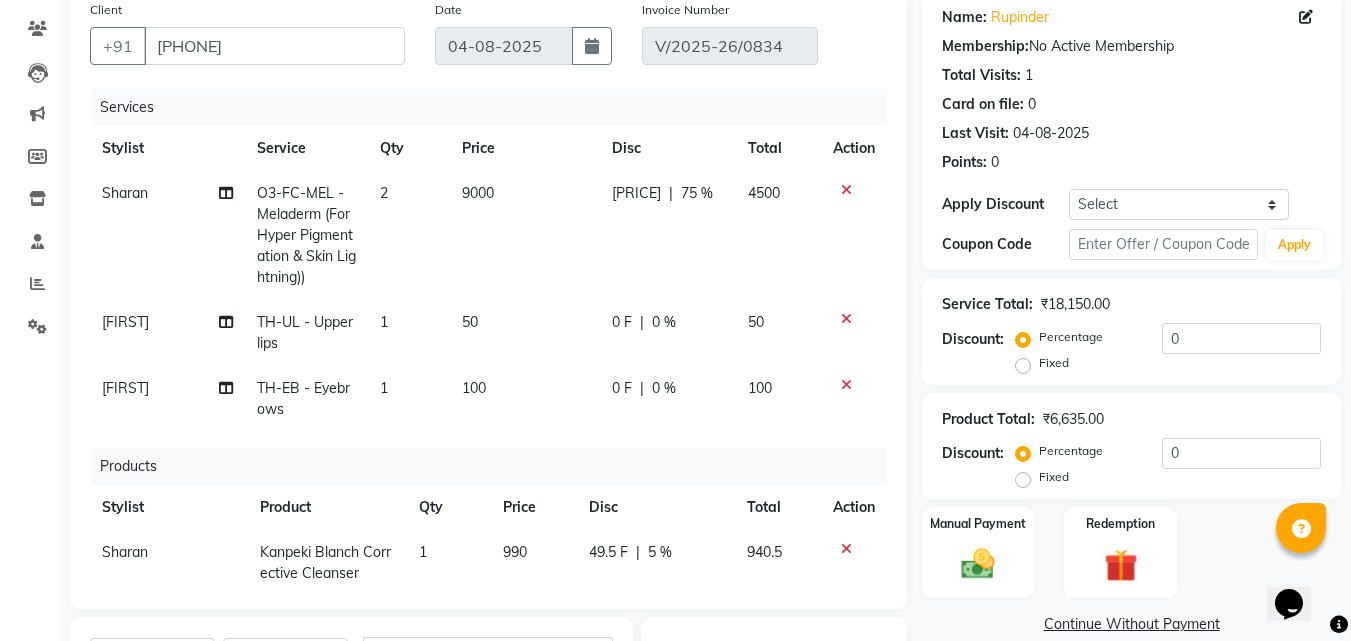 click on "75 %" 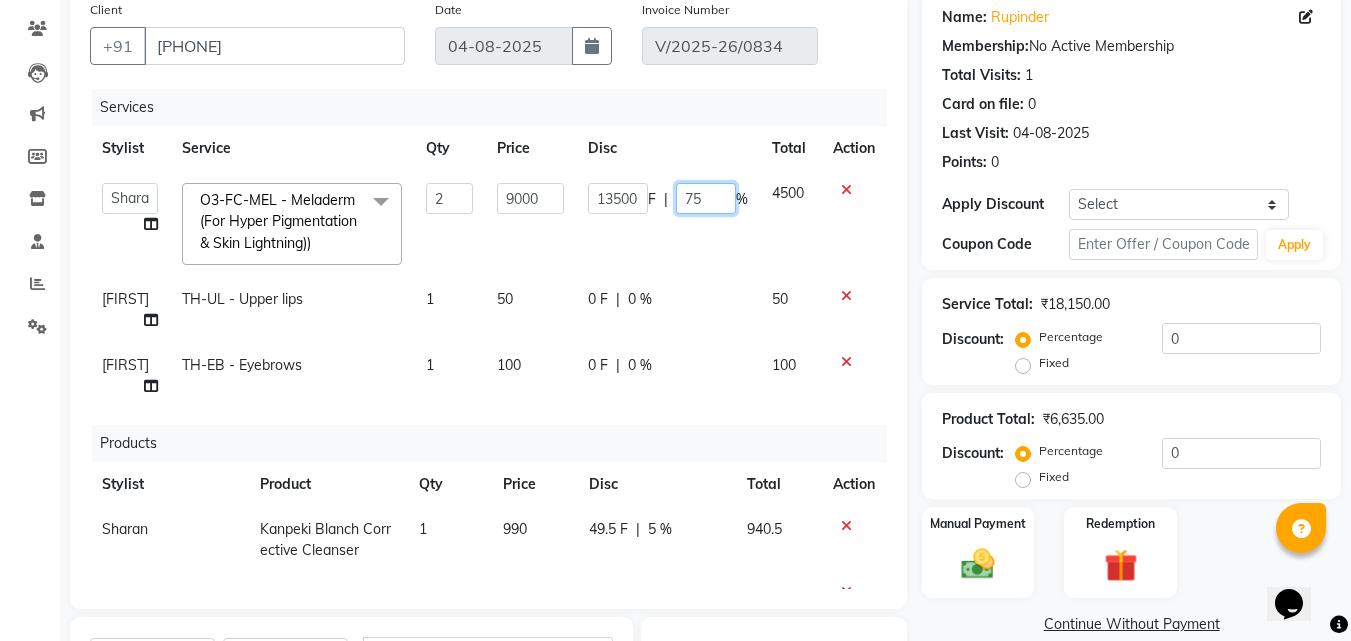 click on "75" 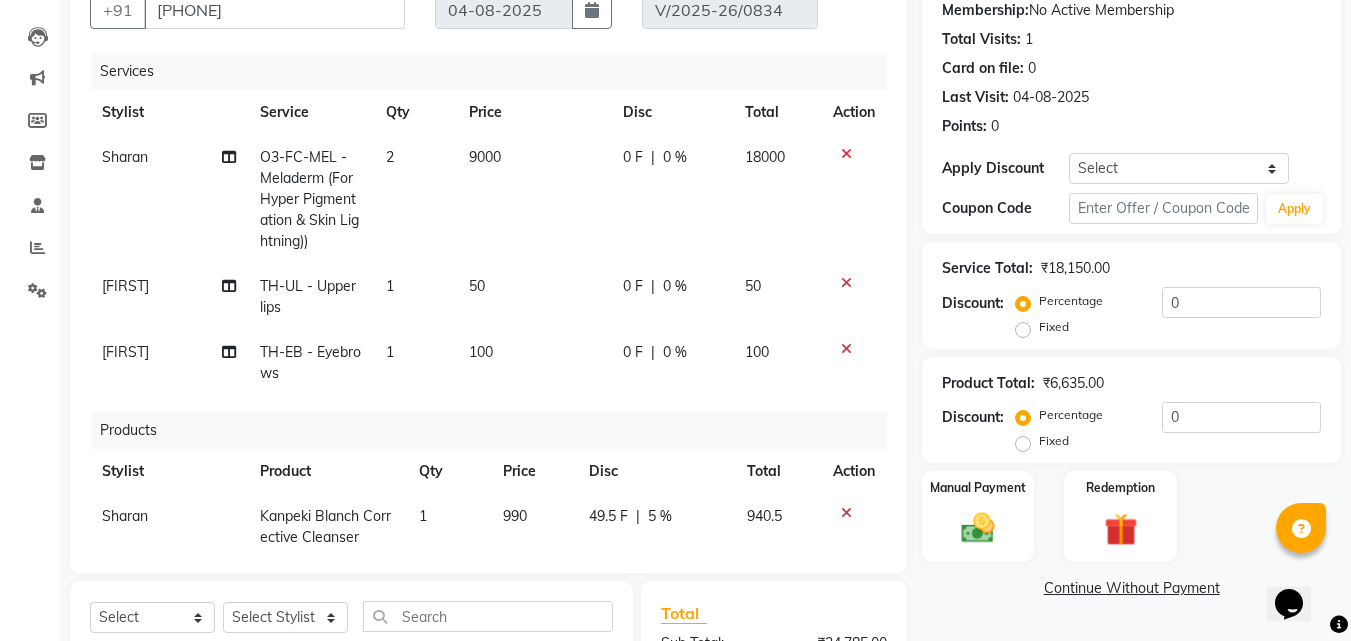 scroll, scrollTop: 259, scrollLeft: 0, axis: vertical 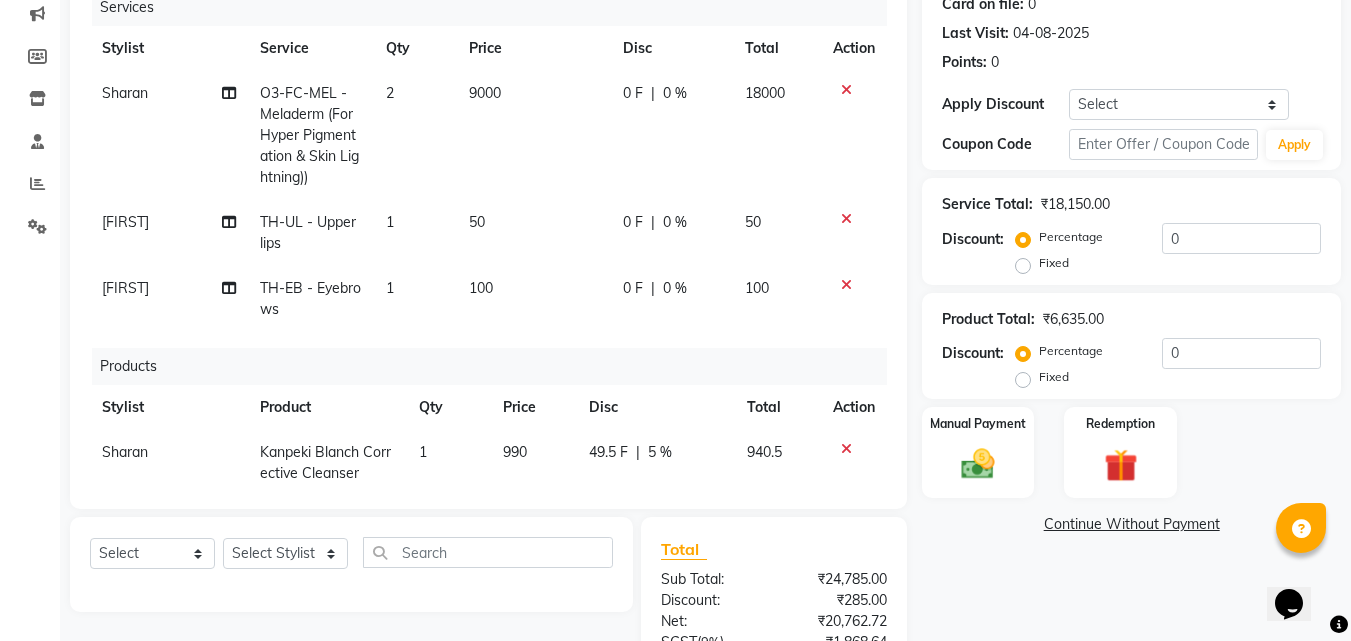 click on "0 F" 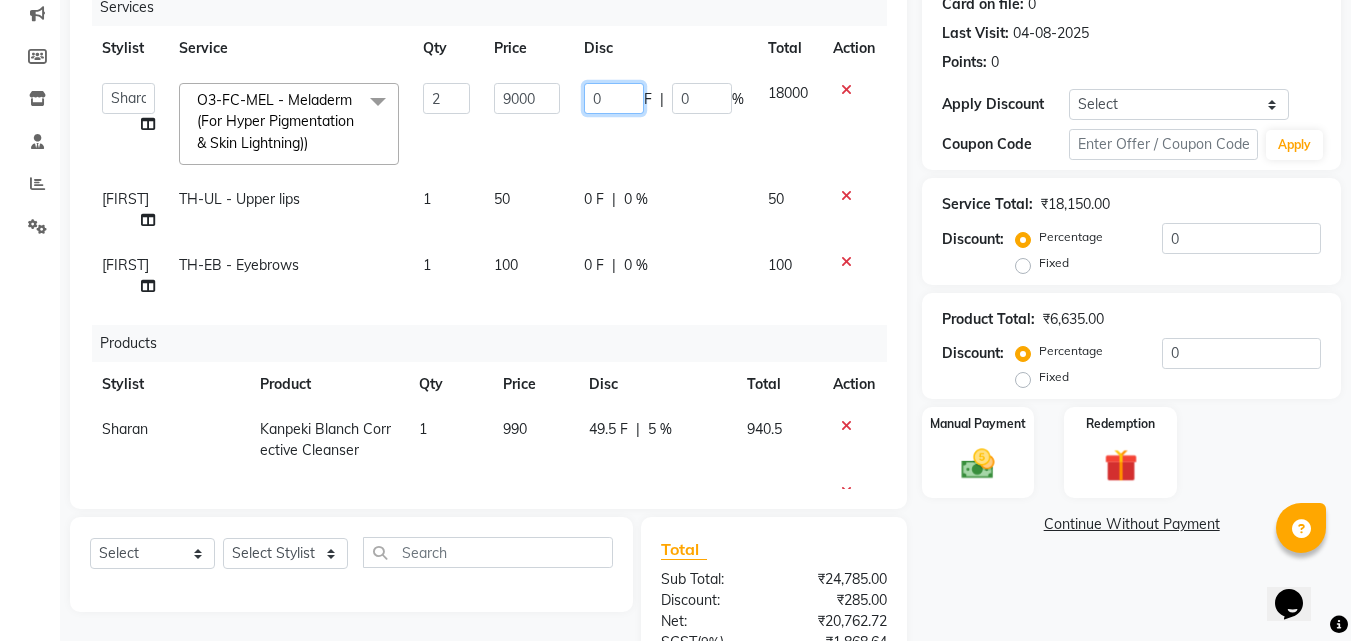 click on "0" 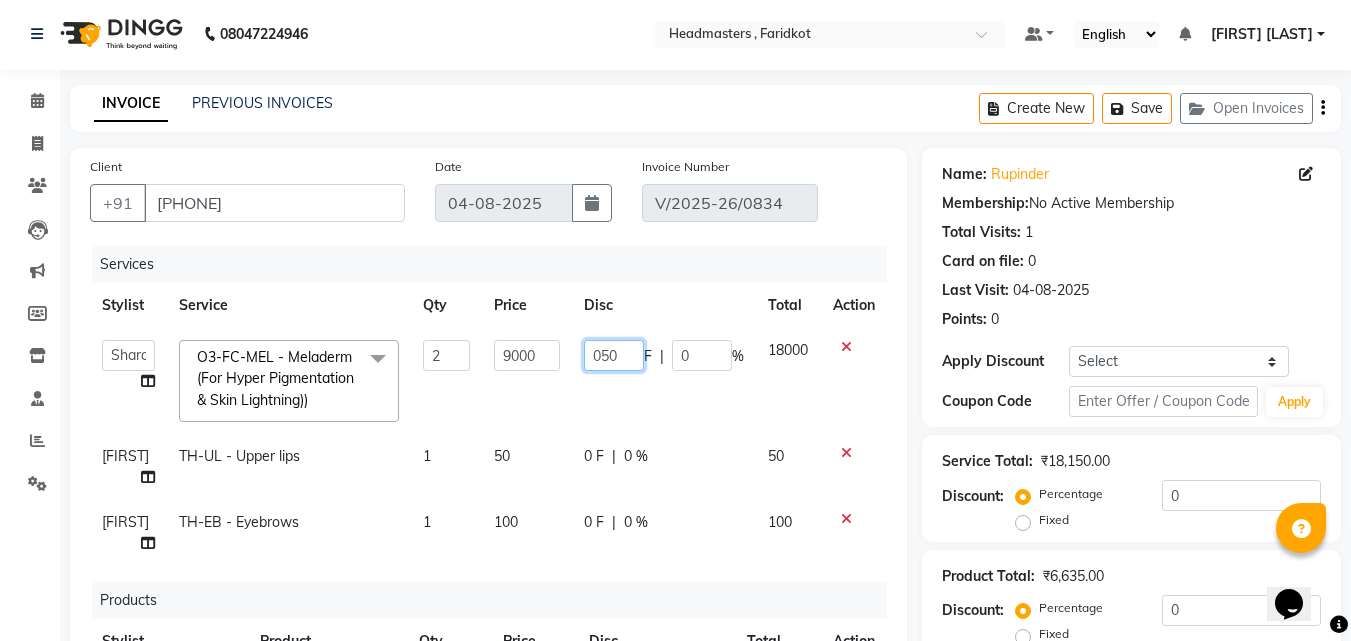 scroll, scrollTop: 0, scrollLeft: 0, axis: both 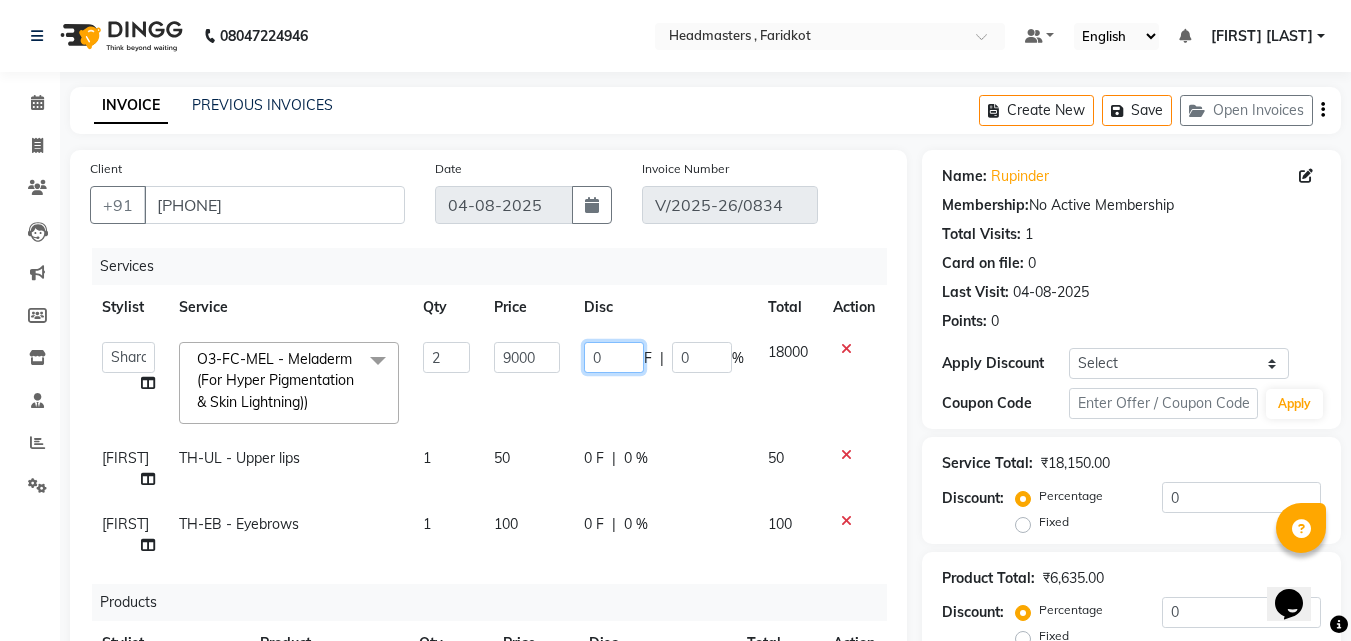 click on "0" 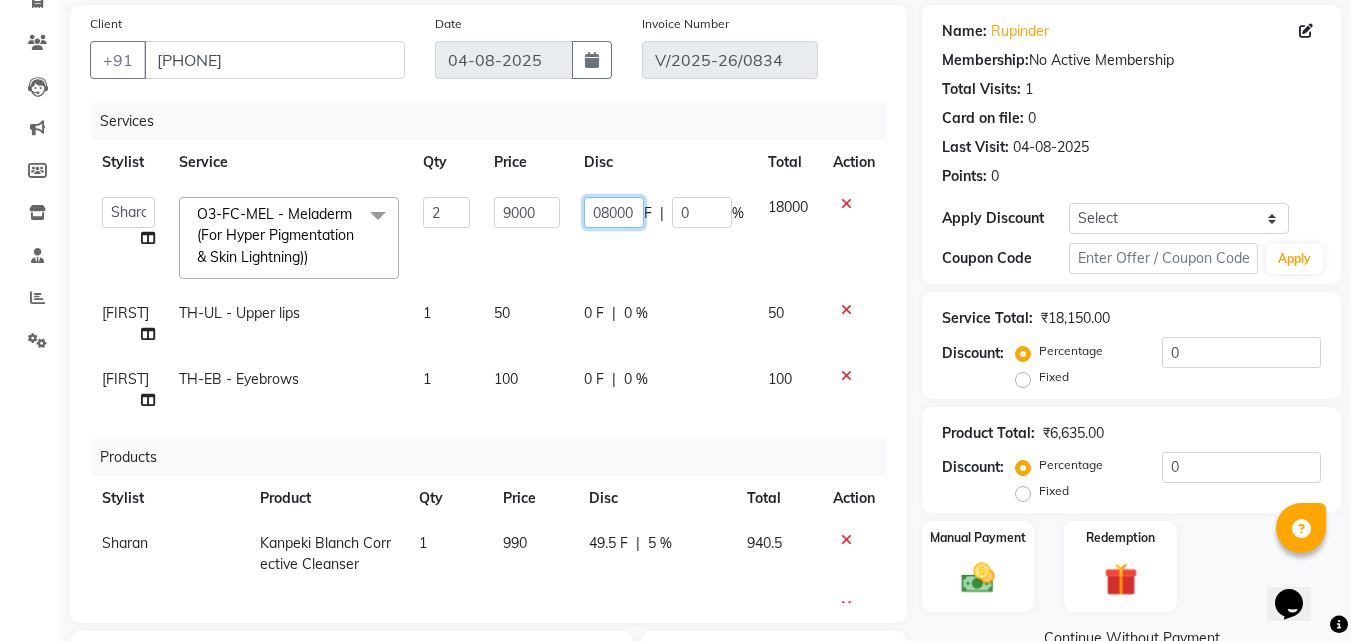 scroll, scrollTop: 400, scrollLeft: 0, axis: vertical 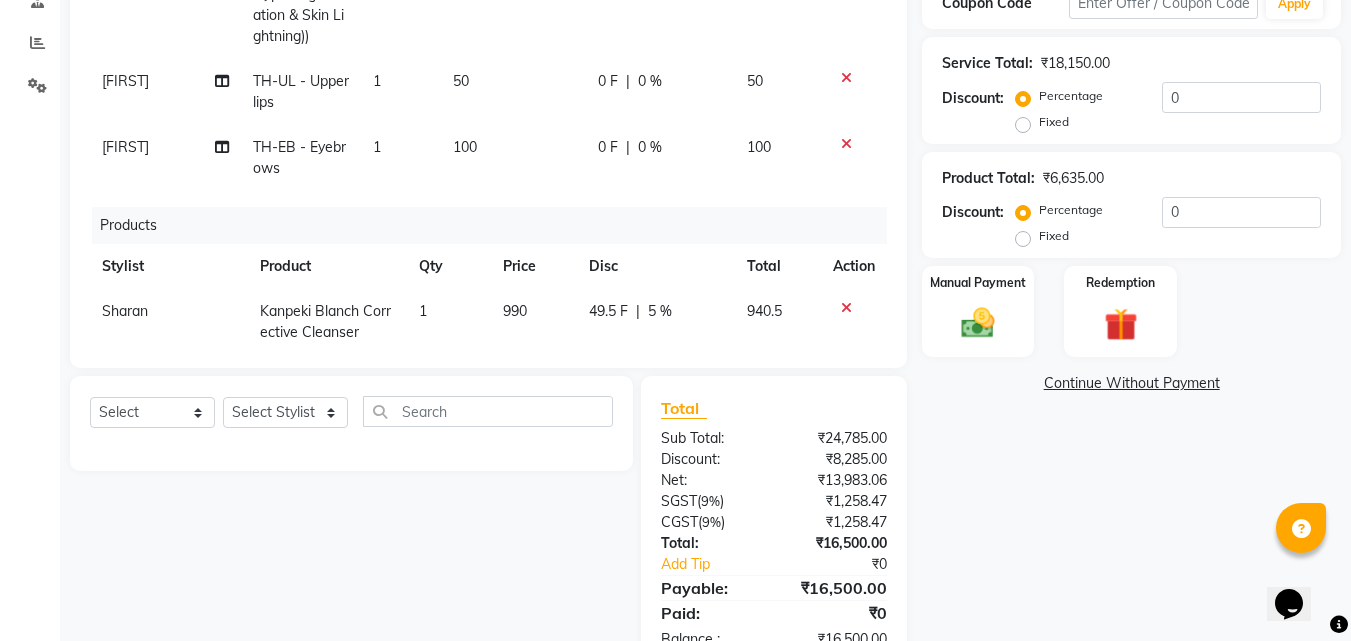 click on "Name: [FIRST]  Membership:  No Active Membership  Total Visits:  1 Card on file:  0 Last Visit:   04-08-2025 Points:   0  Apply Discount Select Coupon → Wrong Job Card  Coupon → Complimentary Coupon → Correction  Coupon → First Wash  Coupon → Free Of Cost - Foc  Coupon → Staff Service  Coupon → Service Not Done  Coupon → Double Job Card  Coupon → Pending Payment  Coupon Code Apply Service Total:  ₹18,150.00  Discount:  Percentage   Fixed  0 Product Total:  ₹6,635.00  Discount:  Percentage   Fixed  0 Manual Payment Redemption  Continue Without Payment" 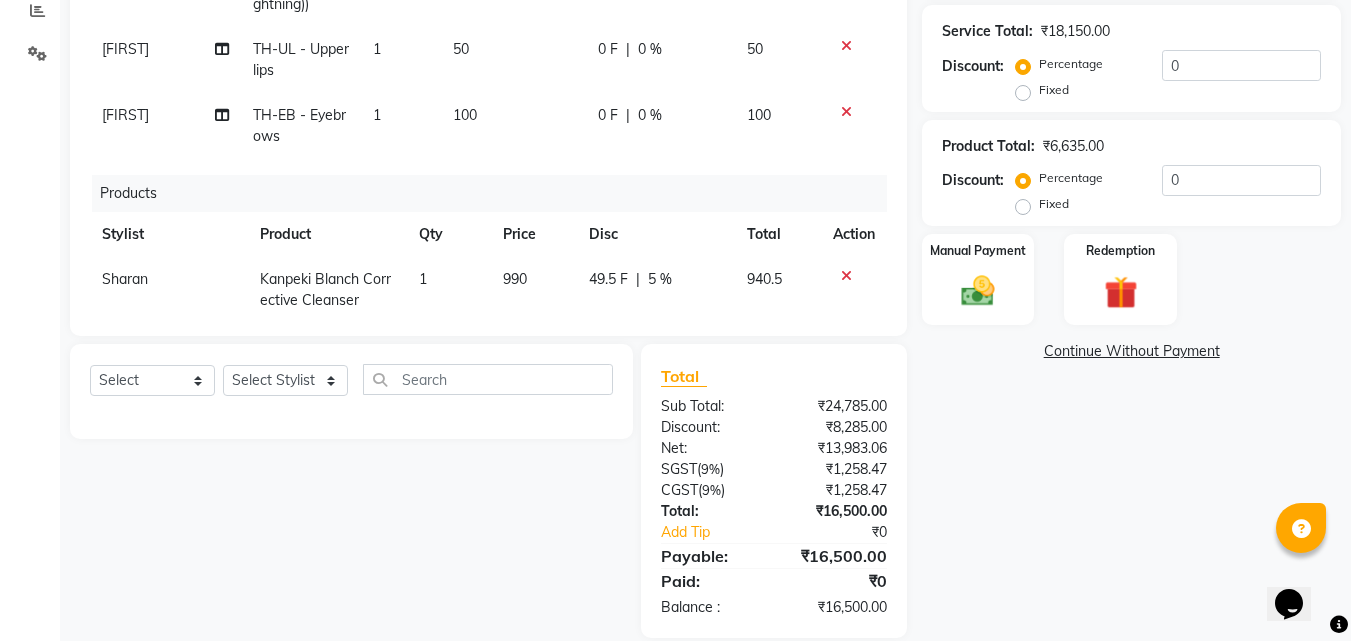 scroll, scrollTop: 459, scrollLeft: 0, axis: vertical 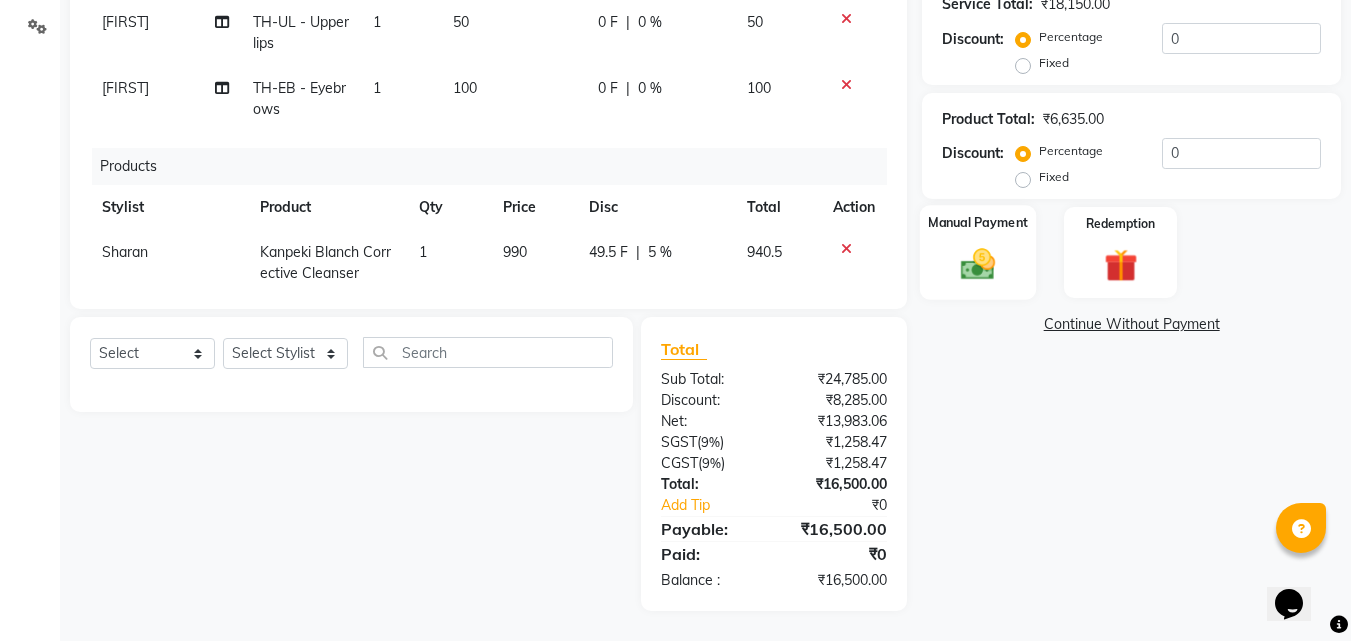 click 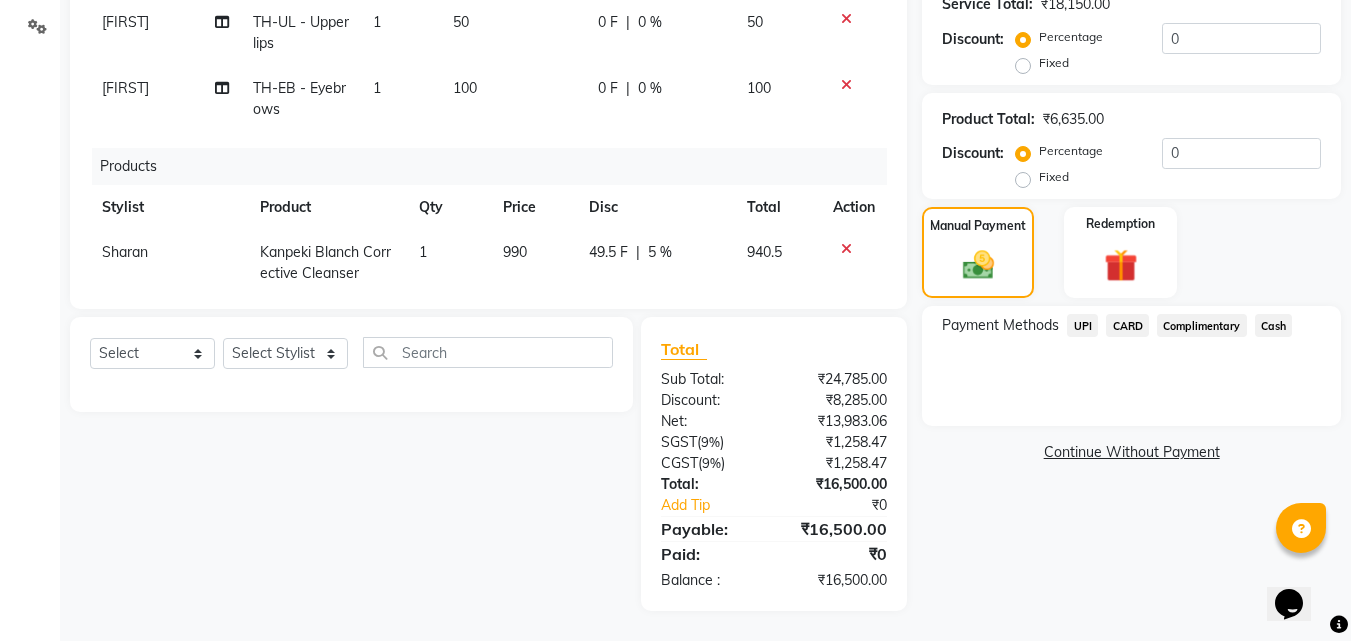 click on "Cash" 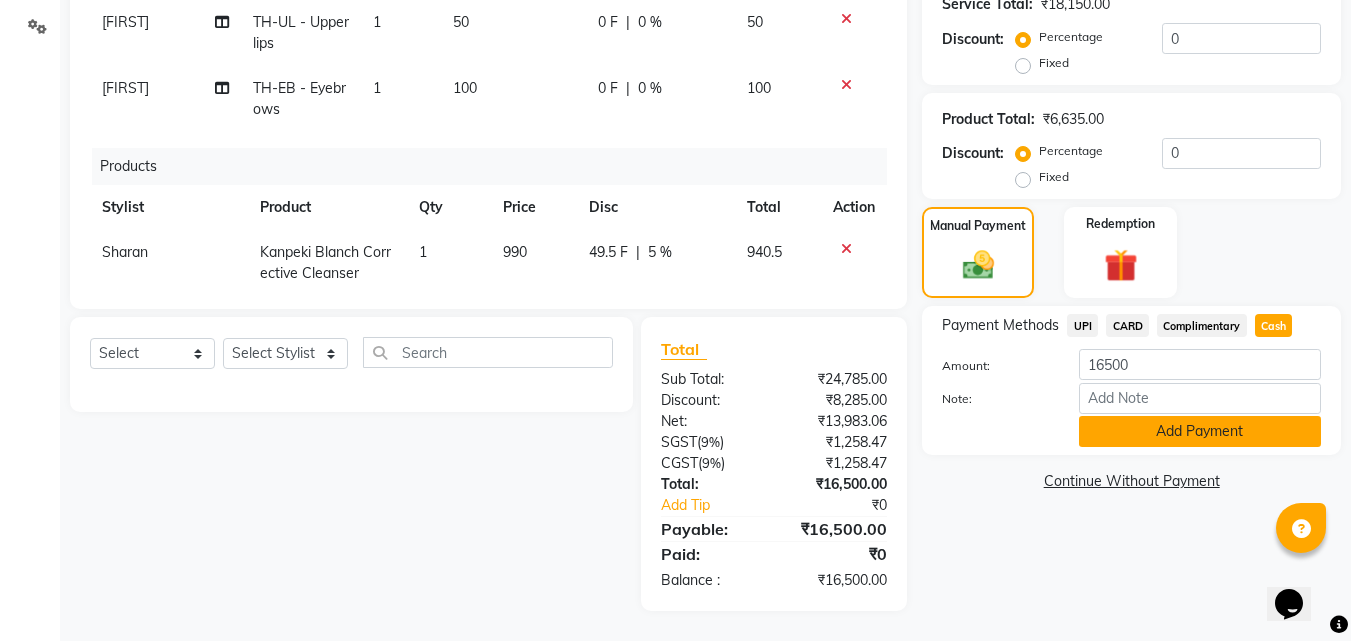 click on "Add Payment" 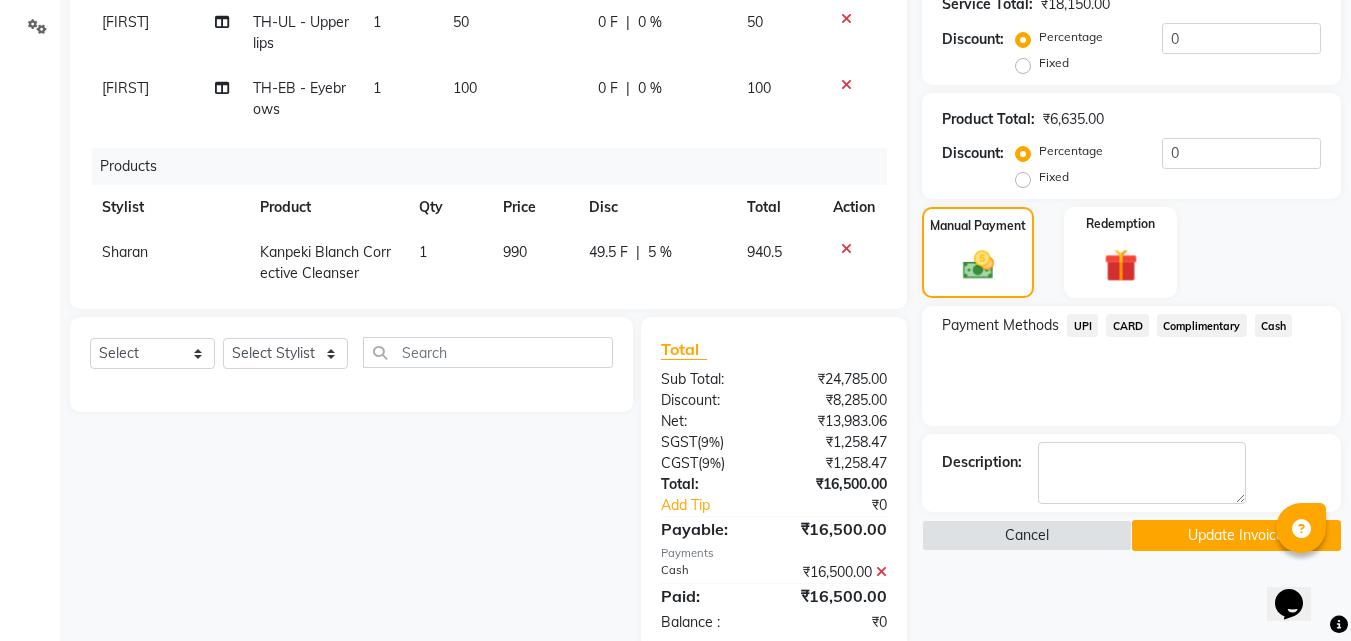 scroll, scrollTop: 501, scrollLeft: 0, axis: vertical 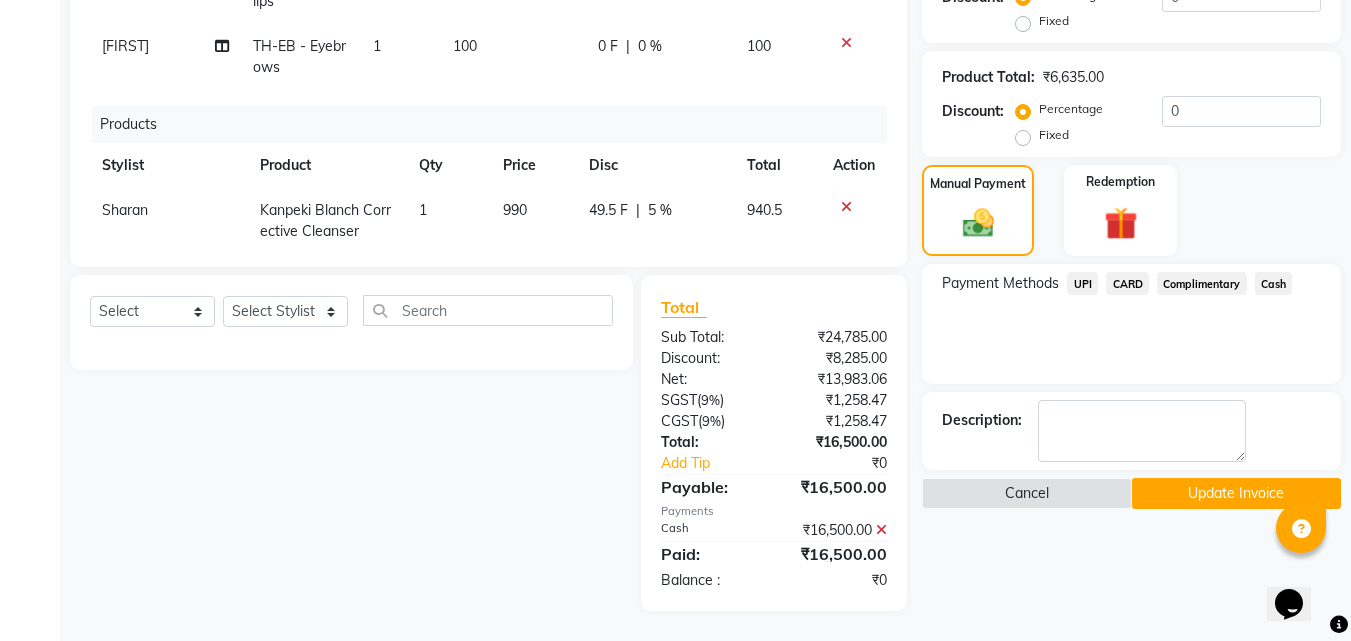 click on "Update Invoice" 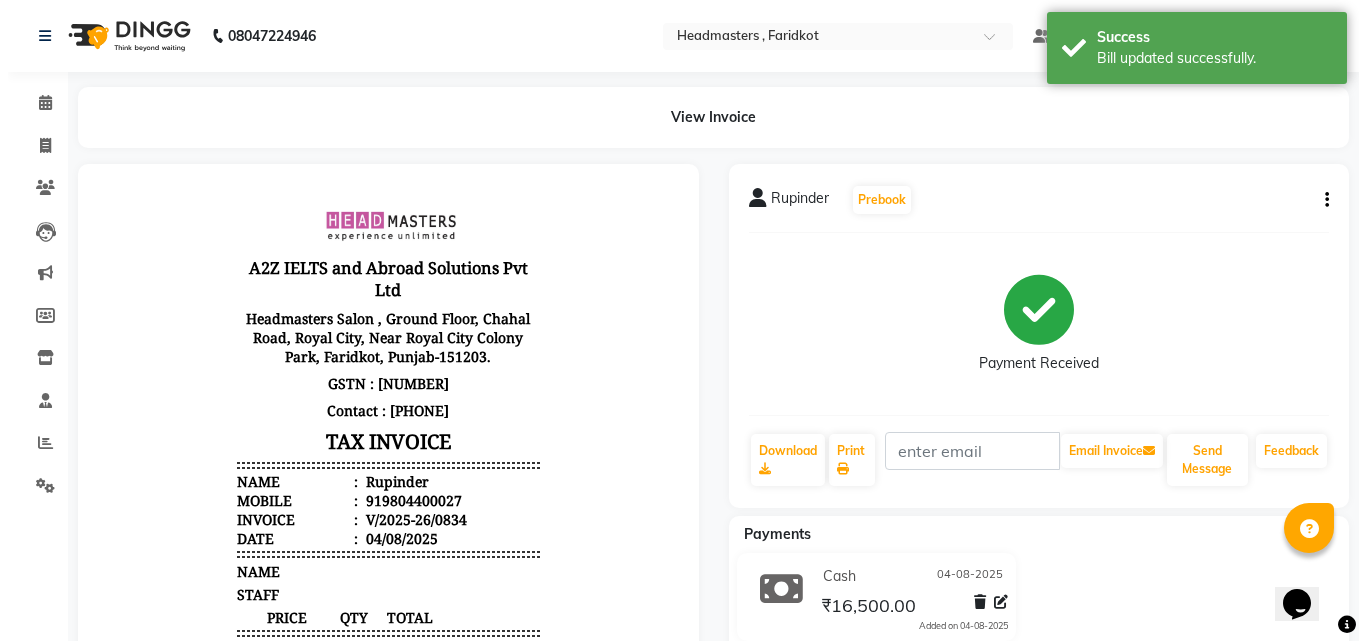 scroll, scrollTop: 0, scrollLeft: 0, axis: both 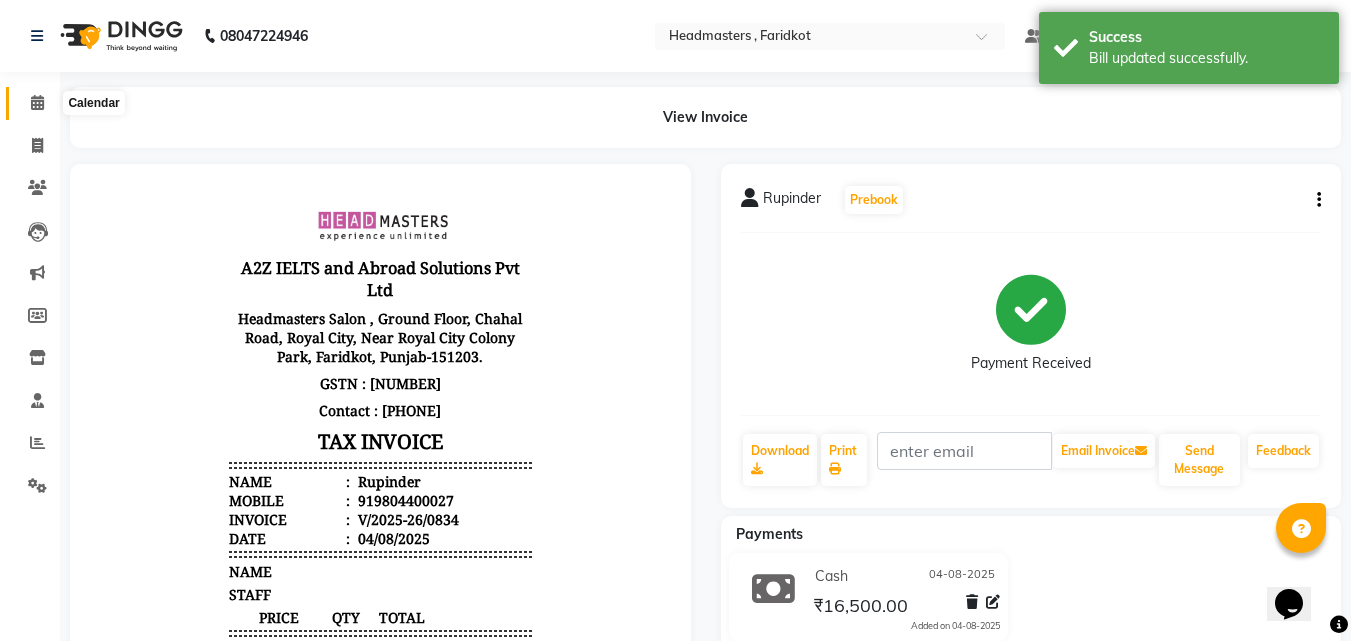 click 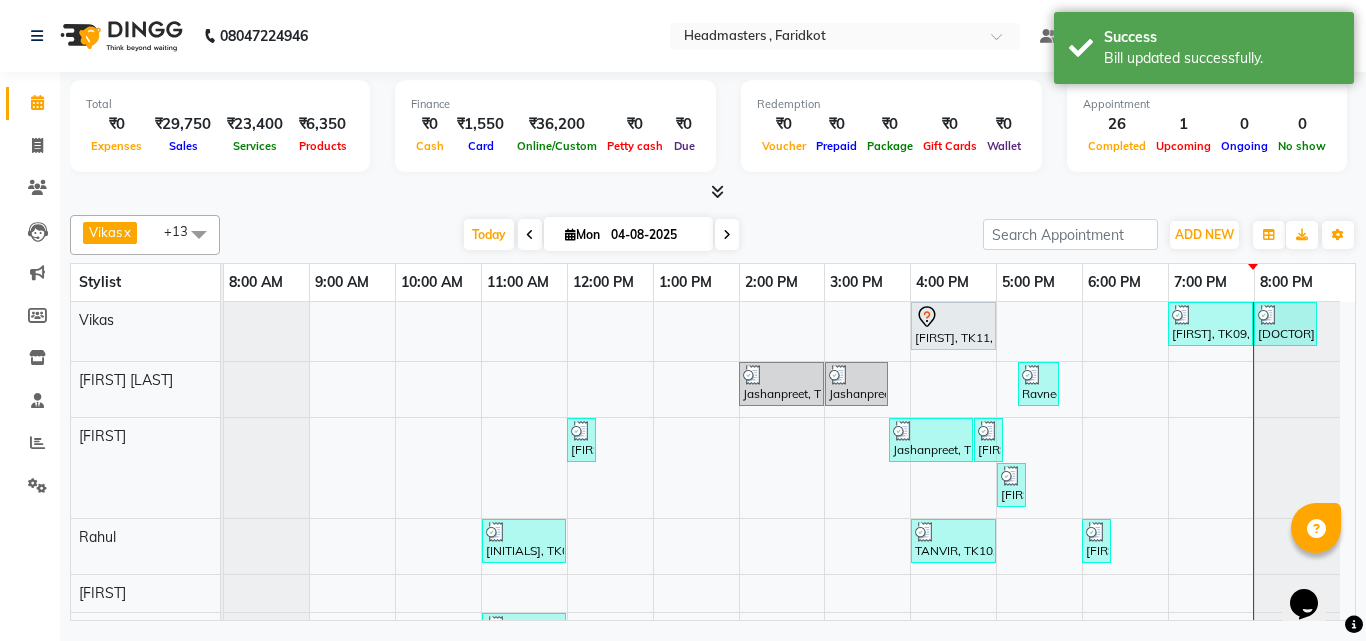 scroll, scrollTop: 99, scrollLeft: 0, axis: vertical 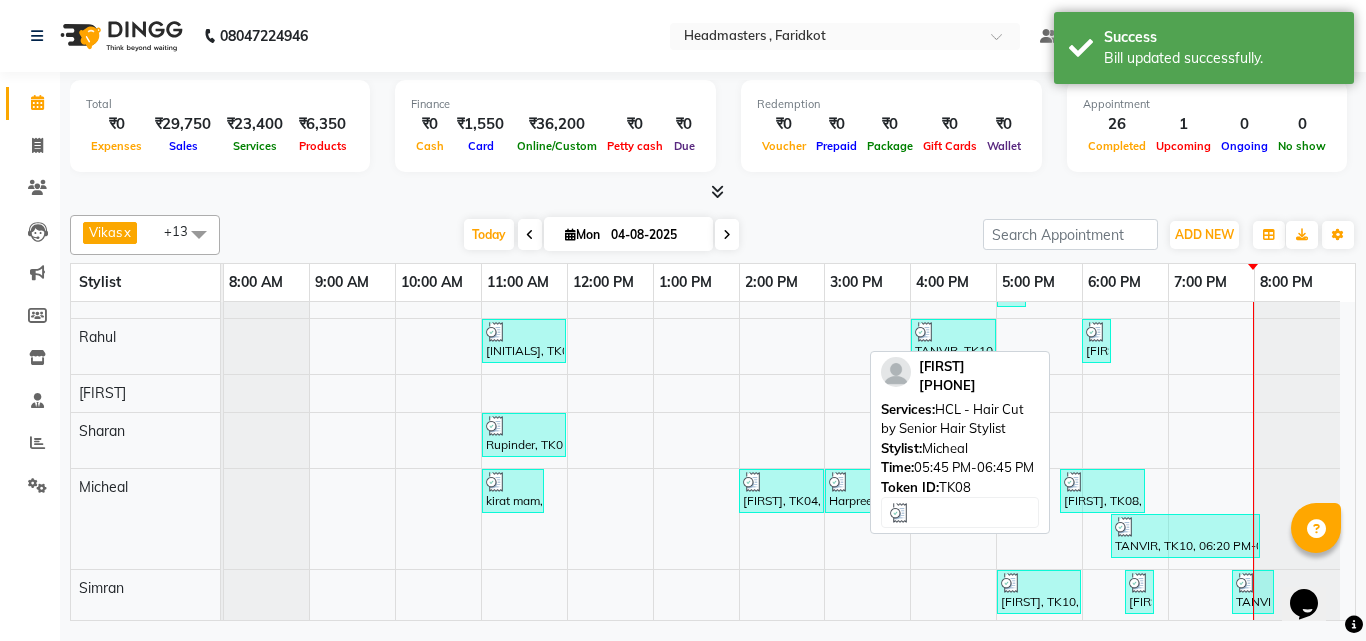 click on "[FIRST], TK08, 05:45 PM-06:45 PM, HCL - Hair Cut by Senior Hair Stylist" at bounding box center [1102, 491] 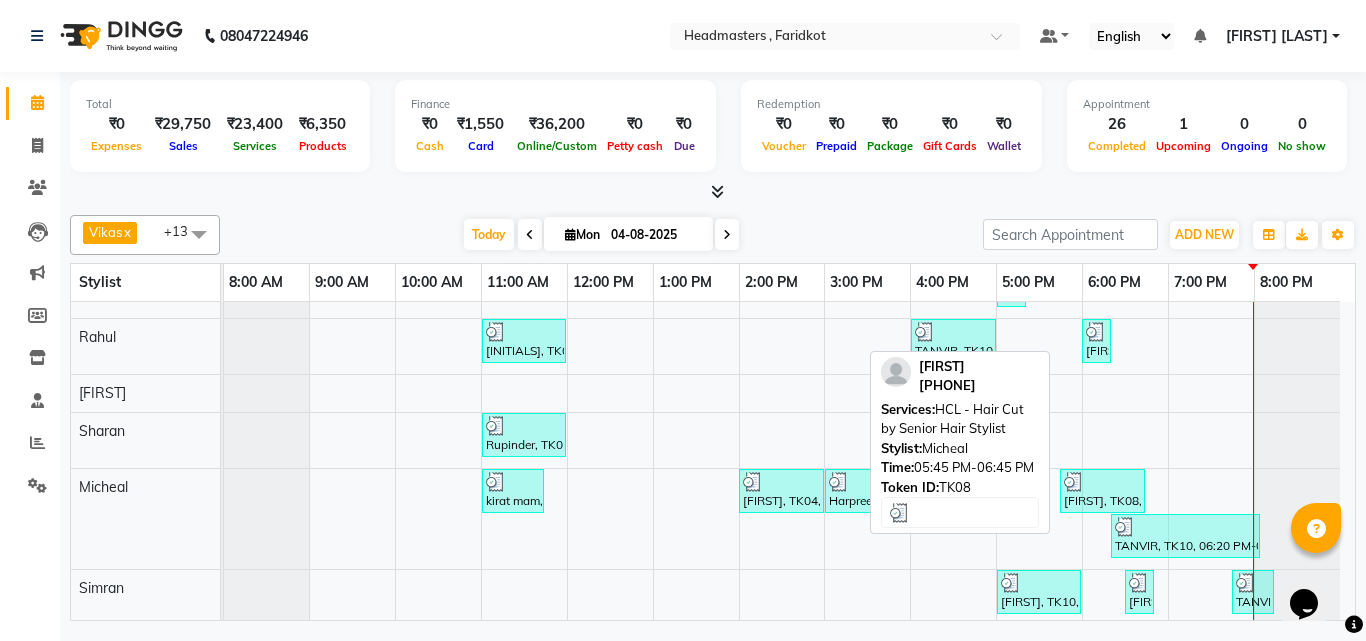 click at bounding box center (1102, 482) 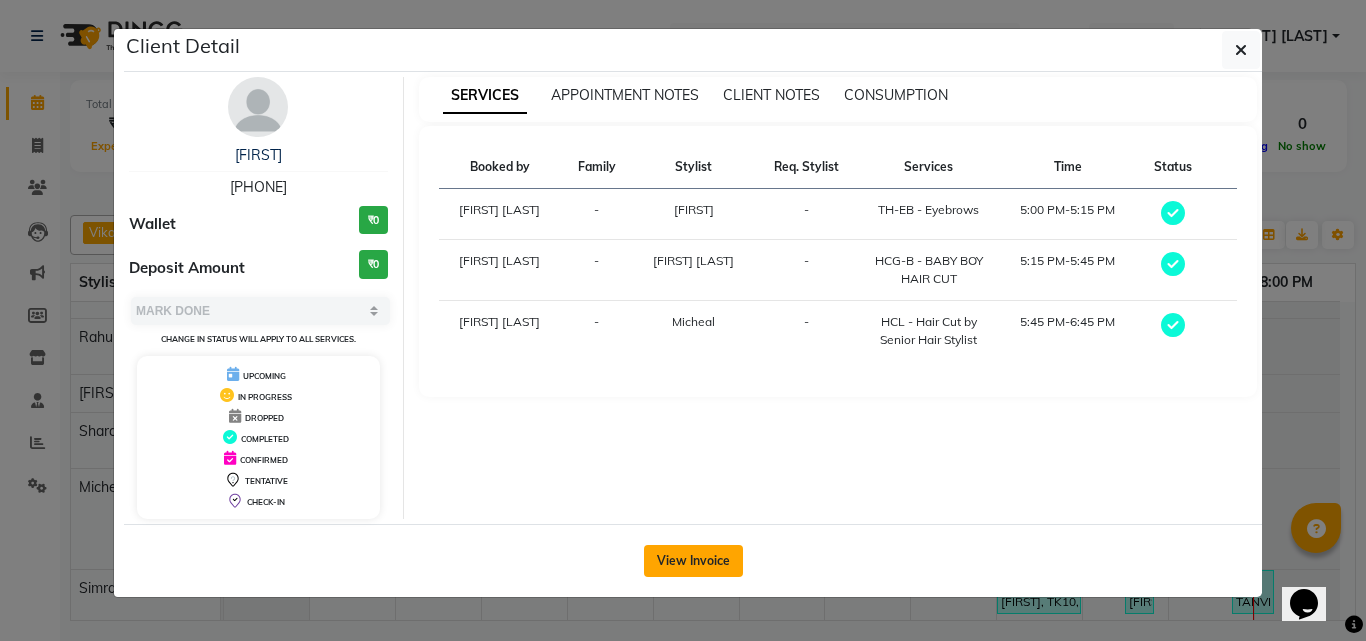 click on "View Invoice" 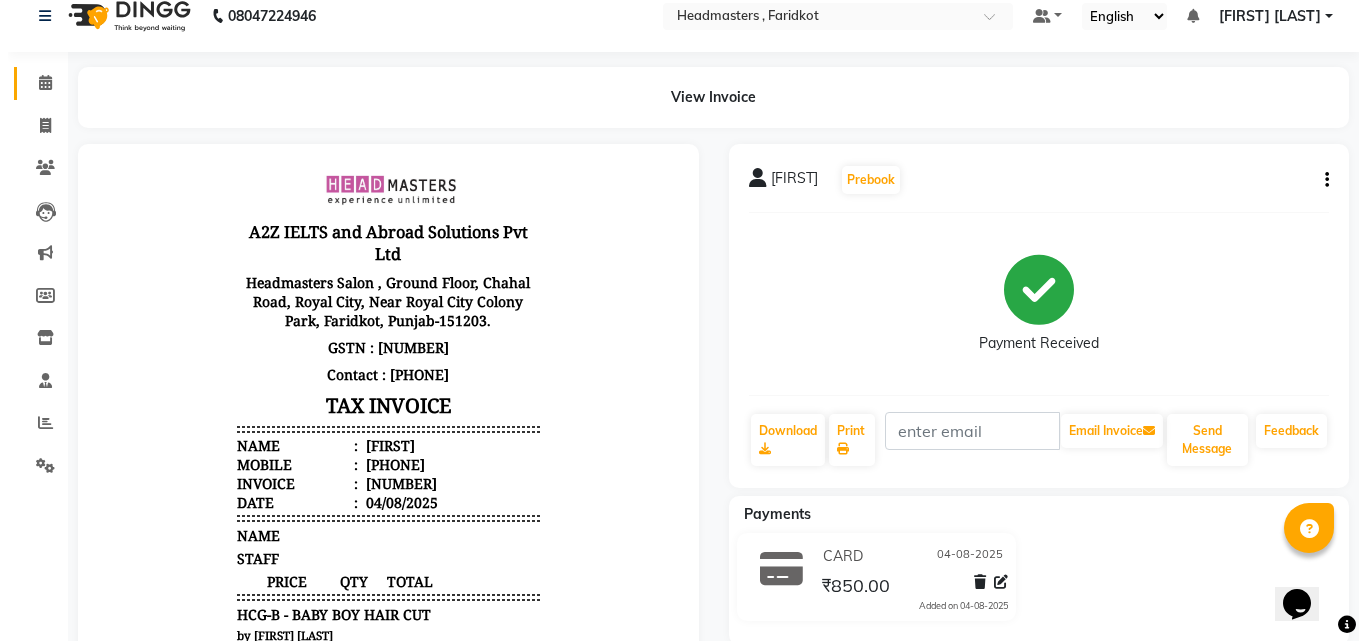 scroll, scrollTop: 0, scrollLeft: 0, axis: both 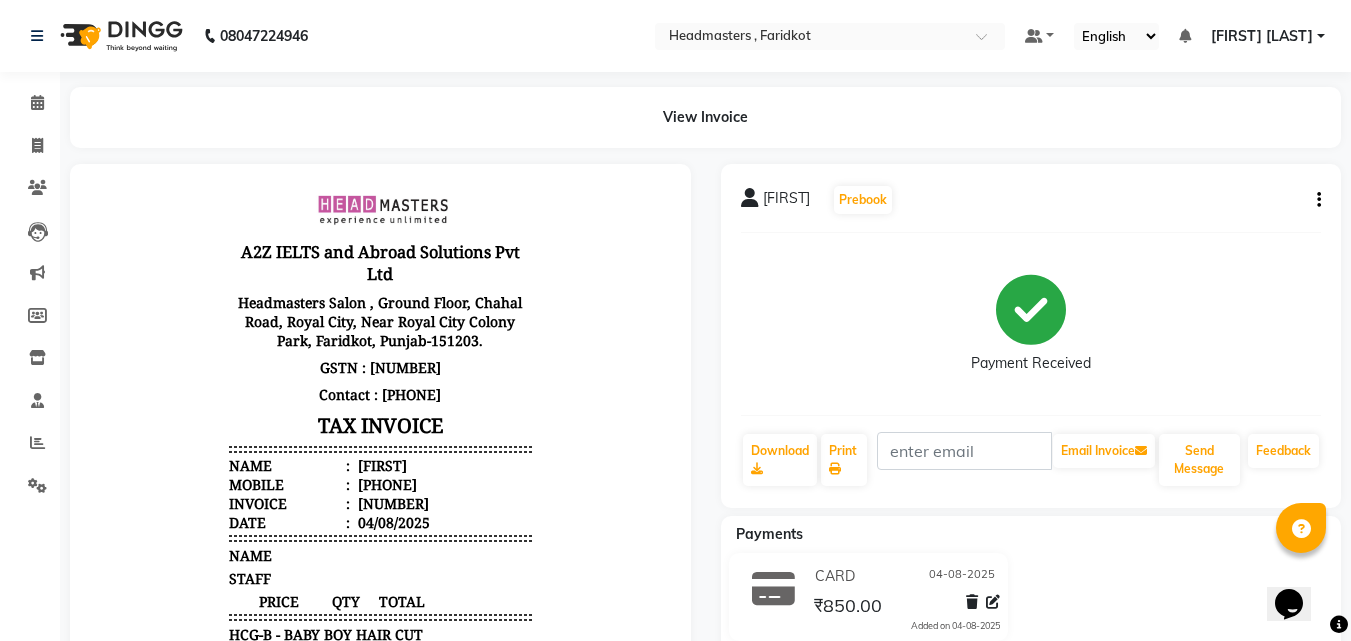 click 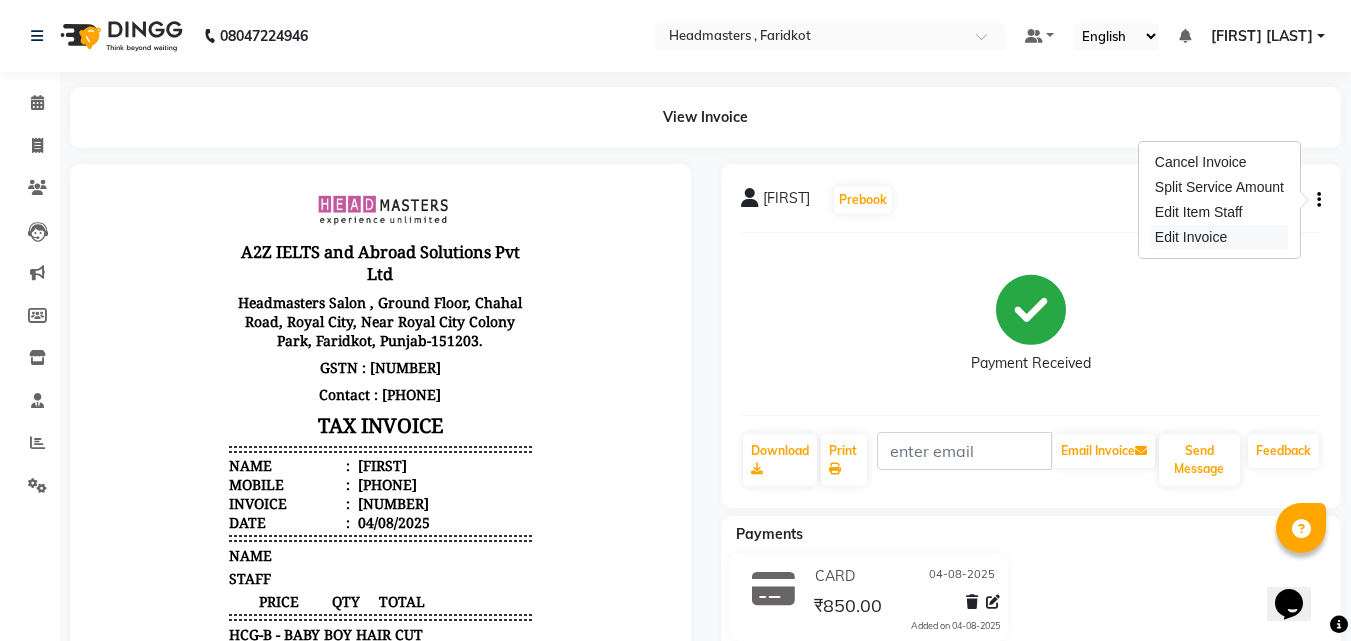 click on "Edit Invoice" at bounding box center [1219, 237] 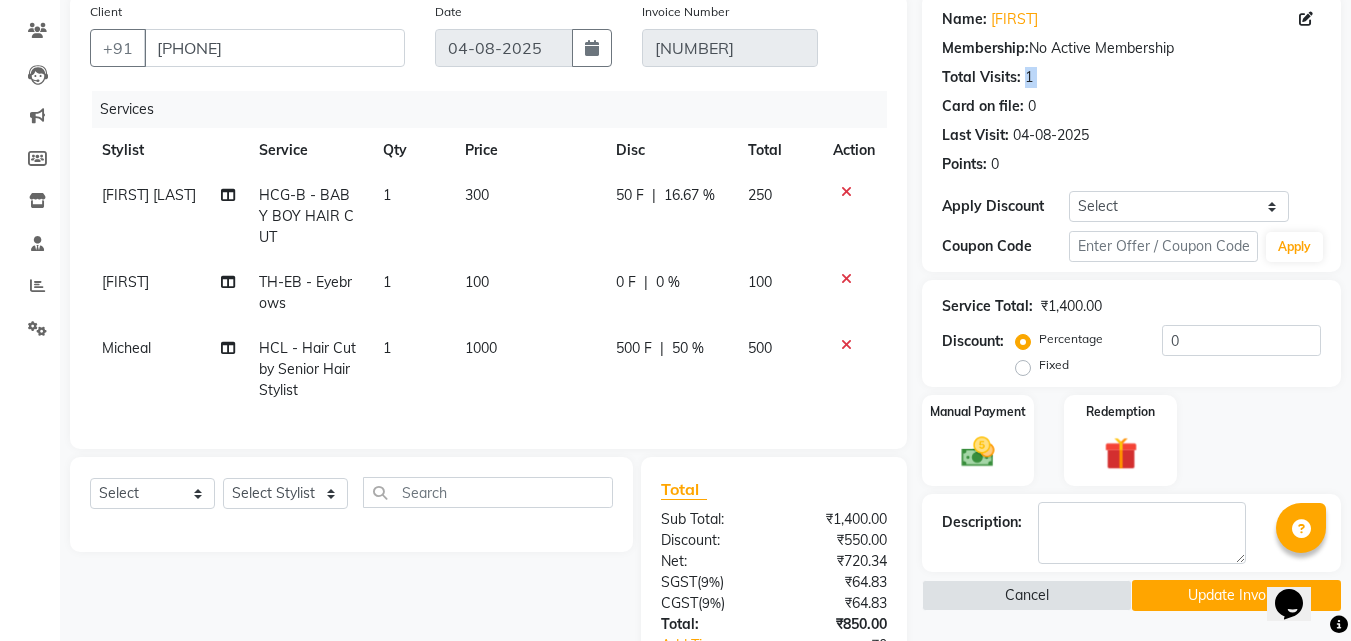 scroll, scrollTop: 300, scrollLeft: 0, axis: vertical 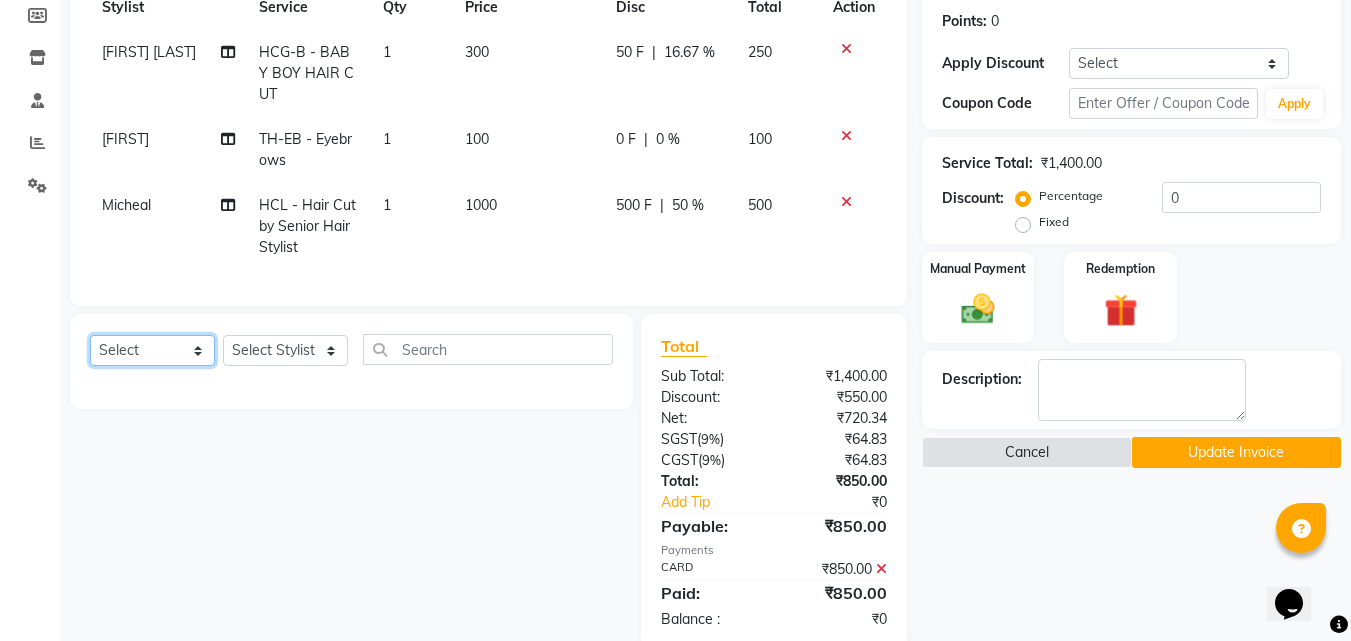 click on "Select  Service  Product  Membership  Package Voucher Prepaid Gift Card" 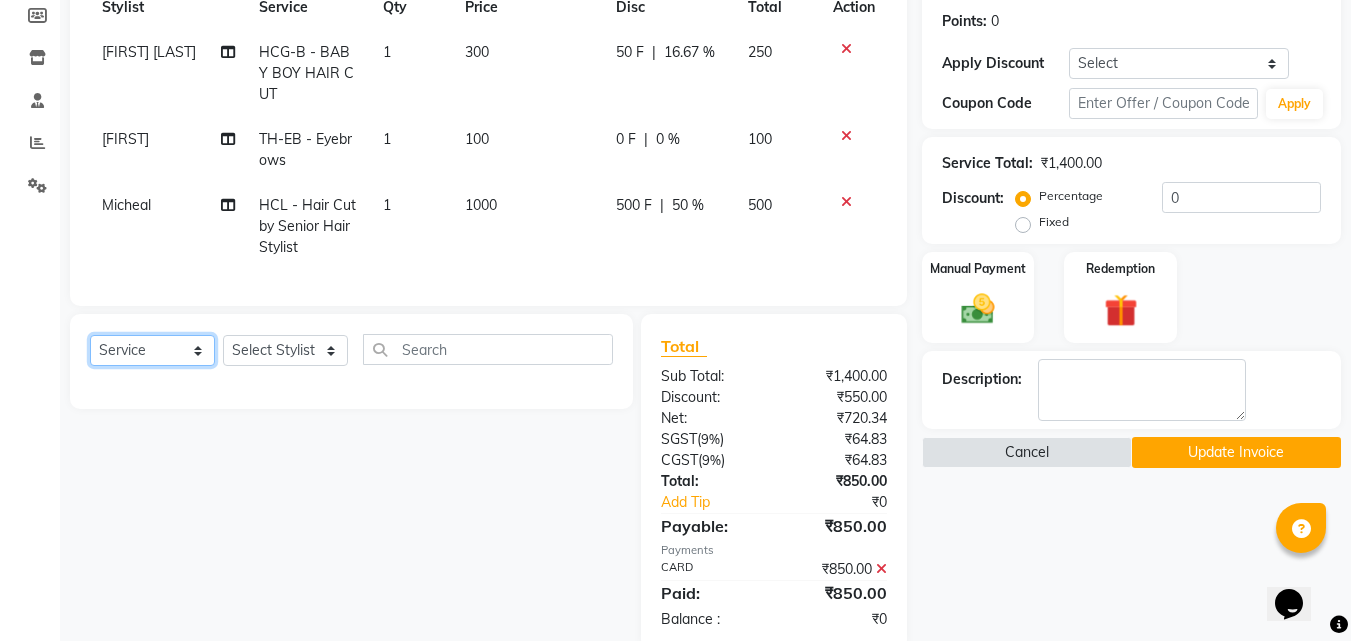 click on "Select  Service  Product  Membership  Package Voucher Prepaid Gift Card" 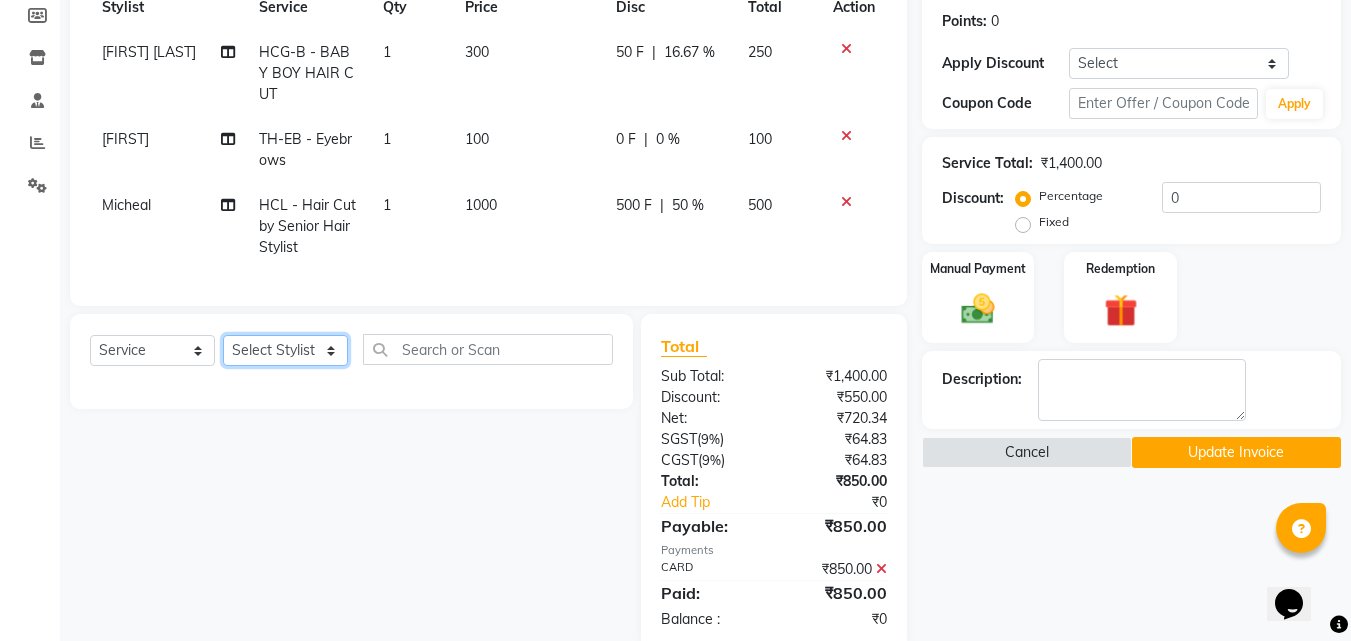 click on "Select Stylist Anu Azam Geetanjali Gulzar Jagdeep Singh Jagjeet Jasdeep Jashan Lovepreet Malkeet Micheal Rahul Rishi sanjay Sharan Simran Simran kaur Stalin tarun Vikas" 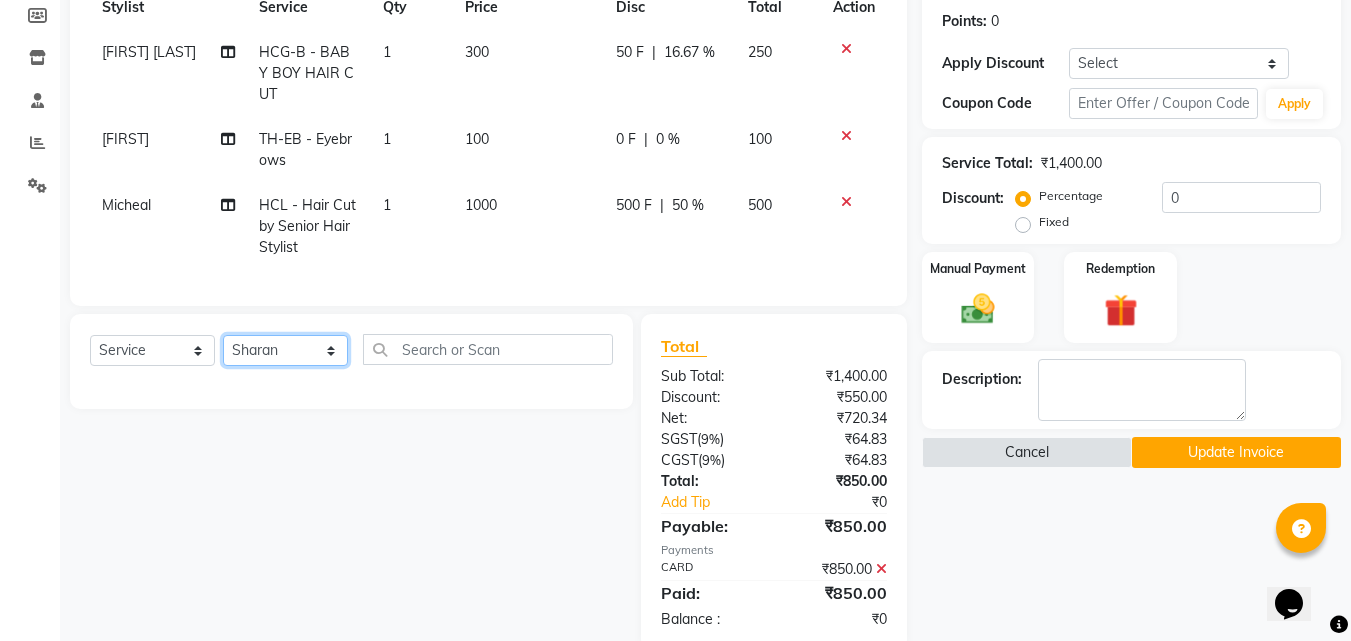 click on "Select Stylist Anu Azam Geetanjali Gulzar Jagdeep Singh Jagjeet Jasdeep Jashan Lovepreet Malkeet Micheal Rahul Rishi sanjay Sharan Simran Simran kaur Stalin tarun Vikas" 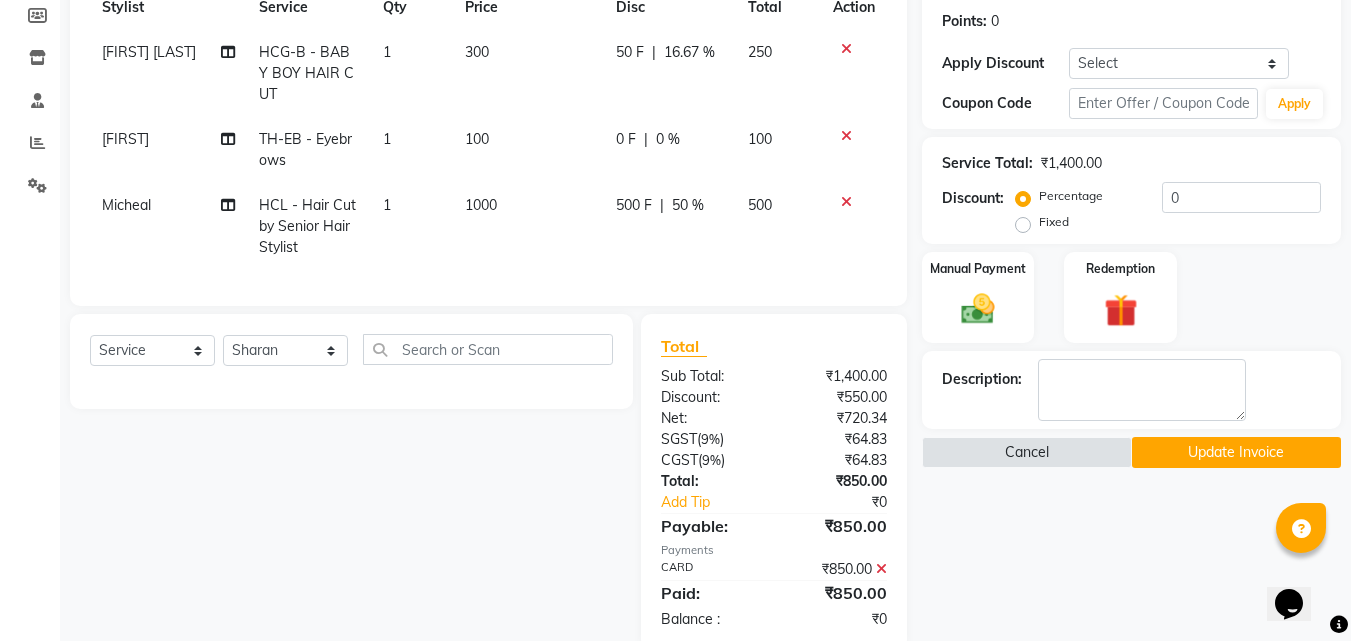 drag, startPoint x: 260, startPoint y: 331, endPoint x: 273, endPoint y: 319, distance: 17.691807 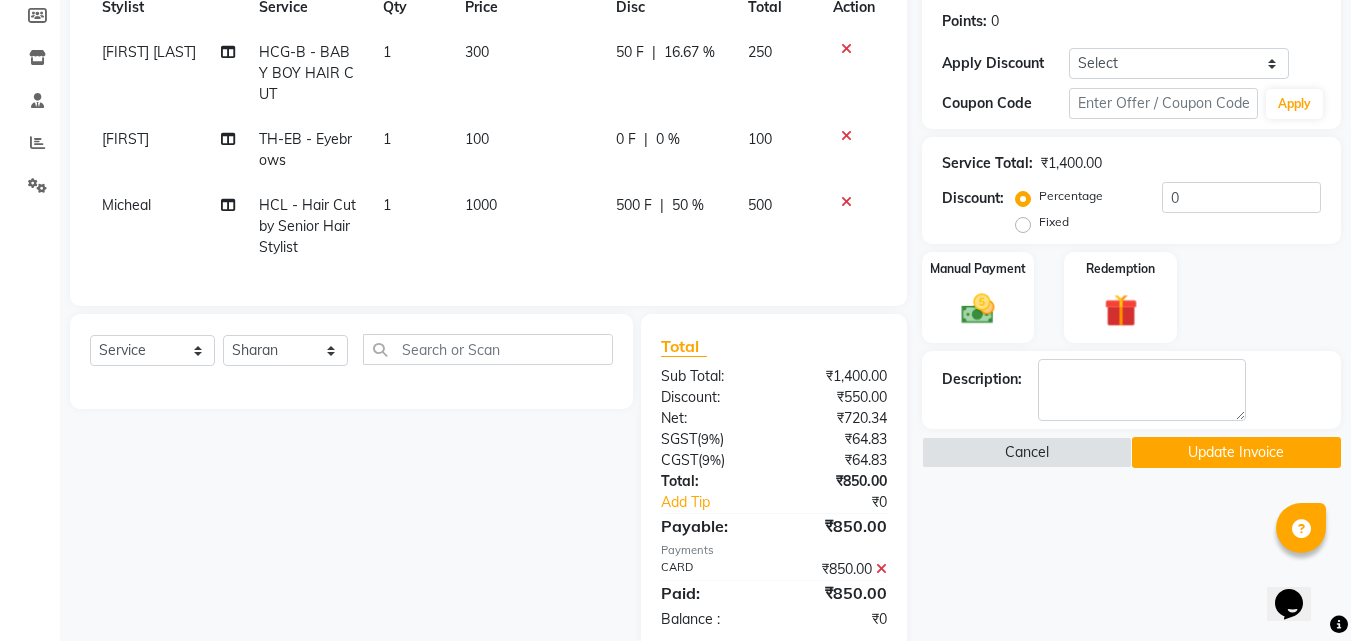 click on "Select Service Product Membership Package Voucher Prepaid Gift Card Select Stylist Anu Azam Geetanjali Gulzar Jagdeep Singh Jagjeet Jasdeep Jashan Lovepreet Malkeet Micheal Rahul Rishi sanjay Sharan Simran Simran kaur Stalin tarun Vikas" 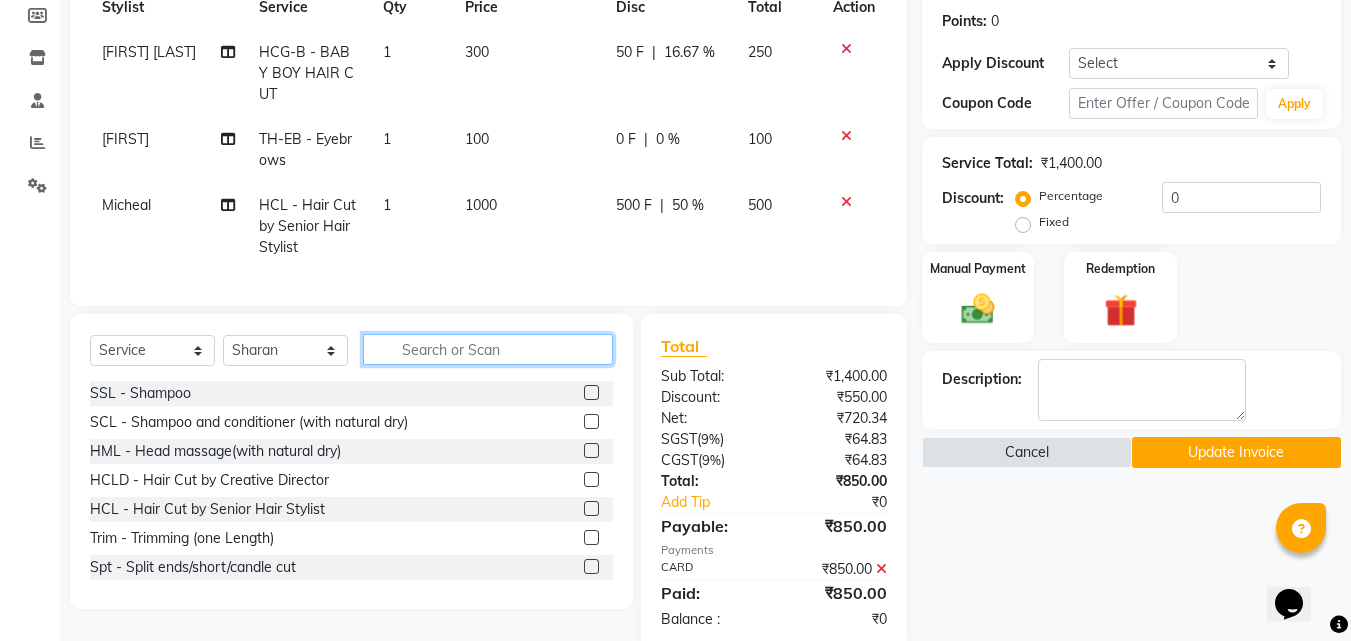 click 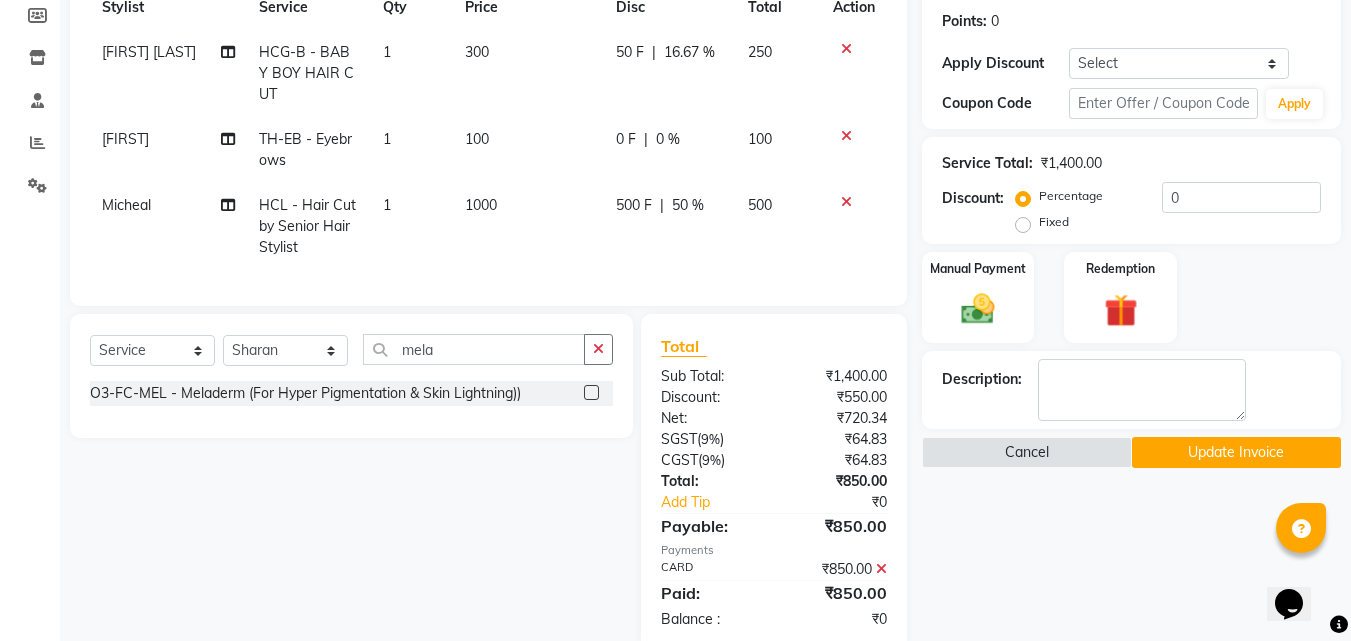 click 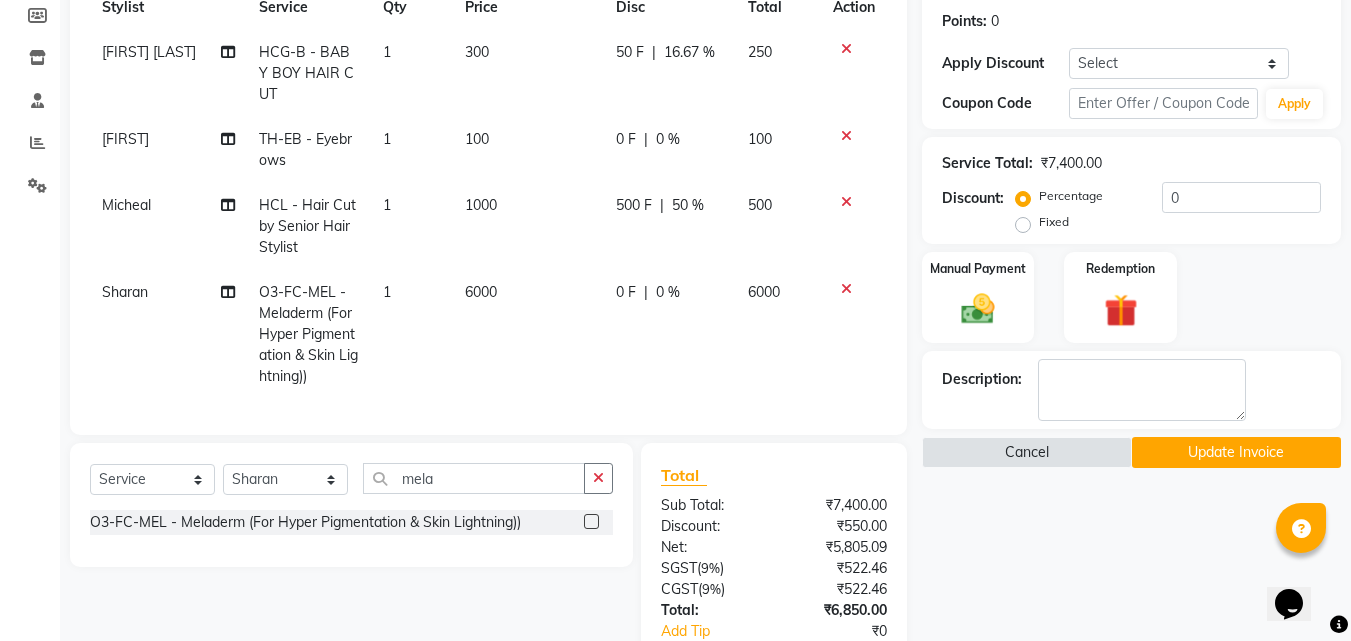 click on "0 F" 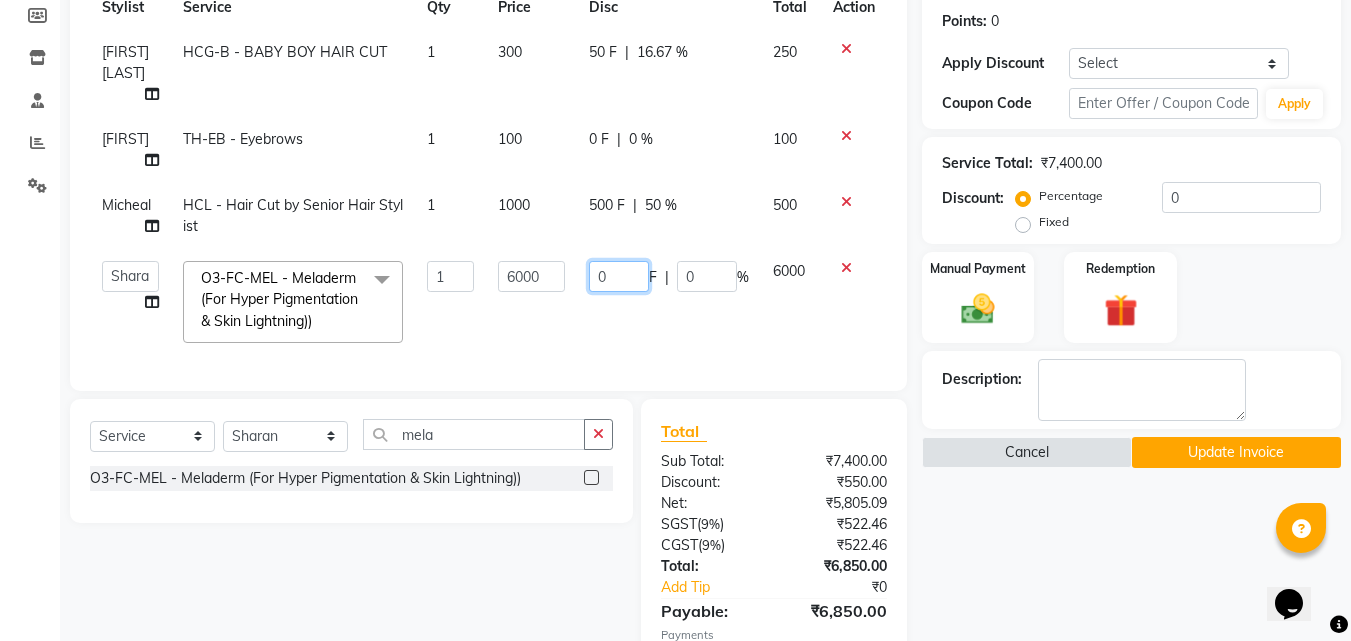 click on "0" 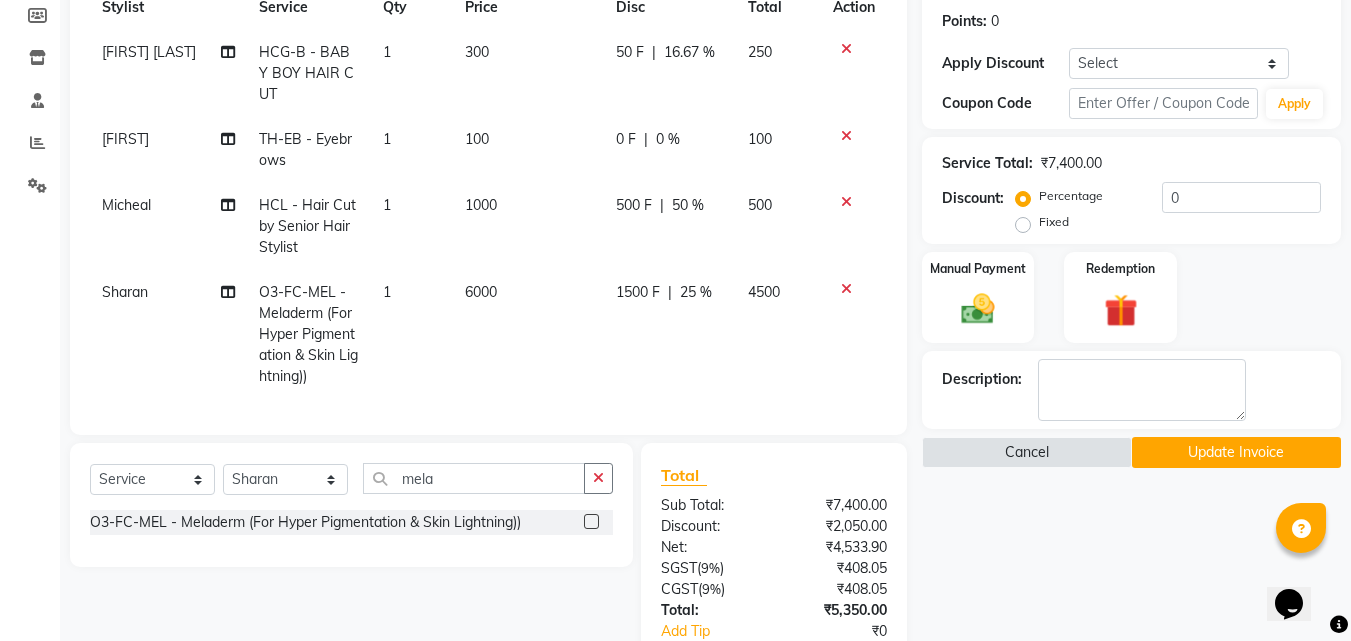 click on "Name: [FIRST] Membership: No Active Membership Total Visits: 1 Card on file: 0 Last Visit: 04-08-2025 Points: 0 Apply Discount Select Coupon → Wrong Job Card Coupon → Complimentary Coupon → Correction Coupon → First Wash Coupon → Free Of Cost - Foc Coupon → Staff Service Coupon → Service Not Done Coupon → Double Job Card Coupon → Pending Payment Coupon Code Apply Service Total: ₹7,400.00 Discount: Percentage Fixed 0 Manual Payment Redemption Description: Cancel Update Invoice" 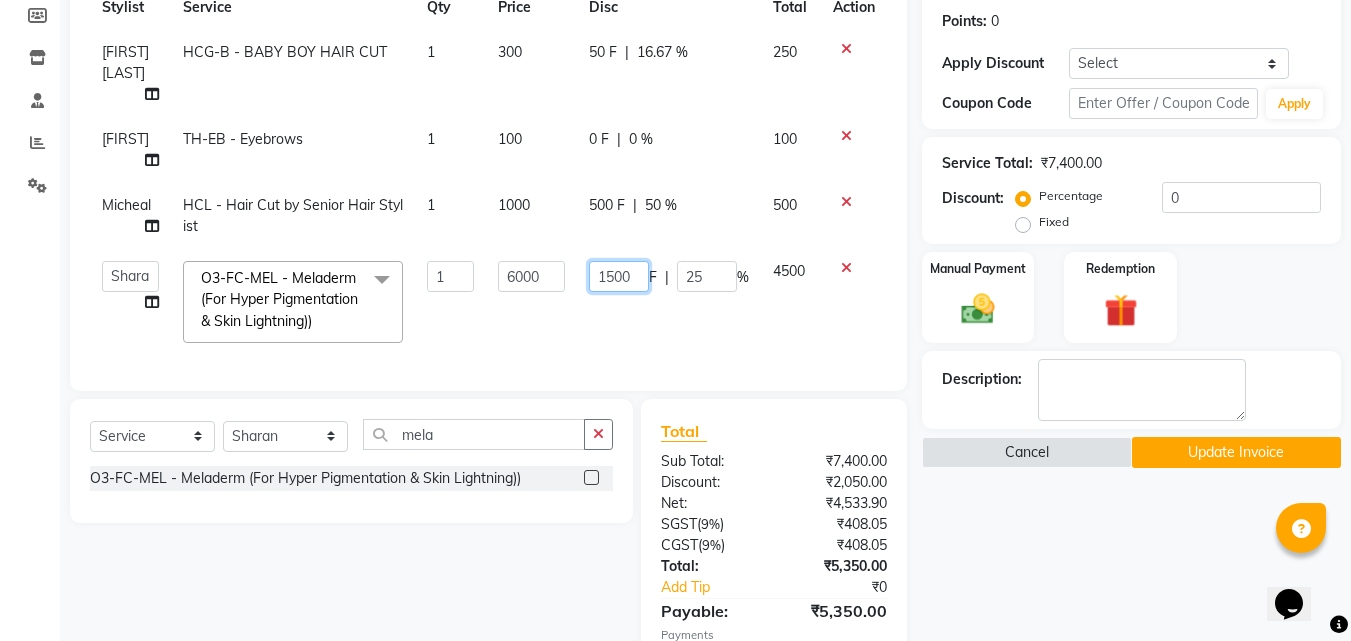 click on "1500" 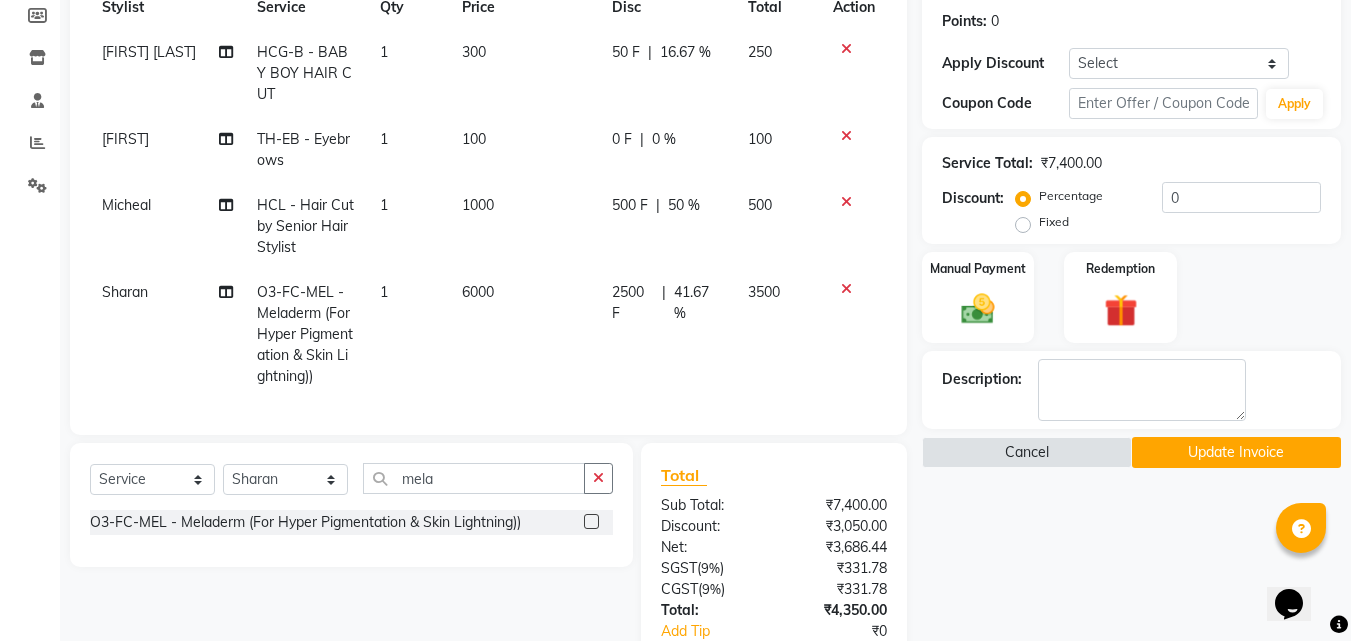 click on "Name: [FIRST] Membership: No Active Membership Total Visits: 1 Card on file: 0 Last Visit: 04-08-2025 Points: 0 Apply Discount Select Coupon → Wrong Job Card Coupon → Complimentary Coupon → Correction Coupon → First Wash Coupon → Free Of Cost - Foc Coupon → Staff Service Coupon → Service Not Done Coupon → Double Job Card Coupon → Pending Payment Coupon Code Apply Service Total: ₹7,400.00 Discount: Percentage Fixed 0 Manual Payment Redemption Description: Cancel Update Invoice" 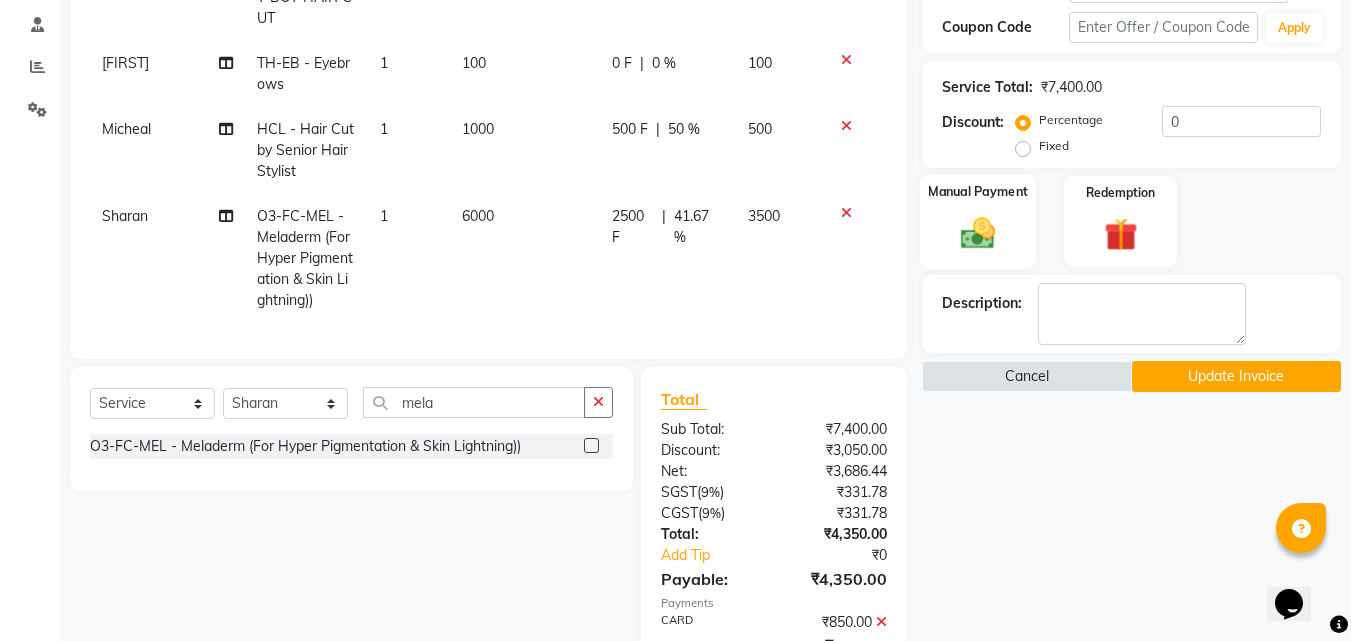 scroll, scrollTop: 483, scrollLeft: 0, axis: vertical 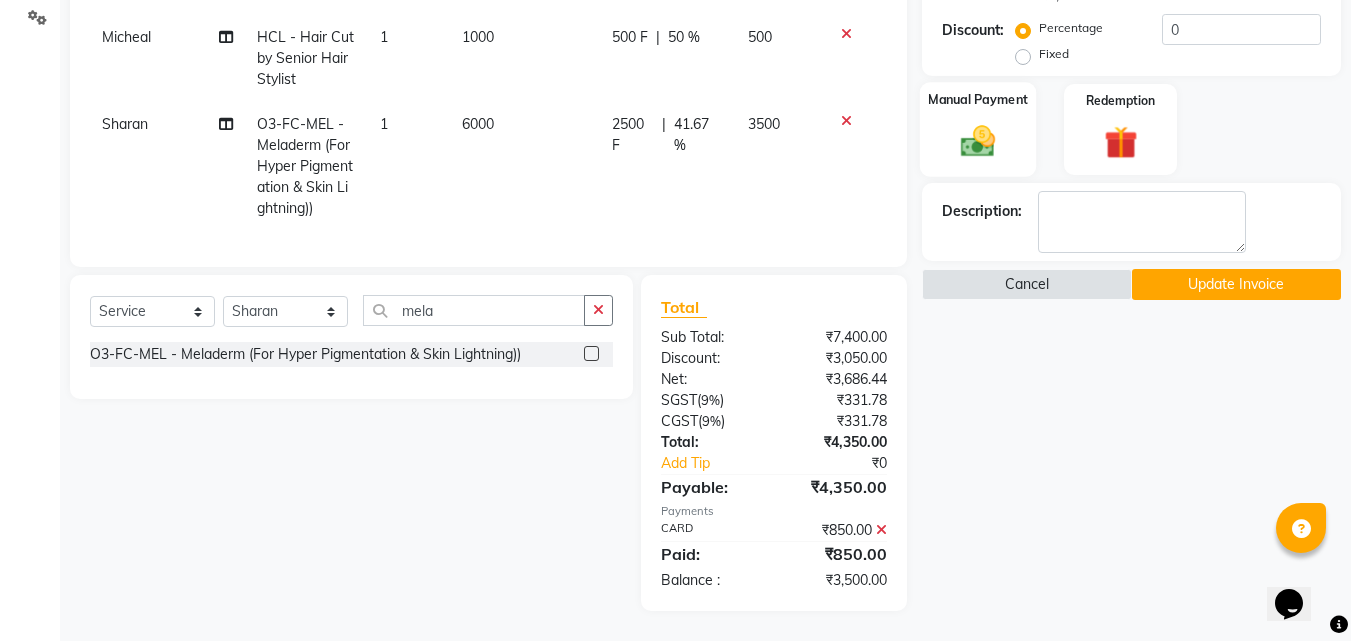 click 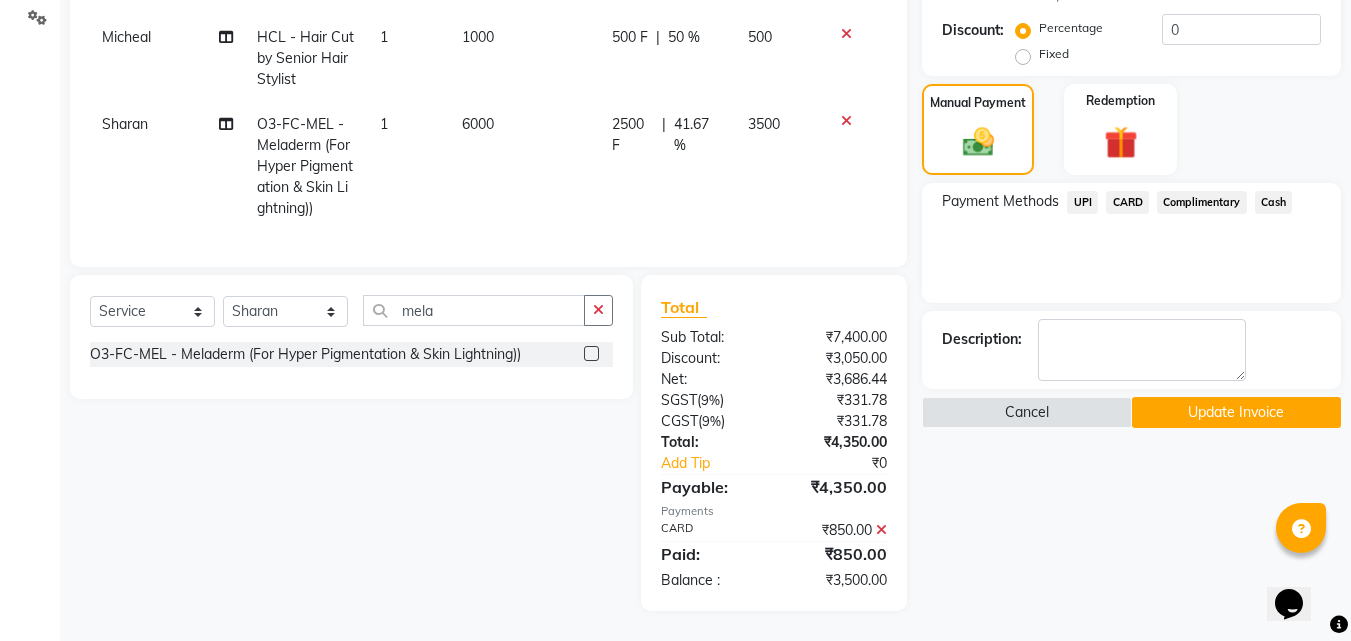 click on "CARD" 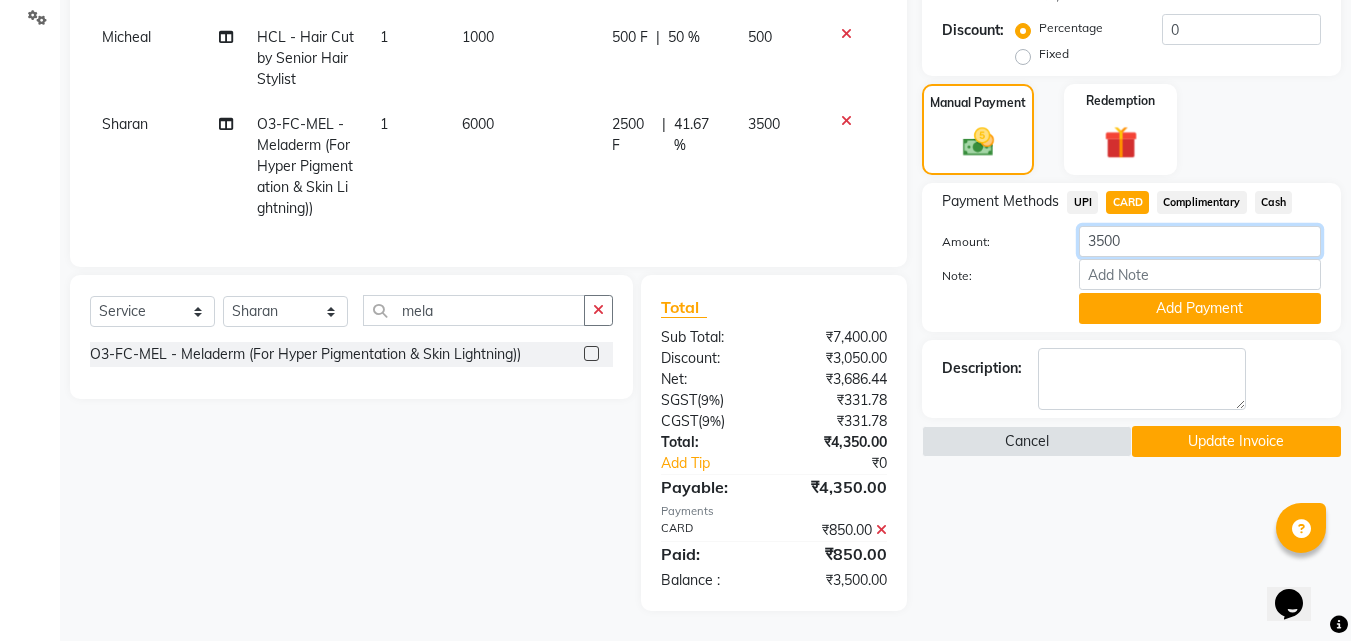 click on "3500" 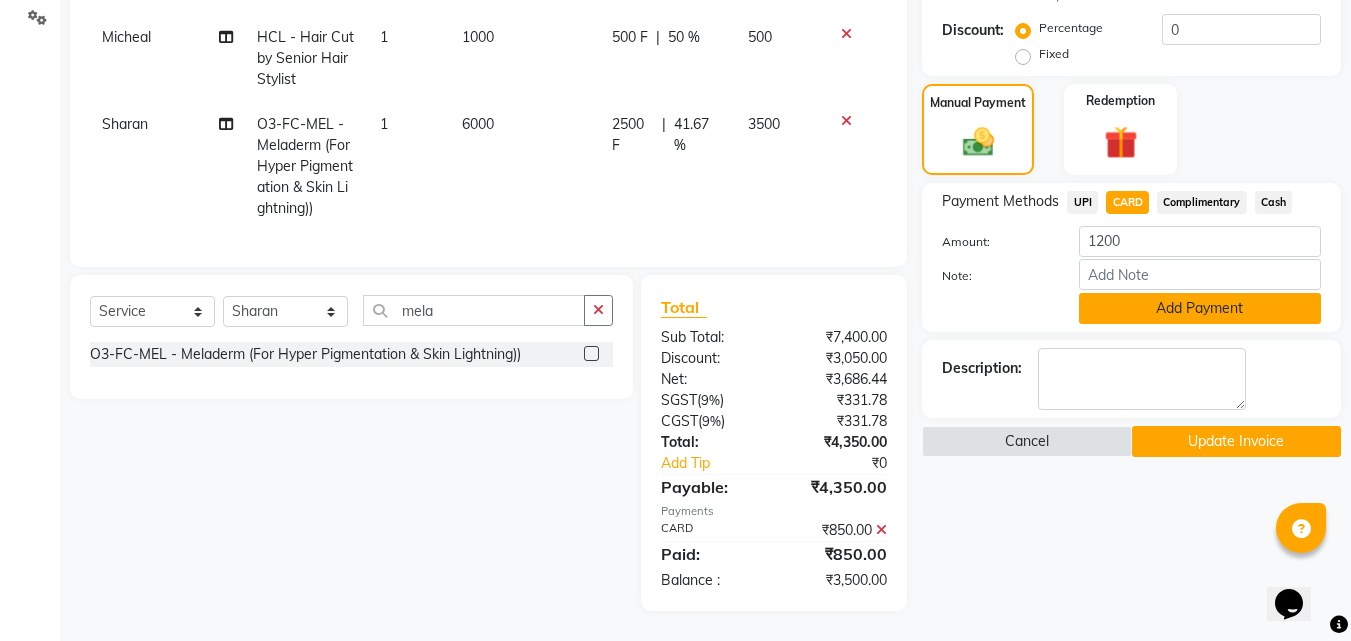 click on "Add Payment" 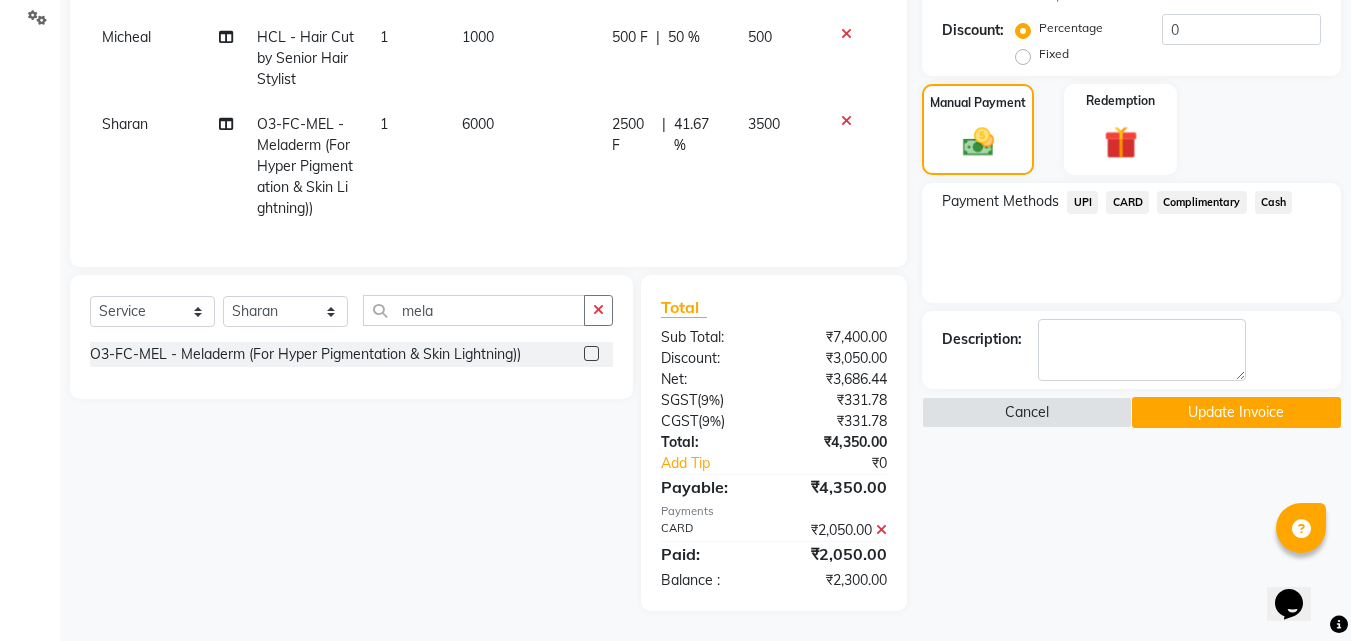 click on "Cash" 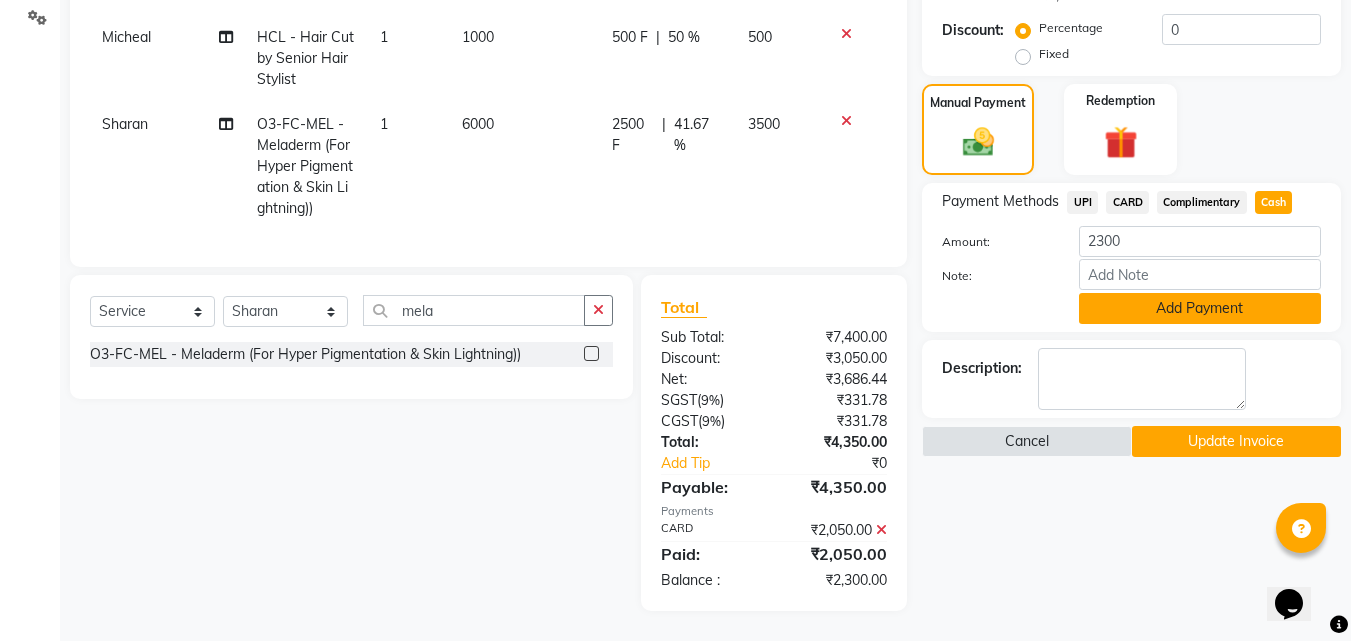 click on "Add Payment" 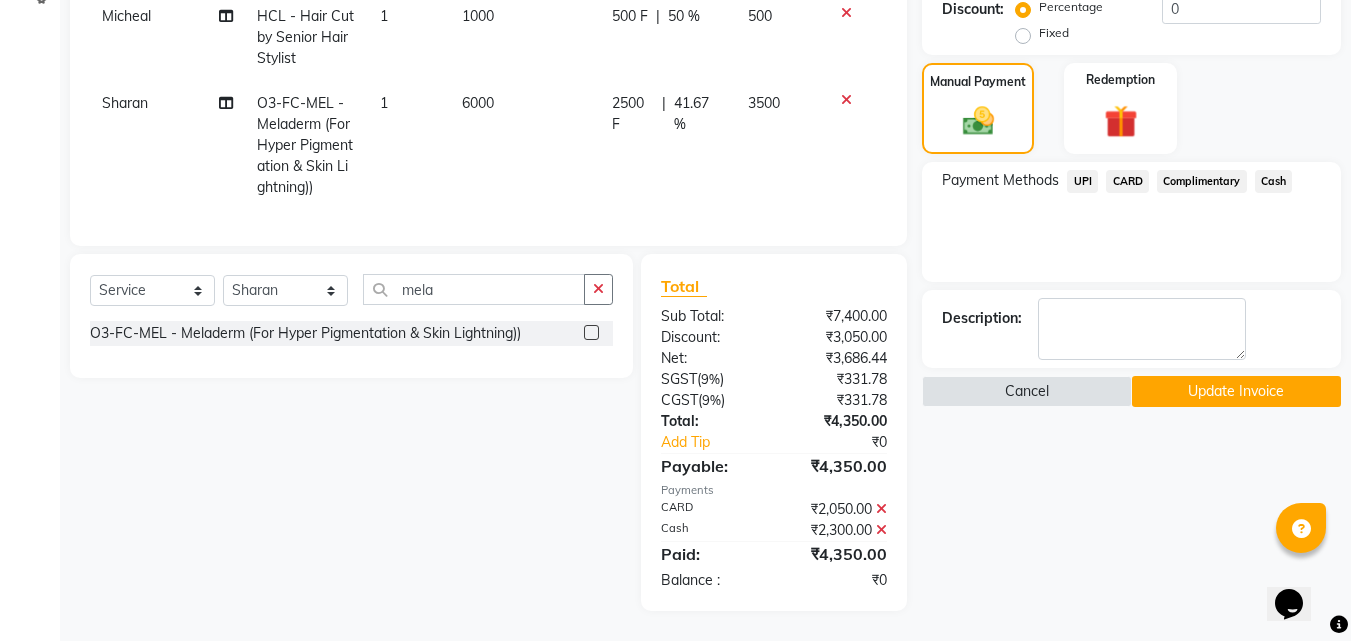 scroll, scrollTop: 504, scrollLeft: 0, axis: vertical 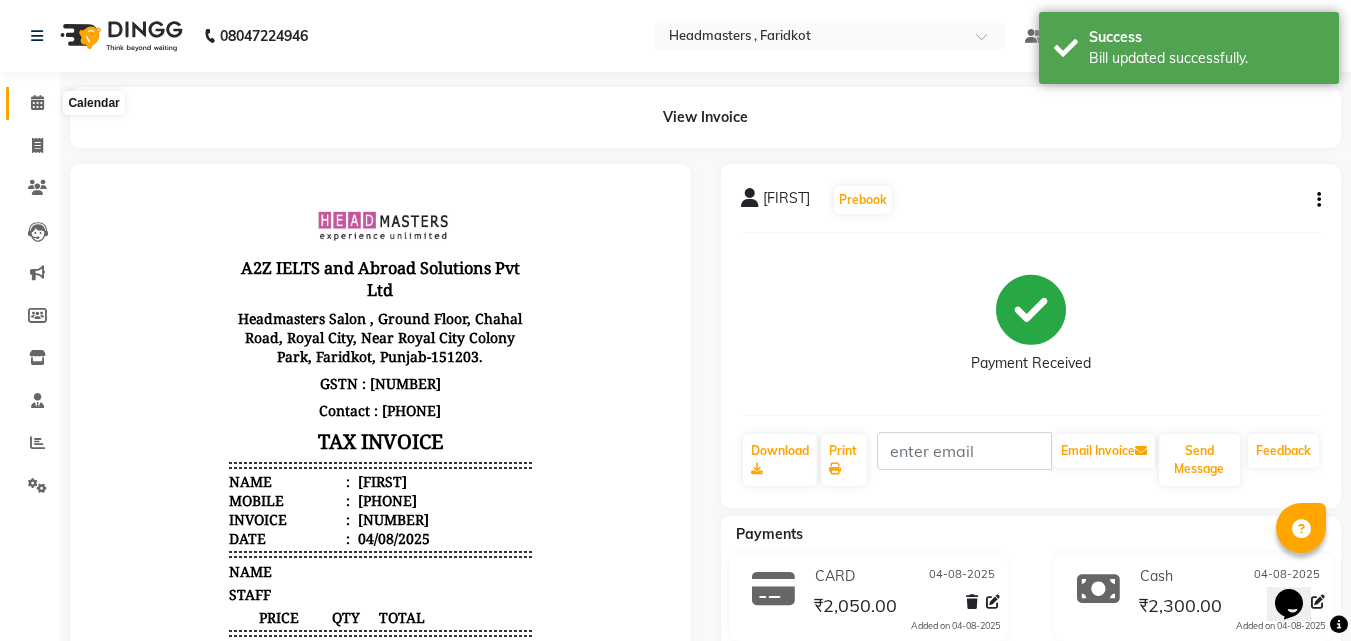 click 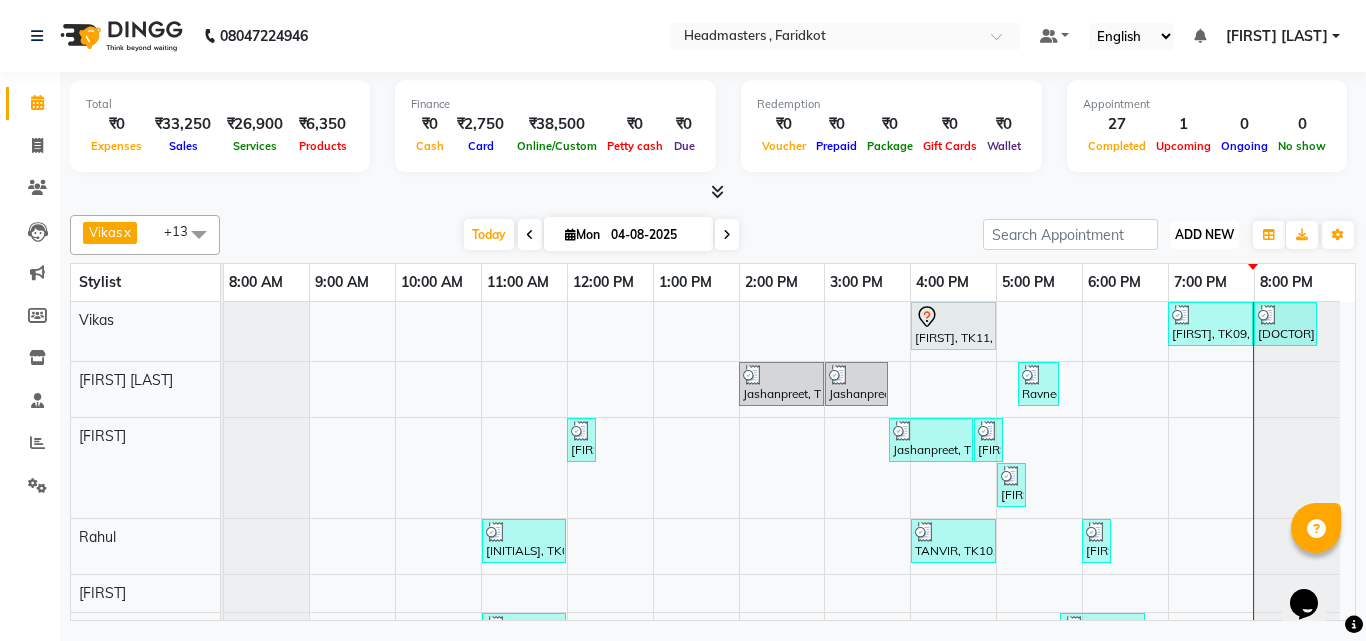 click on "ADD NEW" at bounding box center [1204, 234] 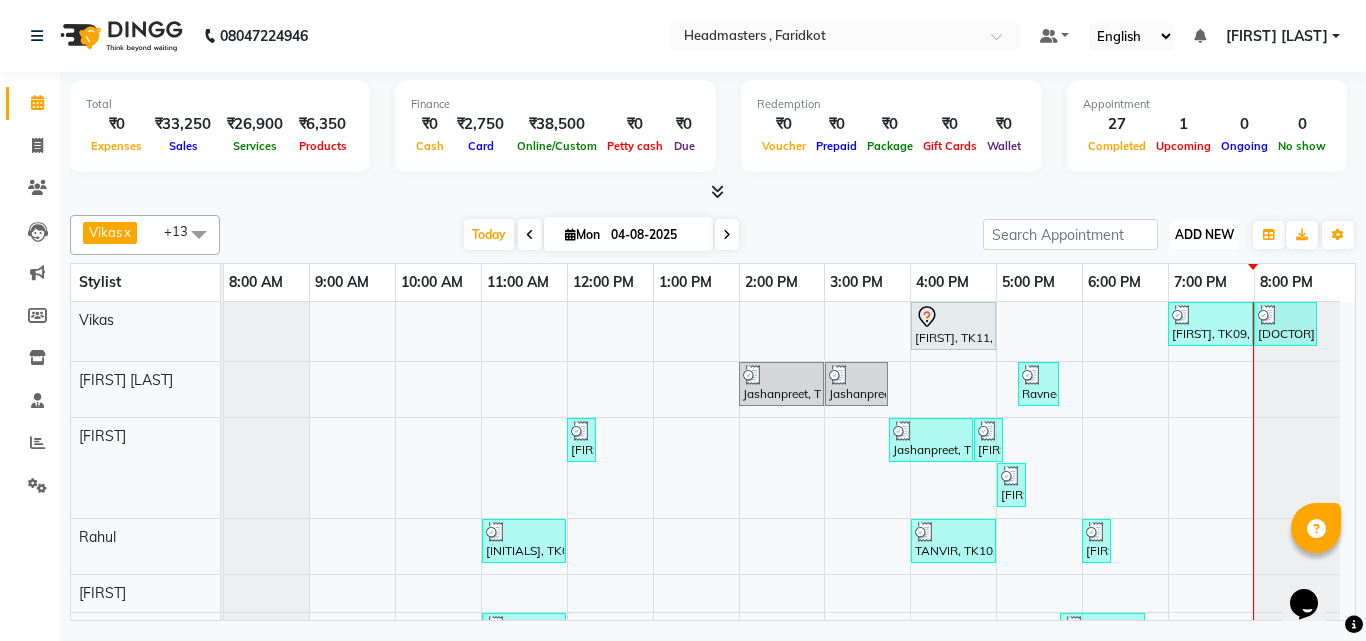 click on "ADD NEW" at bounding box center [1204, 234] 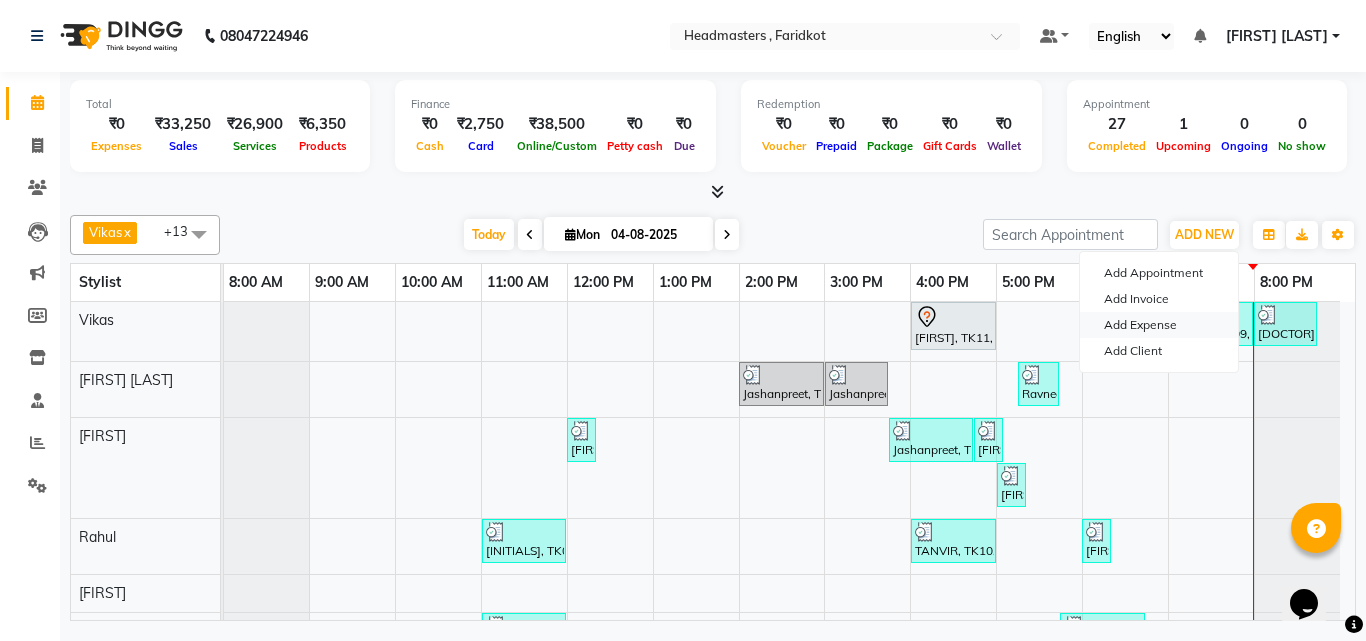 click on "Add Expense" at bounding box center [1159, 325] 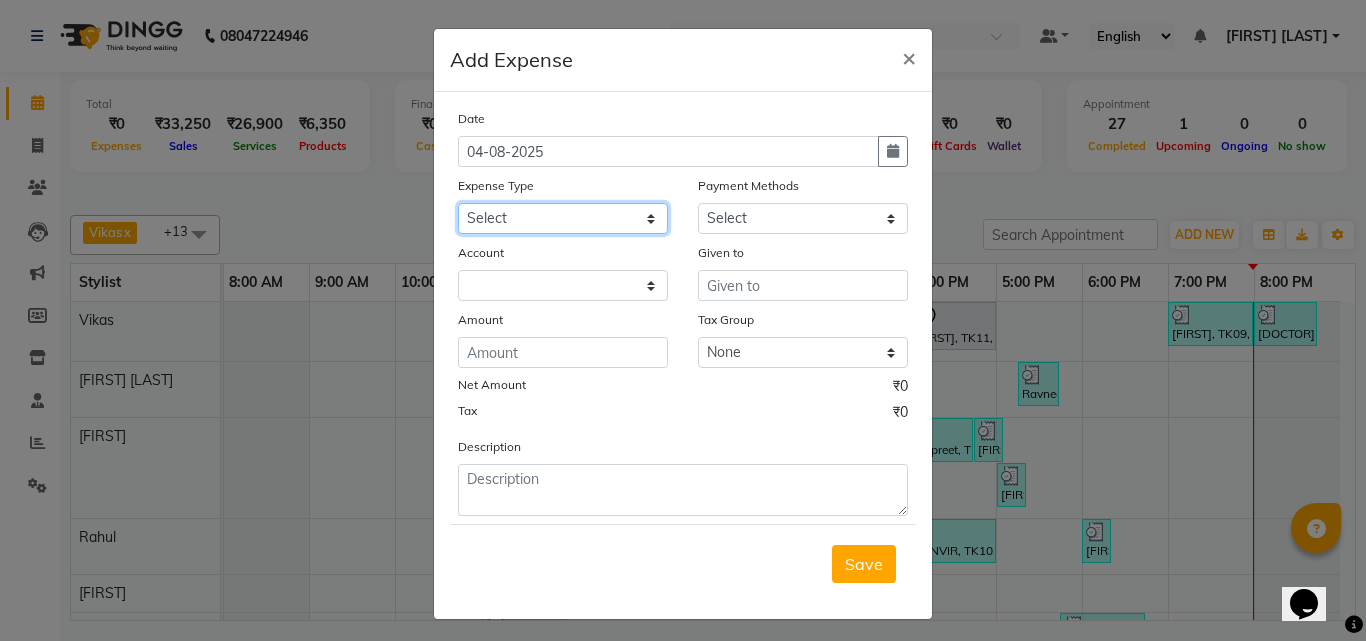 click on "Select Advance Salary Bank charges Car maintenance  Cash transfer to bank Cash transfer to hub Client Snacks Clinical charges Equipment Fuel Govt fee Hair Products or Tools Incentive Insurance International purchase Loan Repayment Maintenance Marketing Miscellaneous MRA Other Pantry Product Rent Salary Staff Snacks Tax Tea & Refreshment Utilities" 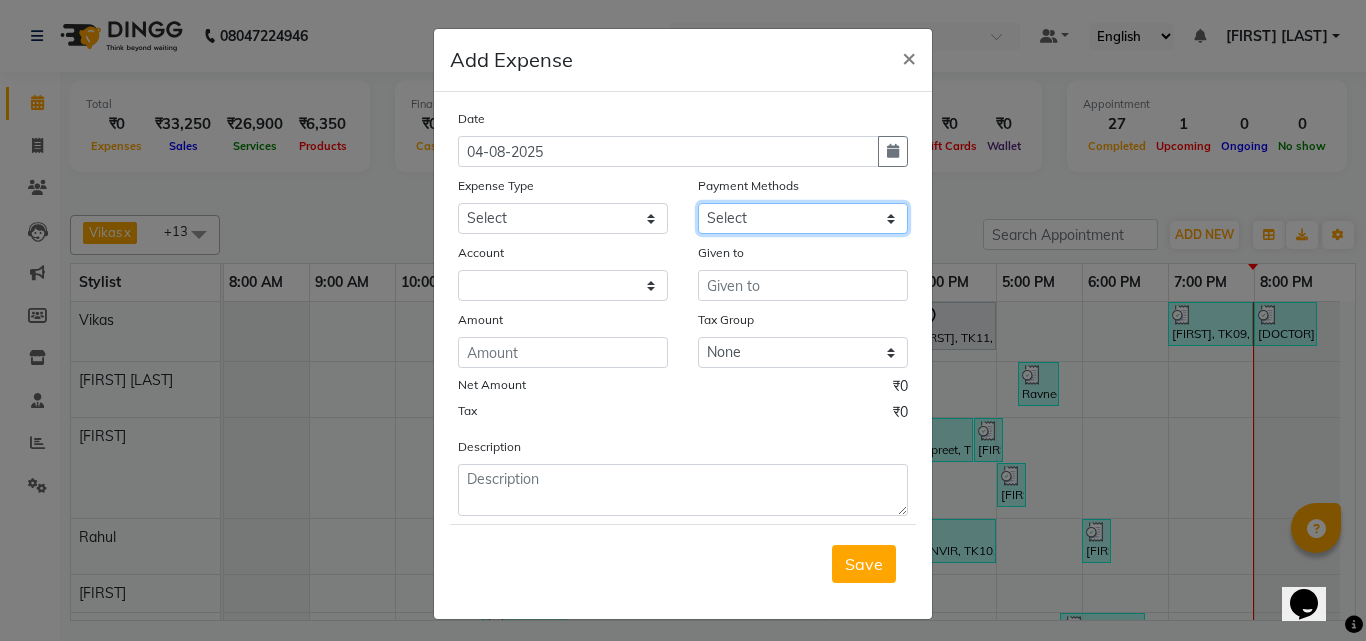 click on "Select UPI CARD Complimentary Voucher Wallet Package Prepaid Cash" 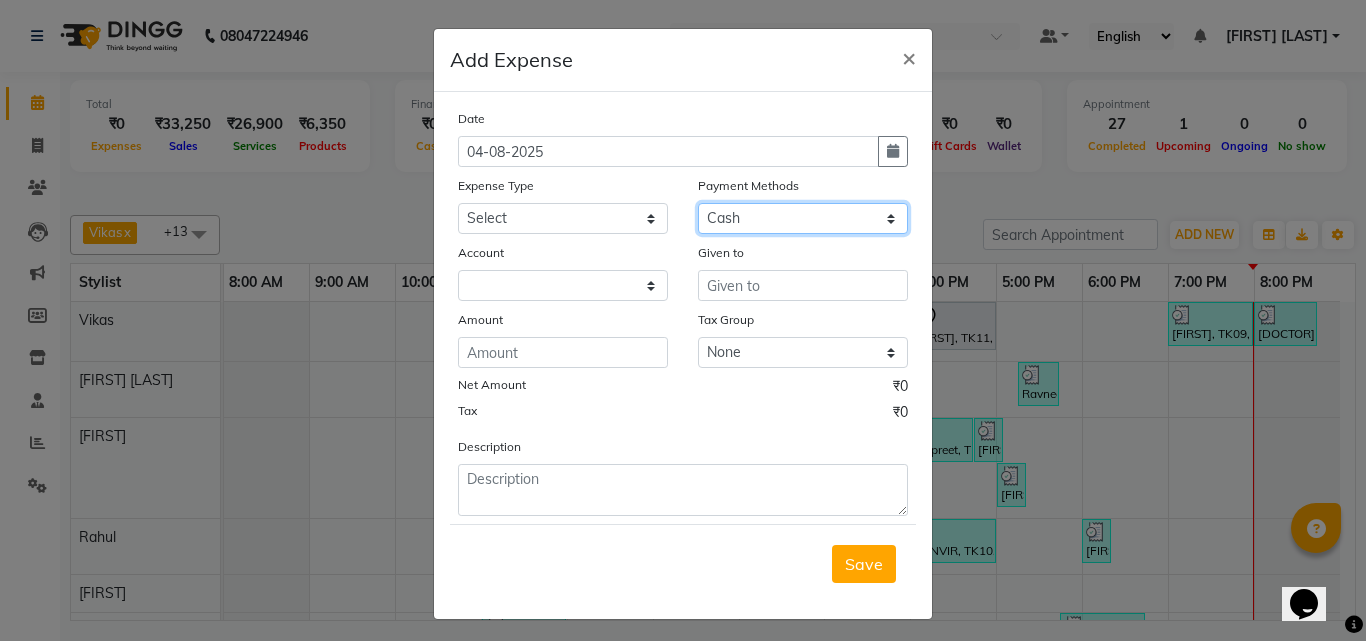 click on "Select UPI CARD Complimentary Voucher Wallet Package Prepaid Cash" 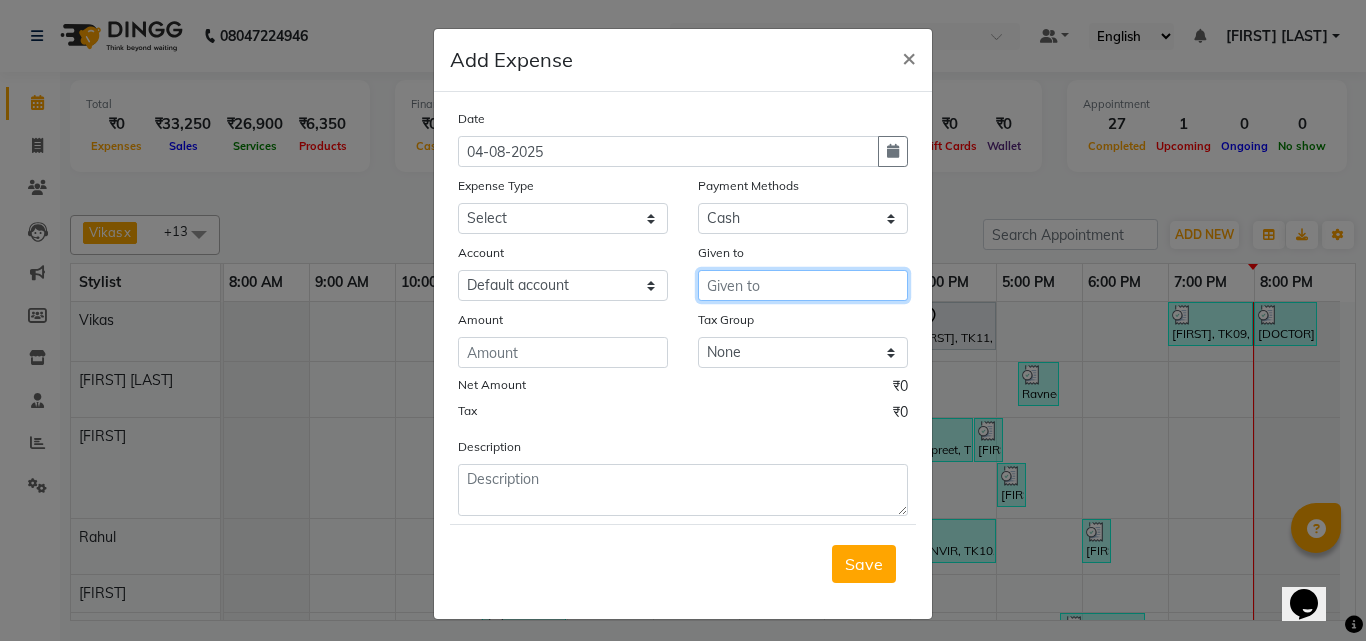click at bounding box center (803, 285) 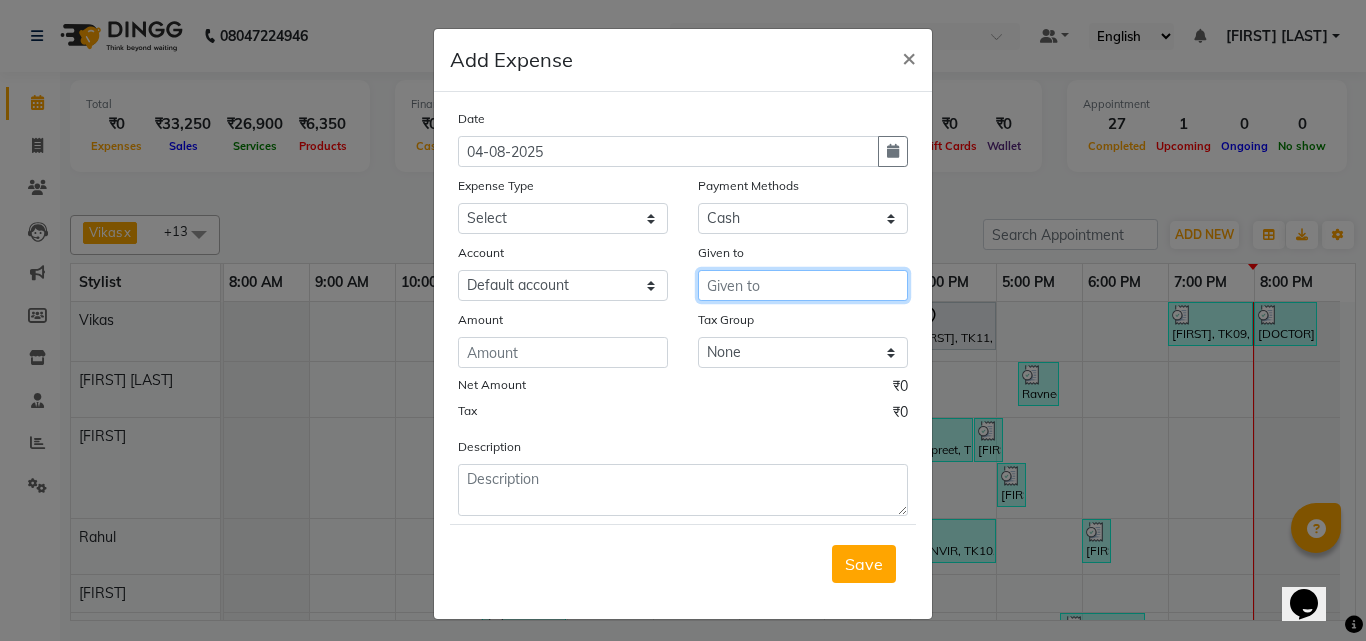 click at bounding box center (803, 285) 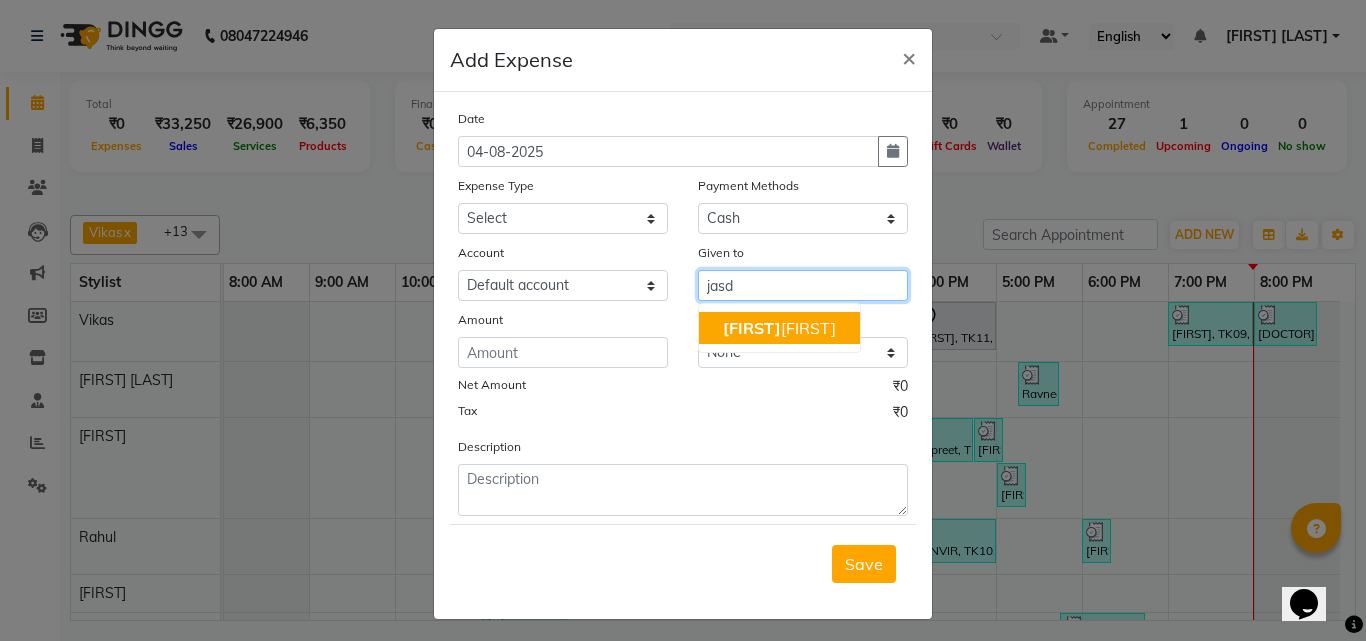 click on "[FIRST] [LAST]" at bounding box center [779, 328] 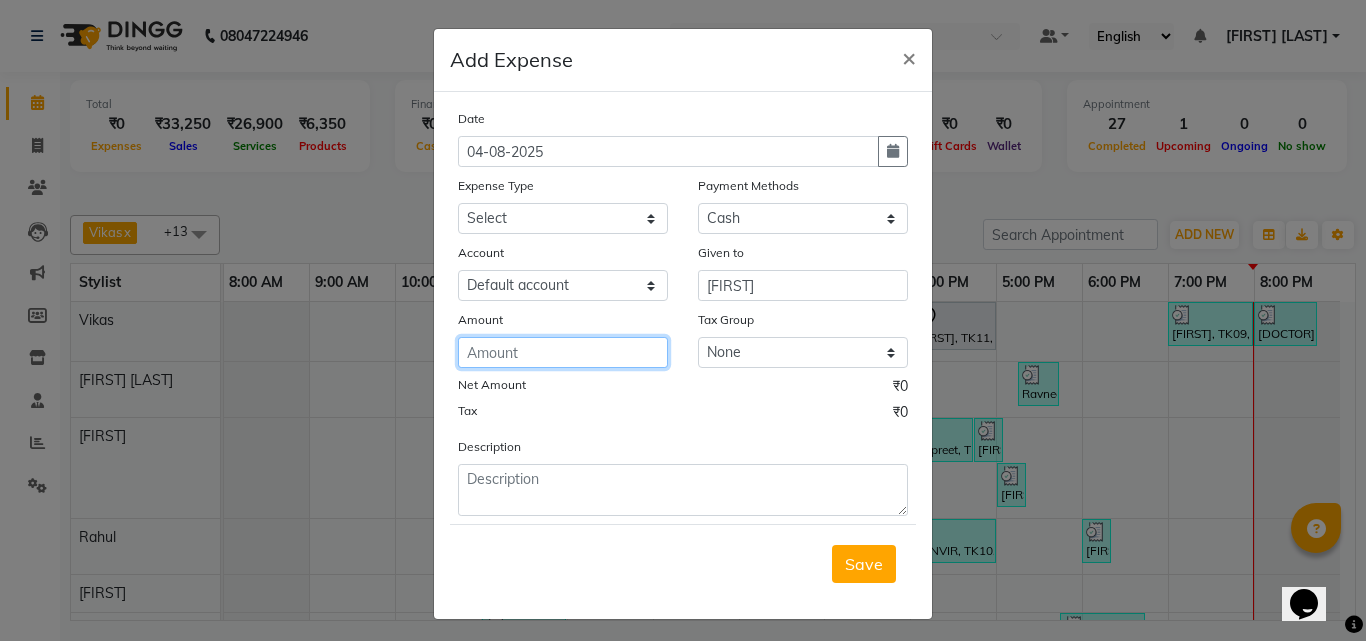 click 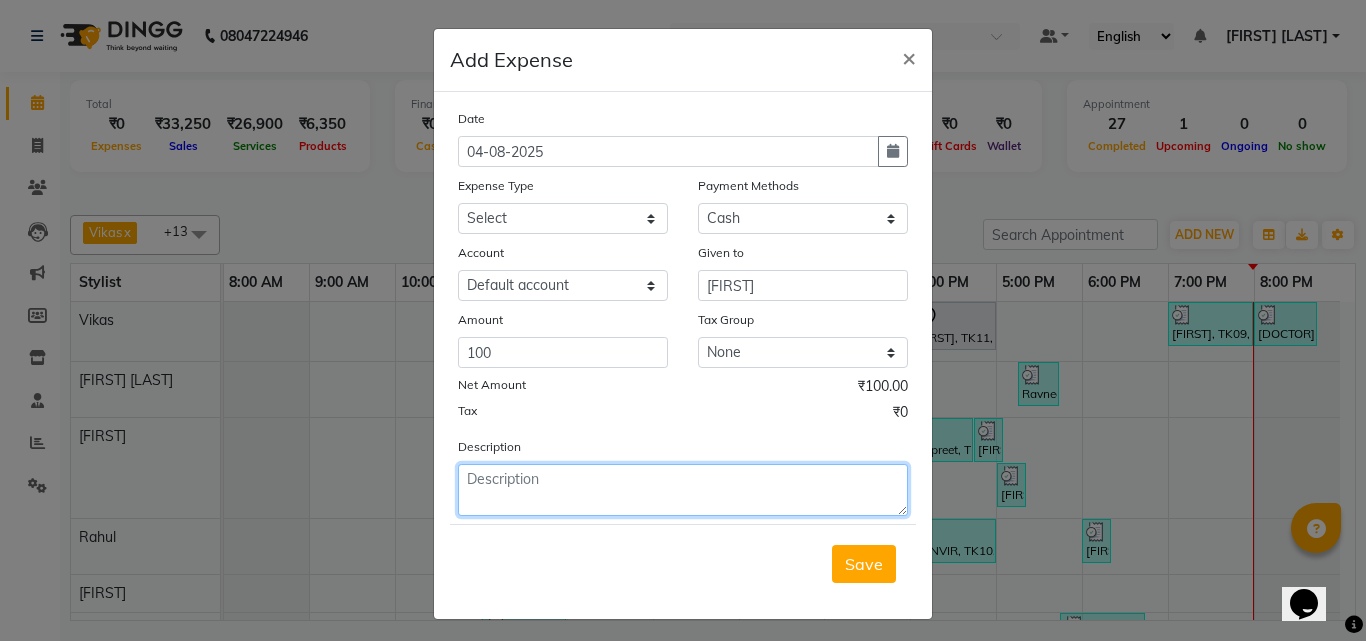 click 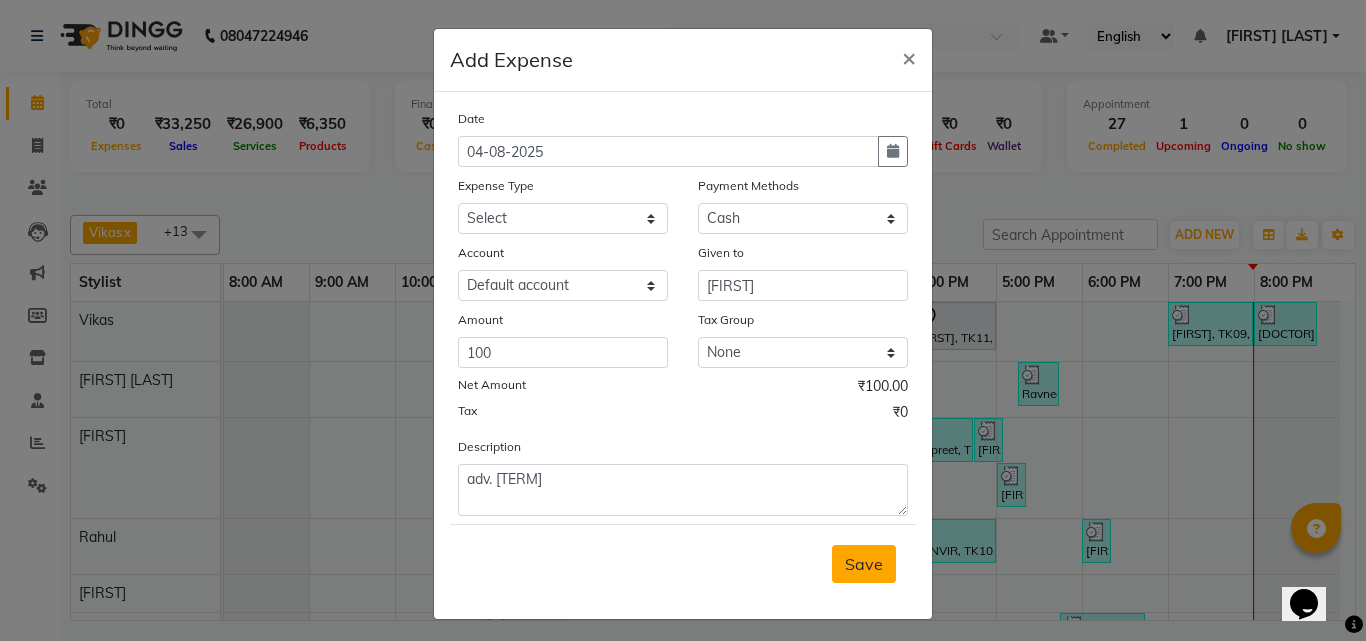 click on "Save" at bounding box center (864, 564) 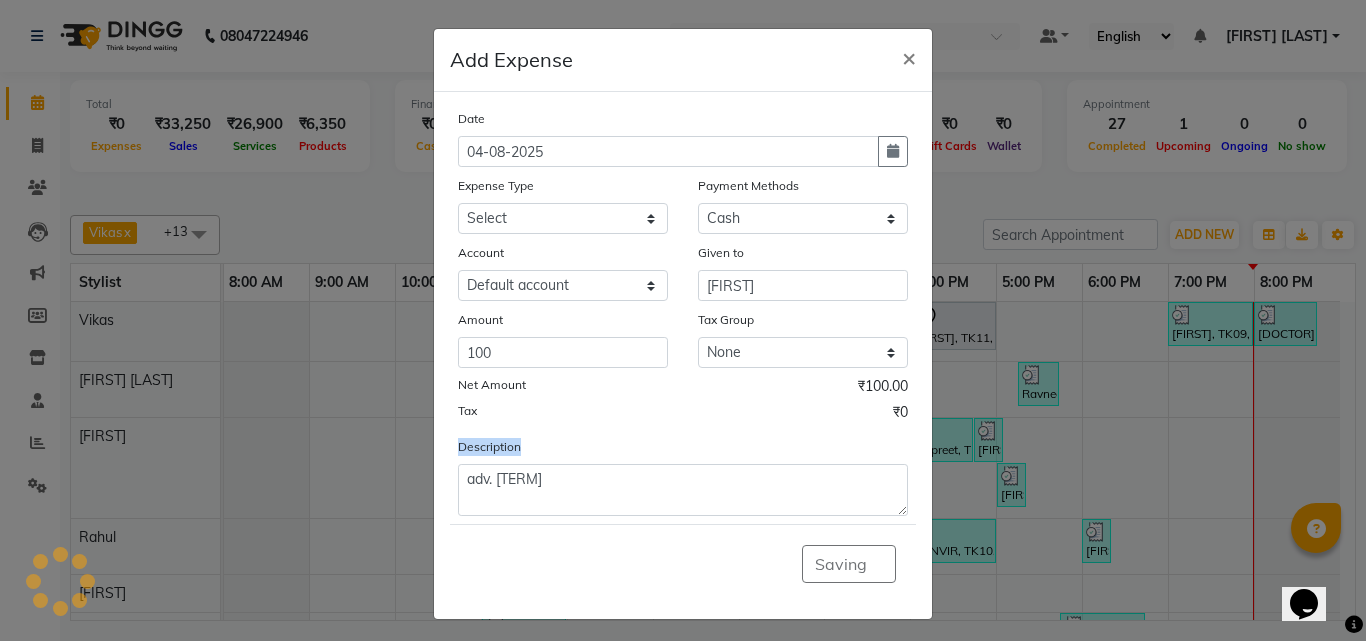 click on "Saving" 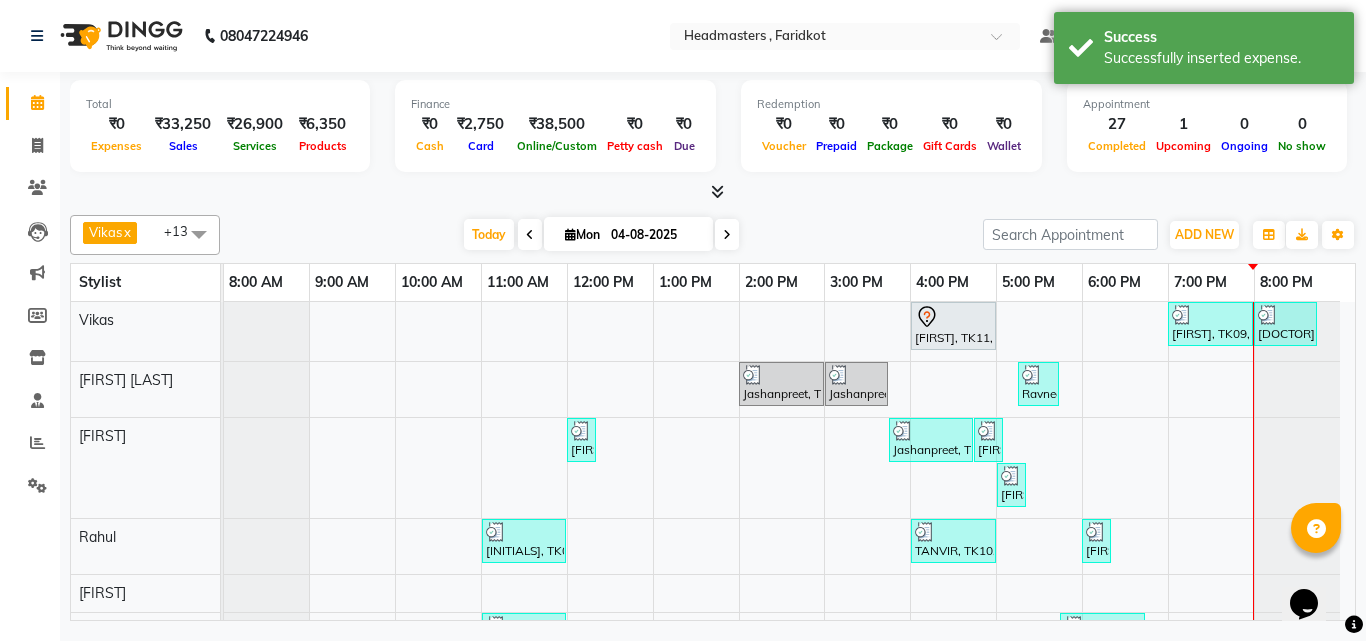 scroll, scrollTop: 84, scrollLeft: 0, axis: vertical 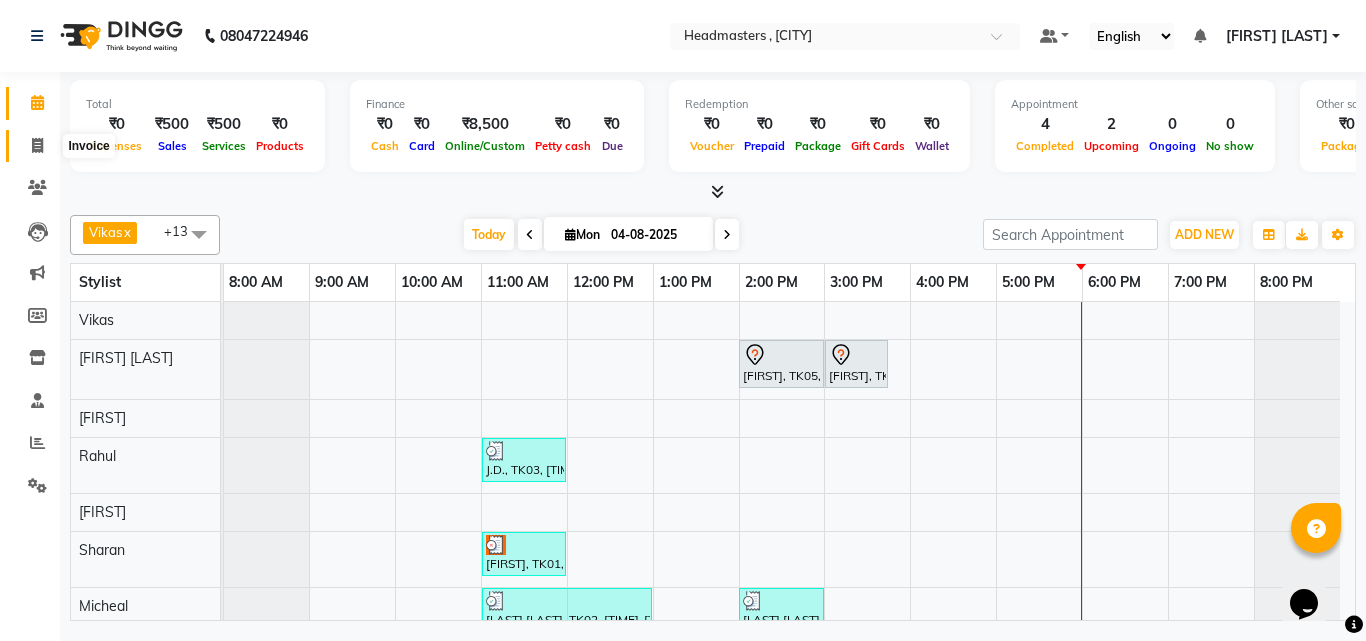 click 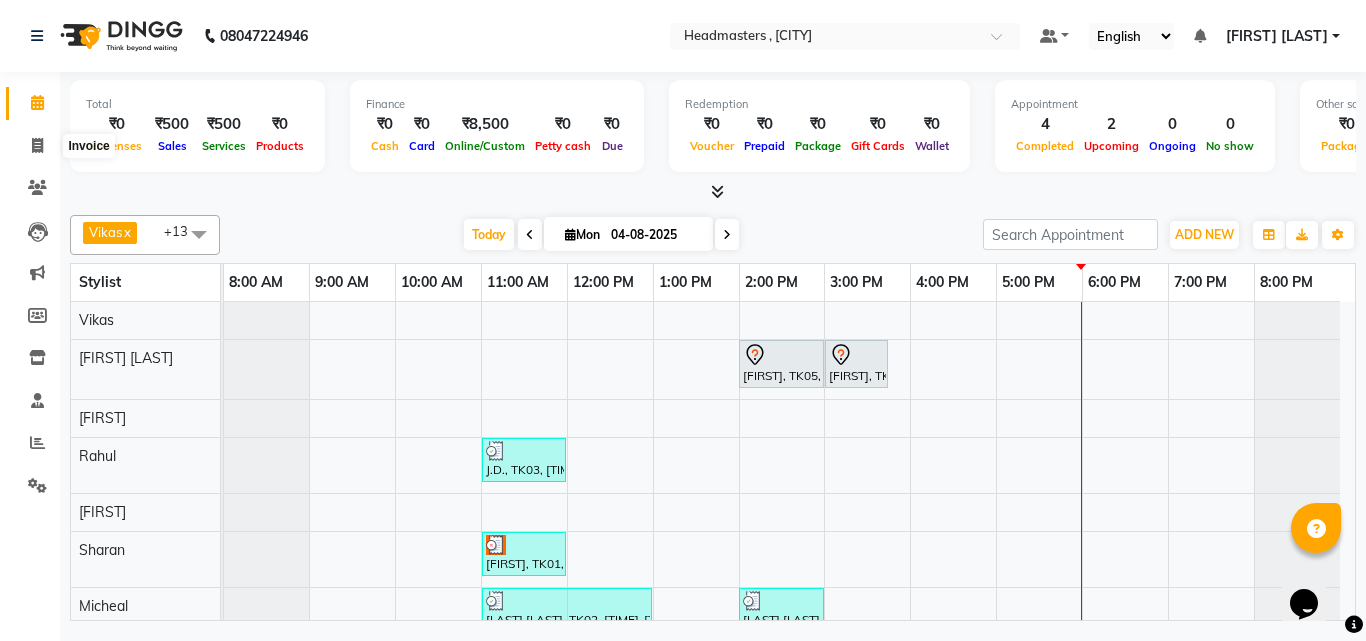 select on "7919" 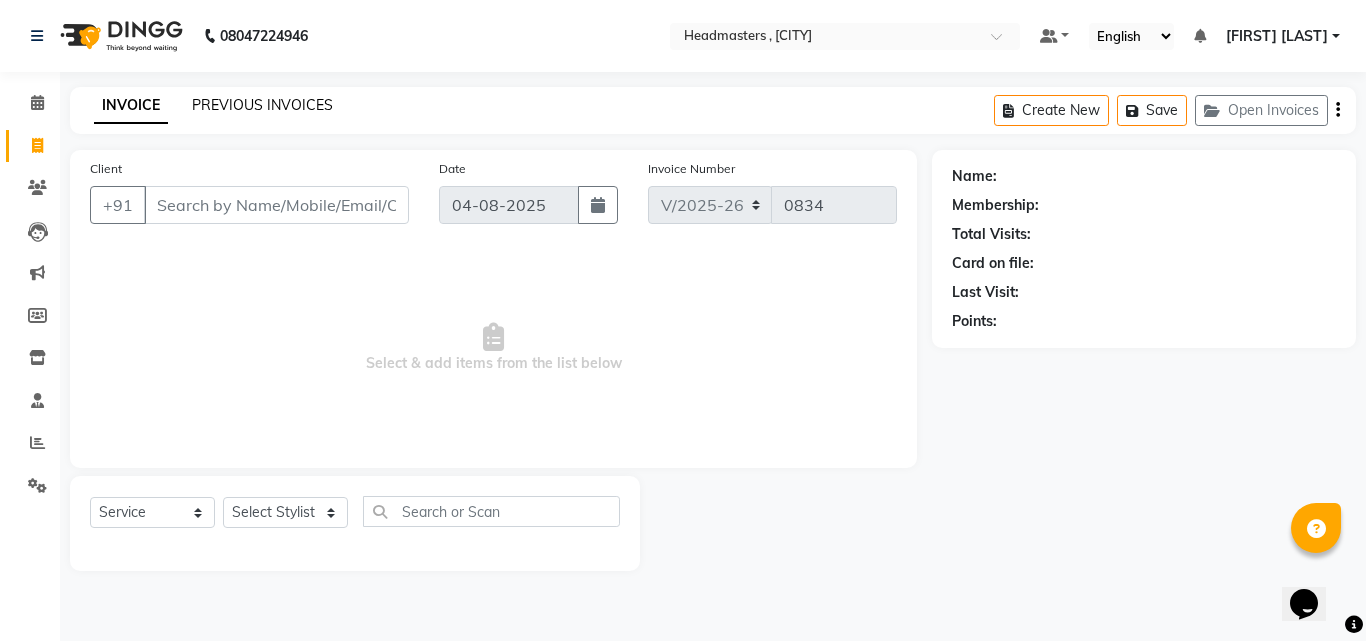 click on "PREVIOUS INVOICES" 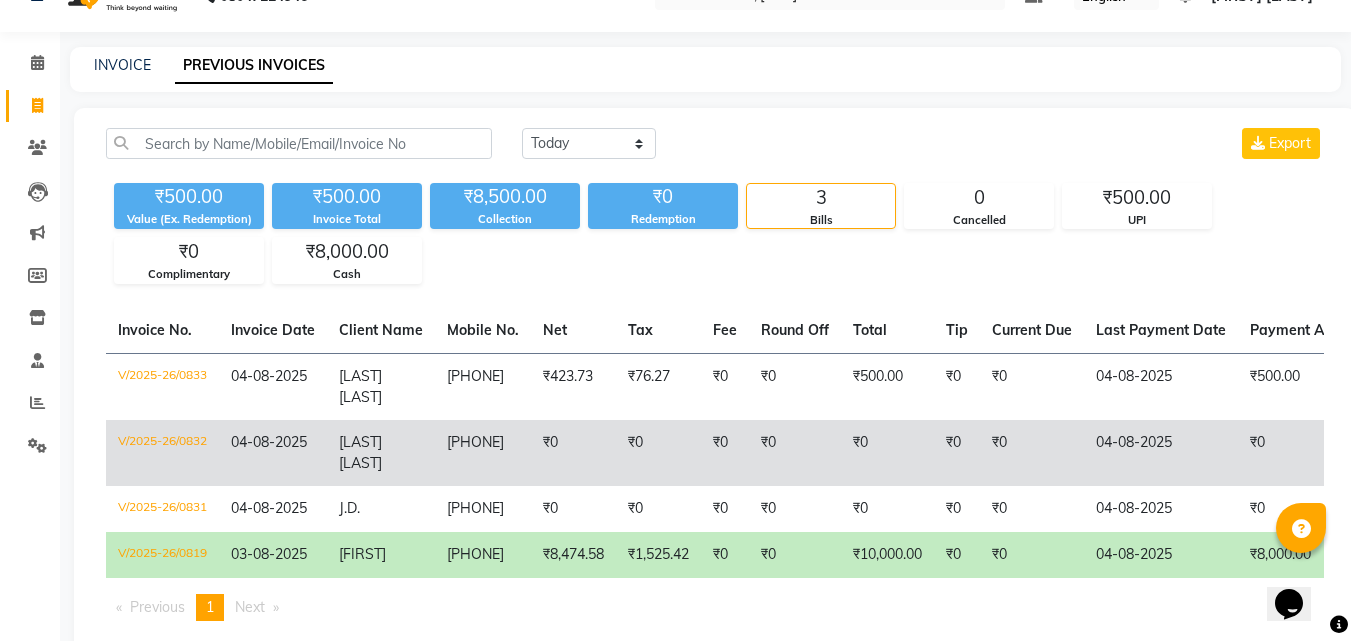 scroll, scrollTop: 61, scrollLeft: 0, axis: vertical 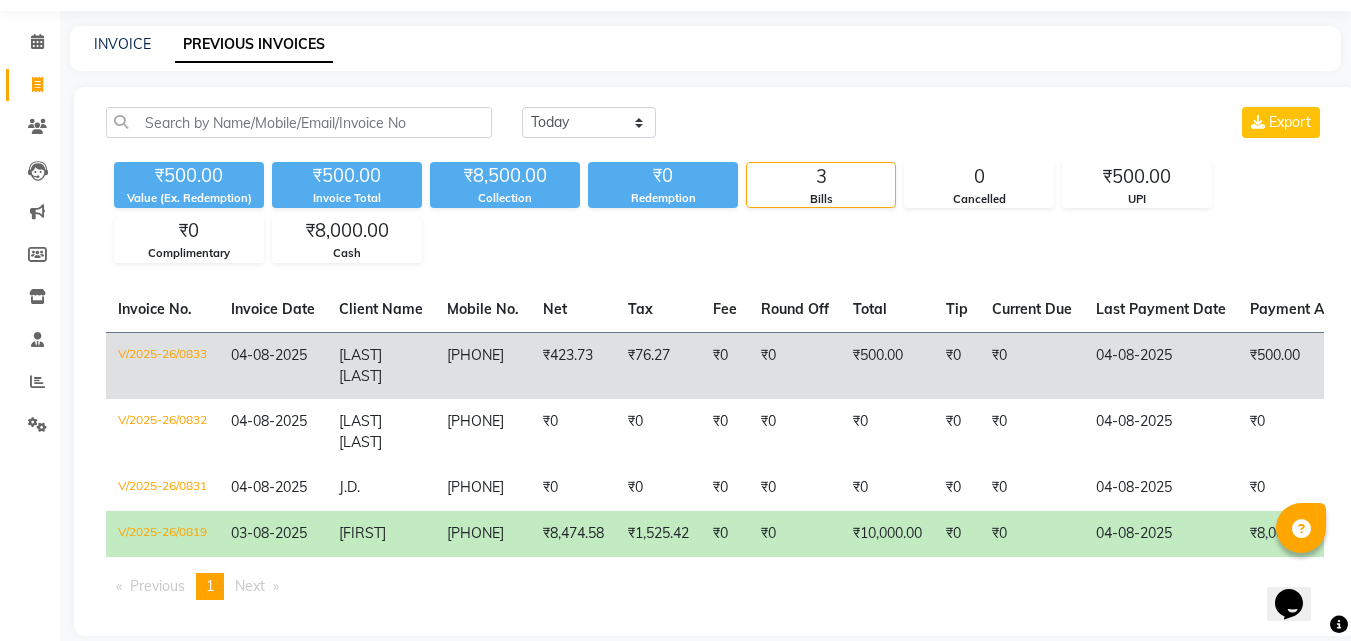 click on "₹500.00" 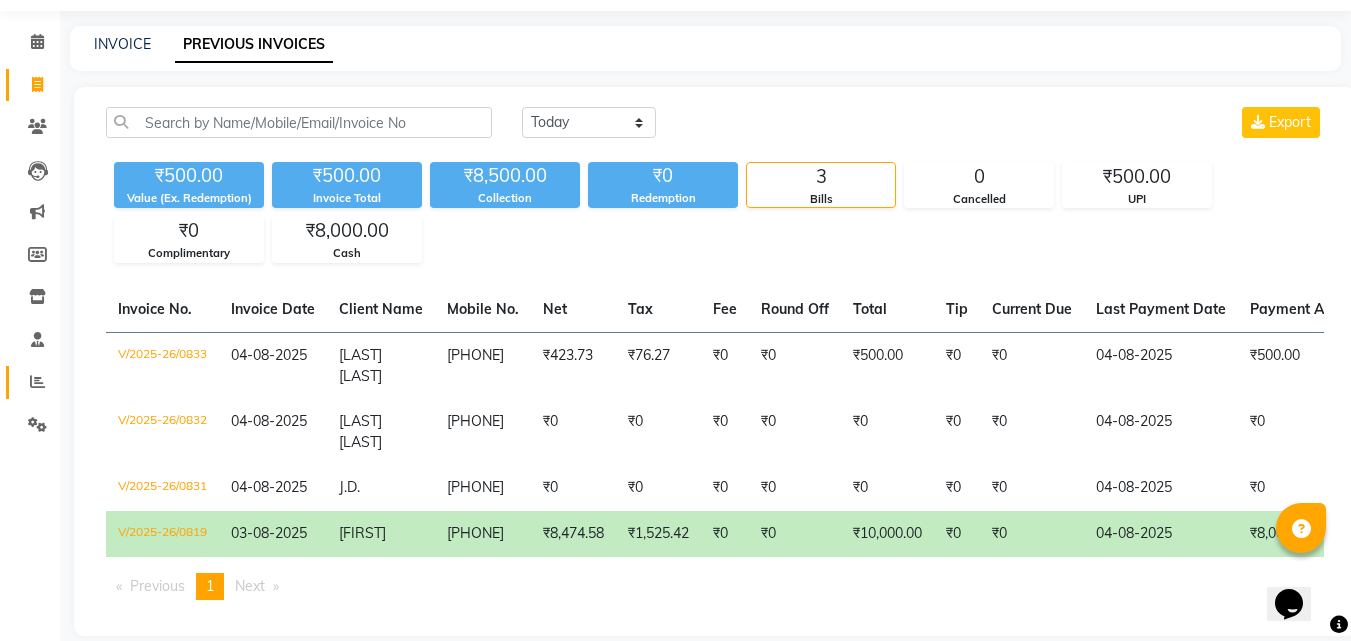 click on "Reports" 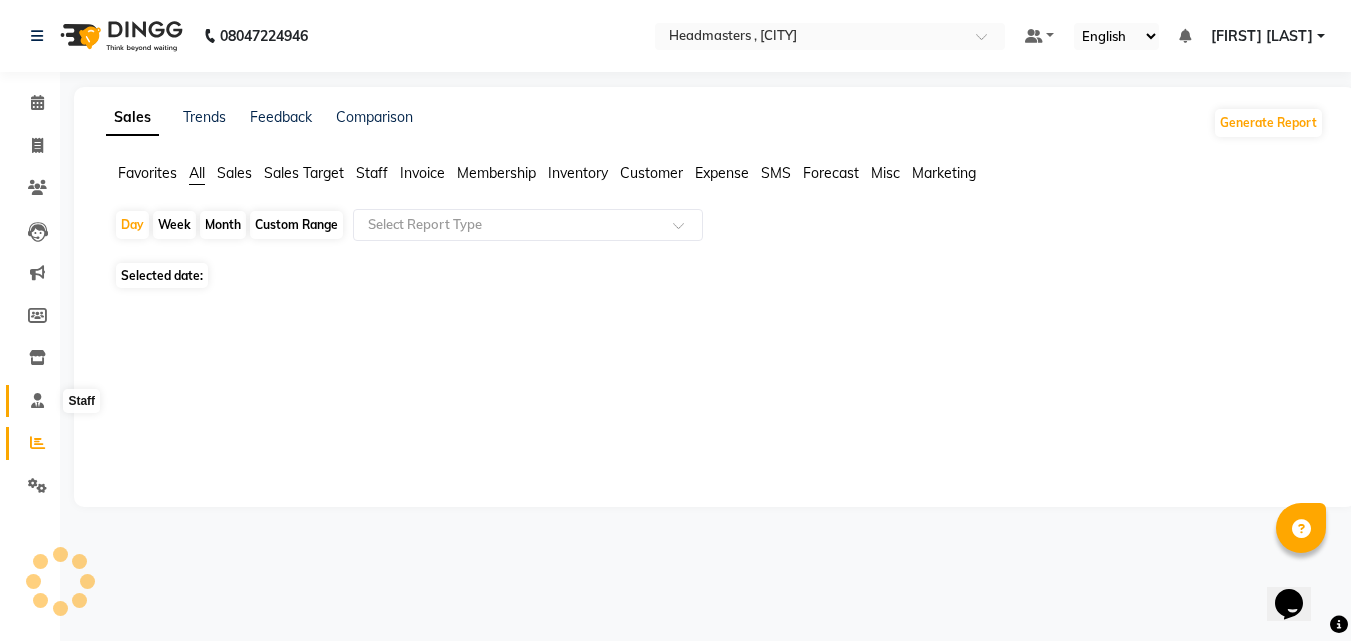scroll, scrollTop: 0, scrollLeft: 0, axis: both 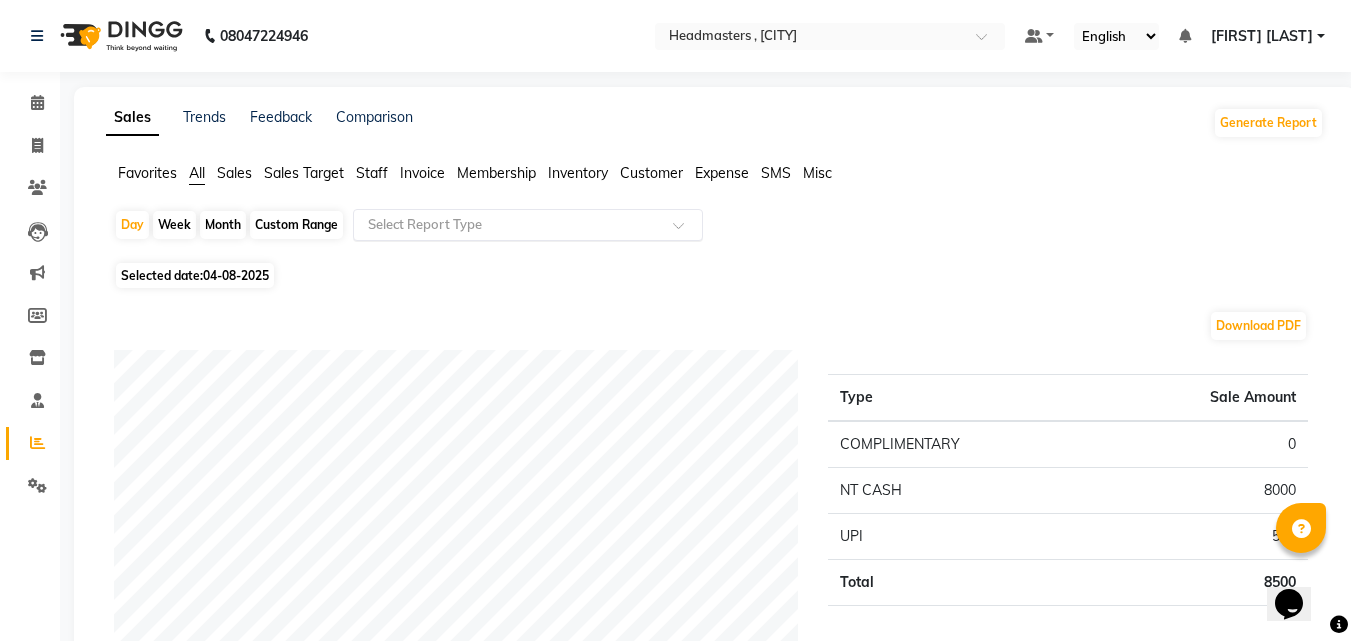 click 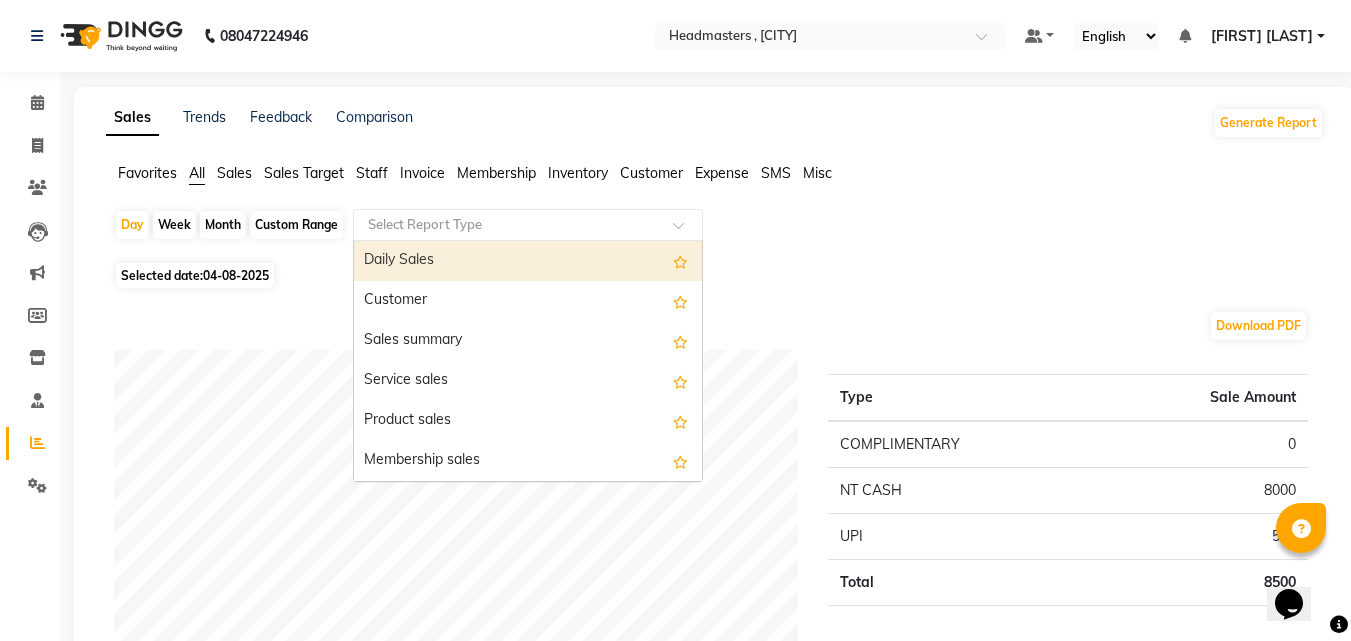 click on "Custom Range" 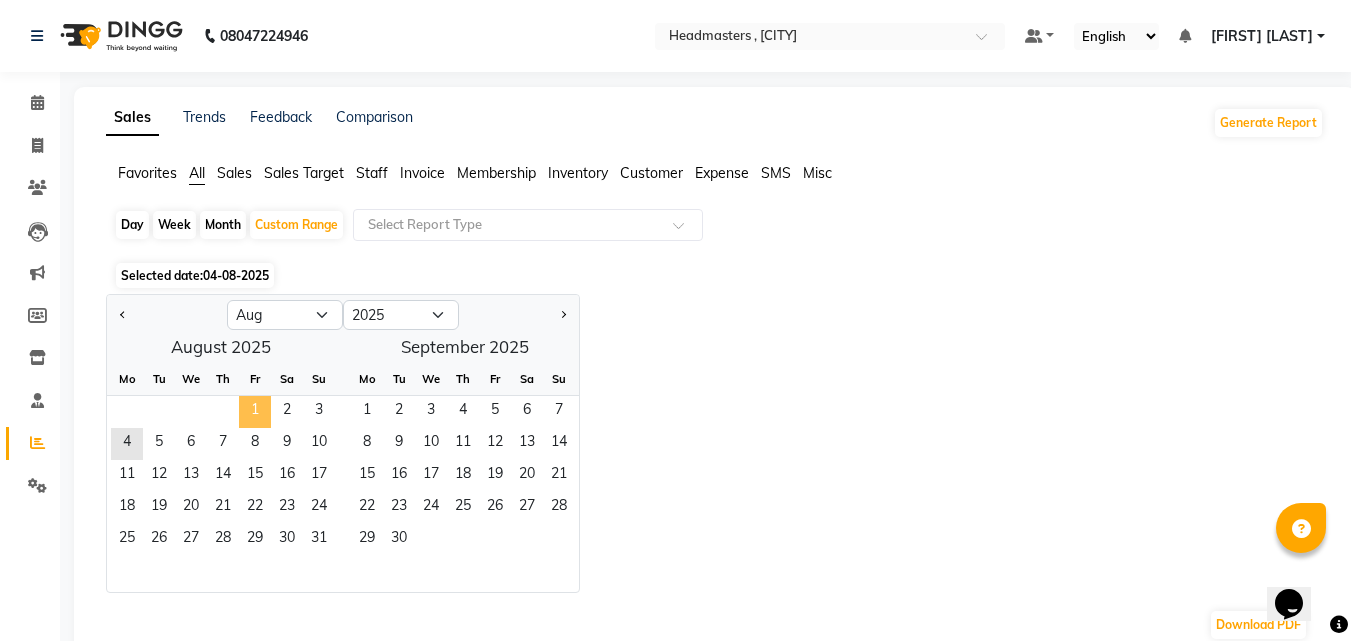 click on "1" 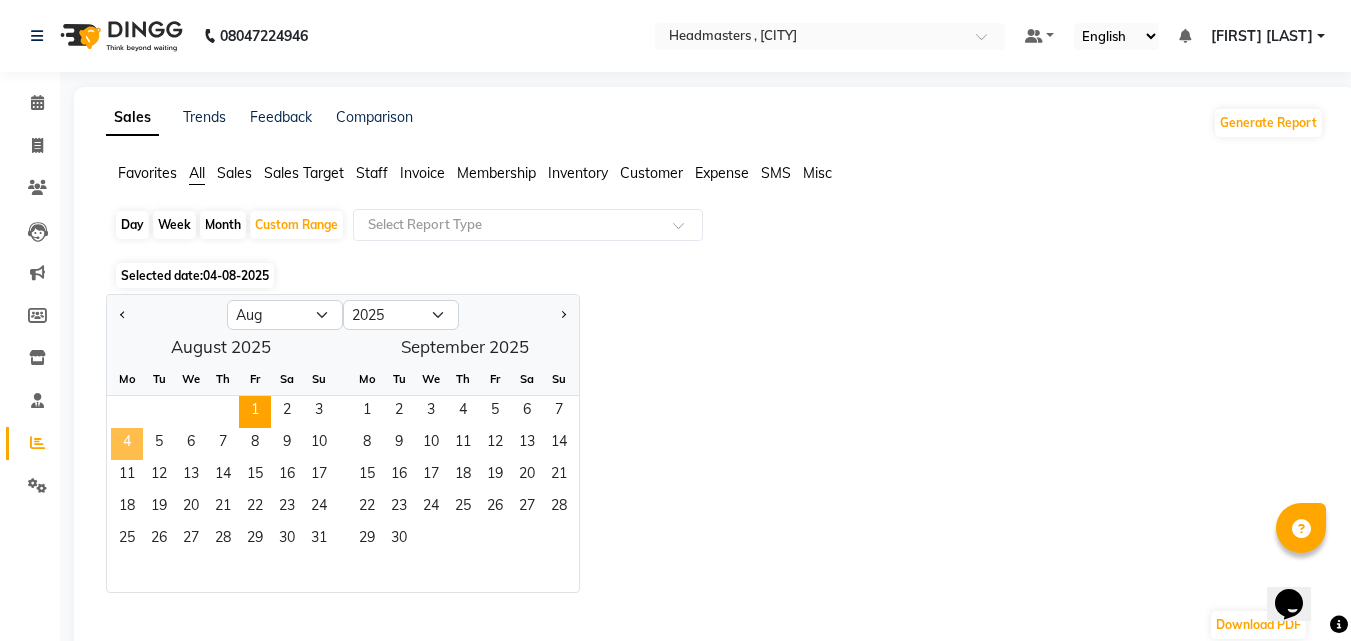 click on "4" 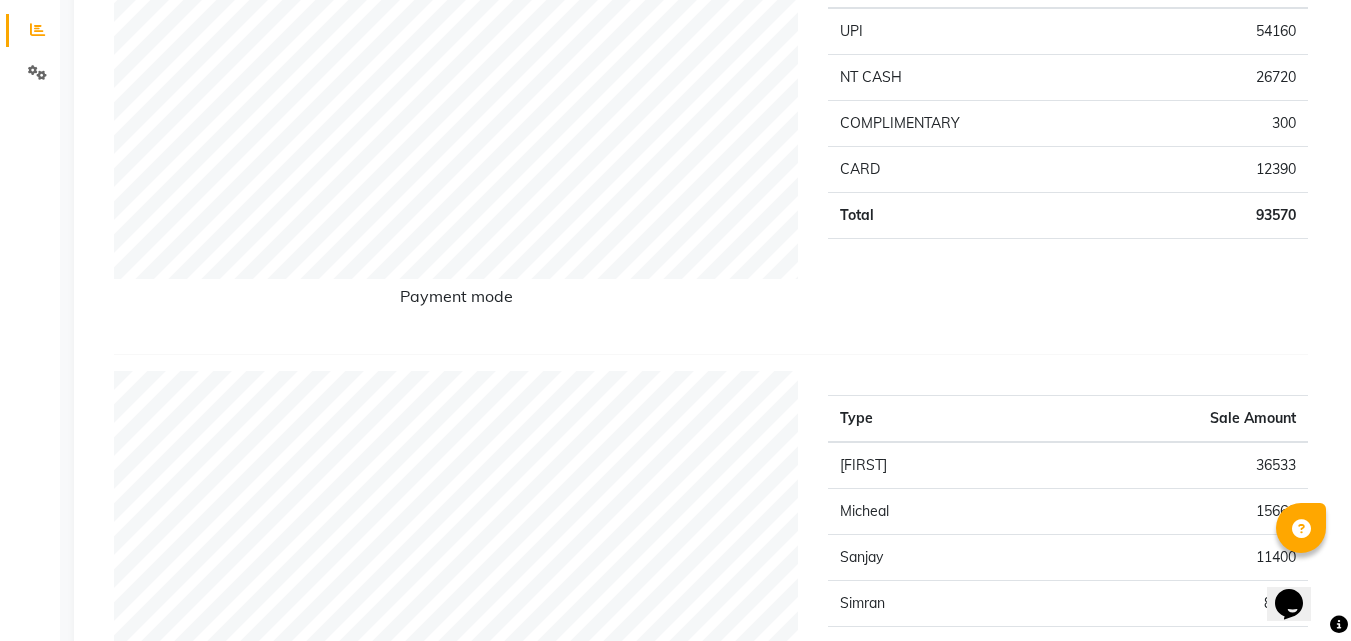 scroll, scrollTop: 100, scrollLeft: 0, axis: vertical 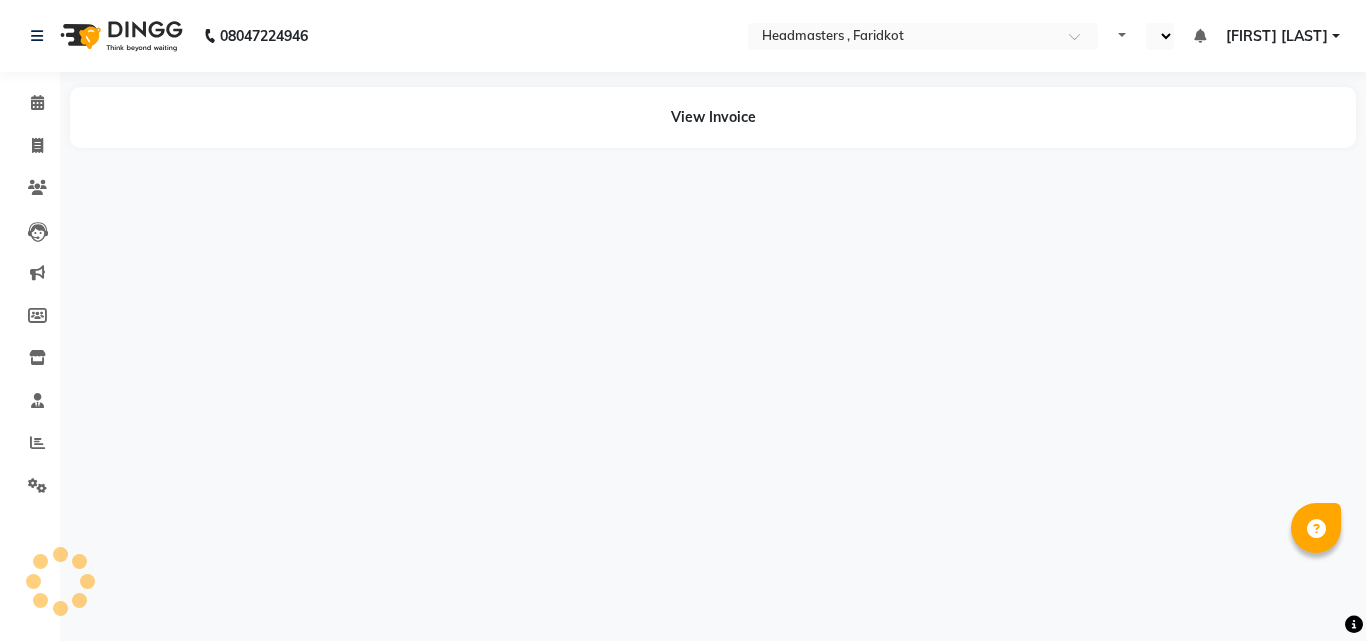 select on "en" 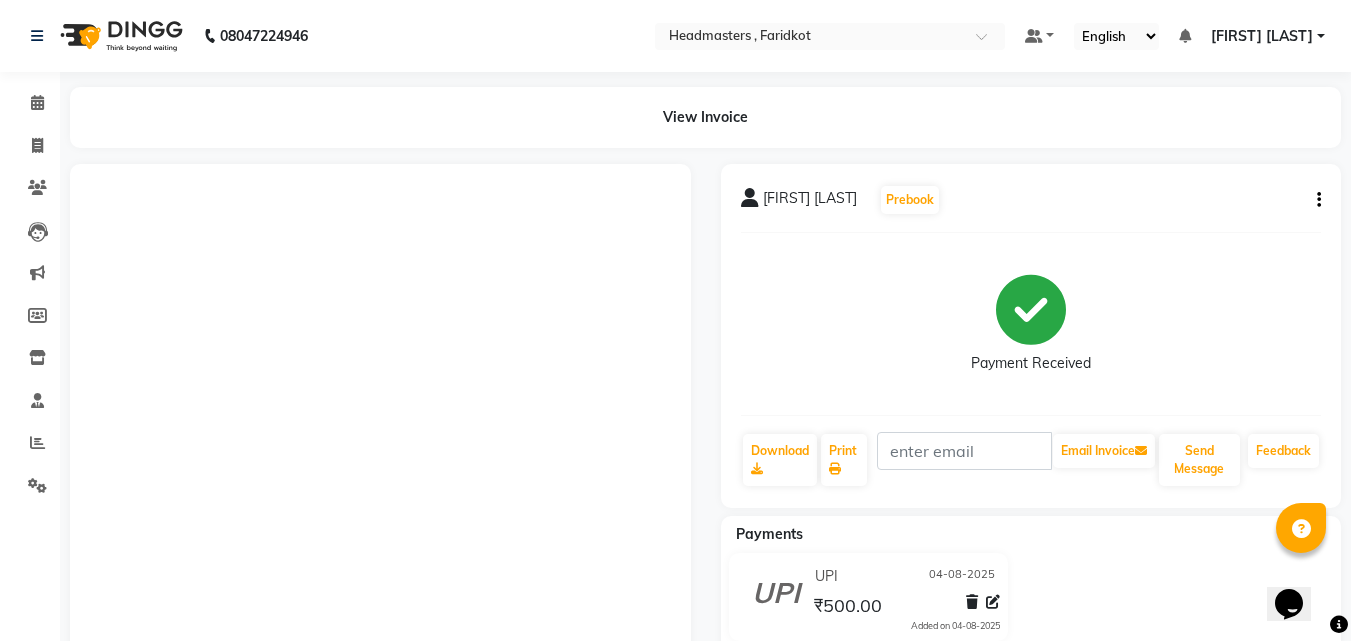 scroll, scrollTop: 0, scrollLeft: 0, axis: both 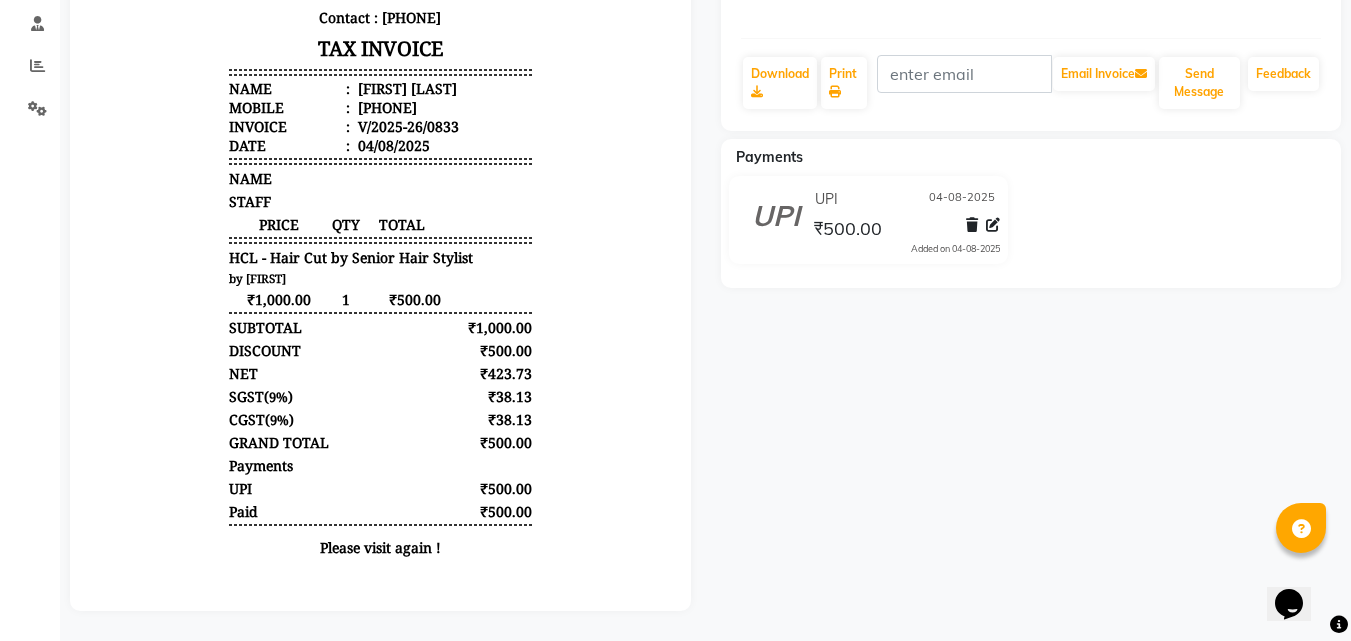 click on "A2Z IELTS and Abroad Solutions Pvt Ltd
Headmasters Salon , Ground Floor, Chahal Road, Royal City, Near Royal City Colony Park, Faridkot, Punjab-151203.
GSTN : 03AAUCA8106C1ZX
Contact : 7719625562
TAX INVOICE
Name  :
Lakhvir kaur
Mobile :
917814933686
Invoice  :
V/2025-26/0833
Date  :" at bounding box center (380, 188) 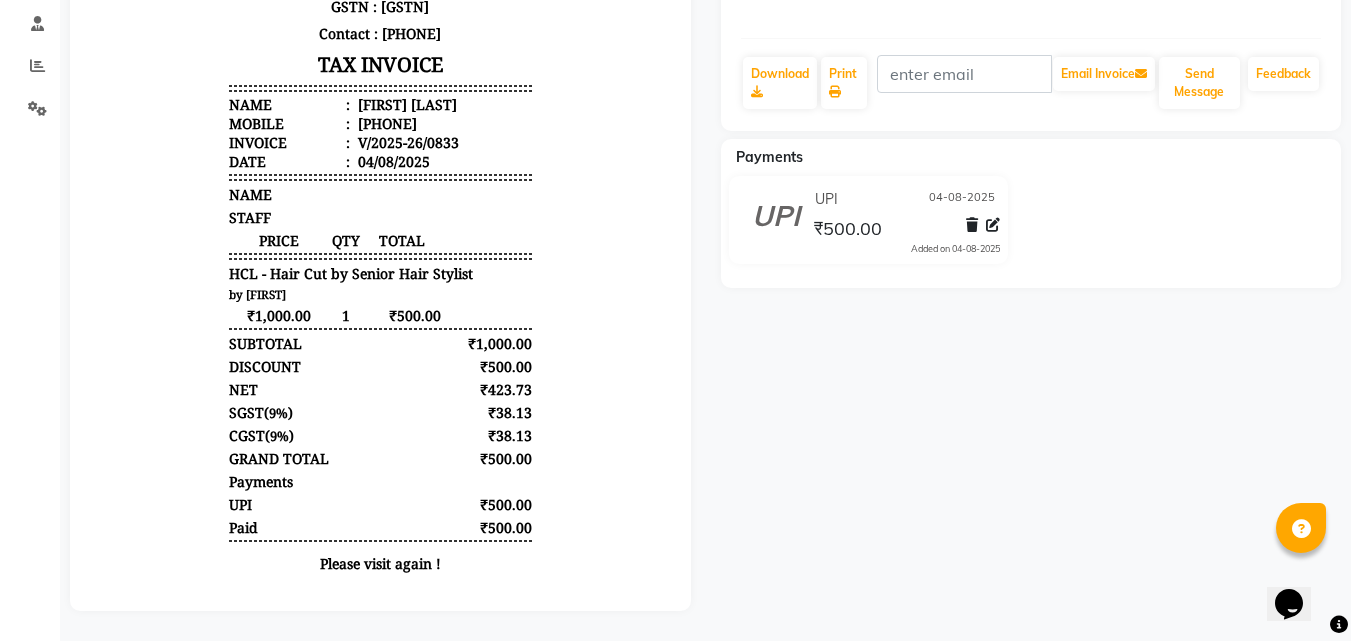 click on "₹38.13" at bounding box center (492, 435) 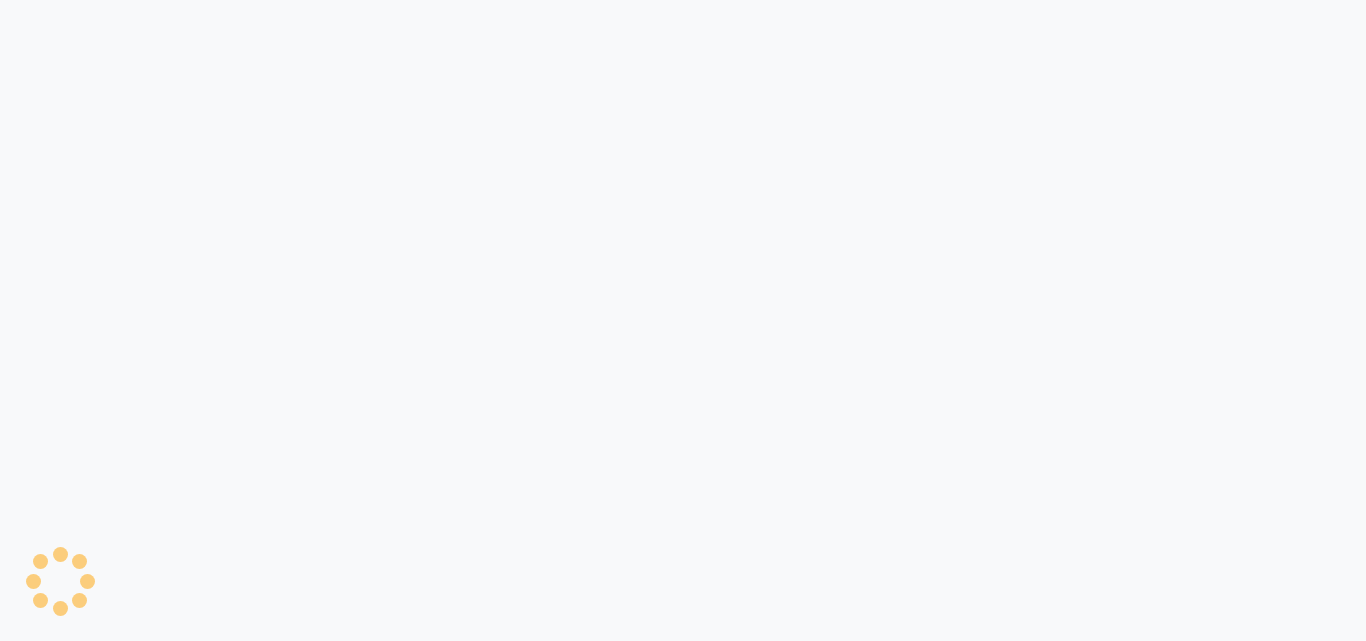 scroll, scrollTop: 0, scrollLeft: 0, axis: both 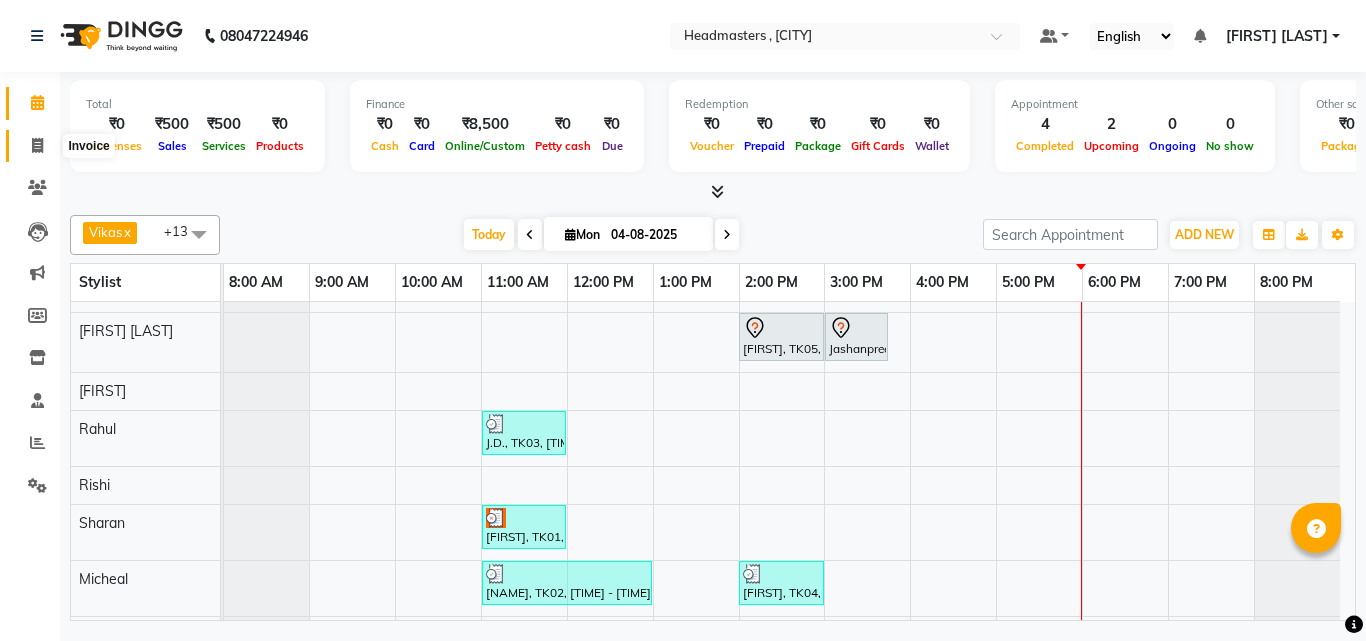 click 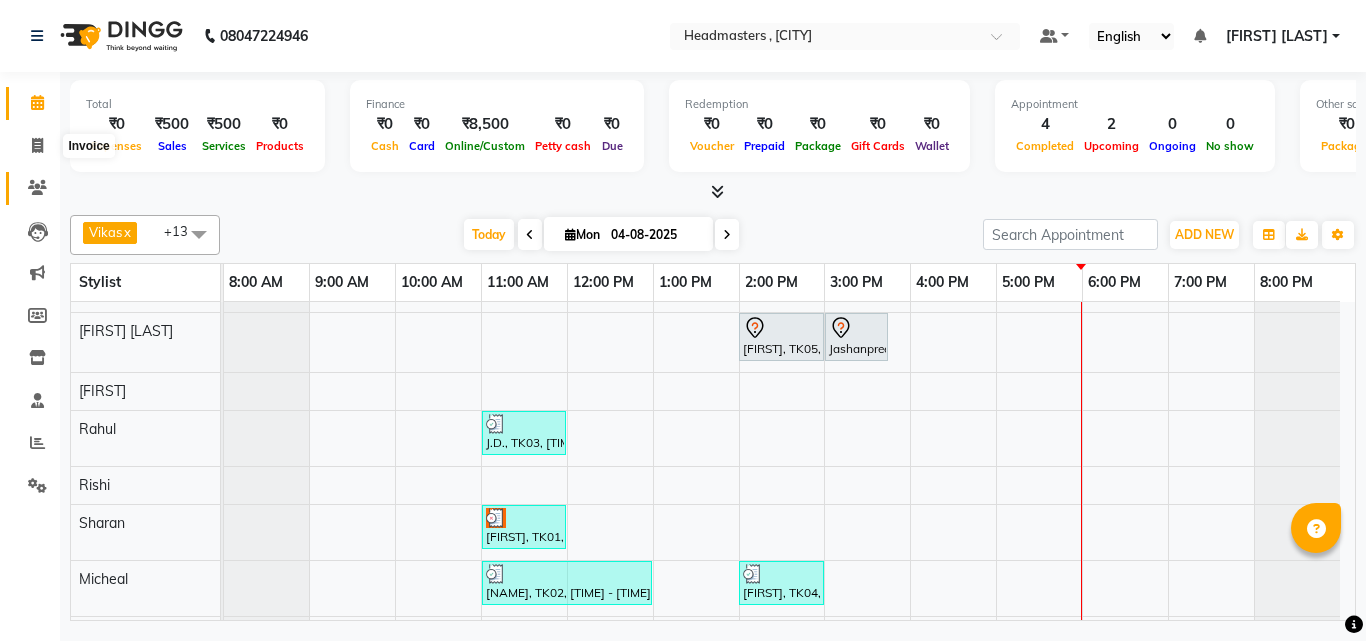 select on "service" 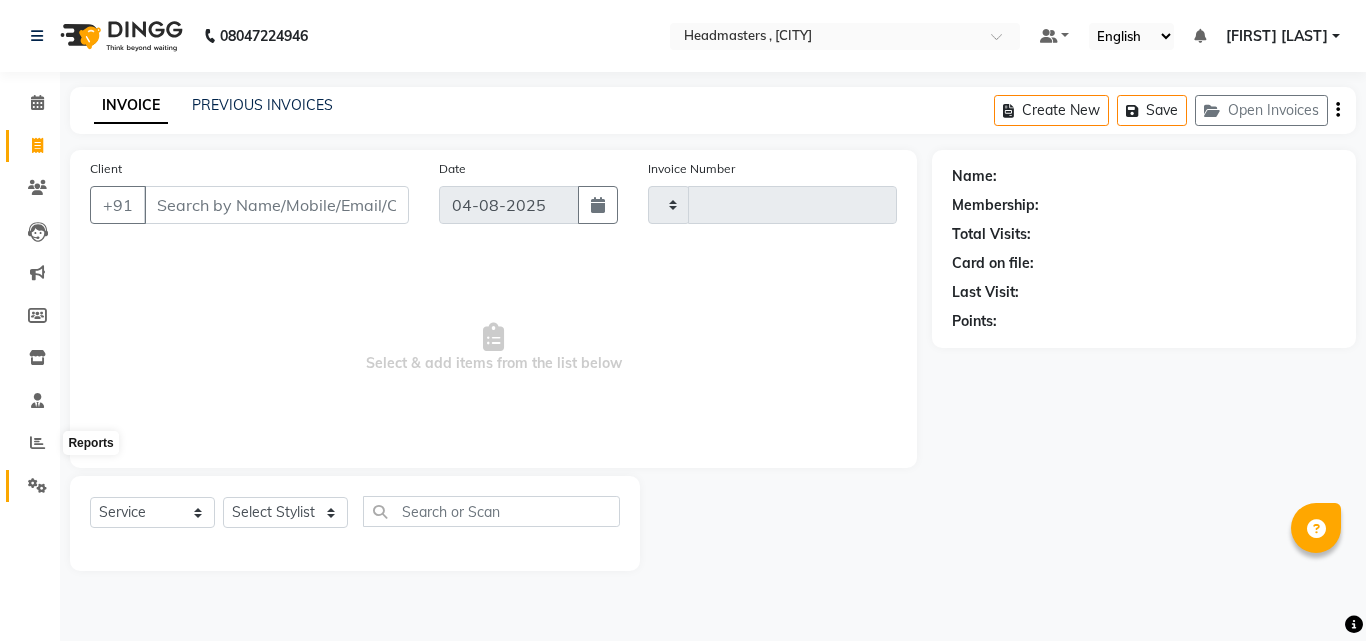 type on "0834" 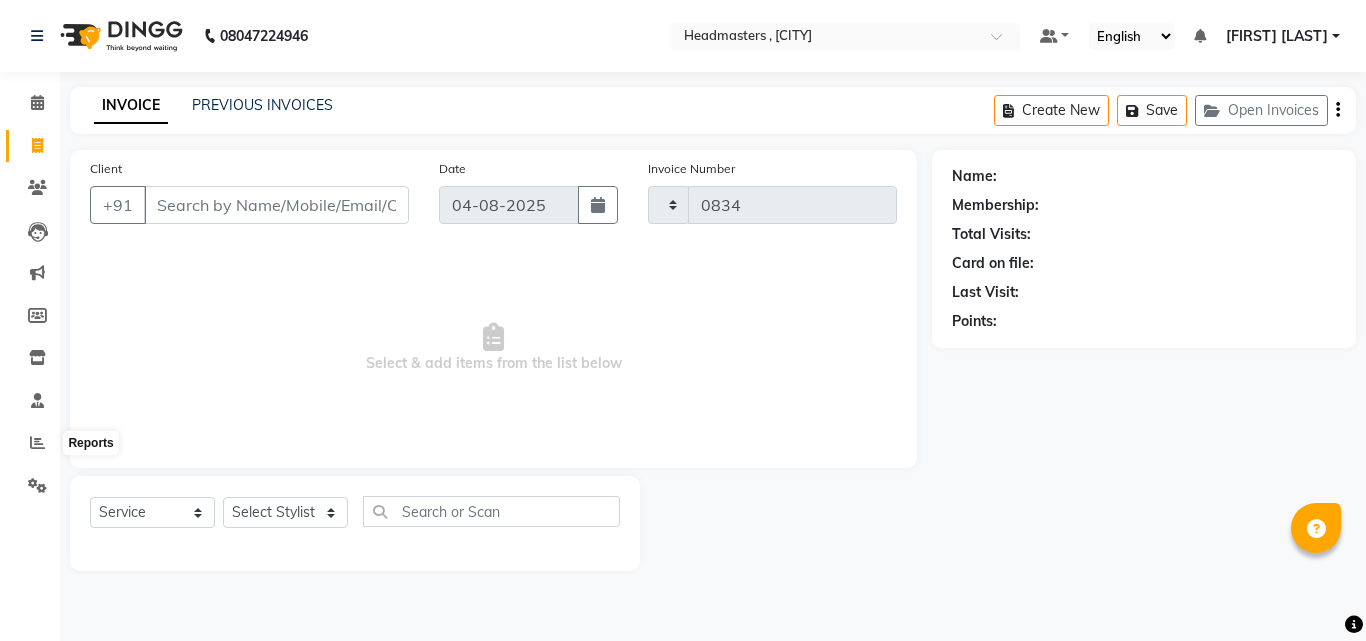 select on "7919" 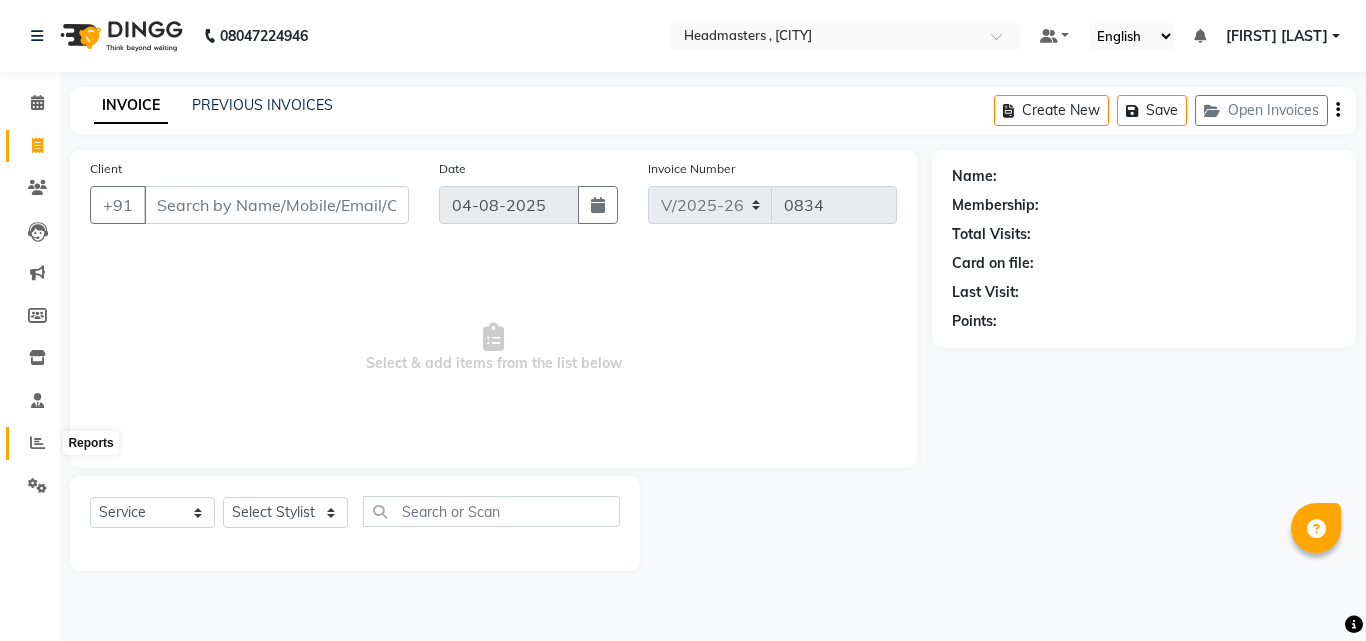 click 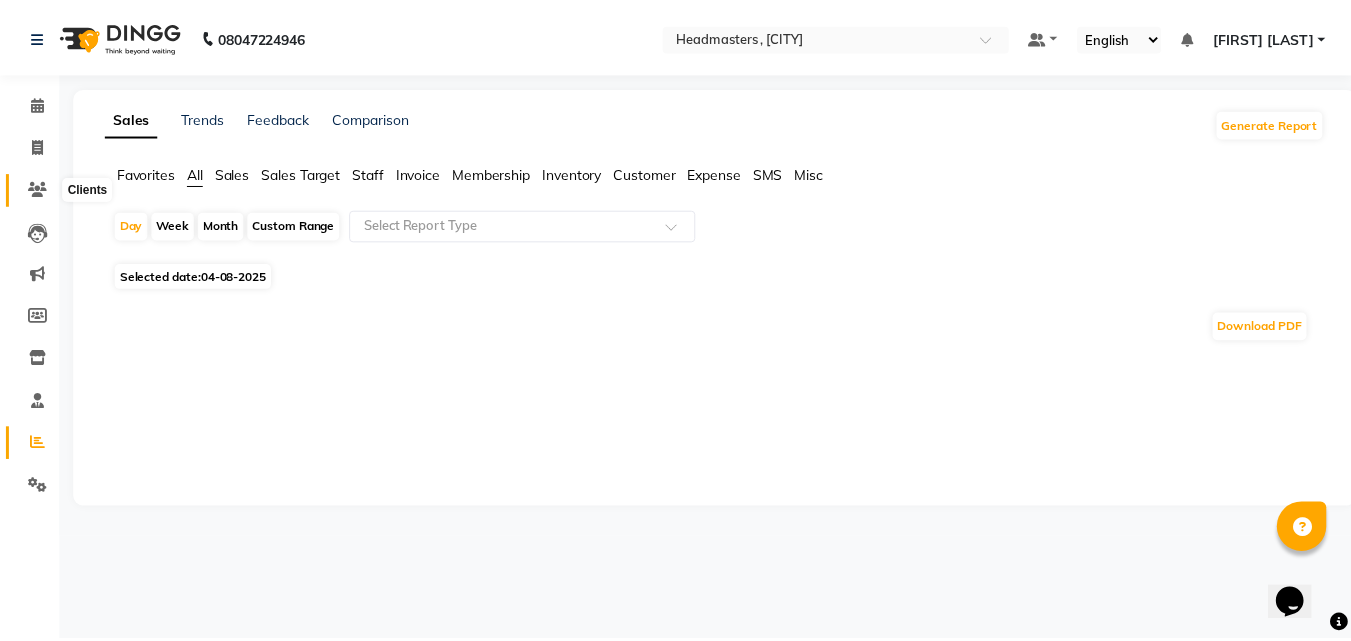 scroll, scrollTop: 0, scrollLeft: 0, axis: both 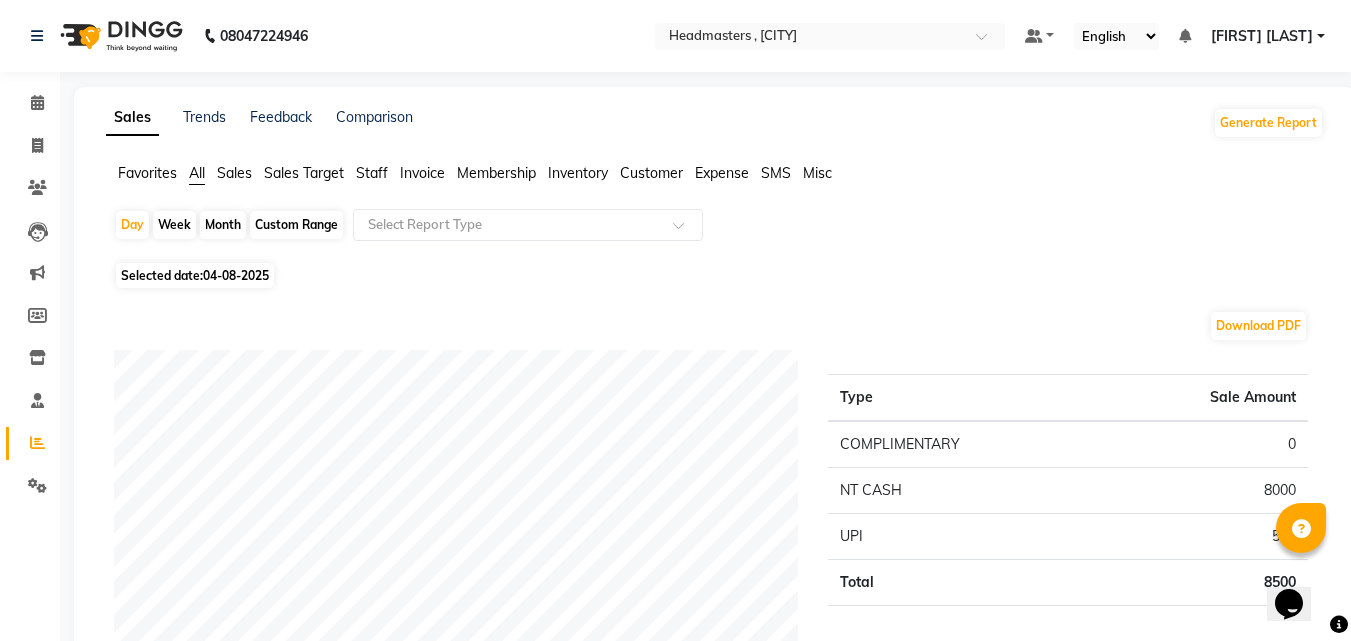 click on "Staff" 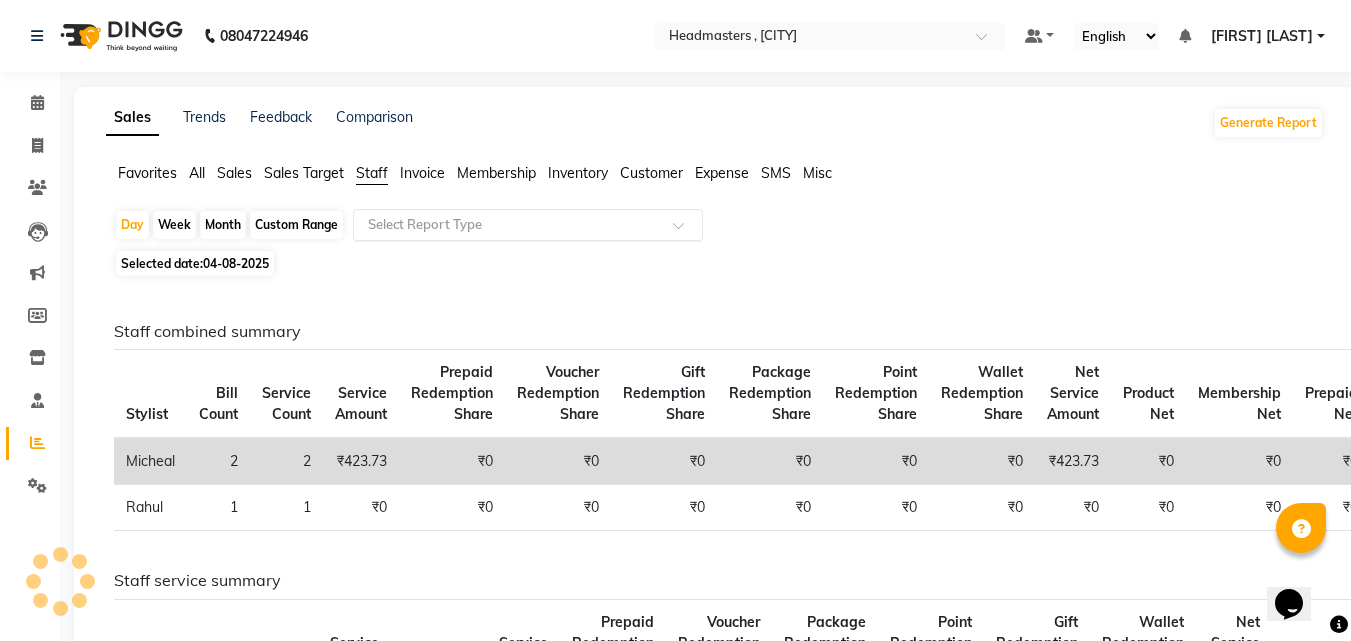click 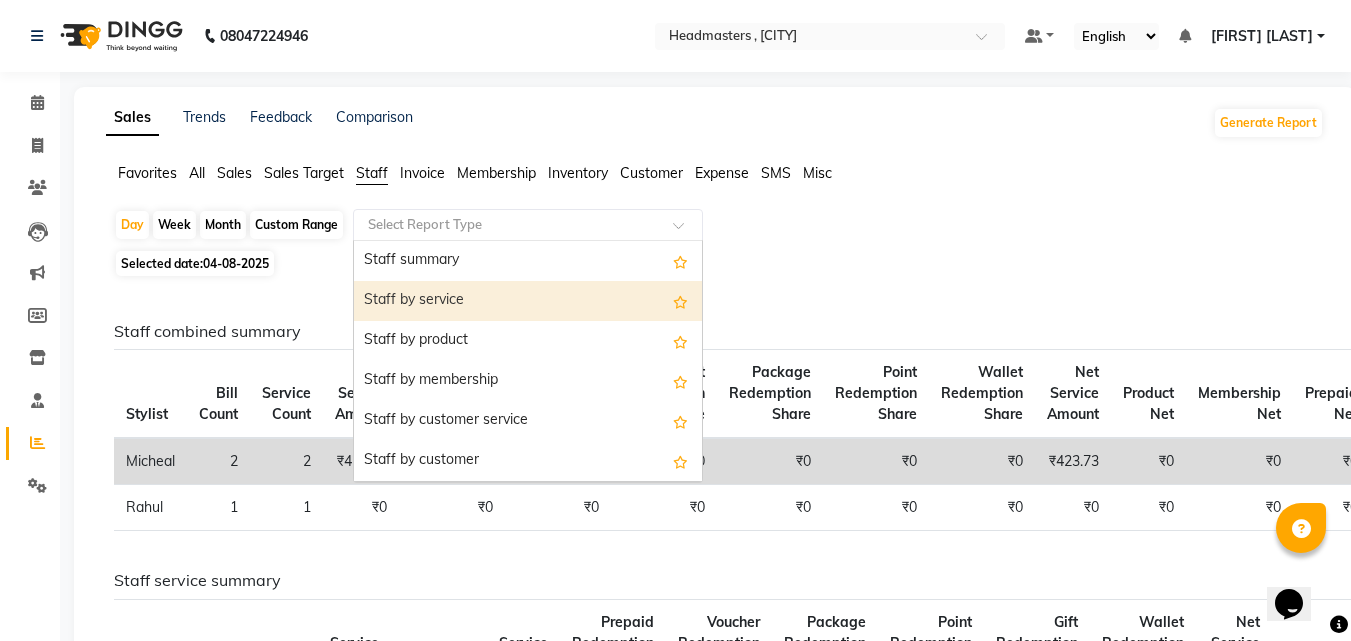 click on "Staff by service" at bounding box center (528, 301) 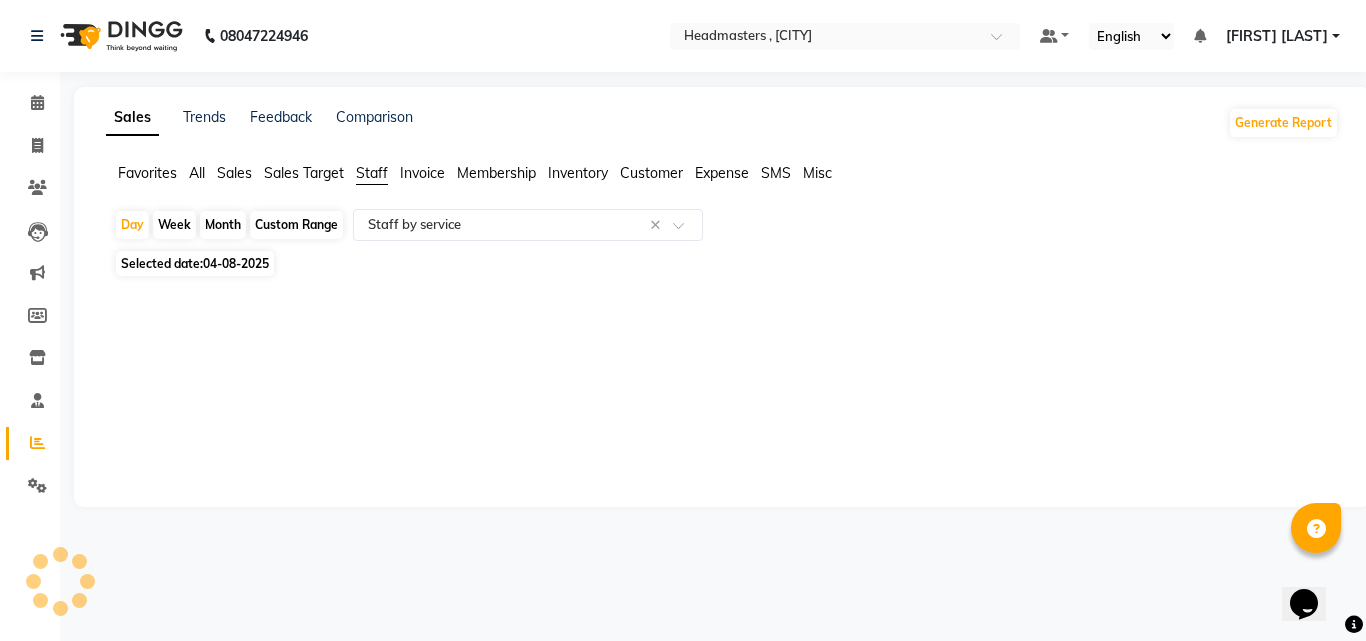 select on "full_report" 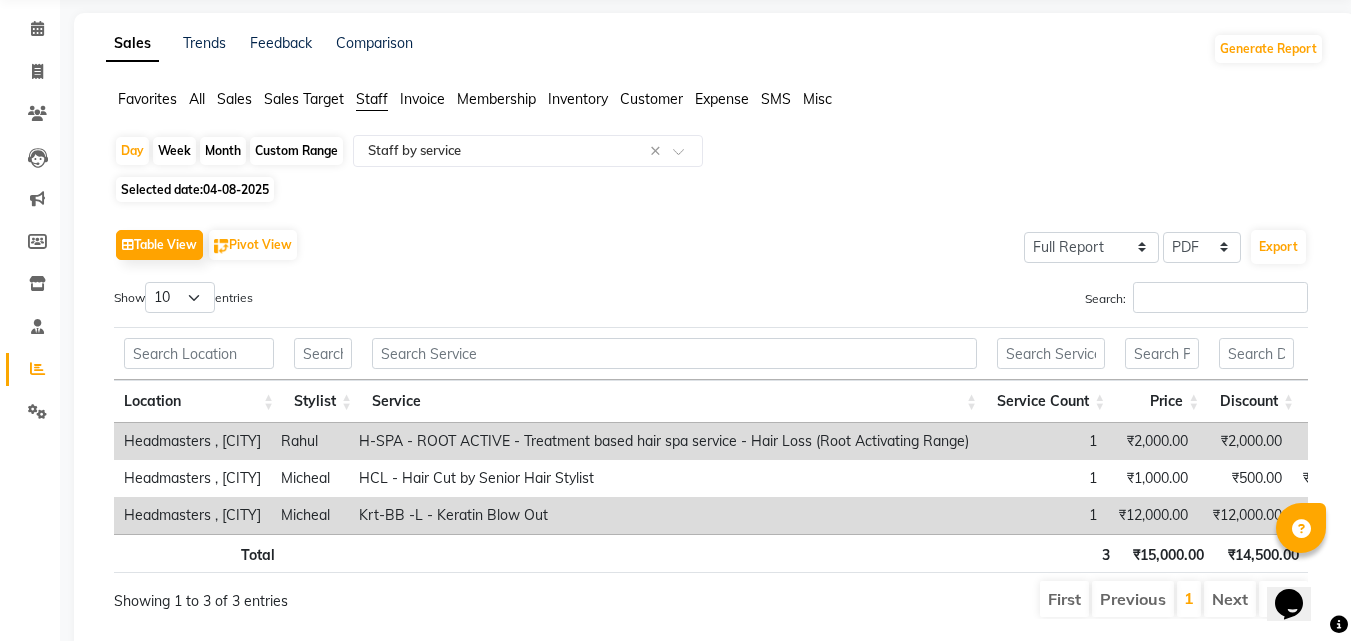 scroll, scrollTop: 148, scrollLeft: 0, axis: vertical 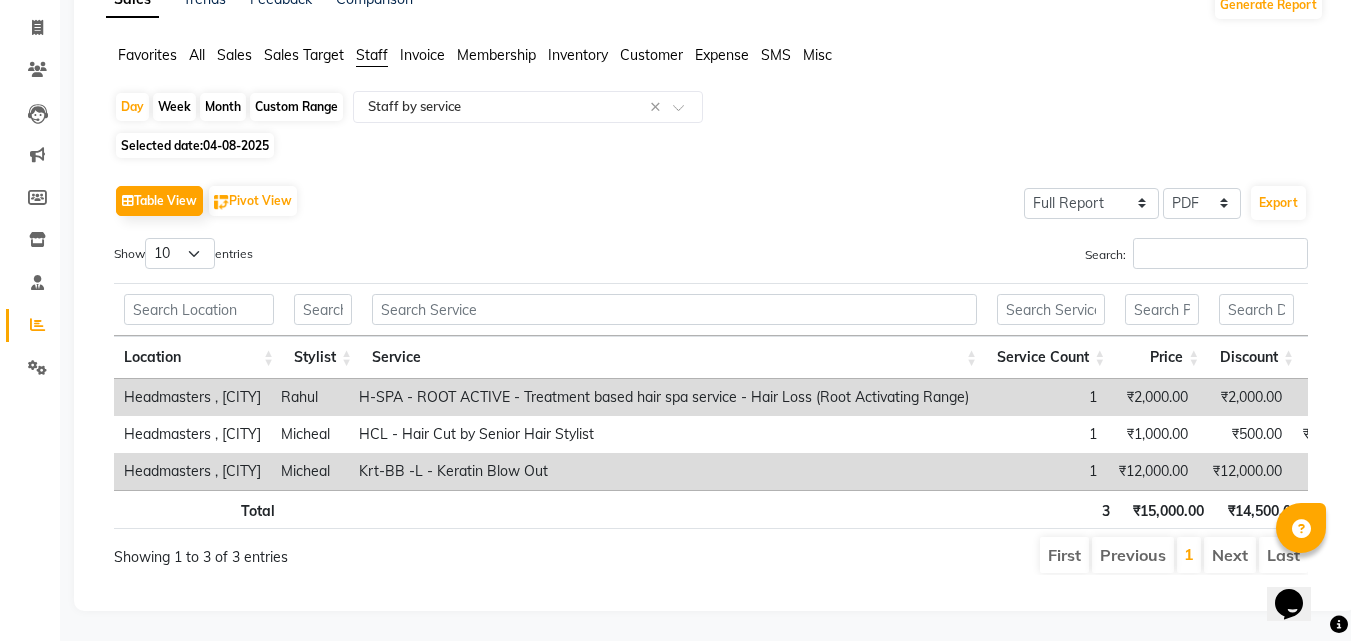 click on "Custom Range" 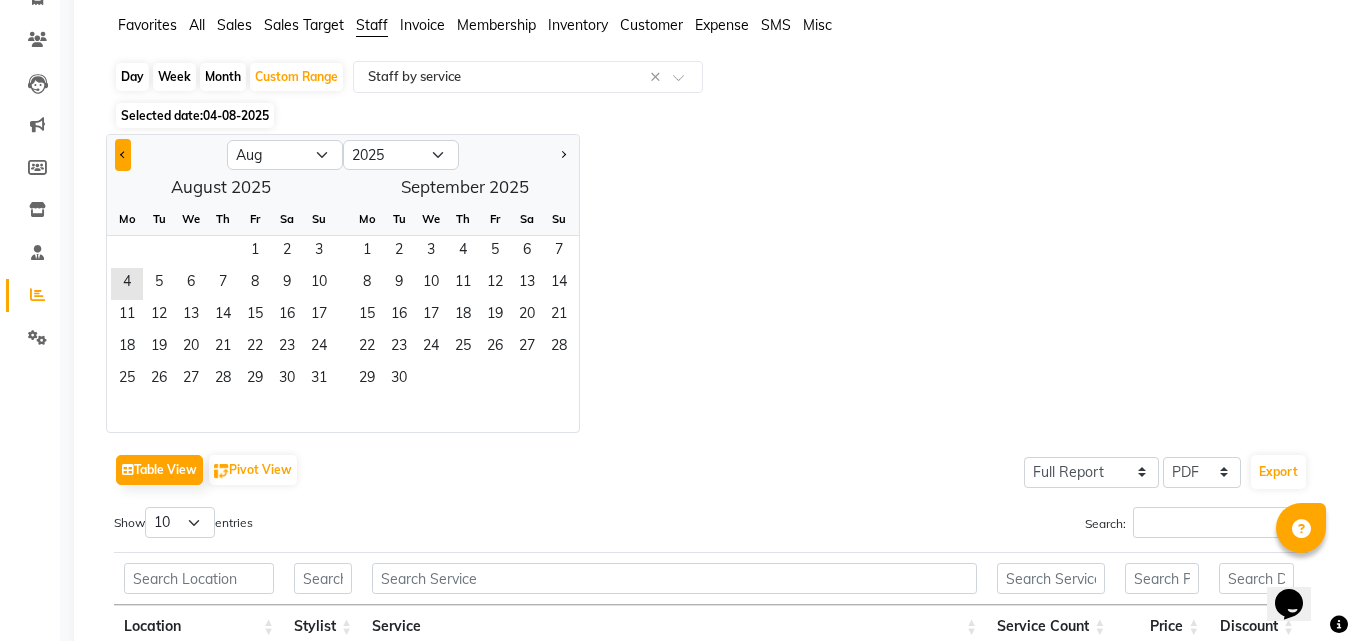 click 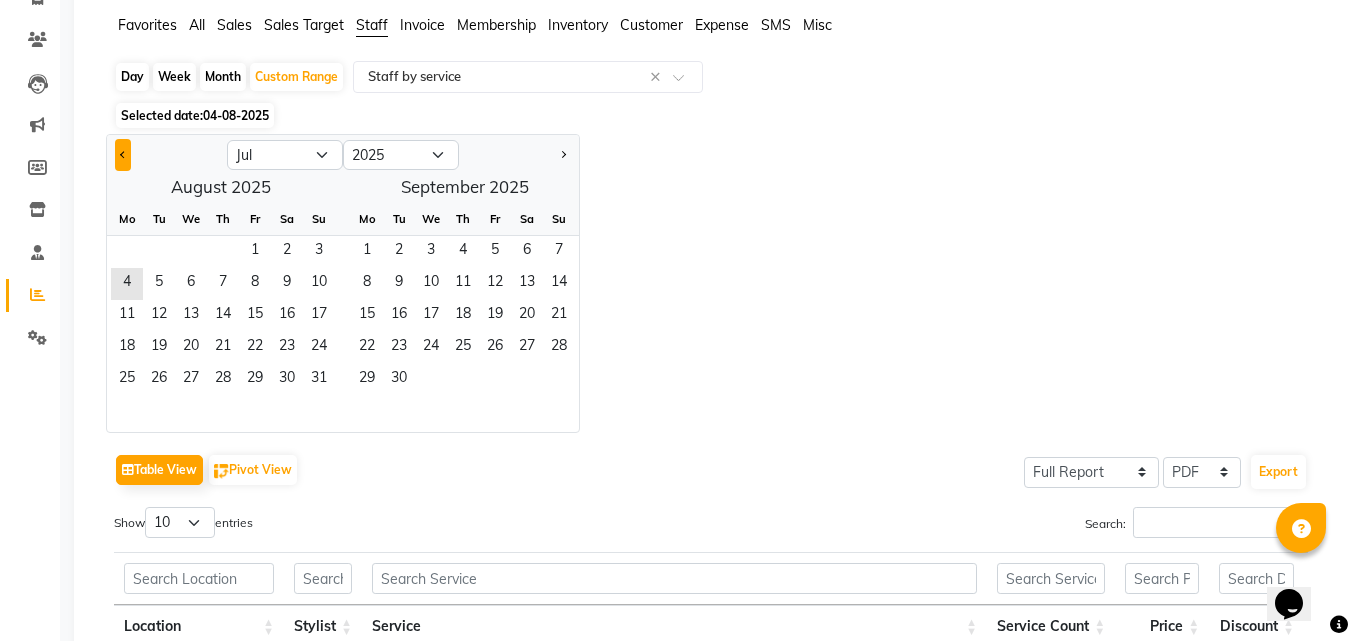 click 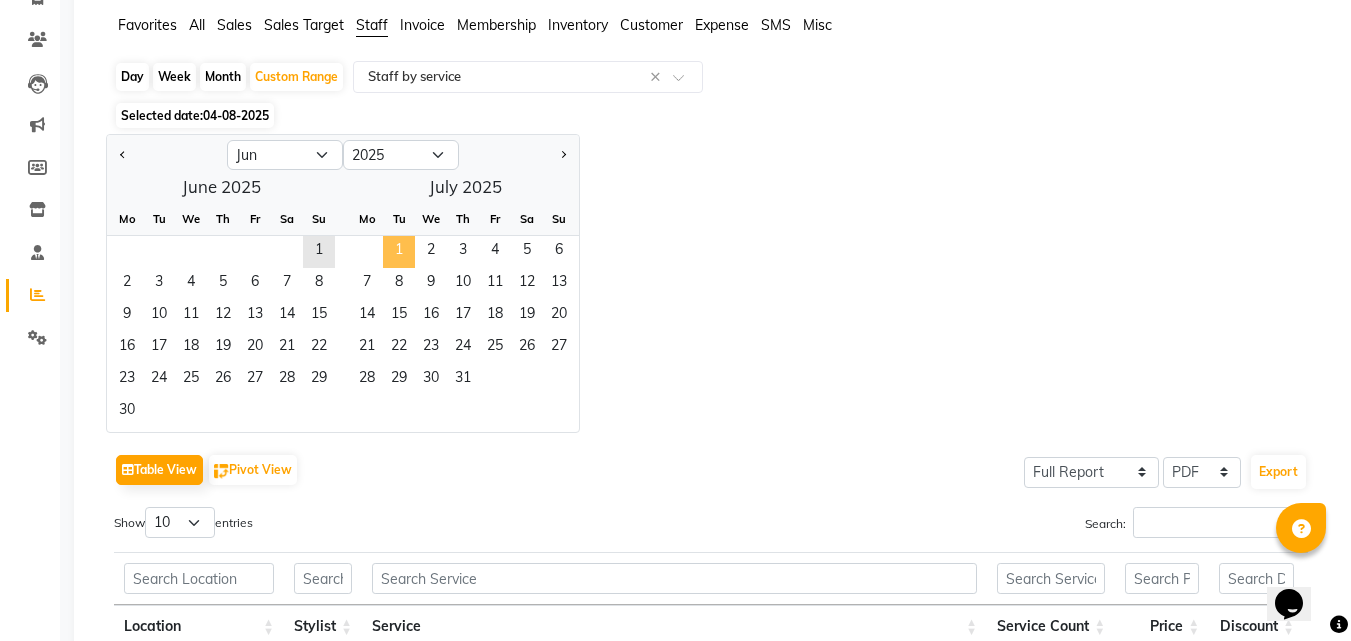 click on "1" 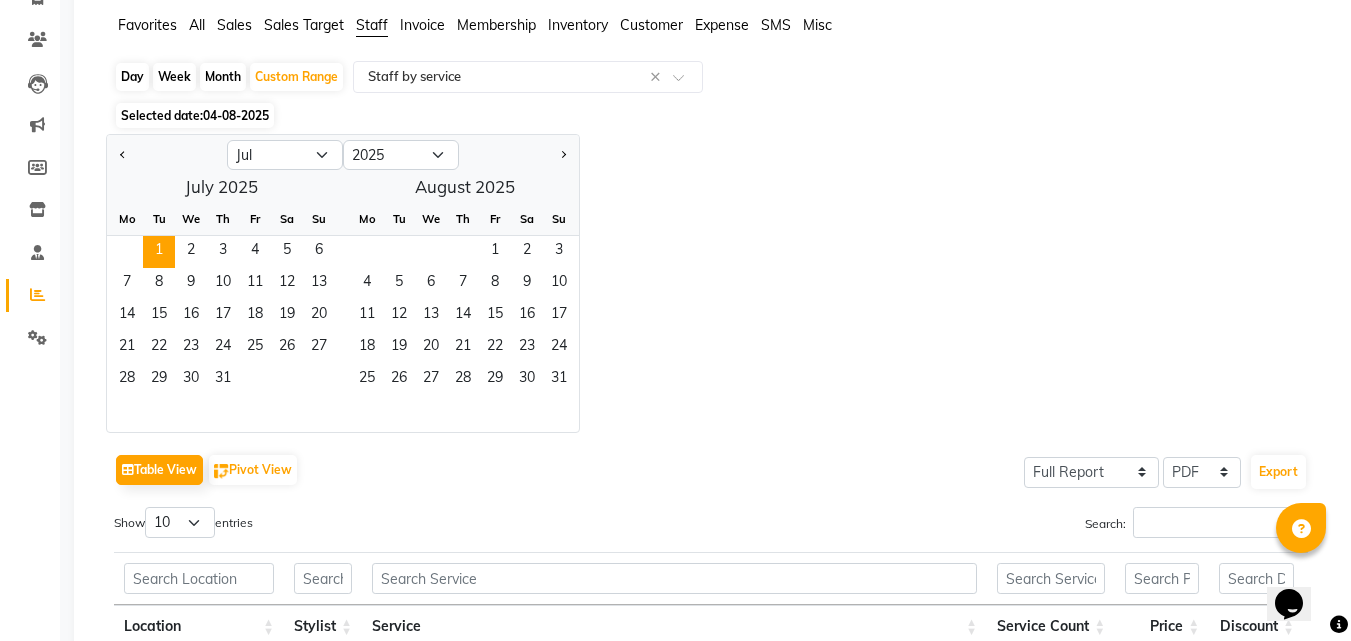 click on "28   29   30   31" 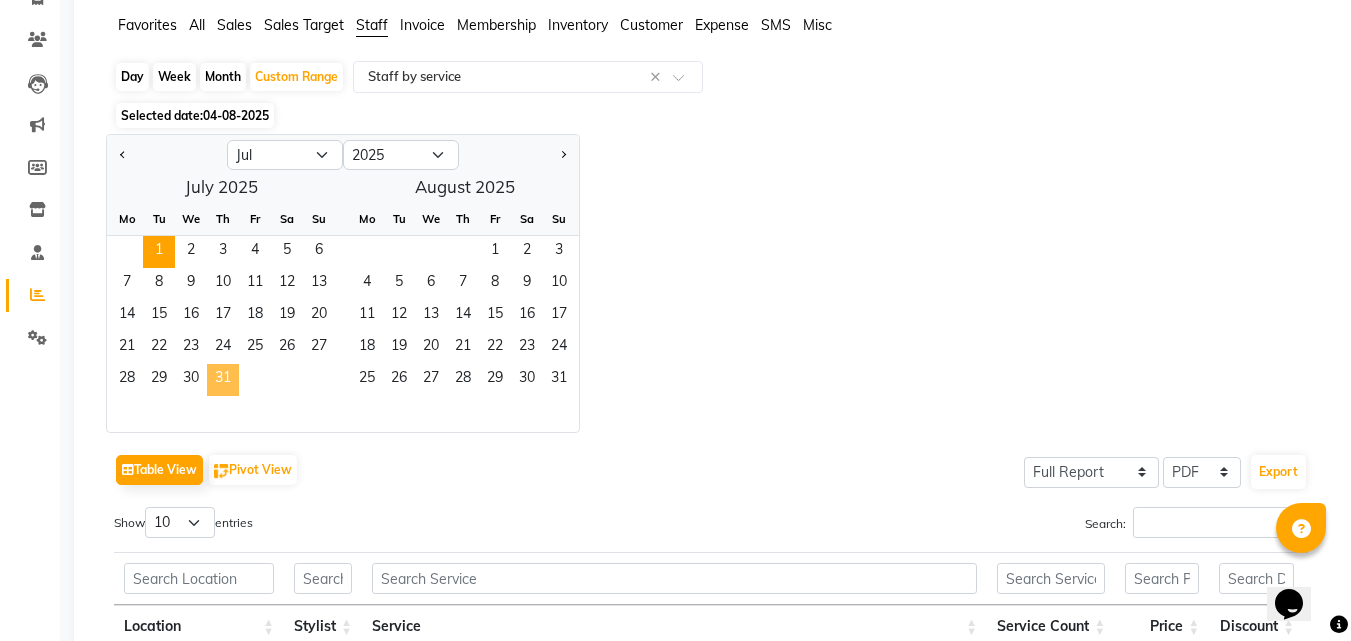 click on "31" 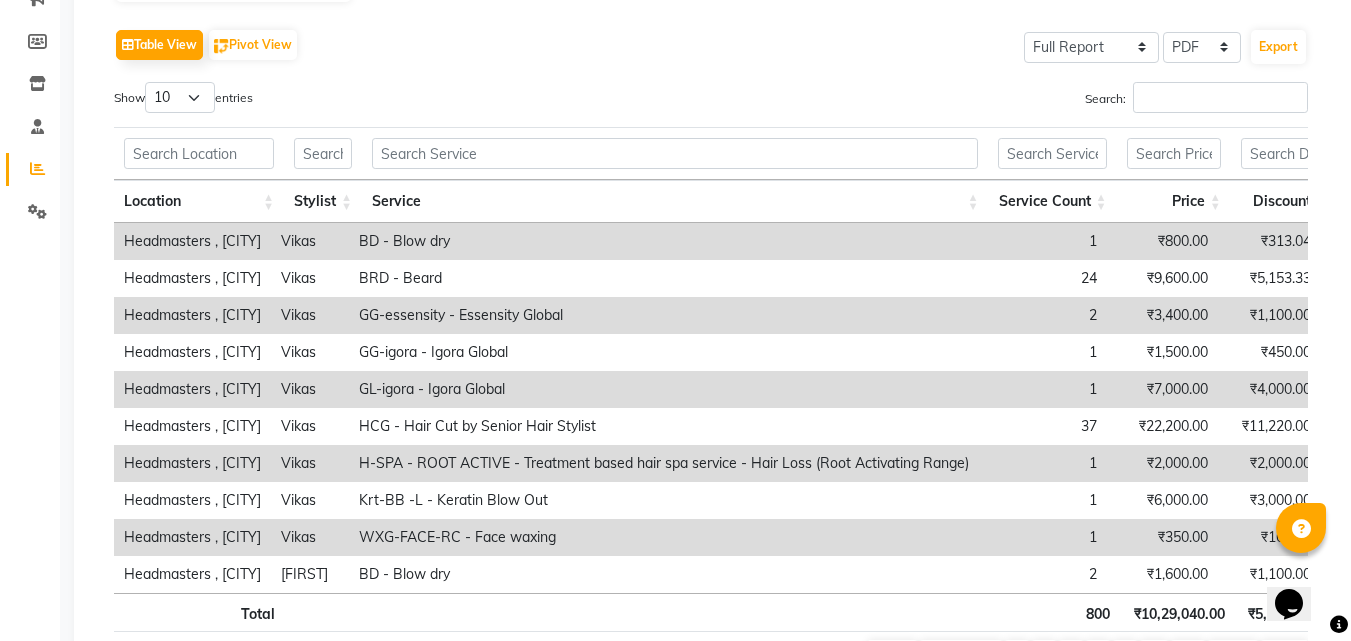 scroll, scrollTop: 300, scrollLeft: 0, axis: vertical 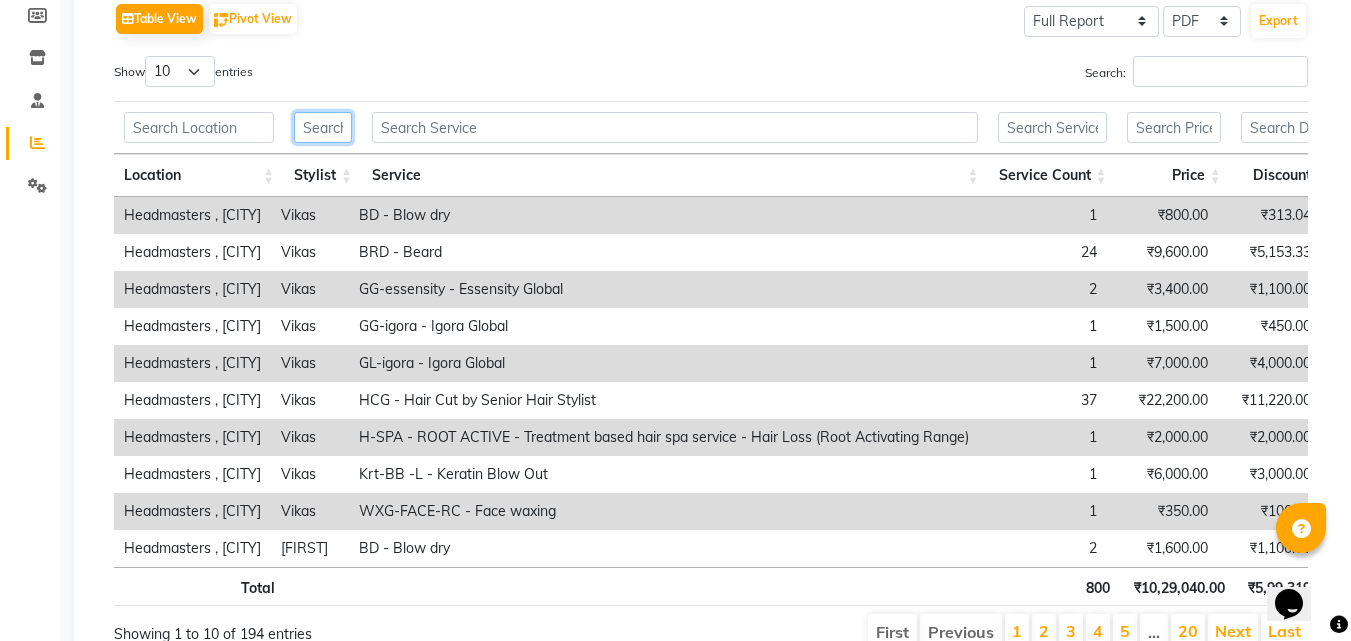 click at bounding box center (323, 127) 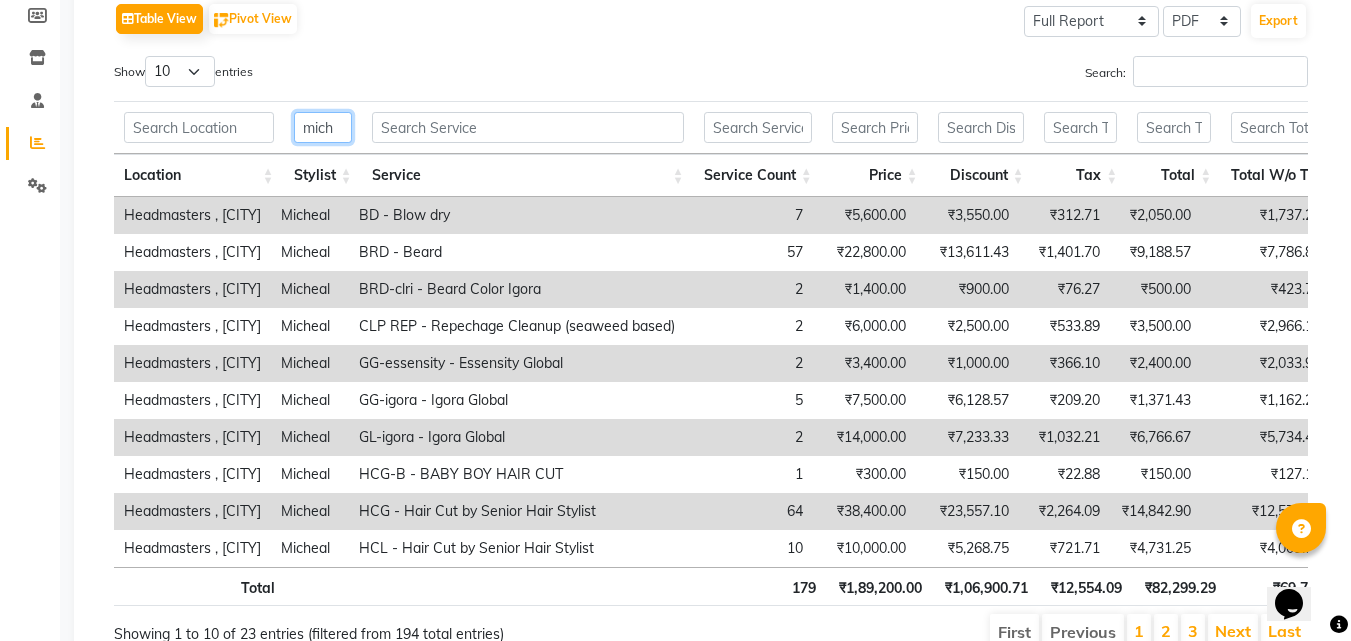 scroll, scrollTop: 0, scrollLeft: 73, axis: horizontal 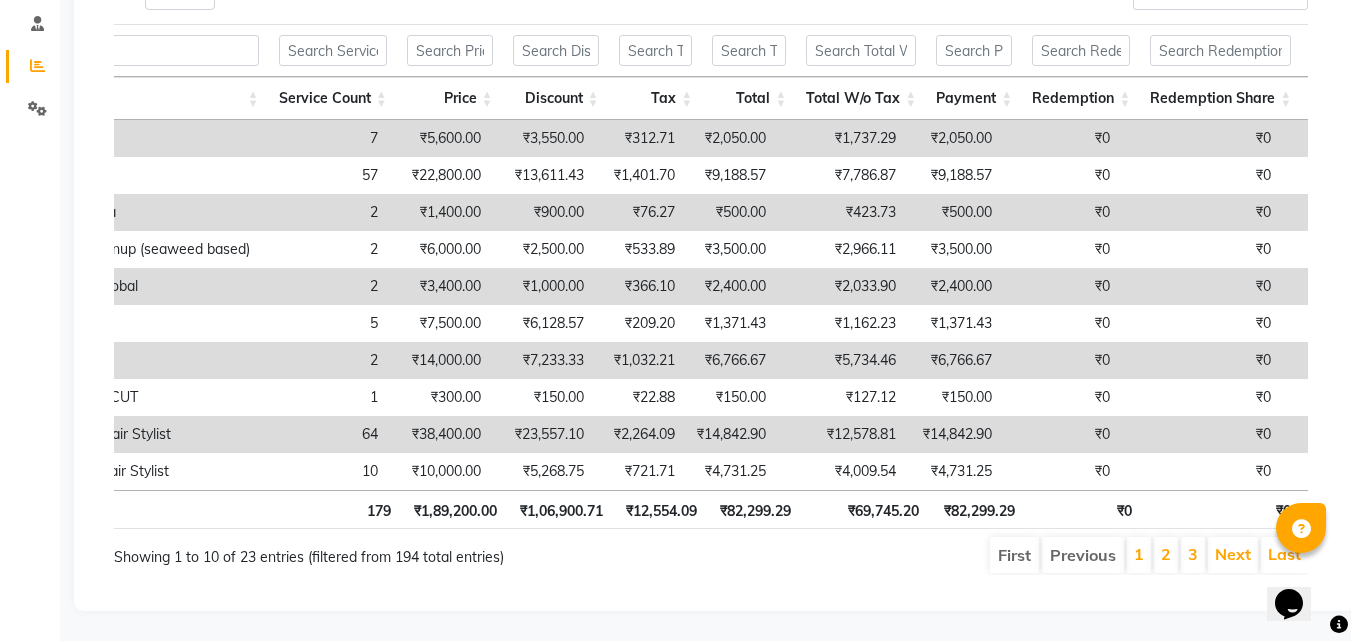 type on "mich" 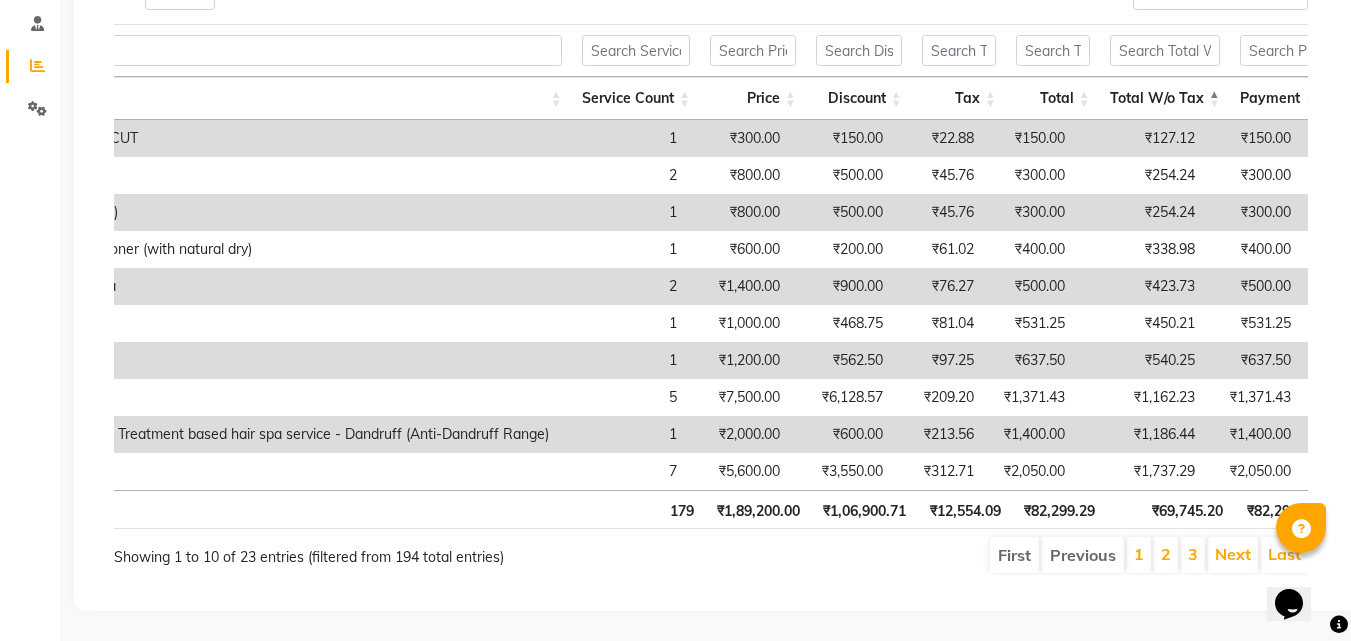 drag, startPoint x: 825, startPoint y: 67, endPoint x: 886, endPoint y: 271, distance: 212.92487 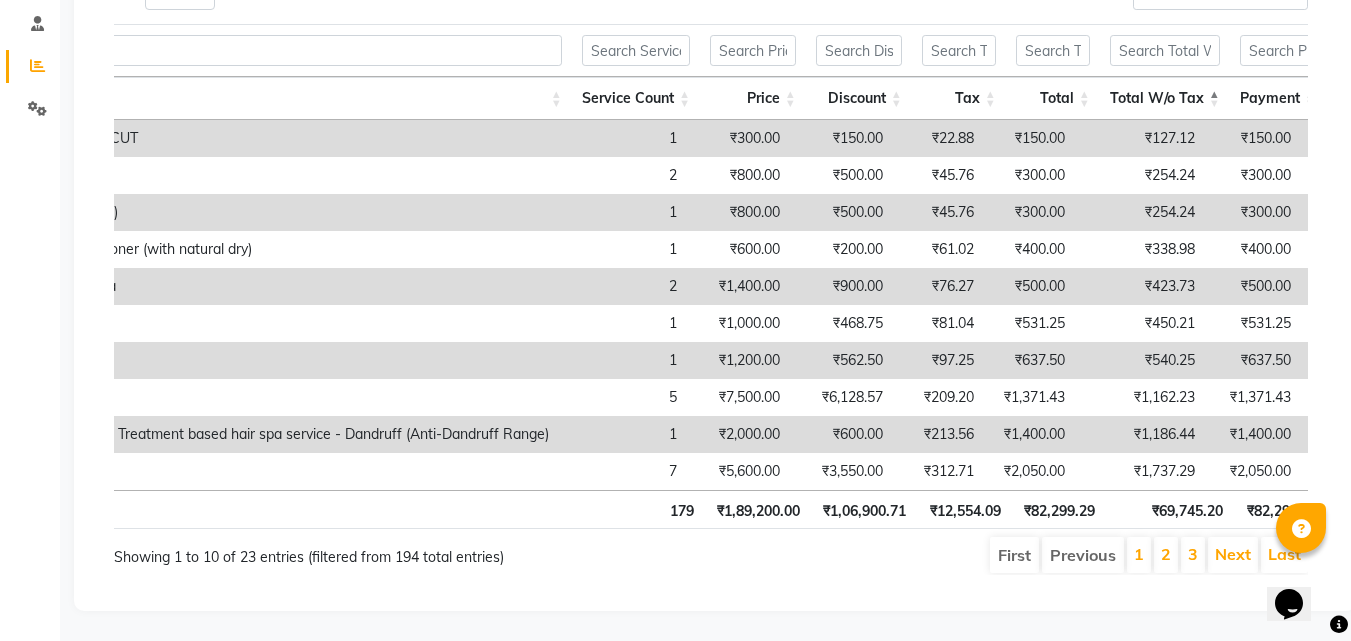 scroll, scrollTop: 0, scrollLeft: 831, axis: horizontal 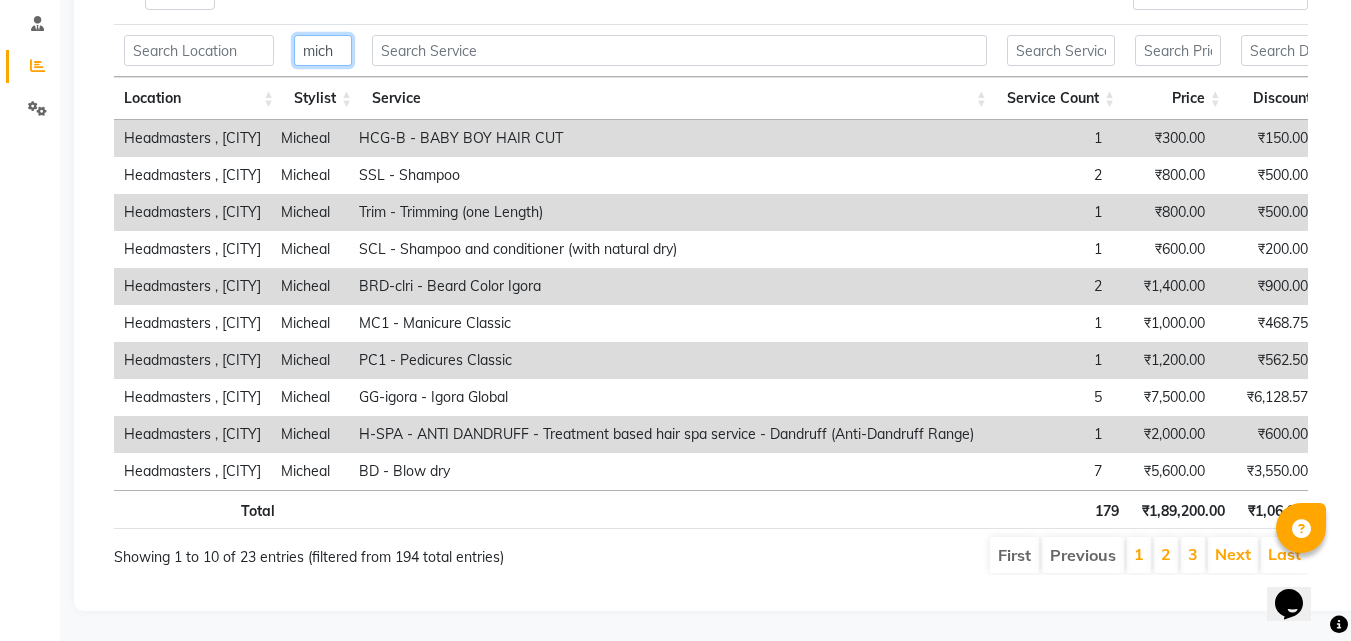click on "mich" at bounding box center [323, 50] 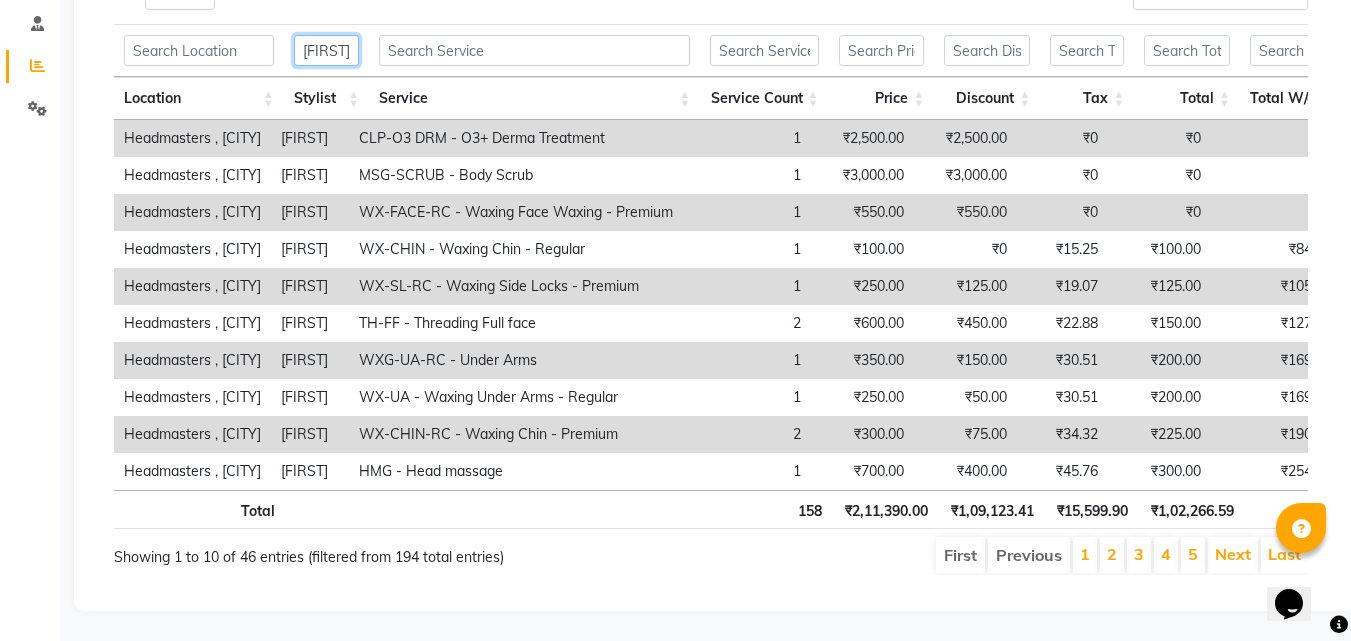 scroll, scrollTop: 0, scrollLeft: 27, axis: horizontal 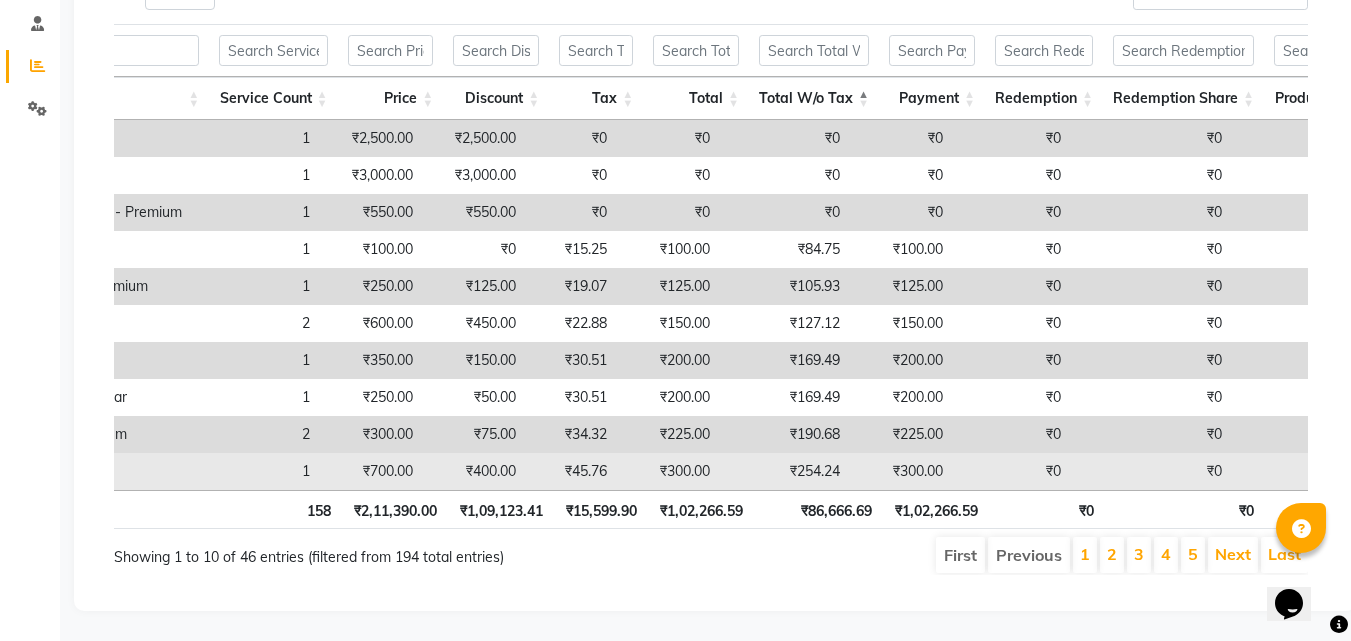 type on "geet" 